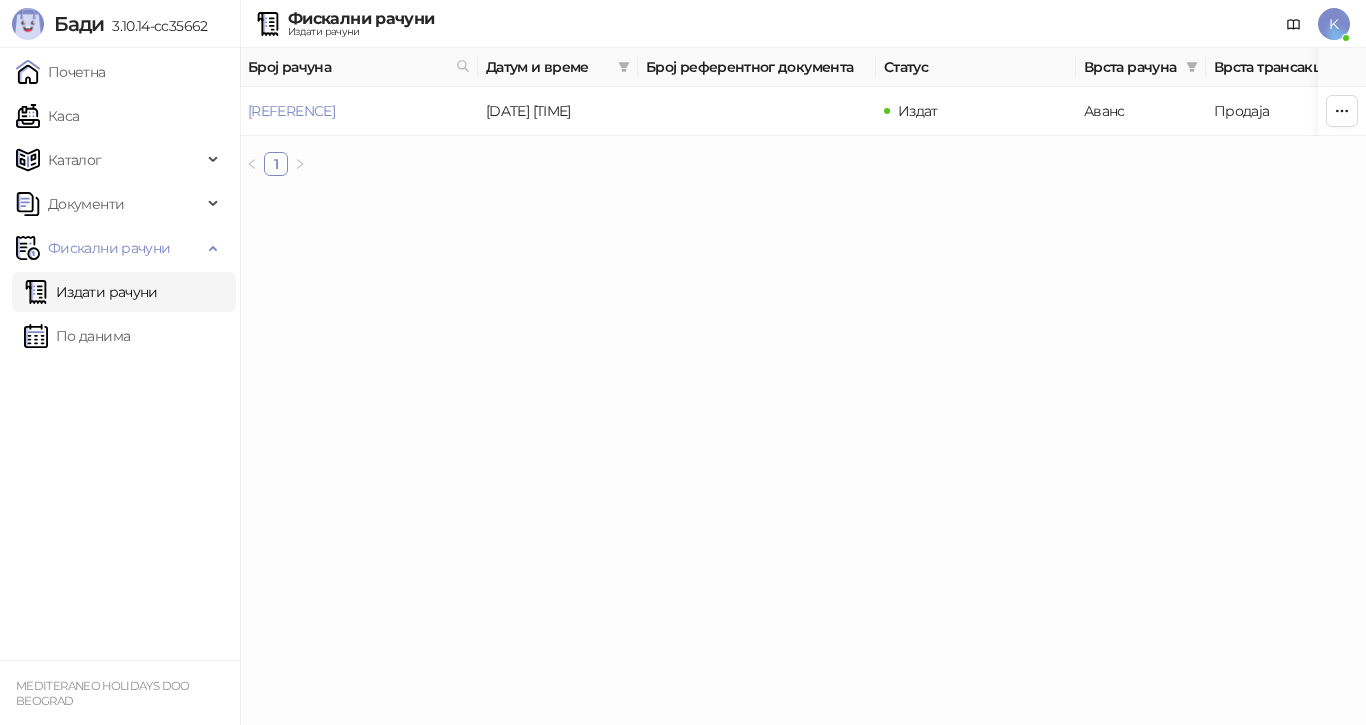 scroll, scrollTop: 0, scrollLeft: 0, axis: both 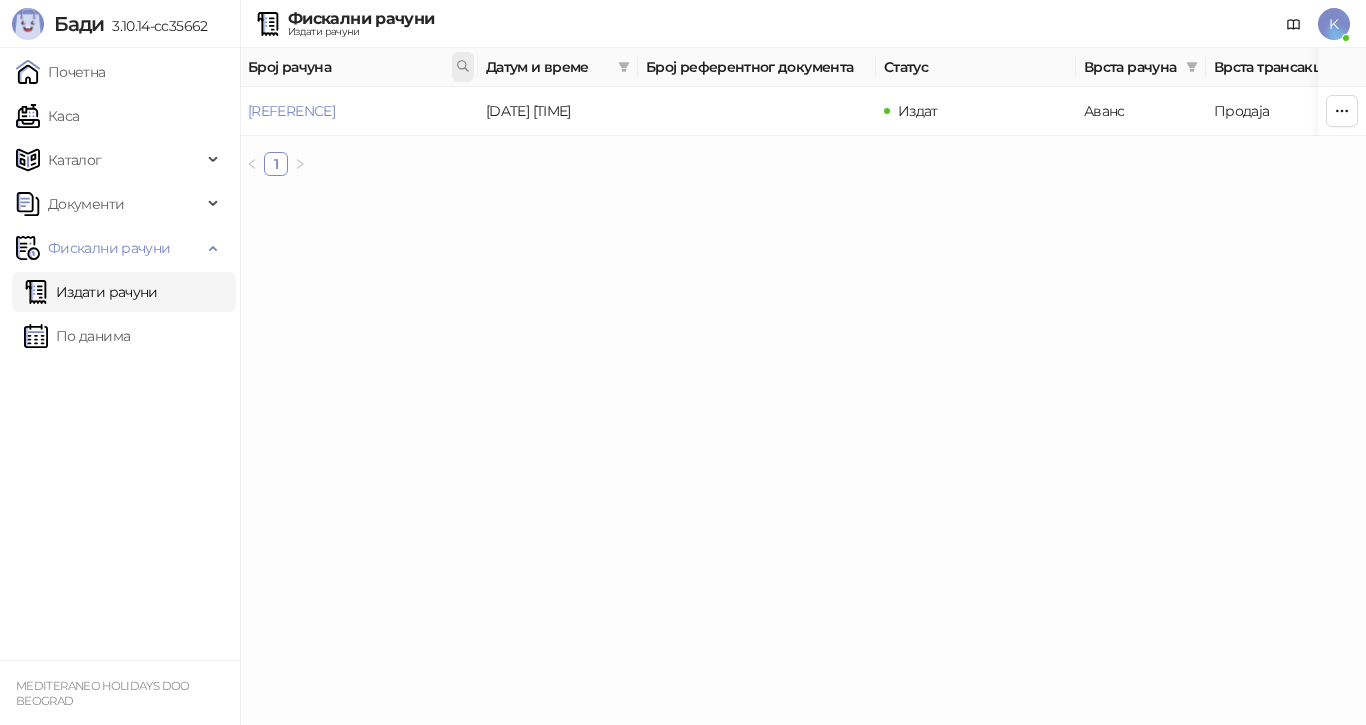 drag, startPoint x: 464, startPoint y: 64, endPoint x: 492, endPoint y: 75, distance: 30.083218 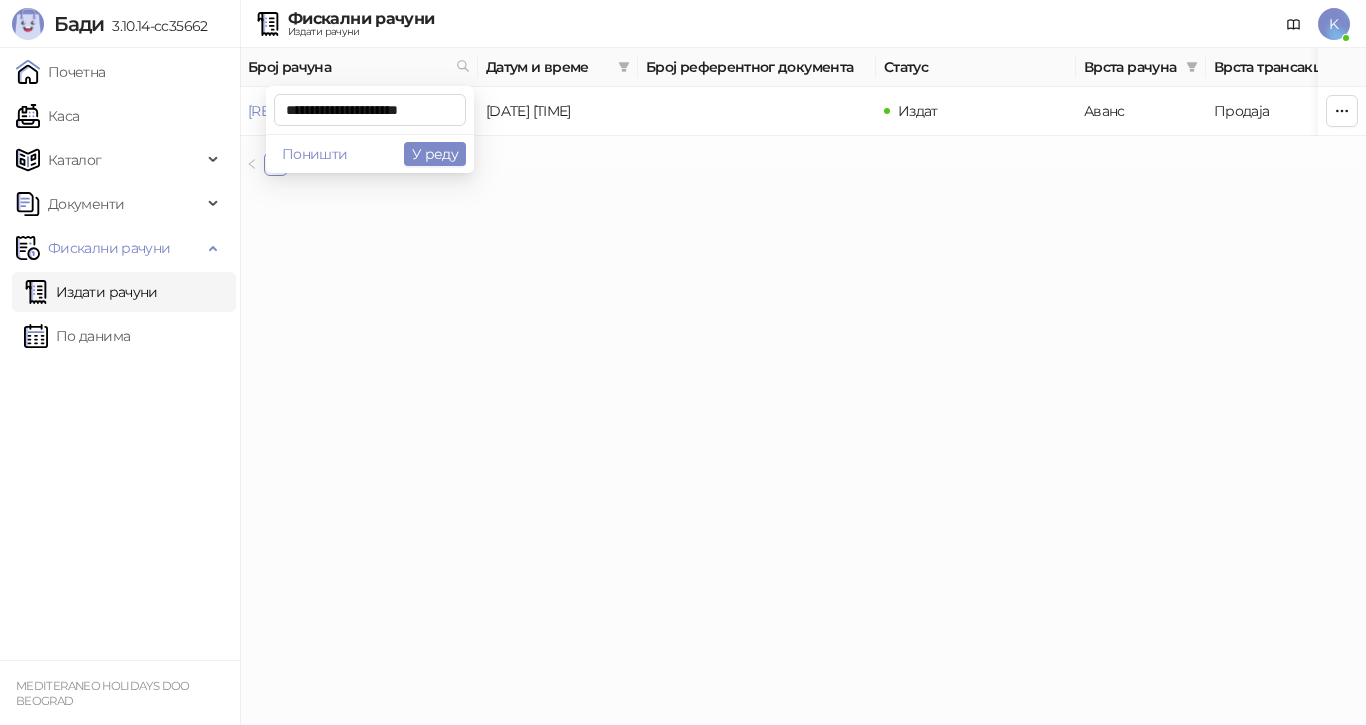 scroll, scrollTop: 0, scrollLeft: 7, axis: horizontal 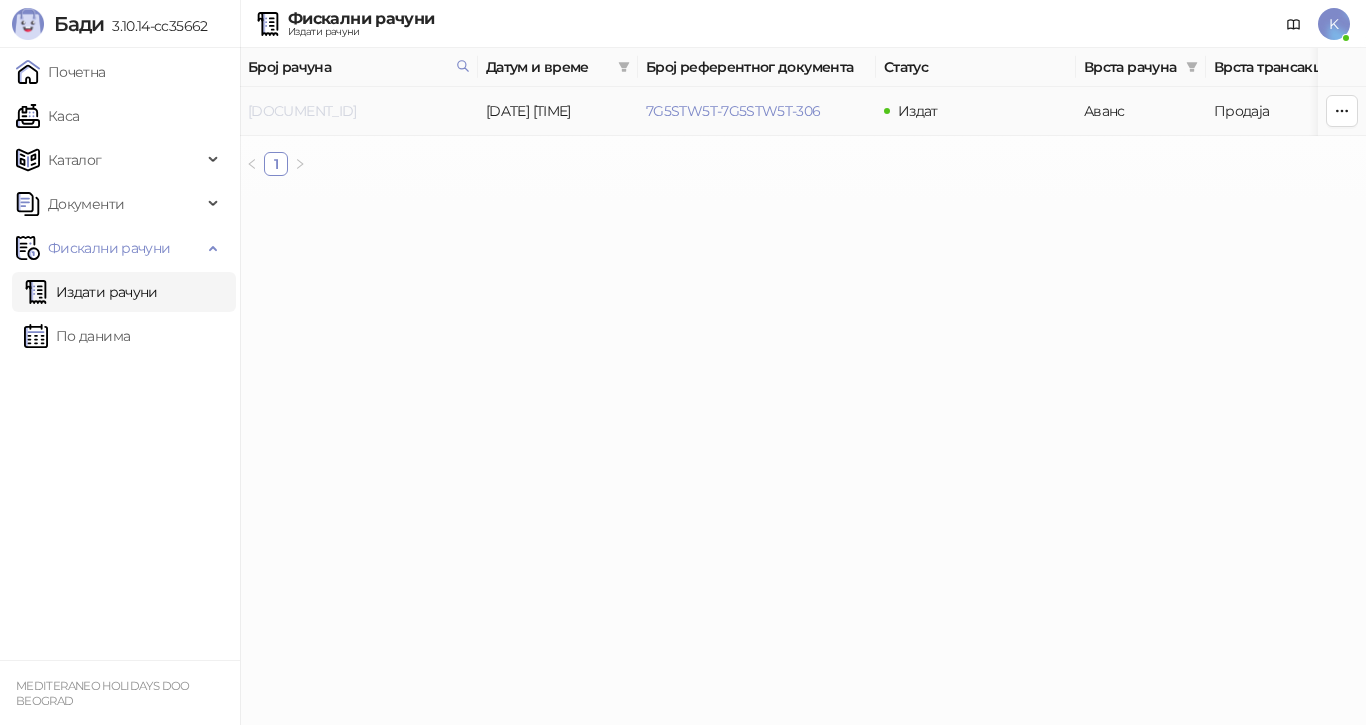 click on "[DOCUMENT_ID]" at bounding box center (302, 111) 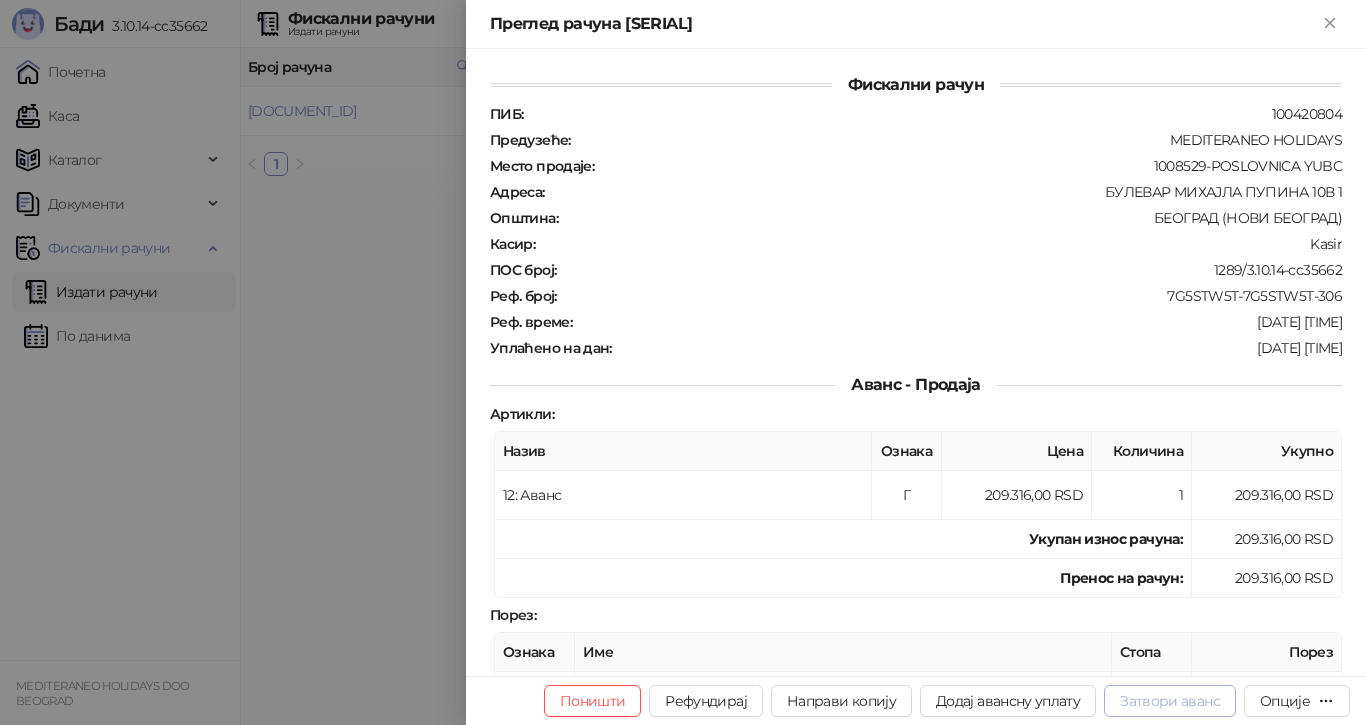 click on "Затвори аванс" at bounding box center [1170, 701] 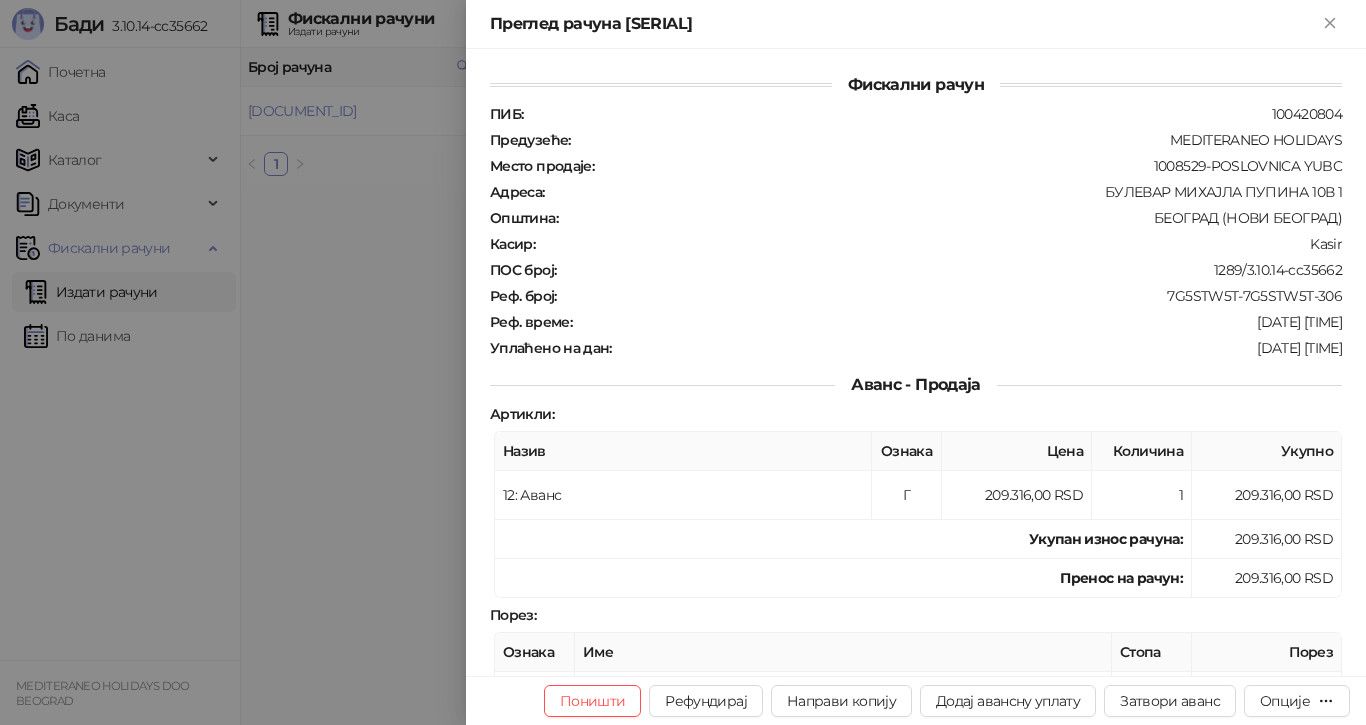 type on "**********" 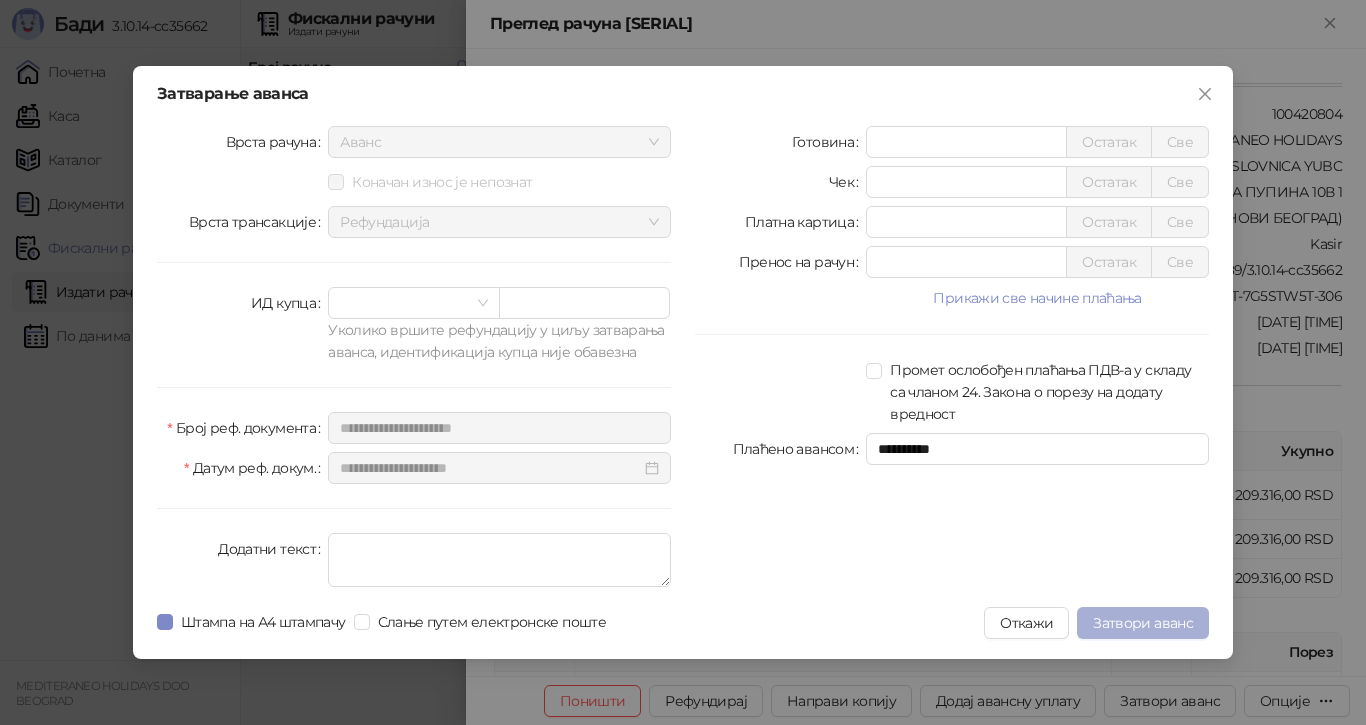 click on "Затвори аванс" at bounding box center [1143, 623] 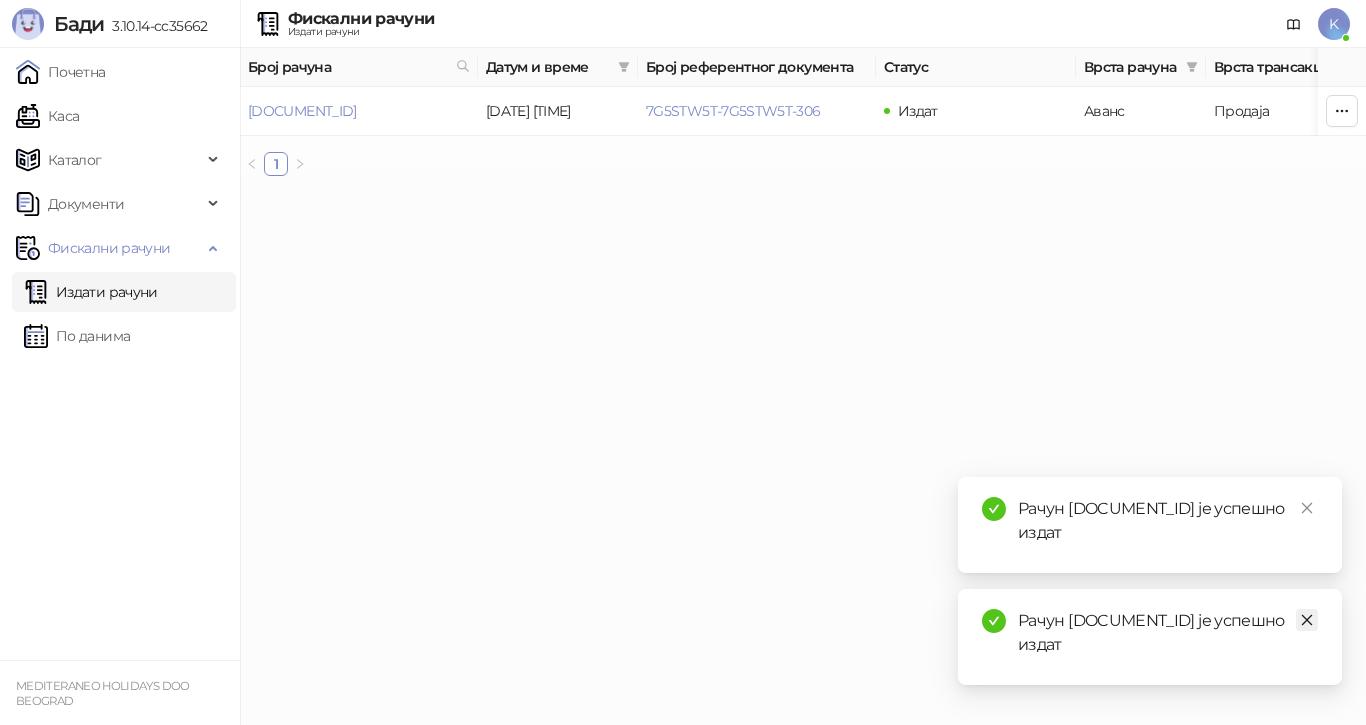 click 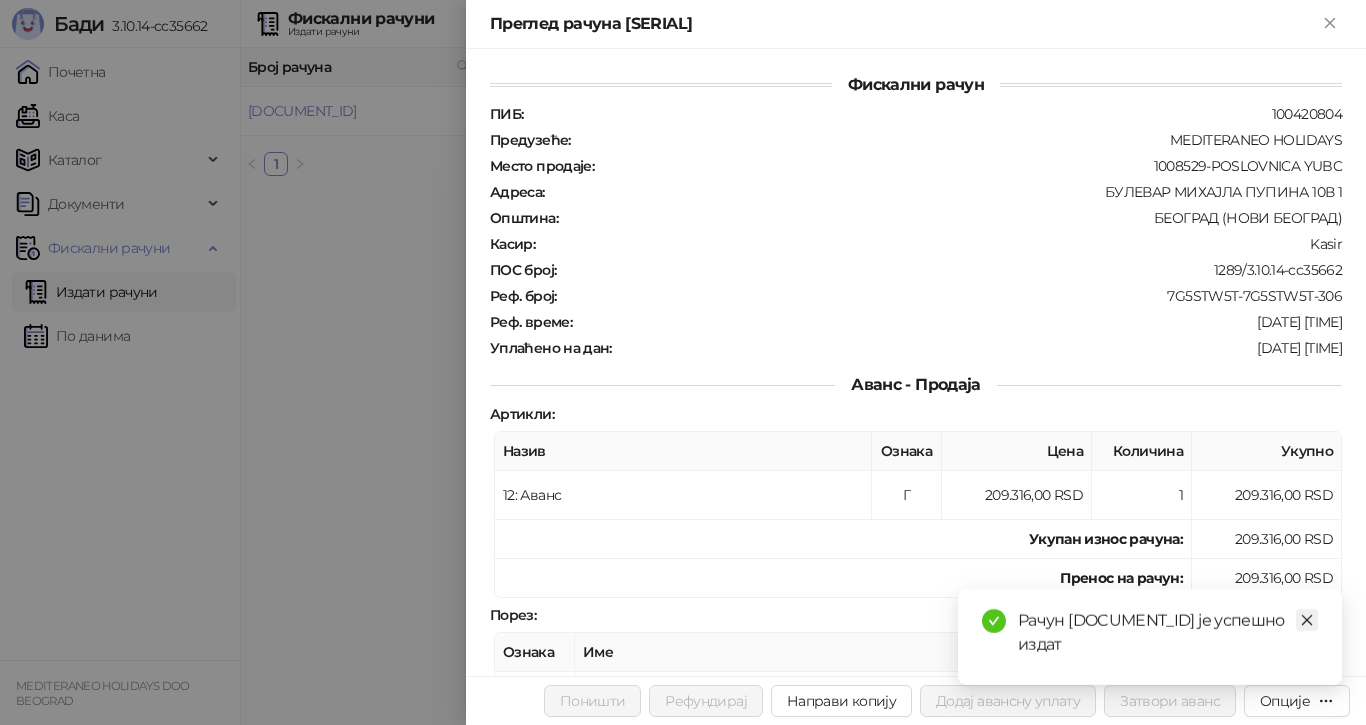 click at bounding box center (1307, 620) 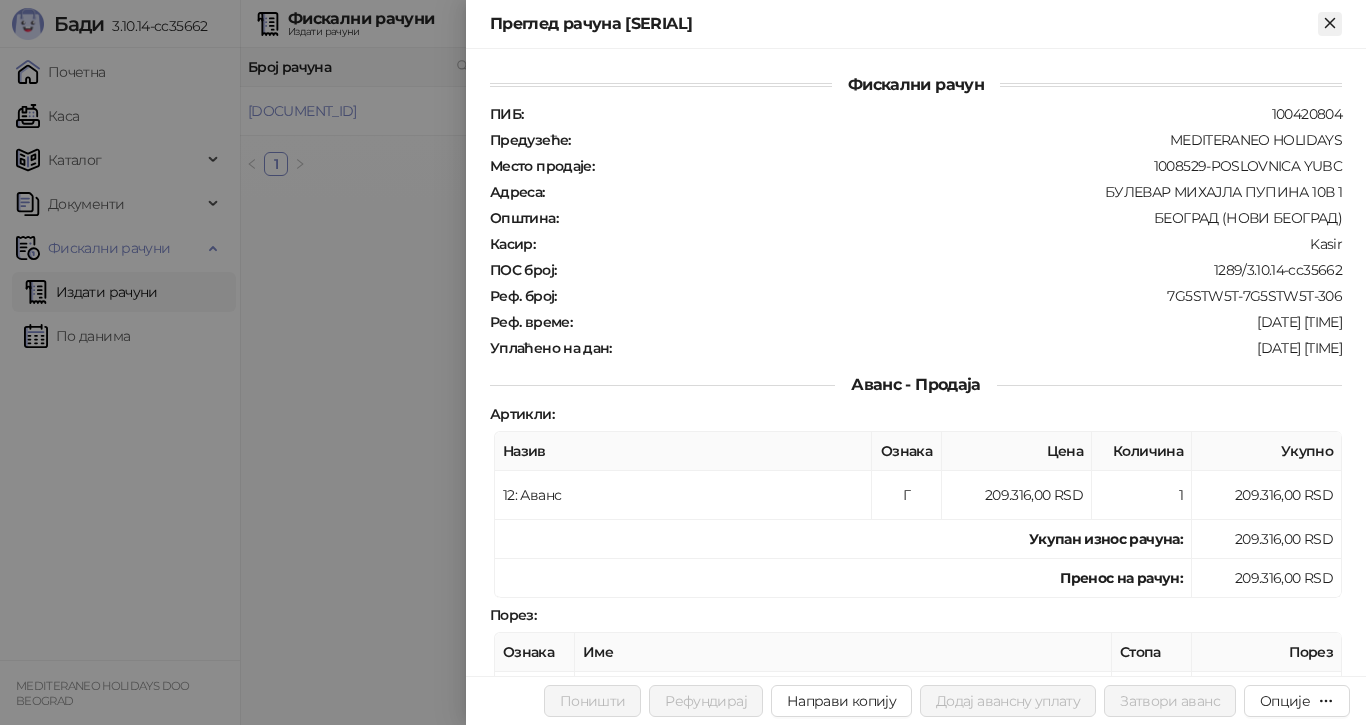 click 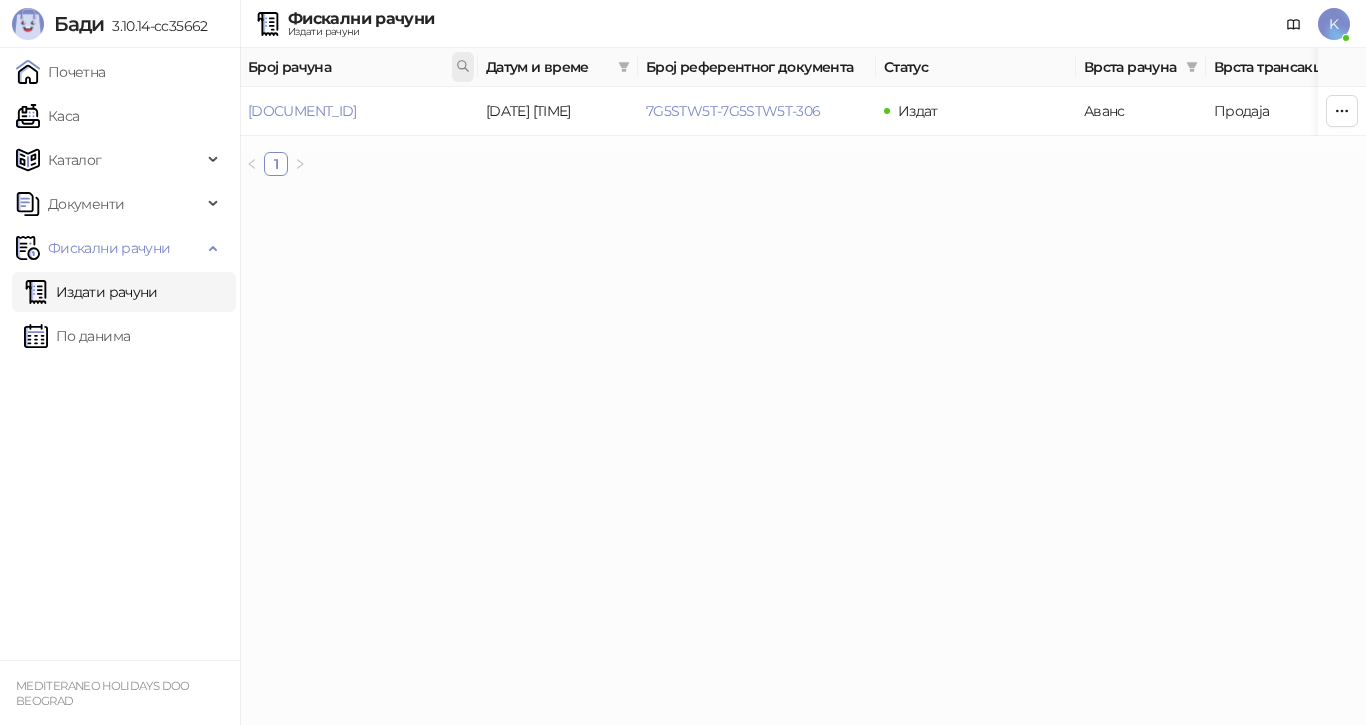 click 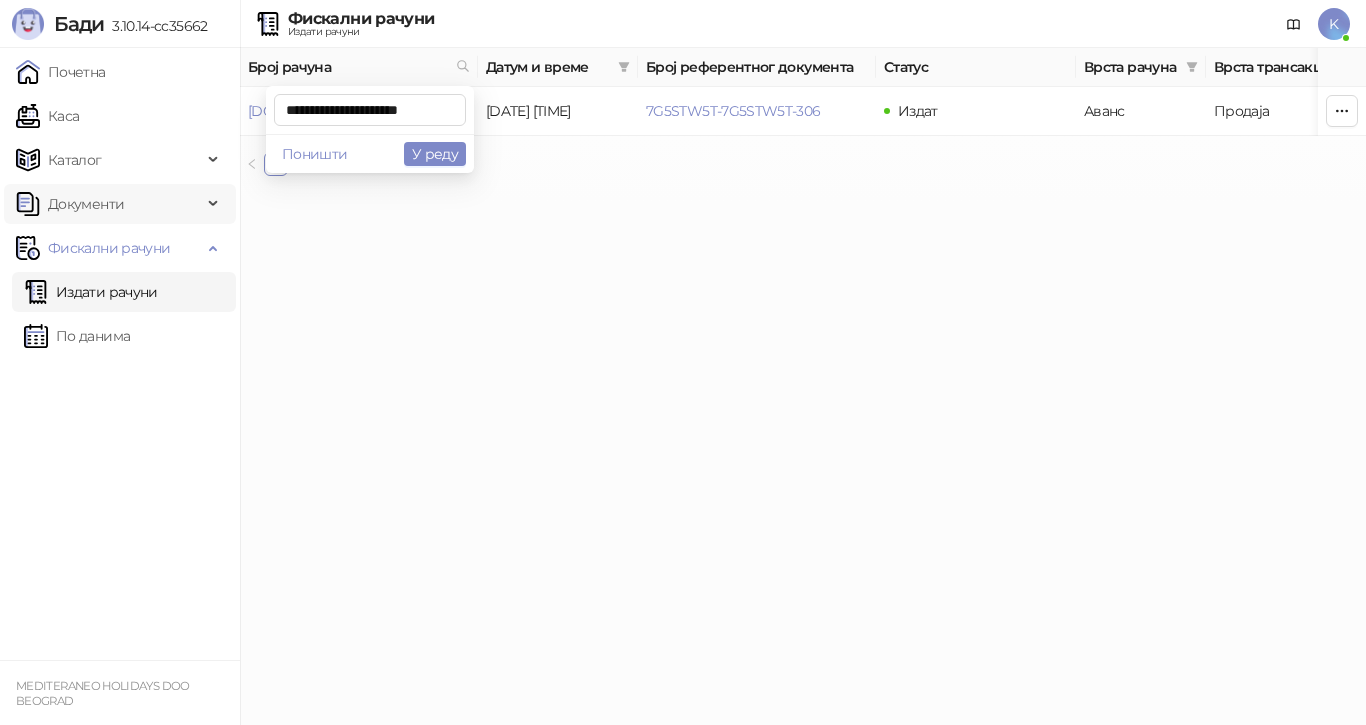 scroll, scrollTop: 0, scrollLeft: 8, axis: horizontal 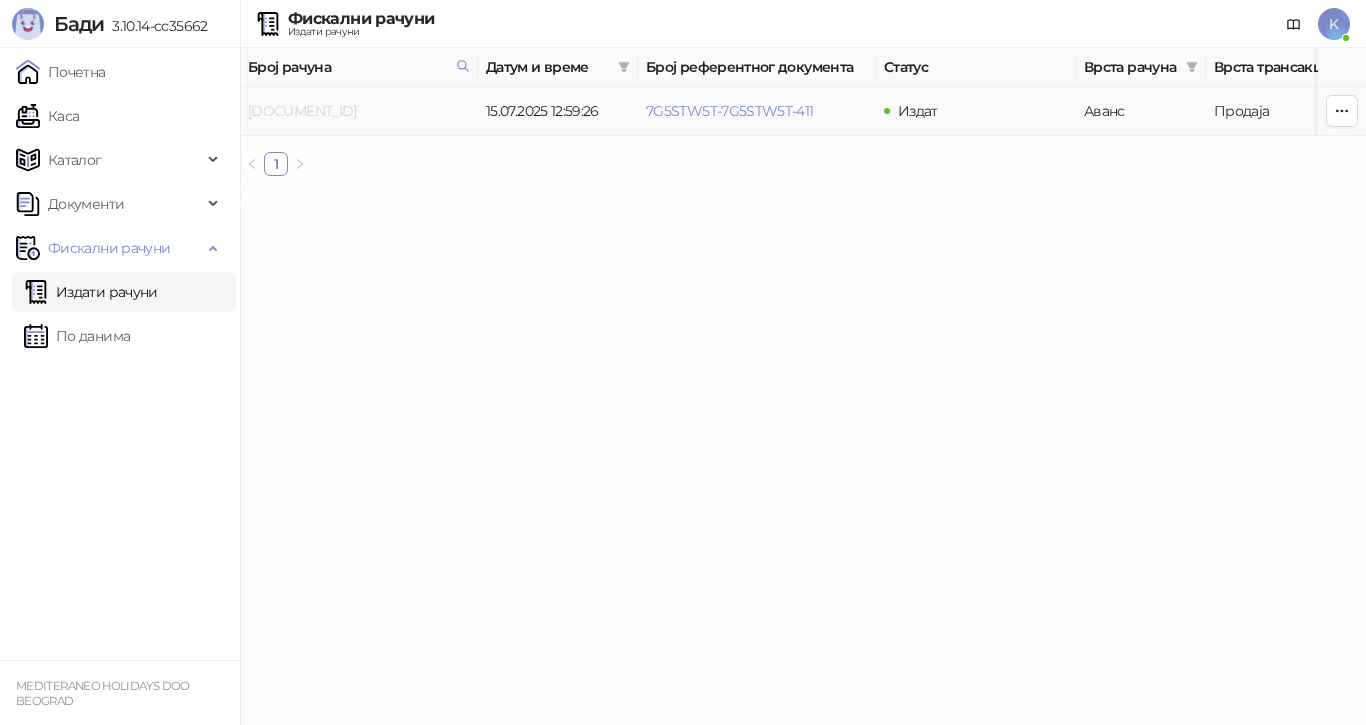click on "[DOCUMENT_ID]" at bounding box center (302, 111) 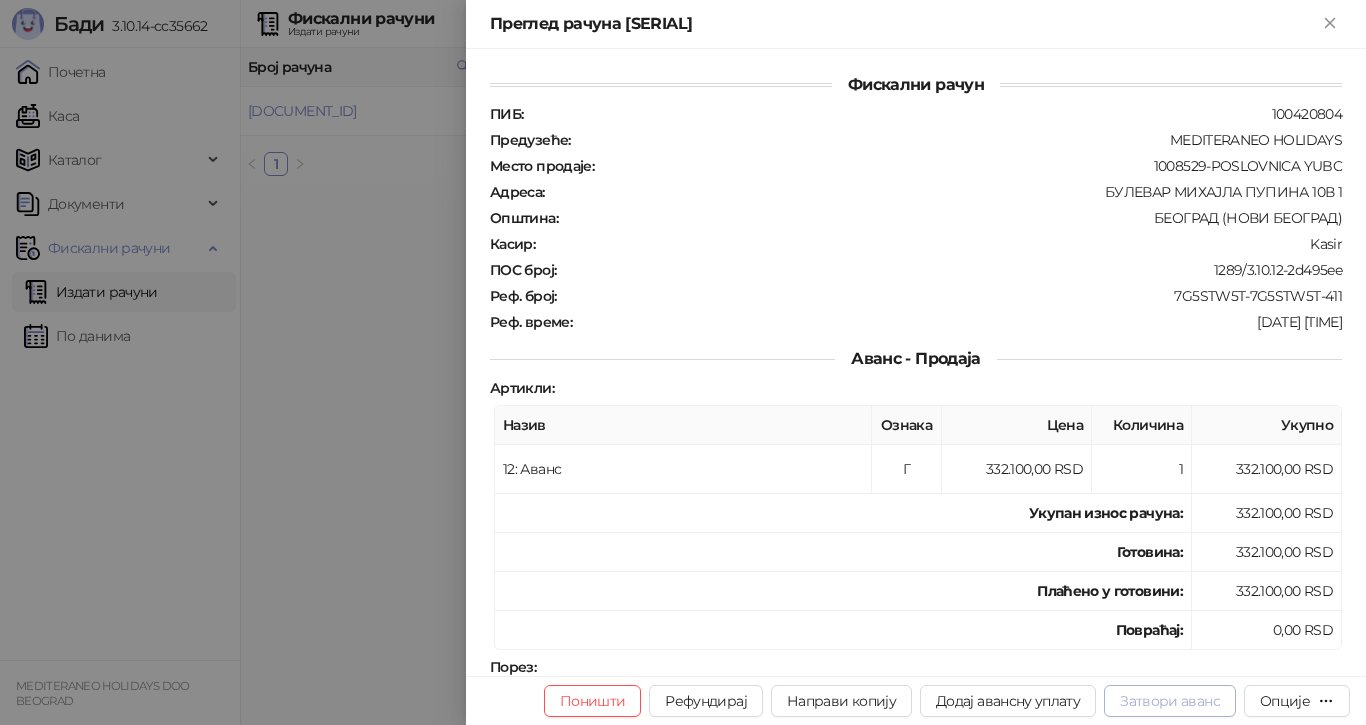 click on "Затвори аванс" at bounding box center (1170, 701) 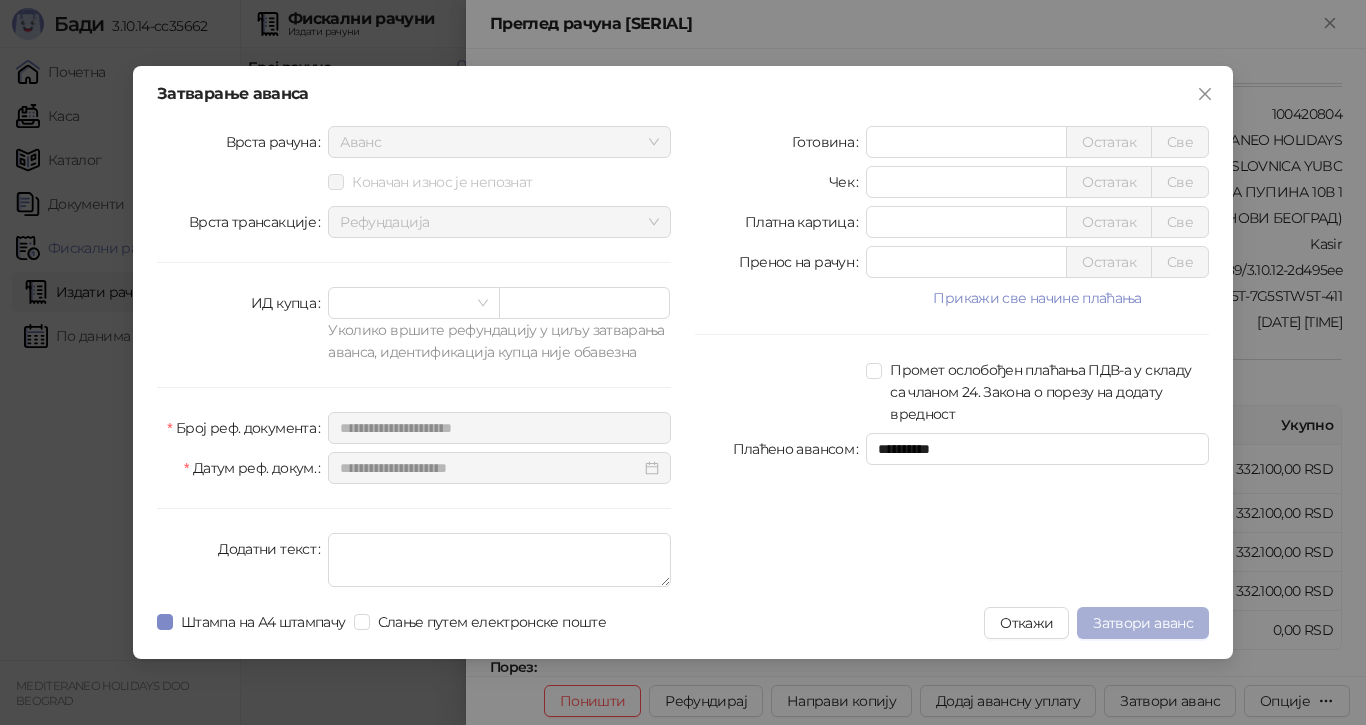 click on "Затвори аванс" at bounding box center [1143, 623] 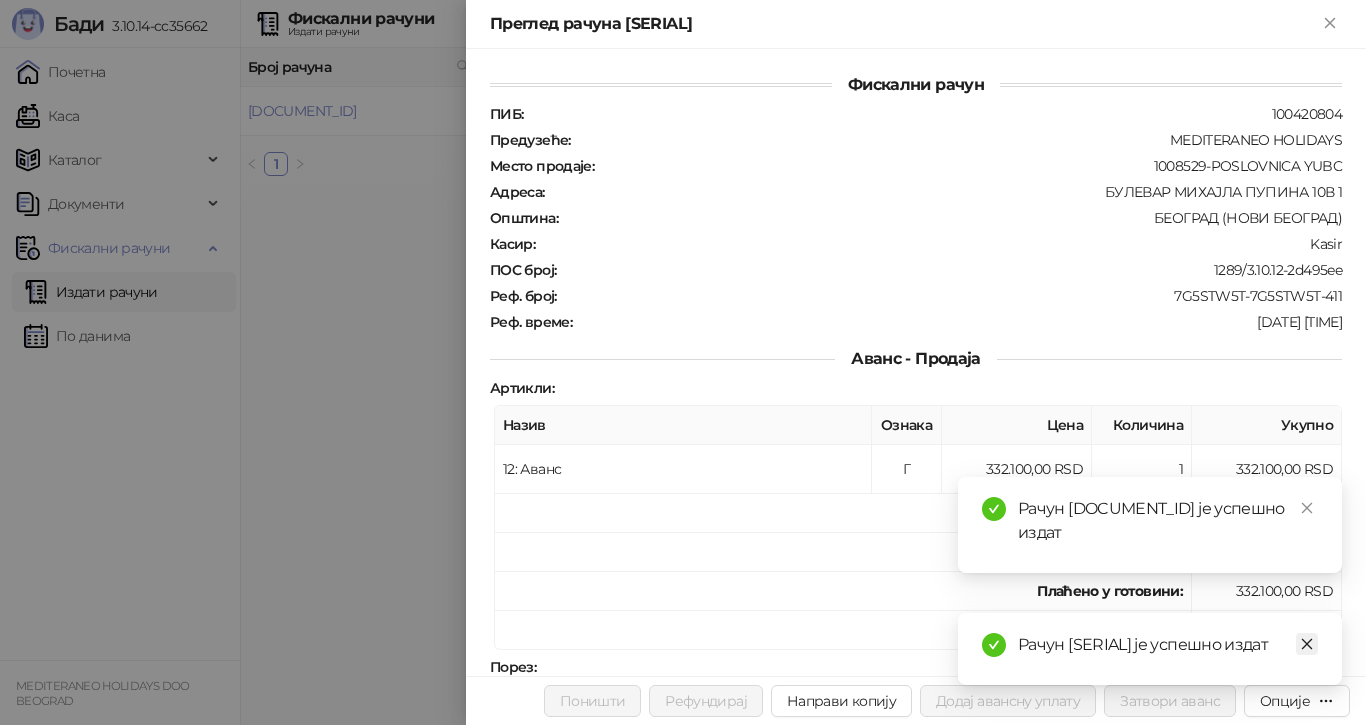 click 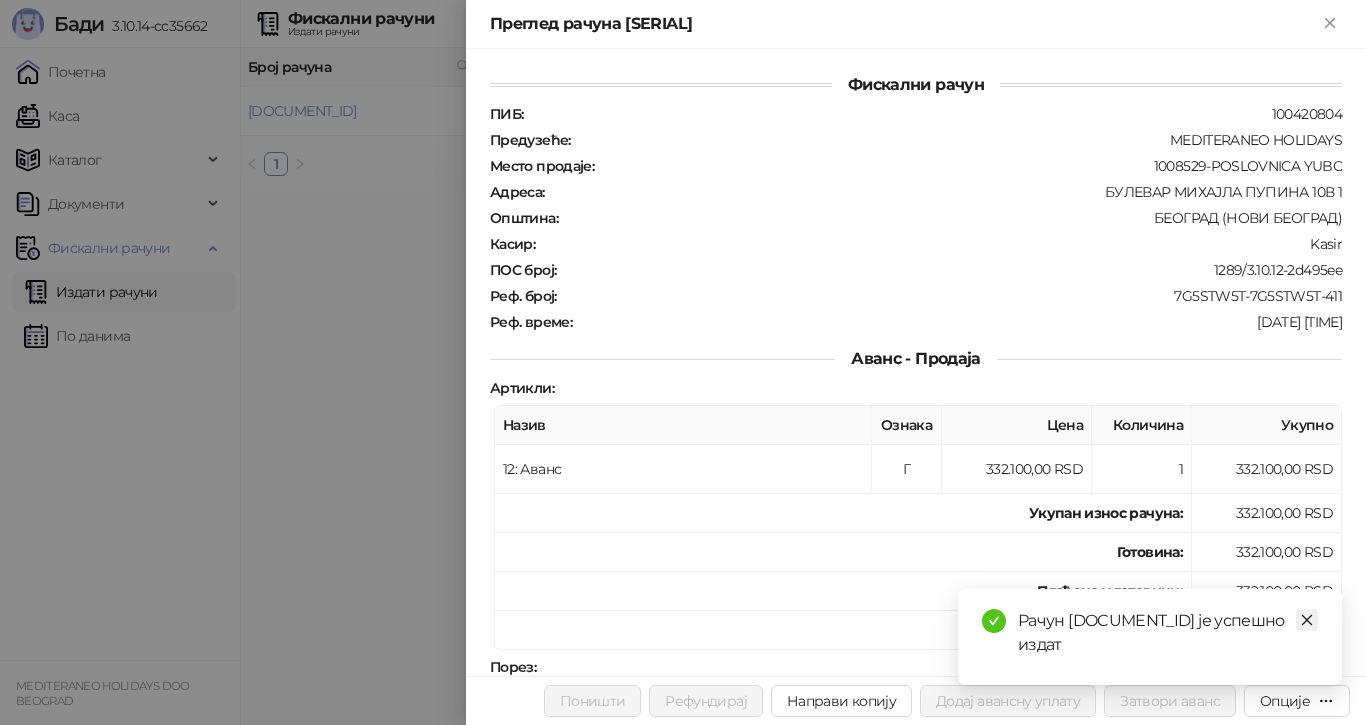 click 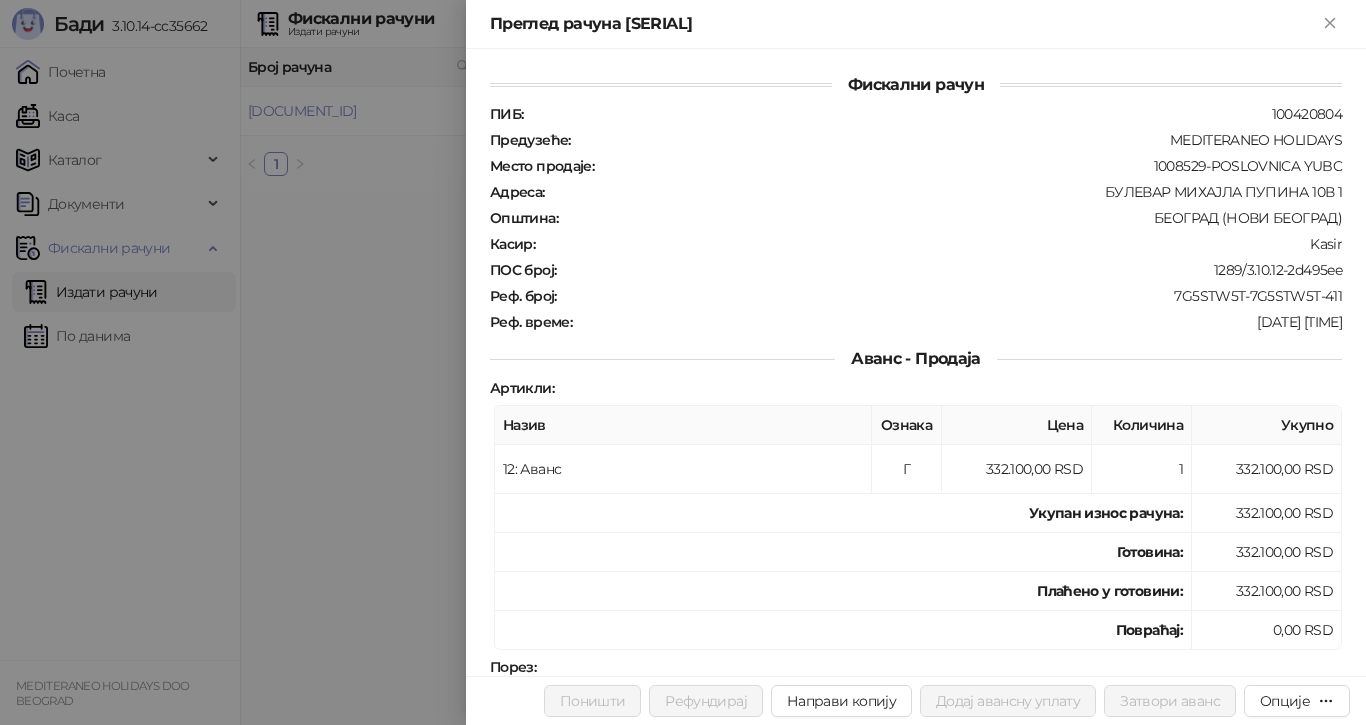 click at bounding box center (683, 362) 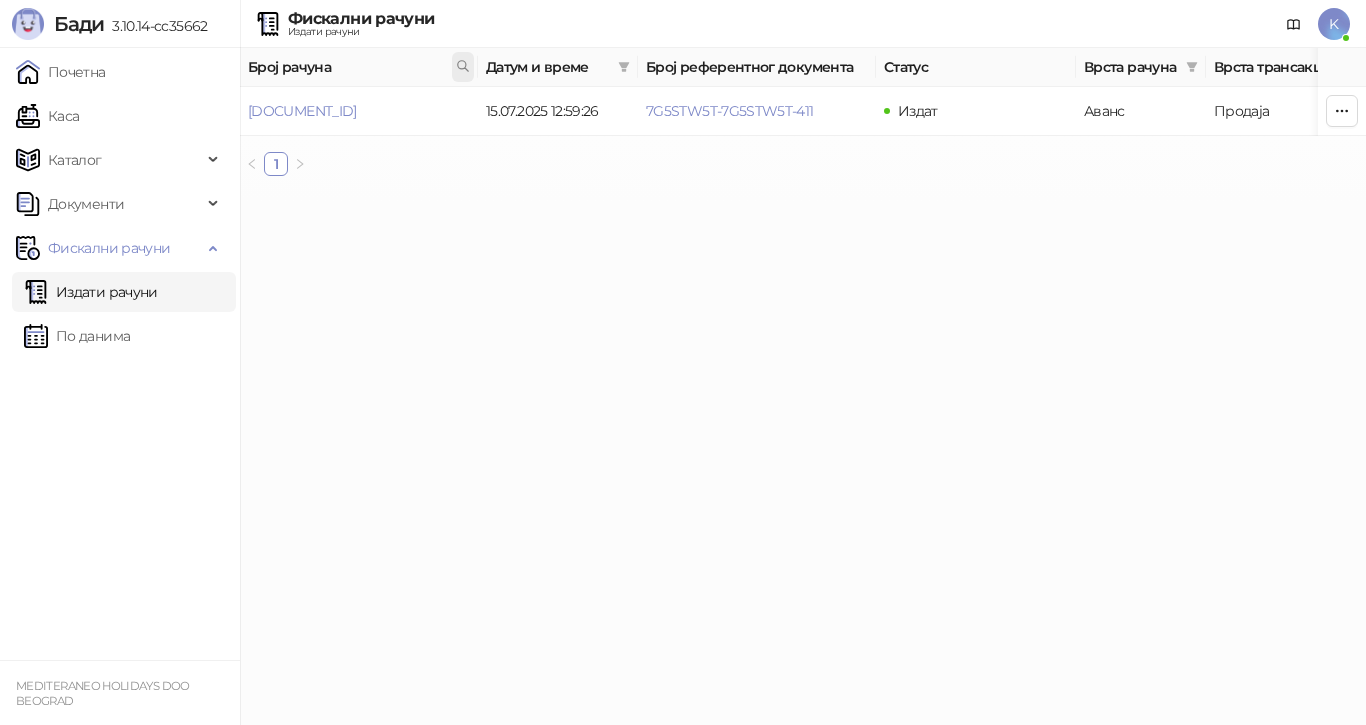 click 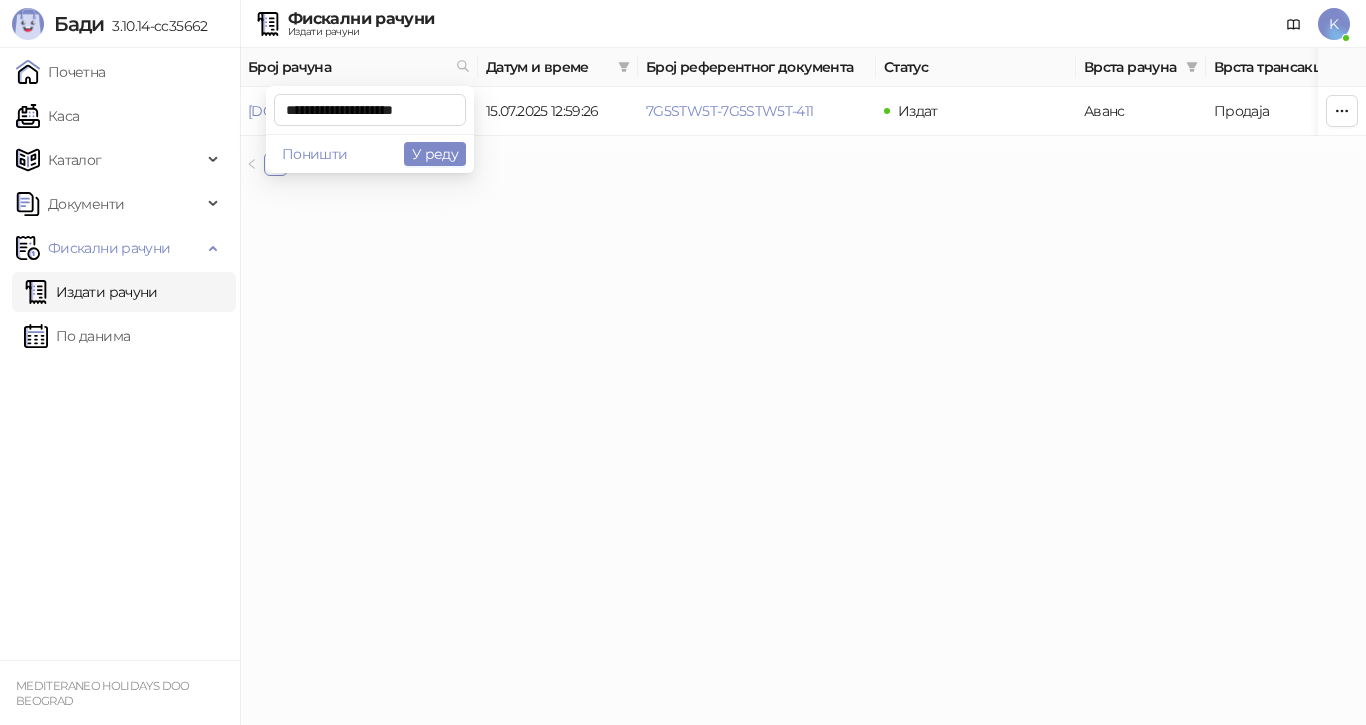 scroll, scrollTop: 0, scrollLeft: 1, axis: horizontal 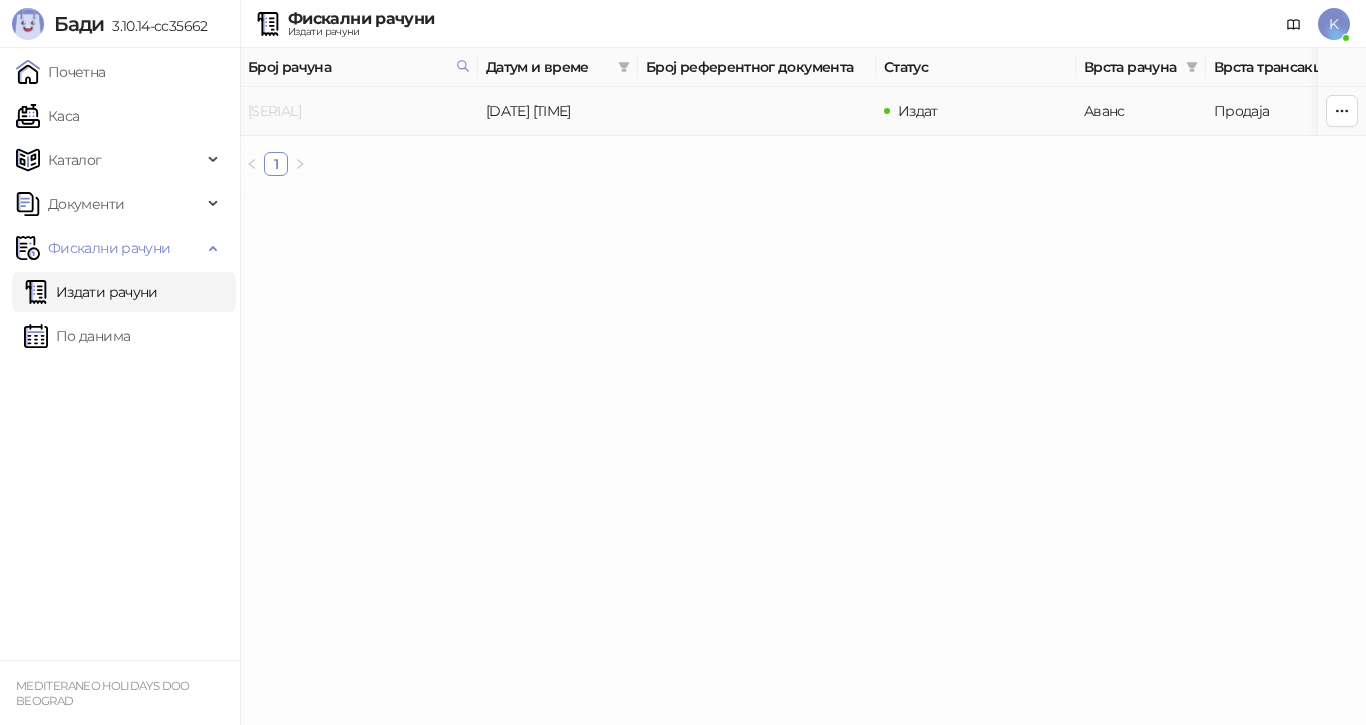 click on "[SERIAL]" at bounding box center [274, 111] 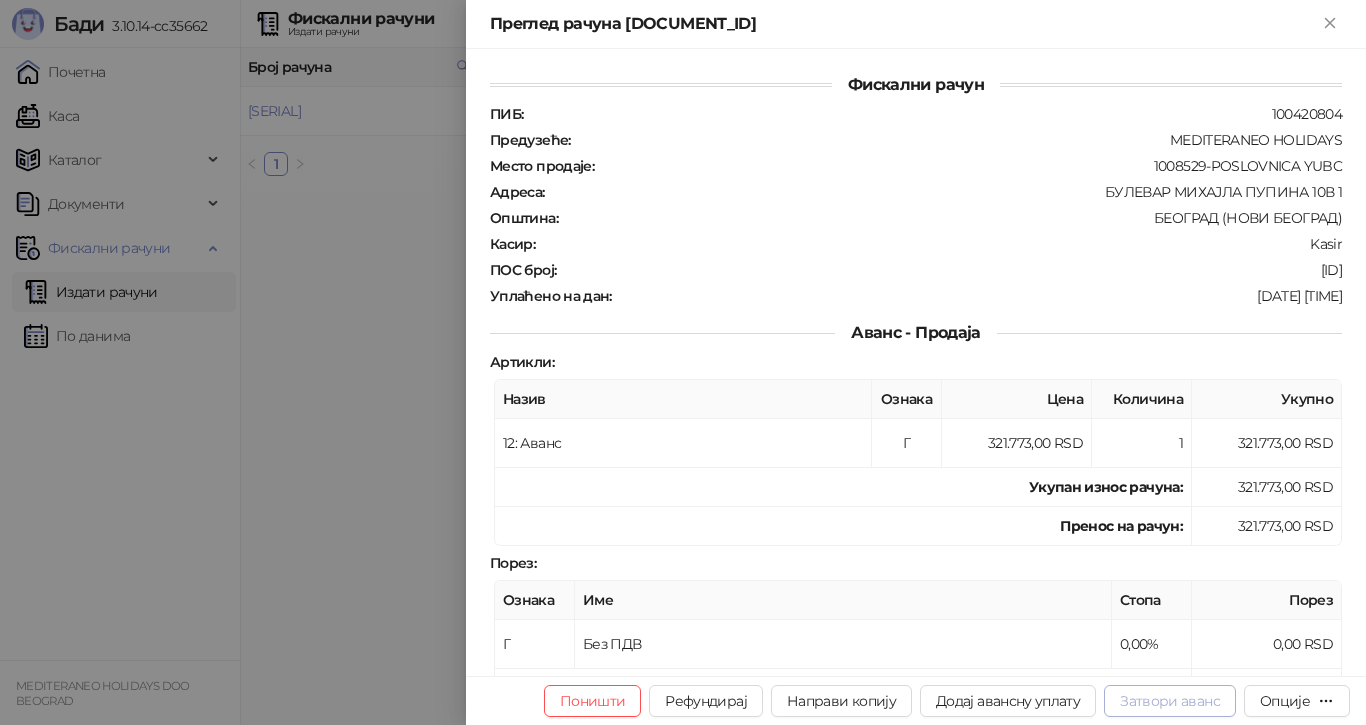 click on "Затвори аванс" at bounding box center [1170, 701] 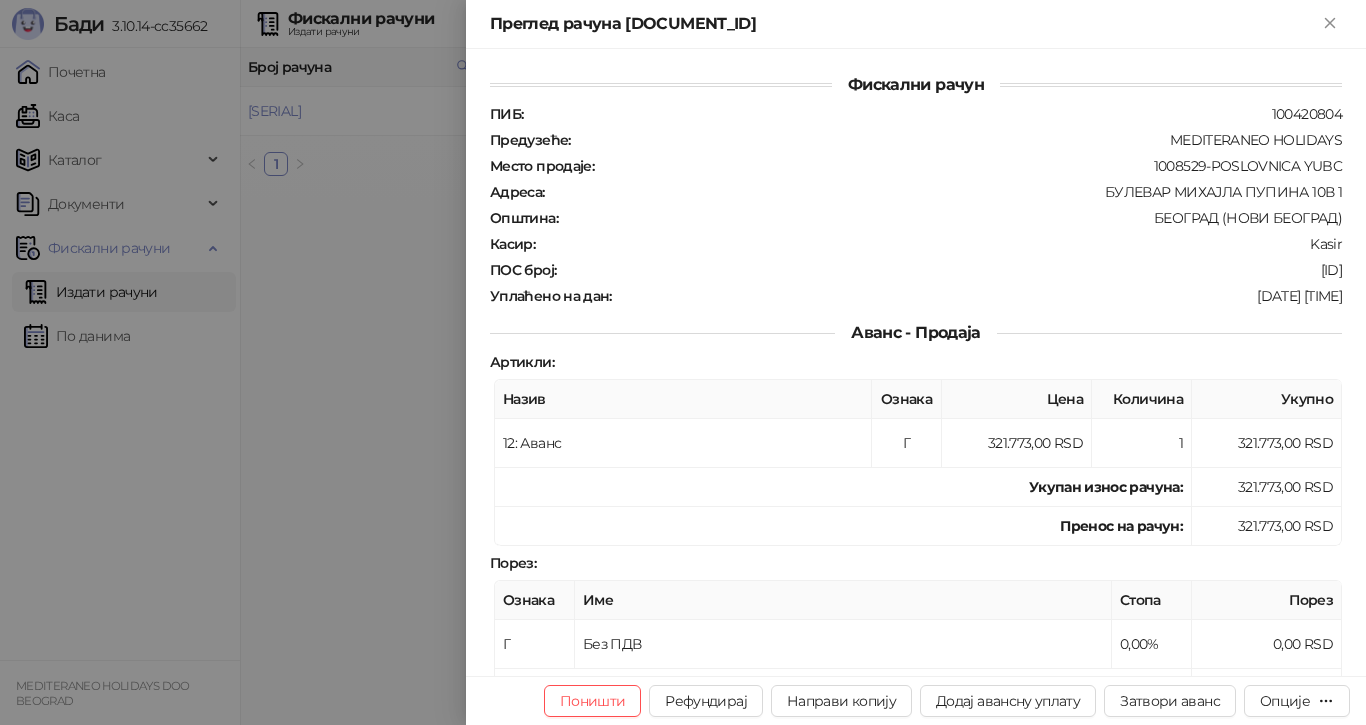 type on "**********" 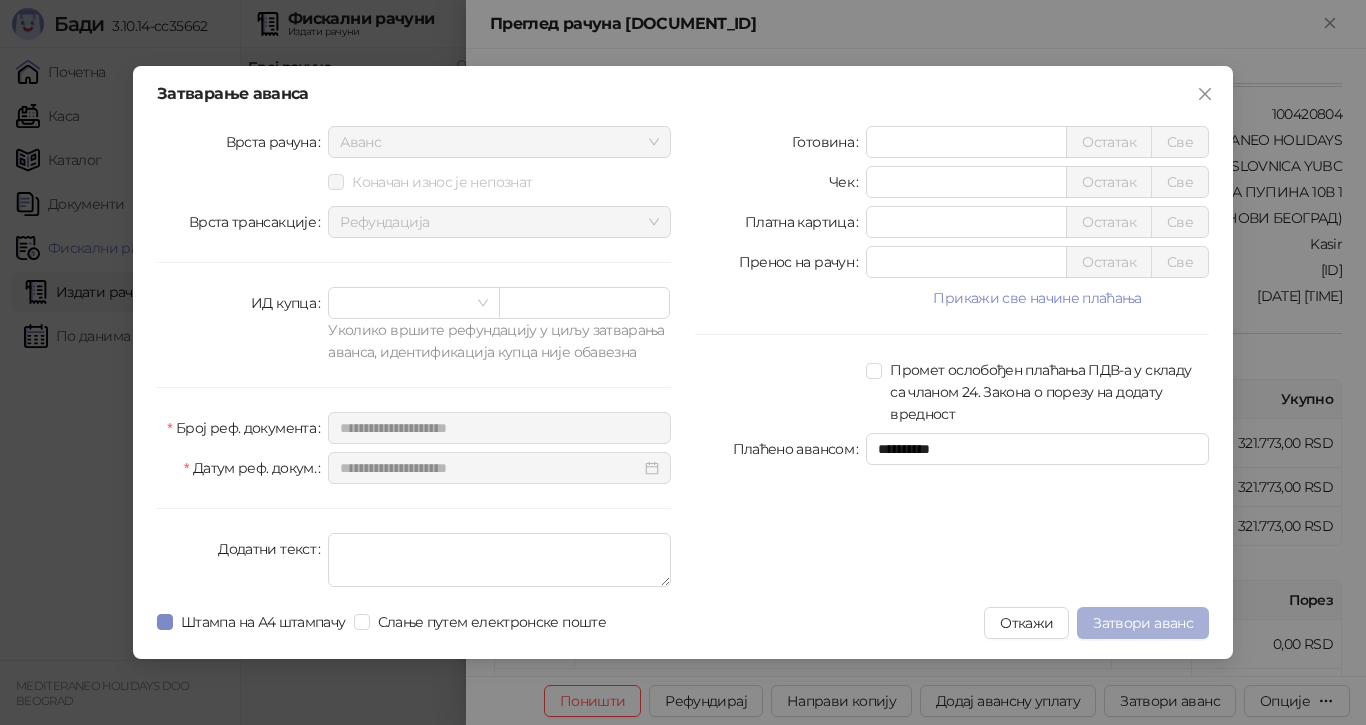 click on "Затвори аванс" at bounding box center [1143, 623] 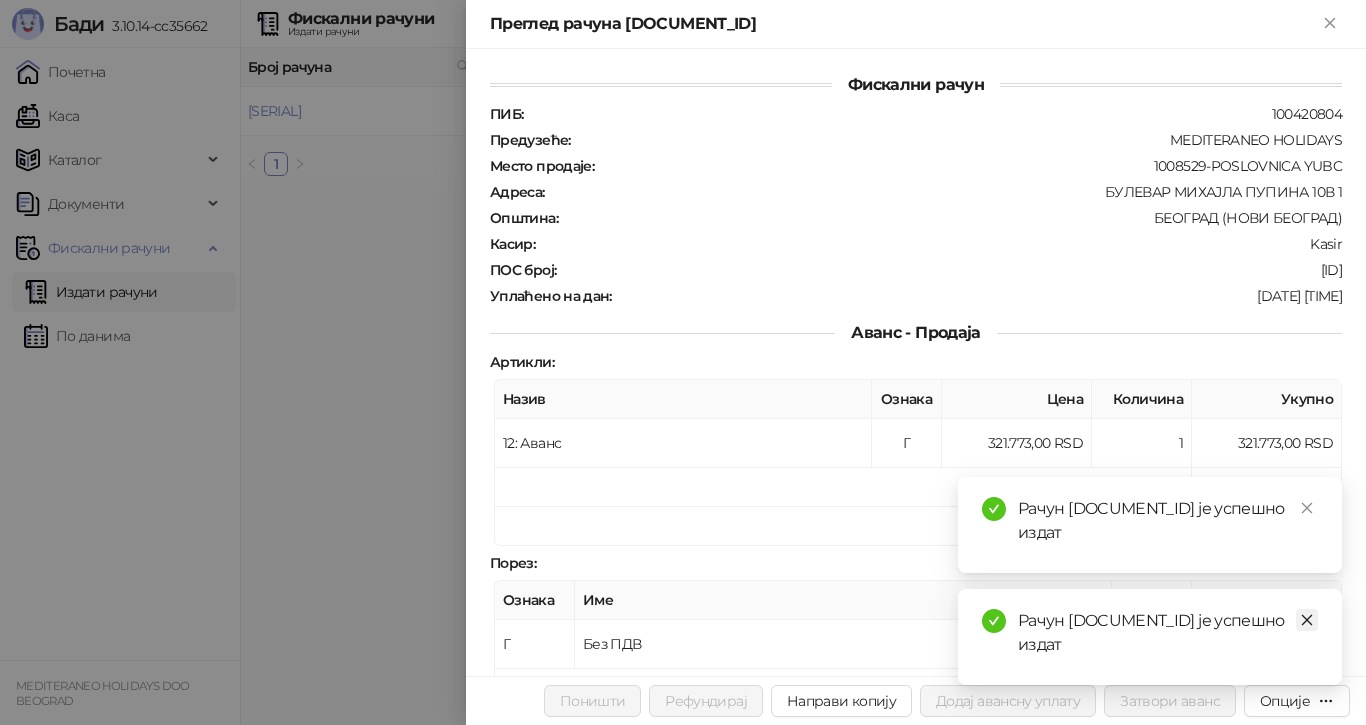 drag, startPoint x: 1309, startPoint y: 619, endPoint x: 1307, endPoint y: 605, distance: 14.142136 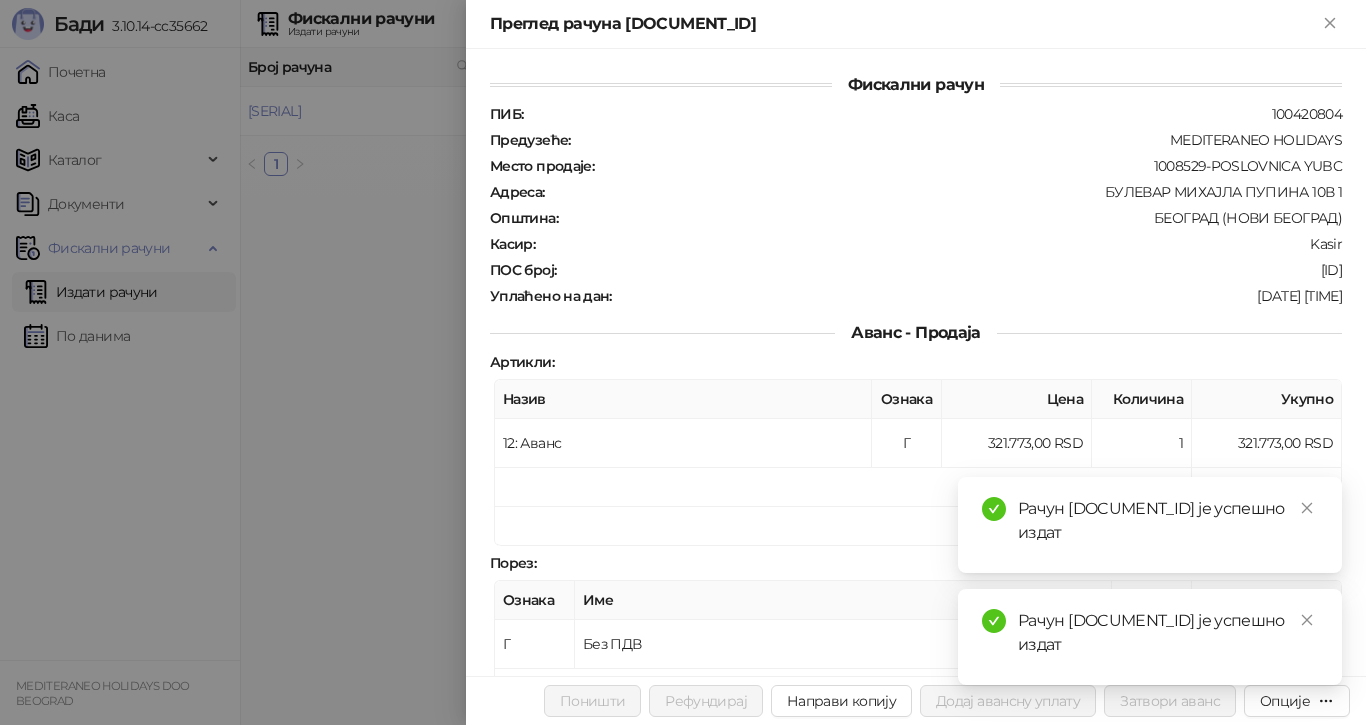 click 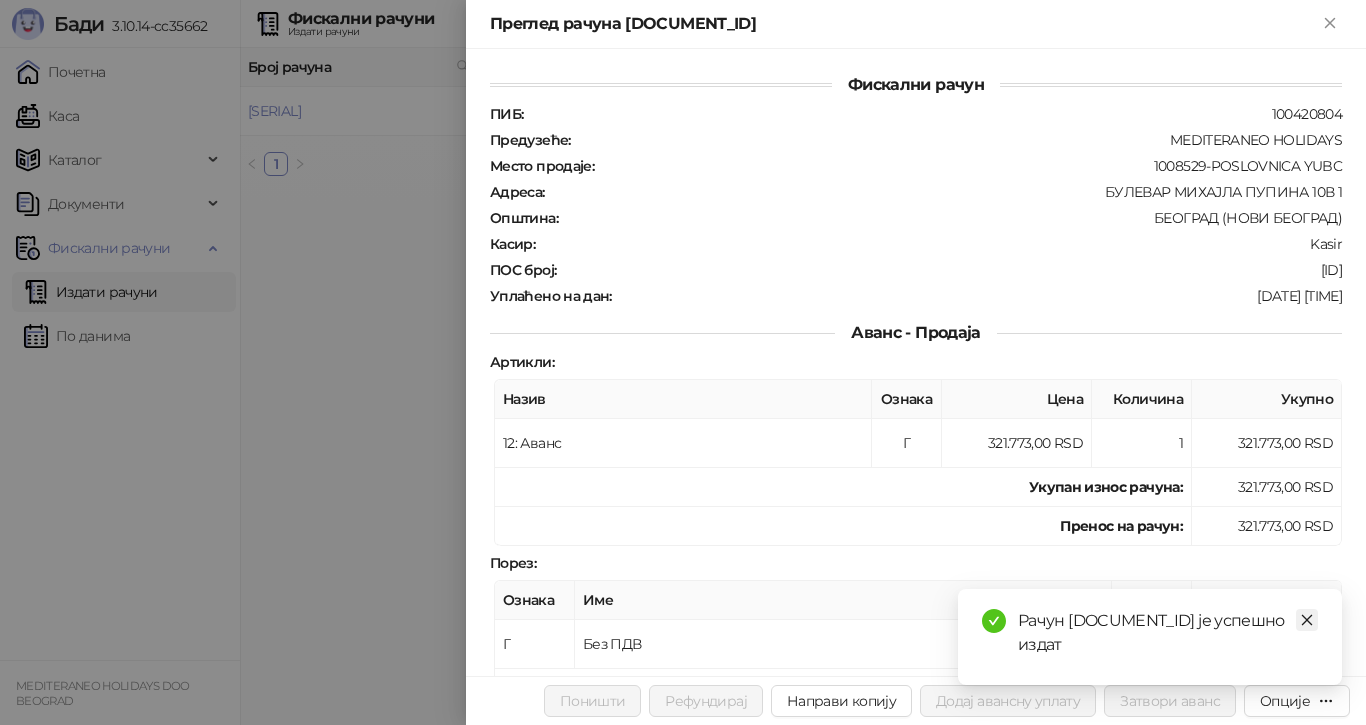 drag, startPoint x: 1303, startPoint y: 617, endPoint x: 1303, endPoint y: 606, distance: 11 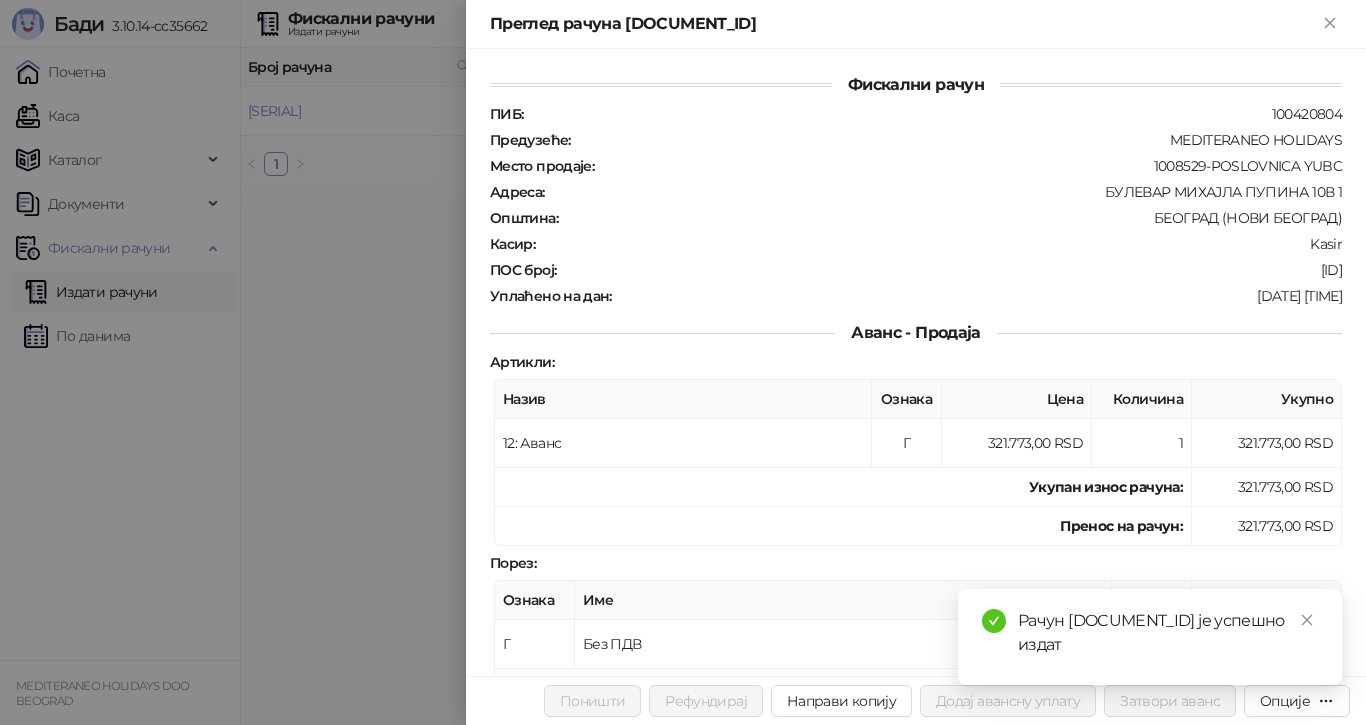 click at bounding box center (1307, 620) 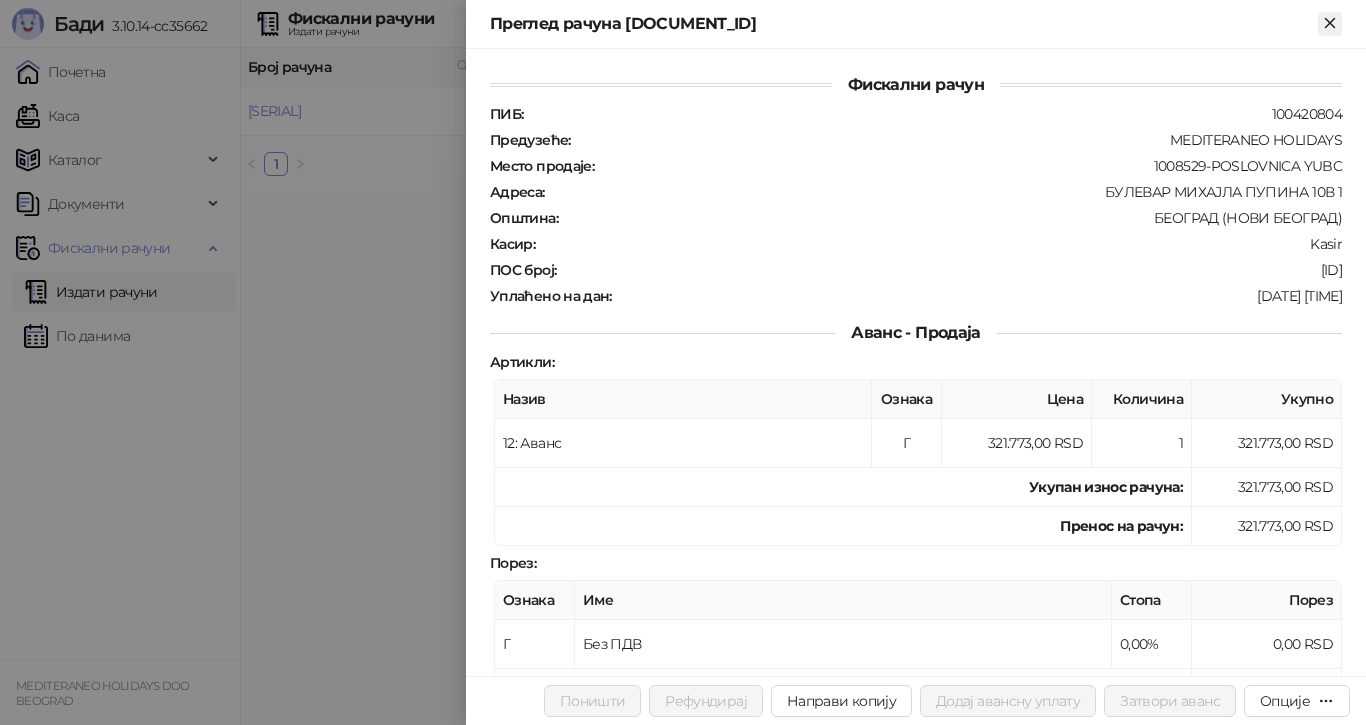 click 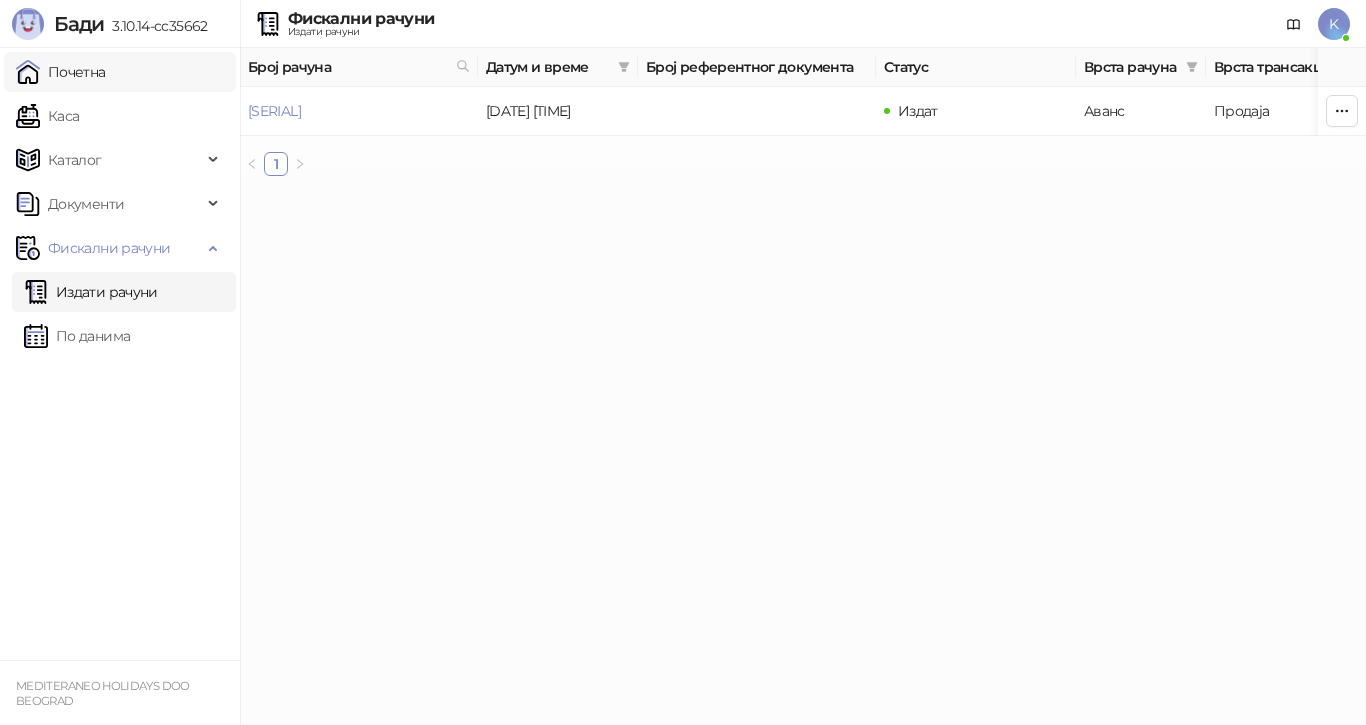 click on "Почетна" at bounding box center (61, 72) 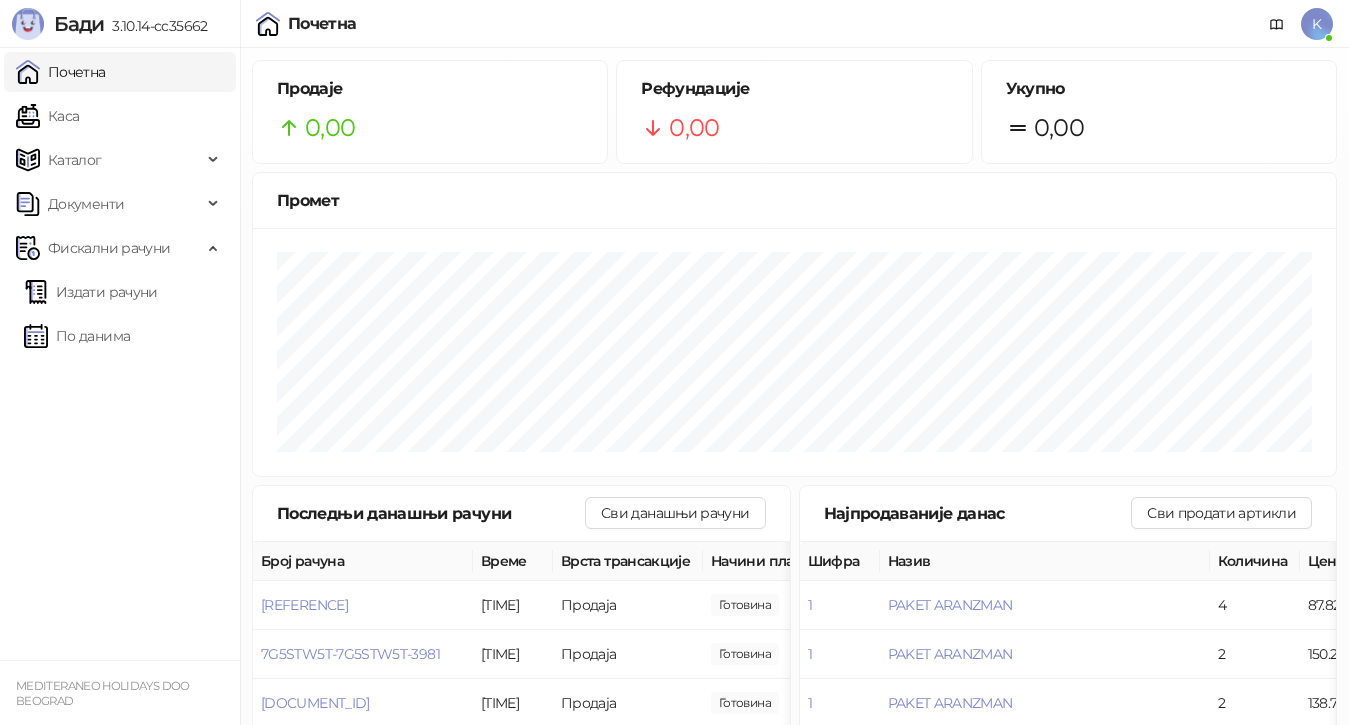 click on "Почетна" at bounding box center [61, 72] 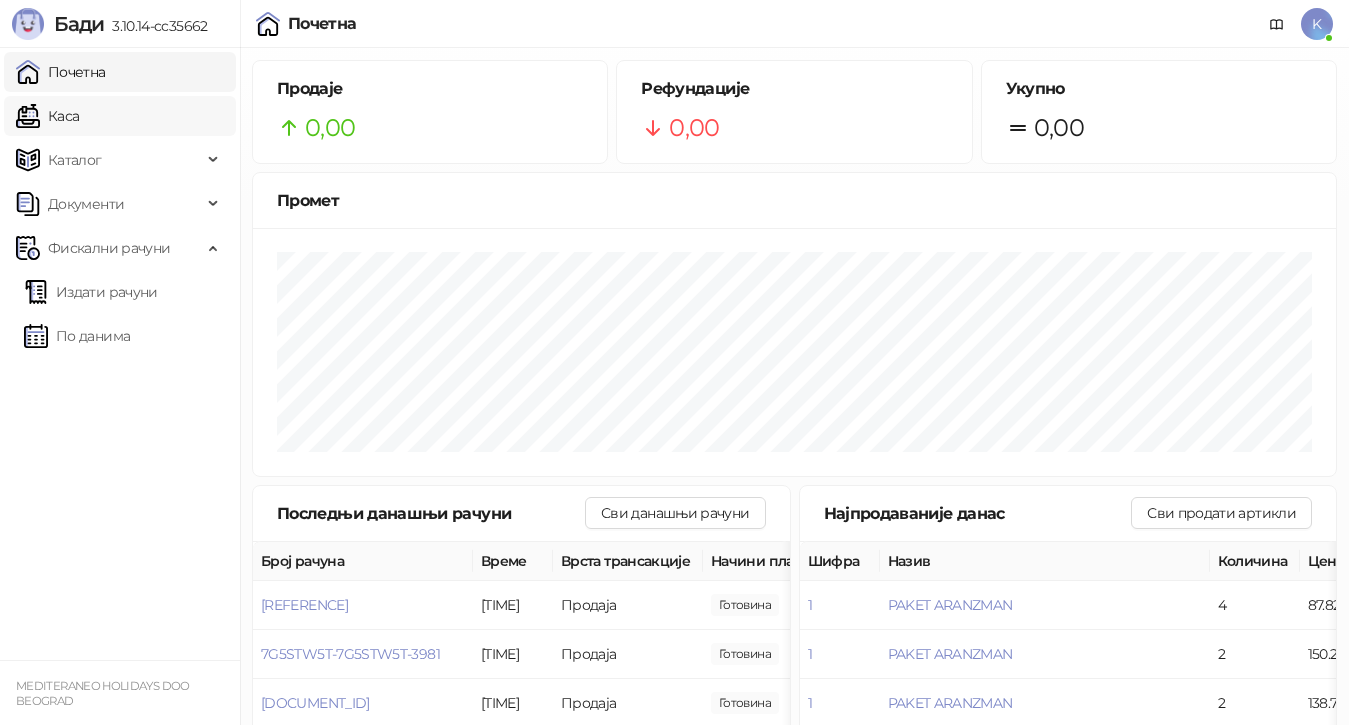 click on "Каса" at bounding box center (47, 116) 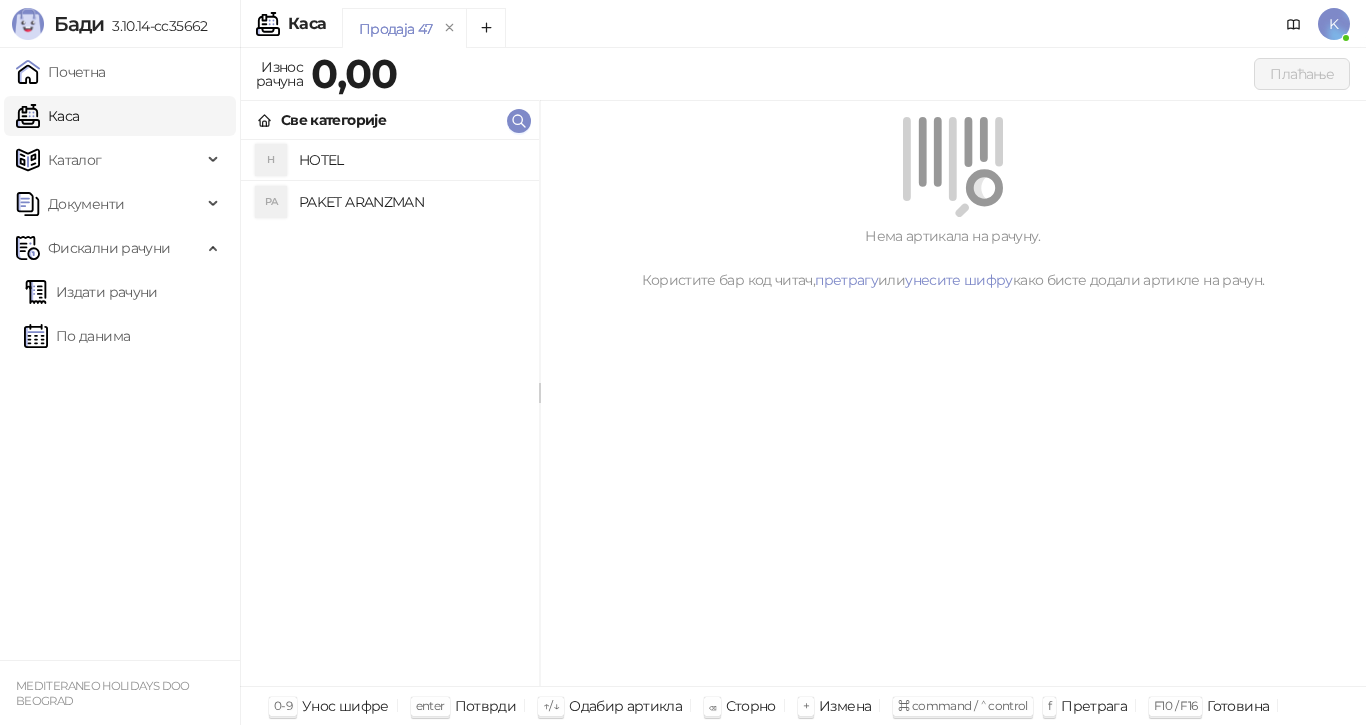 click on "PAKET ARANZMAN" at bounding box center [411, 202] 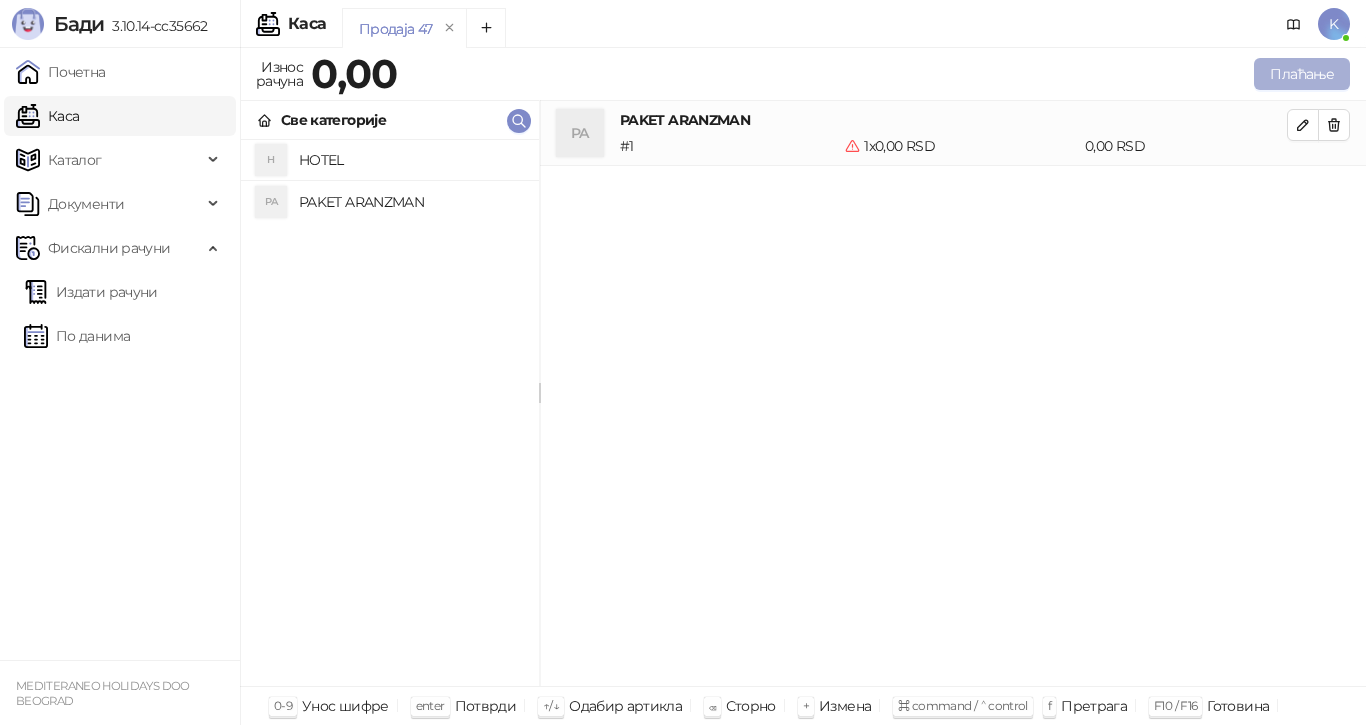 click on "Плаћање" at bounding box center (1302, 74) 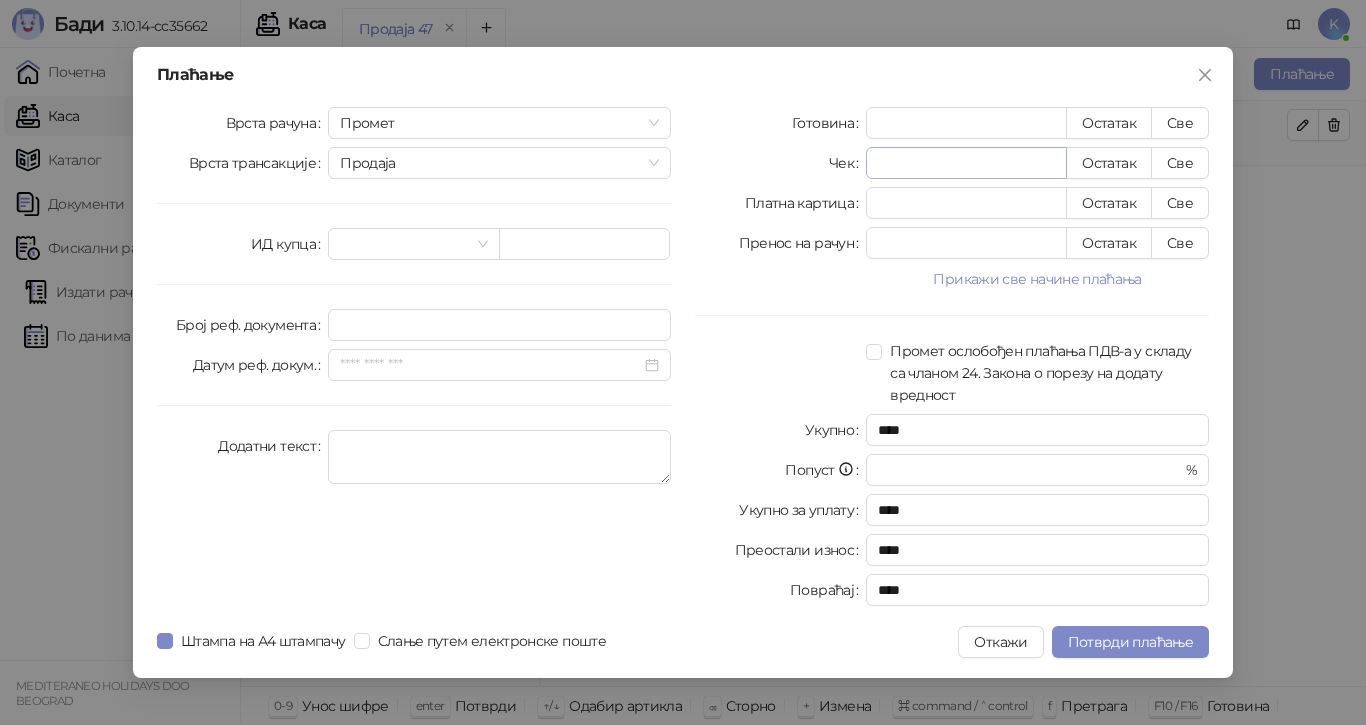 type on "*" 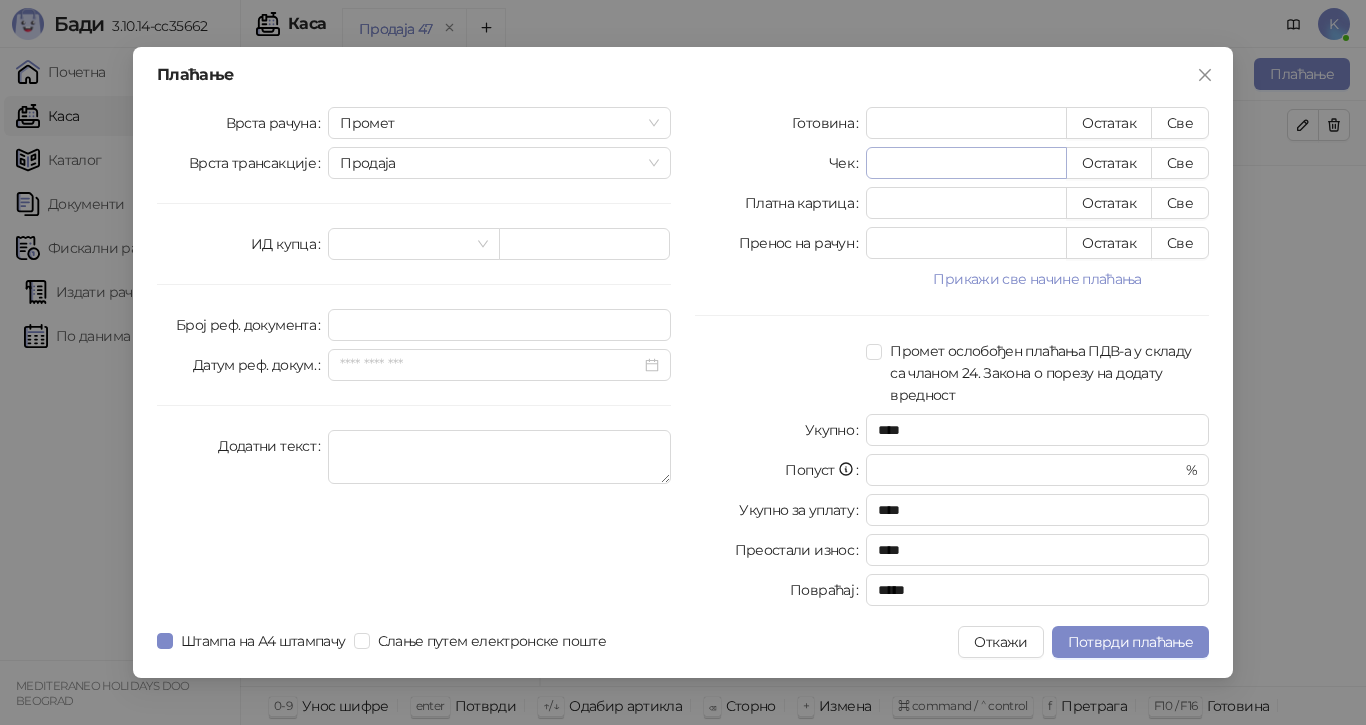 type on "***" 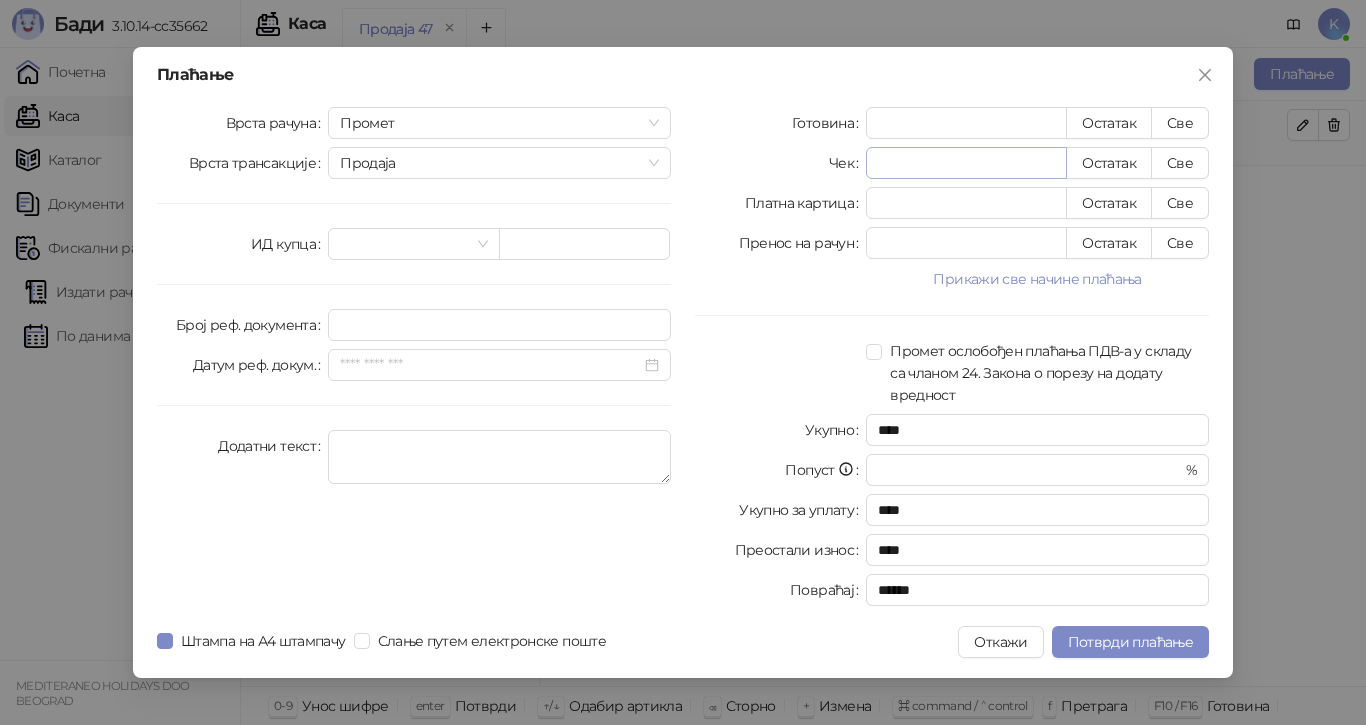 type on "****" 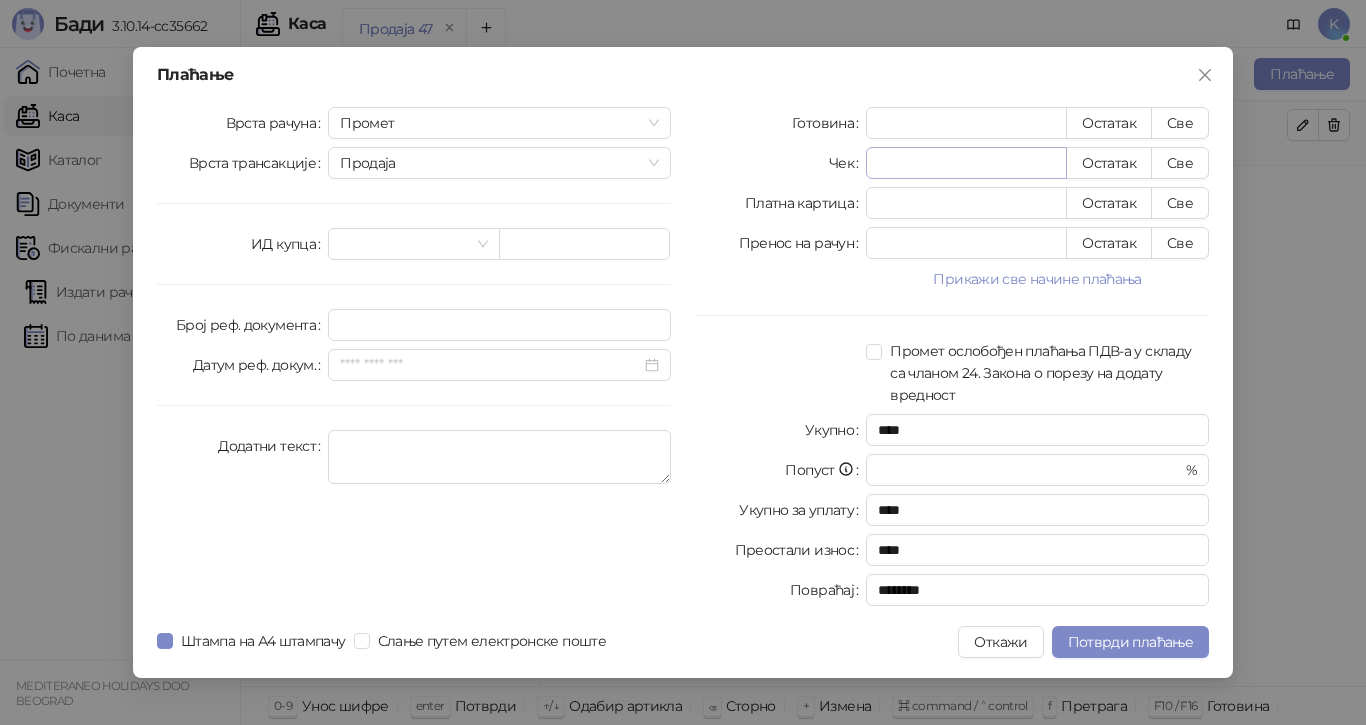 type on "*****" 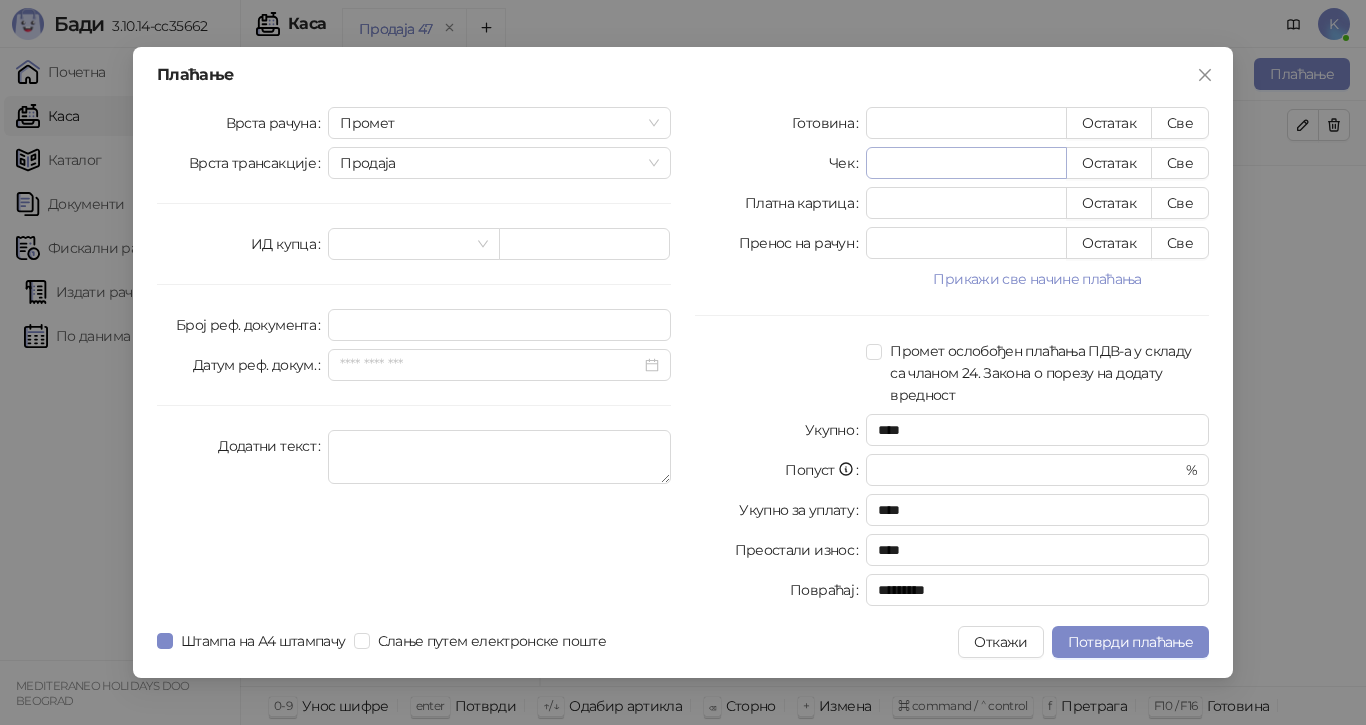 type on "******" 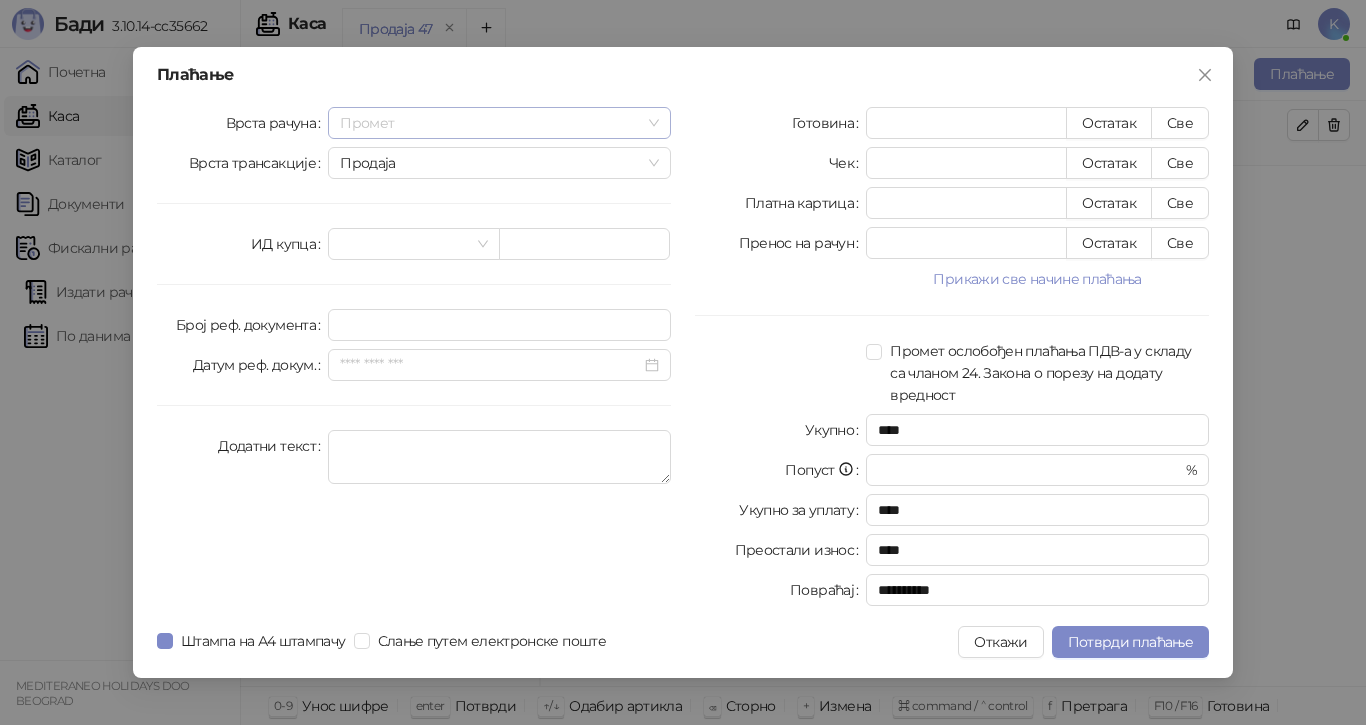 click on "Промет" at bounding box center (499, 123) 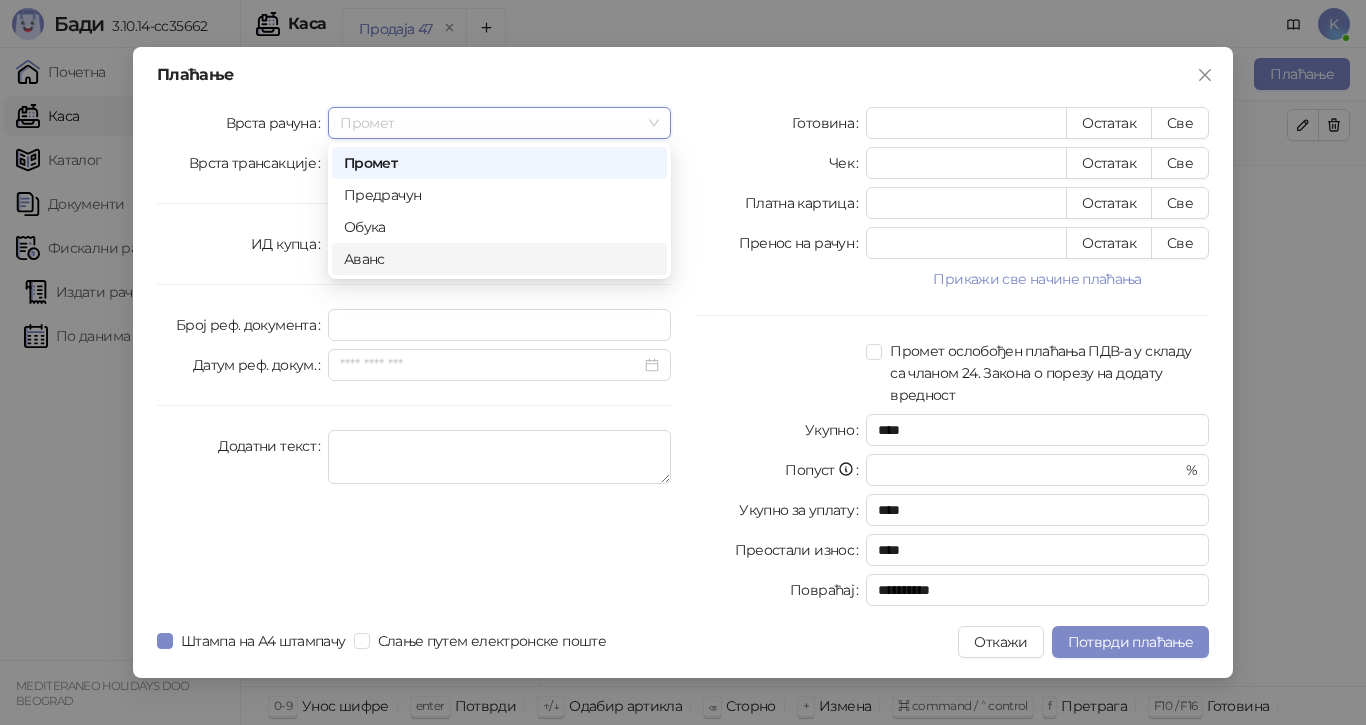 click on "Аванс" at bounding box center (499, 259) 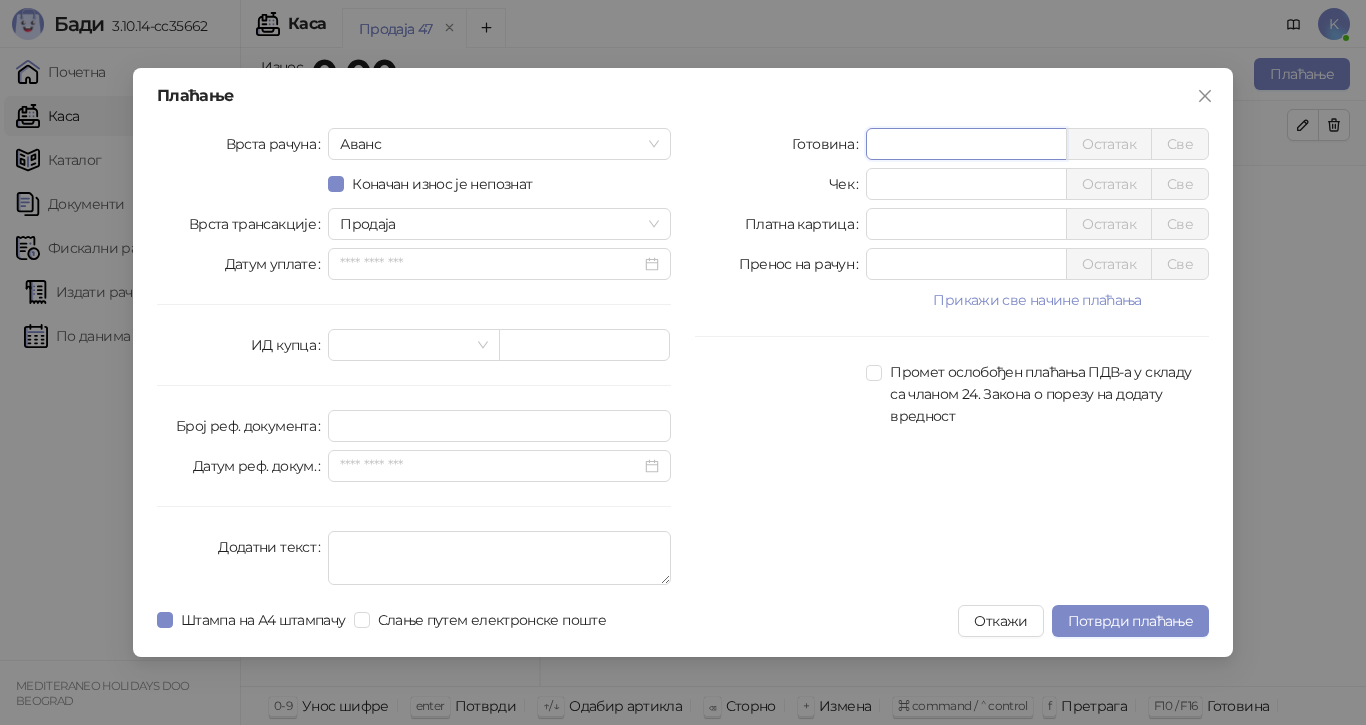 drag, startPoint x: 935, startPoint y: 146, endPoint x: 762, endPoint y: 137, distance: 173.23395 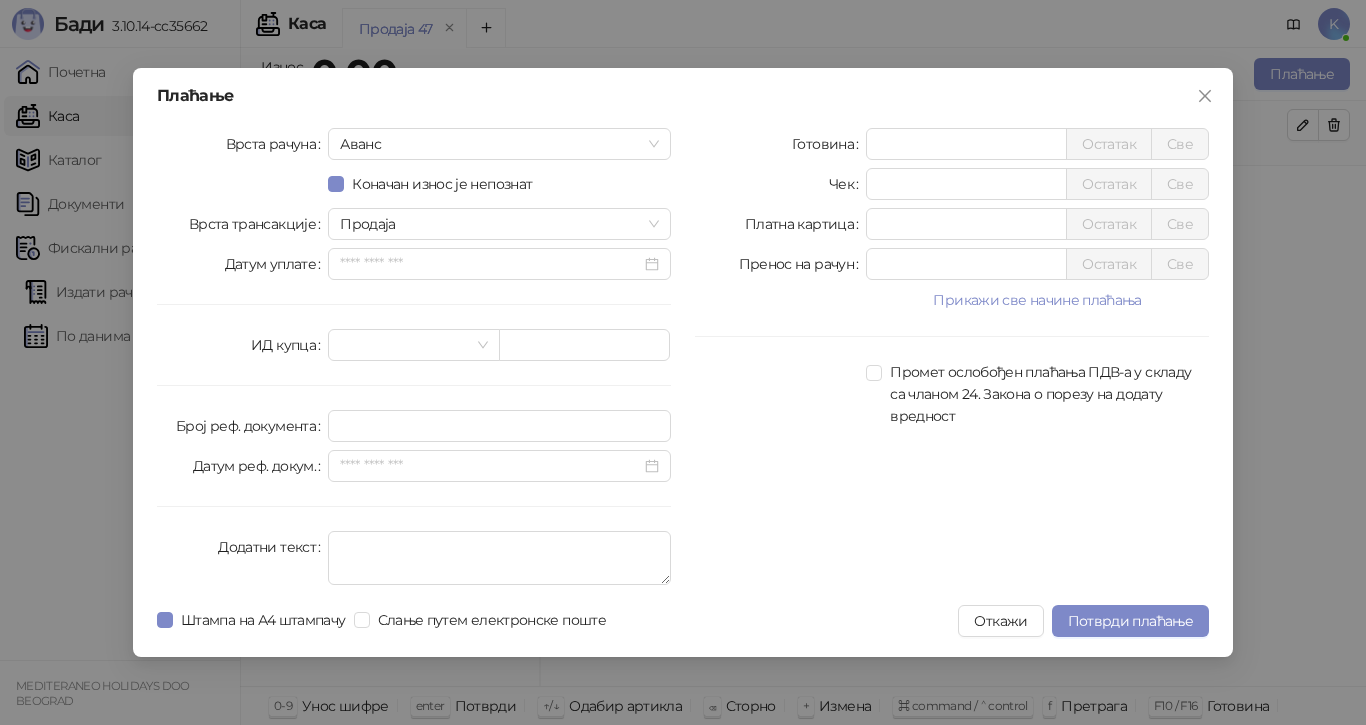 click on "Готовина Остатак Све Чек * Остатак Све Платна картица * Остатак Све Пренос на рачун * Остатак Све Прикажи све начине плаћања Ваучер * Остатак Све Инстант плаћање * Остатак Све Друго безготовинско * Остатак Све   Промет ослобођен плаћања ПДВ-а у складу са чланом 24. Закона о порезу на додату вредност" at bounding box center (952, 360) 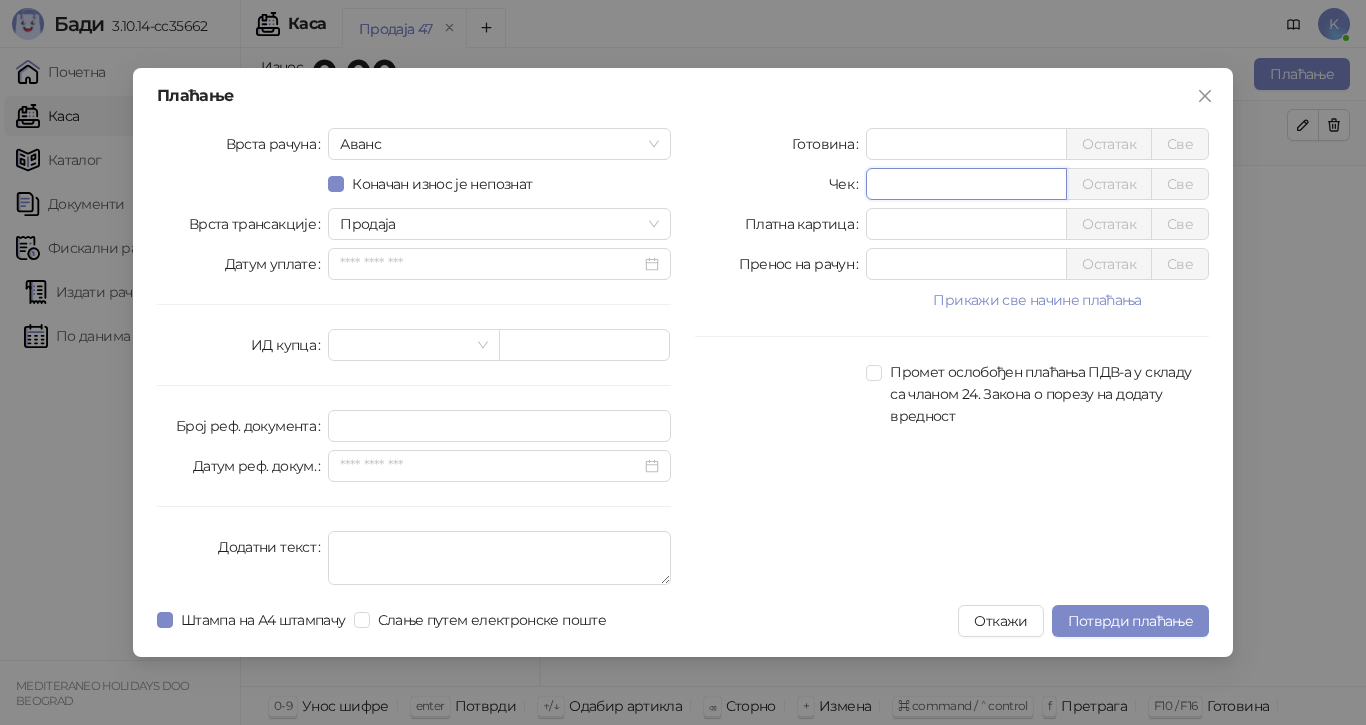 drag, startPoint x: 921, startPoint y: 184, endPoint x: 917, endPoint y: 195, distance: 11.7046995 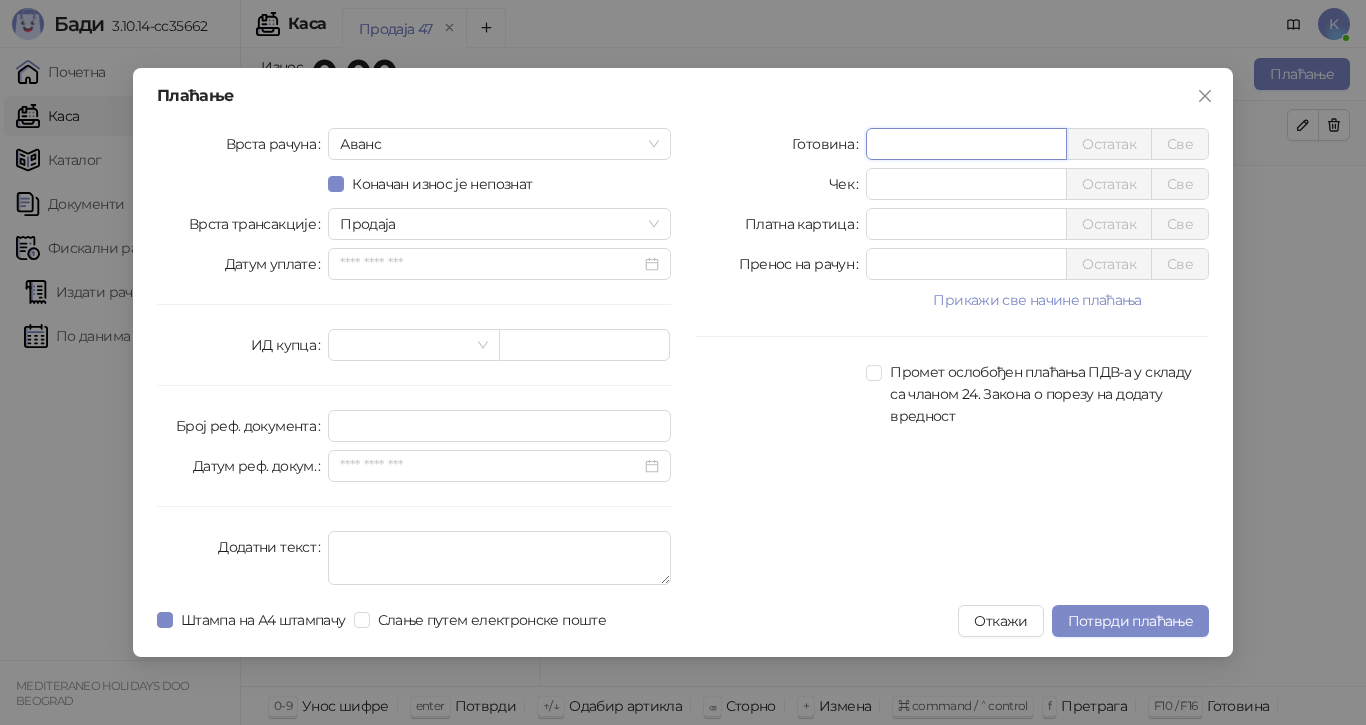 click at bounding box center (966, 144) 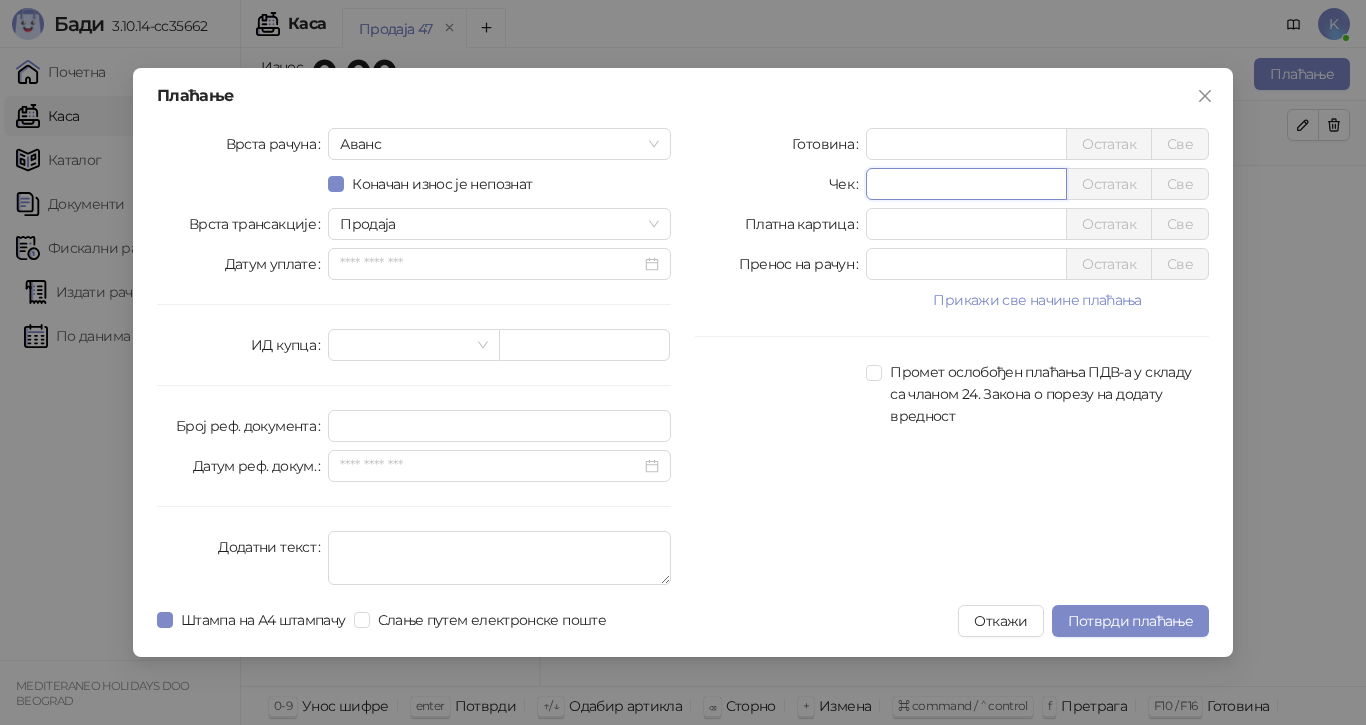 click on "*" at bounding box center [966, 184] 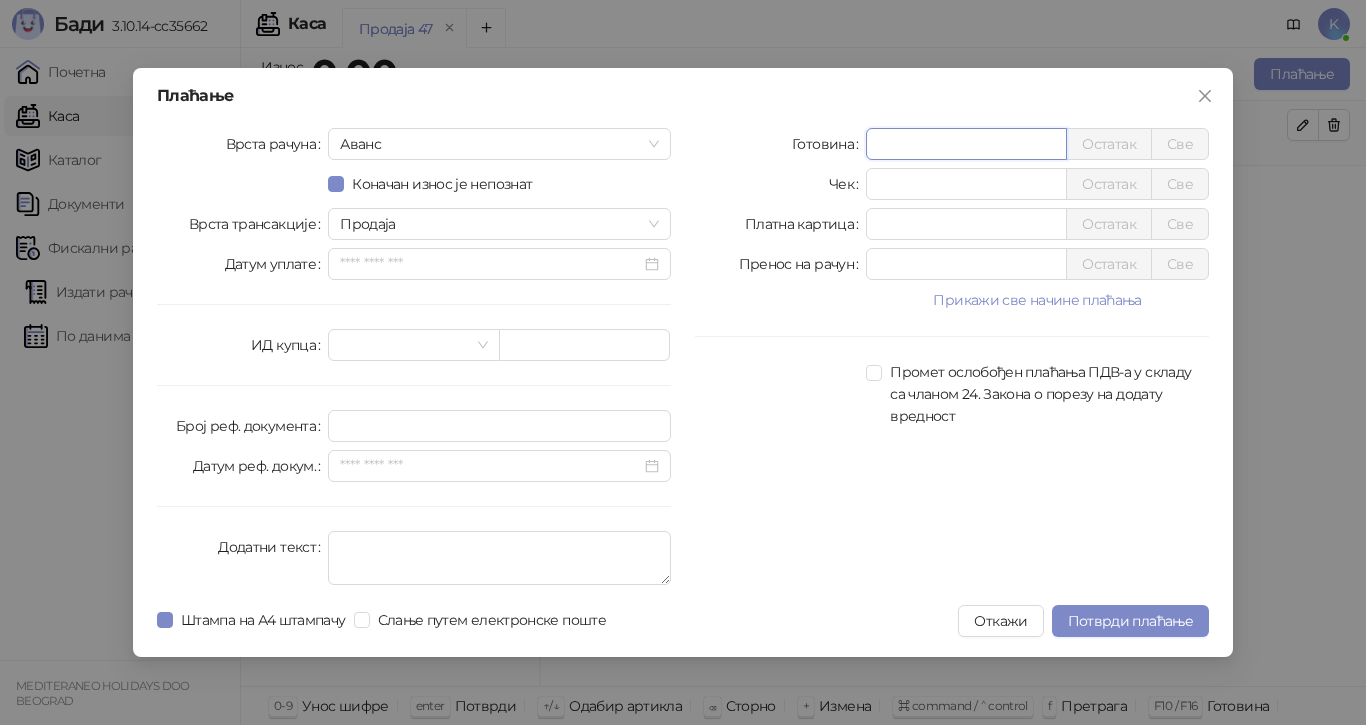 click on "*" at bounding box center [966, 144] 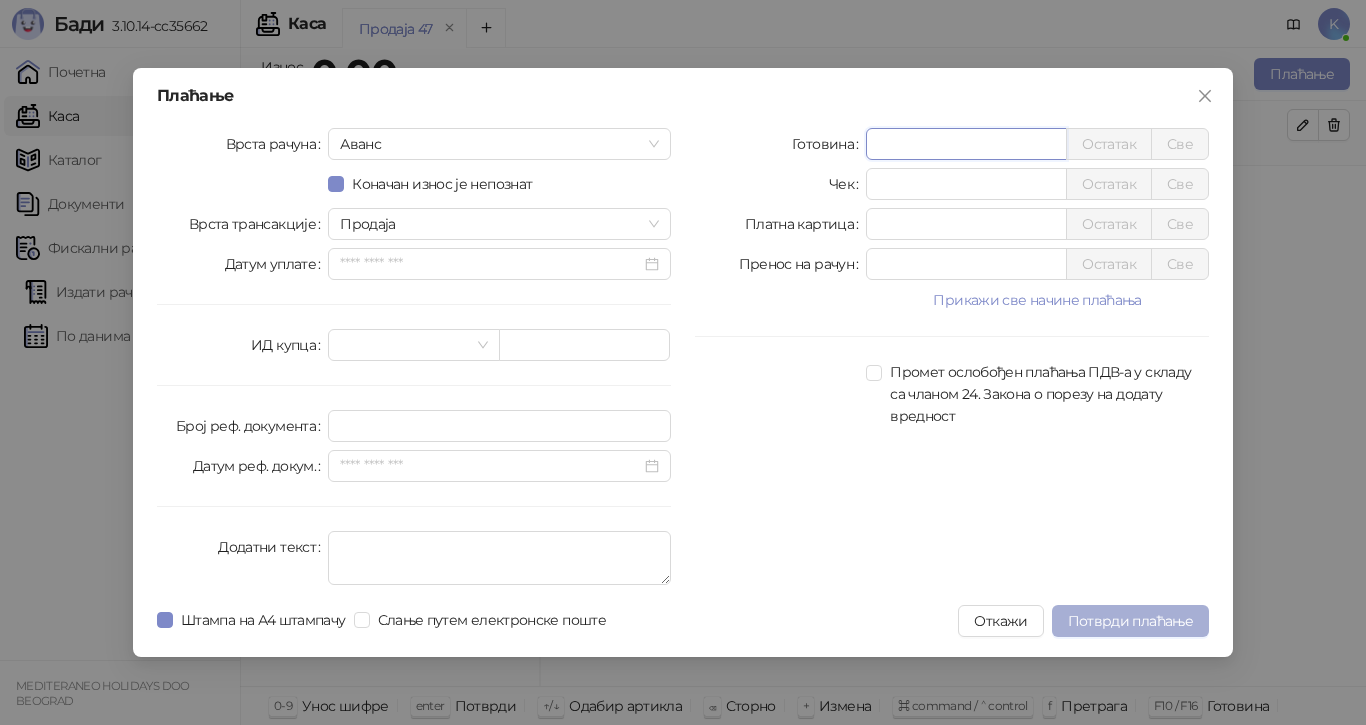 type on "******" 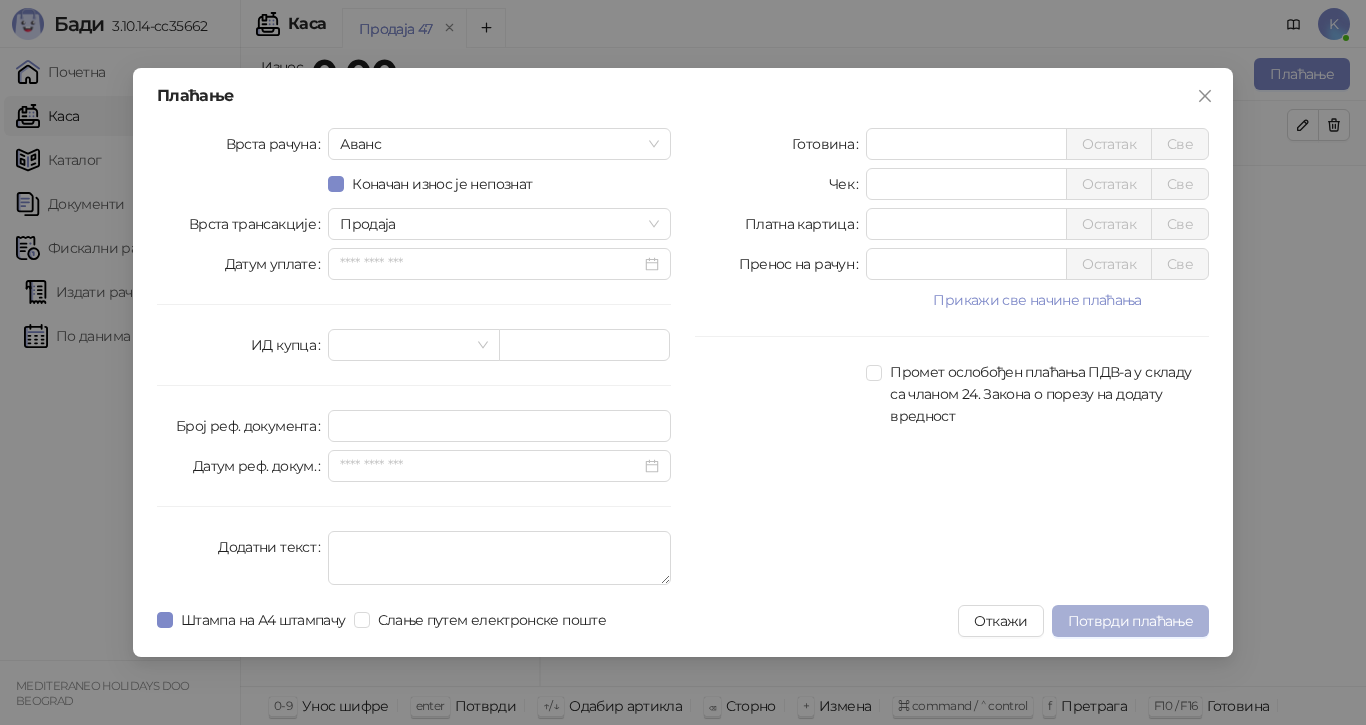 click on "Потврди плаћање" at bounding box center (1130, 621) 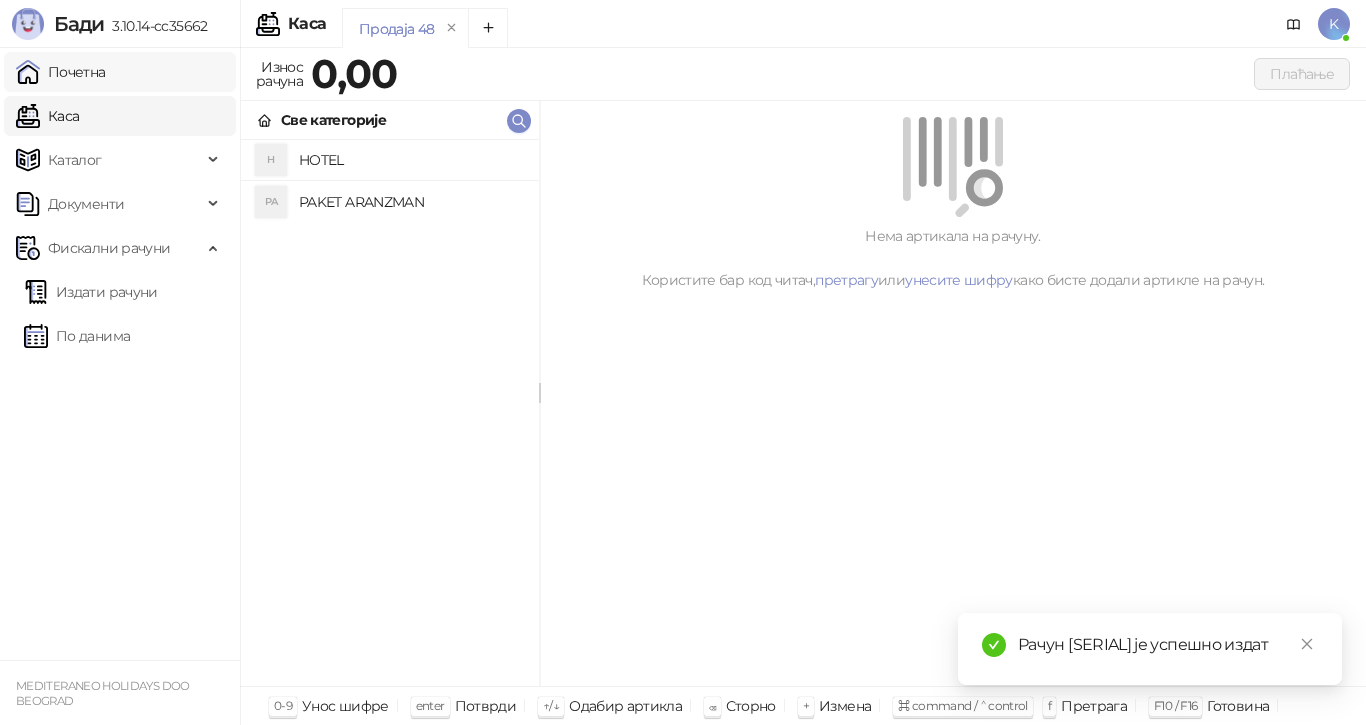 click on "Почетна" at bounding box center [61, 72] 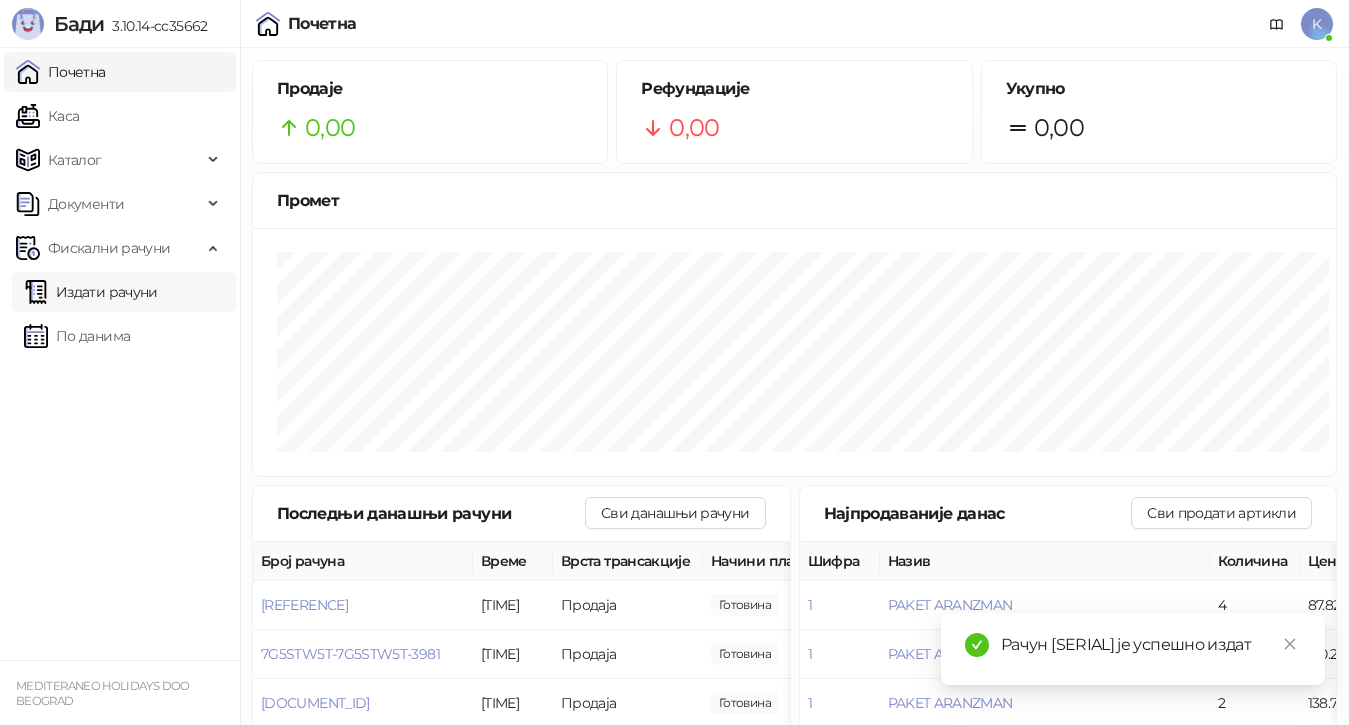 click on "Издати рачуни" at bounding box center [91, 292] 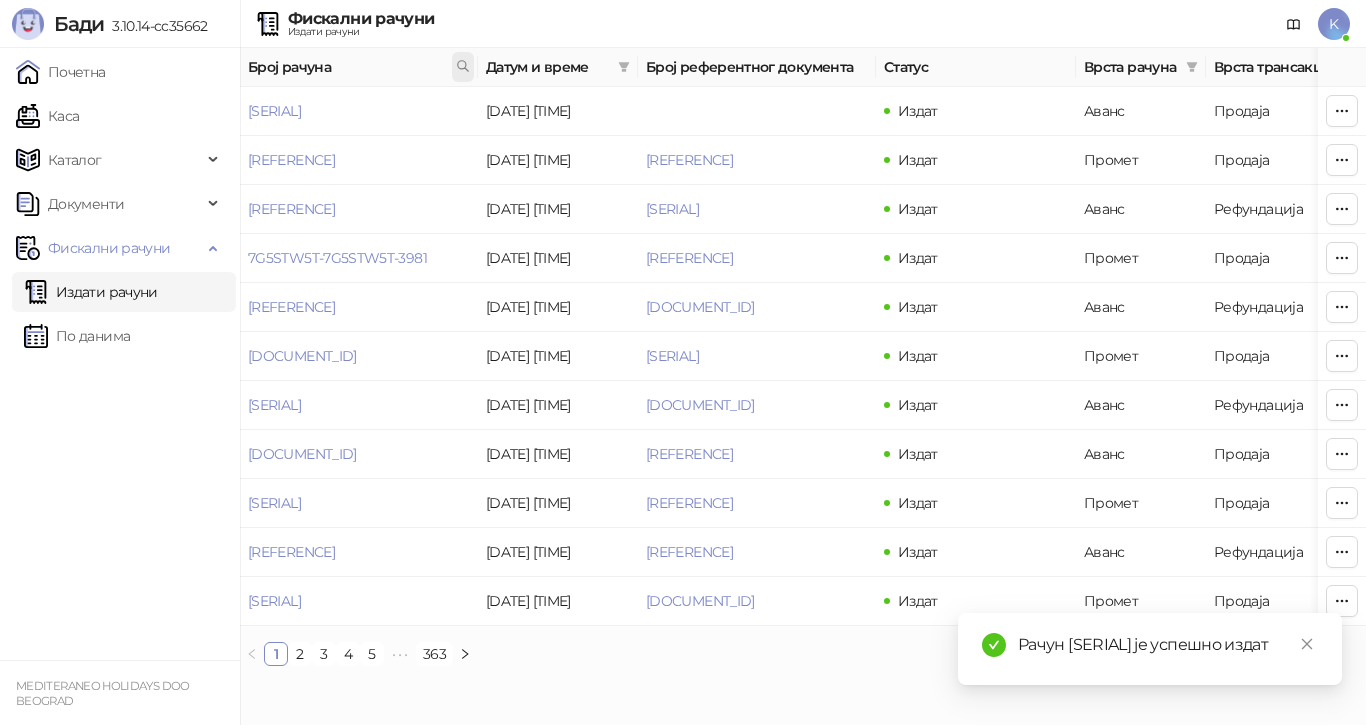 click 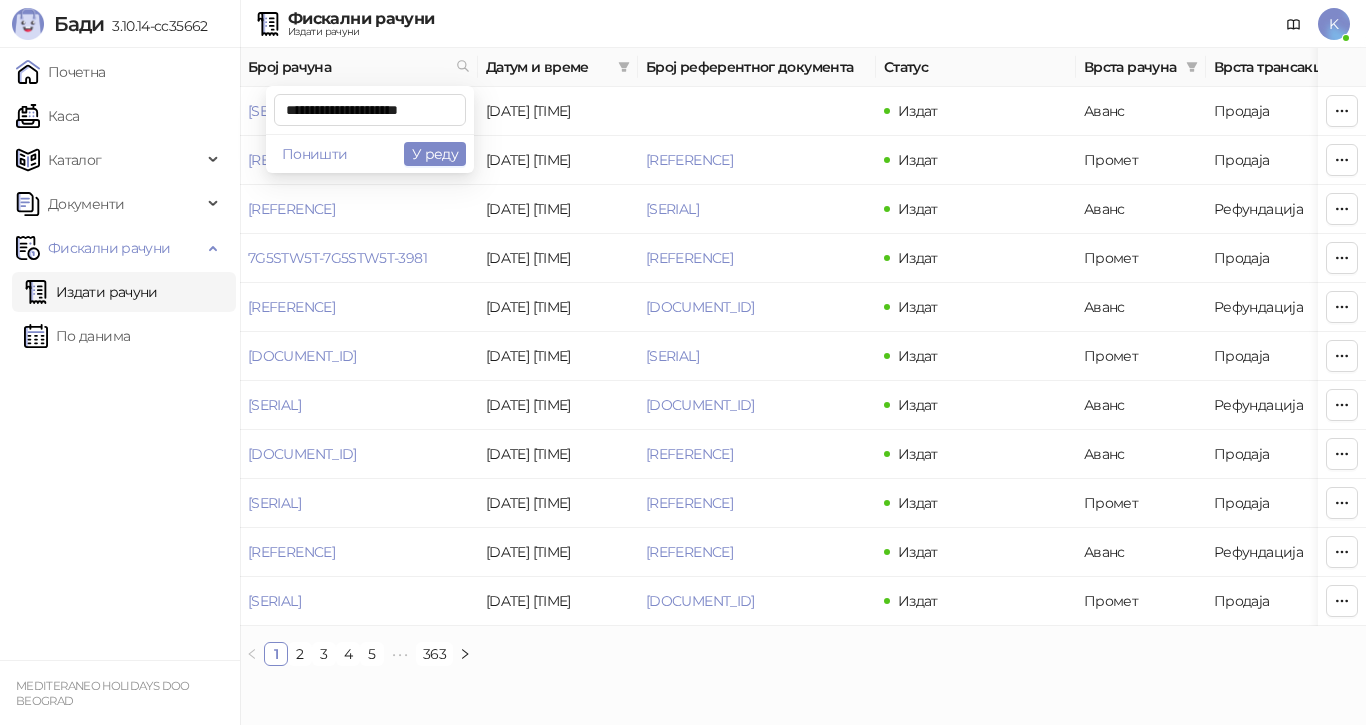scroll, scrollTop: 0, scrollLeft: 8, axis: horizontal 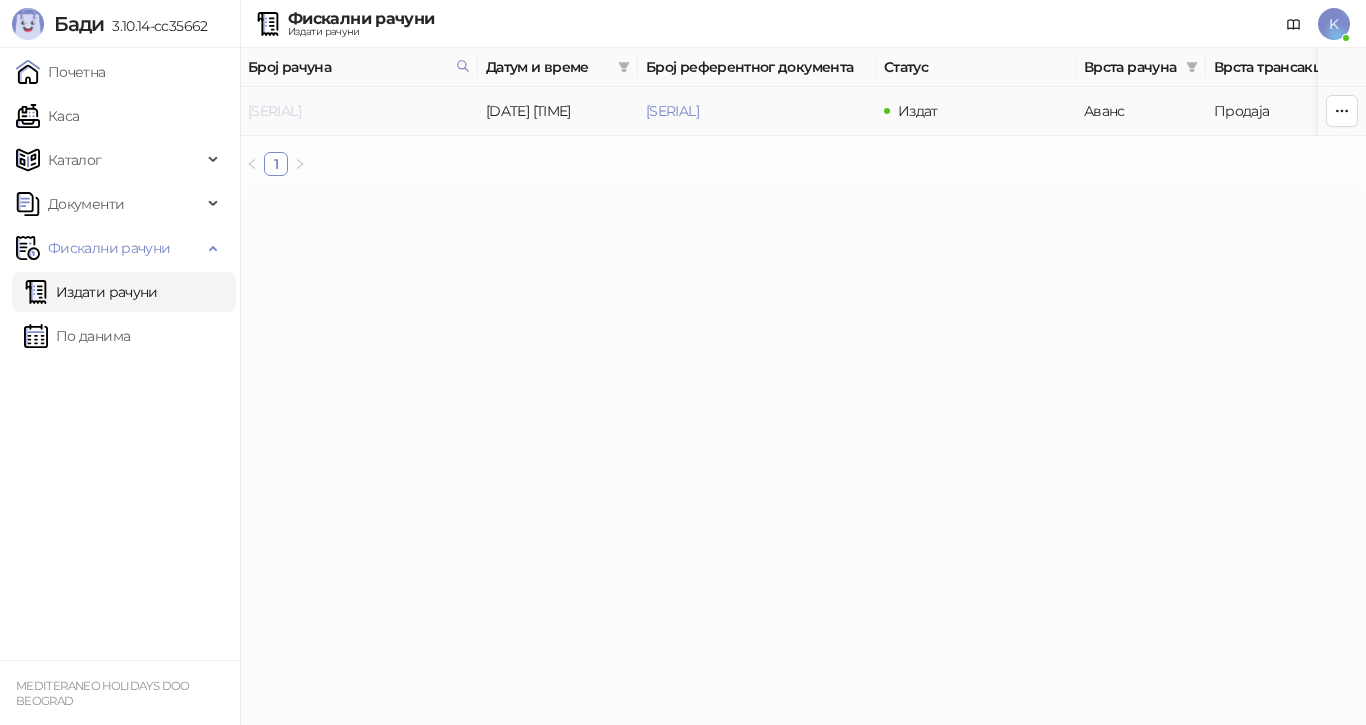 click on "[SERIAL]" at bounding box center (274, 111) 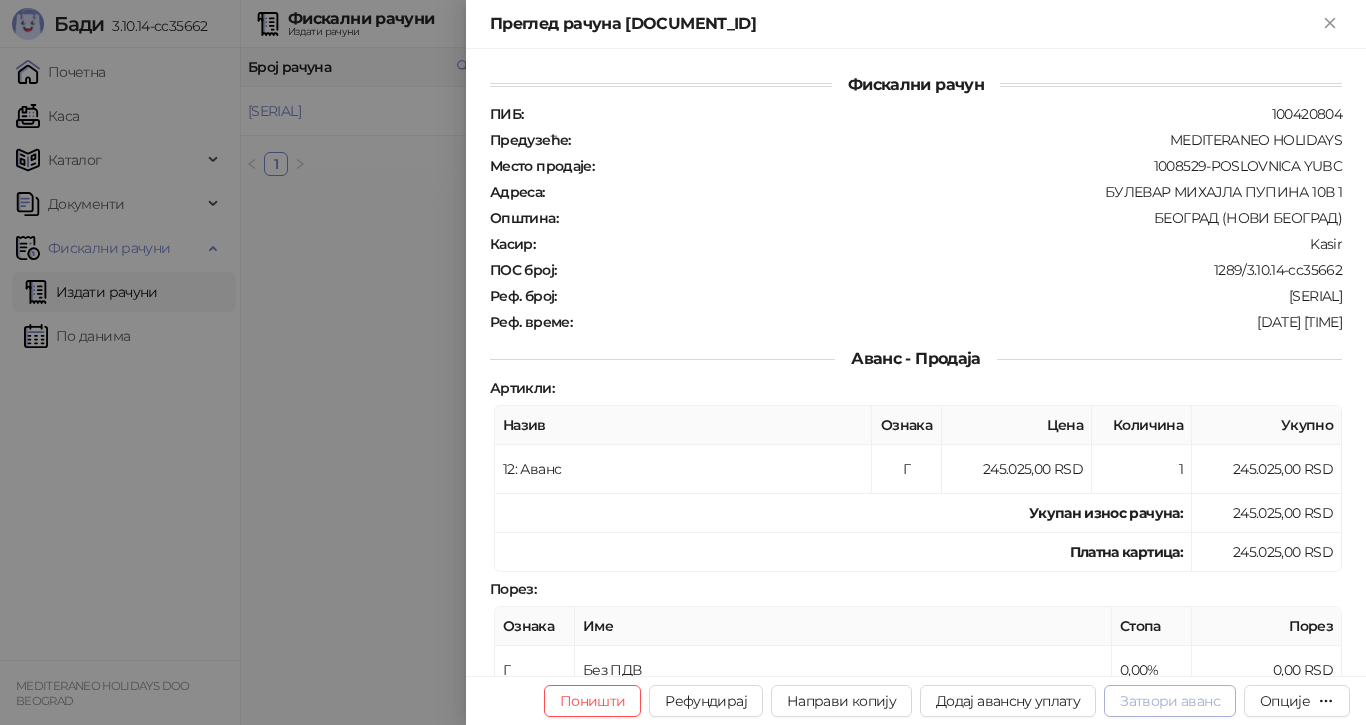 click on "Затвори аванс" at bounding box center (1170, 701) 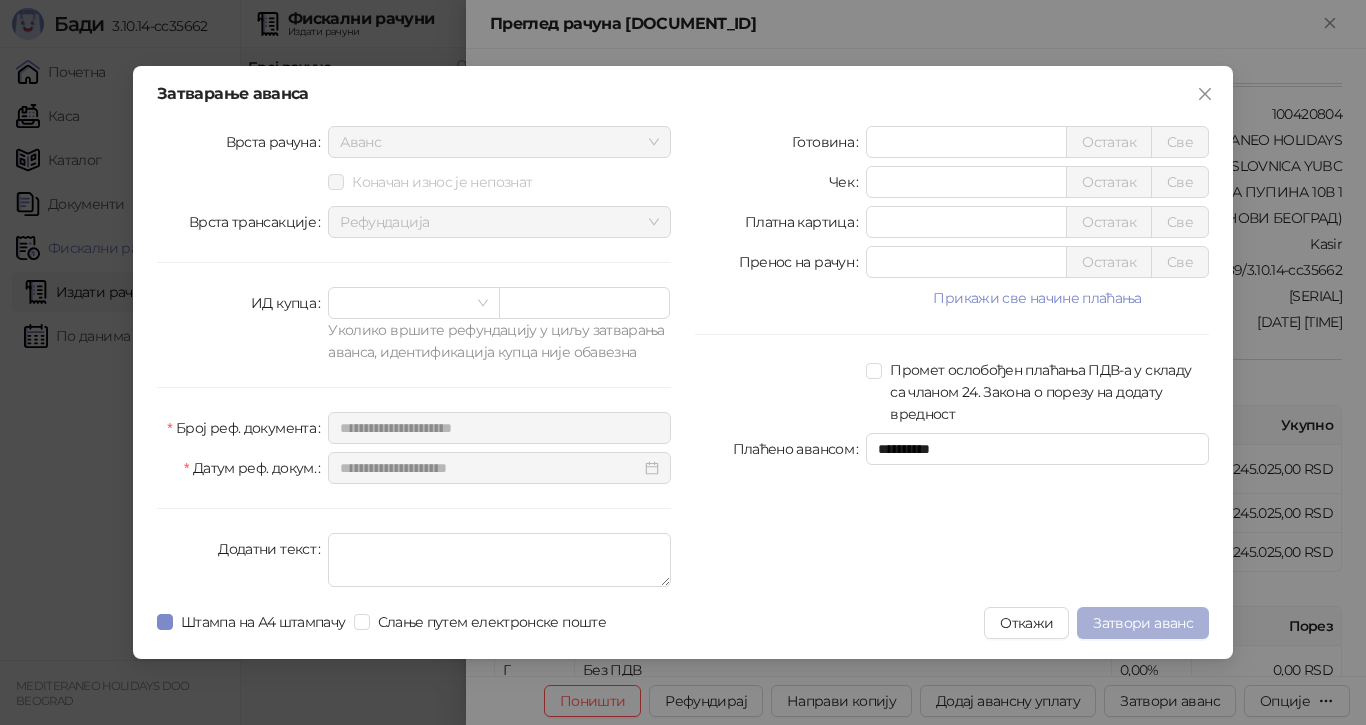 click on "Затвори аванс" at bounding box center [1143, 623] 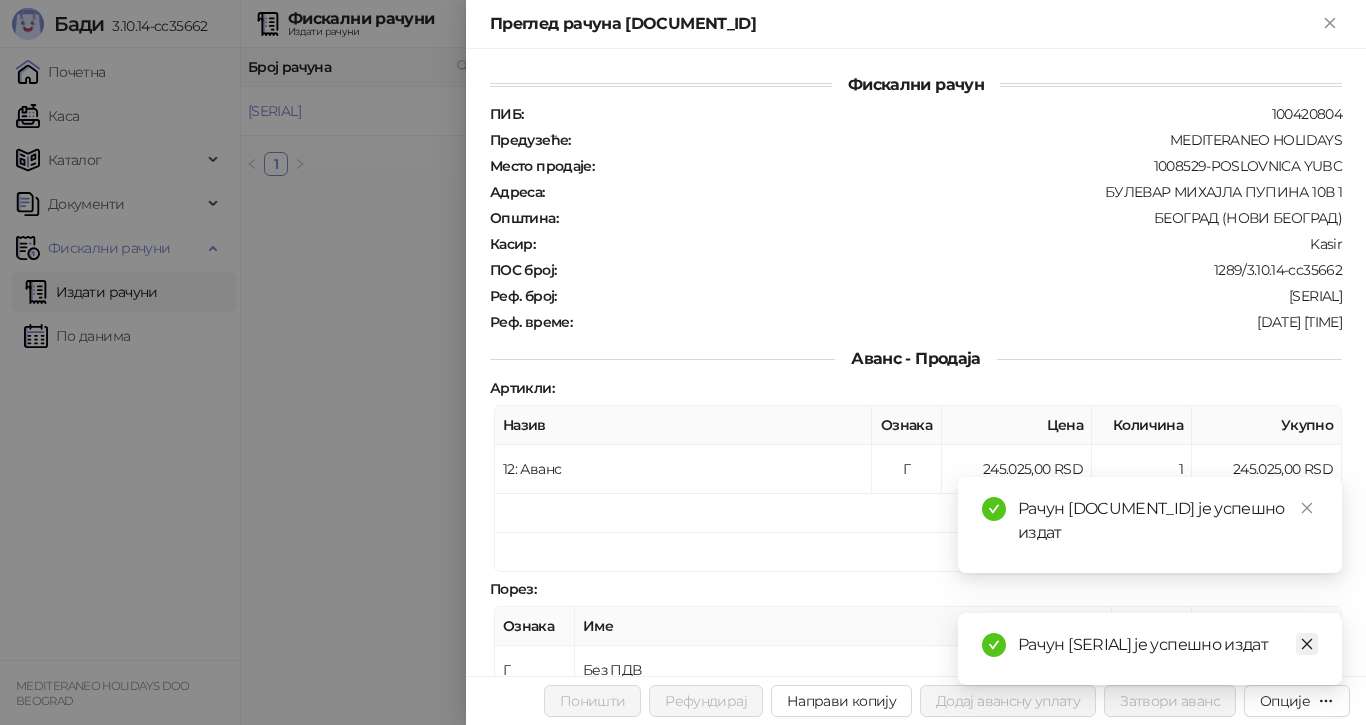 click 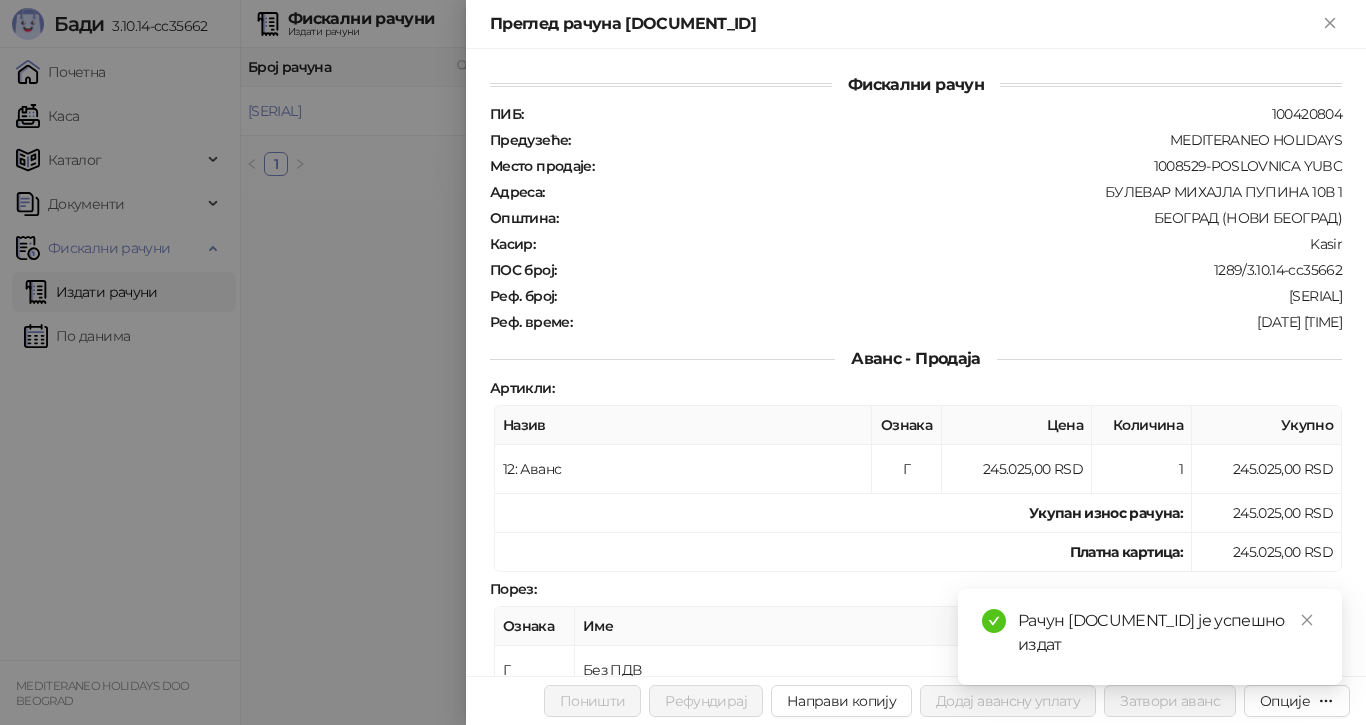 drag, startPoint x: 1307, startPoint y: 622, endPoint x: 1265, endPoint y: 608, distance: 44.27189 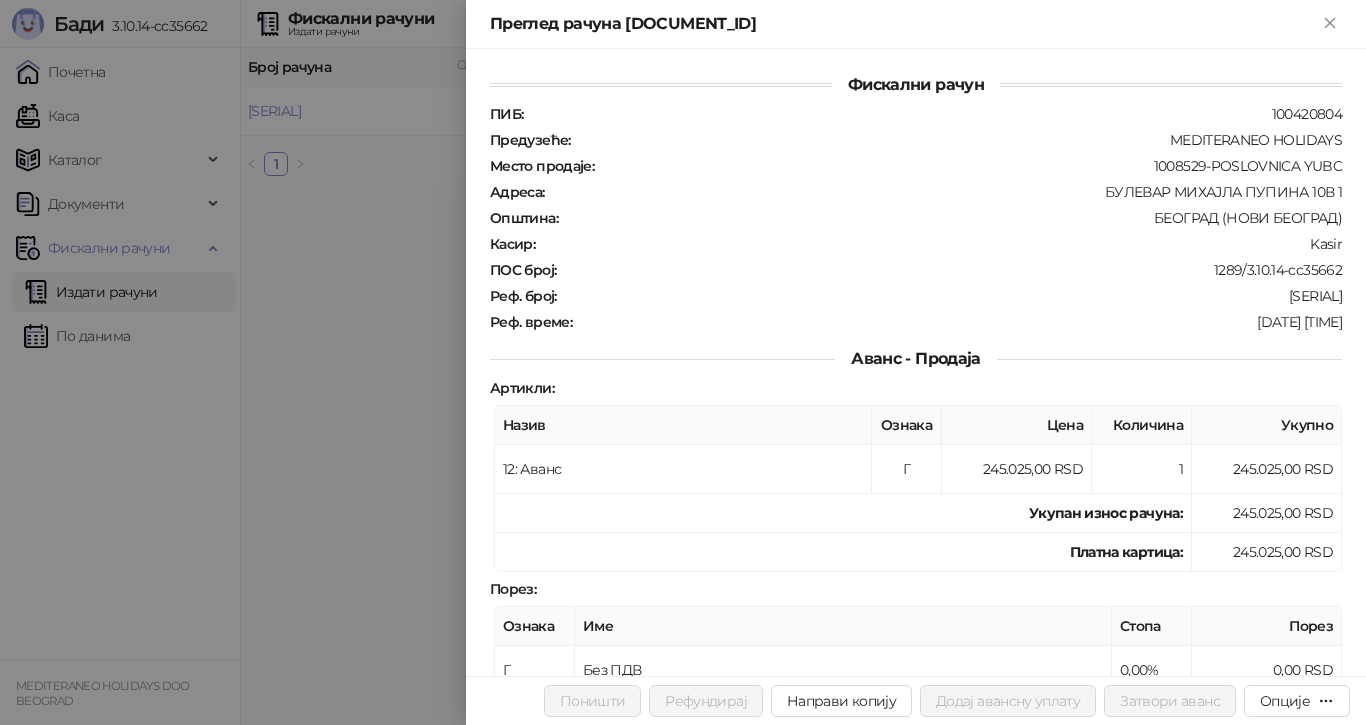 click at bounding box center (683, 362) 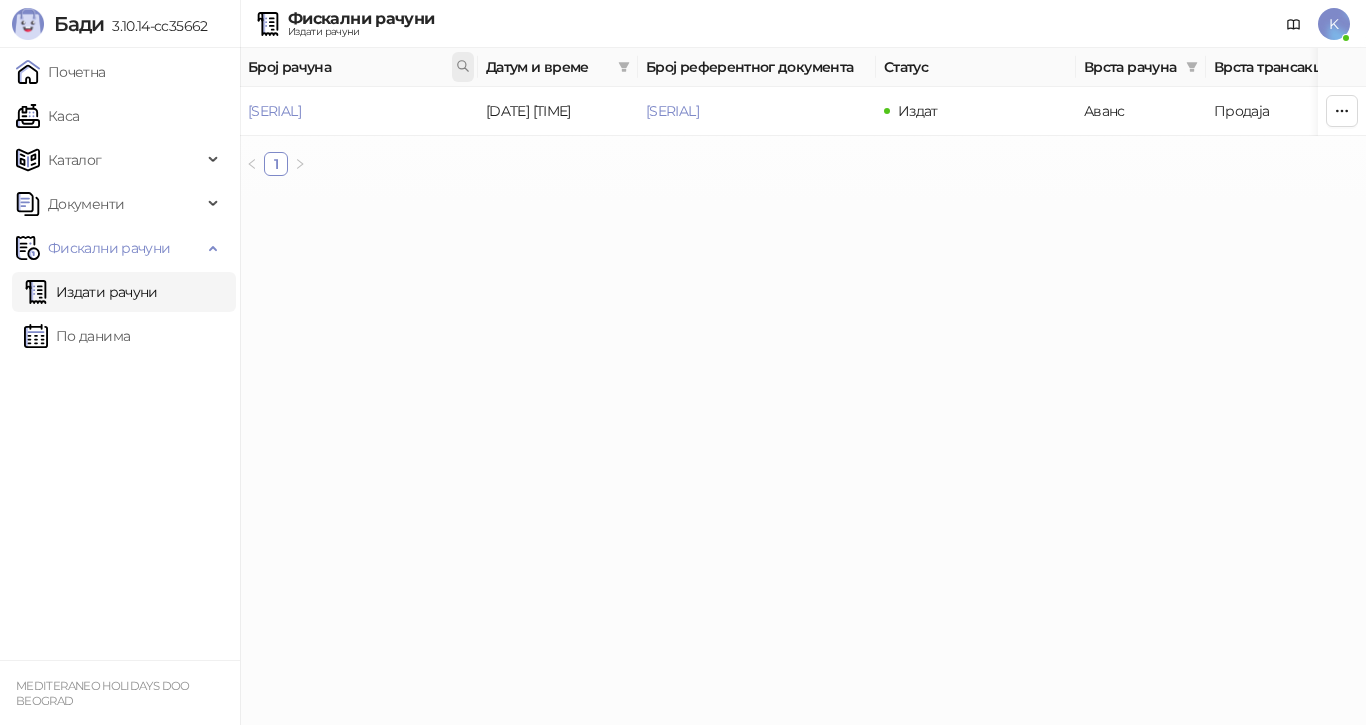 click 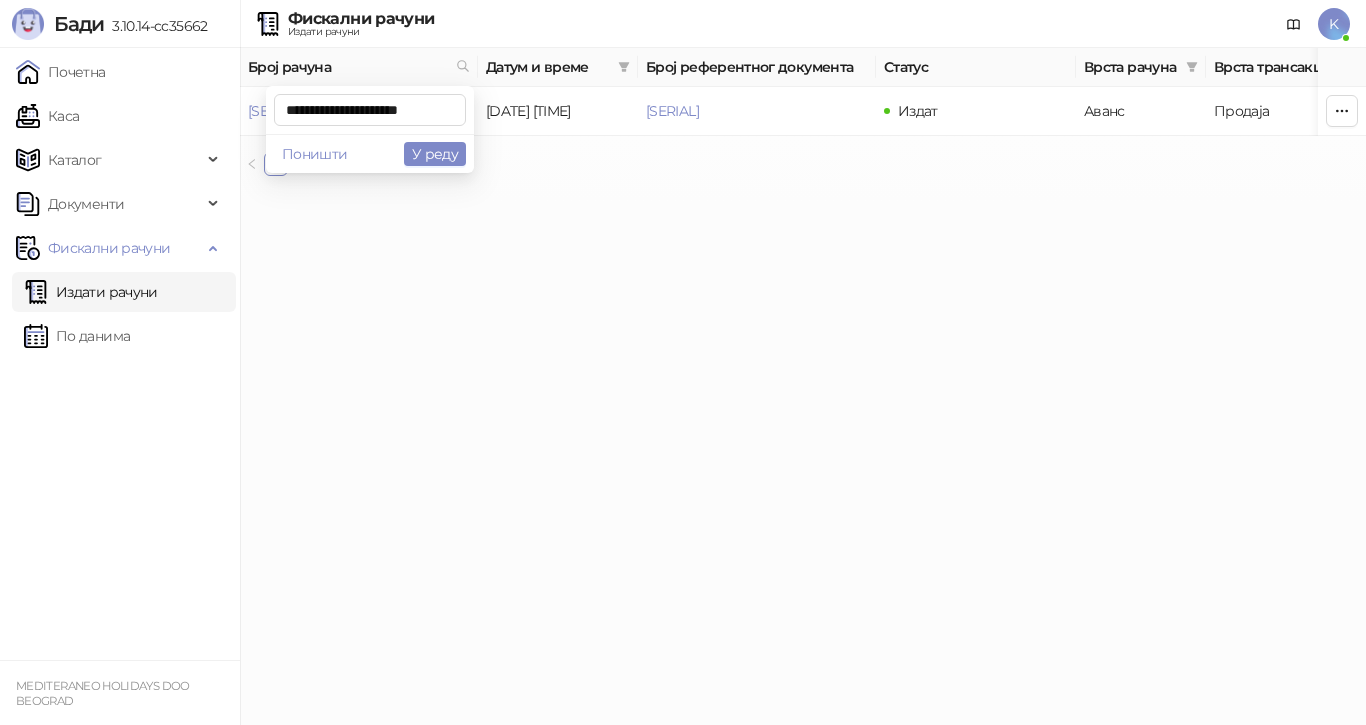 scroll, scrollTop: 0, scrollLeft: 9, axis: horizontal 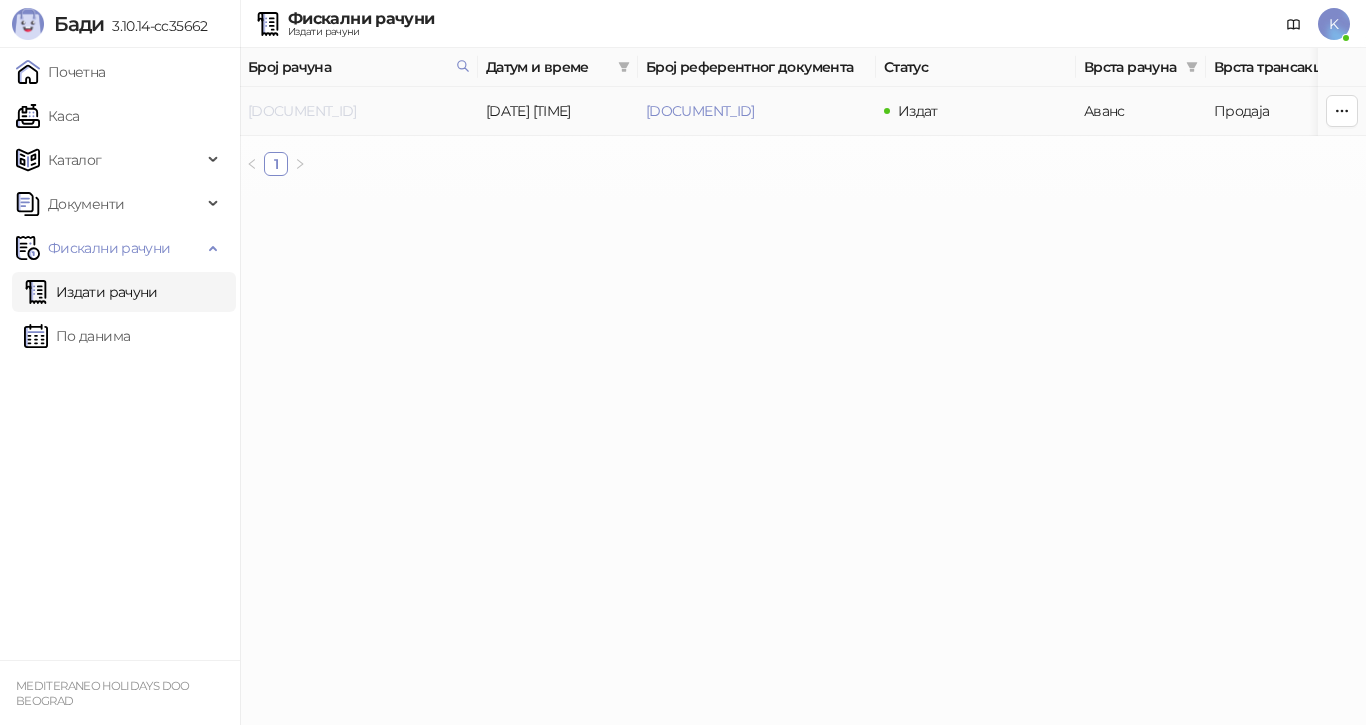 click on "[DOCUMENT_ID]" at bounding box center (302, 111) 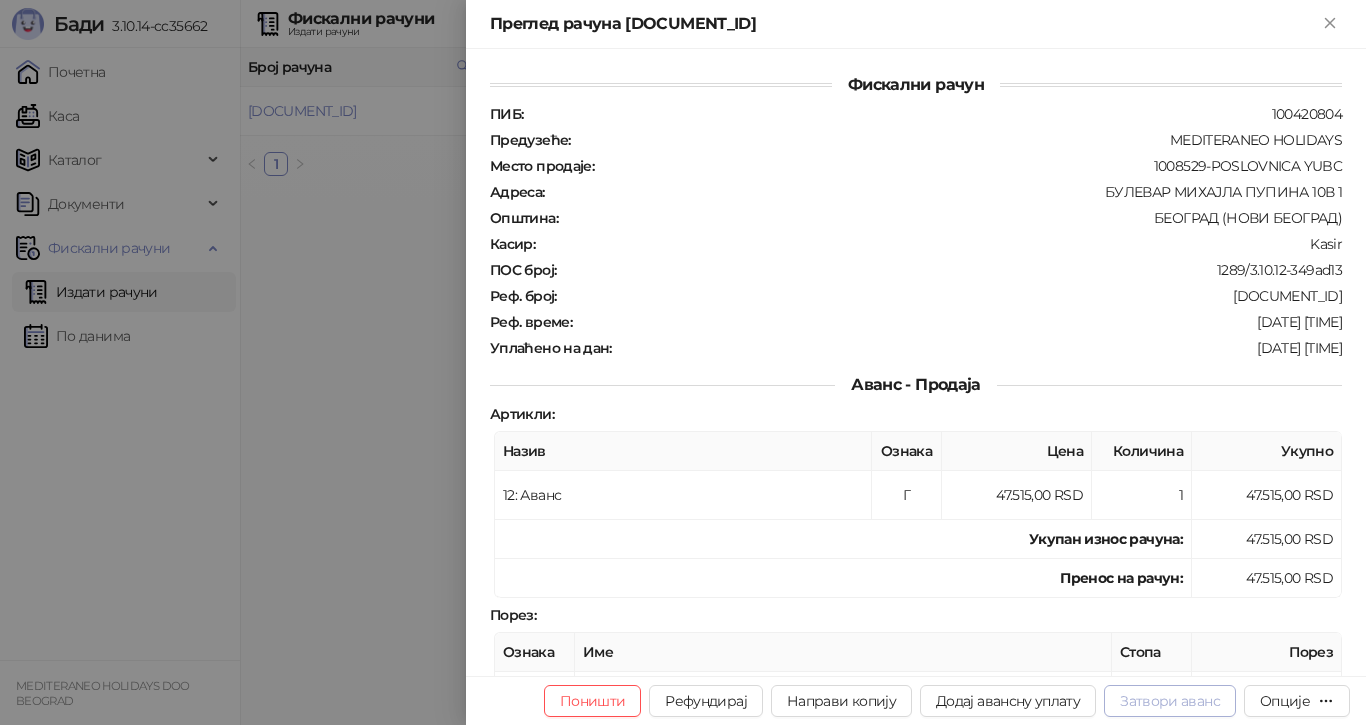 click on "Затвори аванс" at bounding box center [1170, 701] 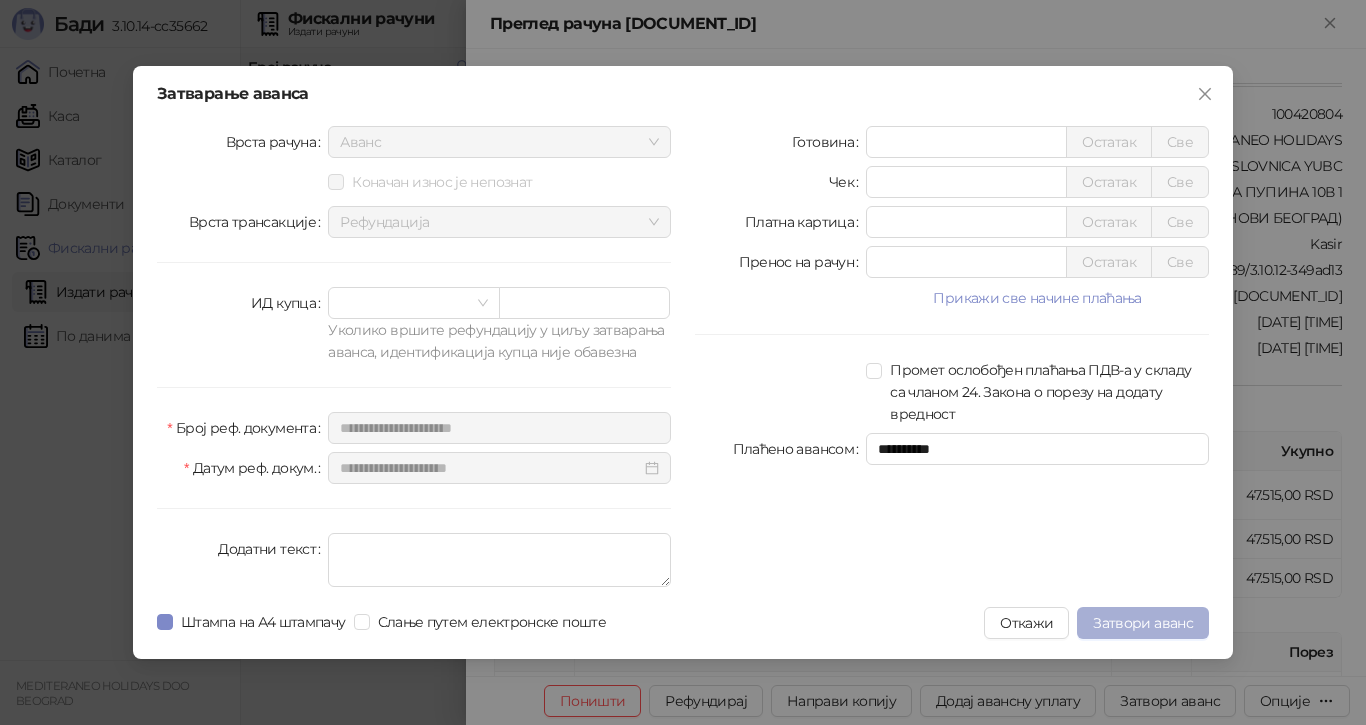 click on "Затвори аванс" at bounding box center (1143, 623) 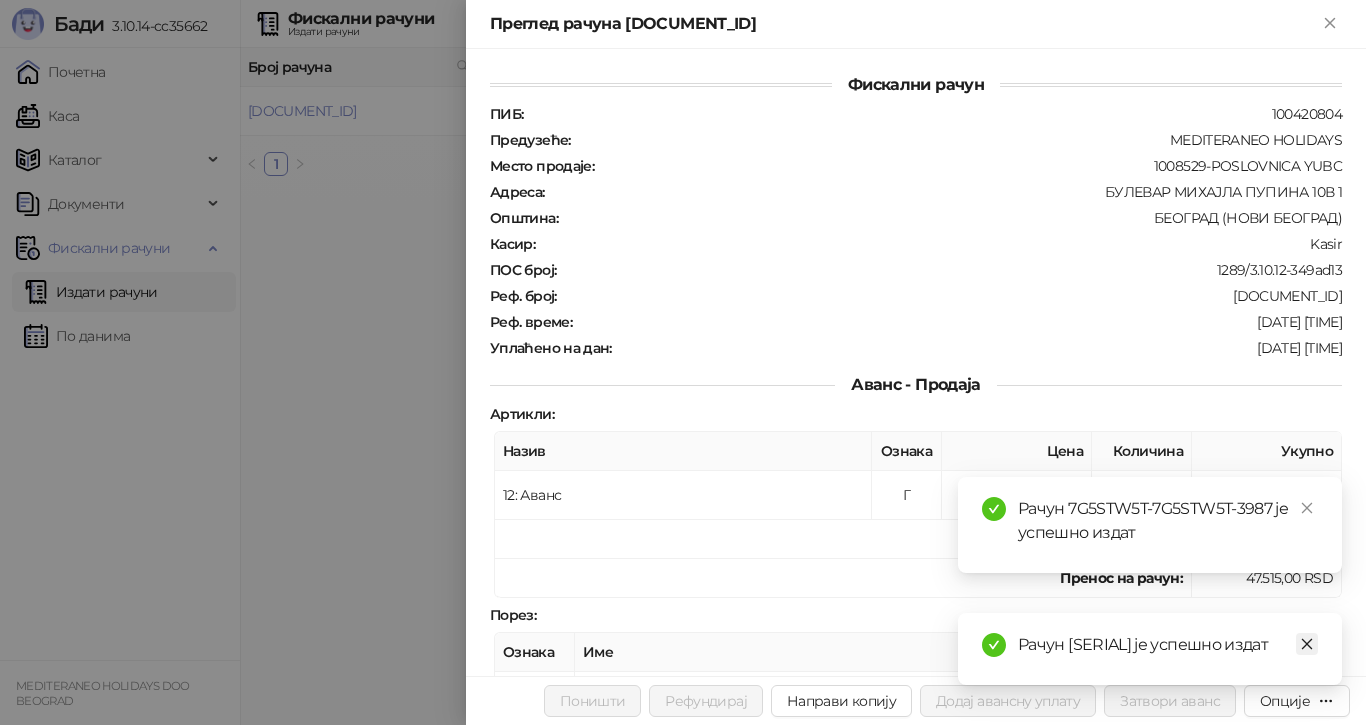 click 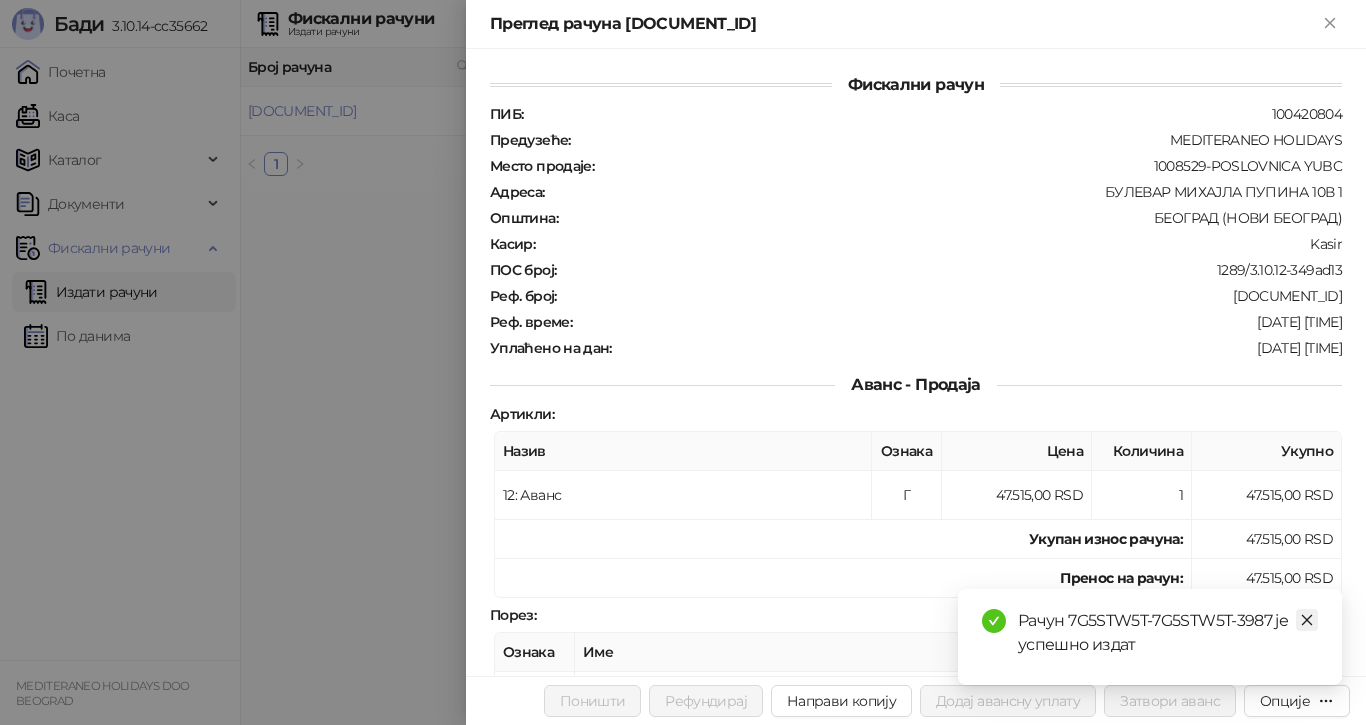 click at bounding box center [1307, 620] 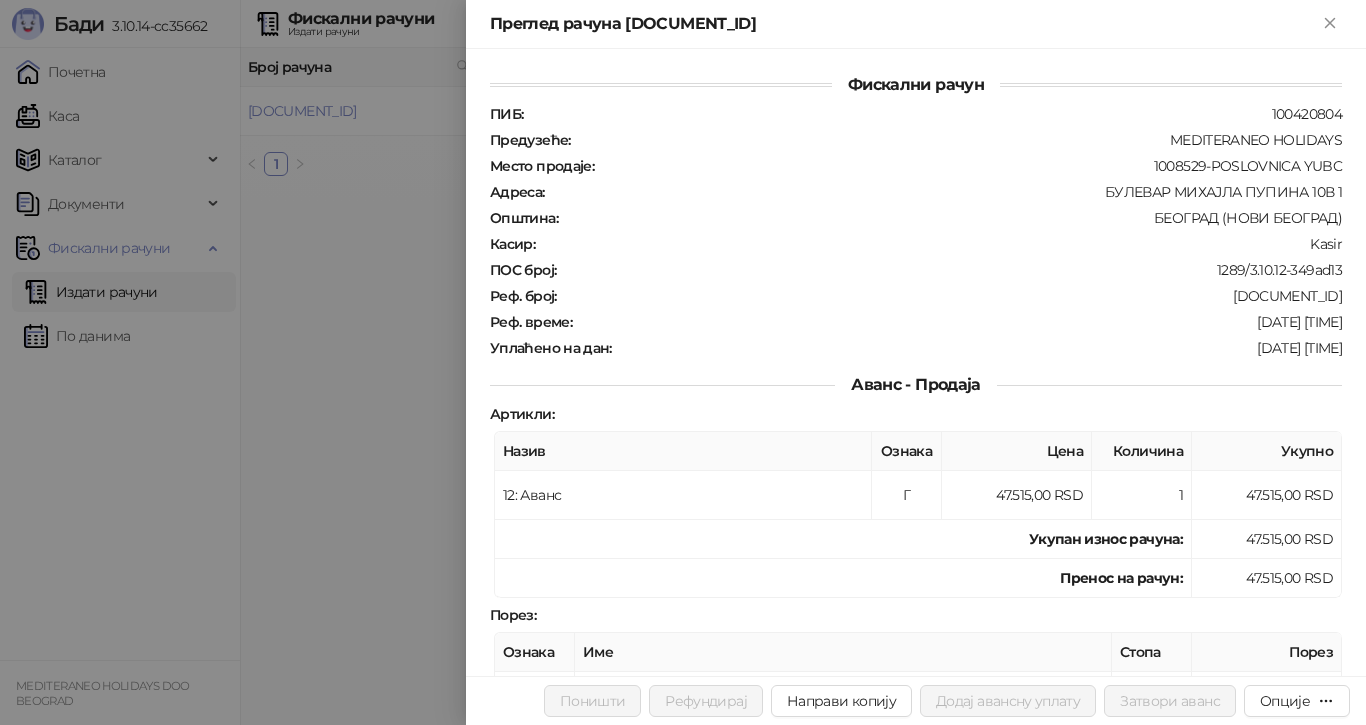 click at bounding box center [683, 362] 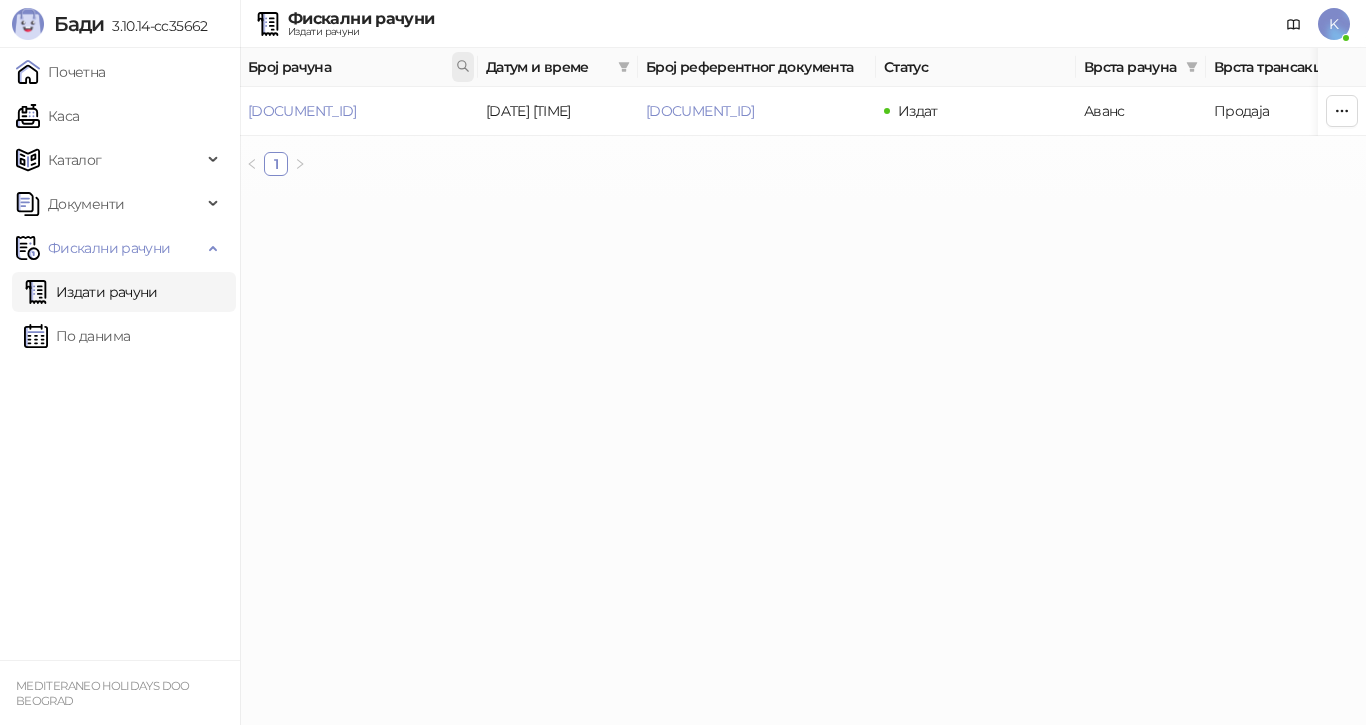 click 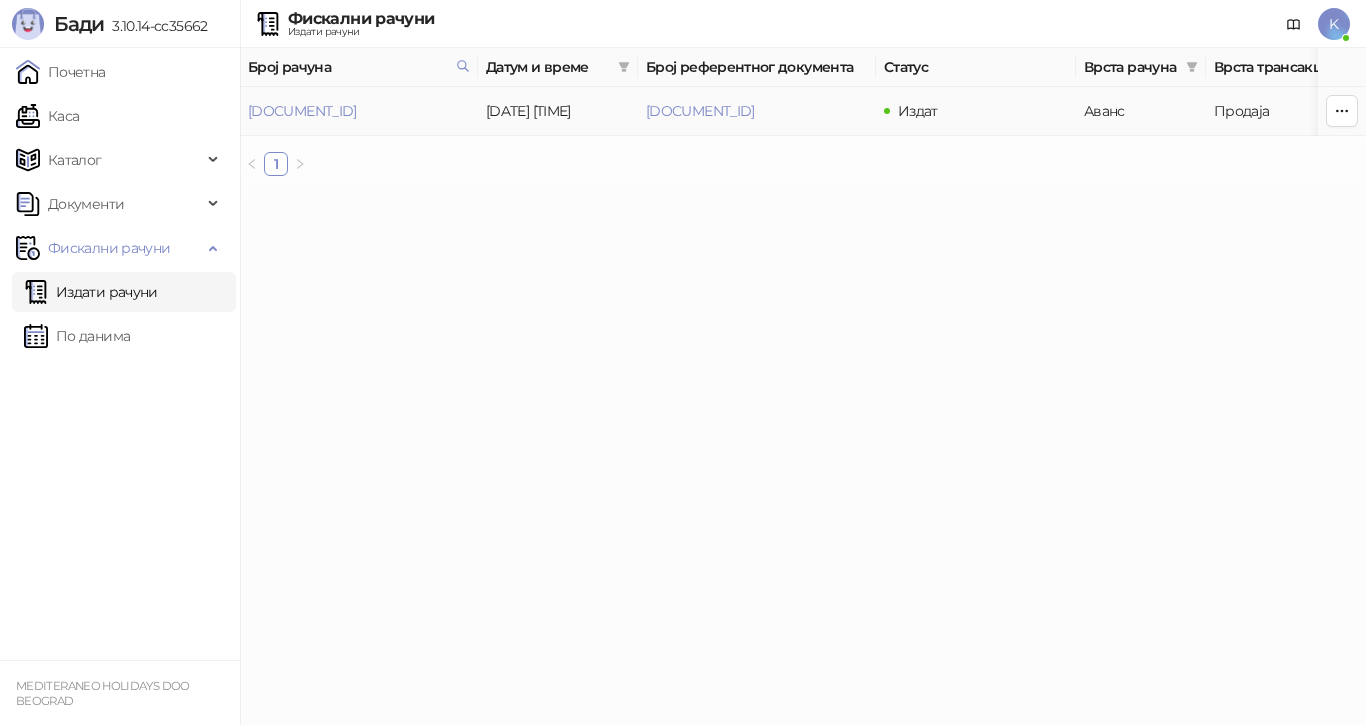 click on "[DOCUMENT_ID]" at bounding box center (302, 111) 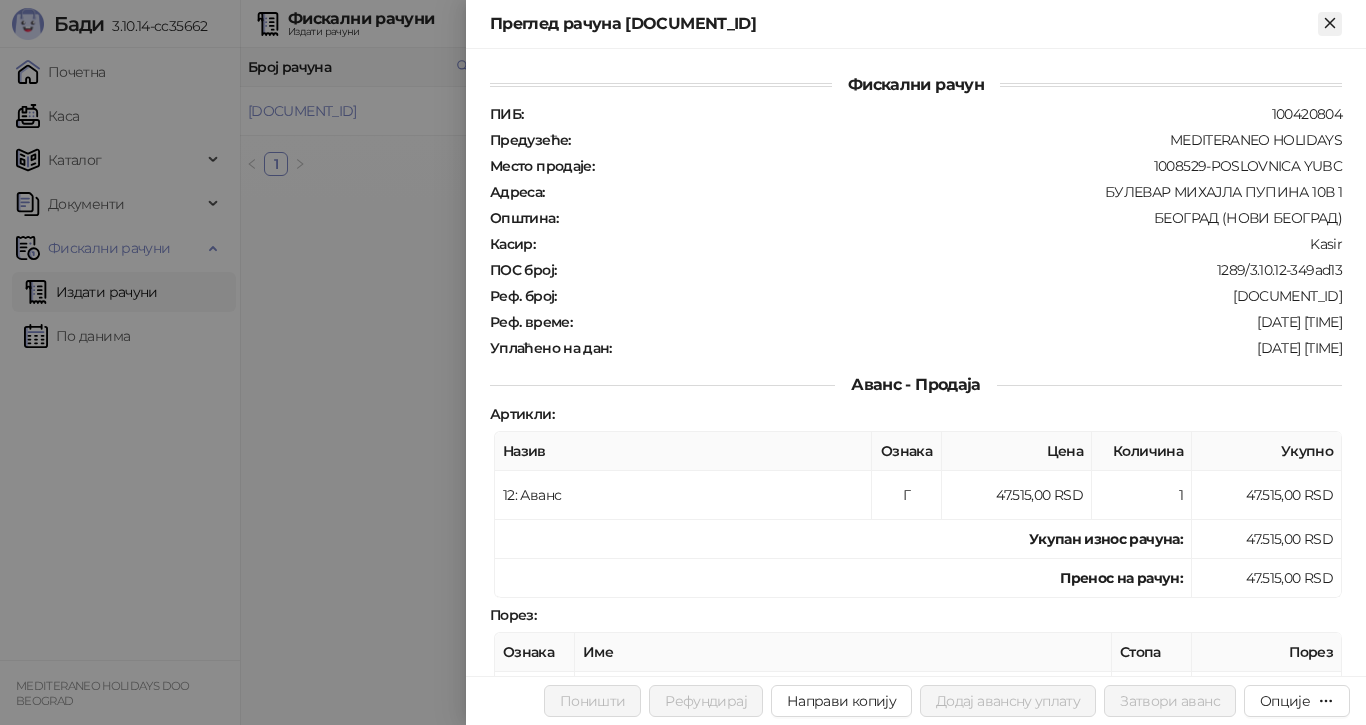 click 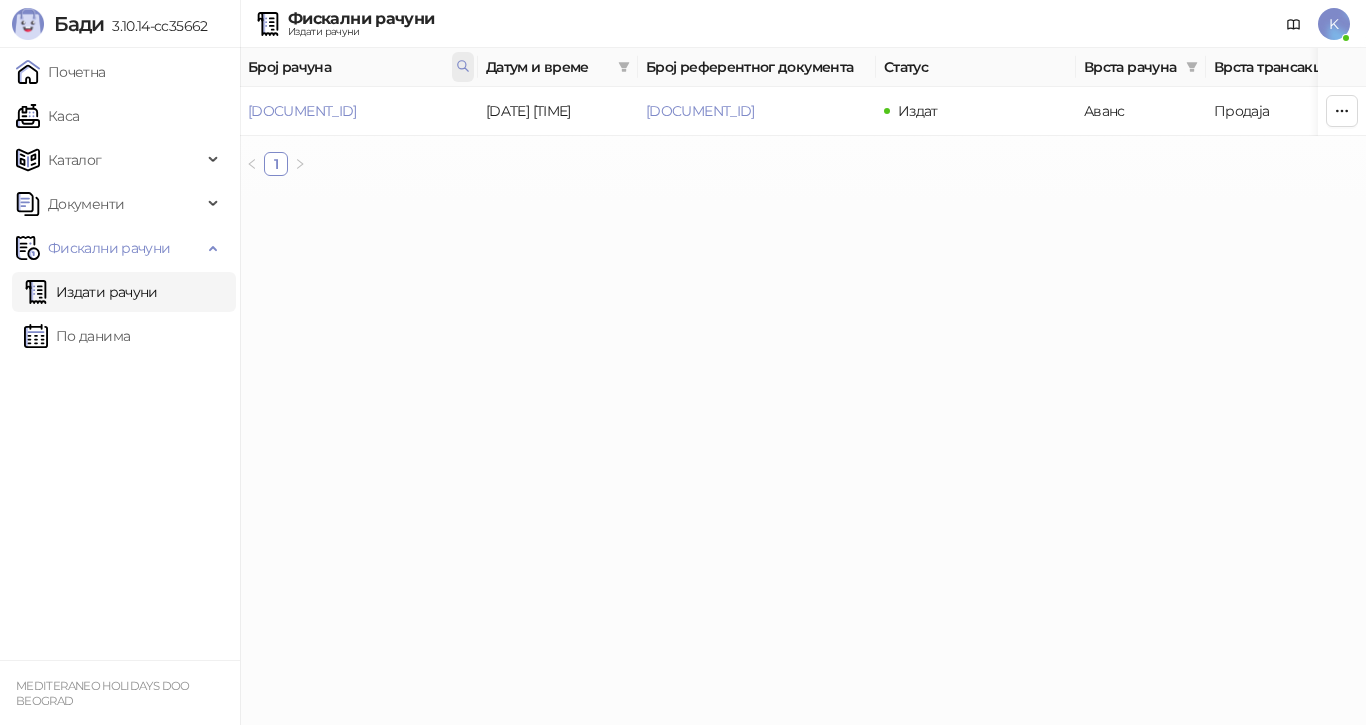click 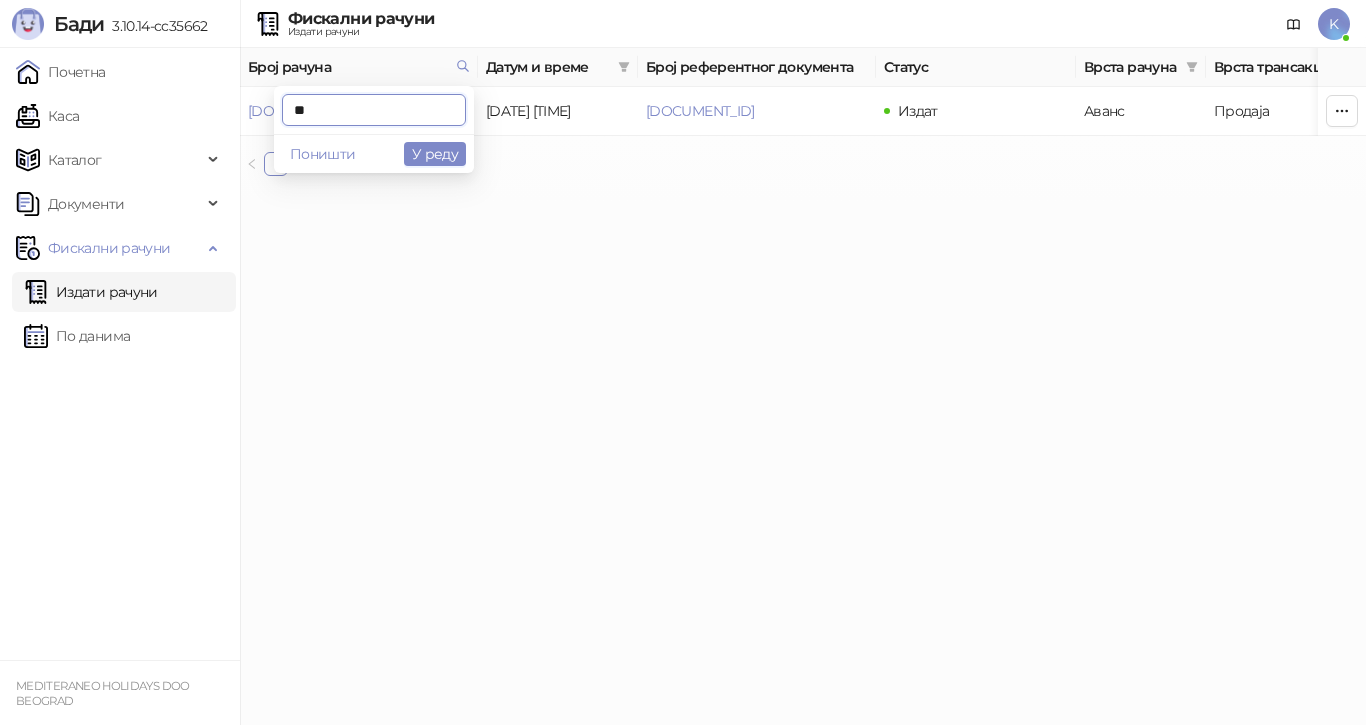 type on "*" 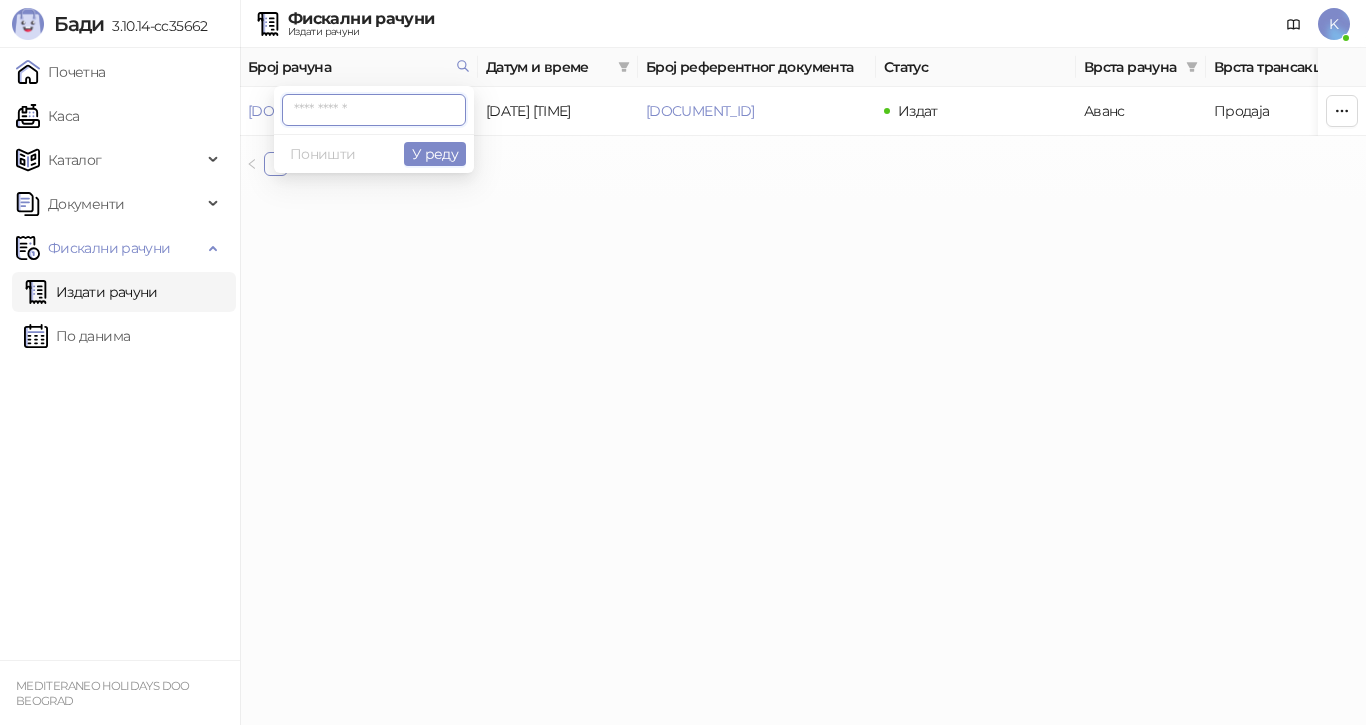 paste on "**********" 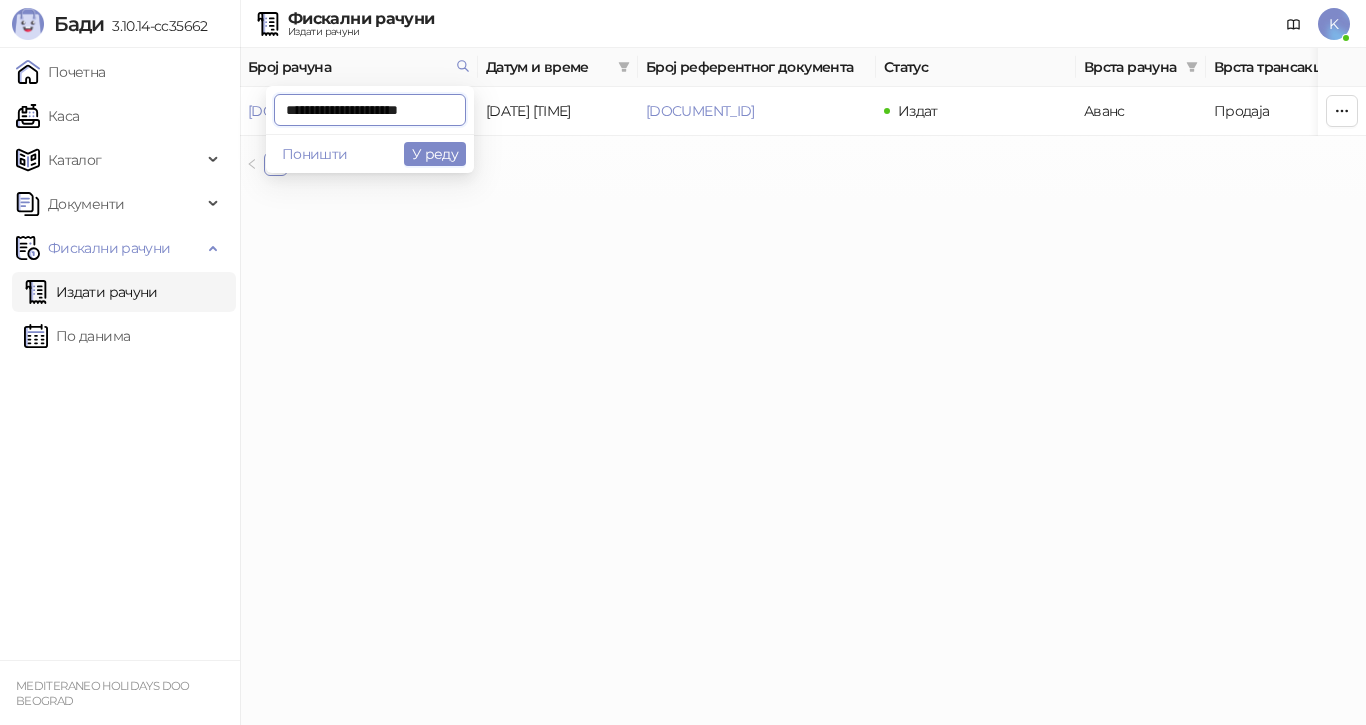 scroll, scrollTop: 0, scrollLeft: 8, axis: horizontal 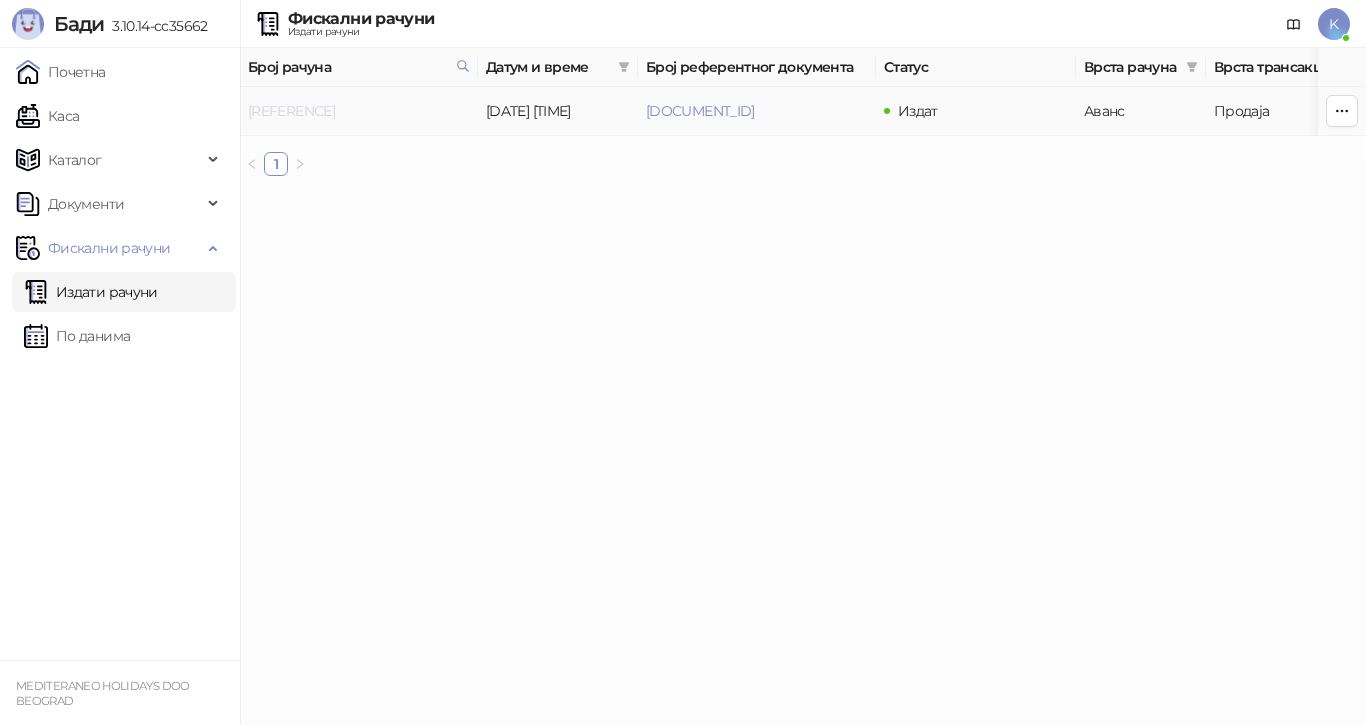 click on "[REFERENCE]" at bounding box center (291, 111) 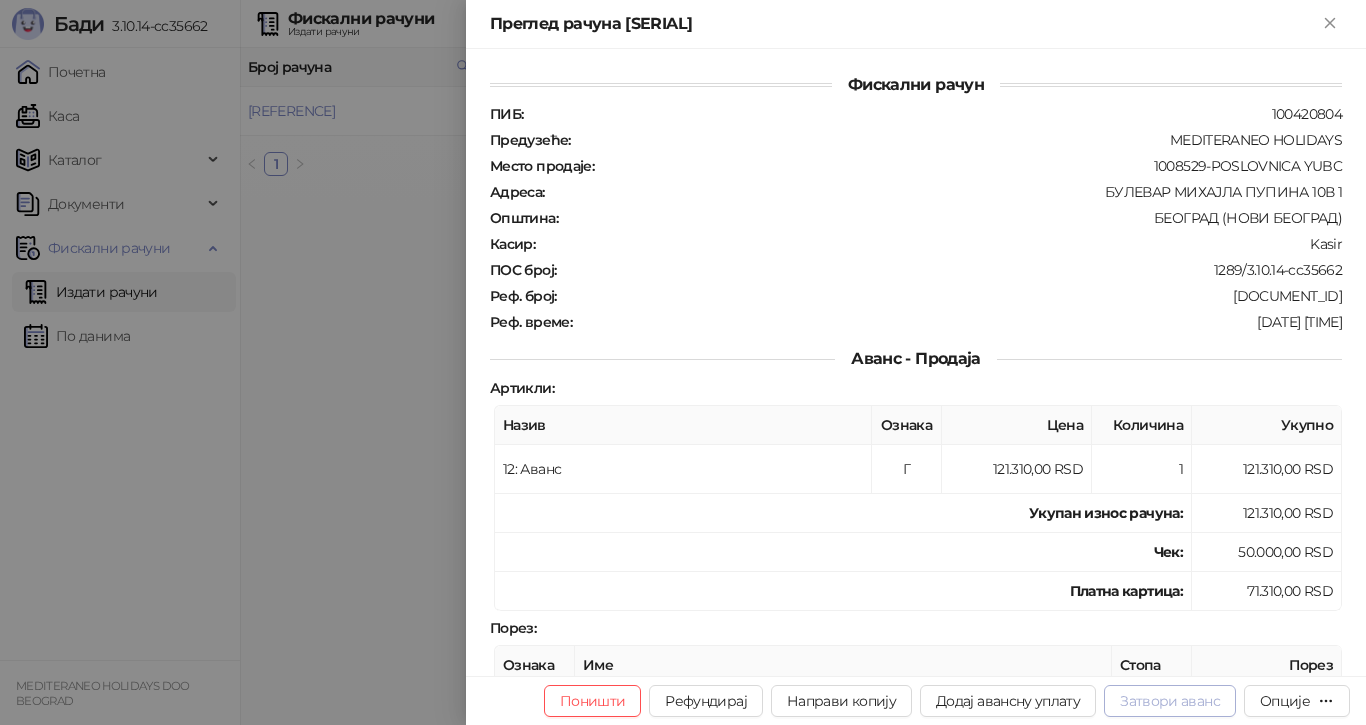click on "Затвори аванс" at bounding box center (1170, 701) 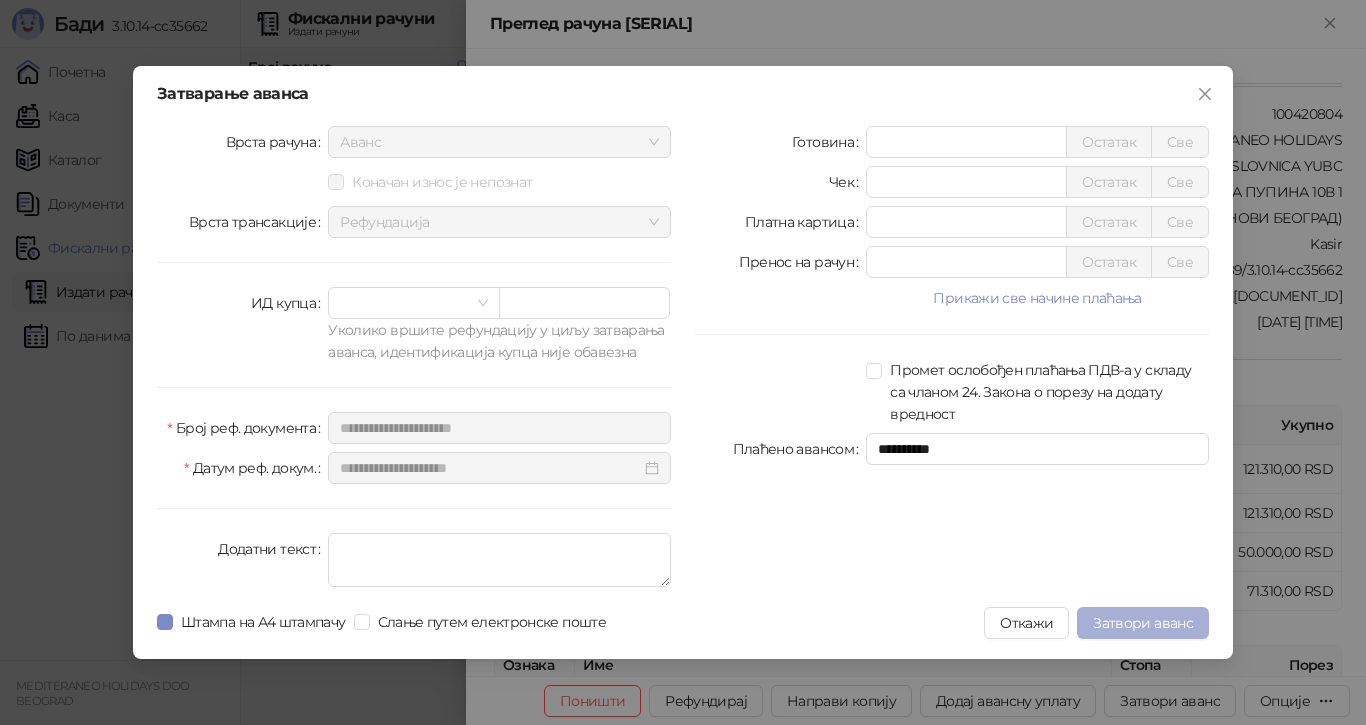 click on "Затвори аванс" at bounding box center [1143, 623] 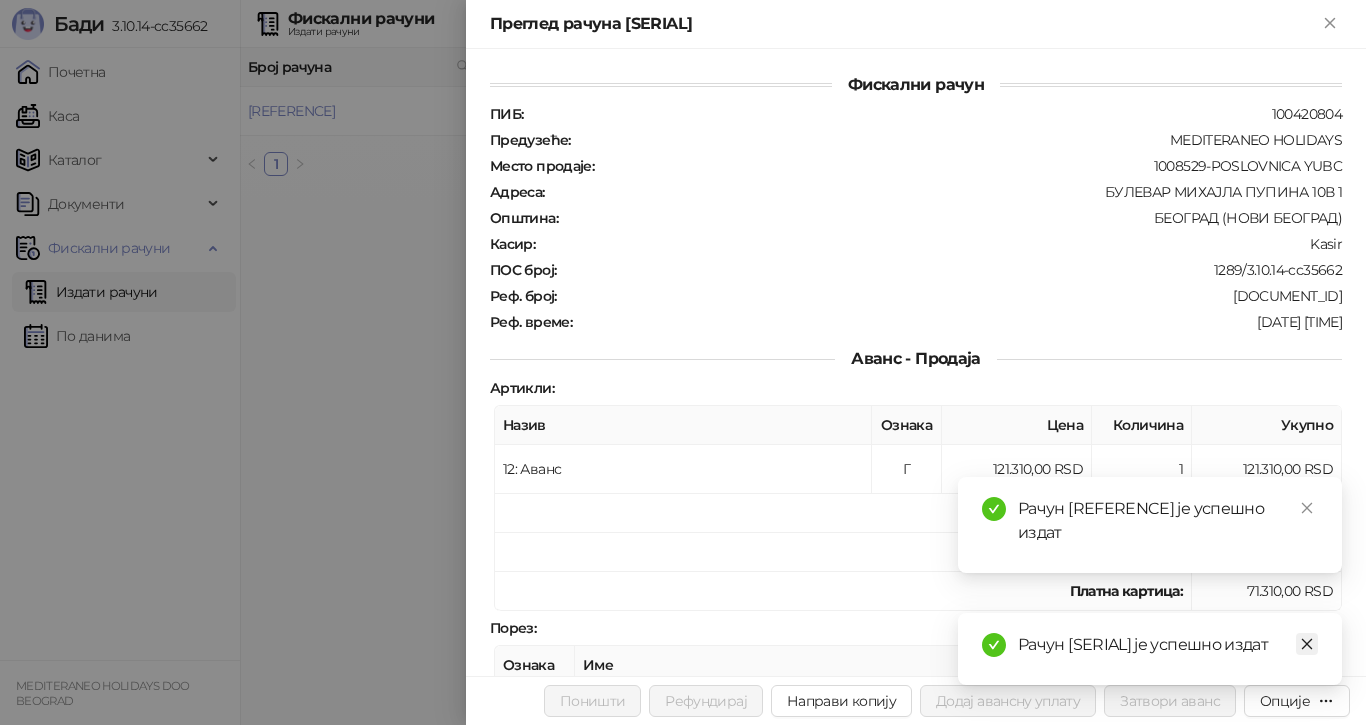 click 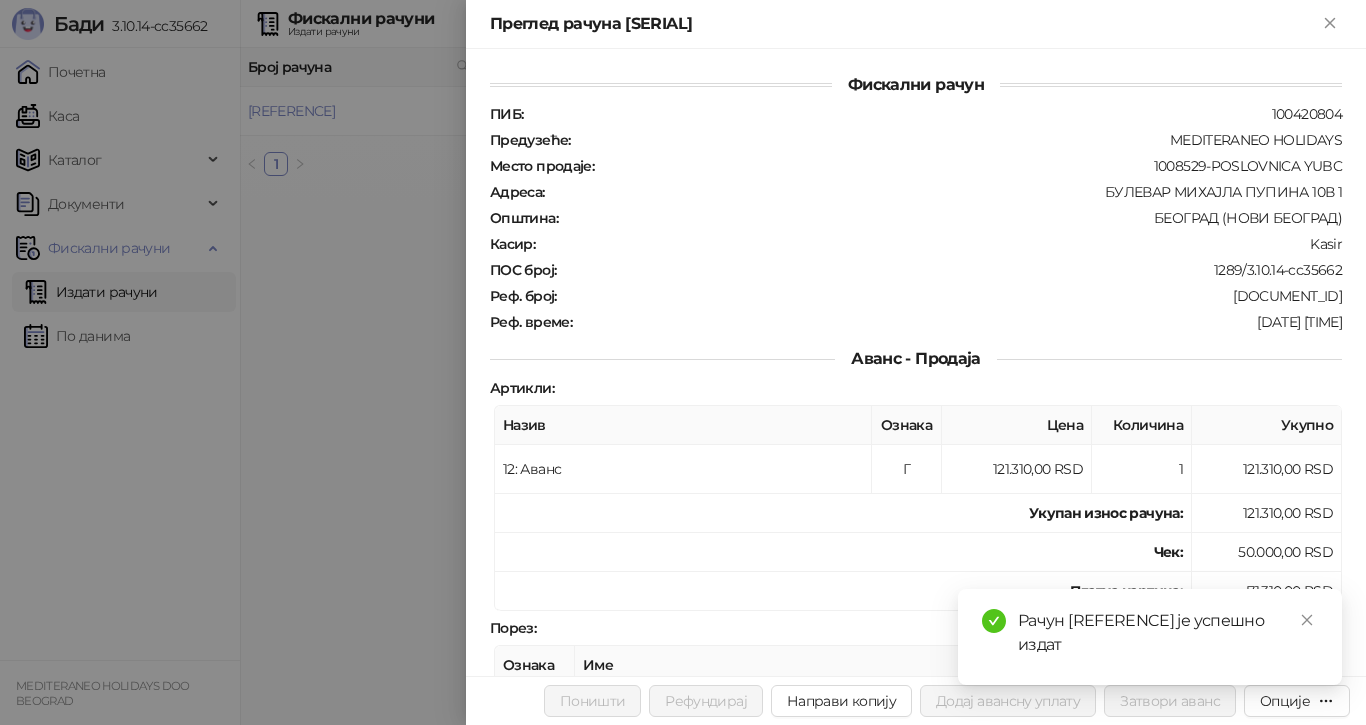 click 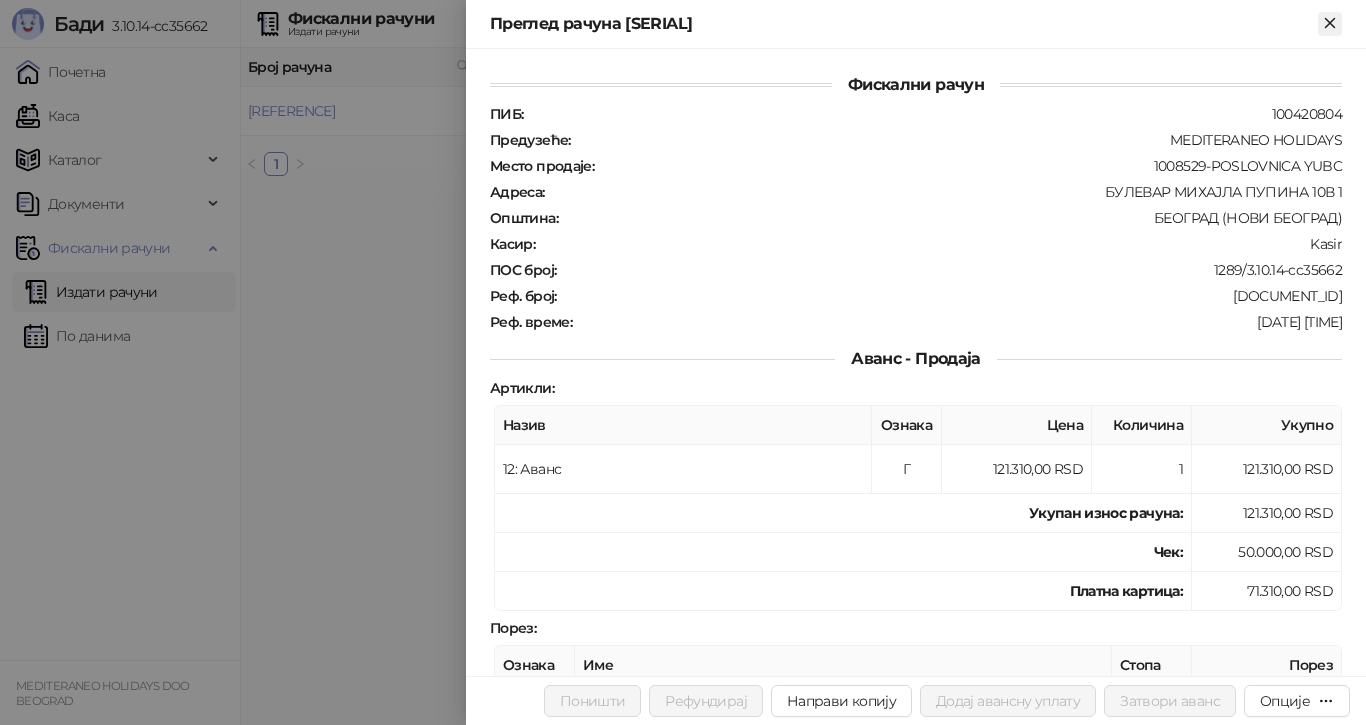 click 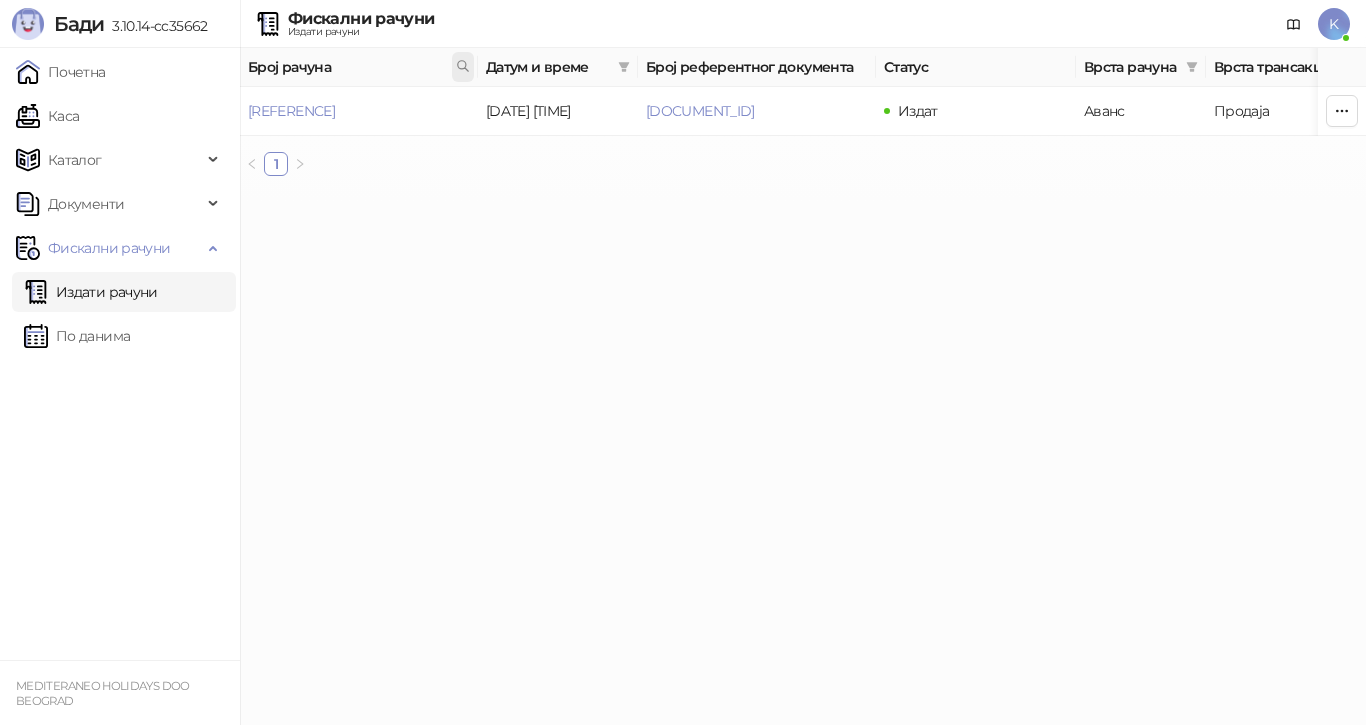 click 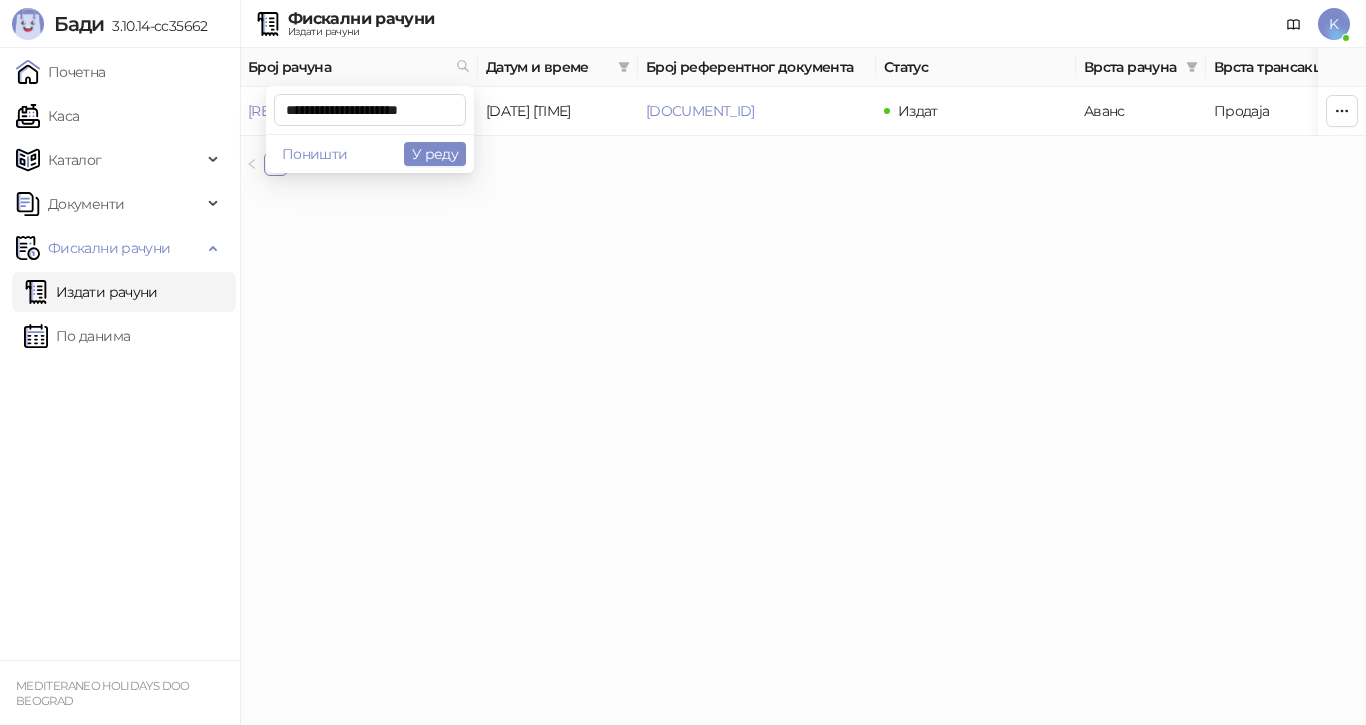scroll, scrollTop: 0, scrollLeft: 5, axis: horizontal 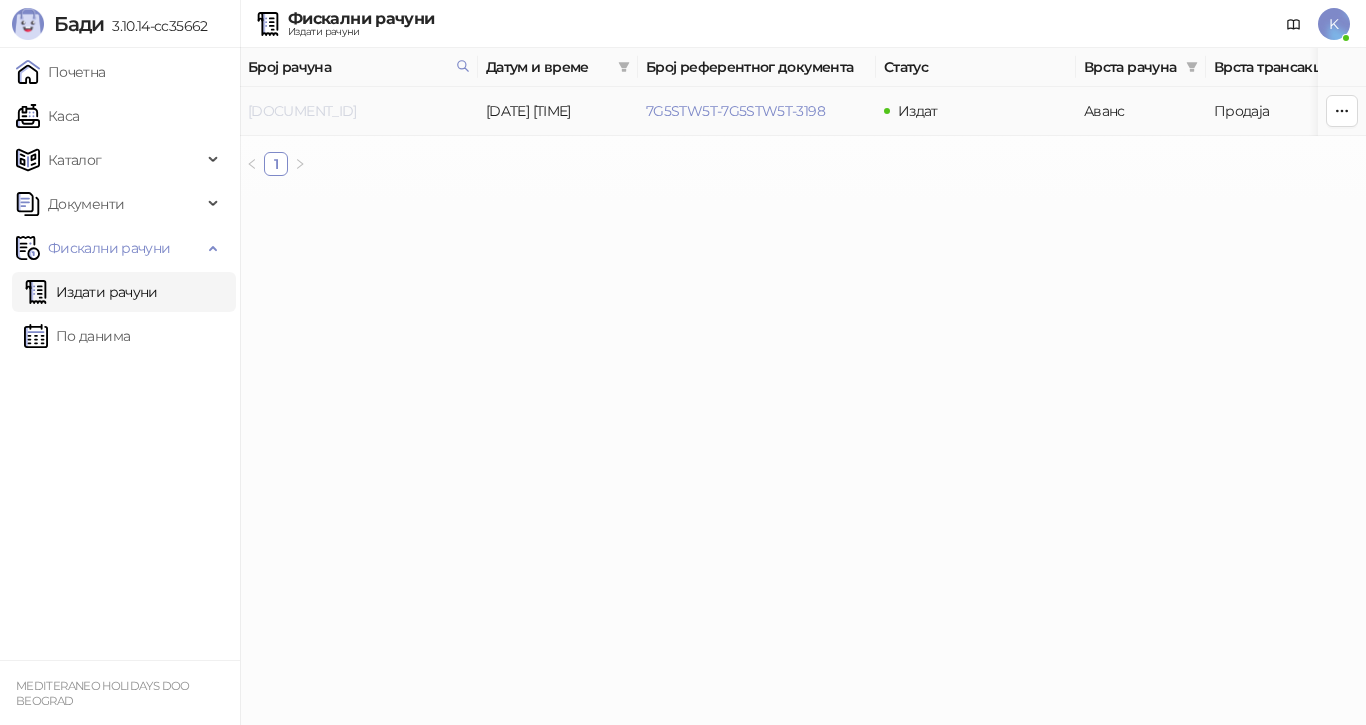 click on "[DOCUMENT_ID]" at bounding box center (302, 111) 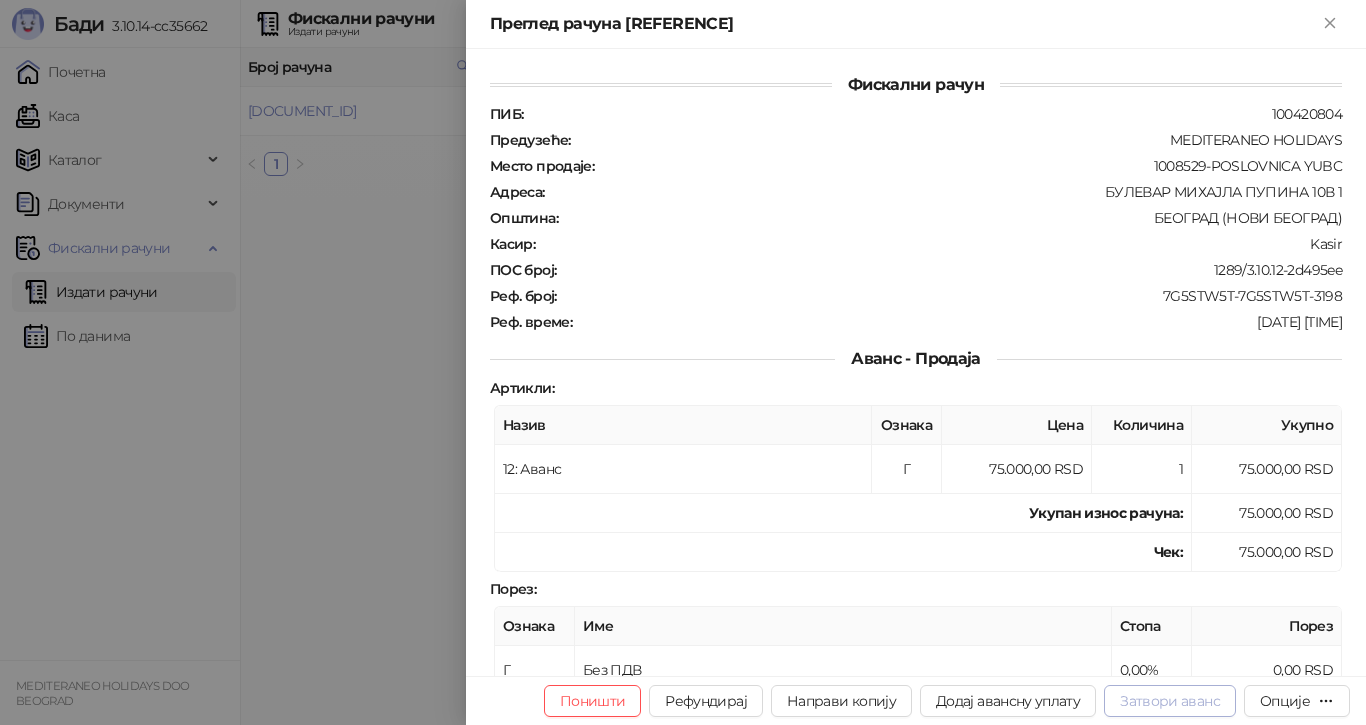 click on "Затвори аванс" at bounding box center [1170, 701] 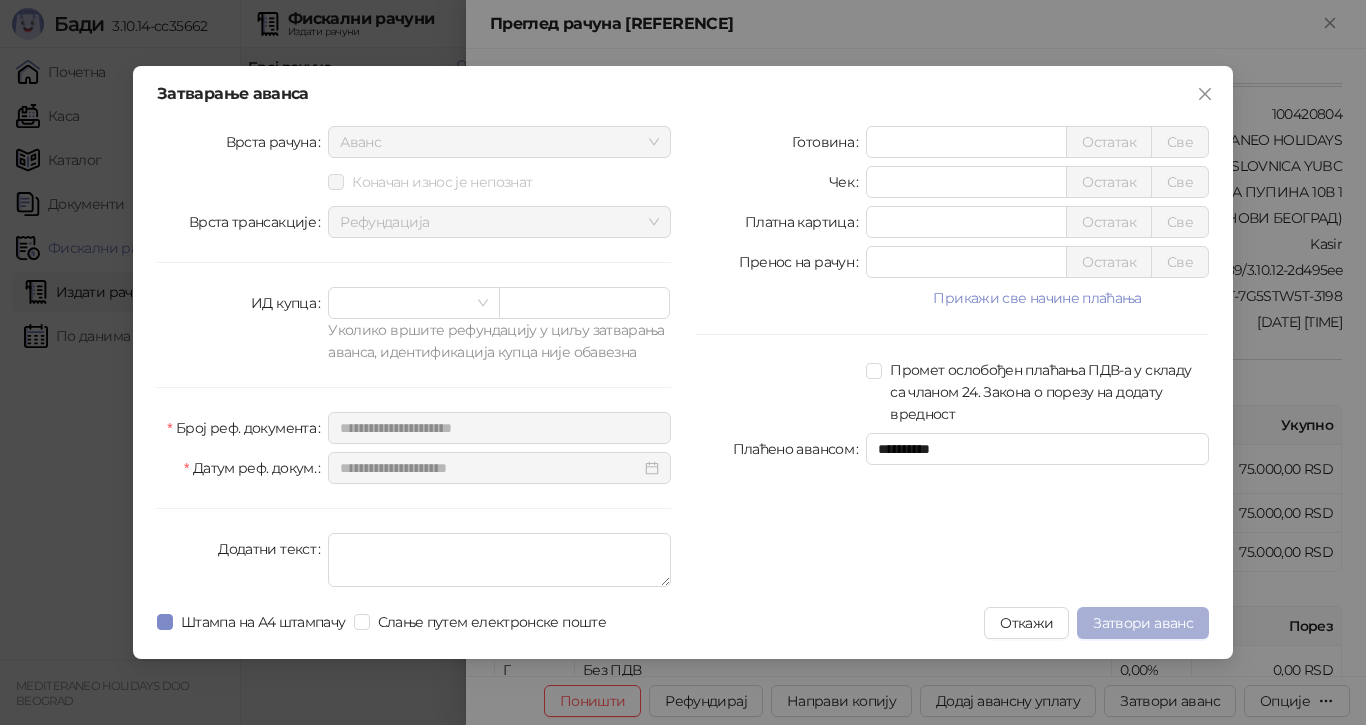 click on "Затвори аванс" at bounding box center (1143, 623) 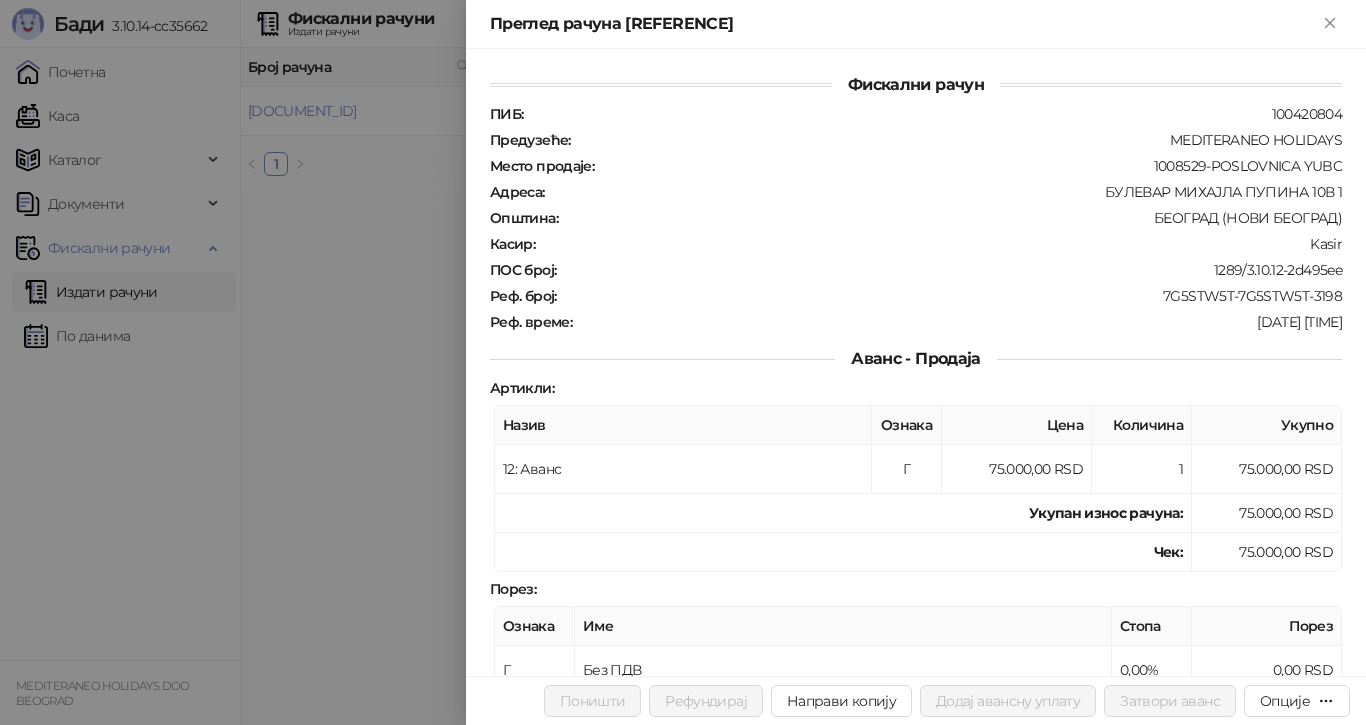 click at bounding box center (683, 362) 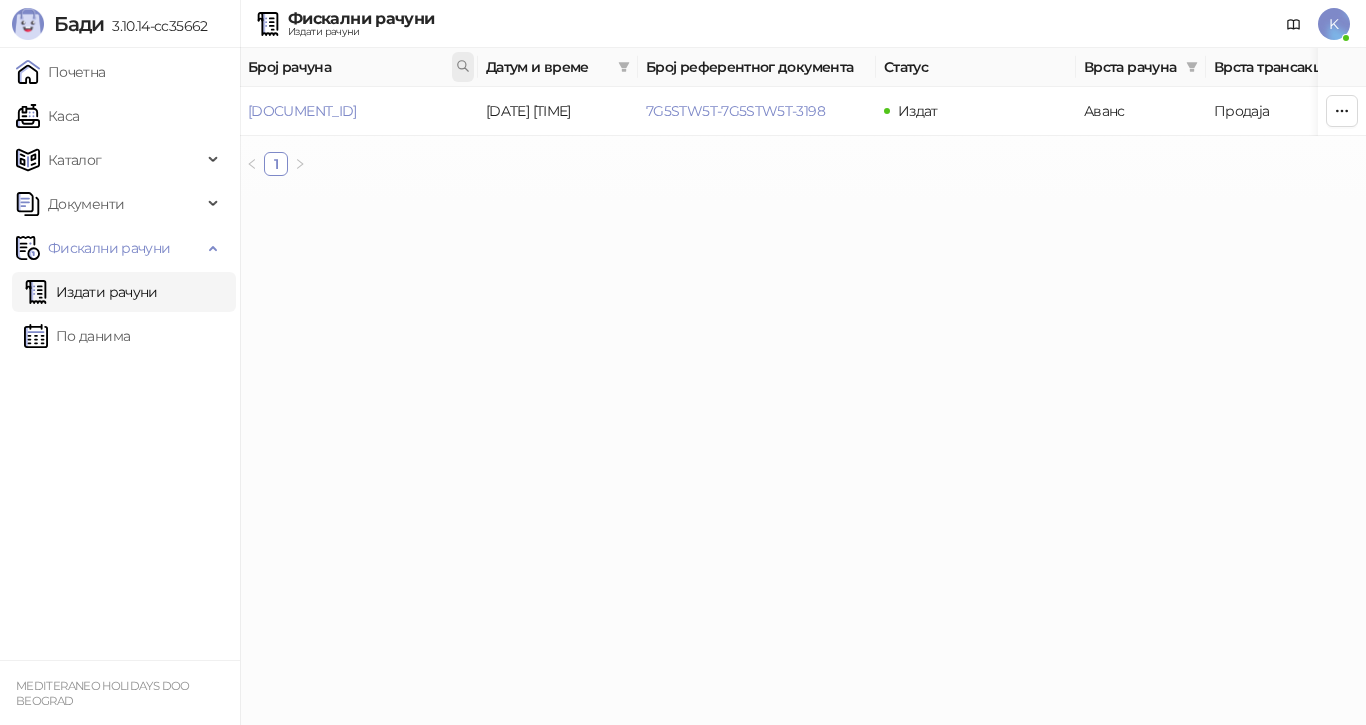 click 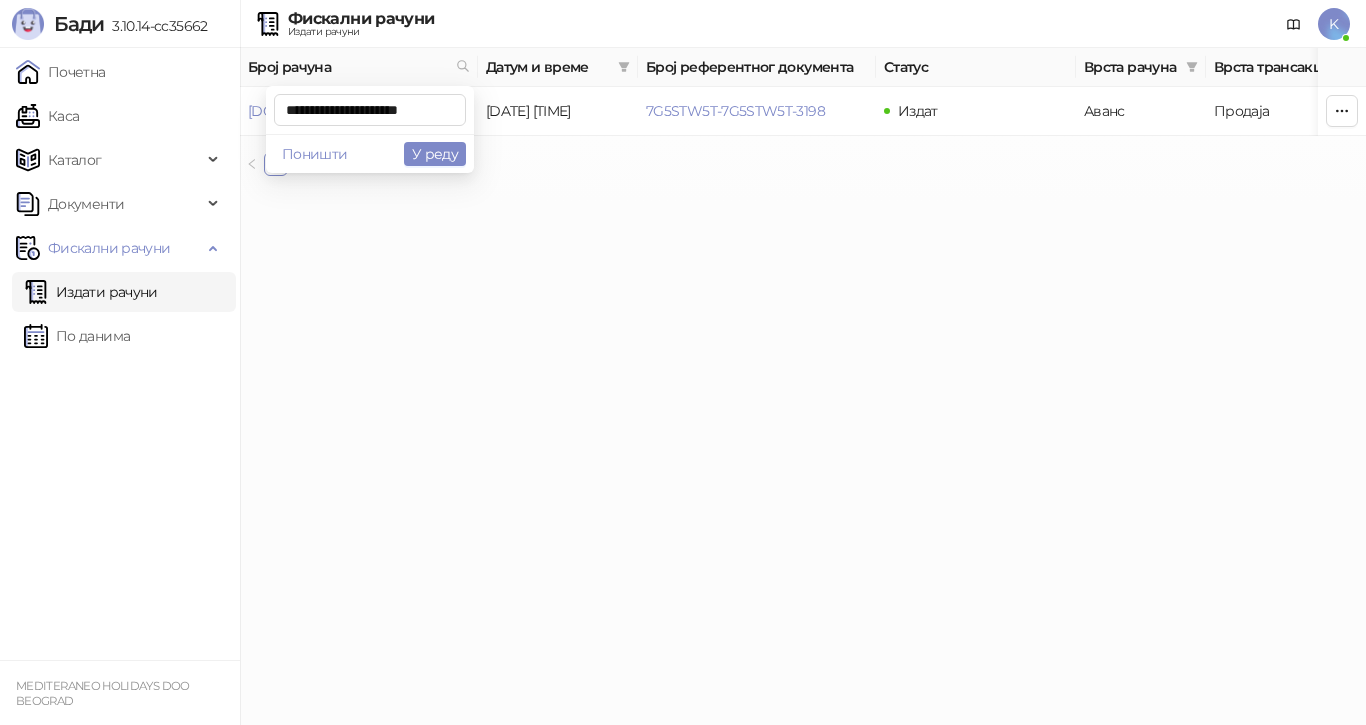 scroll, scrollTop: 0, scrollLeft: 10, axis: horizontal 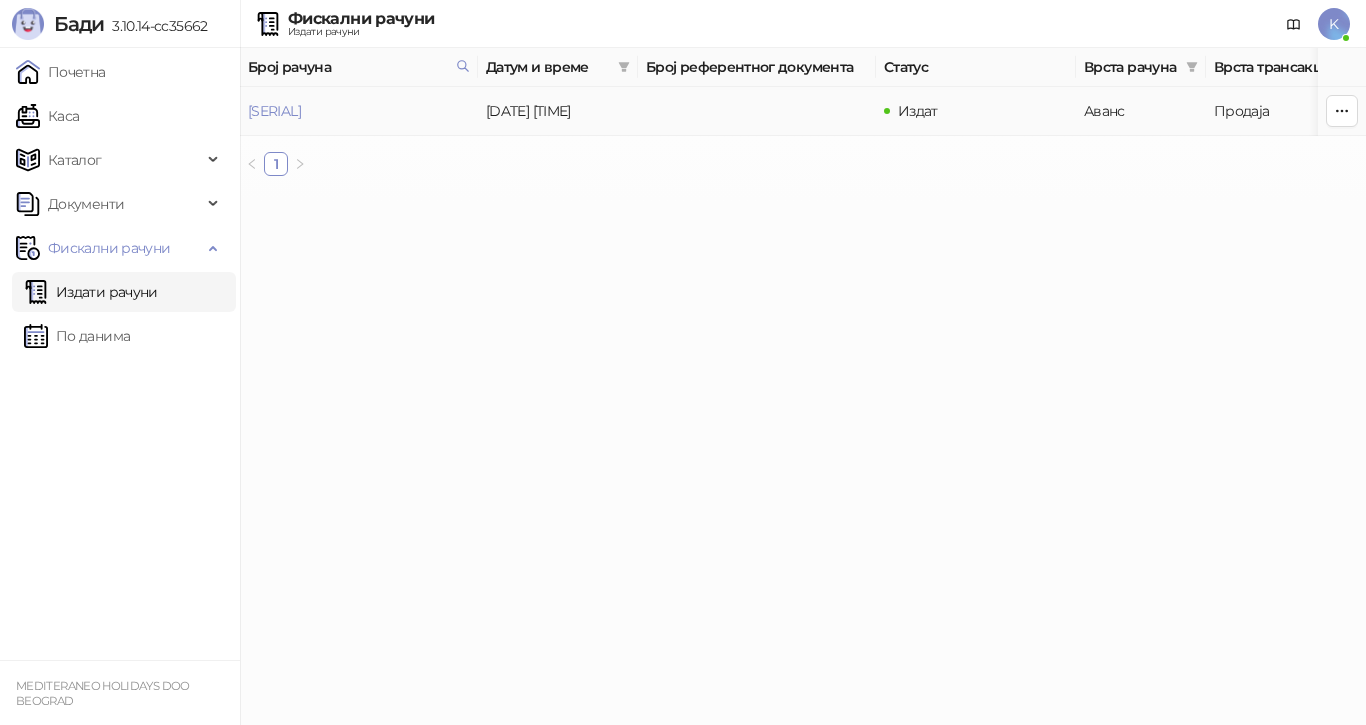 click on "[SERIAL]" at bounding box center (274, 111) 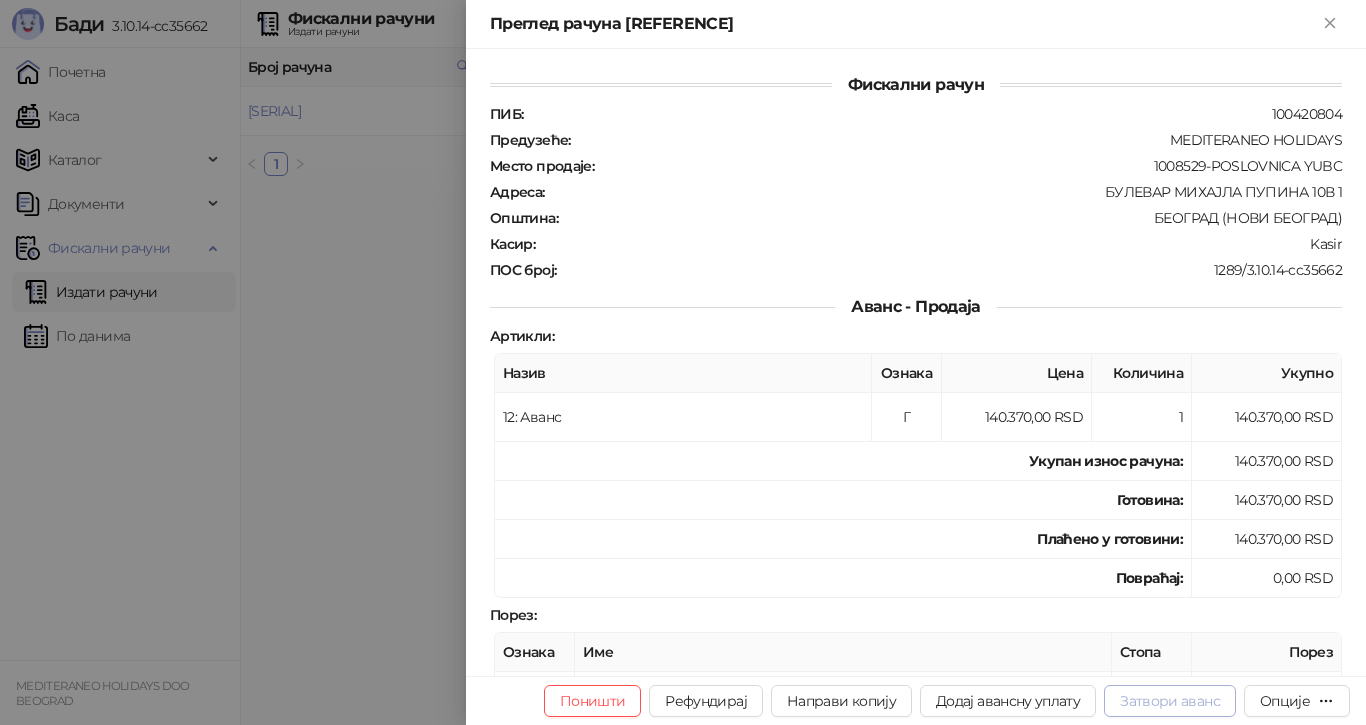 click on "Затвори аванс" at bounding box center (1170, 701) 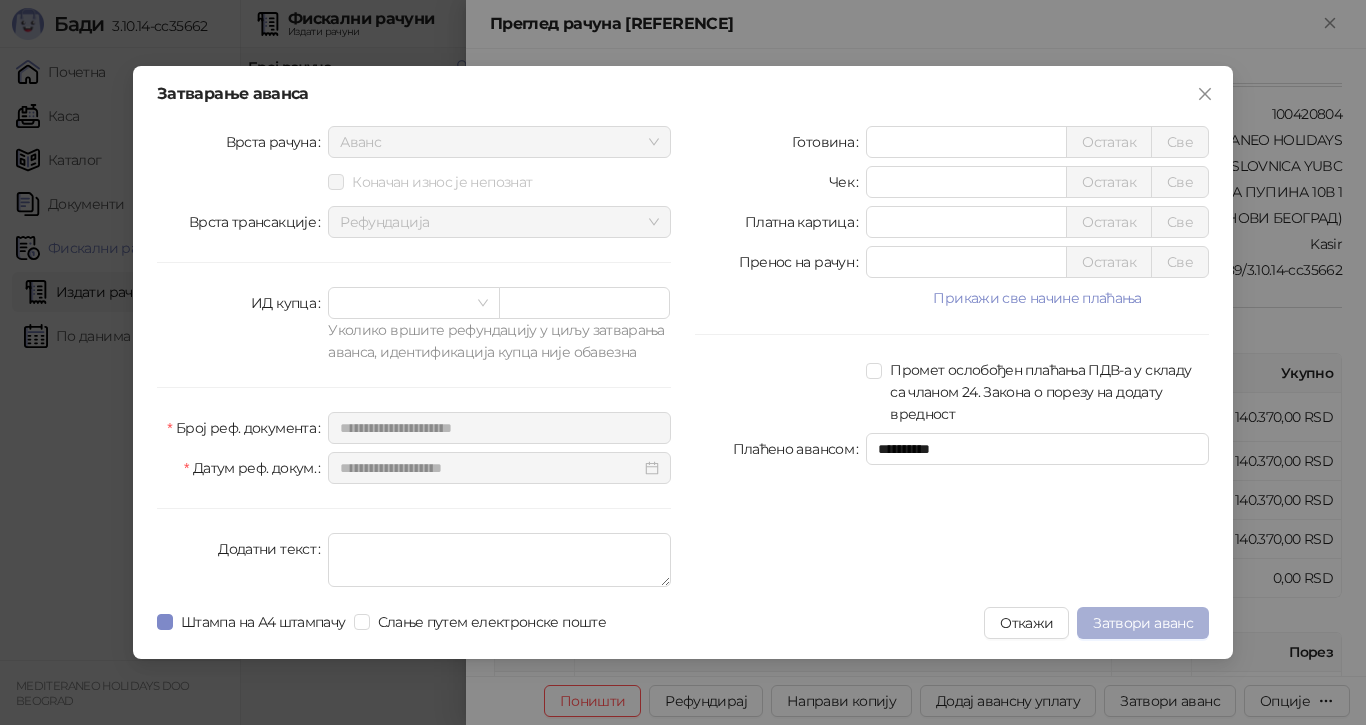 click on "Затвори аванс" at bounding box center (1143, 623) 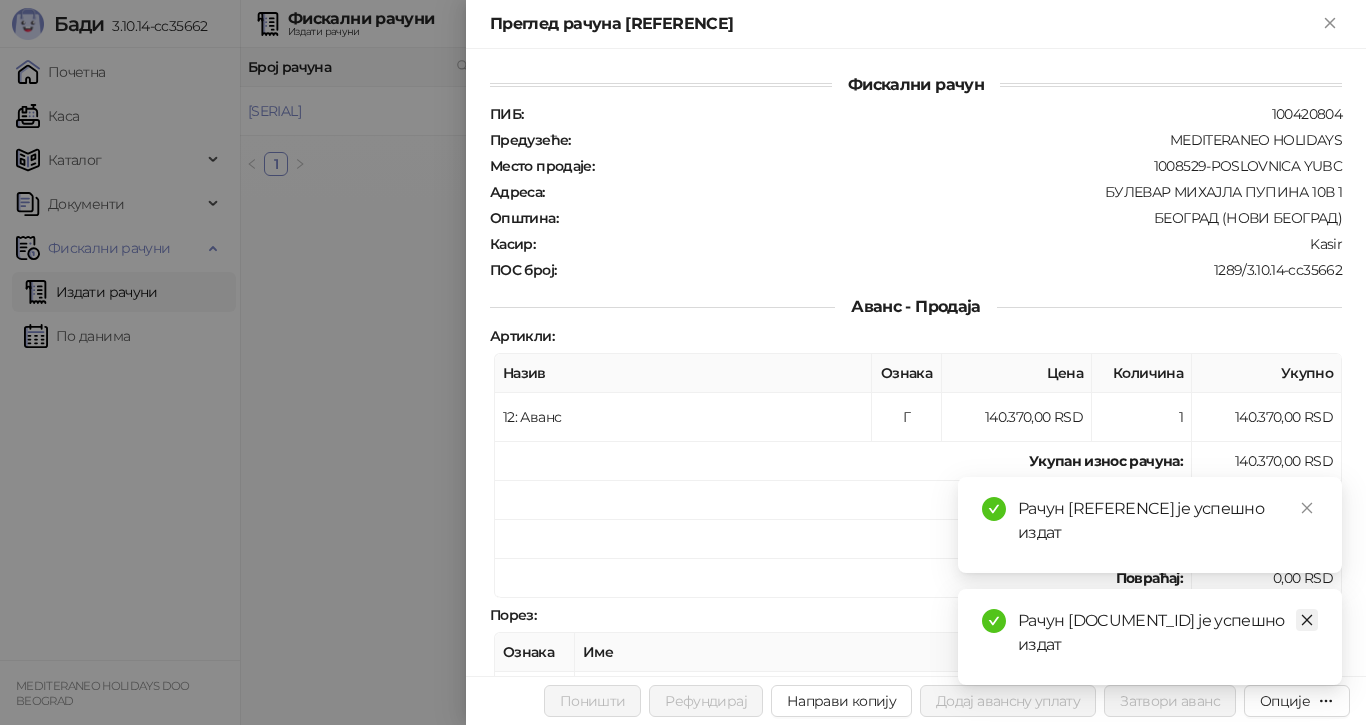 click 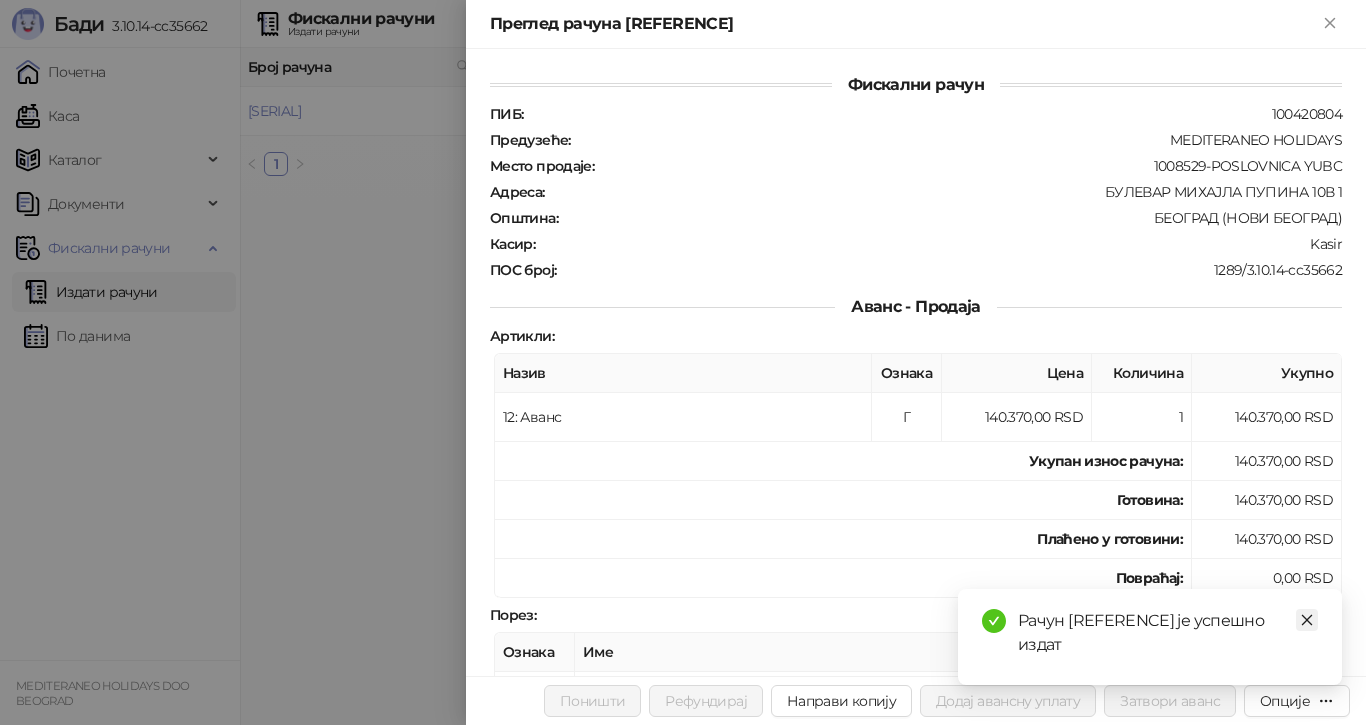 click 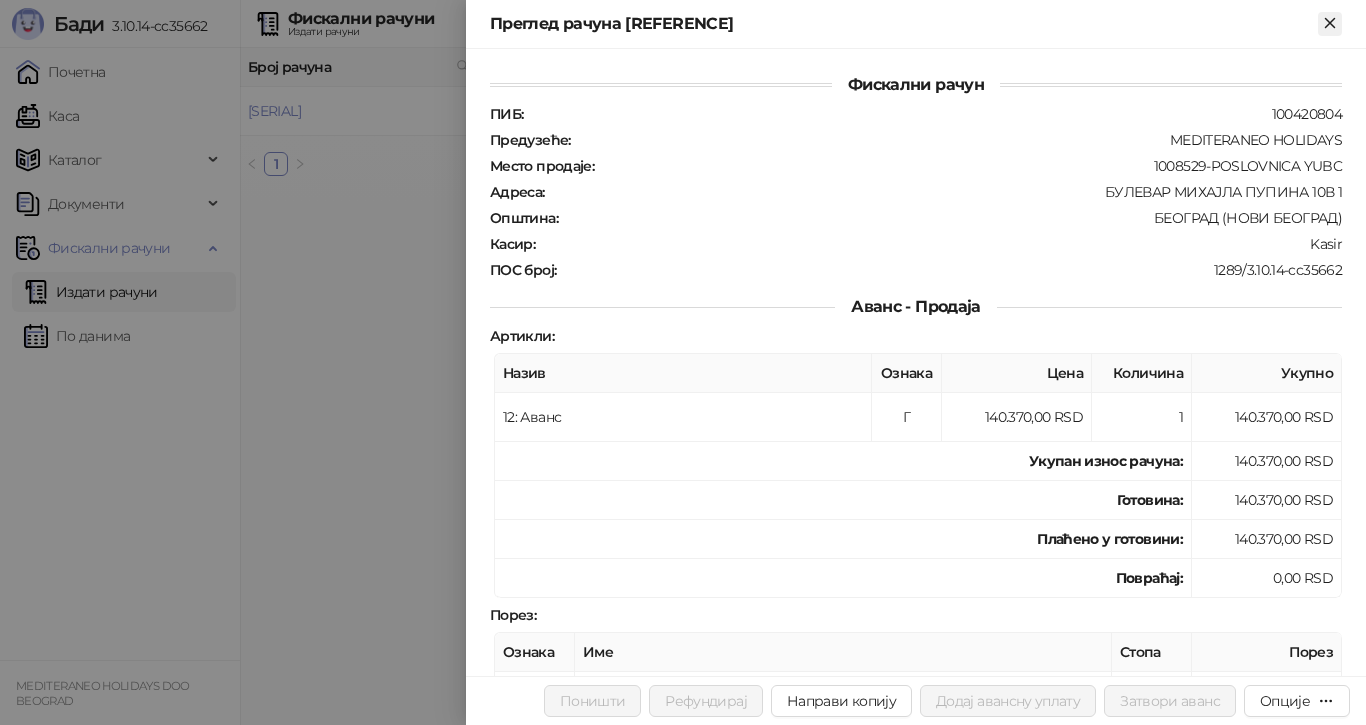 click 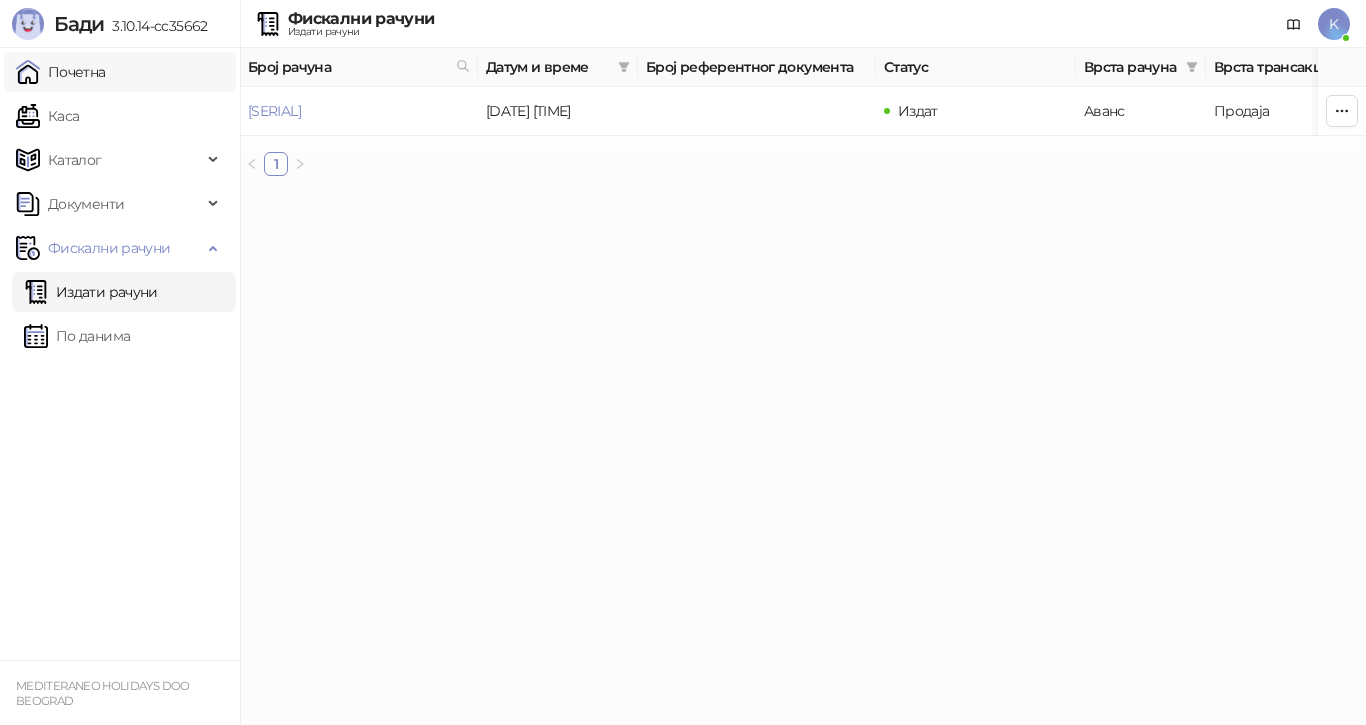 click on "Почетна" at bounding box center [61, 72] 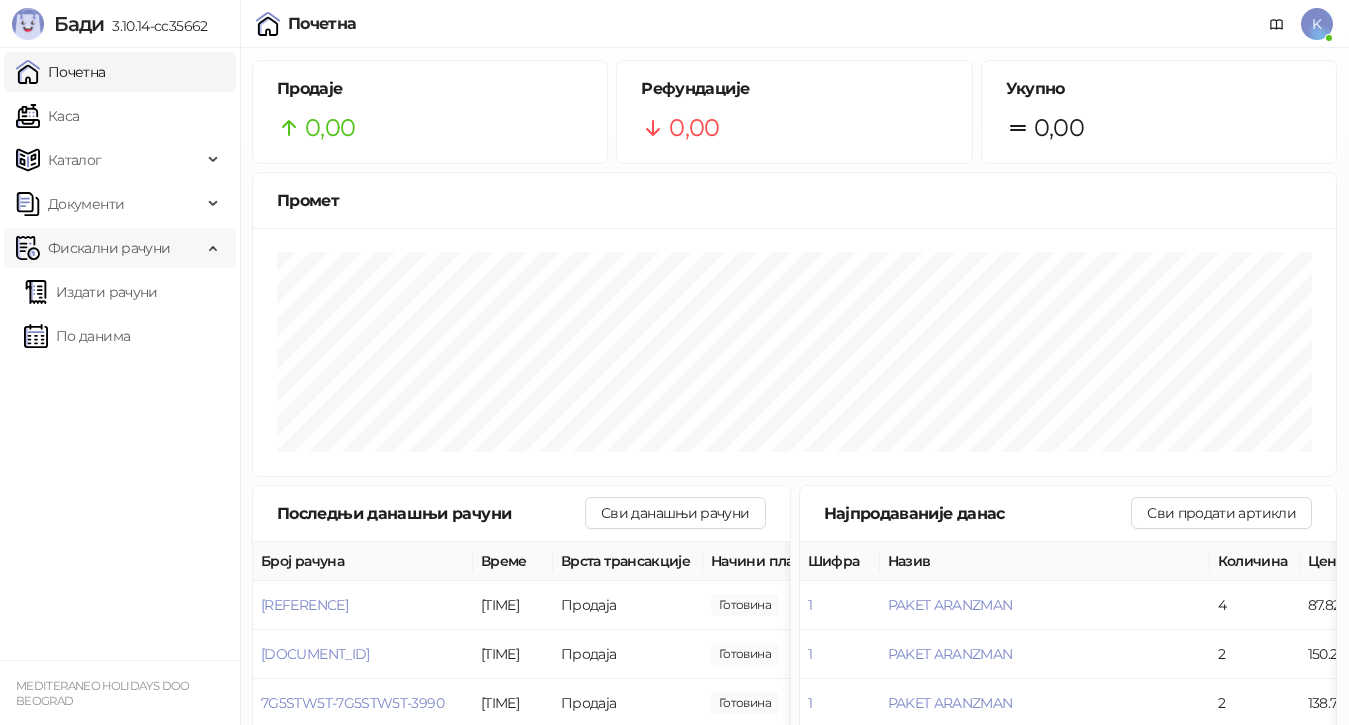 click on "Фискални рачуни" at bounding box center (109, 248) 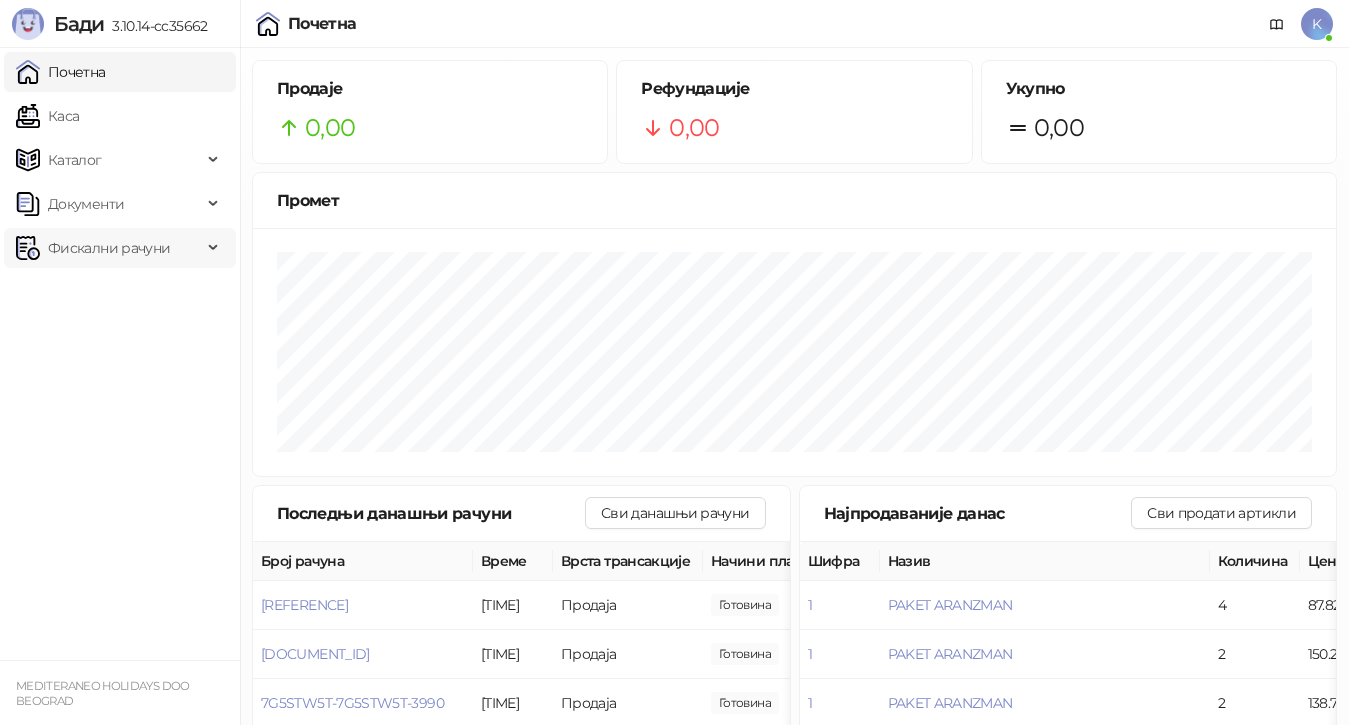 click on "Фискални рачуни" at bounding box center [109, 248] 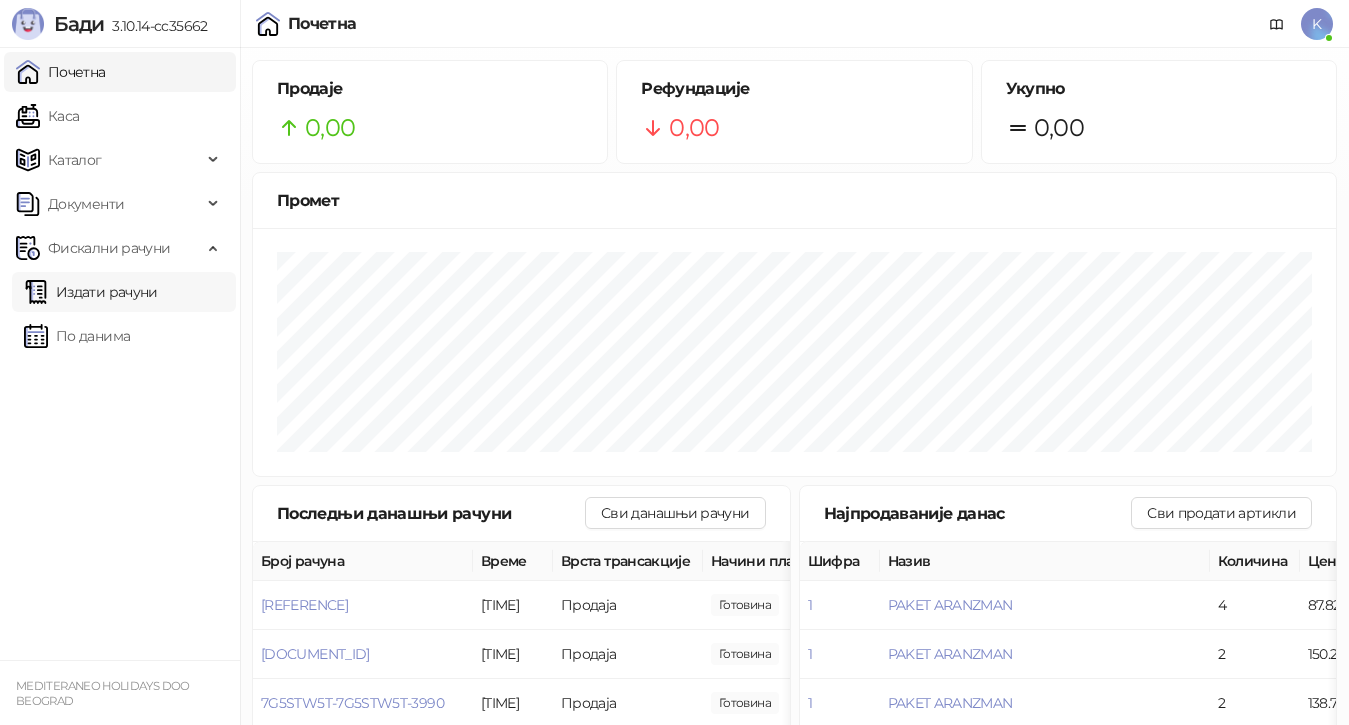click on "Издати рачуни" at bounding box center [91, 292] 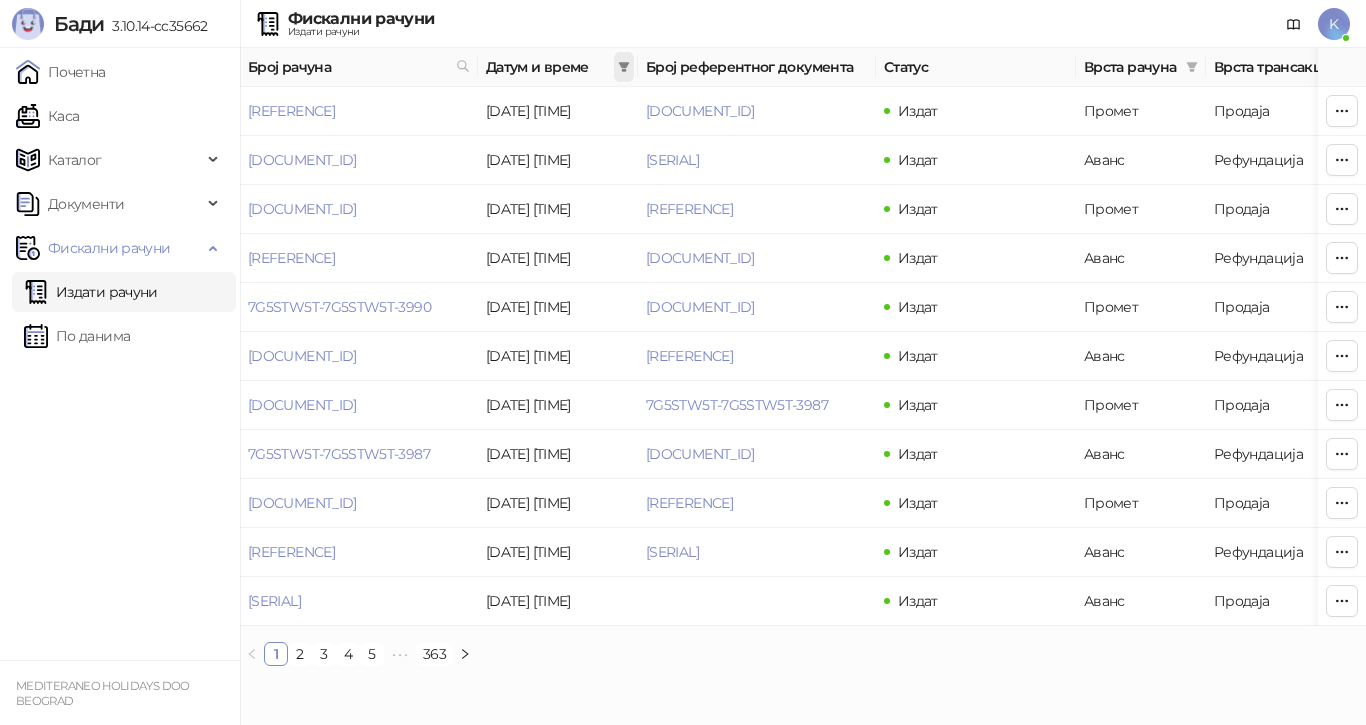 click 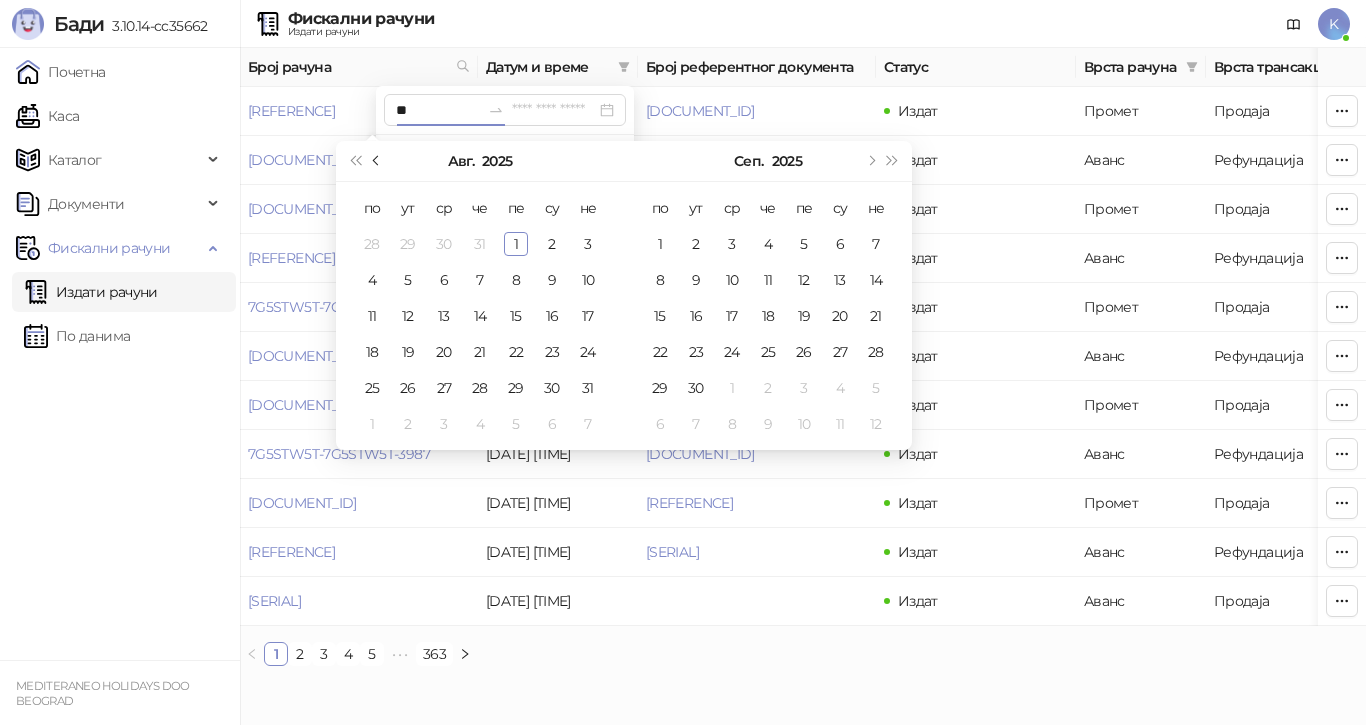 click at bounding box center (378, 161) 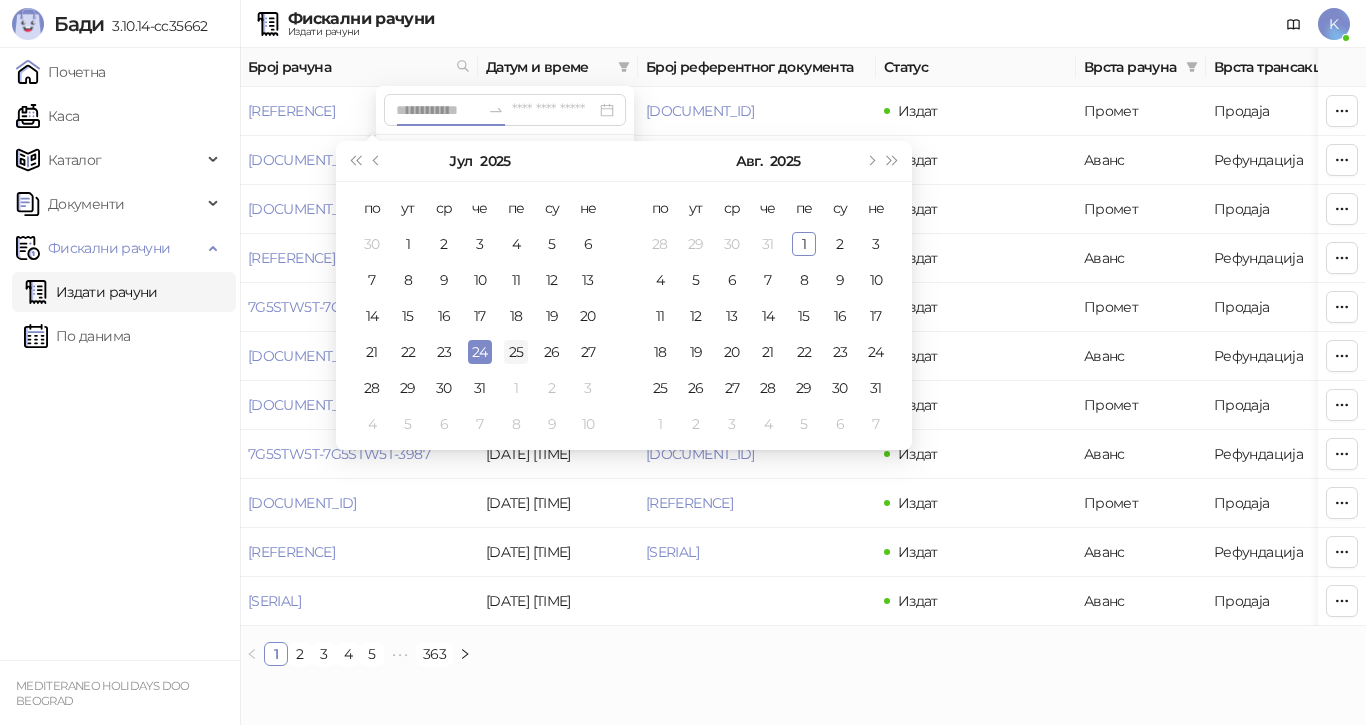 type on "**********" 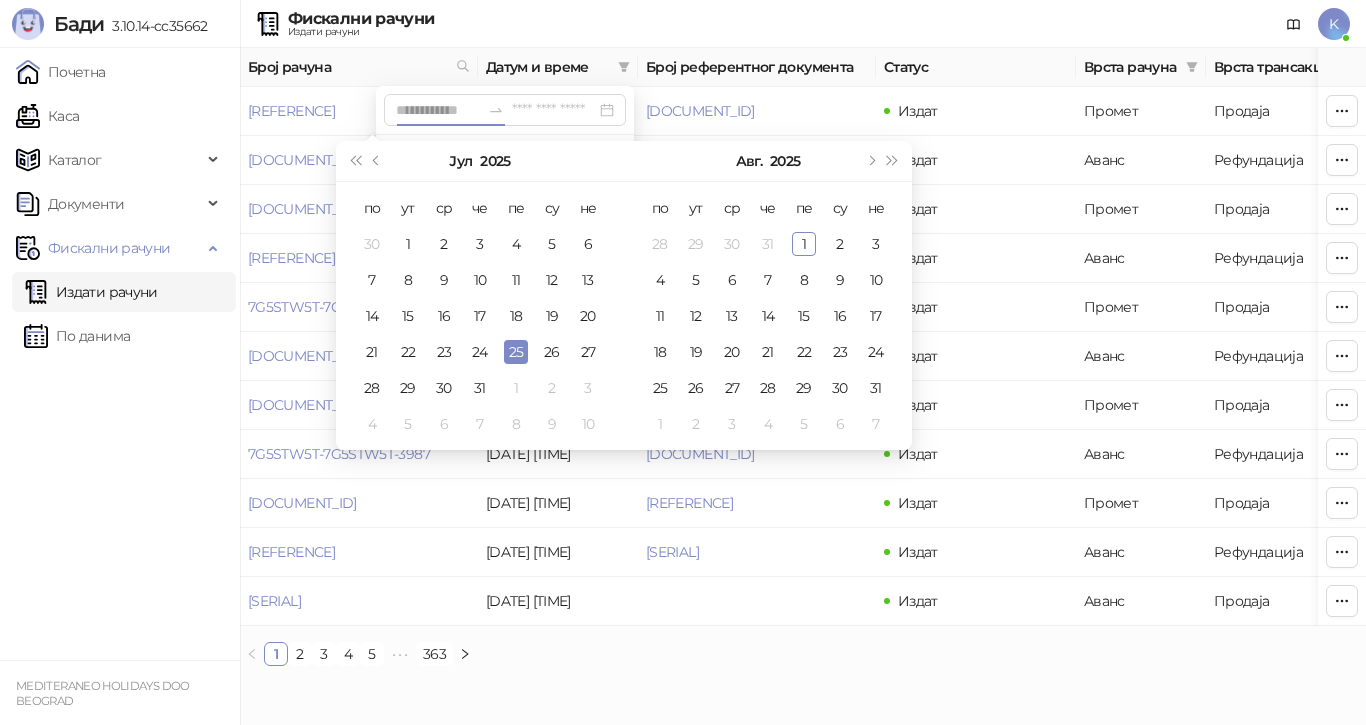 click on "25" at bounding box center (516, 352) 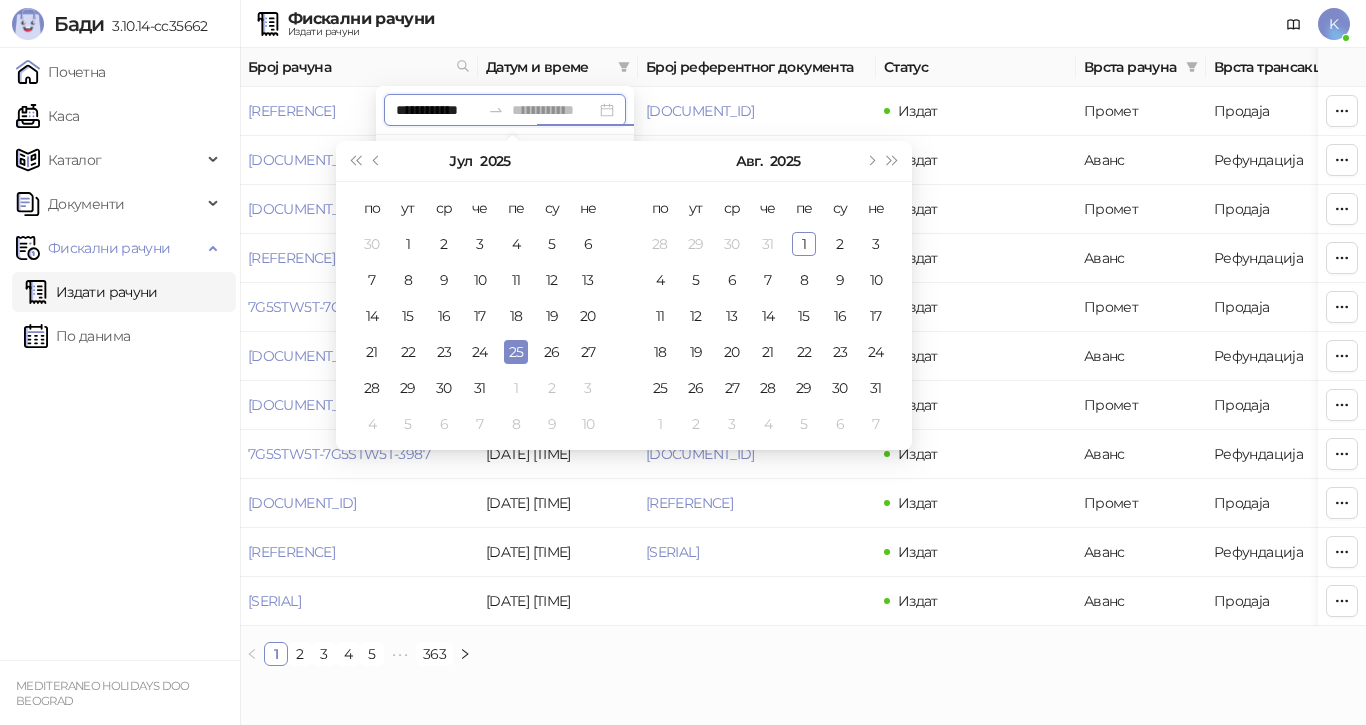 type on "**********" 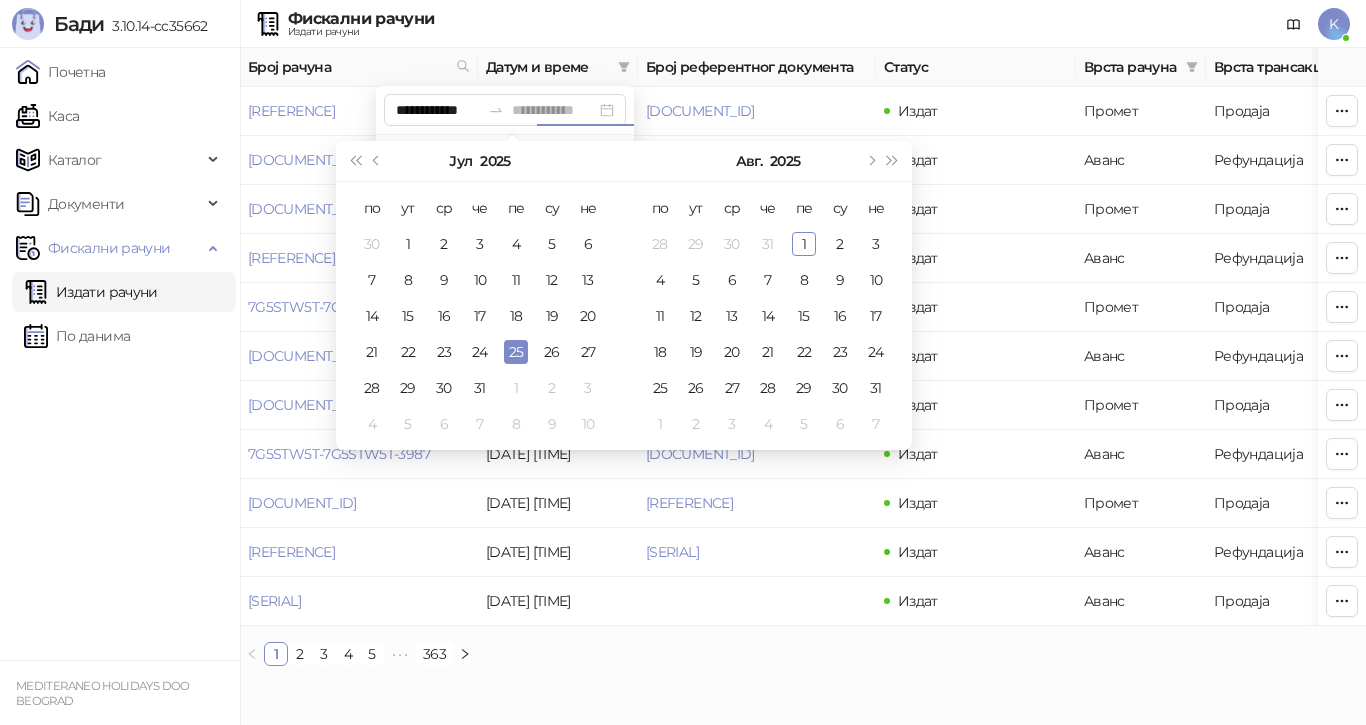 click on "25" at bounding box center [516, 352] 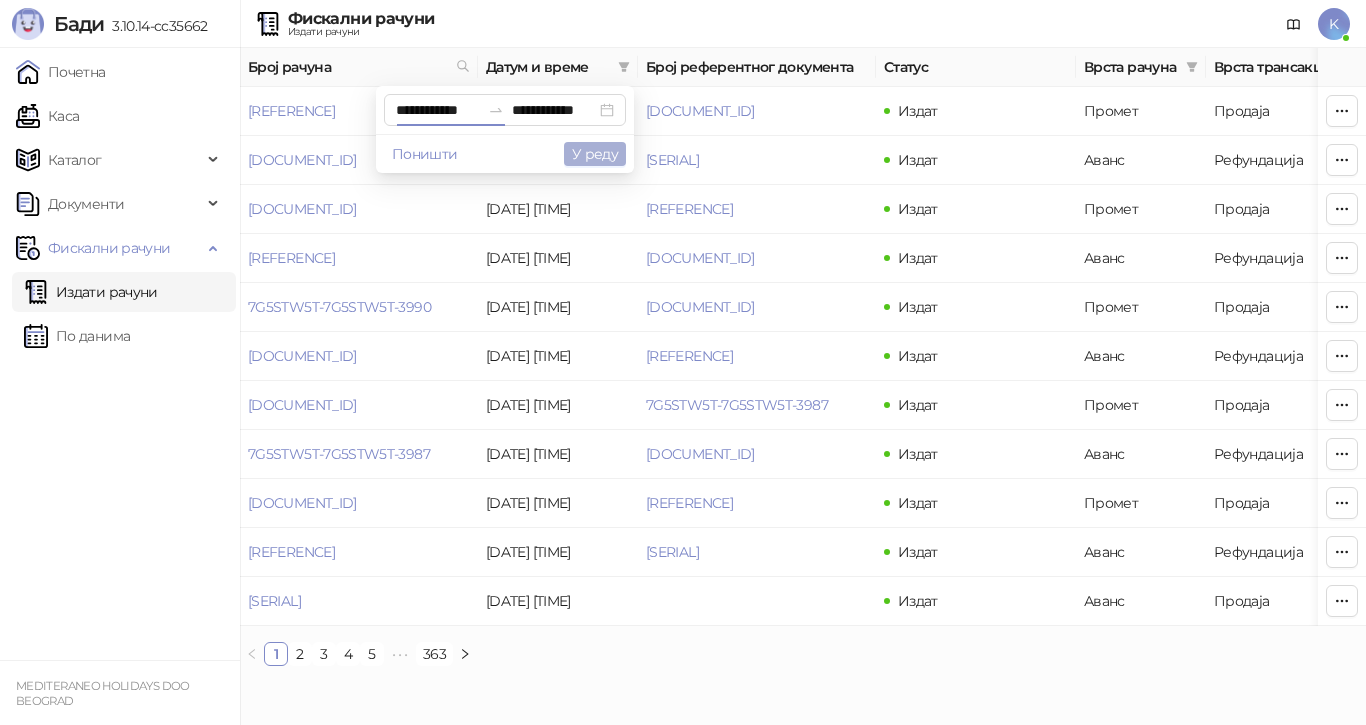 click on "У реду" at bounding box center [595, 154] 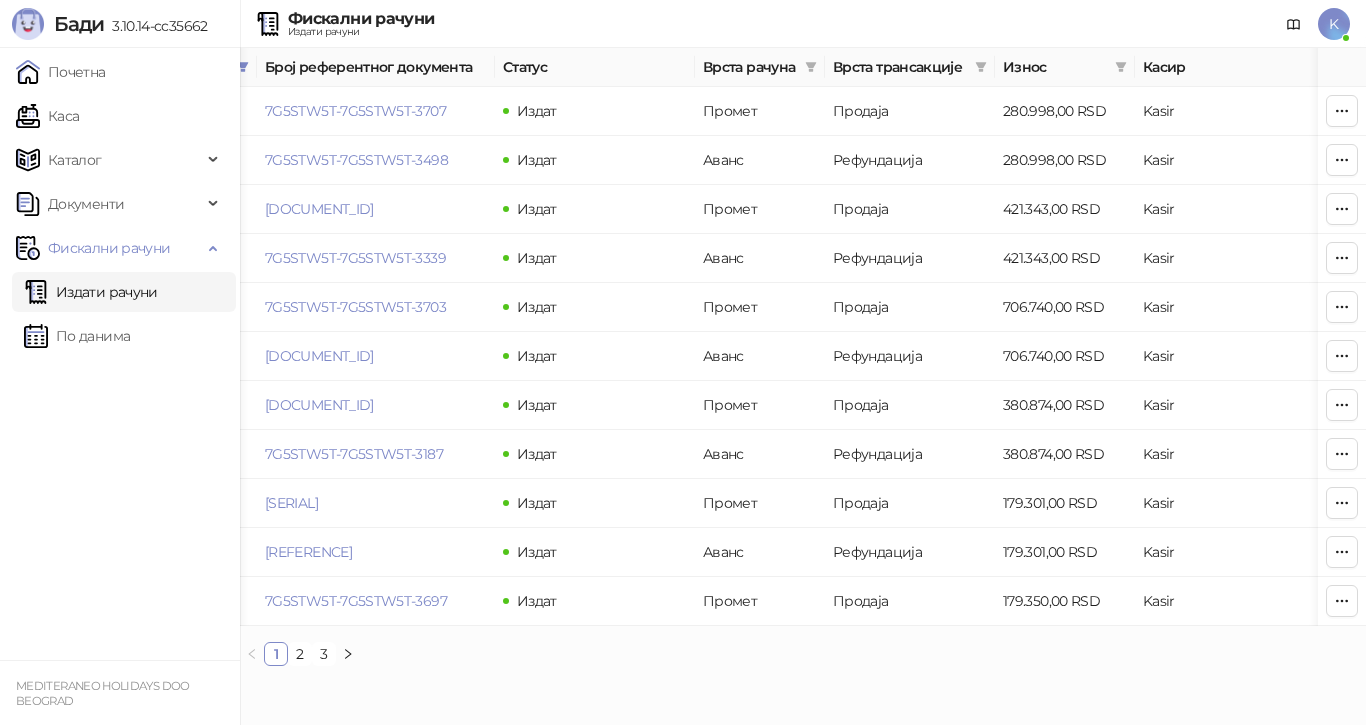 scroll, scrollTop: 0, scrollLeft: 465, axis: horizontal 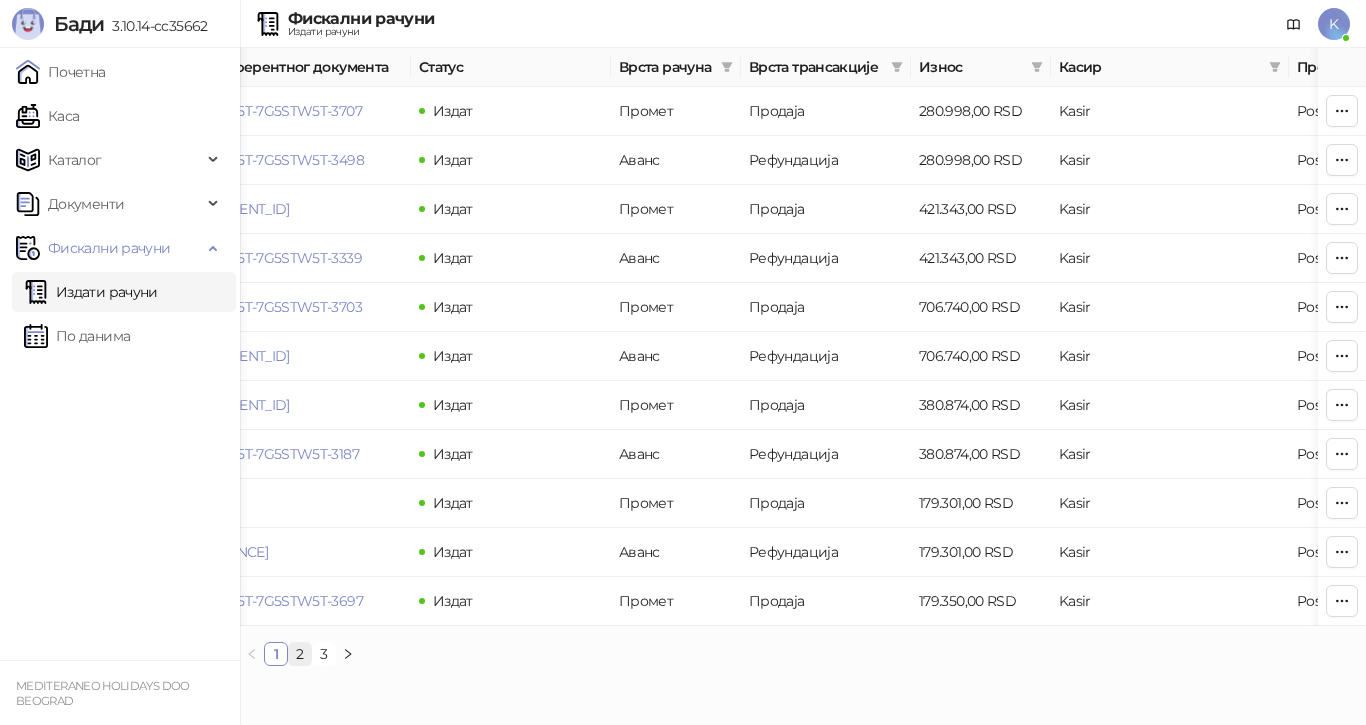 click on "2" at bounding box center (300, 654) 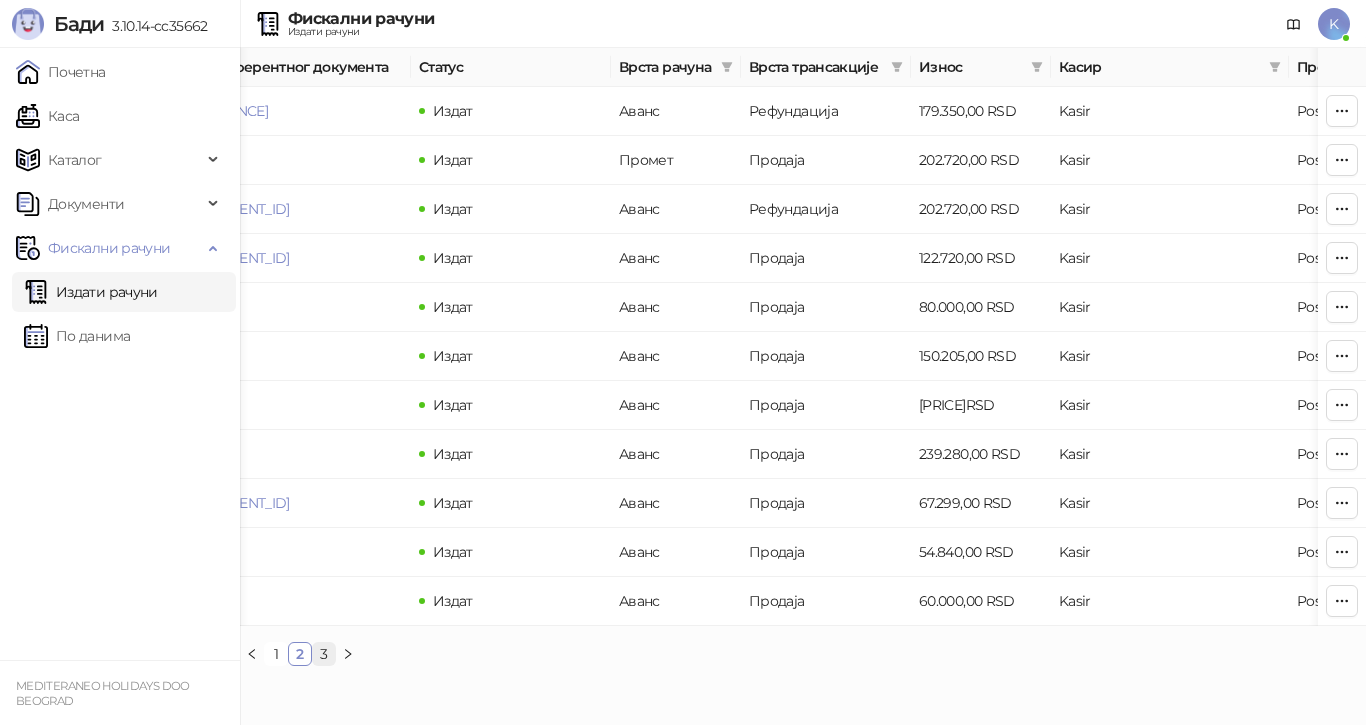 click on "3" at bounding box center [324, 654] 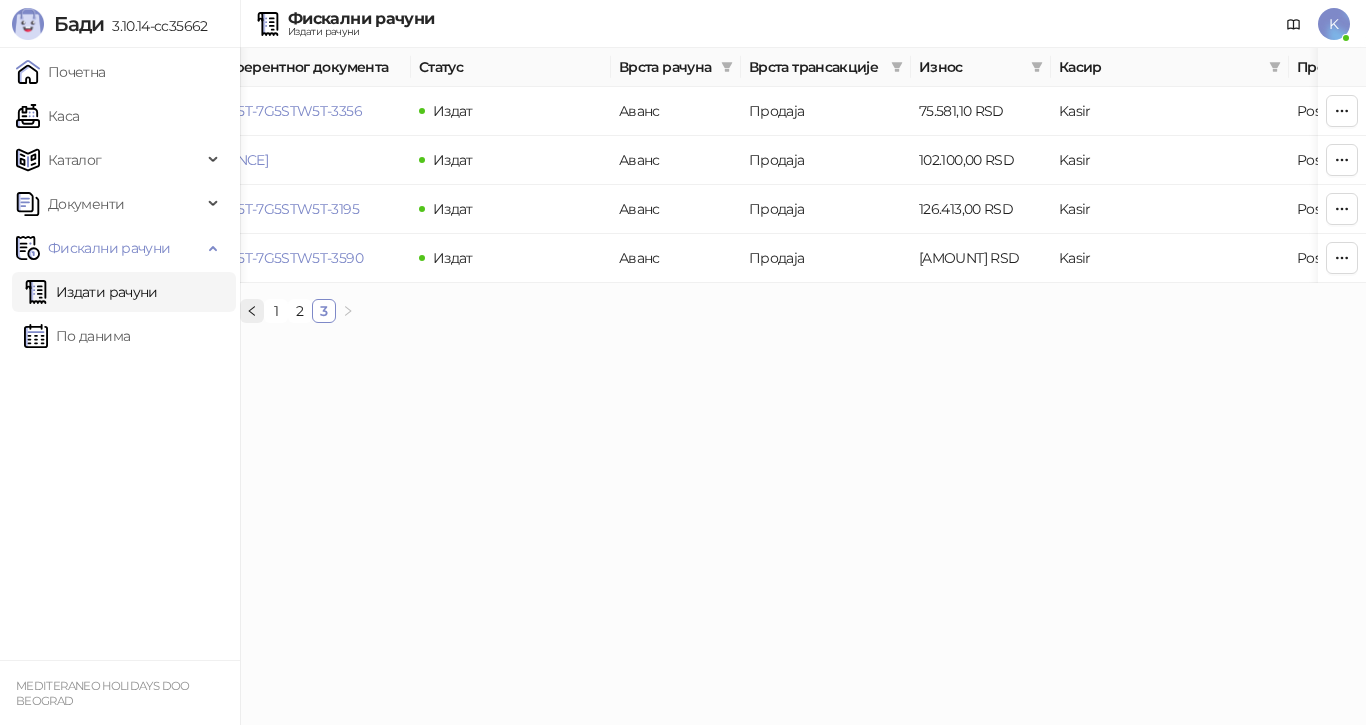 click at bounding box center [252, 311] 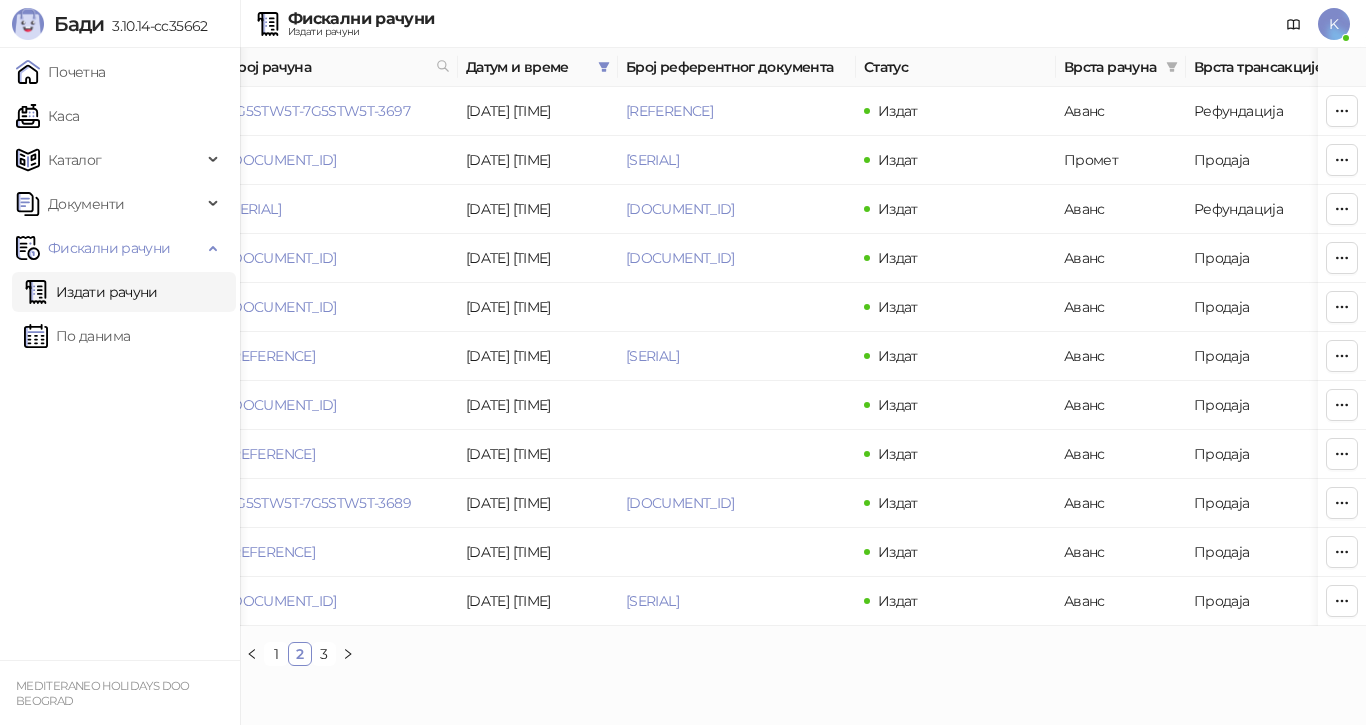 scroll, scrollTop: 0, scrollLeft: 0, axis: both 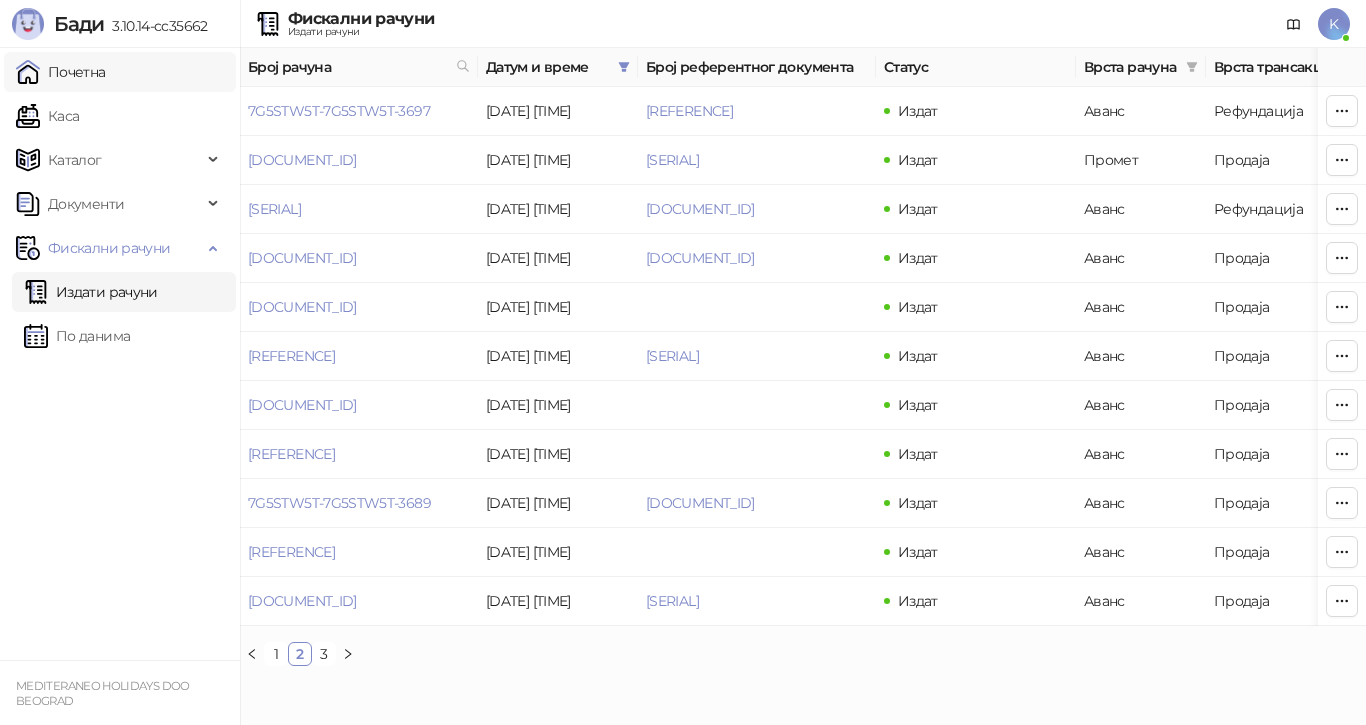 click on "Почетна" at bounding box center (61, 72) 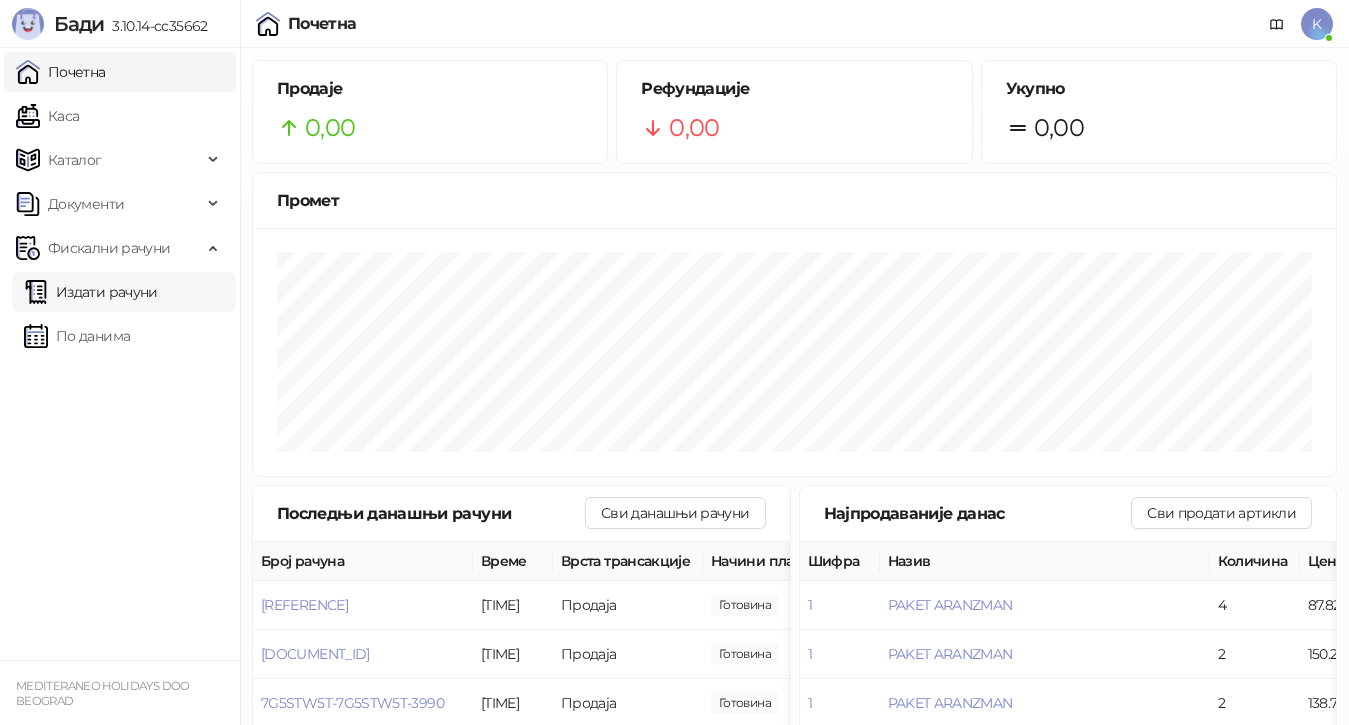 click on "Издати рачуни" at bounding box center (91, 292) 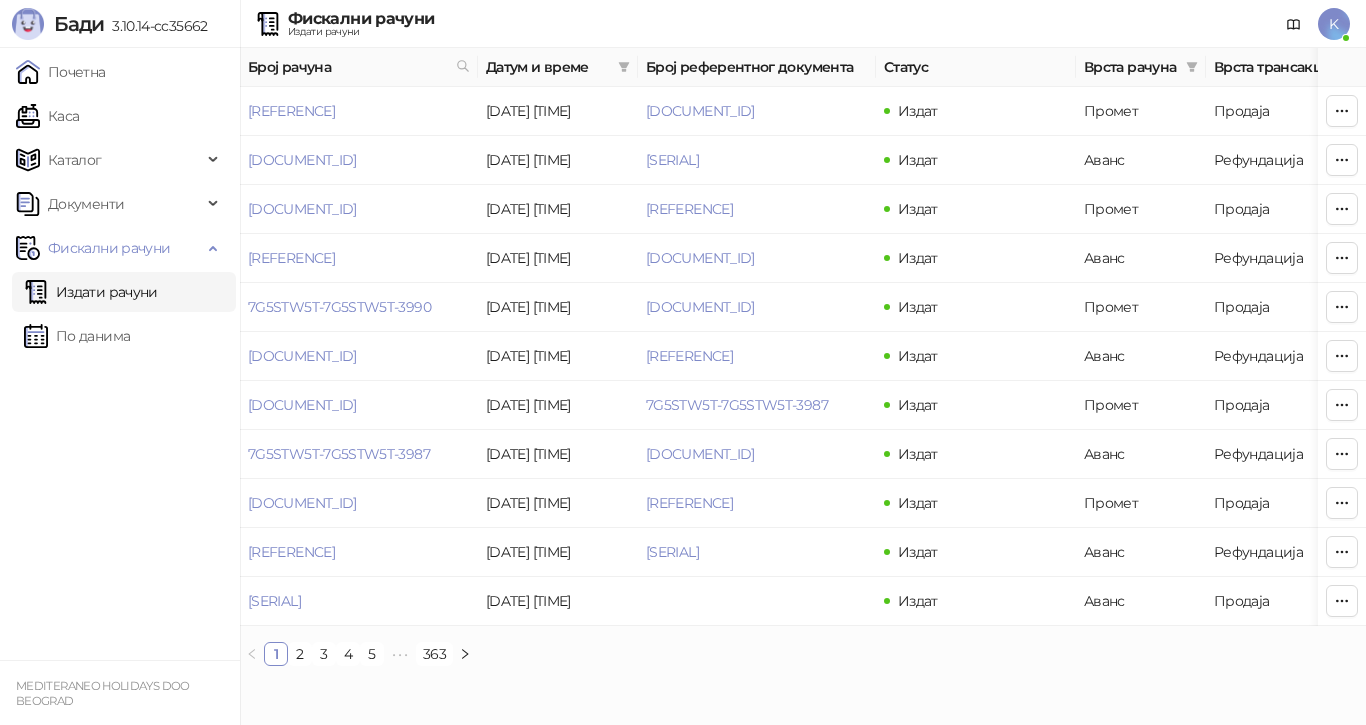 click on "Издати рачуни" at bounding box center [91, 292] 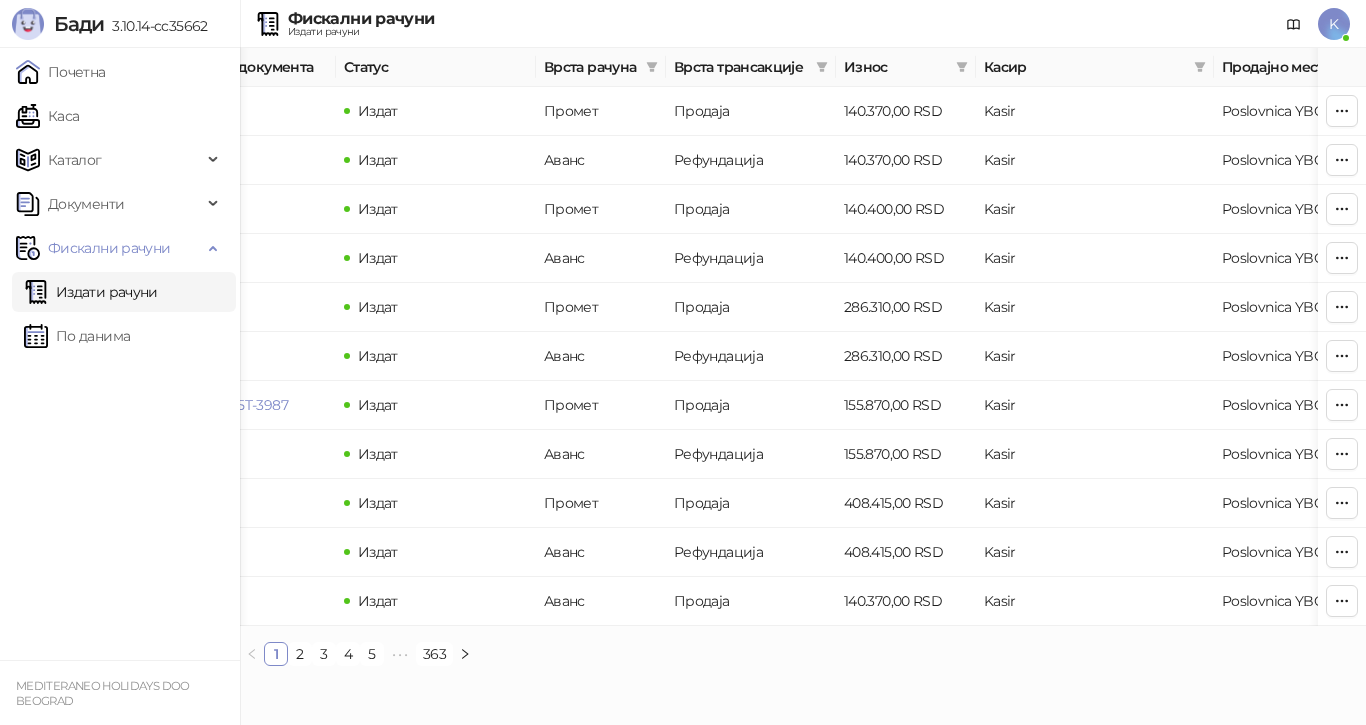 scroll, scrollTop: 0, scrollLeft: 587, axis: horizontal 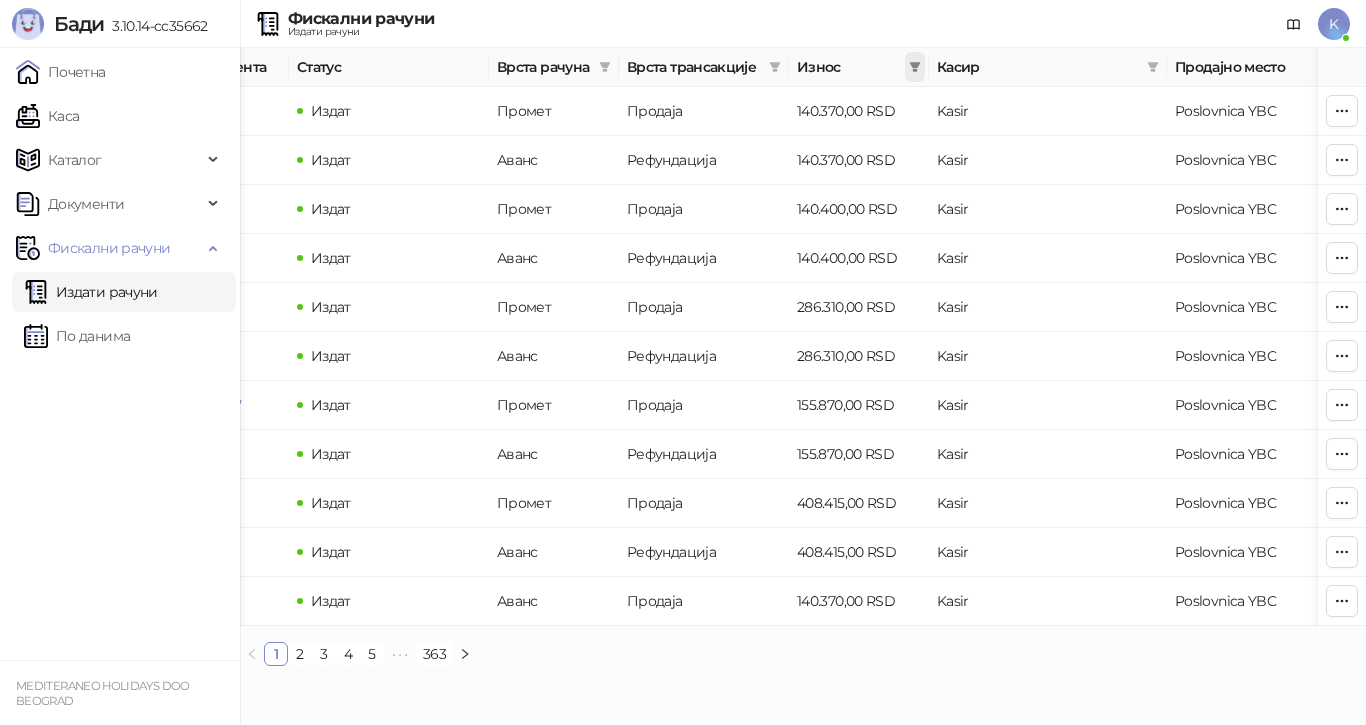 click 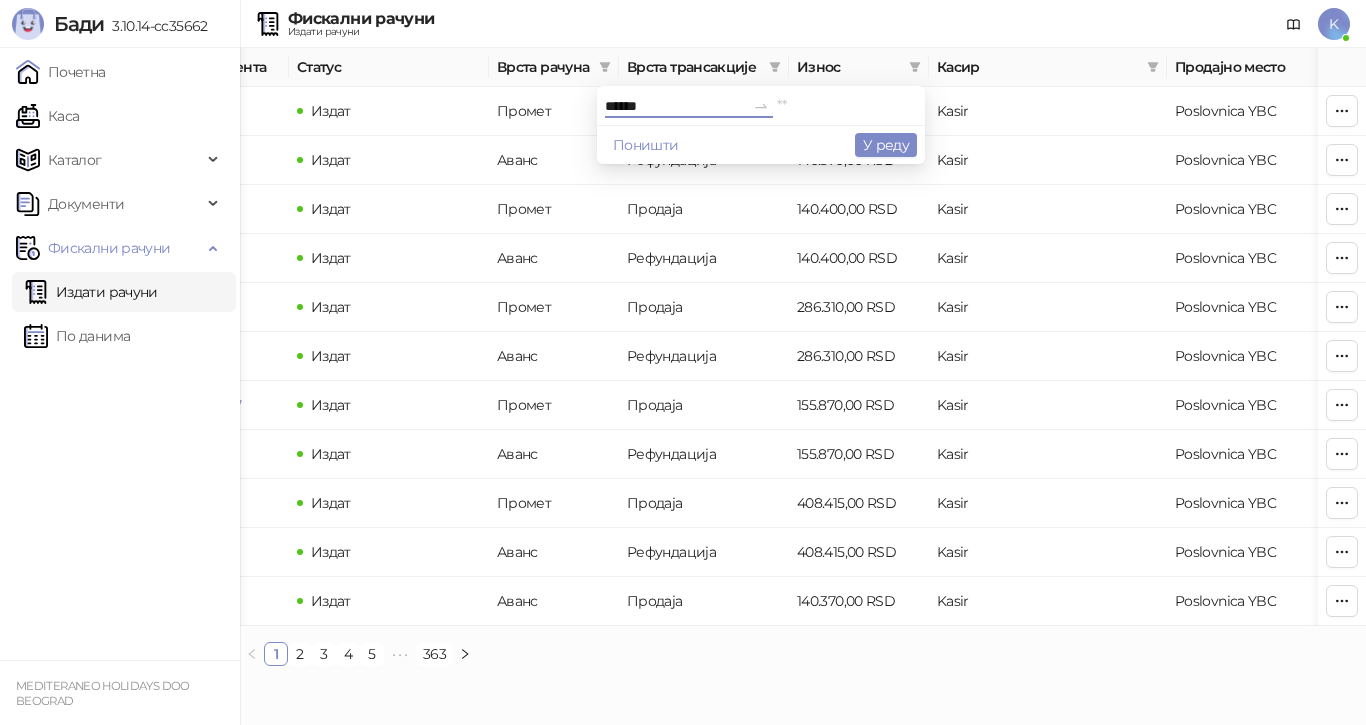 type on "******" 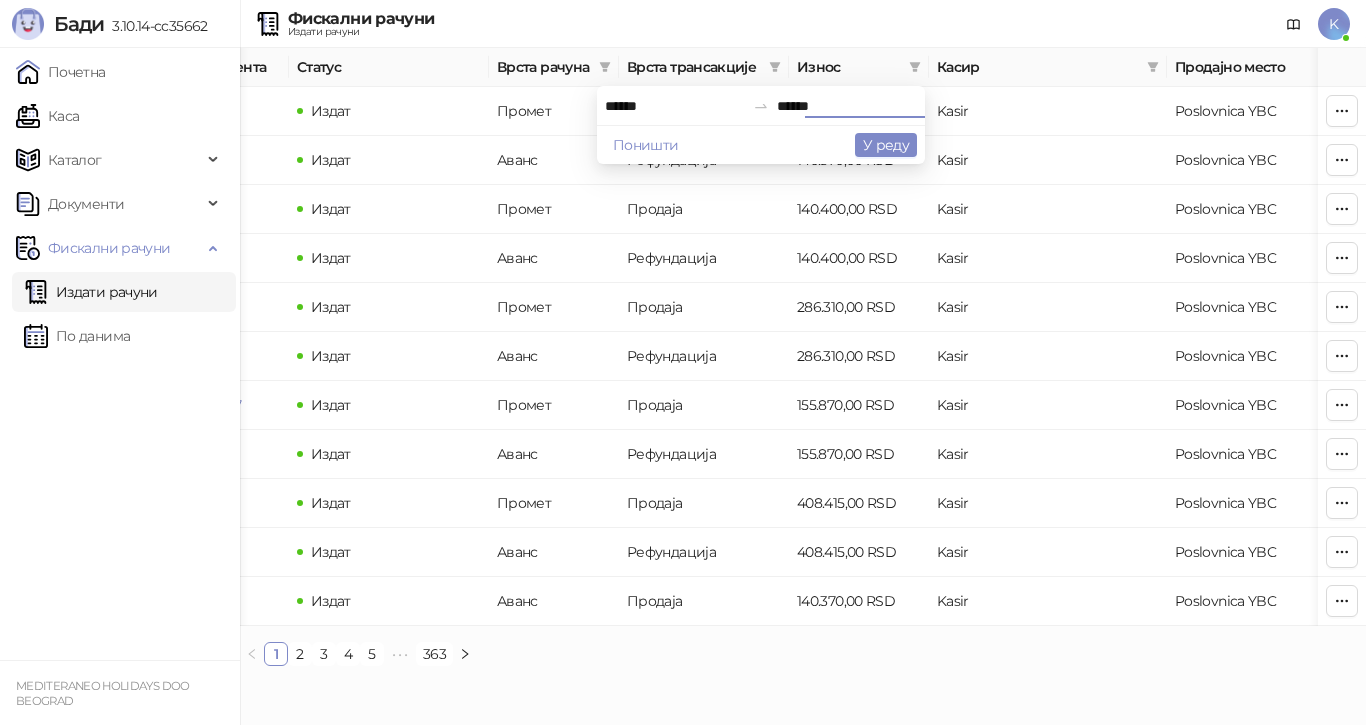 type on "******" 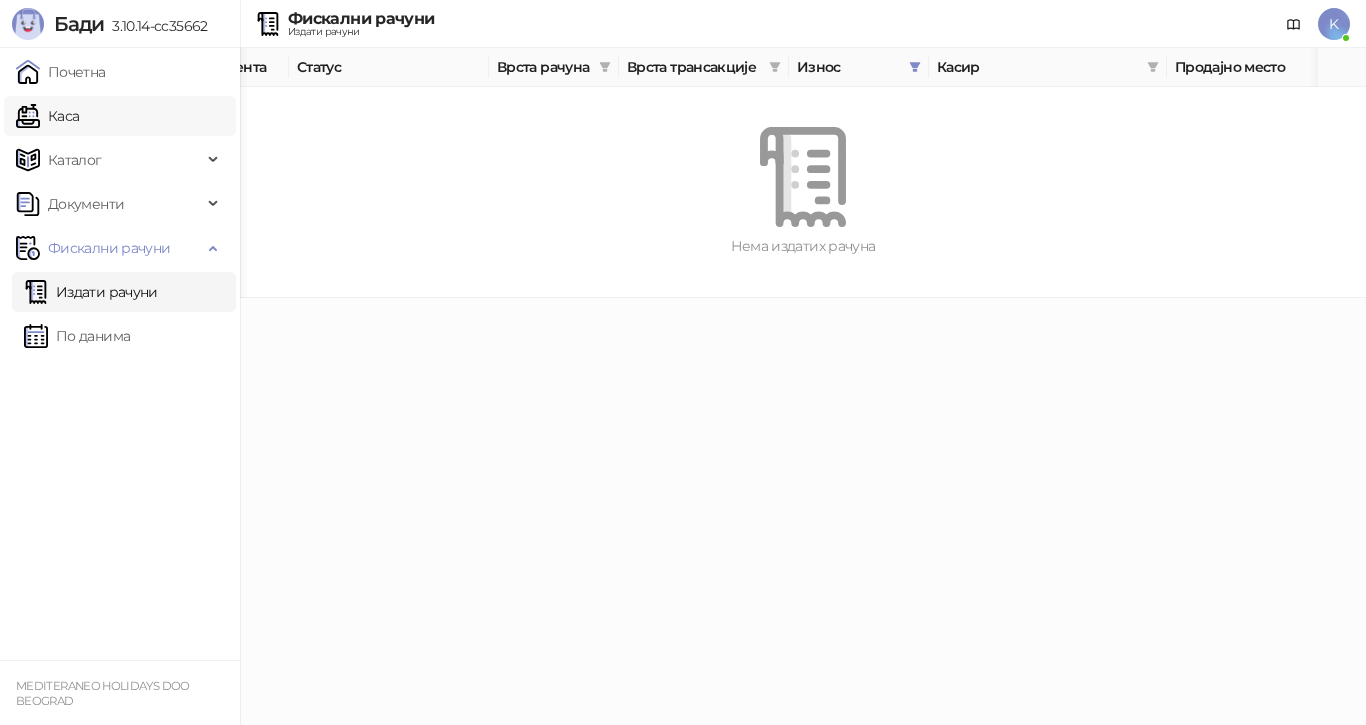 click on "Каса" at bounding box center (47, 116) 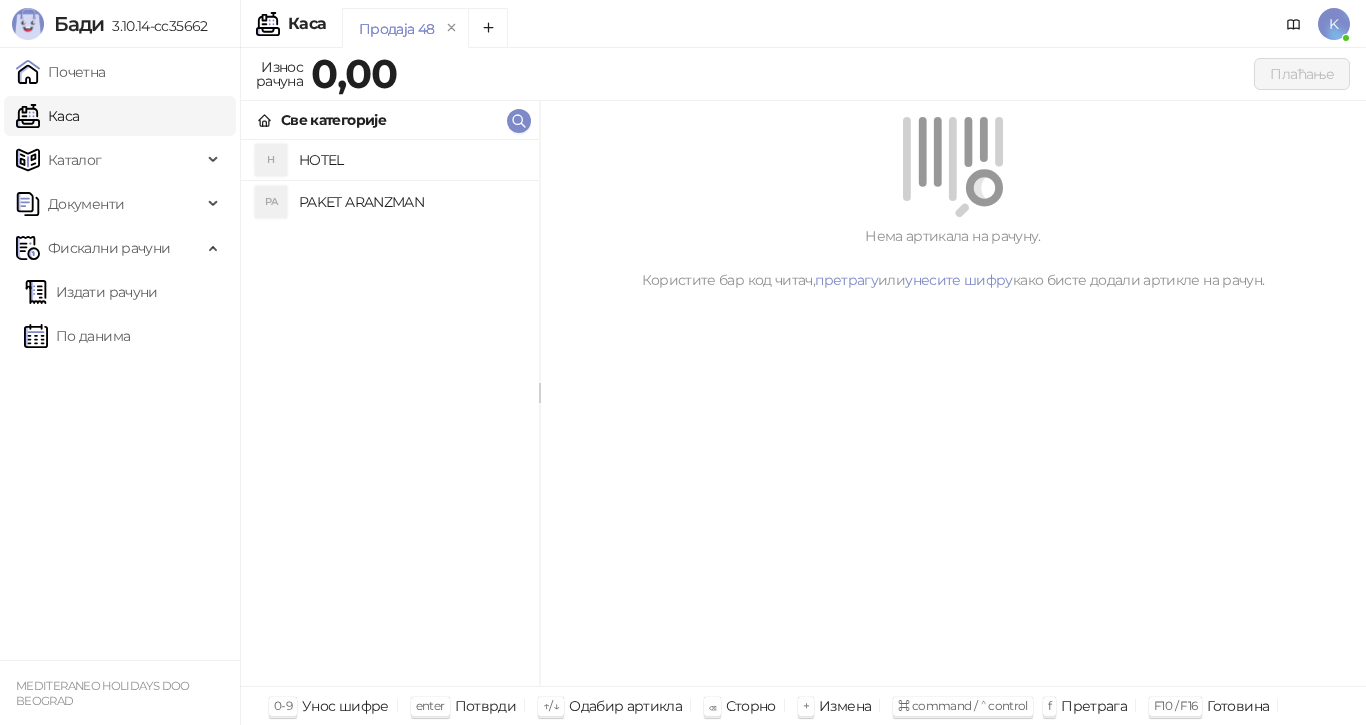 click on "PAKET ARANZMAN" at bounding box center [411, 202] 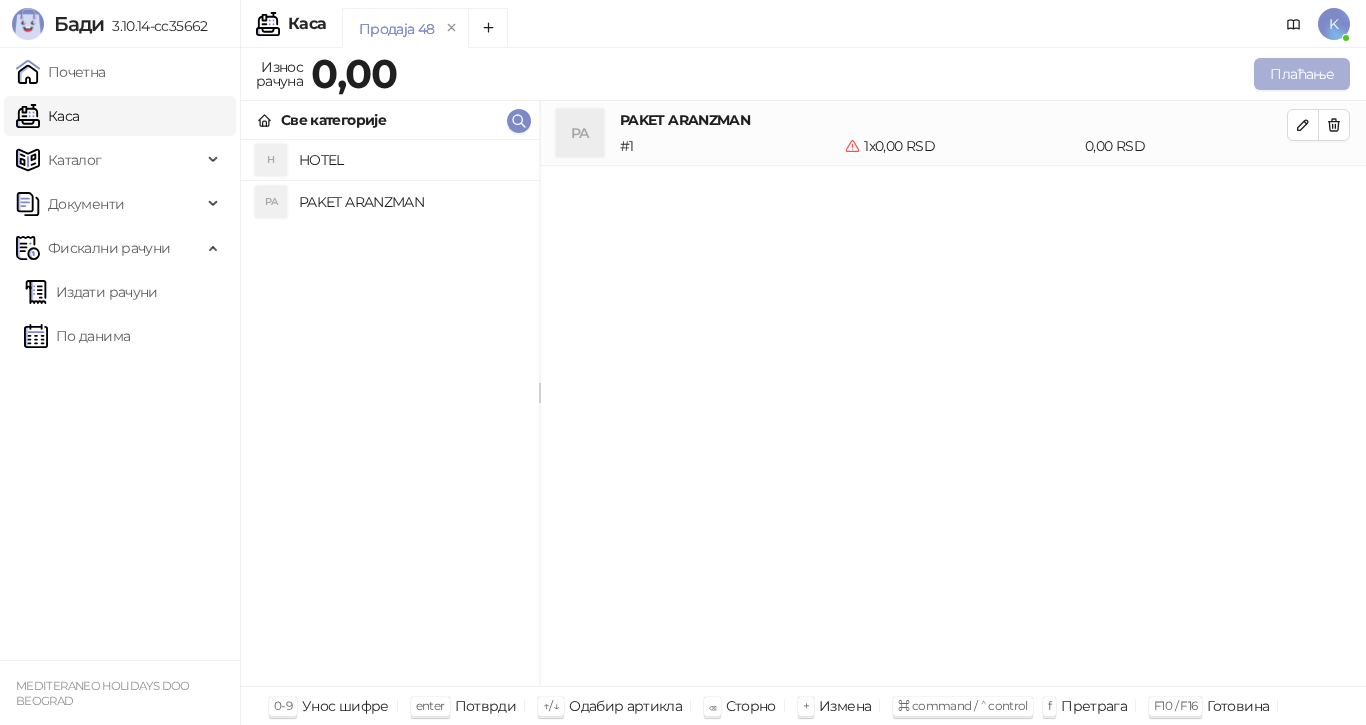 click on "Плаћање" at bounding box center (1302, 74) 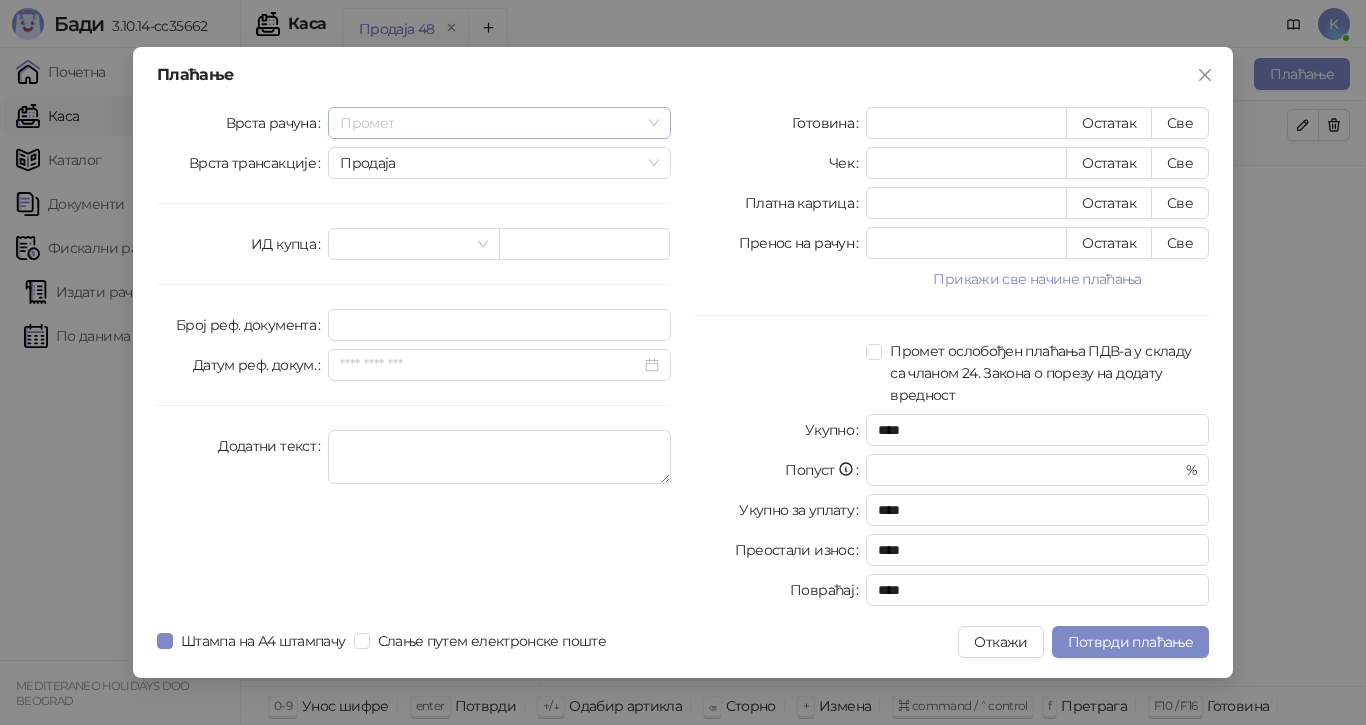 click on "Промет" at bounding box center [499, 123] 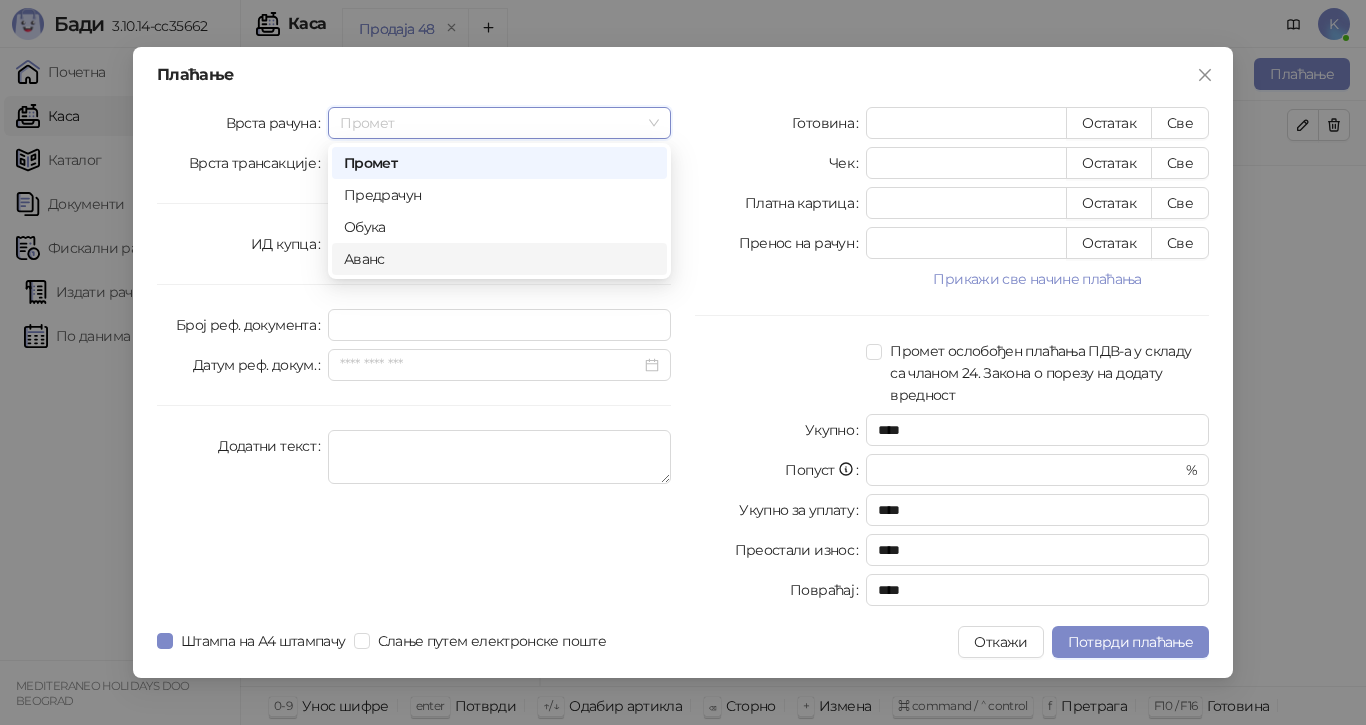 click on "Аванс" at bounding box center (499, 259) 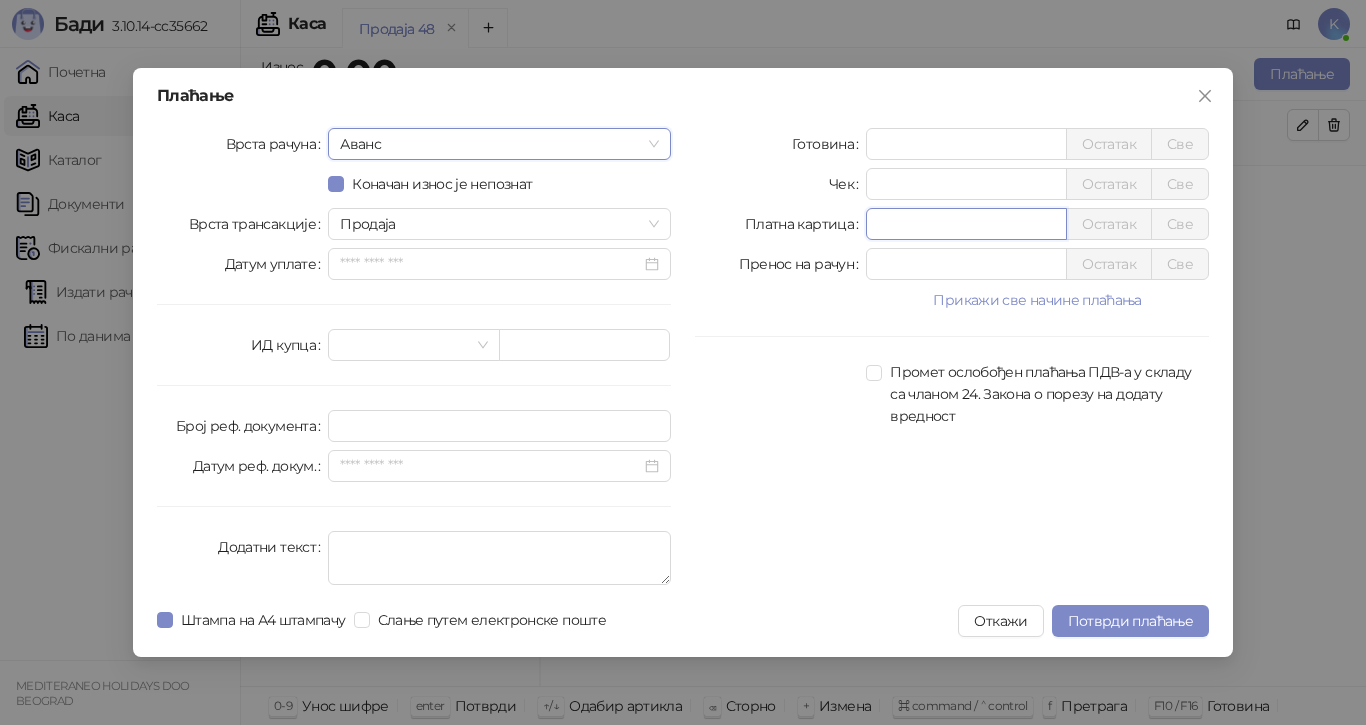 click on "*" at bounding box center (966, 224) 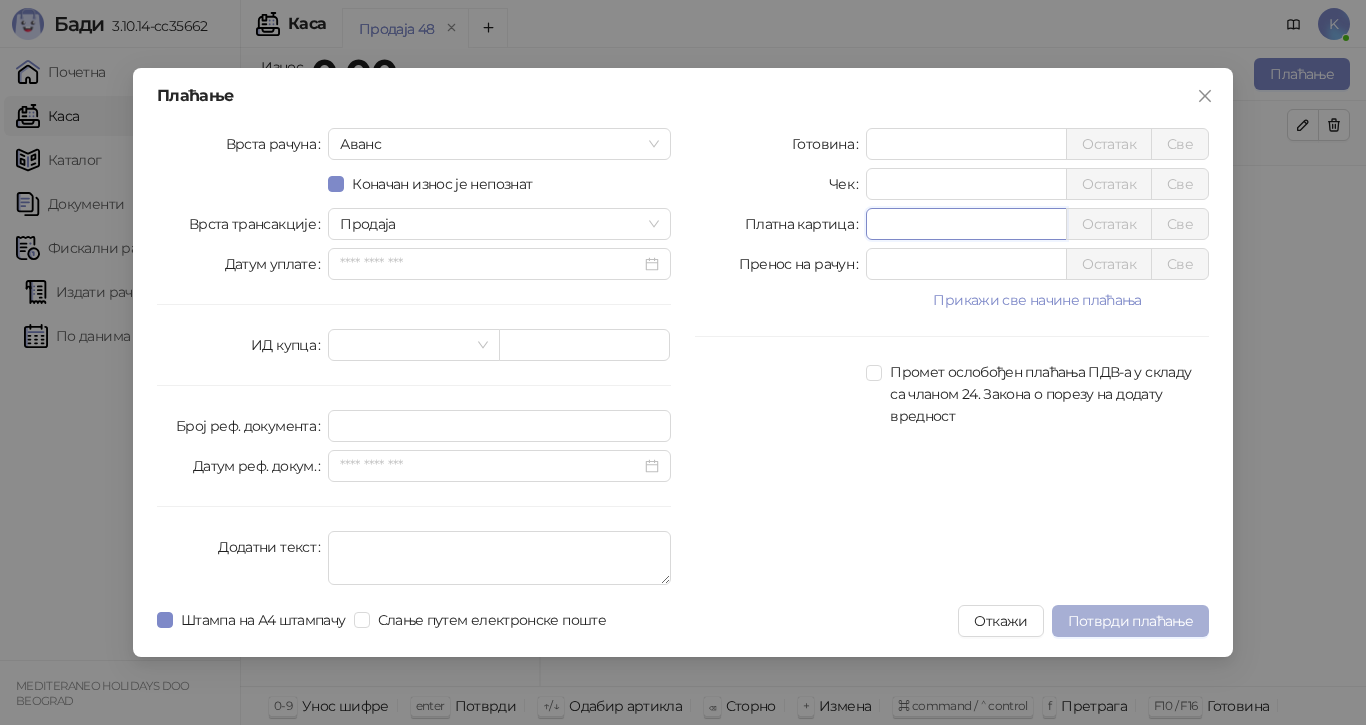 type on "******" 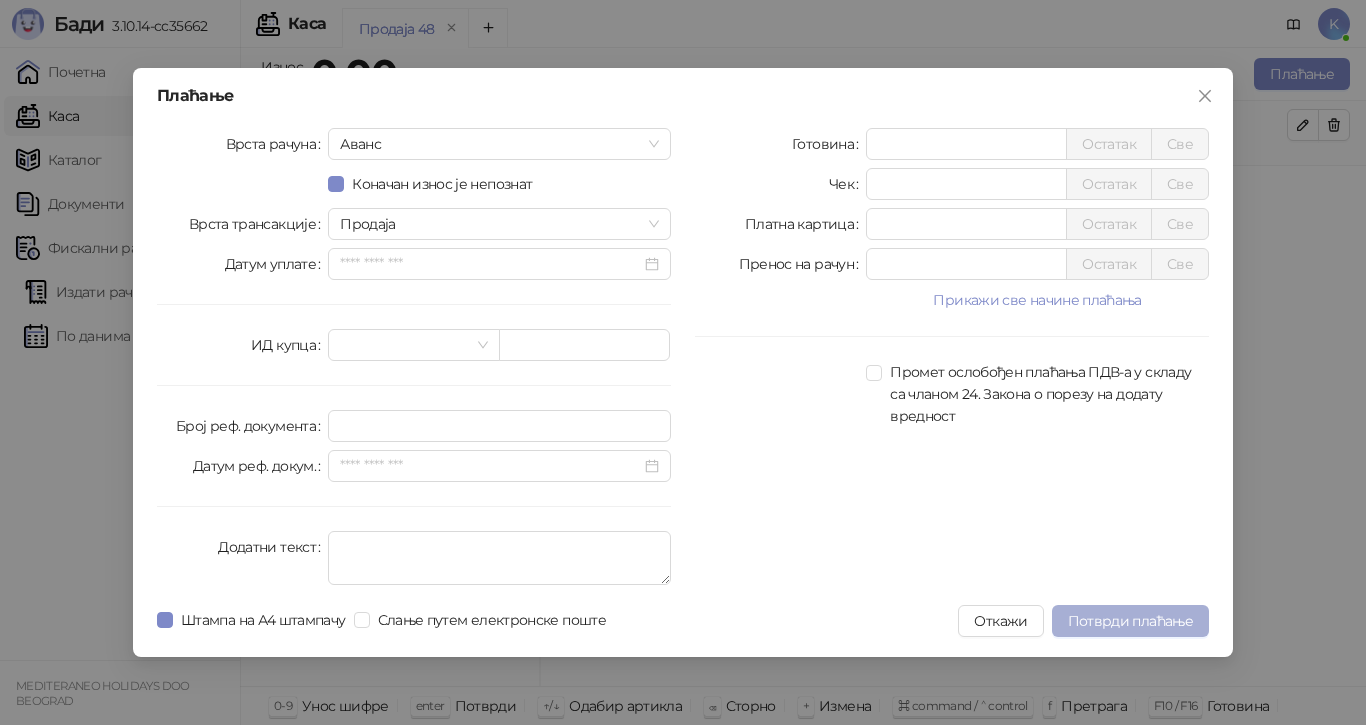 click on "Потврди плаћање" at bounding box center (1130, 621) 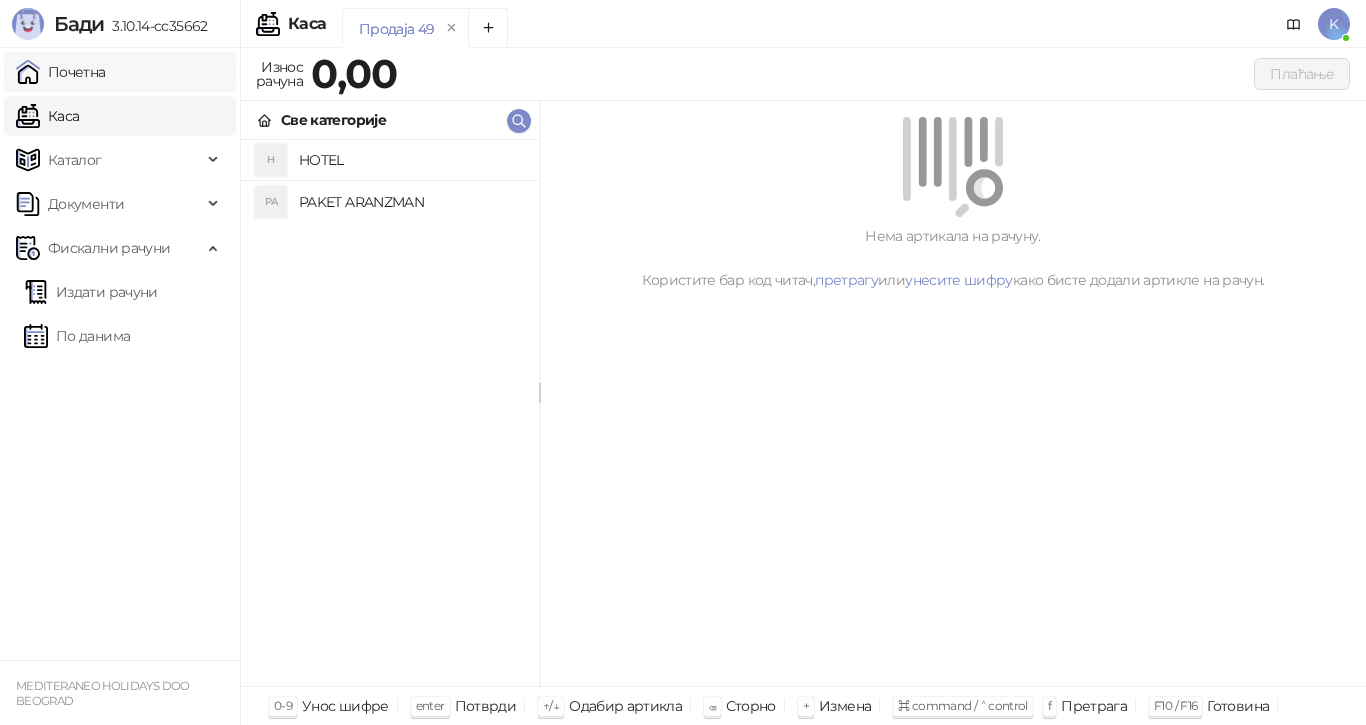 click on "Почетна" at bounding box center (61, 72) 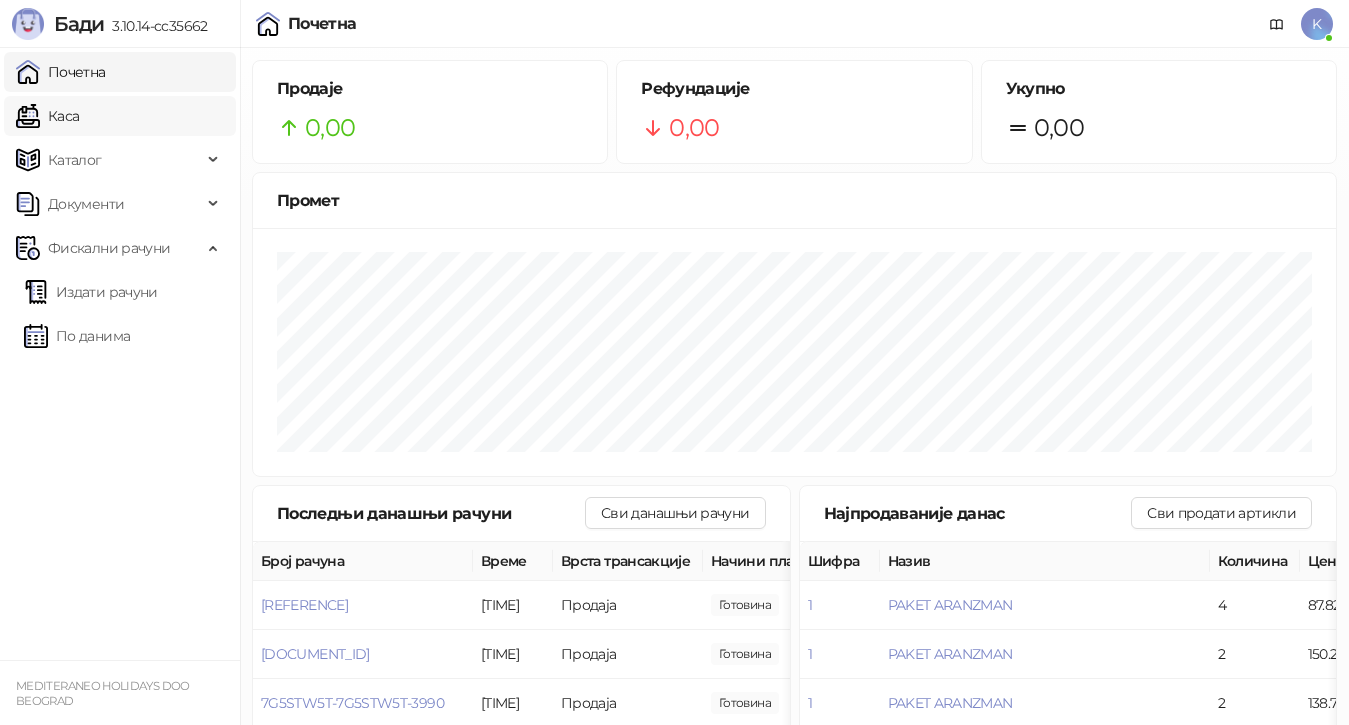 click on "Каса" at bounding box center [47, 116] 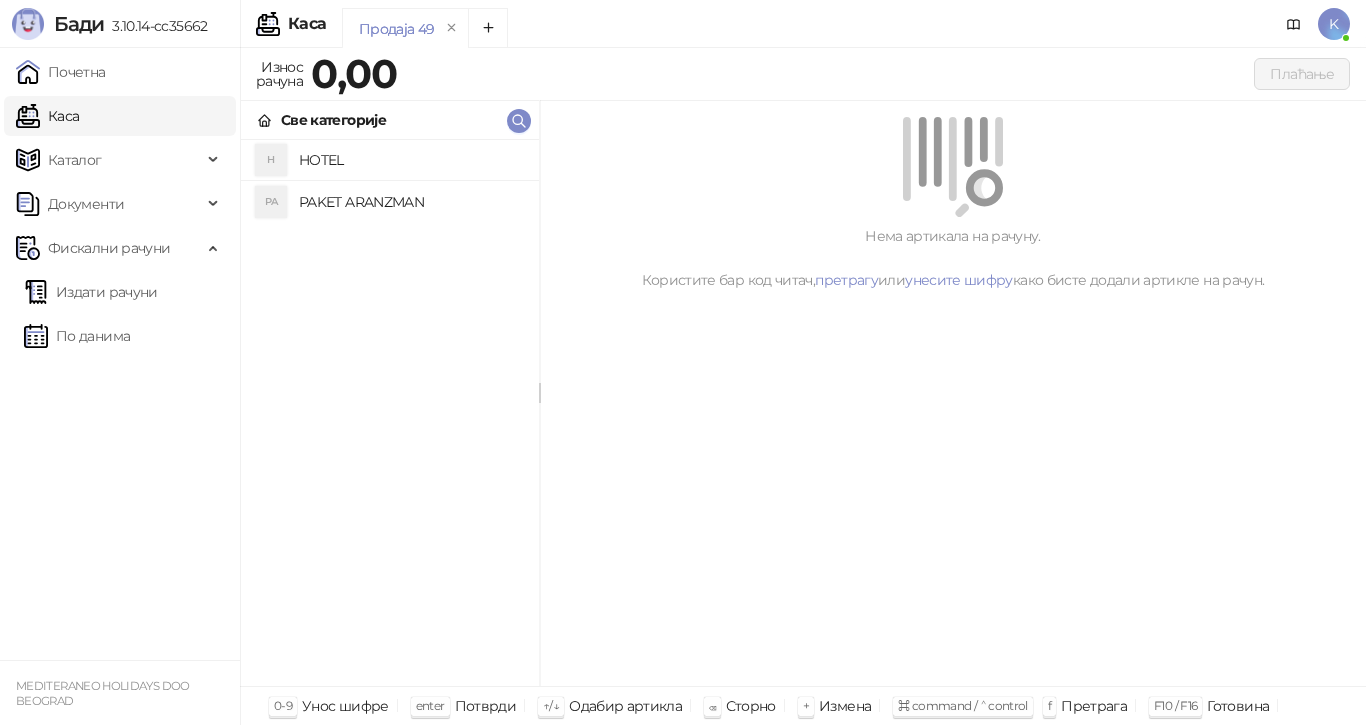 click on "PAKET ARANZMAN" at bounding box center [411, 202] 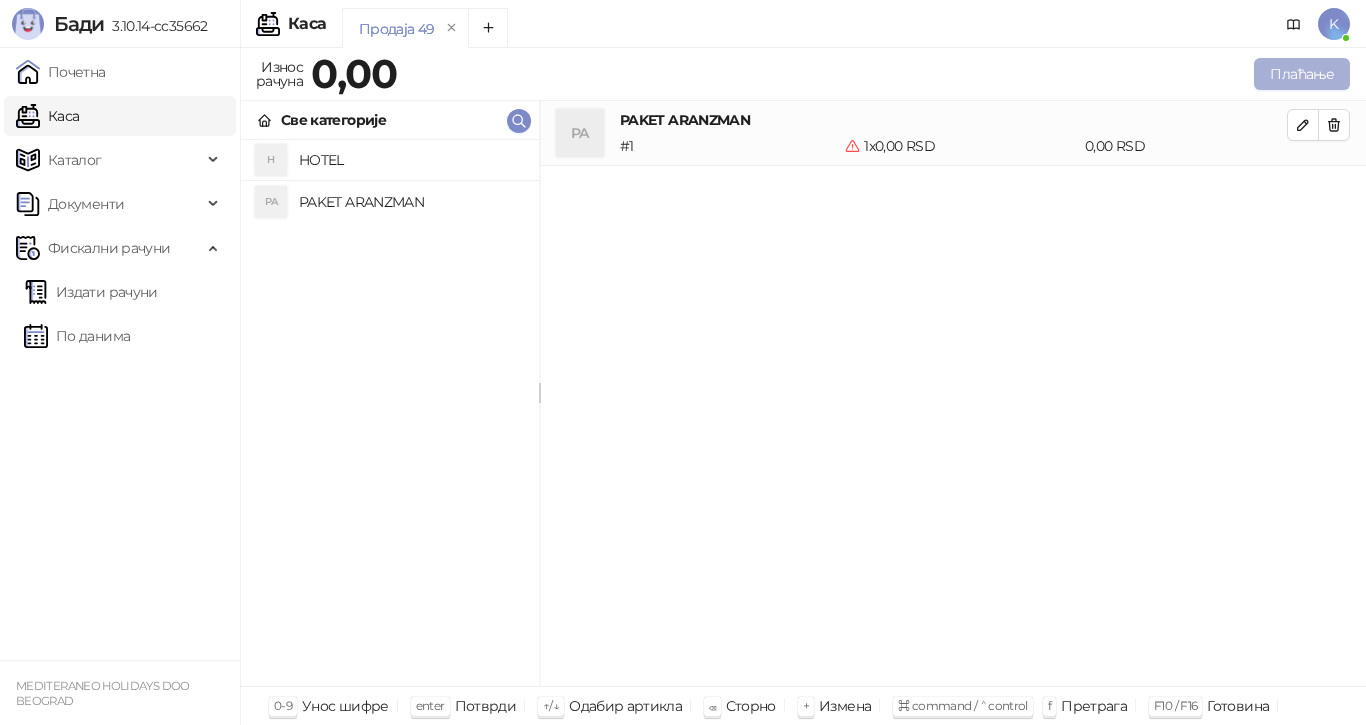 click on "Плаћање" at bounding box center (1302, 74) 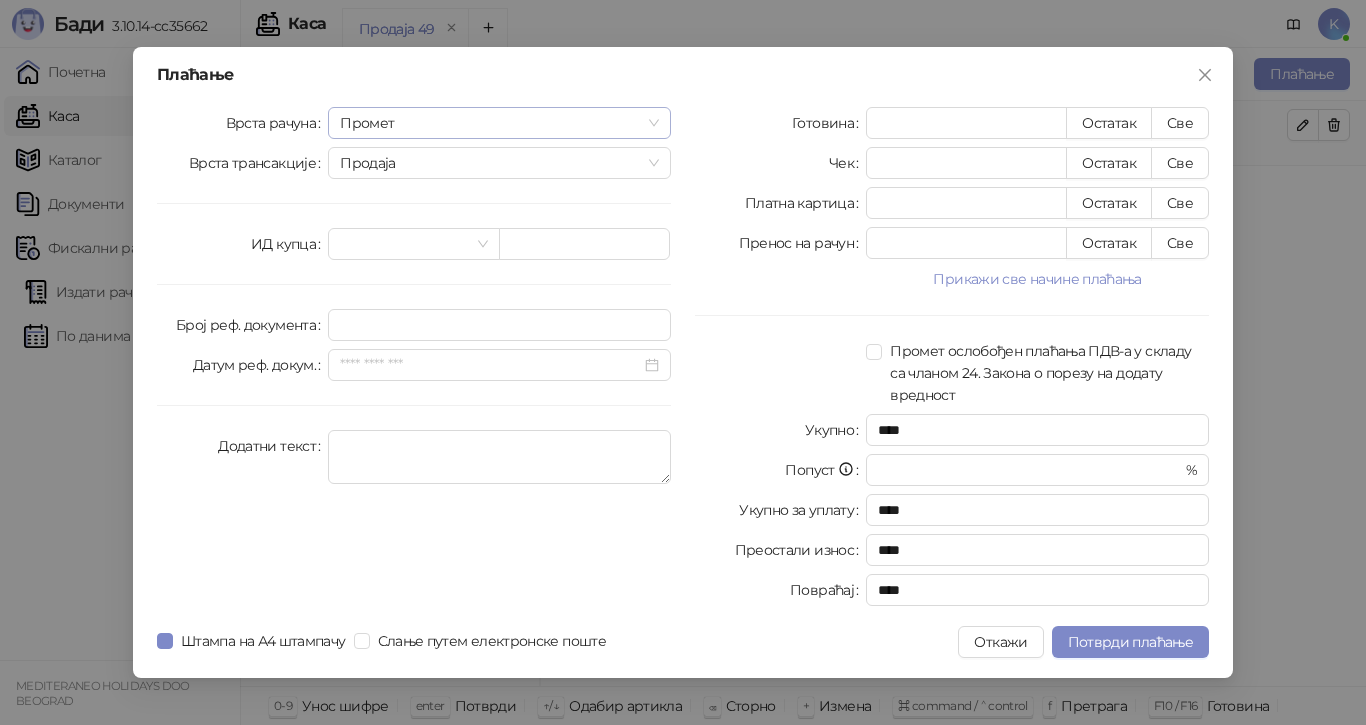 click on "Промет" at bounding box center (499, 123) 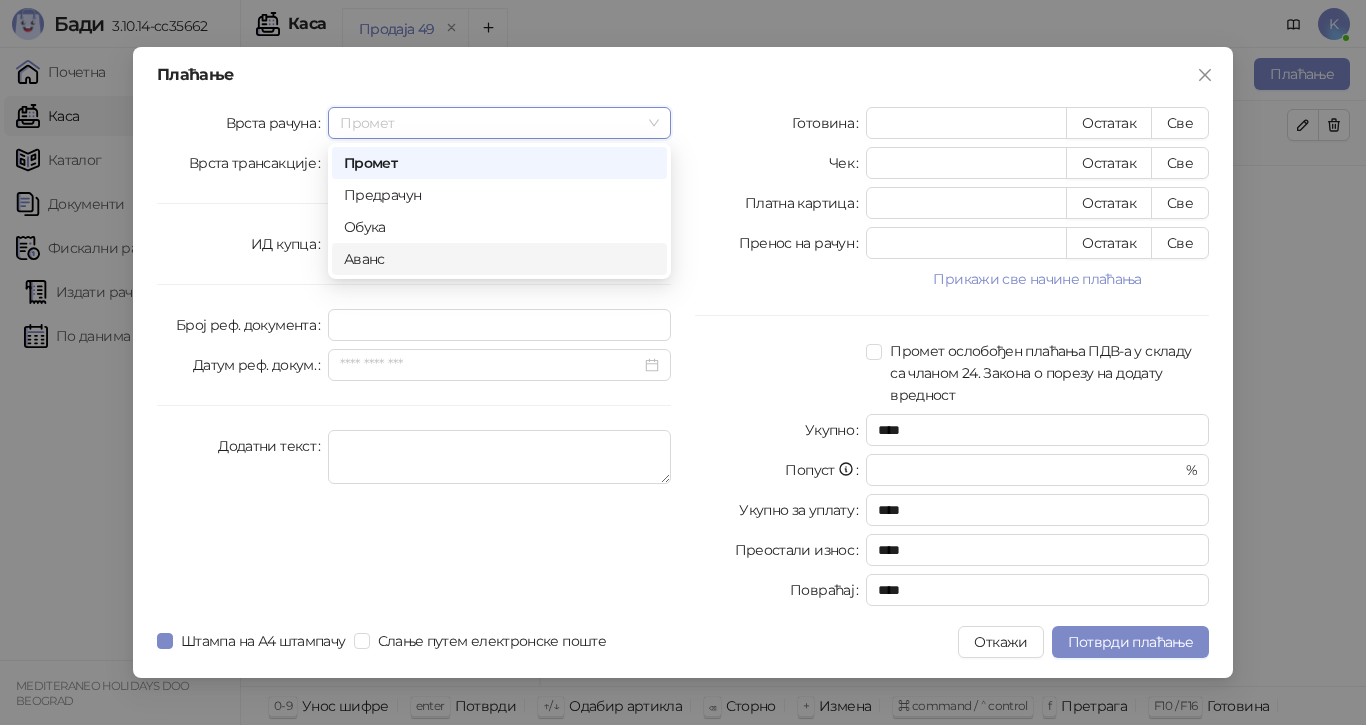 click on "Аванс" at bounding box center [499, 259] 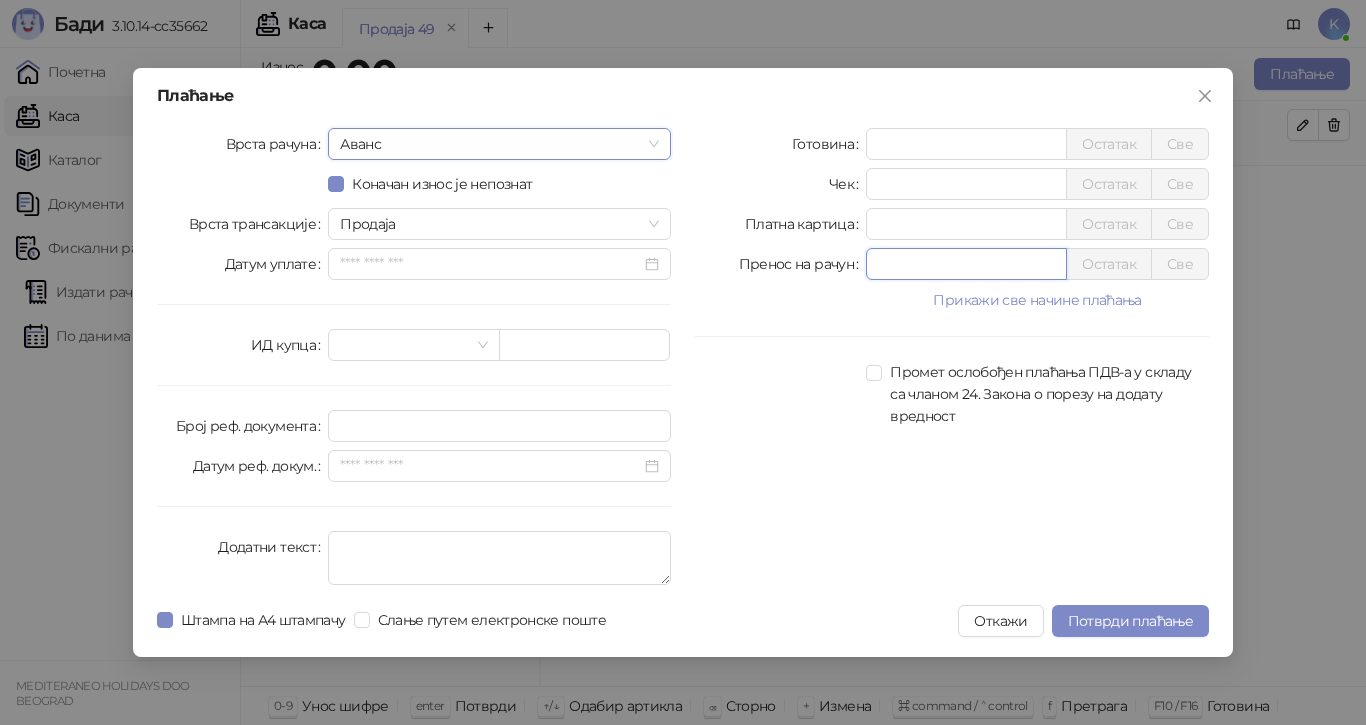 click on "*" at bounding box center (966, 264) 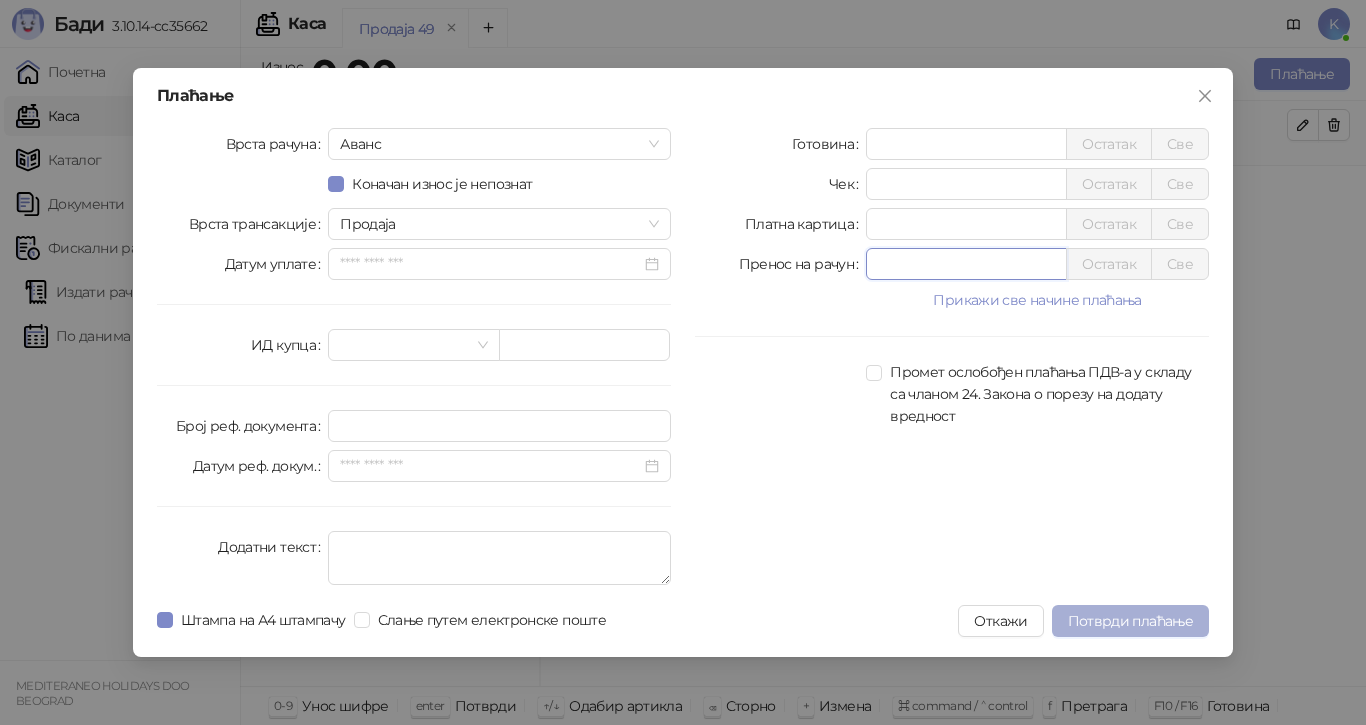 type on "******" 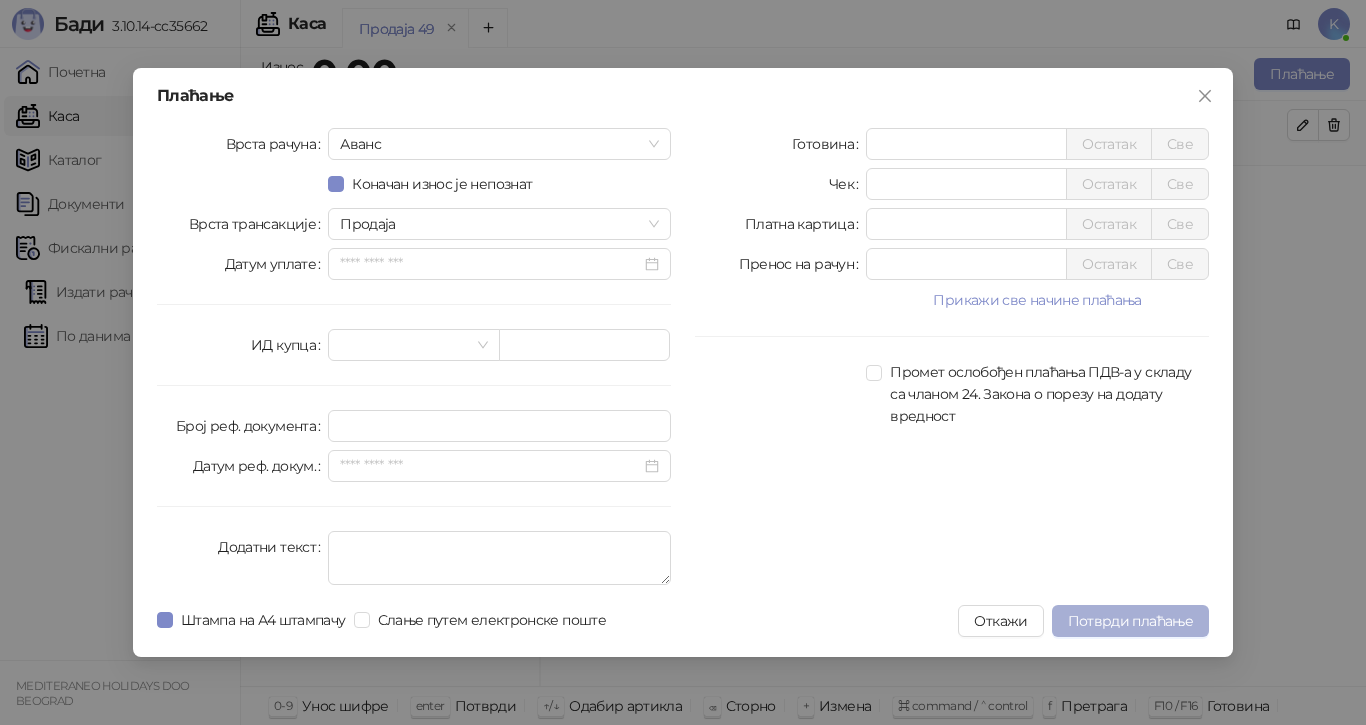 click on "Потврди плаћање" at bounding box center [1130, 621] 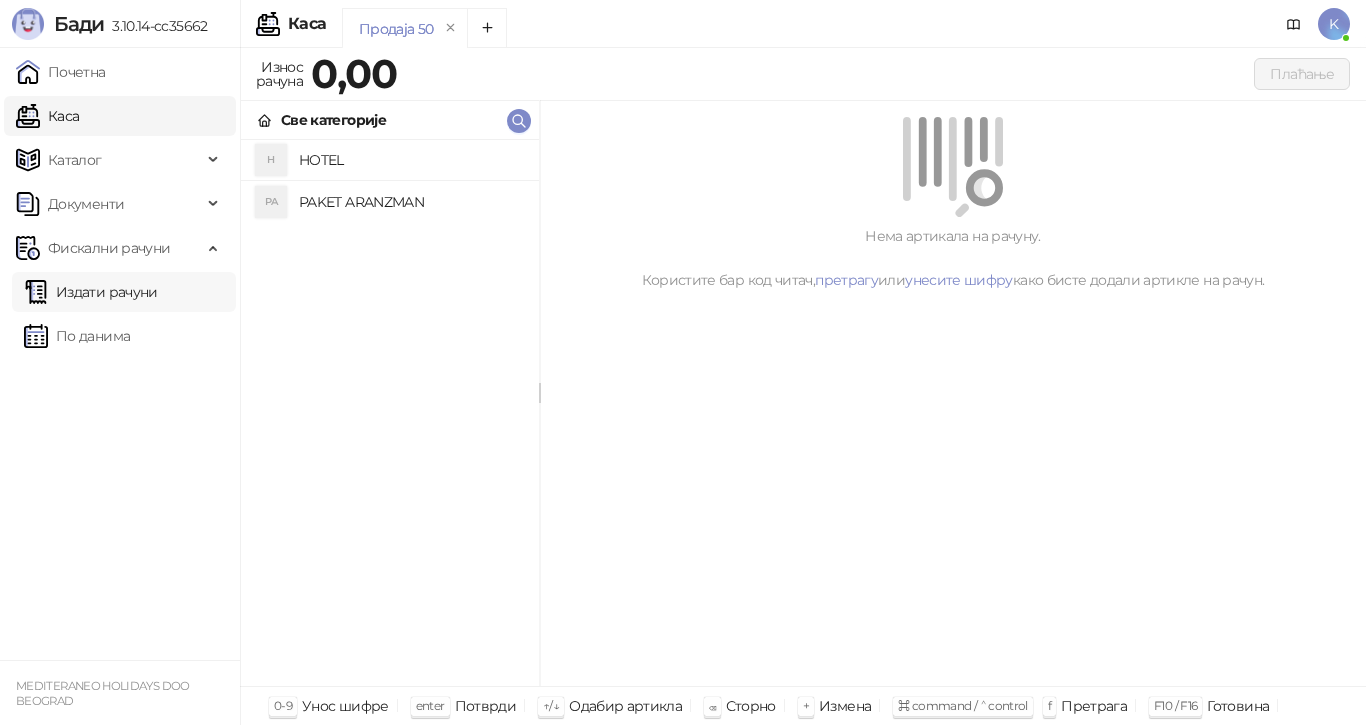 click on "Издати рачуни" at bounding box center (91, 292) 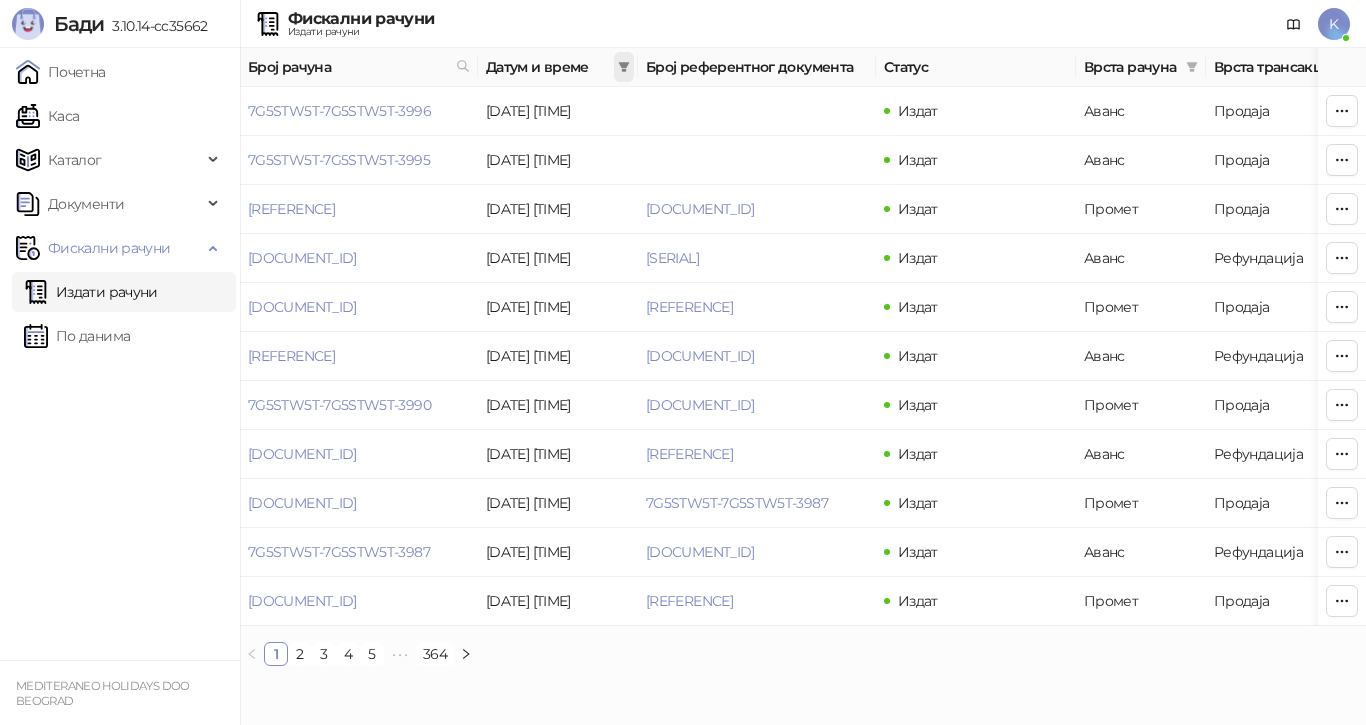 click 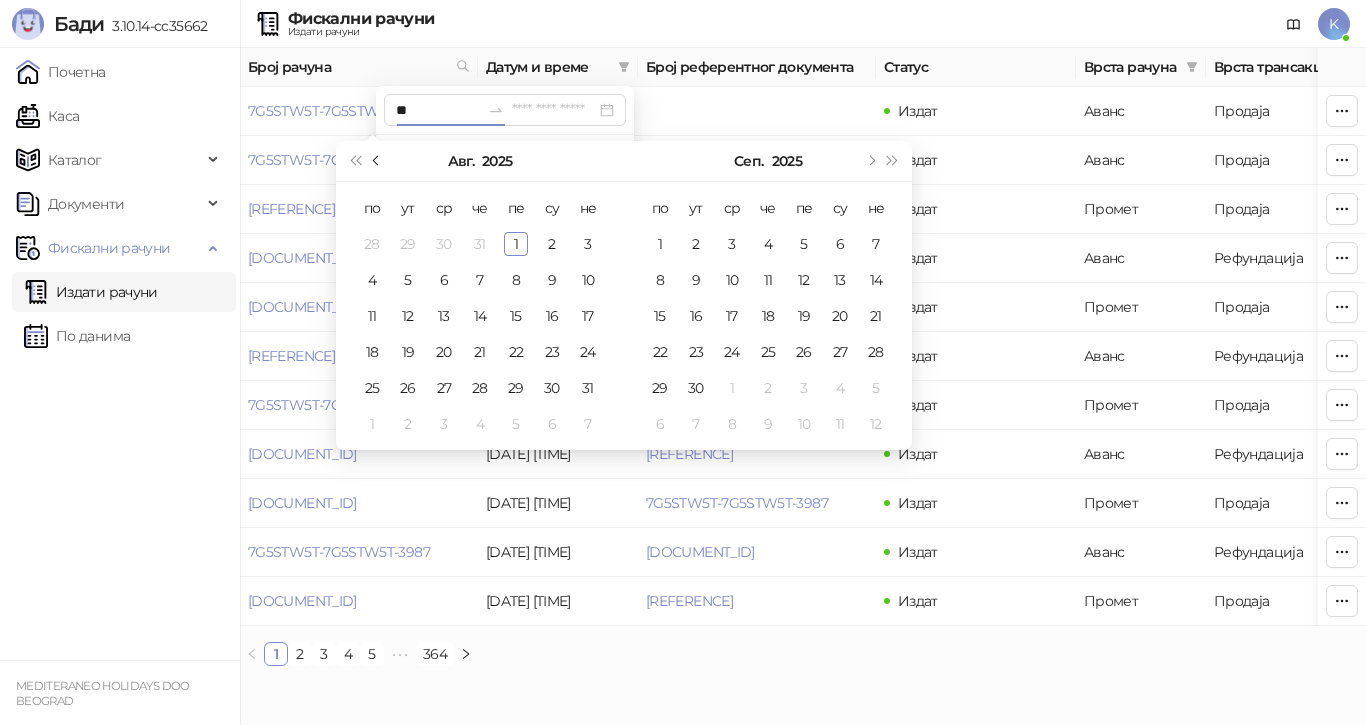 click at bounding box center [377, 161] 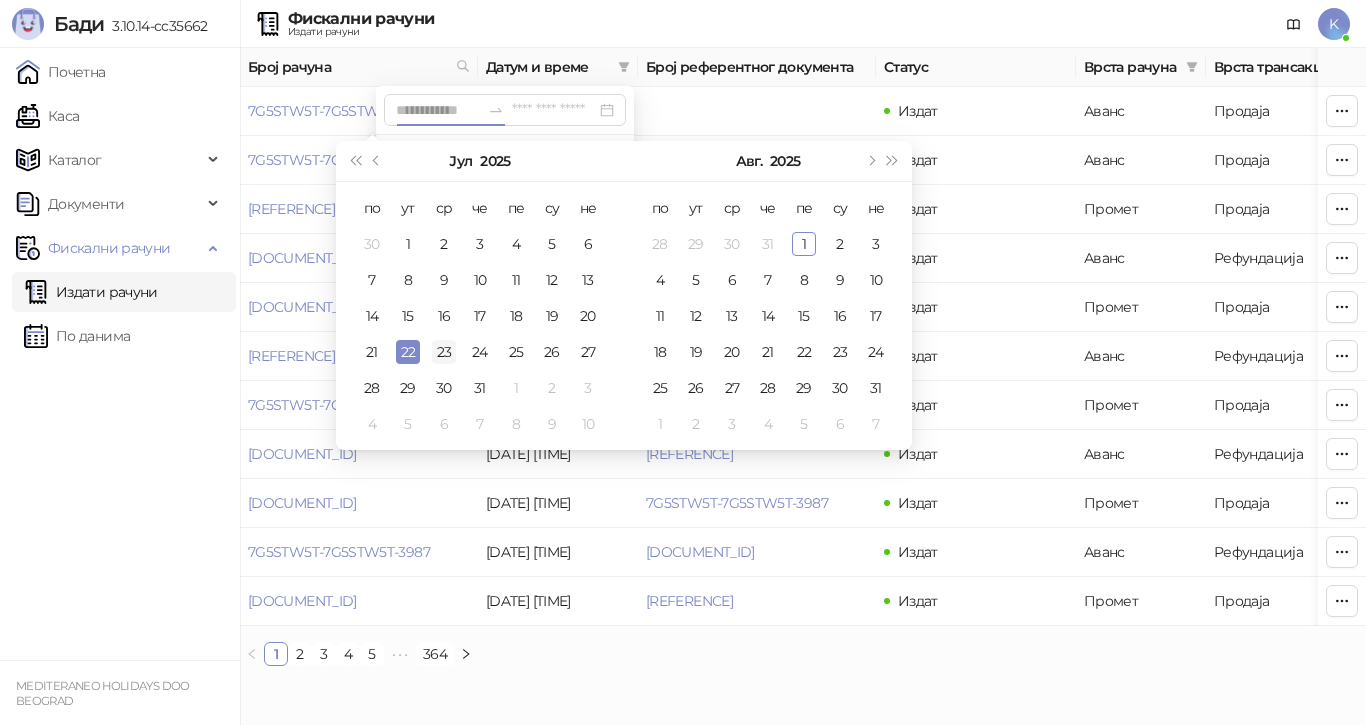 type on "**********" 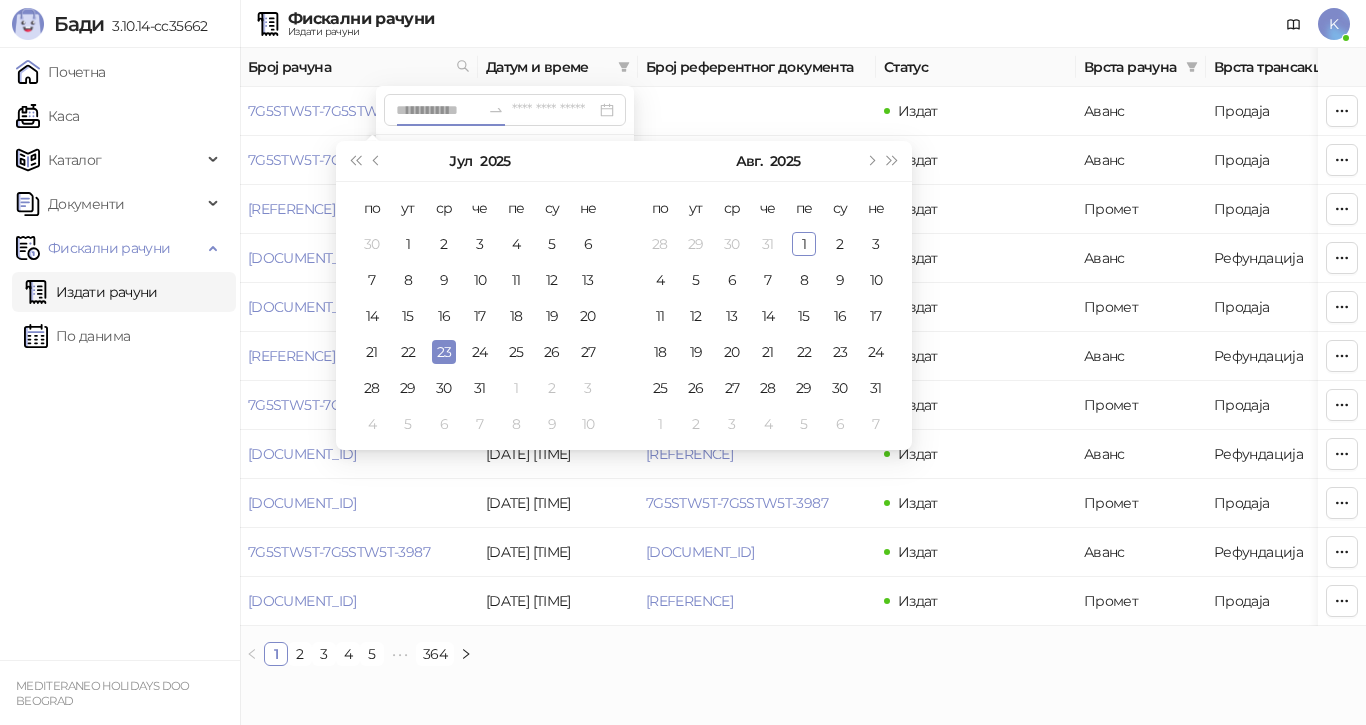 click on "23" at bounding box center [444, 352] 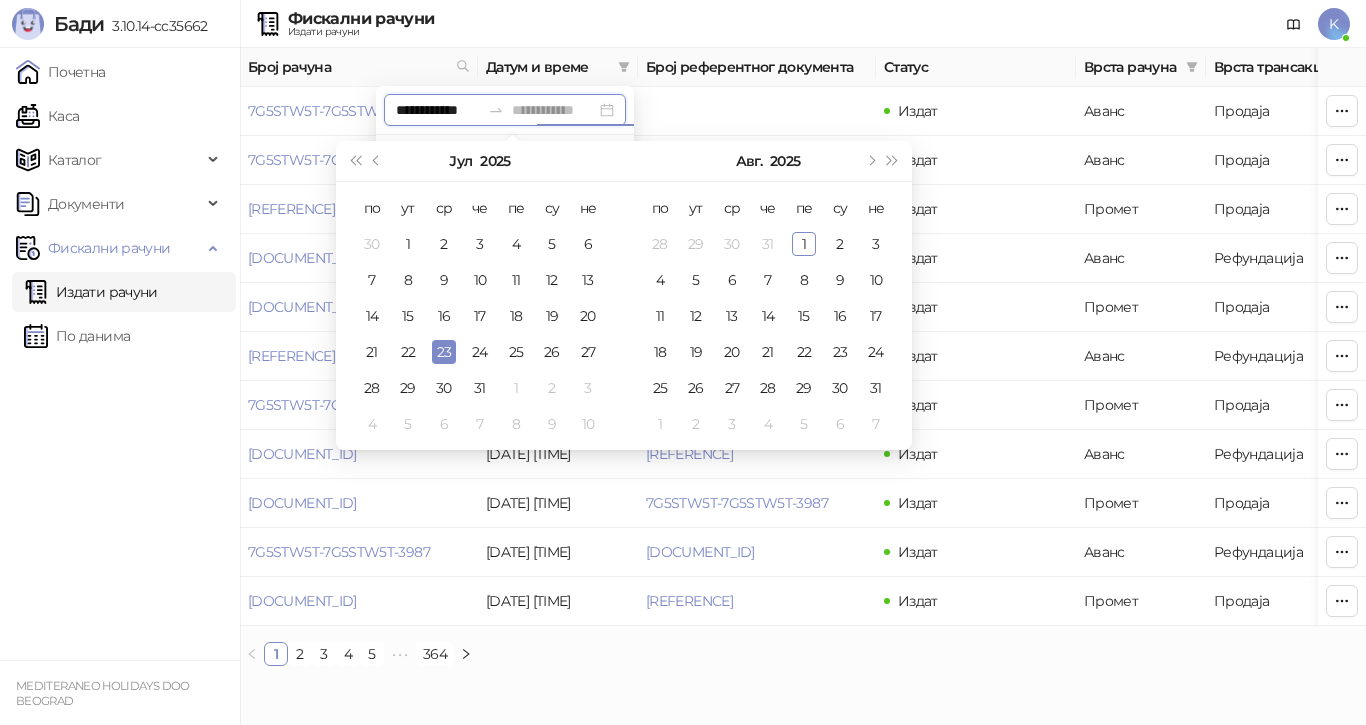 type on "**********" 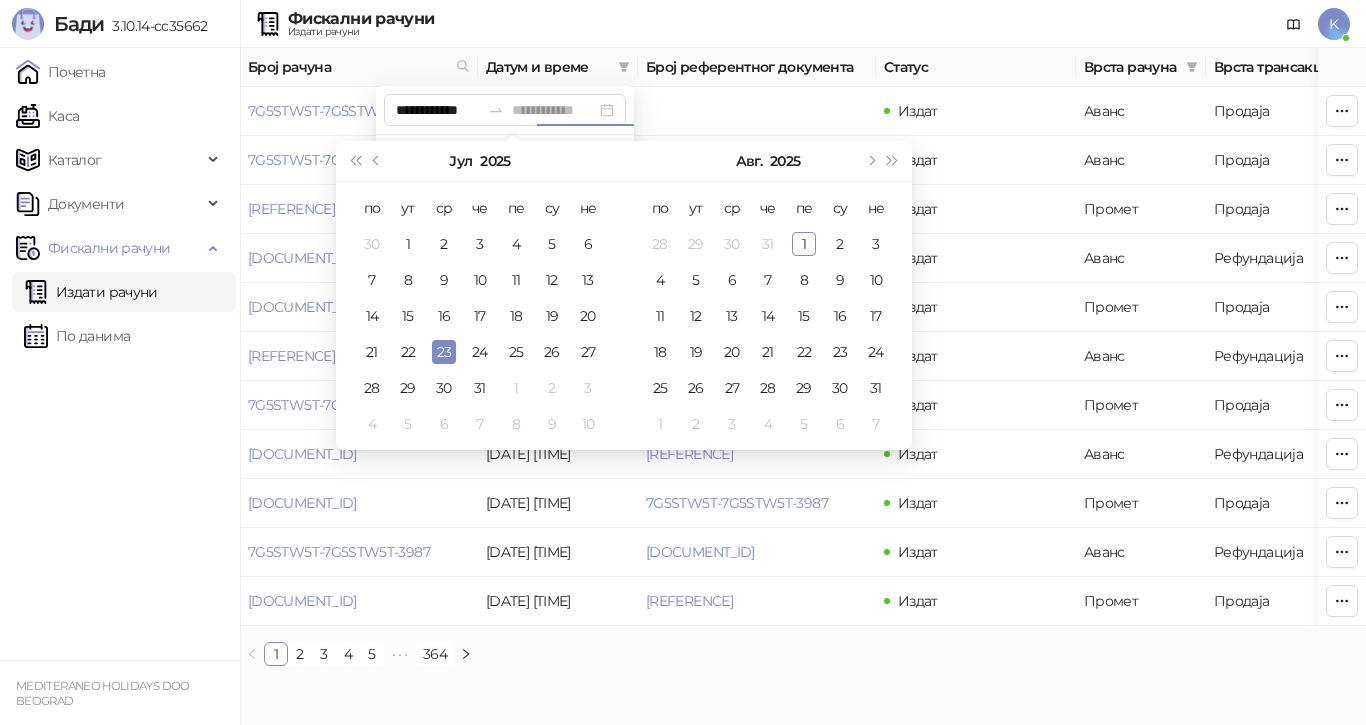 click on "23" at bounding box center [444, 352] 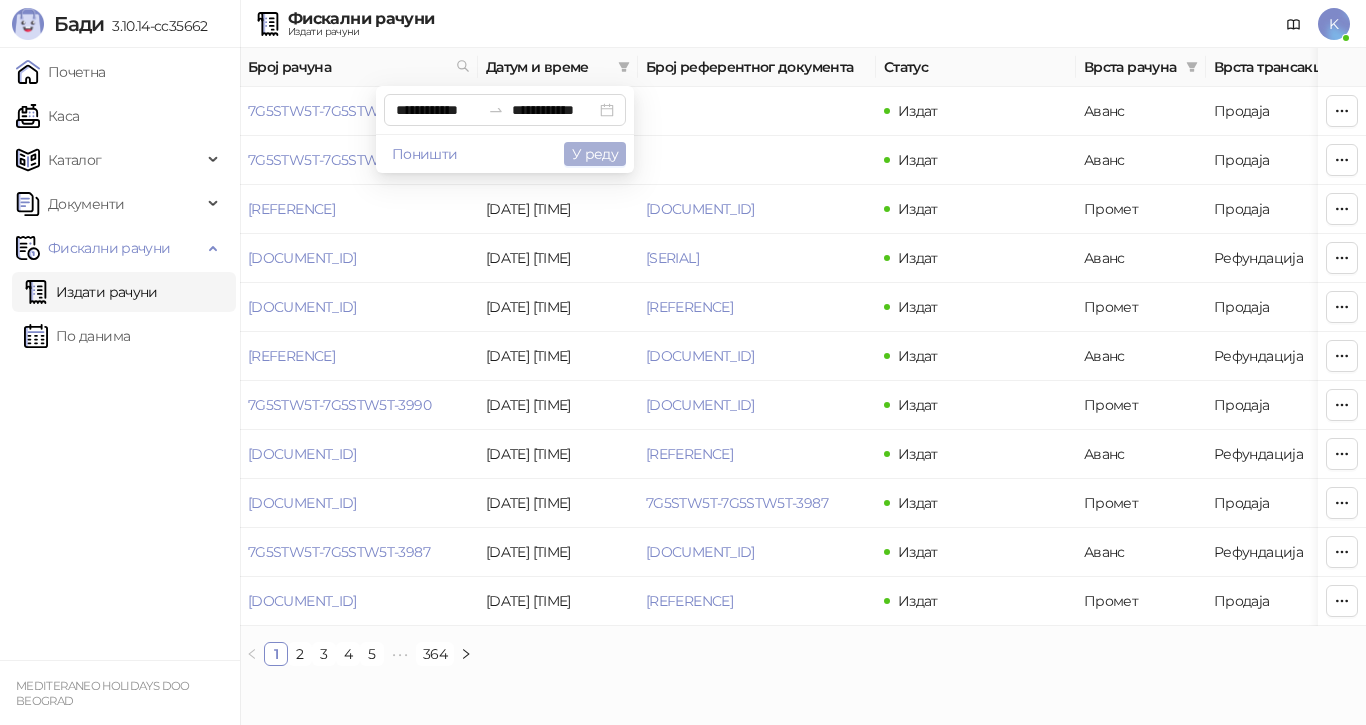 click on "У реду" at bounding box center [595, 154] 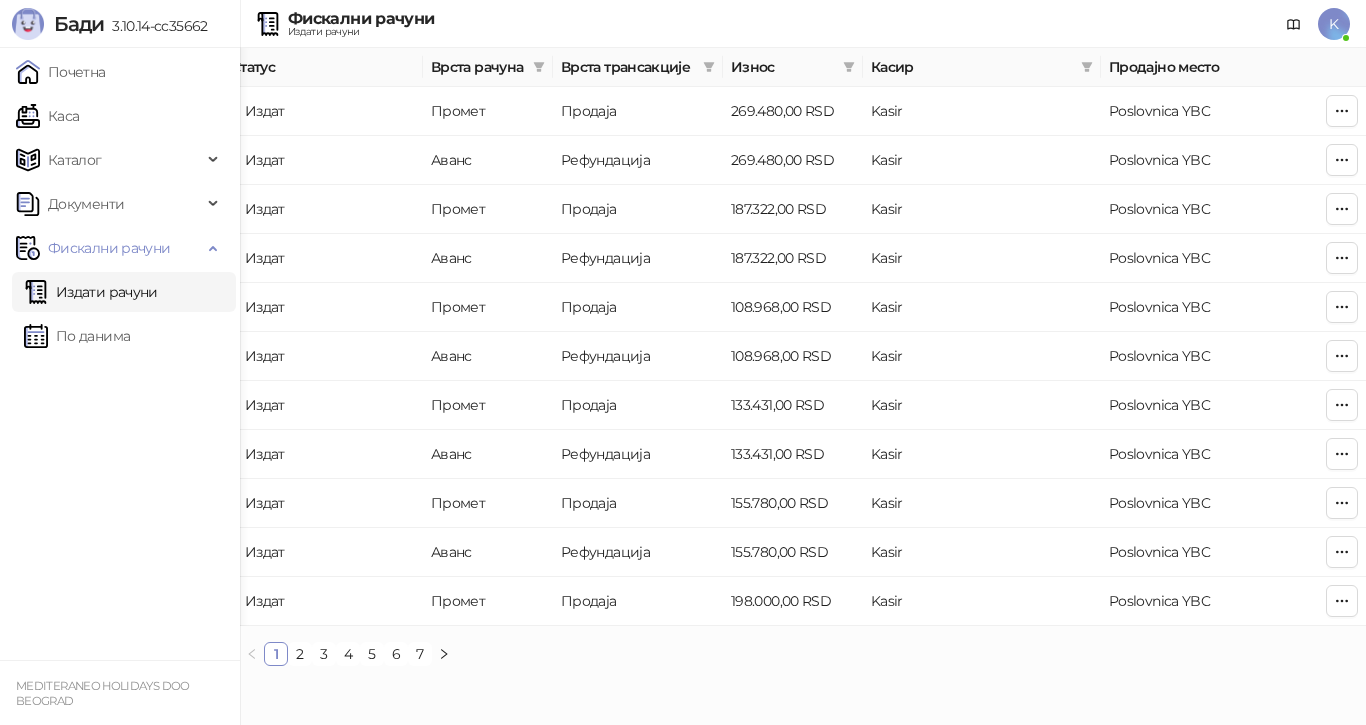scroll, scrollTop: 0, scrollLeft: 674, axis: horizontal 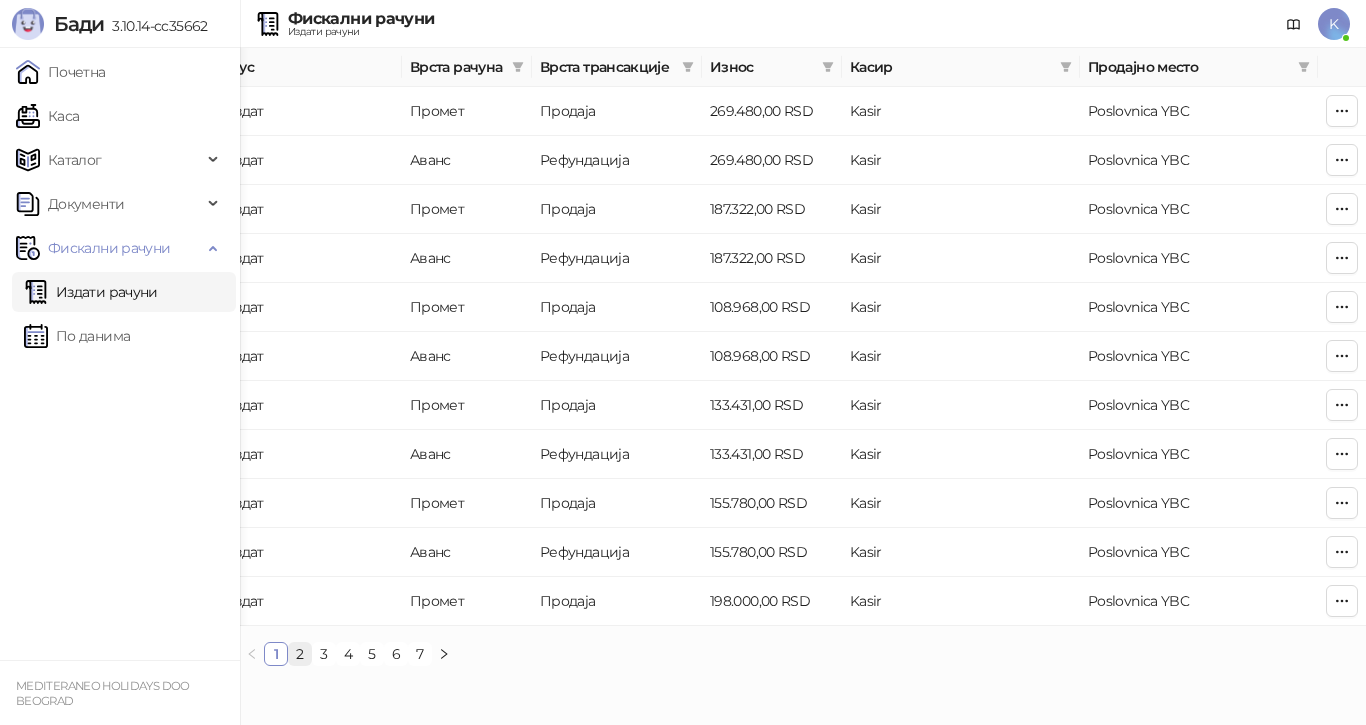 click on "2" at bounding box center [300, 654] 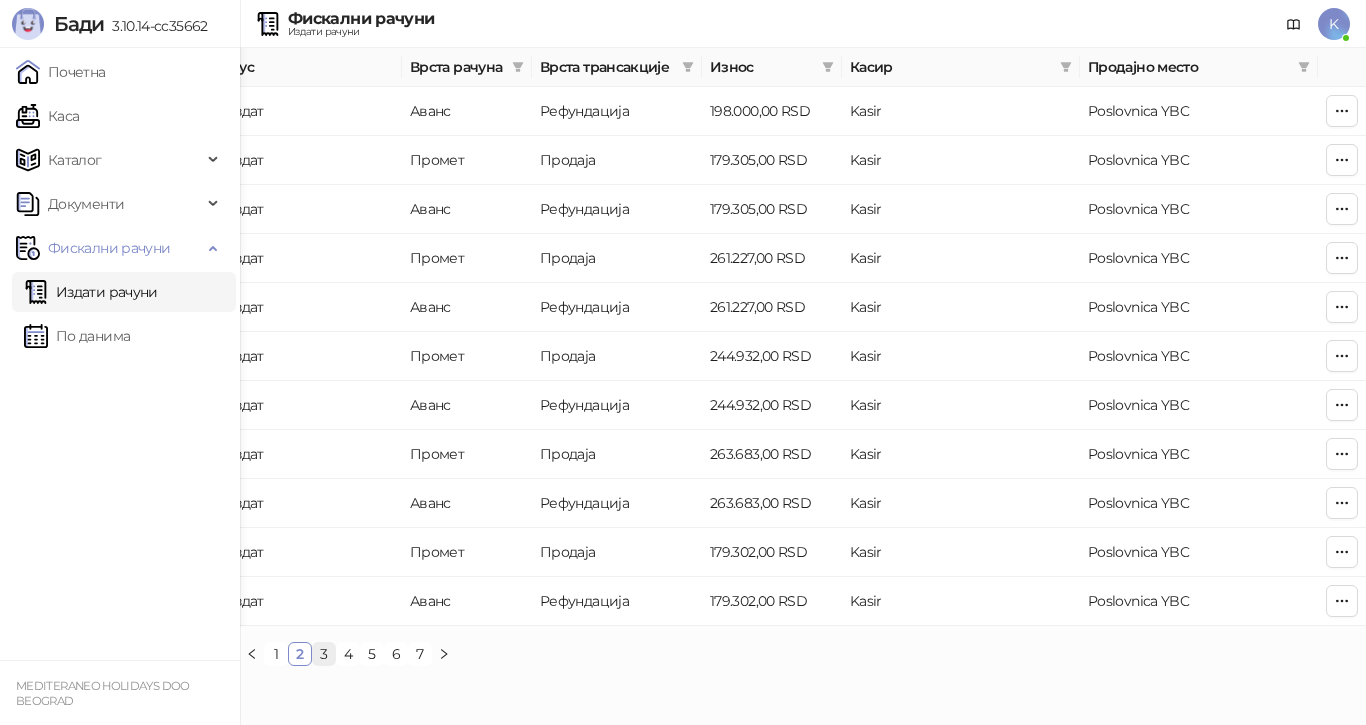 click on "3" at bounding box center (324, 654) 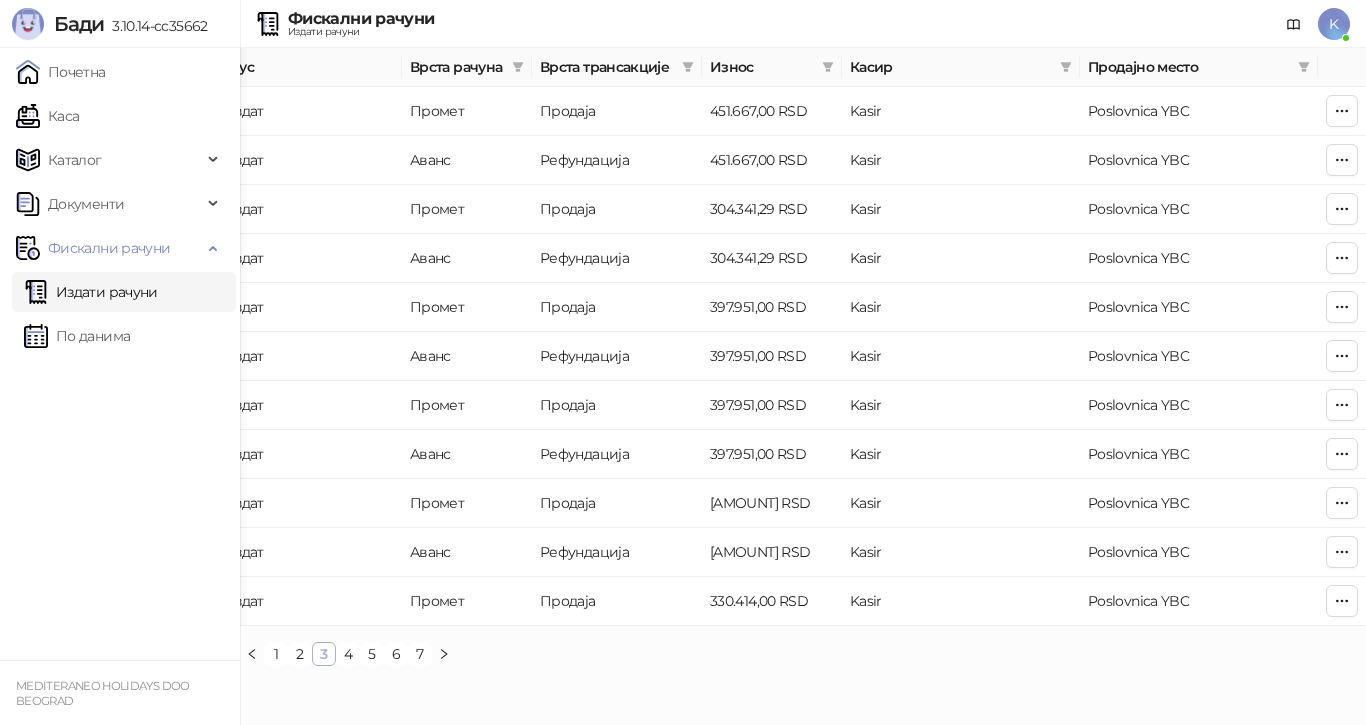 click on "3" at bounding box center (324, 654) 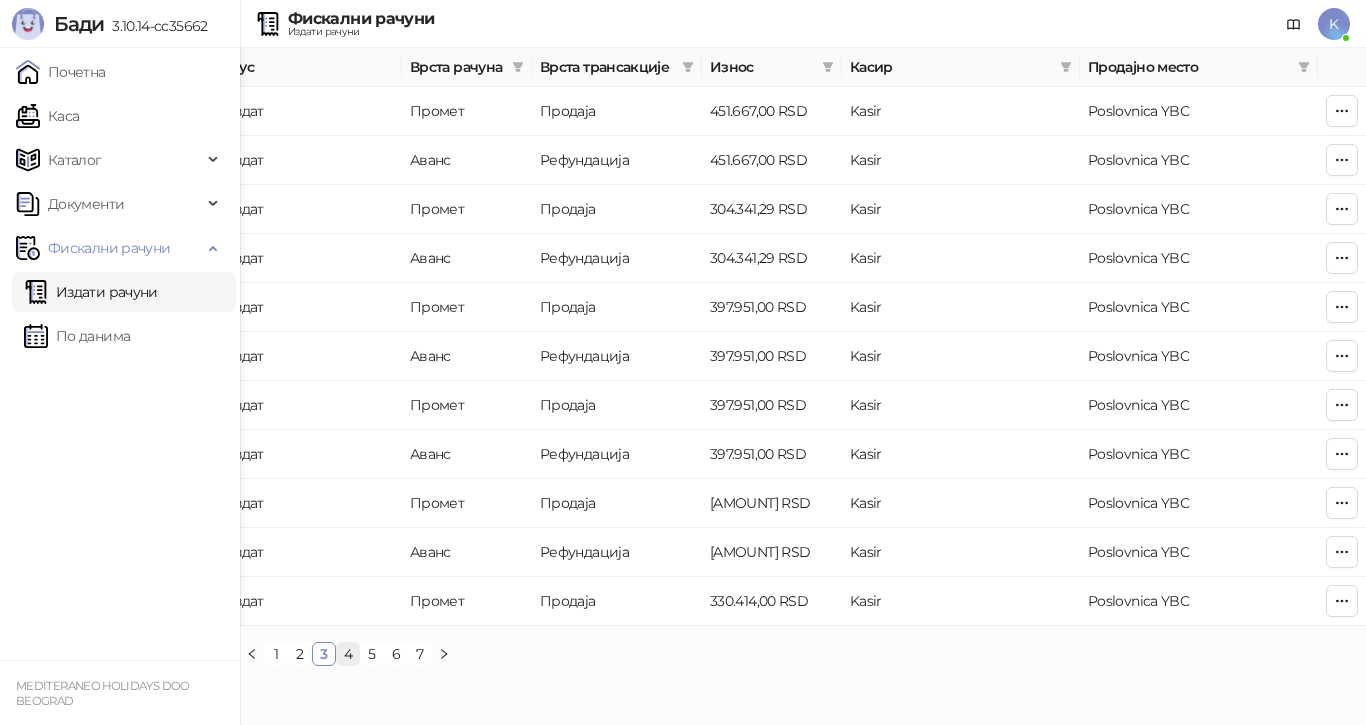 click on "4" at bounding box center (348, 654) 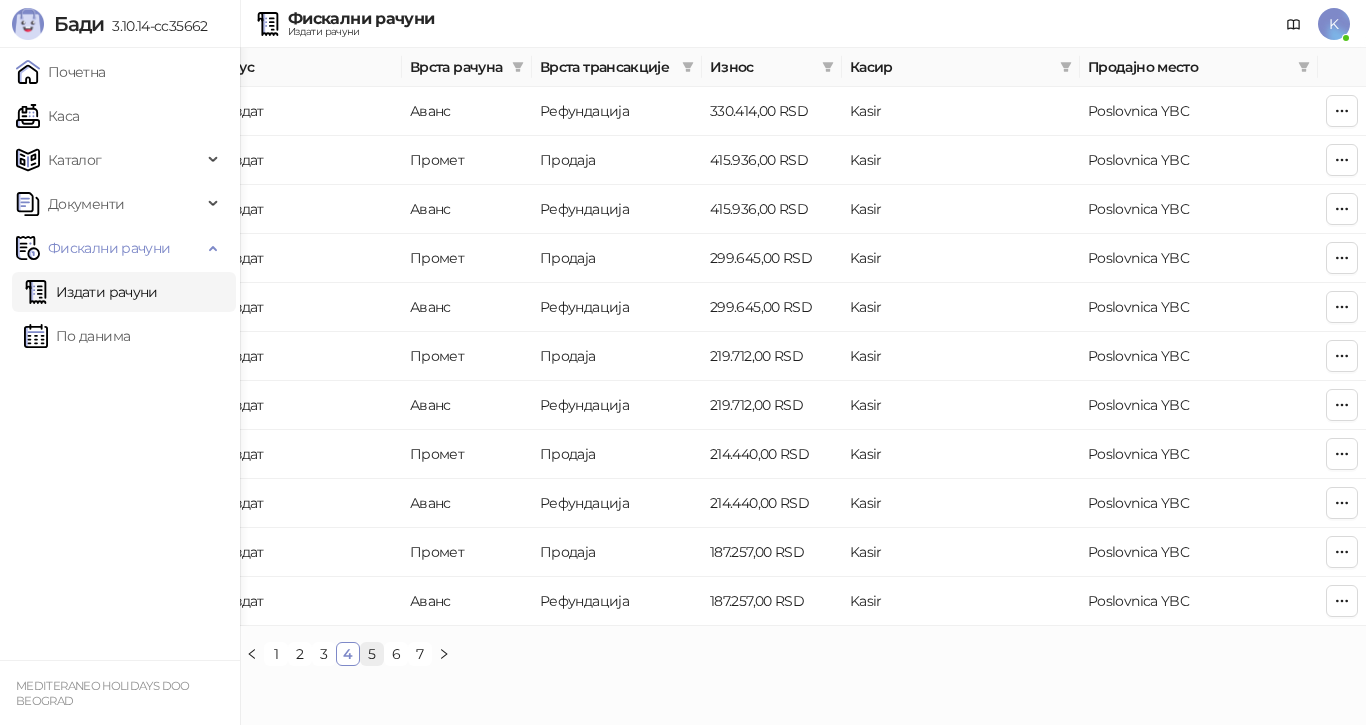 click on "5" at bounding box center (372, 654) 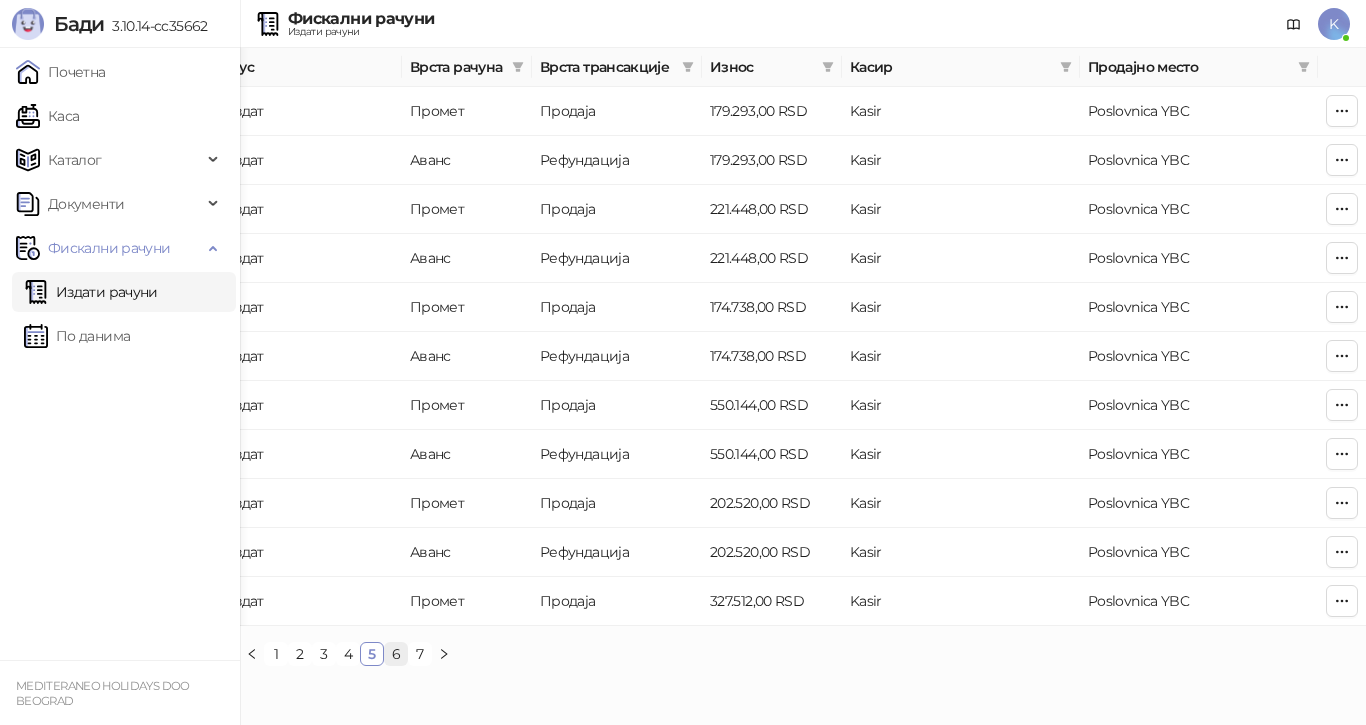 click on "6" at bounding box center [396, 654] 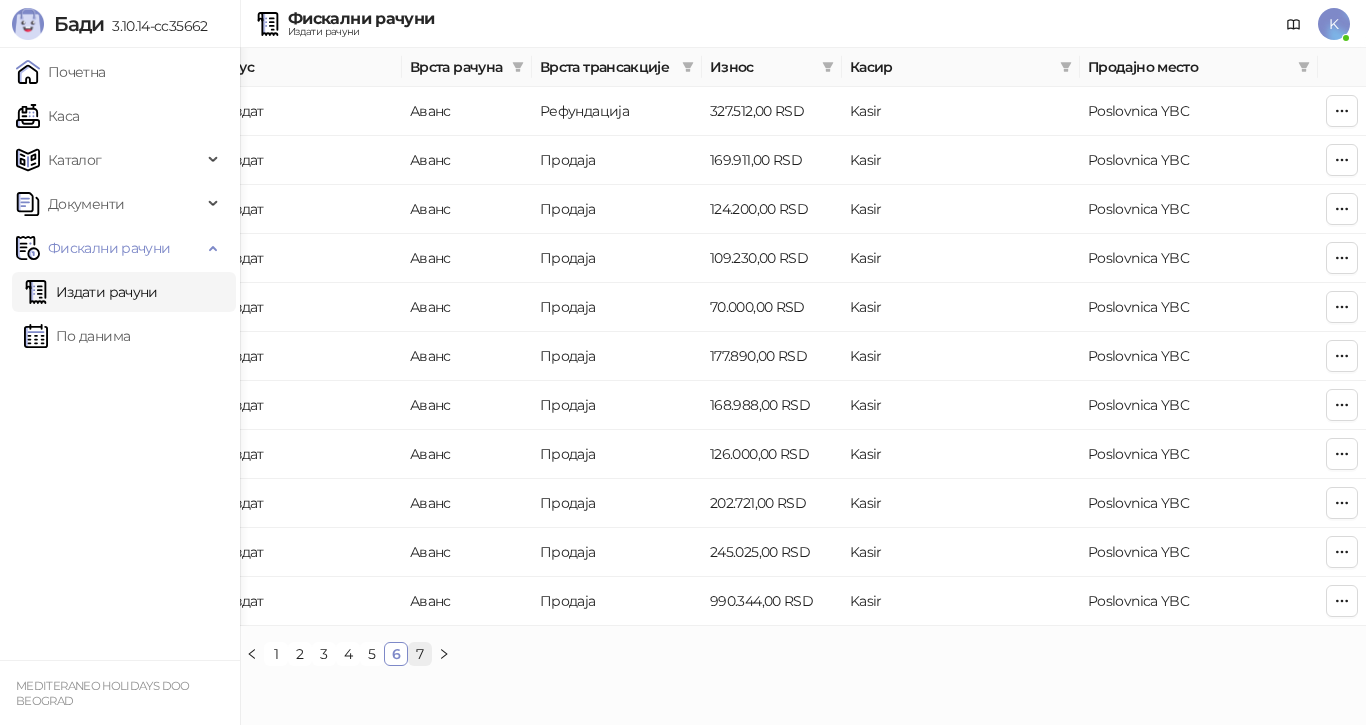 click on "7" at bounding box center [420, 654] 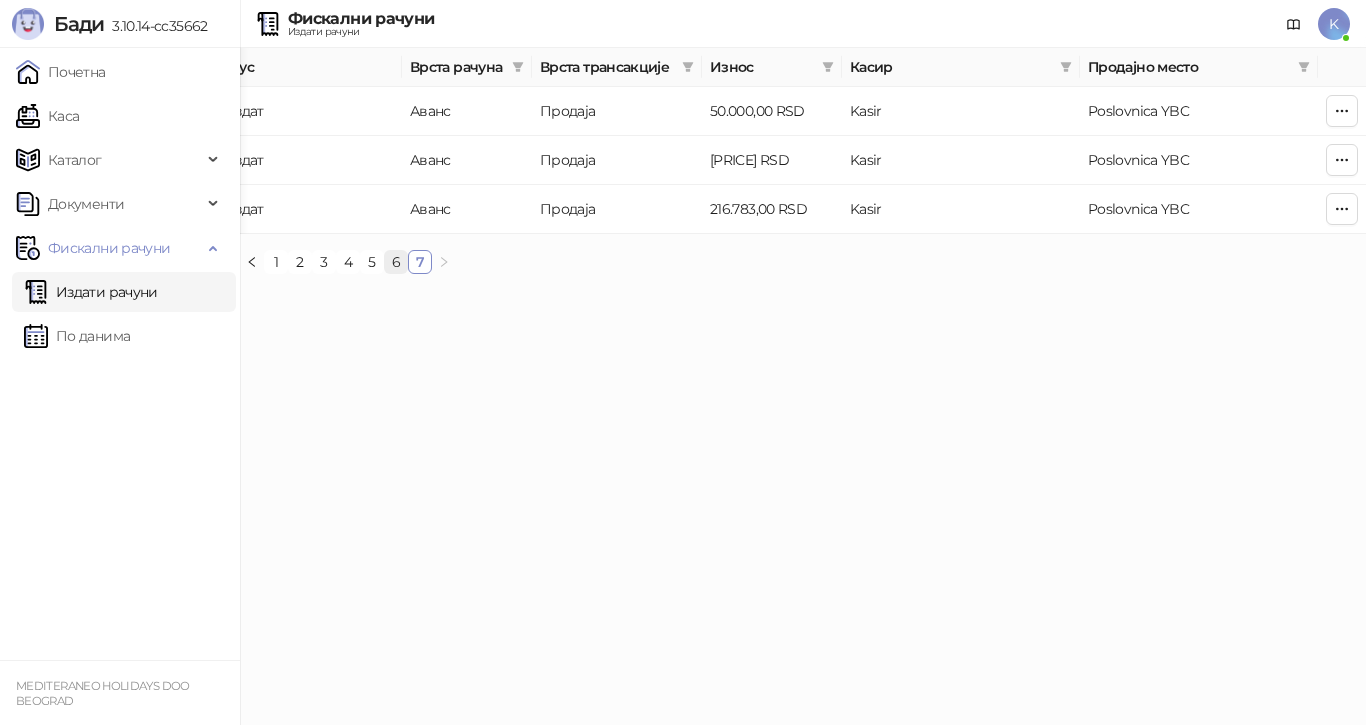 click on "6" at bounding box center [396, 262] 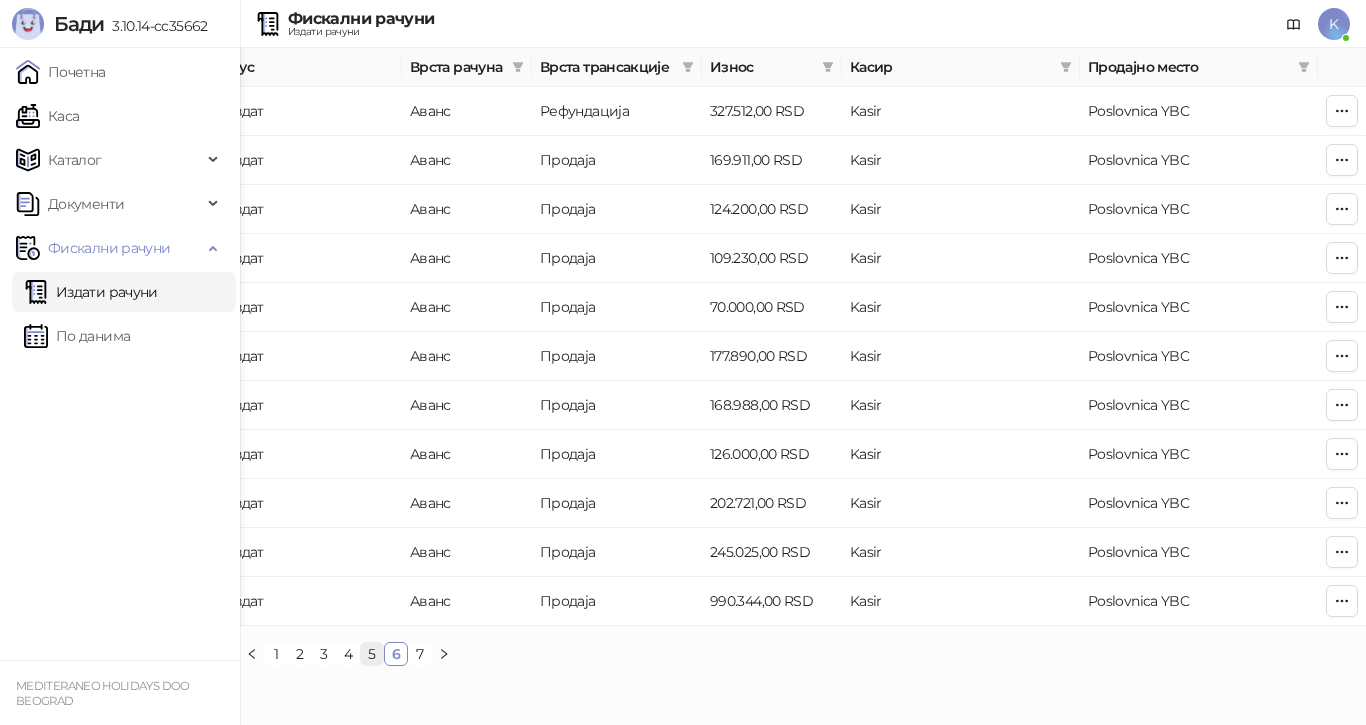 click on "5" at bounding box center (372, 654) 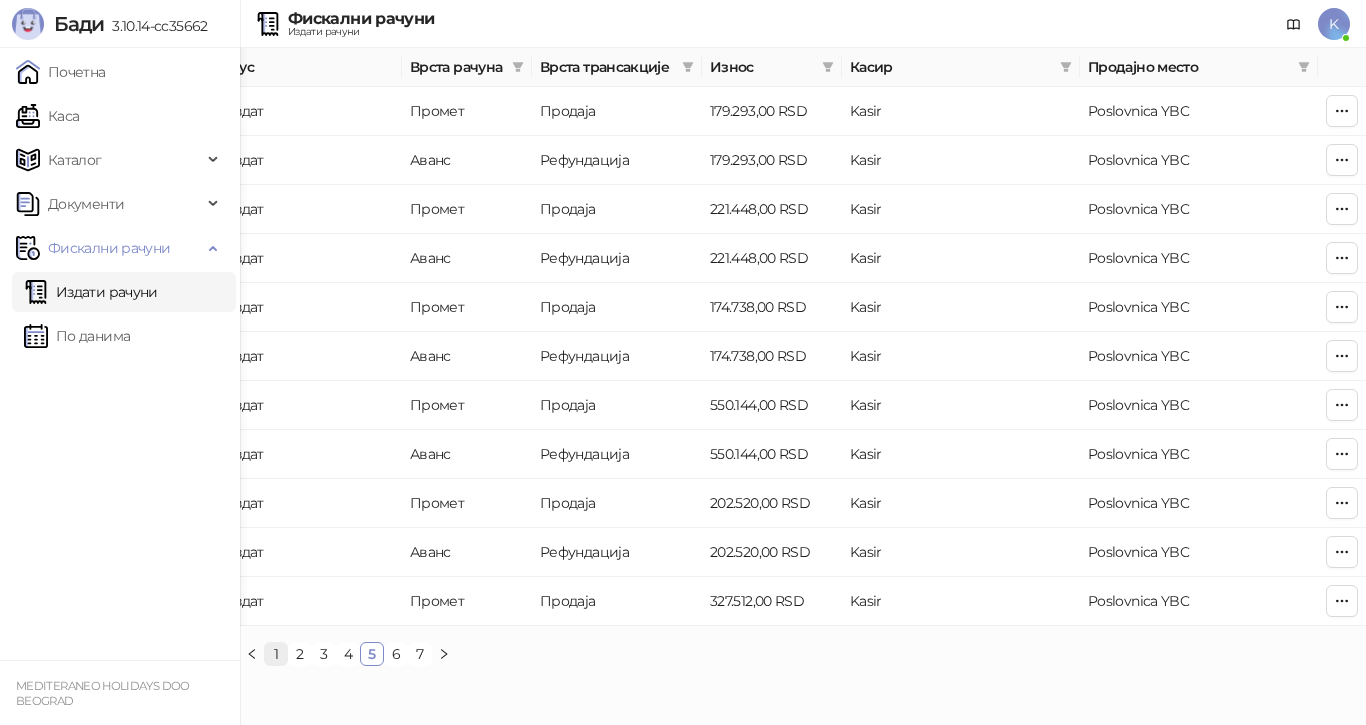 click on "1" at bounding box center [276, 654] 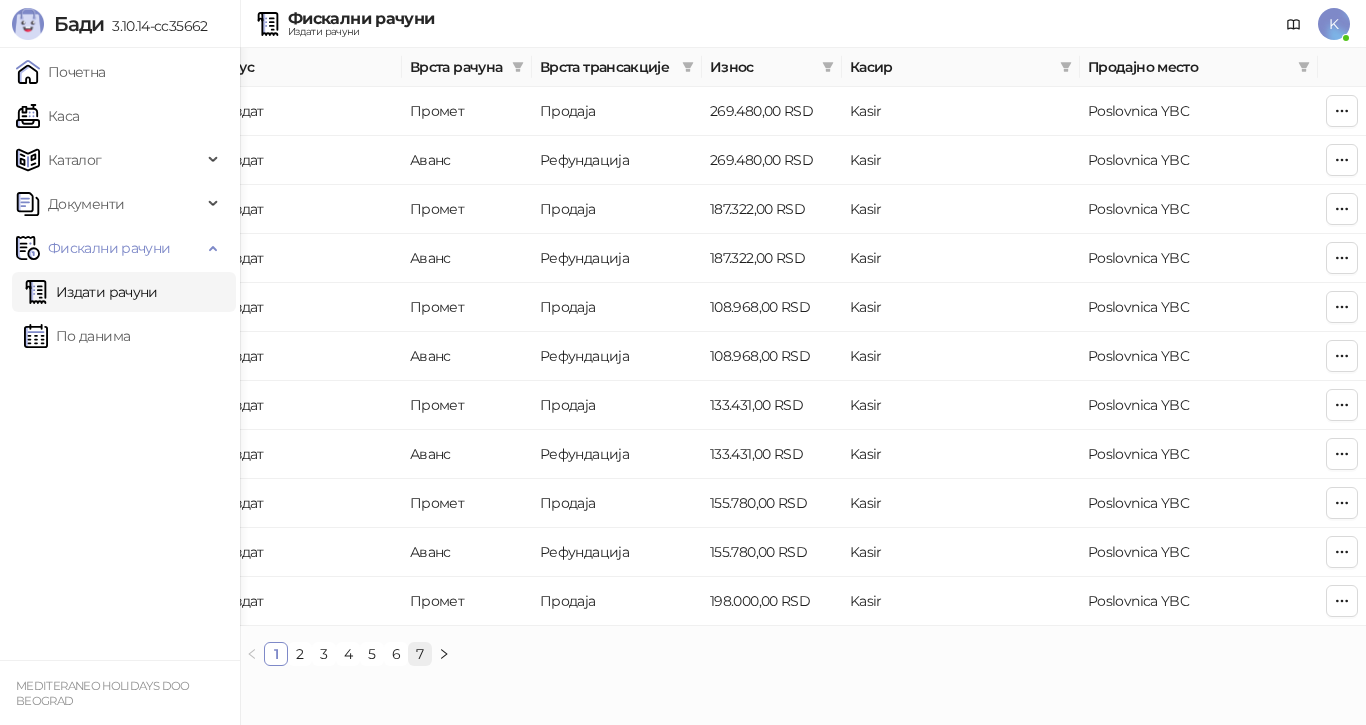 click on "7" at bounding box center [420, 654] 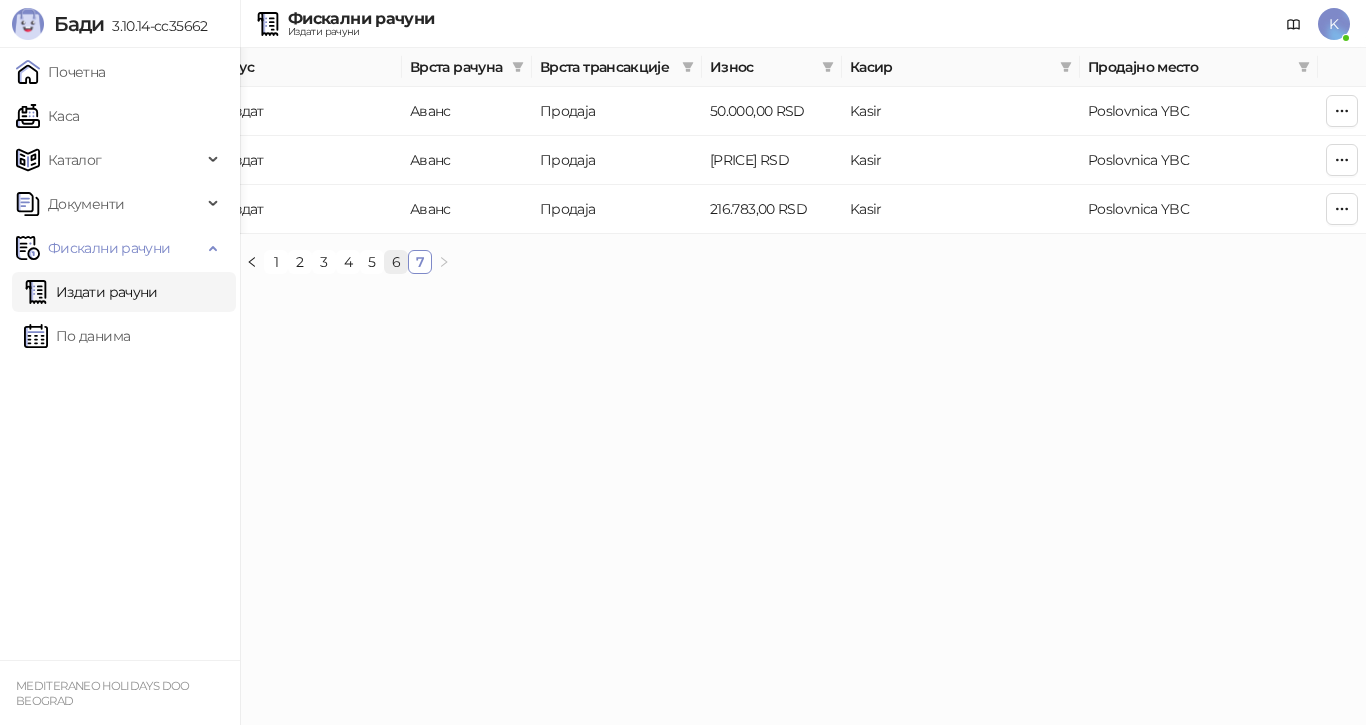 click on "6" at bounding box center [396, 262] 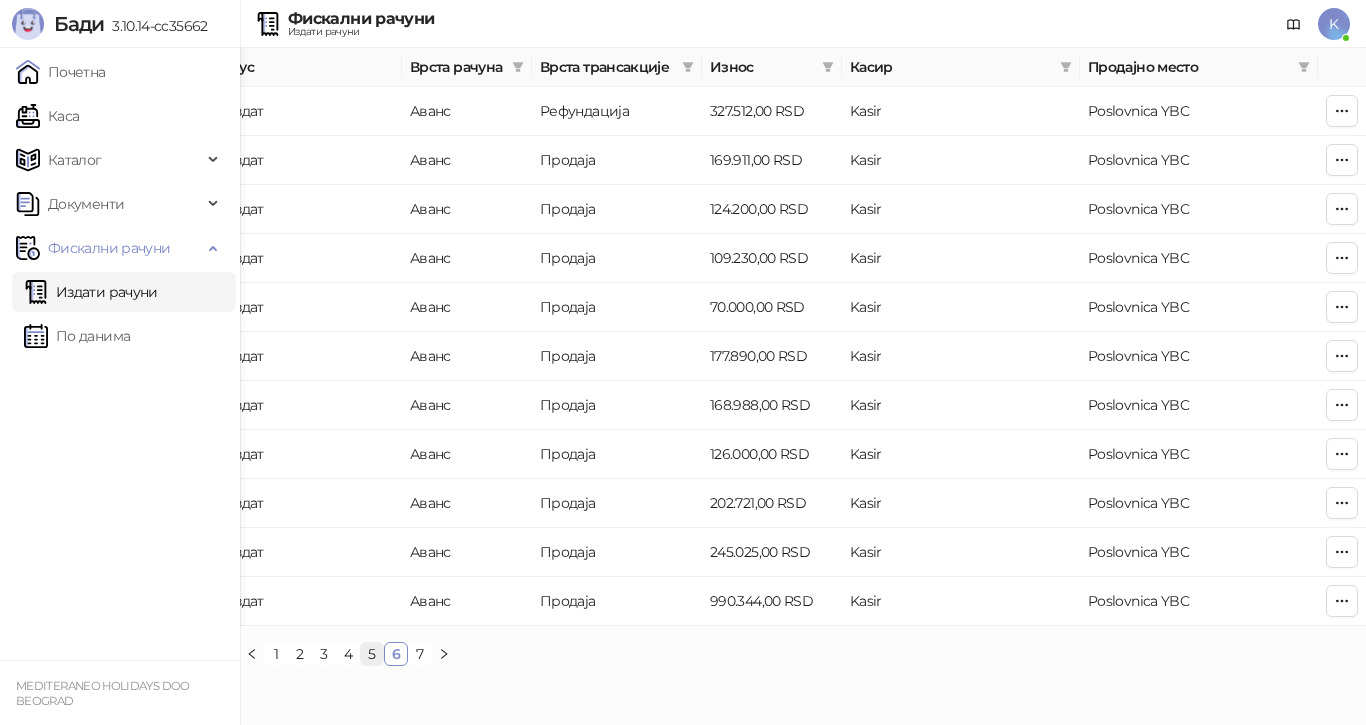 click on "5" at bounding box center (372, 654) 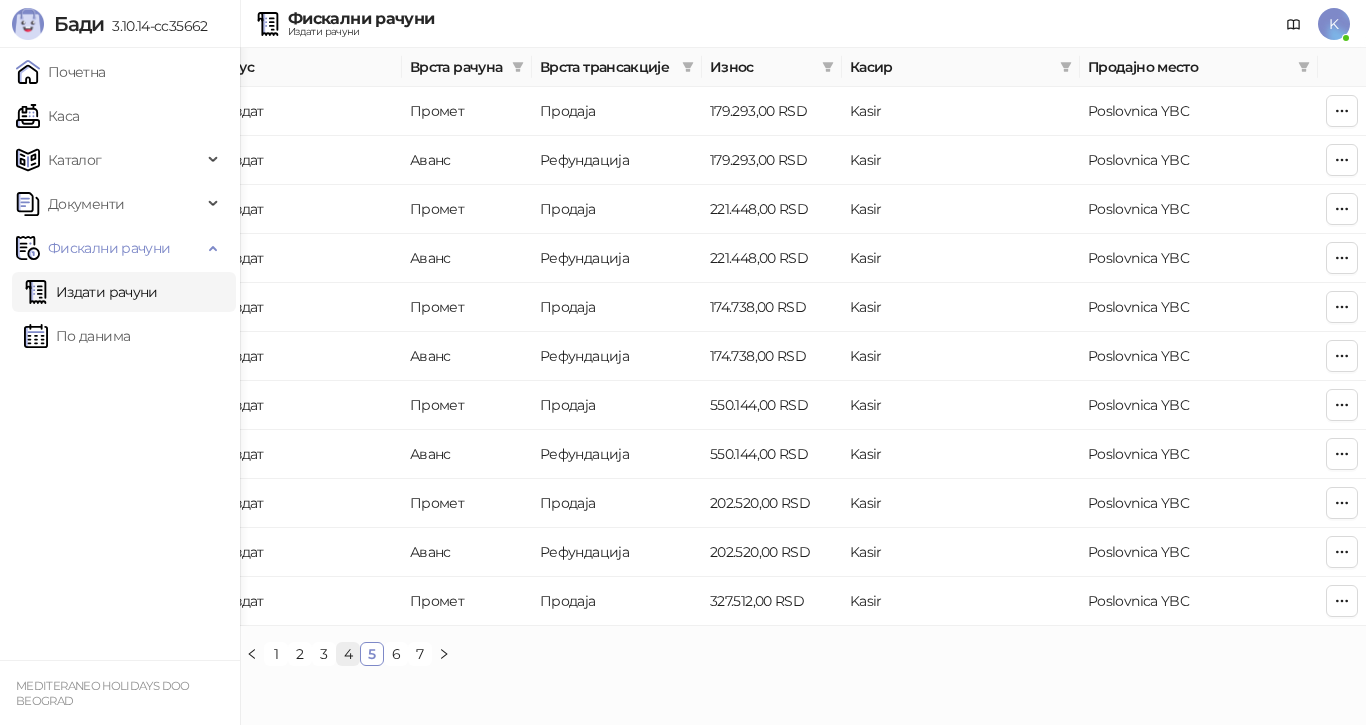 click on "4" at bounding box center (348, 654) 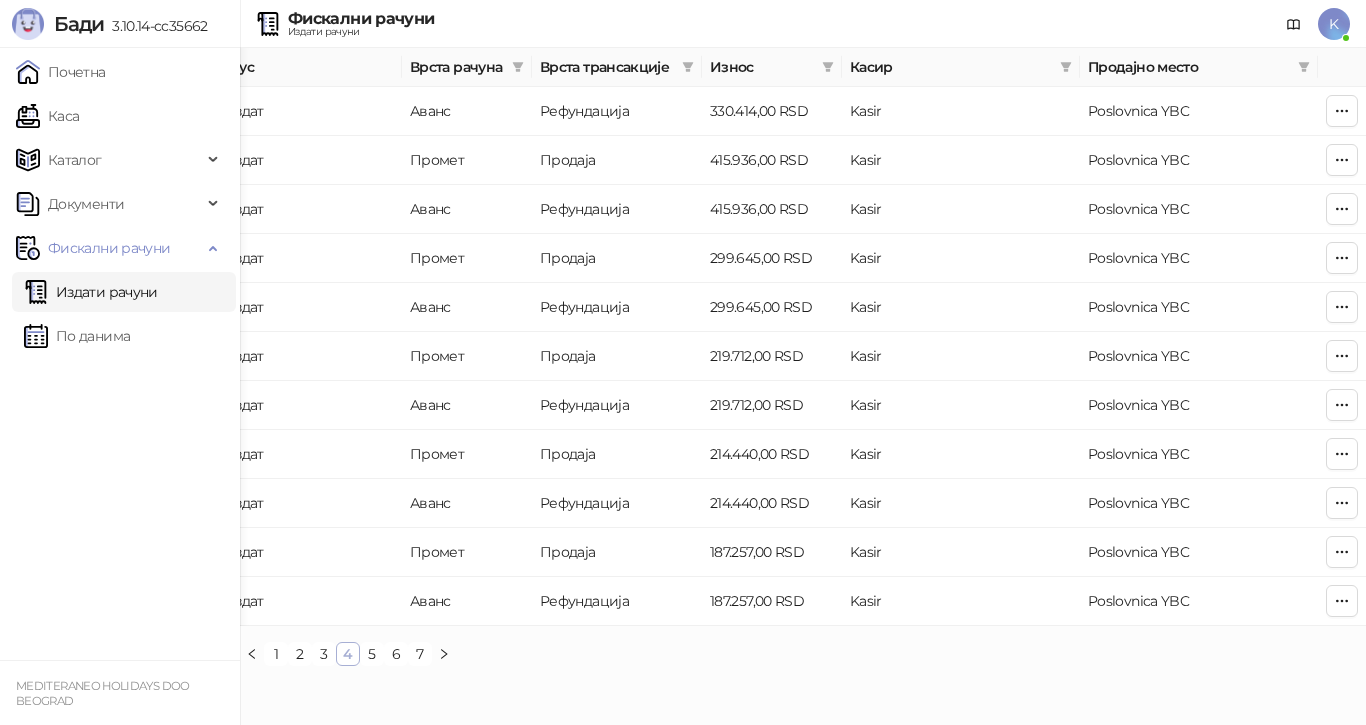 click on "4" at bounding box center [348, 654] 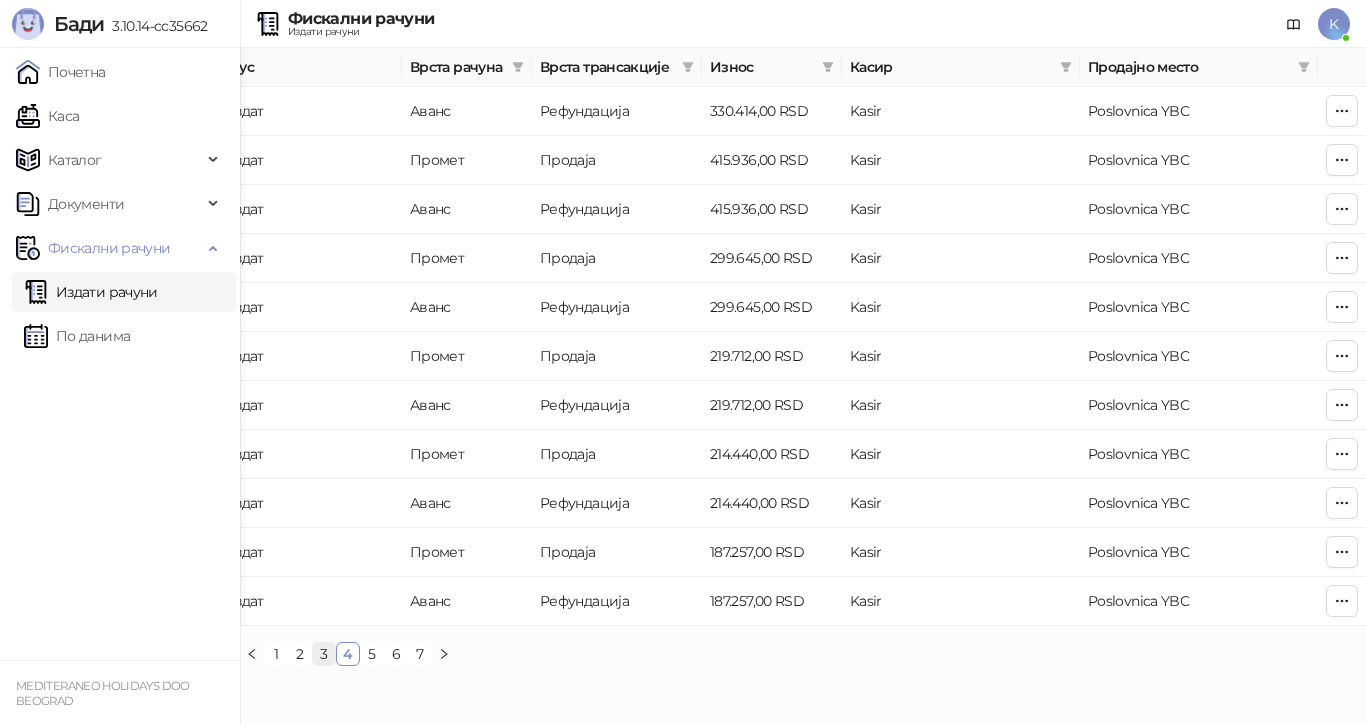 click on "3" at bounding box center [324, 654] 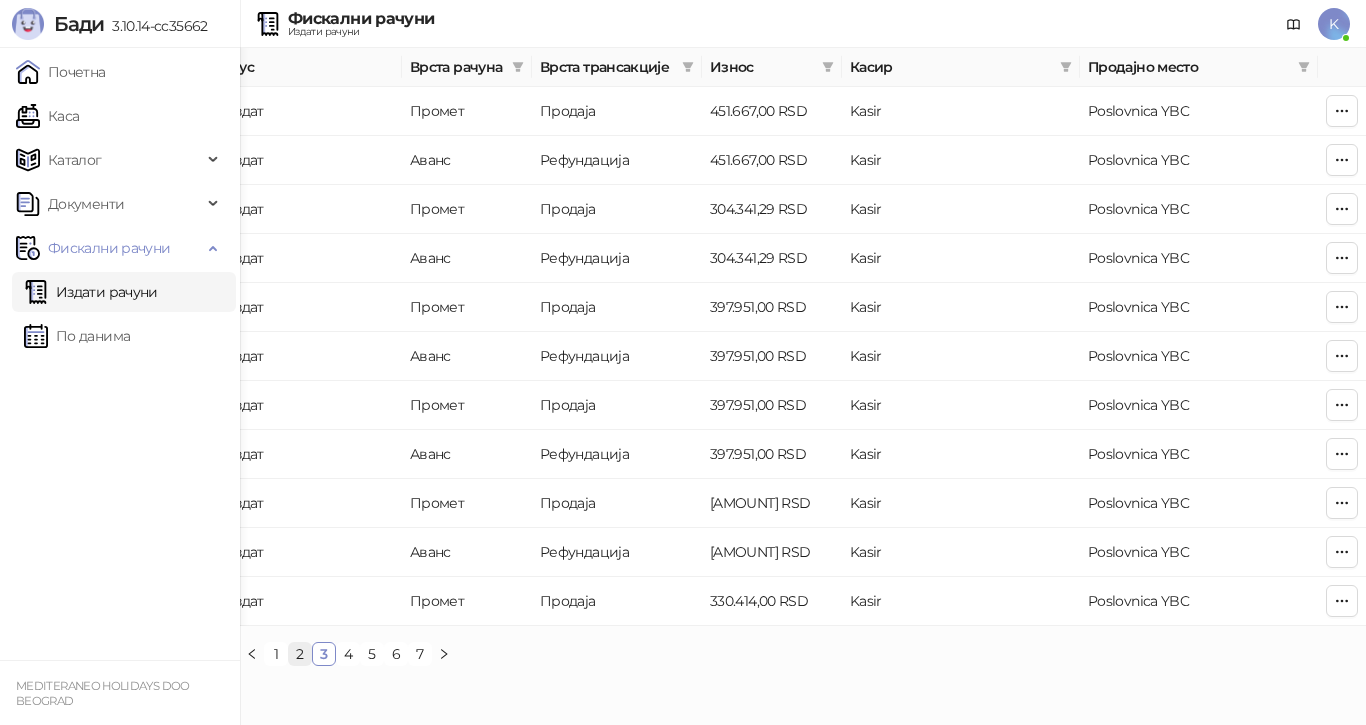 click on "2" at bounding box center (300, 654) 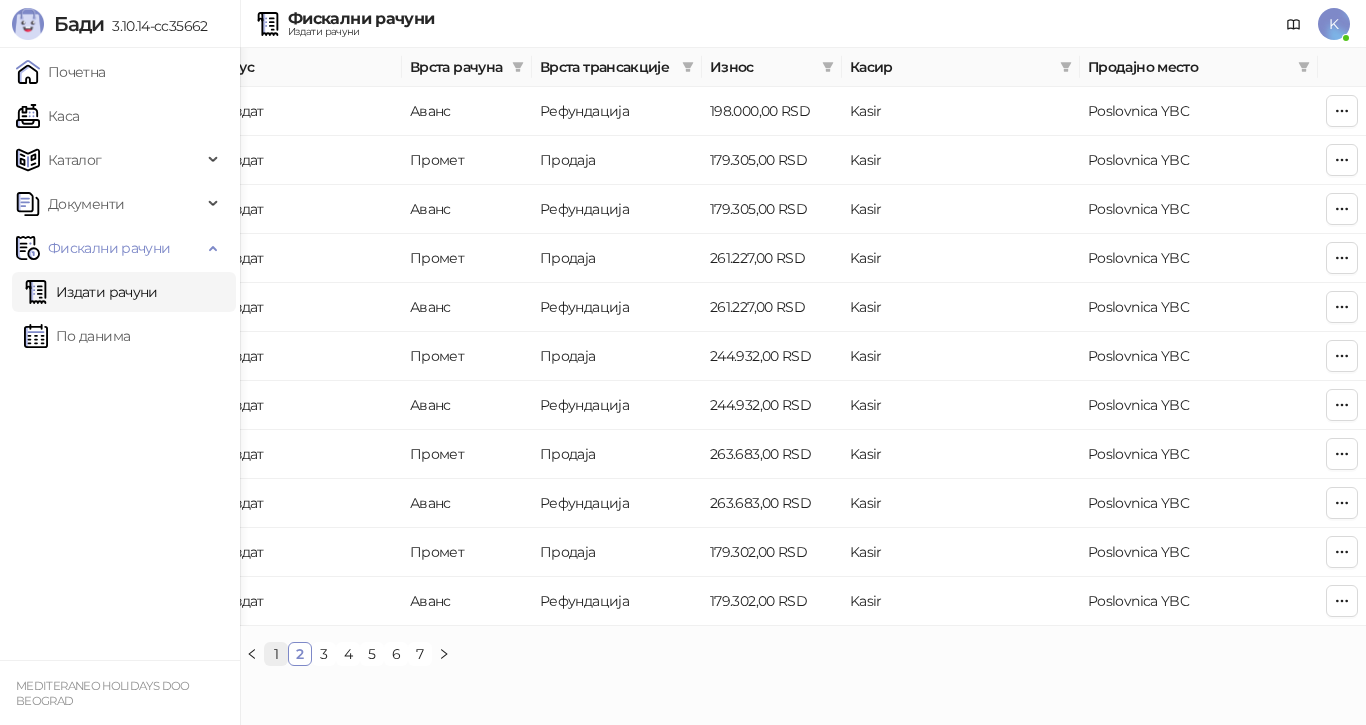 click on "1" at bounding box center (276, 654) 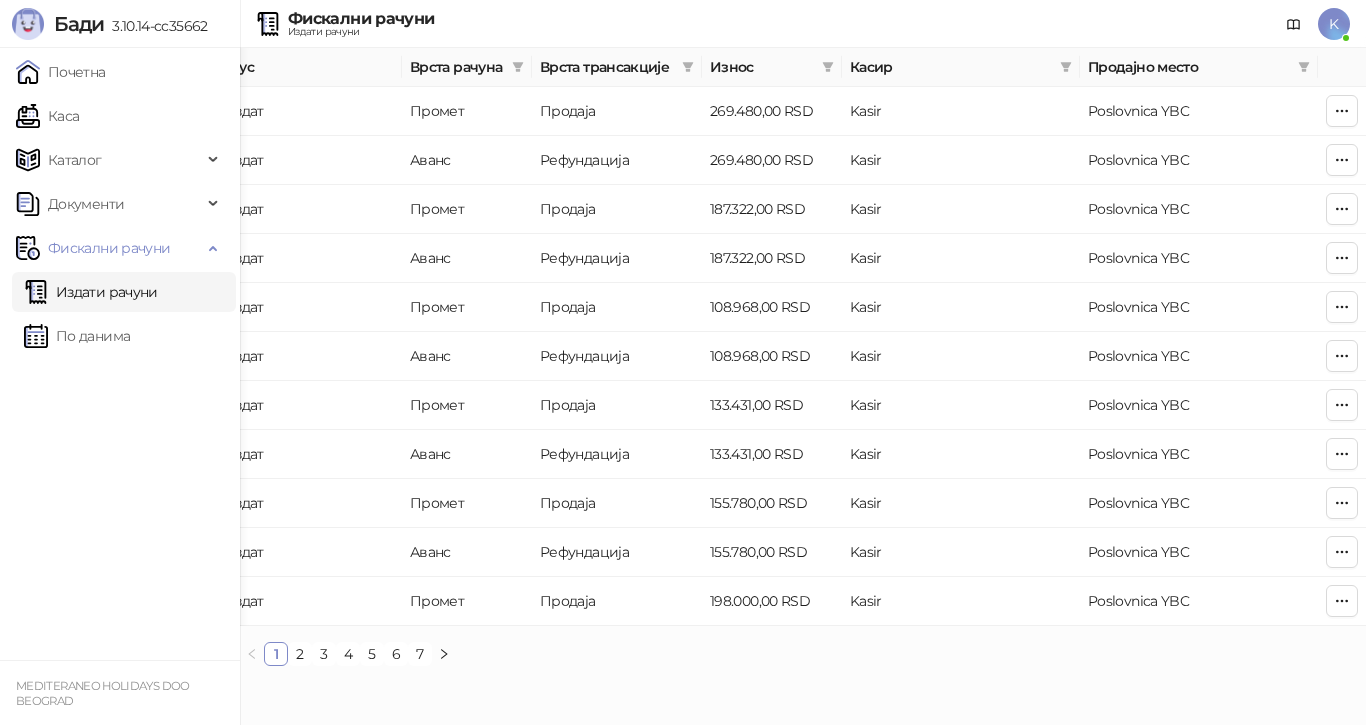 click on "Издати рачуни" at bounding box center (91, 292) 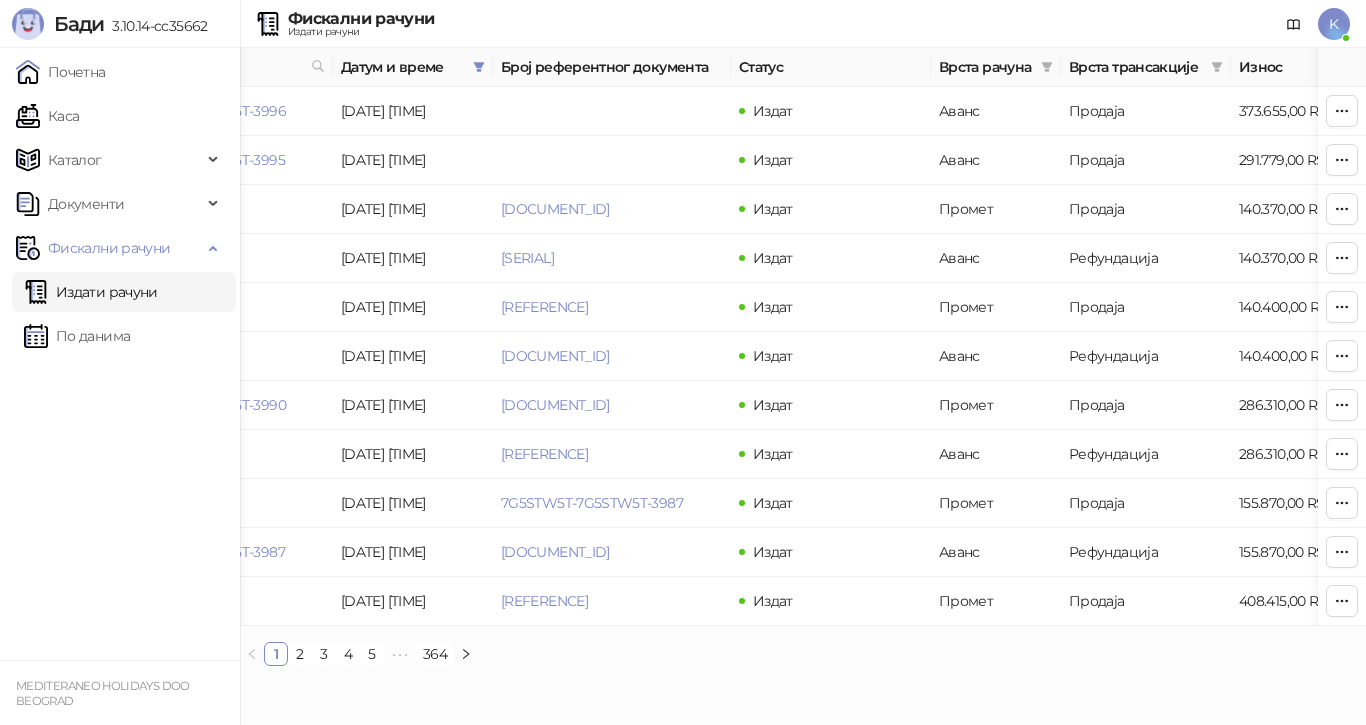 scroll, scrollTop: 0, scrollLeft: 0, axis: both 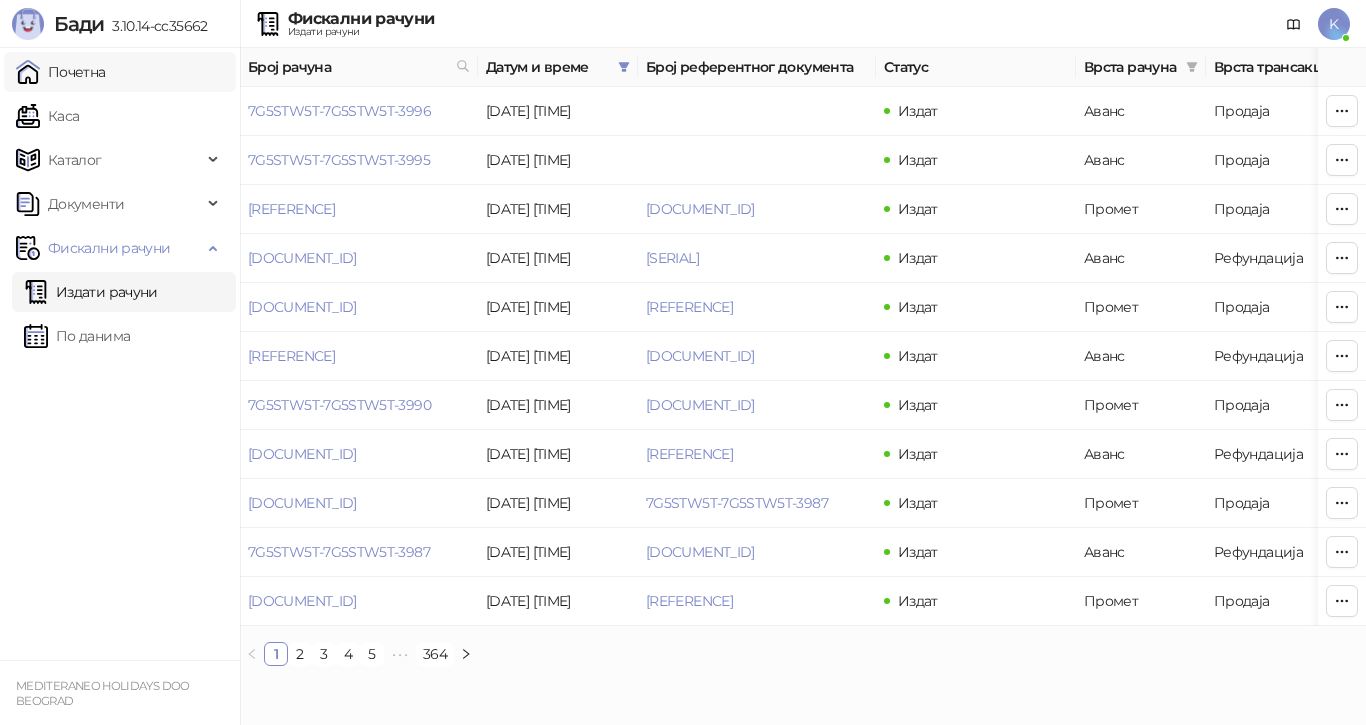 click on "Почетна" at bounding box center (61, 72) 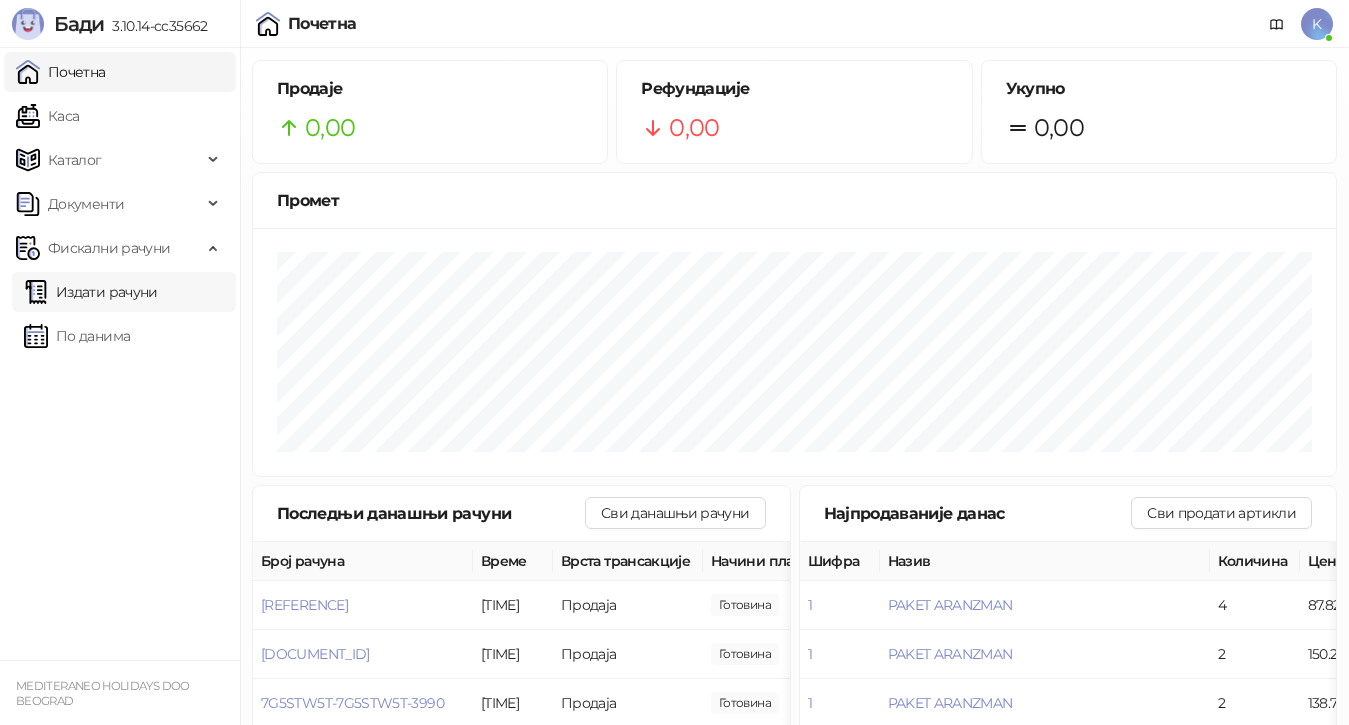 click on "Издати рачуни" at bounding box center (91, 292) 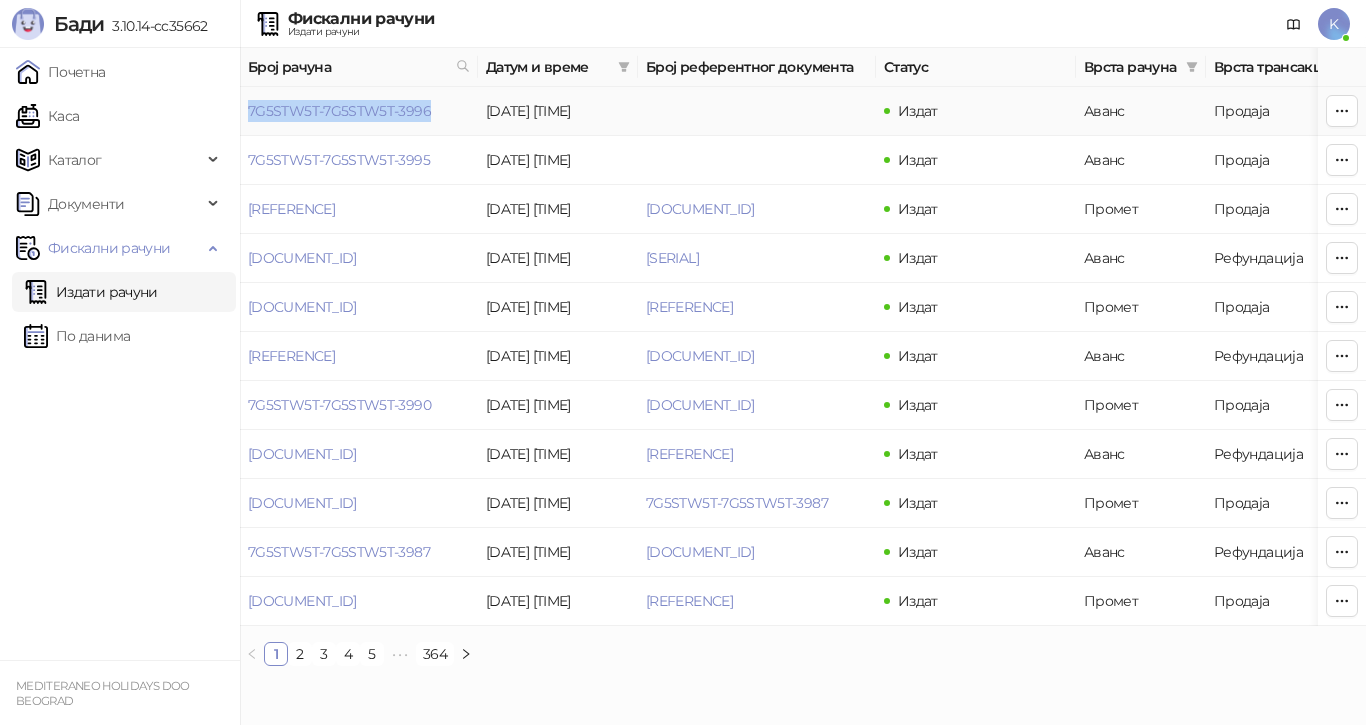 drag, startPoint x: 246, startPoint y: 110, endPoint x: 429, endPoint y: 120, distance: 183.27303 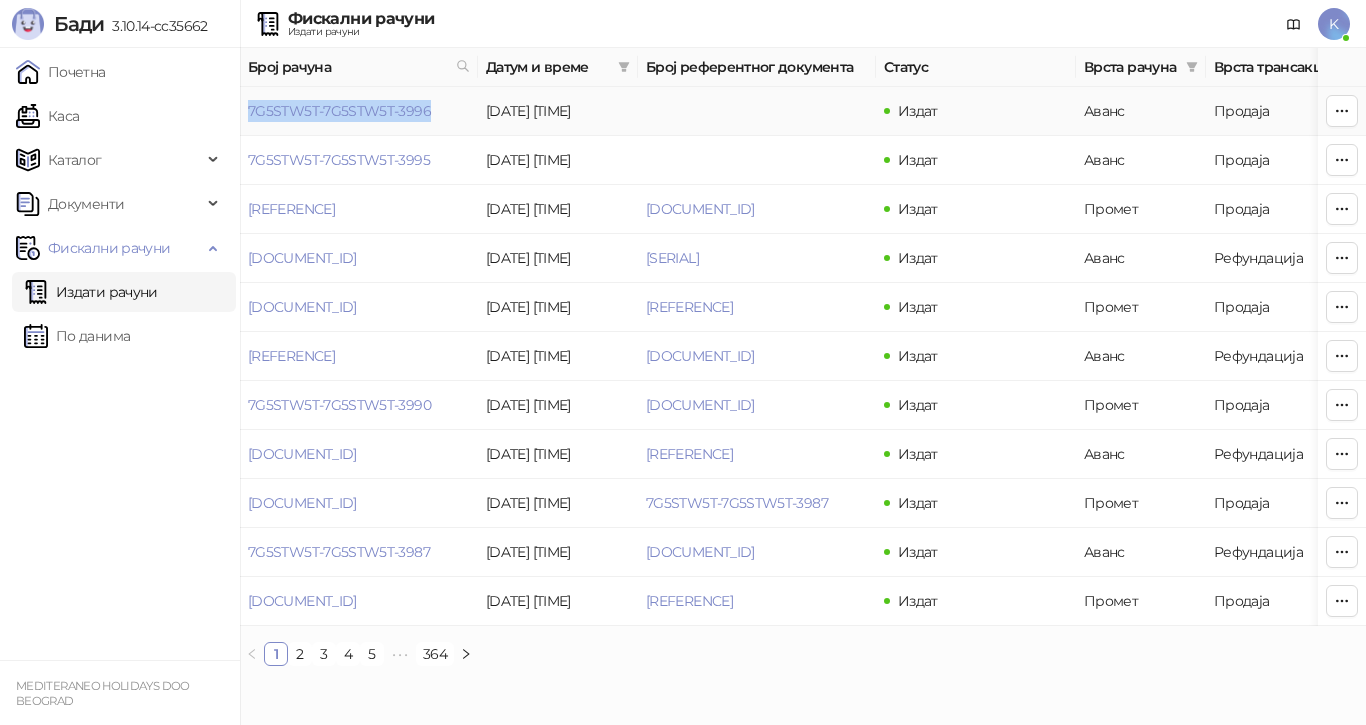 copy on "7G5STW5T-7G5STW5T-3996" 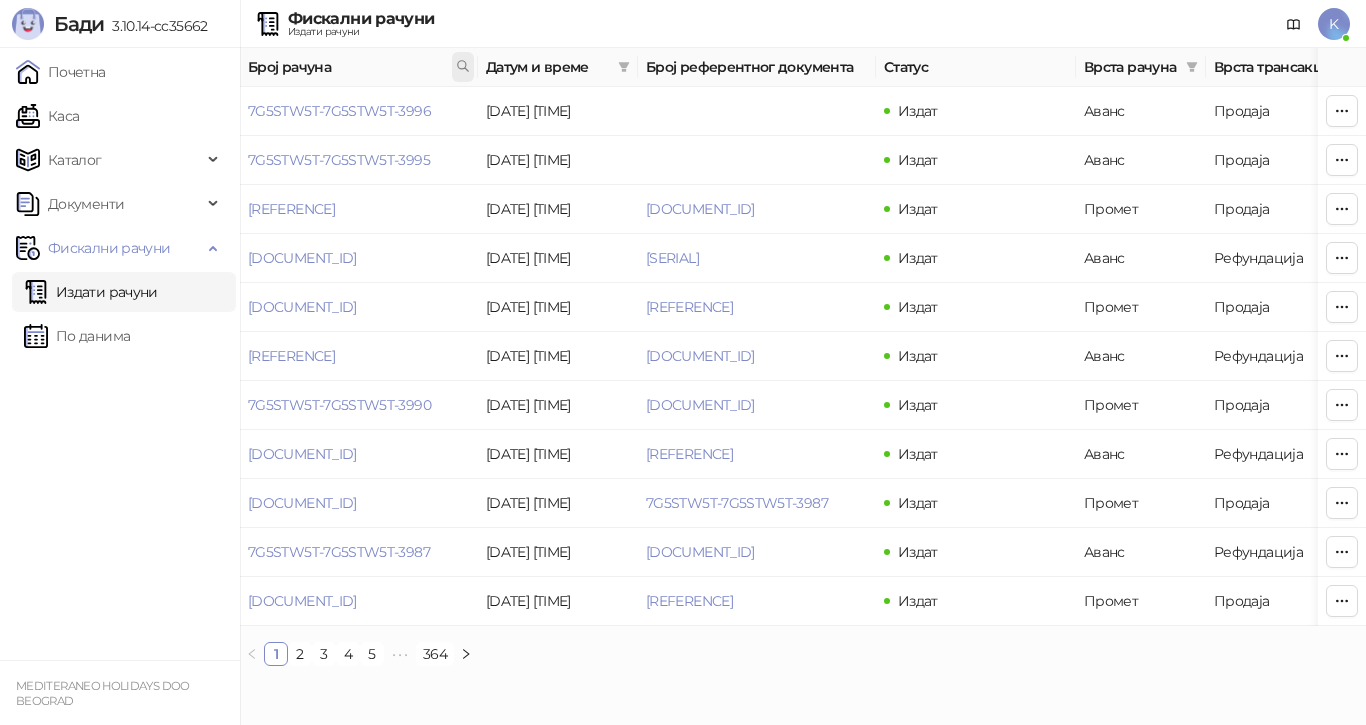 click 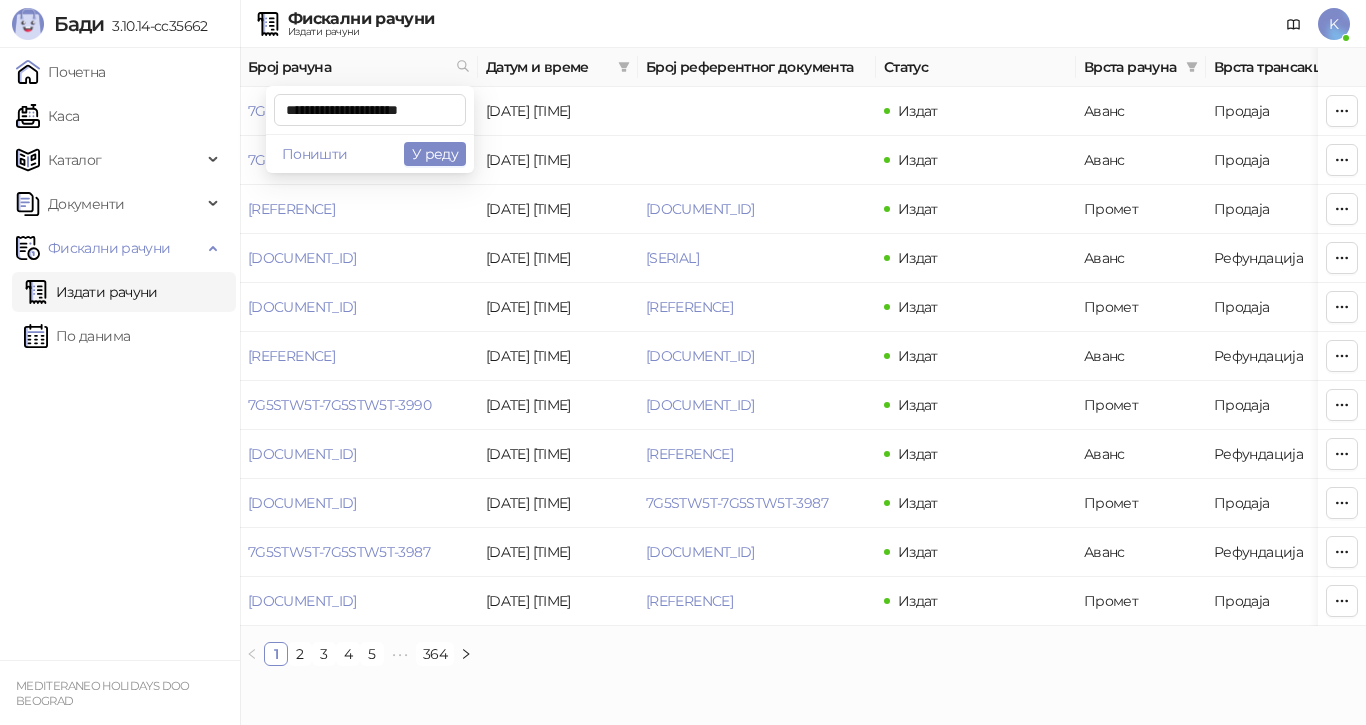 scroll, scrollTop: 0, scrollLeft: 9, axis: horizontal 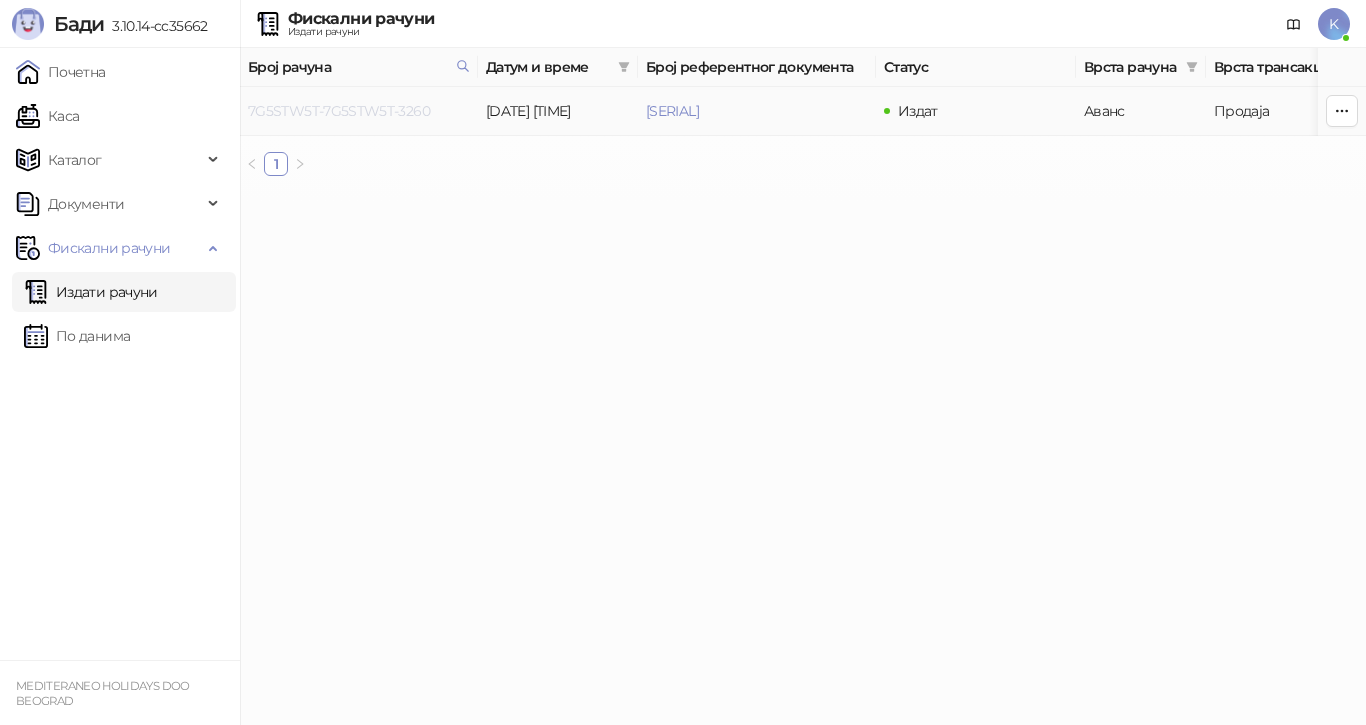 click on "7G5STW5T-7G5STW5T-3260" at bounding box center [339, 111] 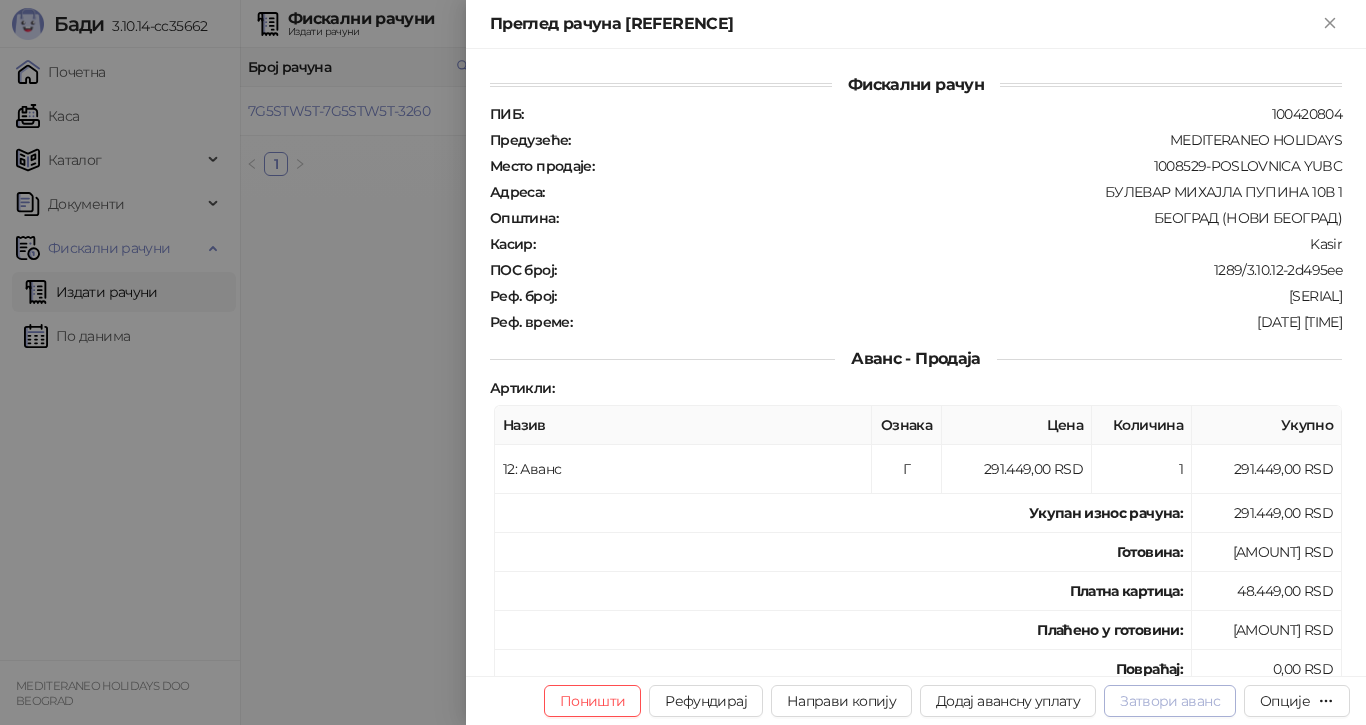 click on "Затвори аванс" at bounding box center [1170, 701] 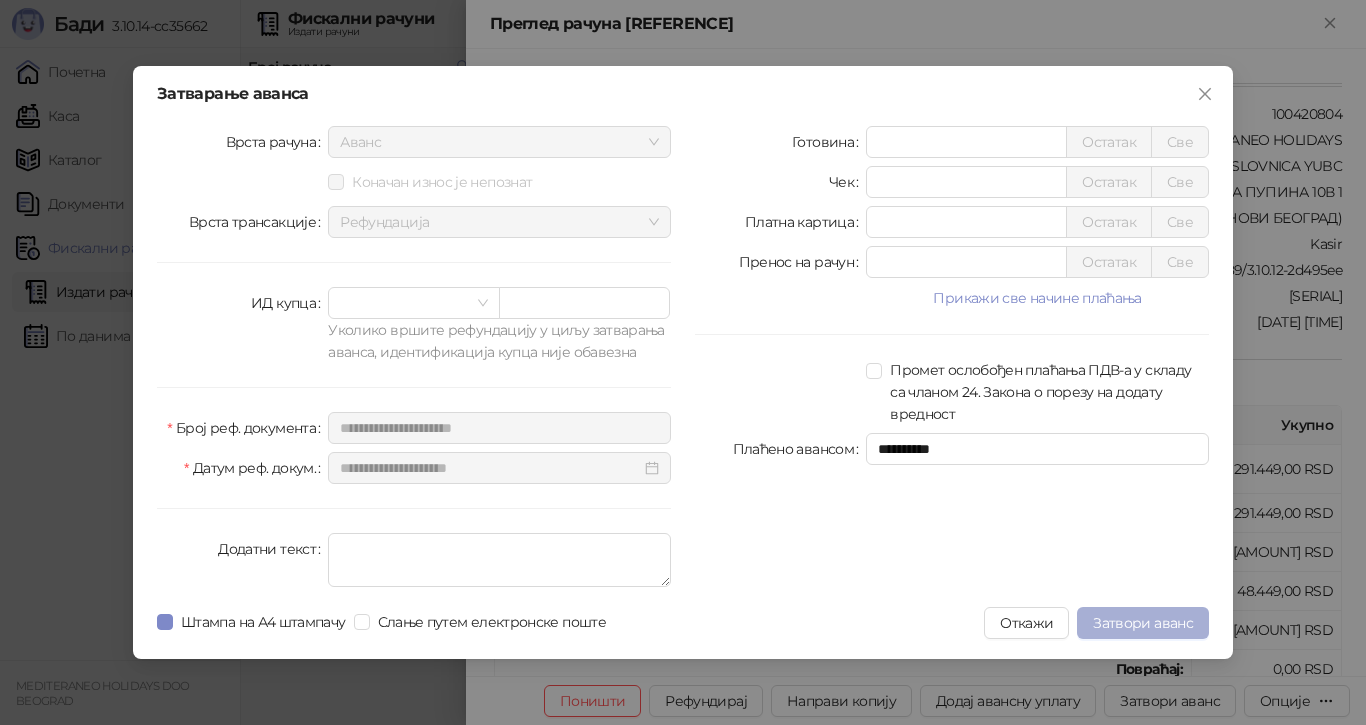 click on "Затвори аванс" at bounding box center [1143, 623] 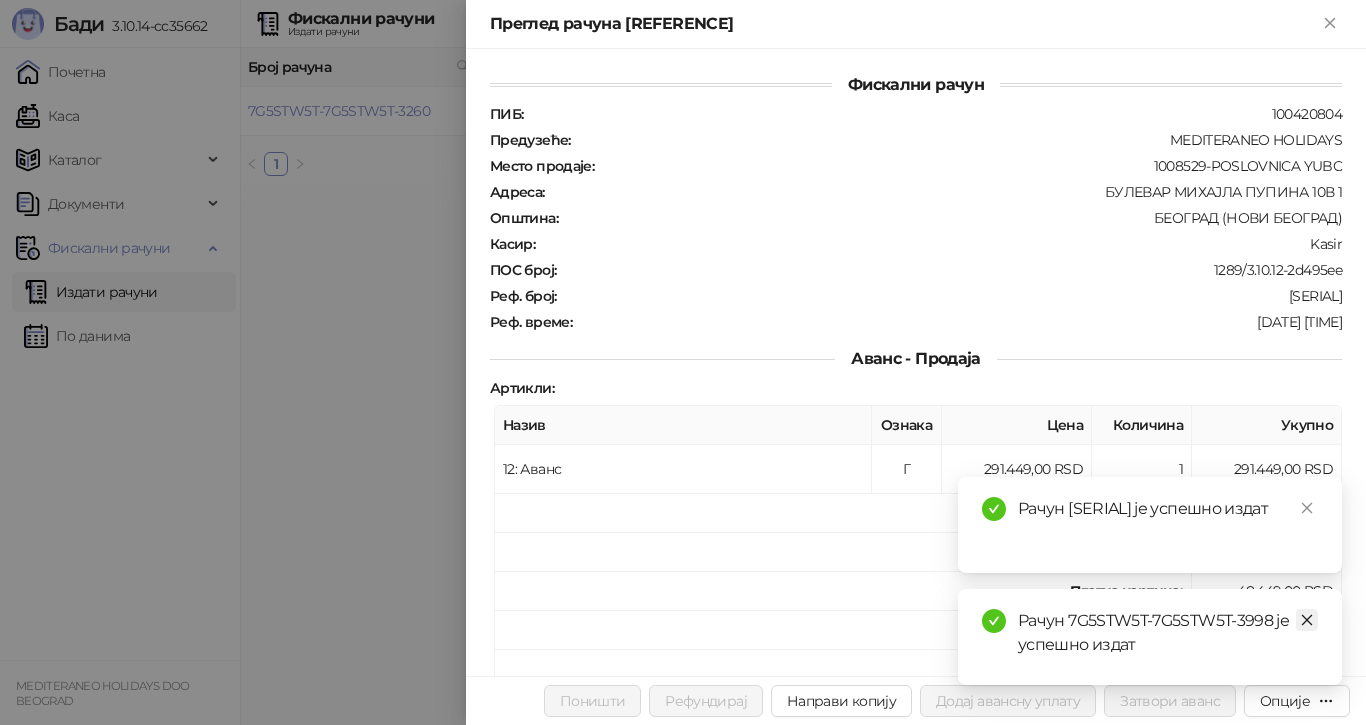 click 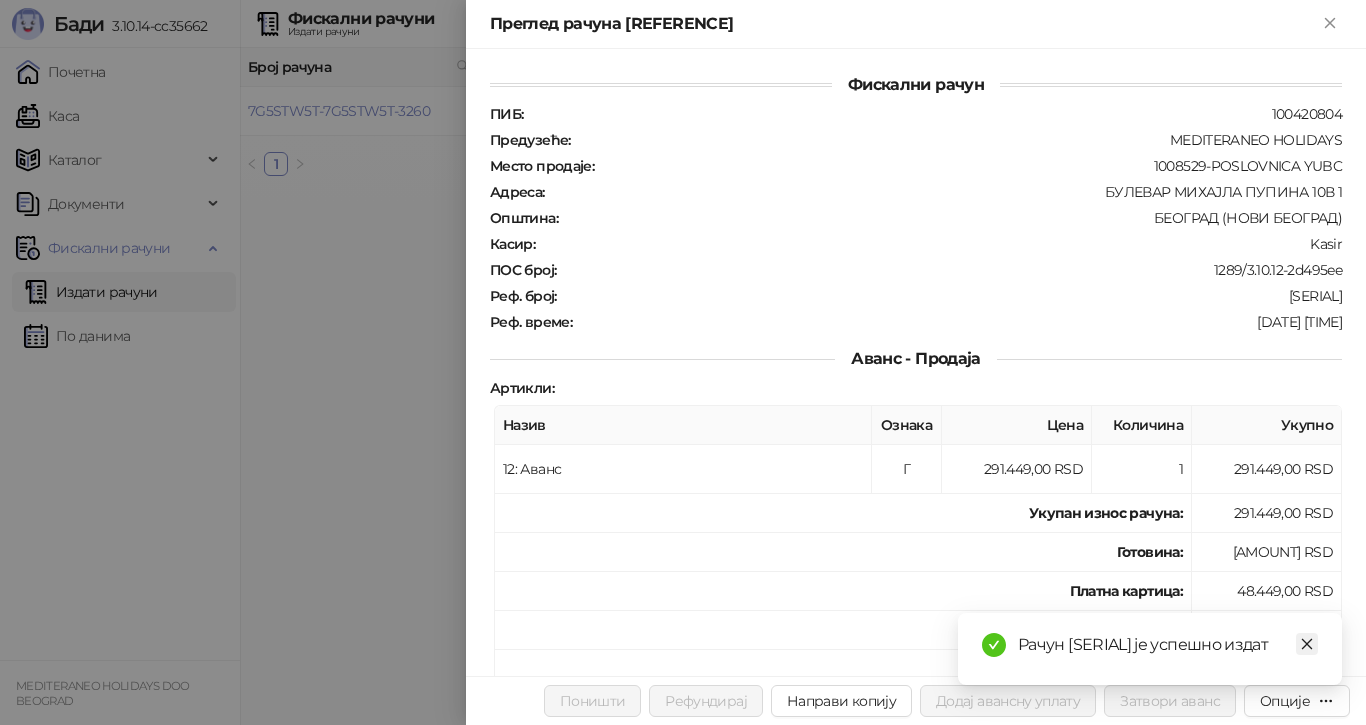 click 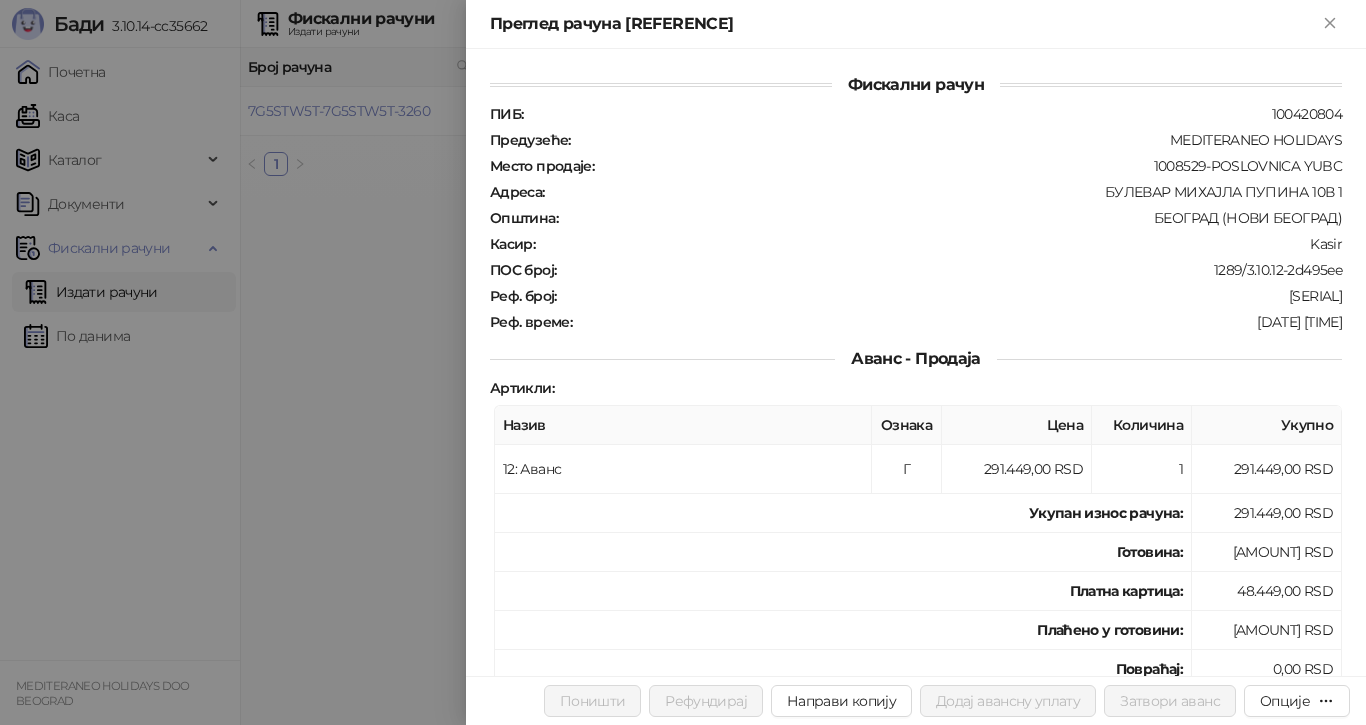 click at bounding box center (683, 362) 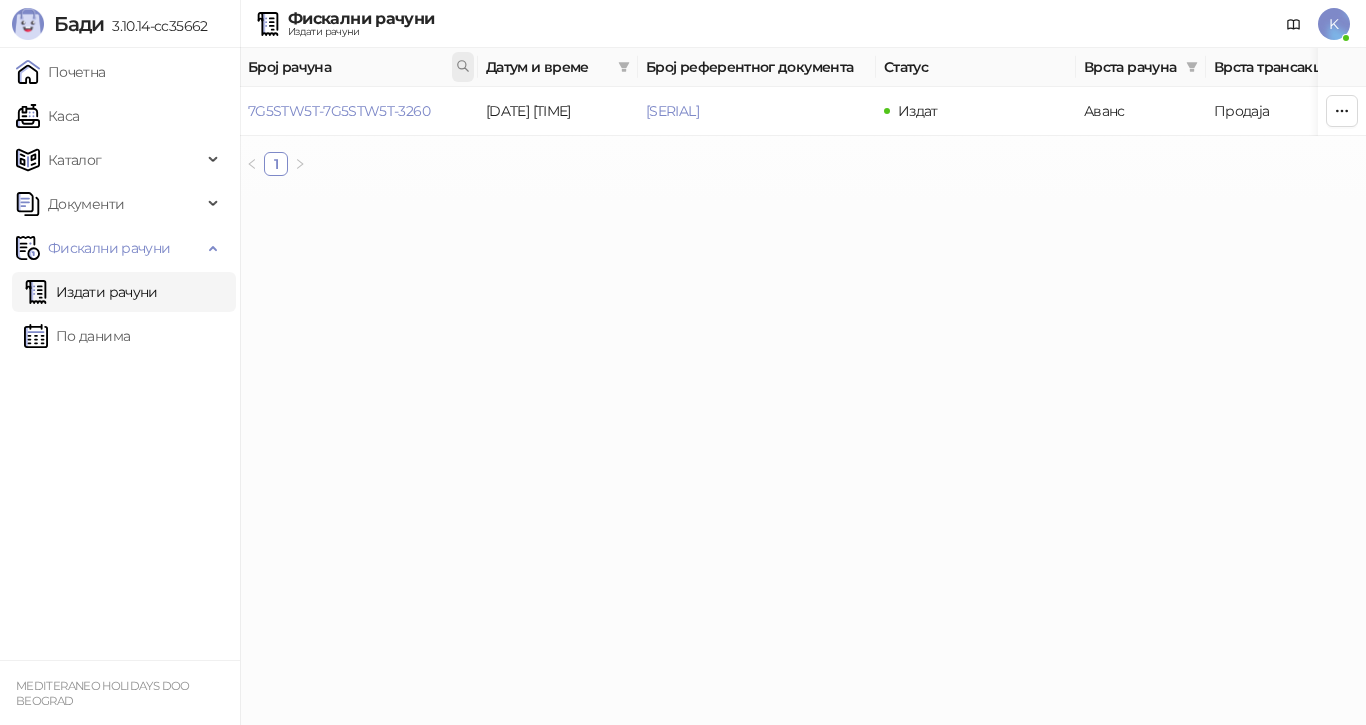 click 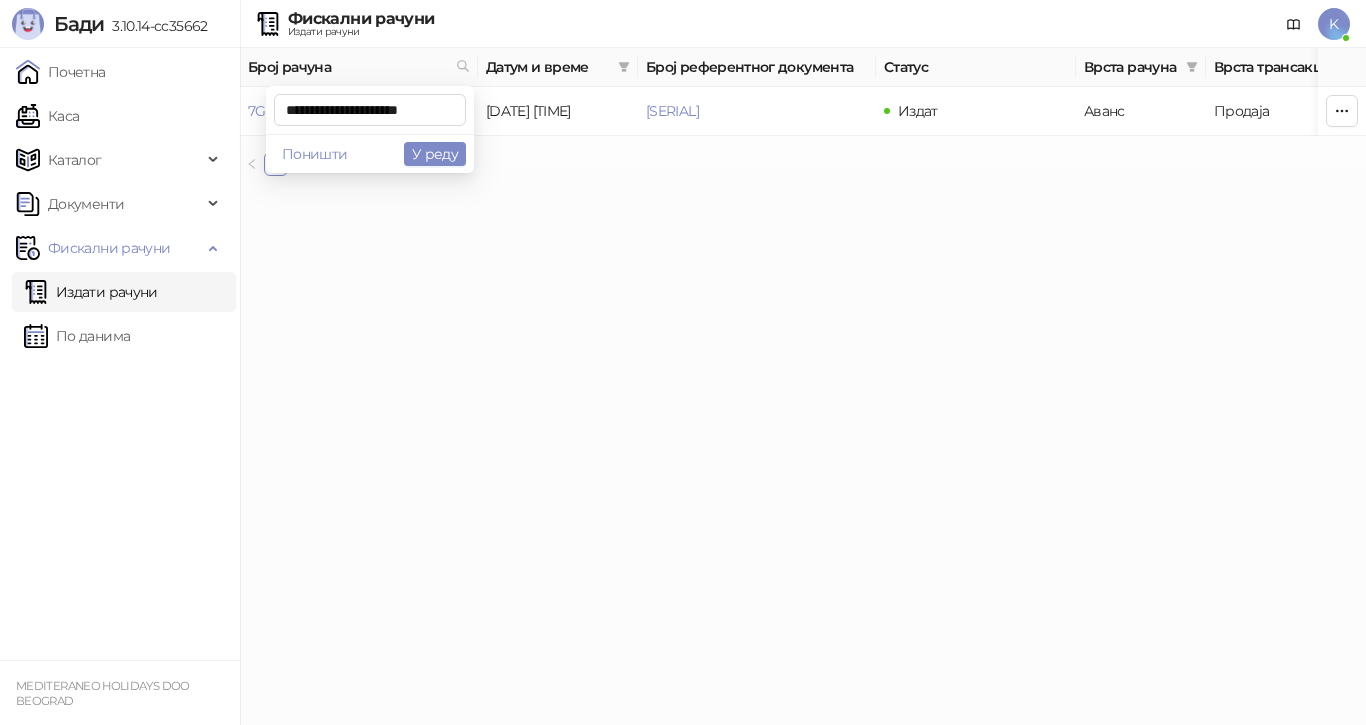 scroll, scrollTop: 0, scrollLeft: 11, axis: horizontal 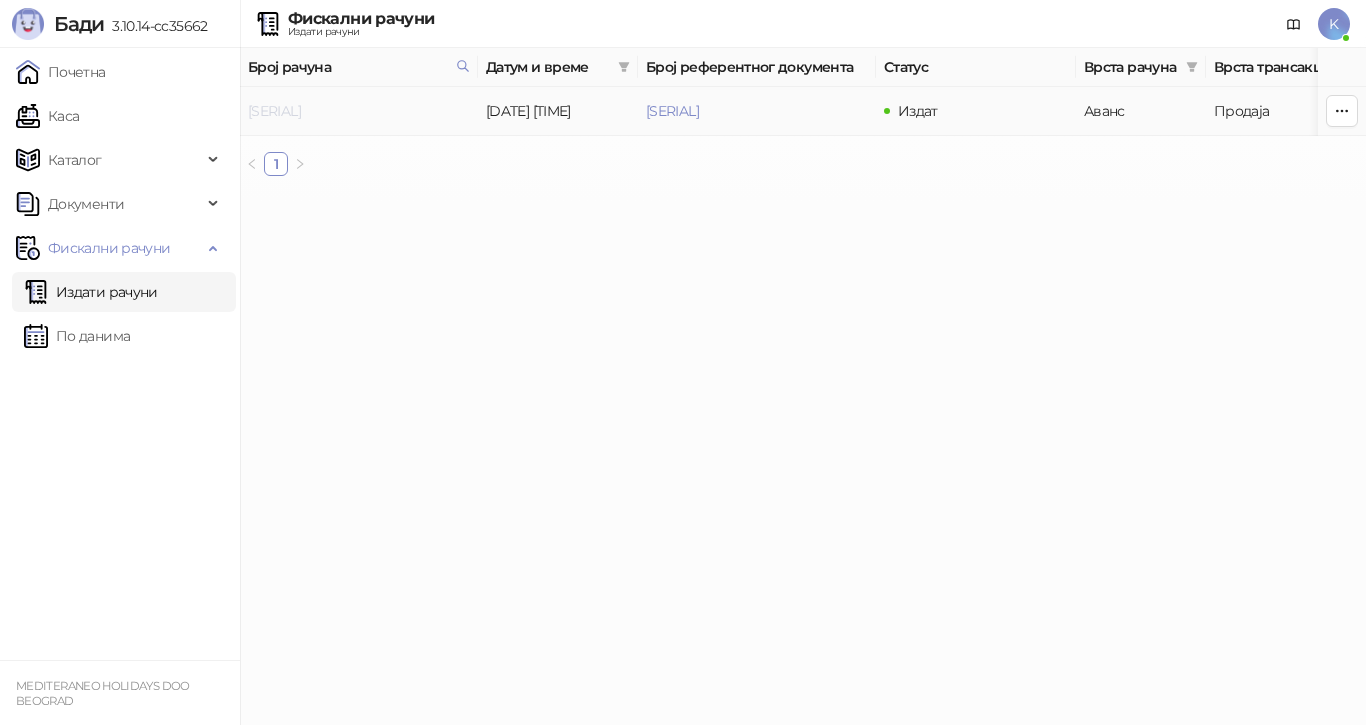 click on "[SERIAL]" at bounding box center [274, 111] 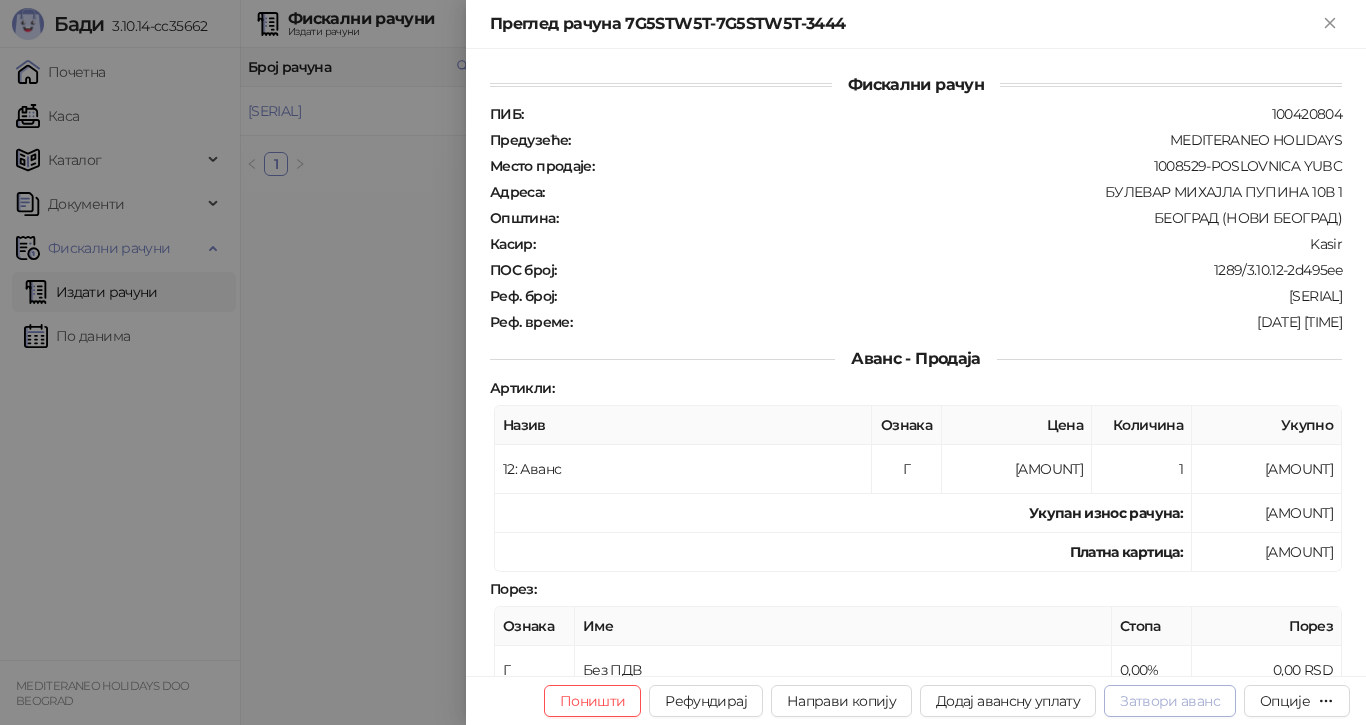 click on "Затвори аванс" at bounding box center (1170, 701) 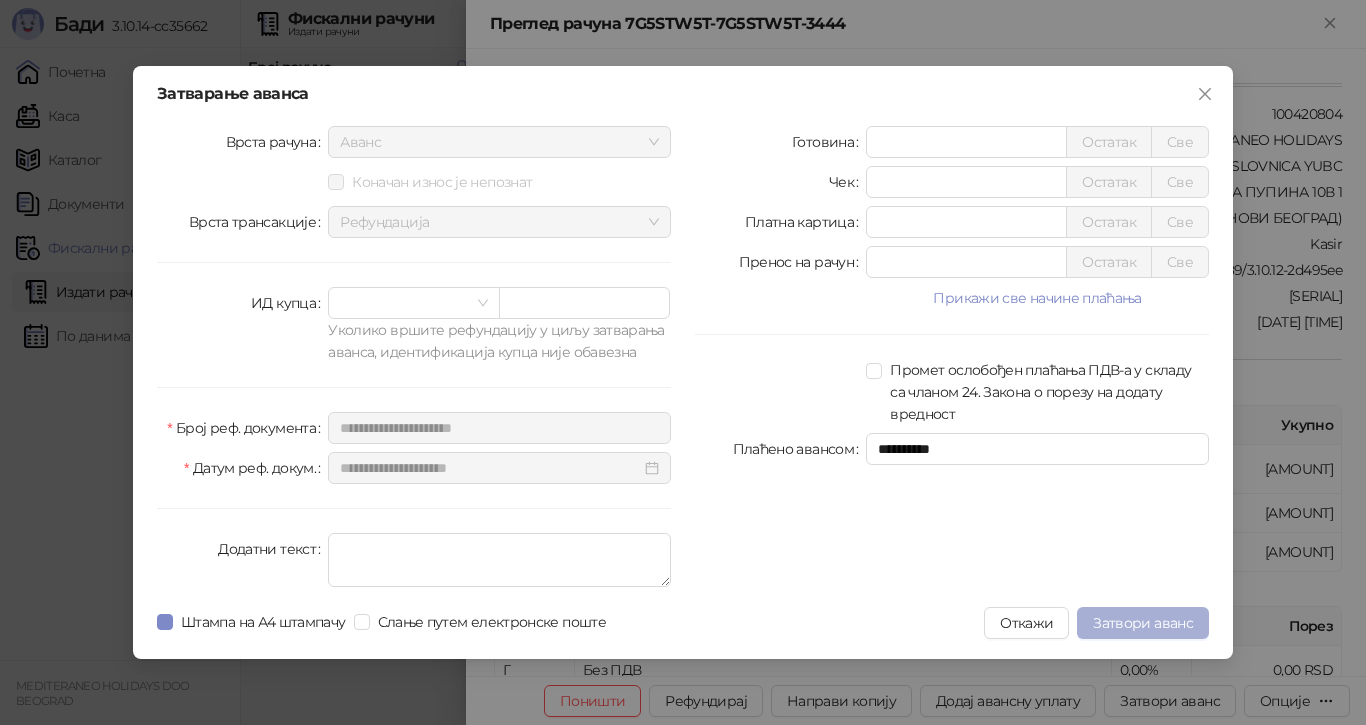 click on "Затвори аванс" at bounding box center (1143, 623) 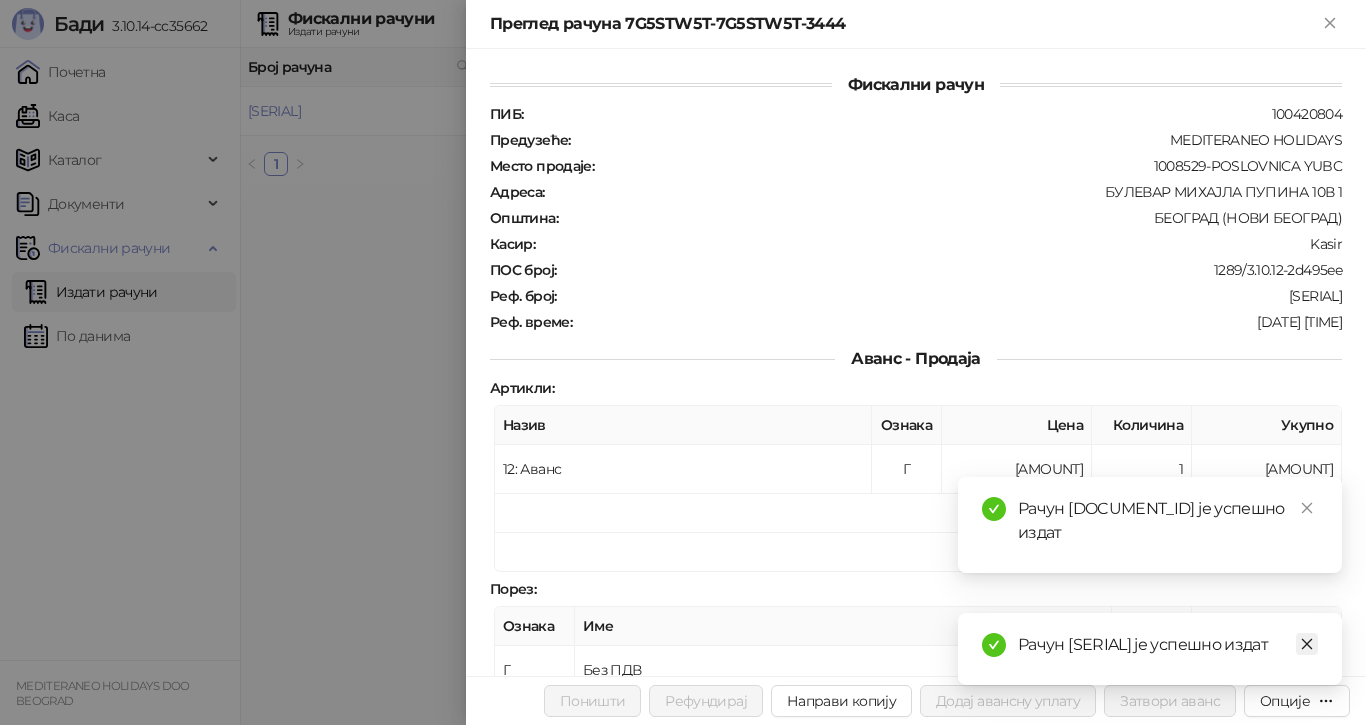 click 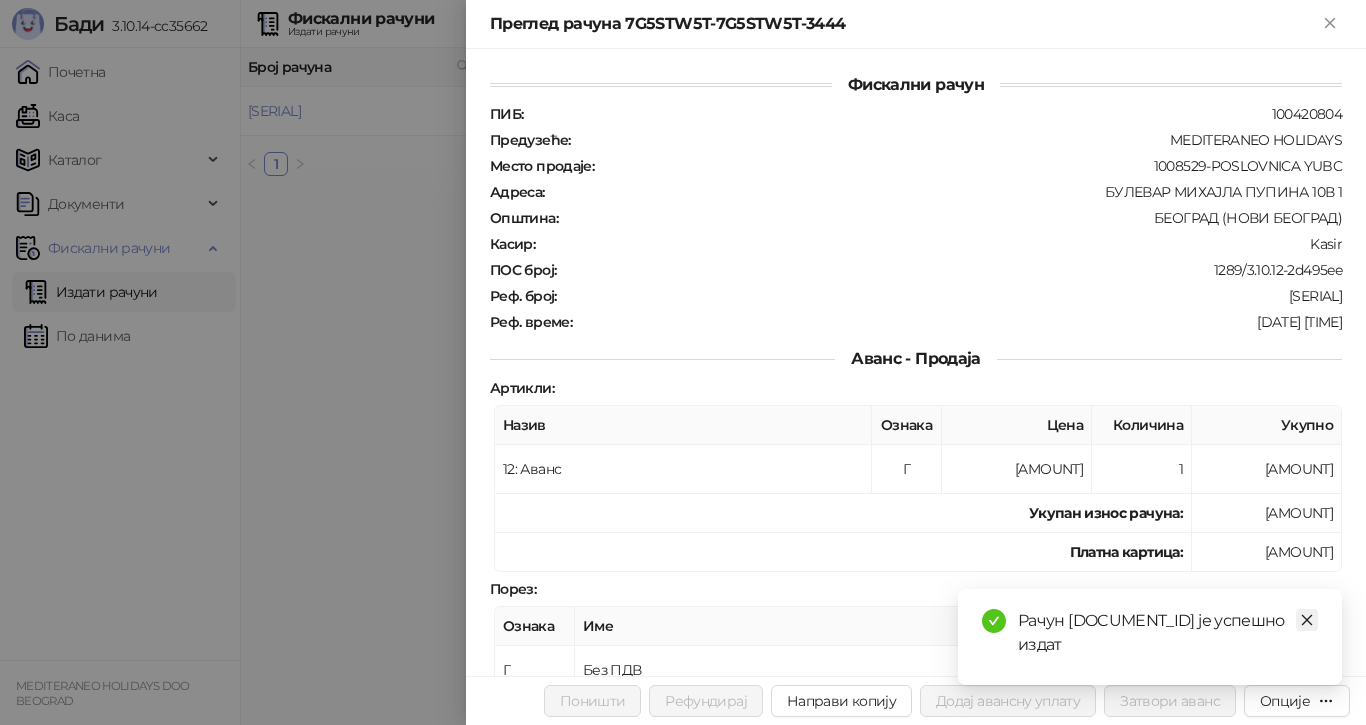 click 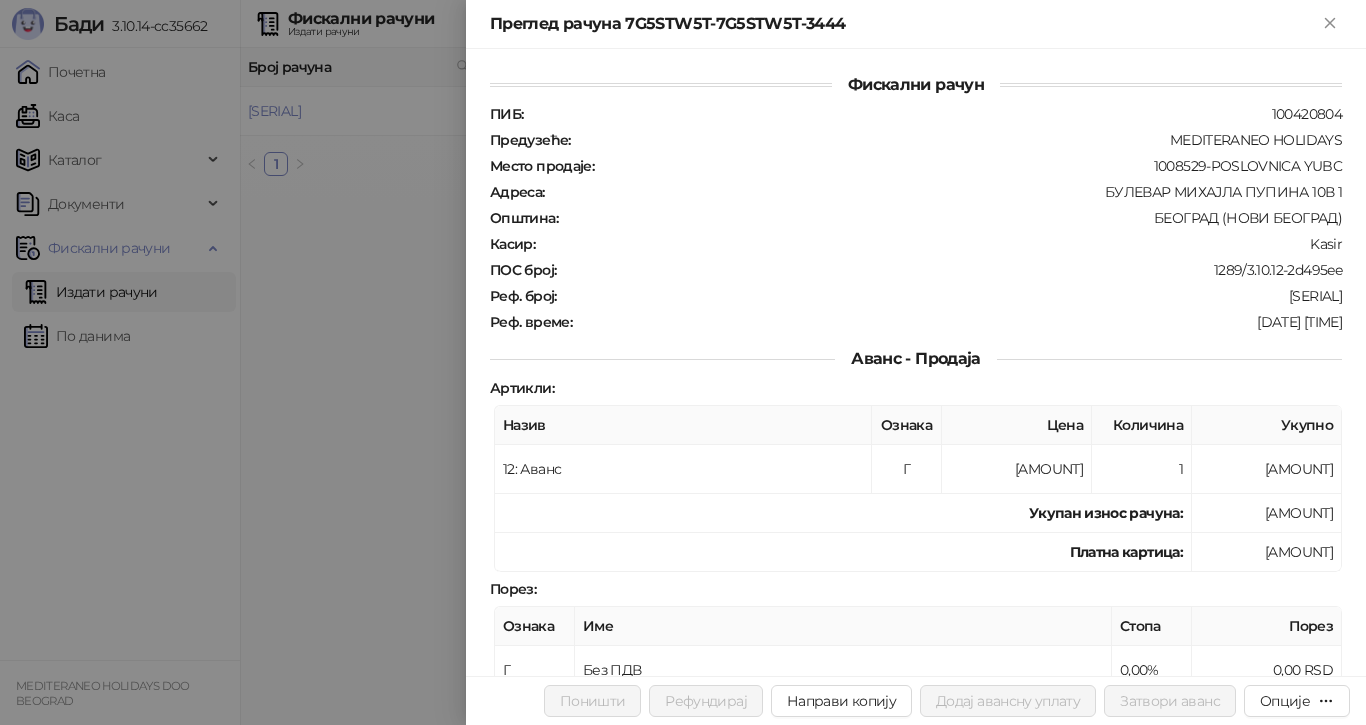 click at bounding box center [683, 362] 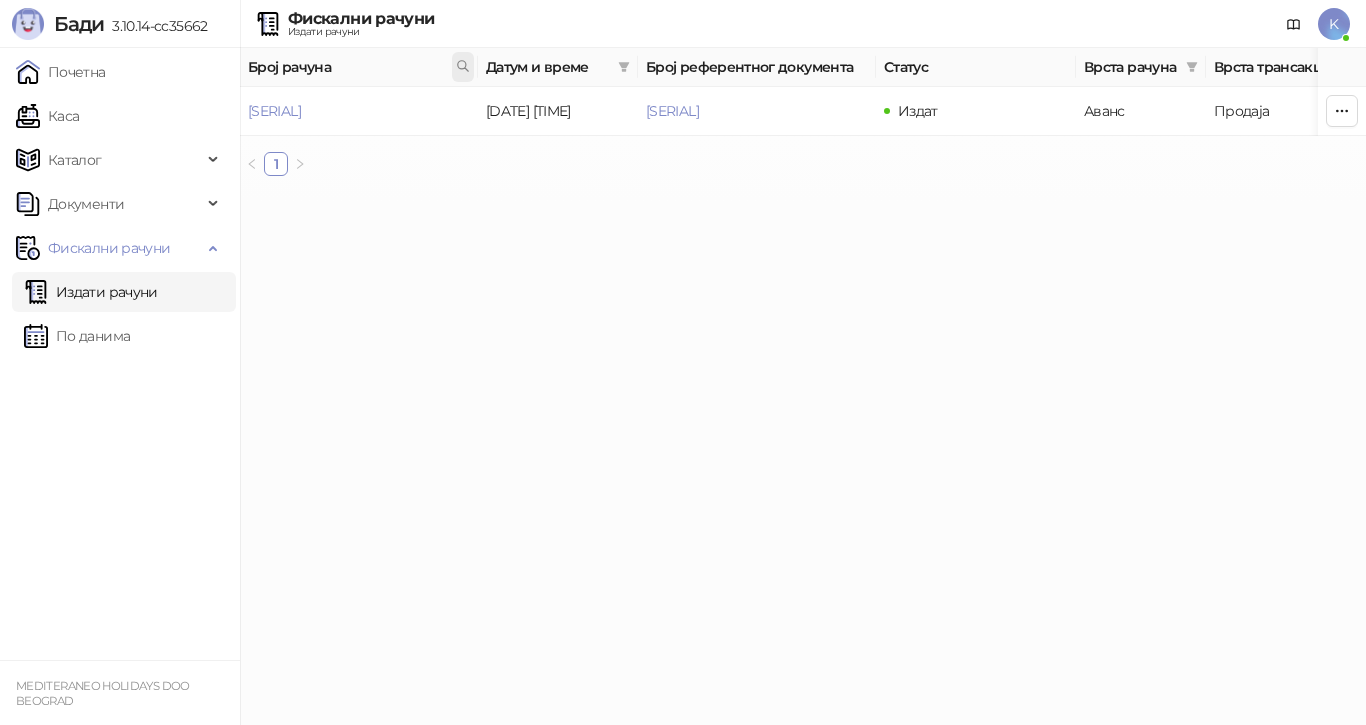 click 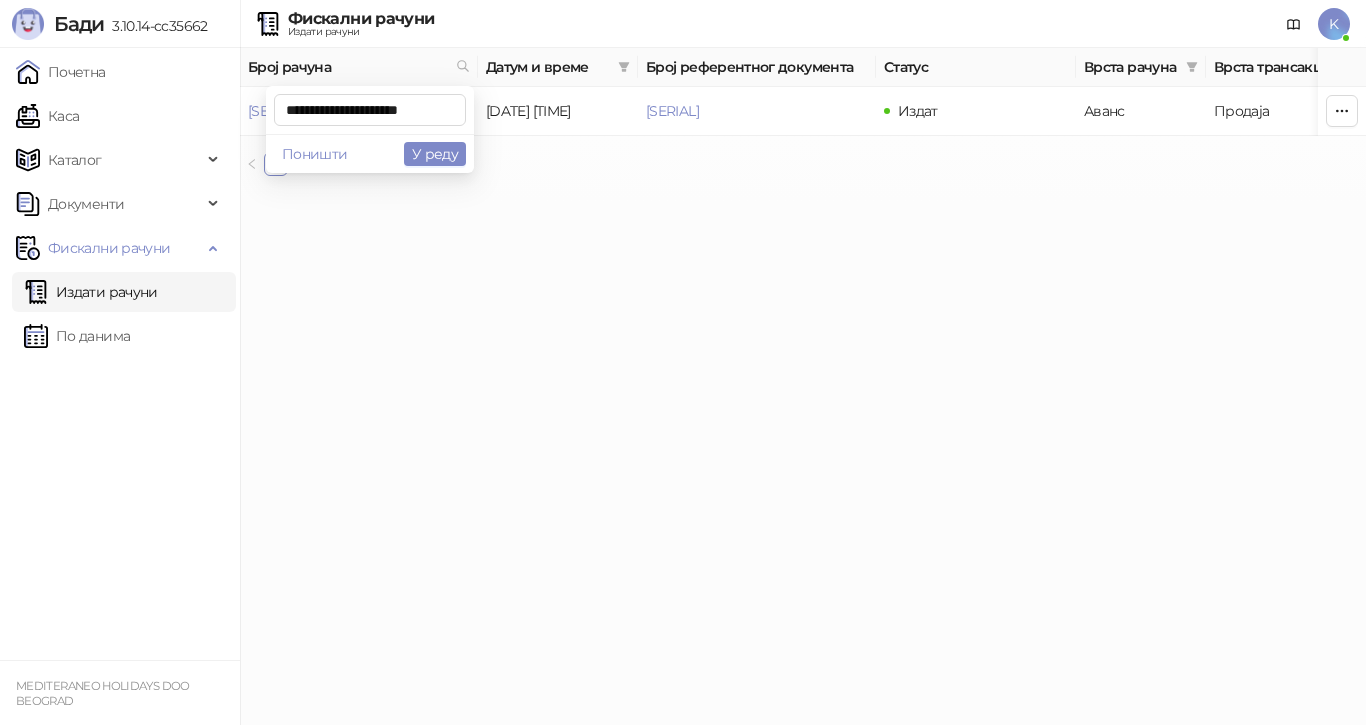 scroll, scrollTop: 0, scrollLeft: 9, axis: horizontal 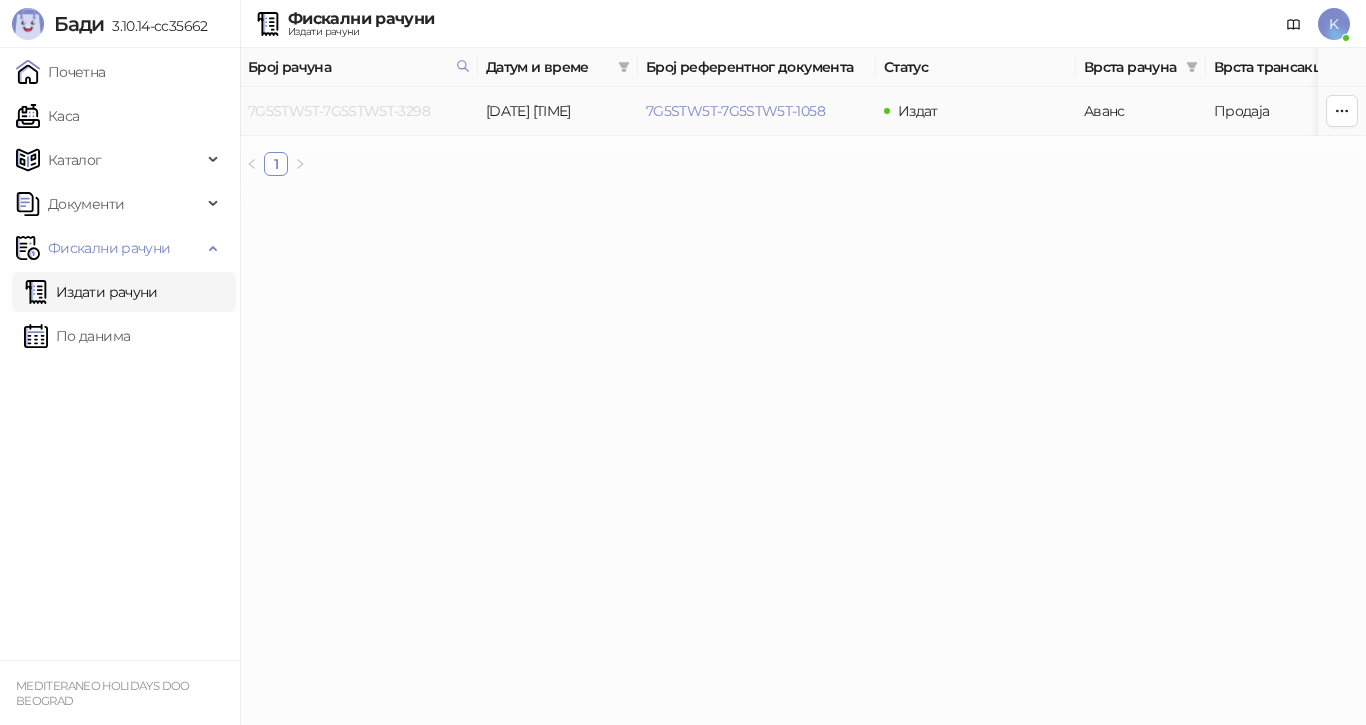 click on "7G5STW5T-7G5STW5T-3298" at bounding box center (339, 111) 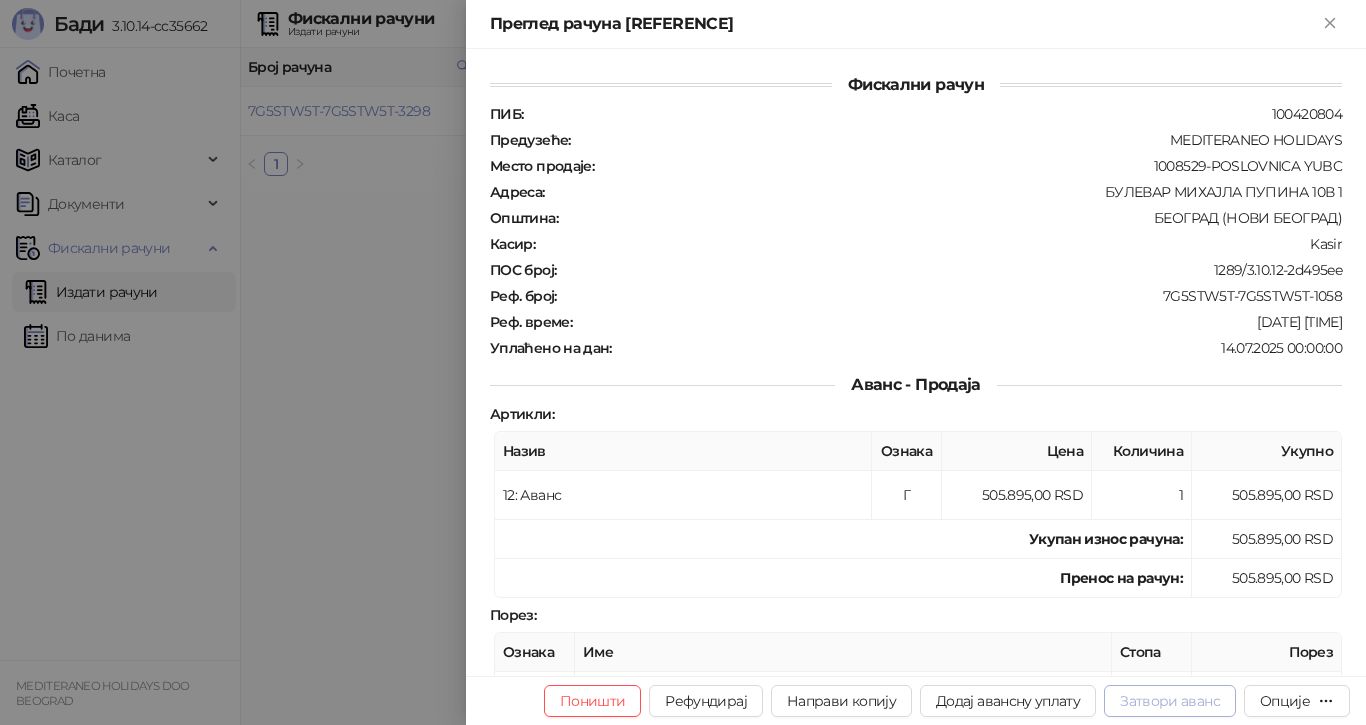 click on "Затвори аванс" at bounding box center (1170, 701) 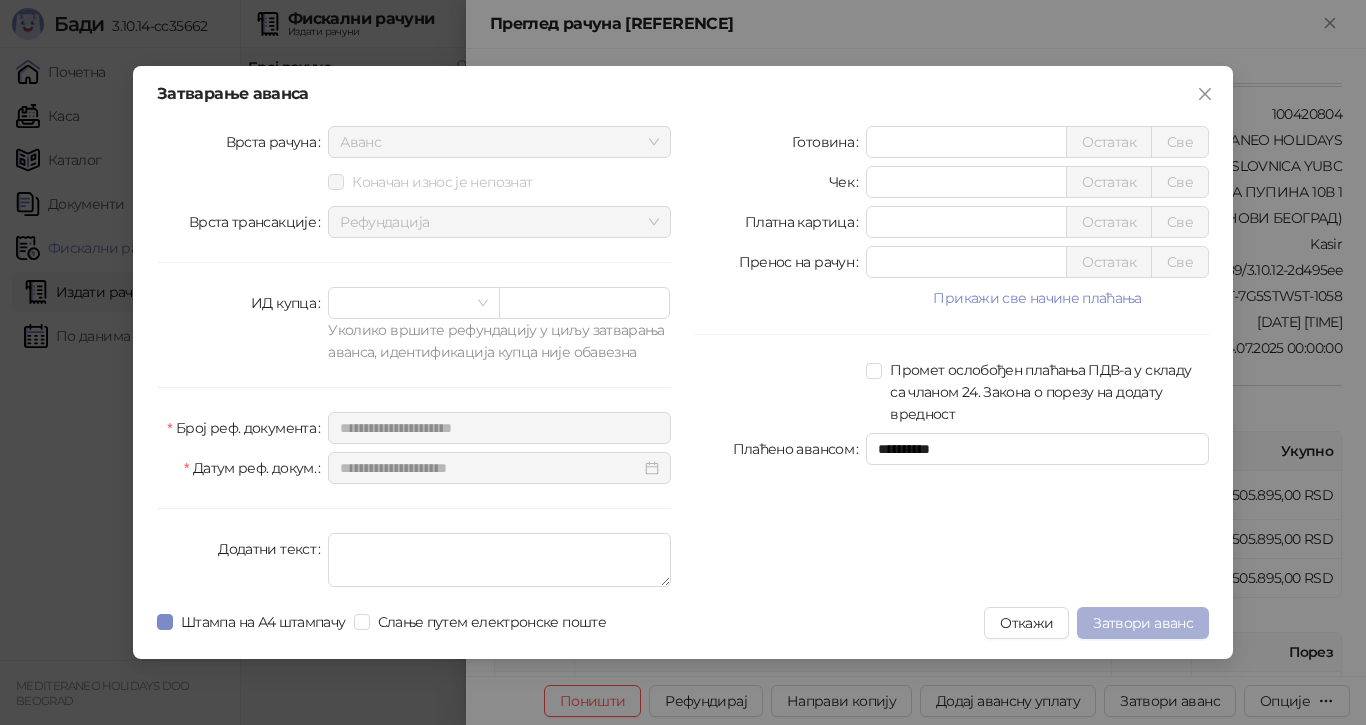 click on "Затвори аванс" at bounding box center [1143, 623] 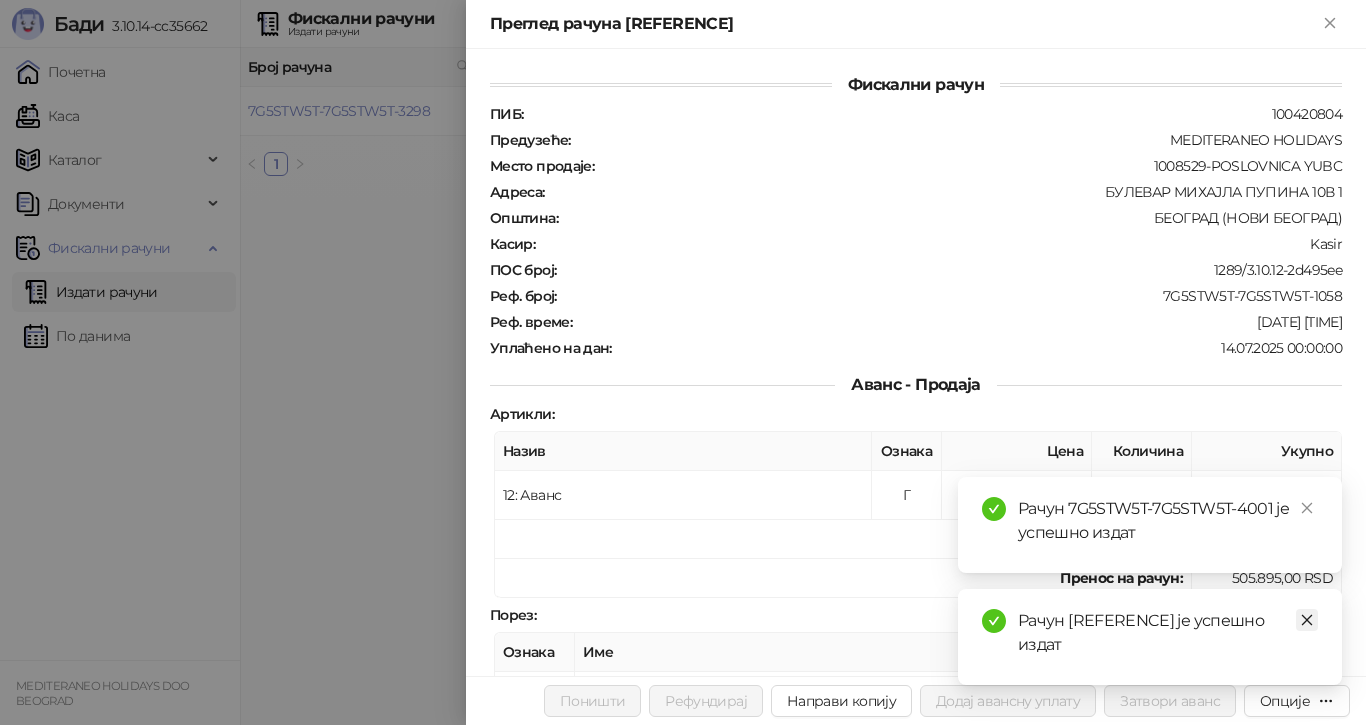click 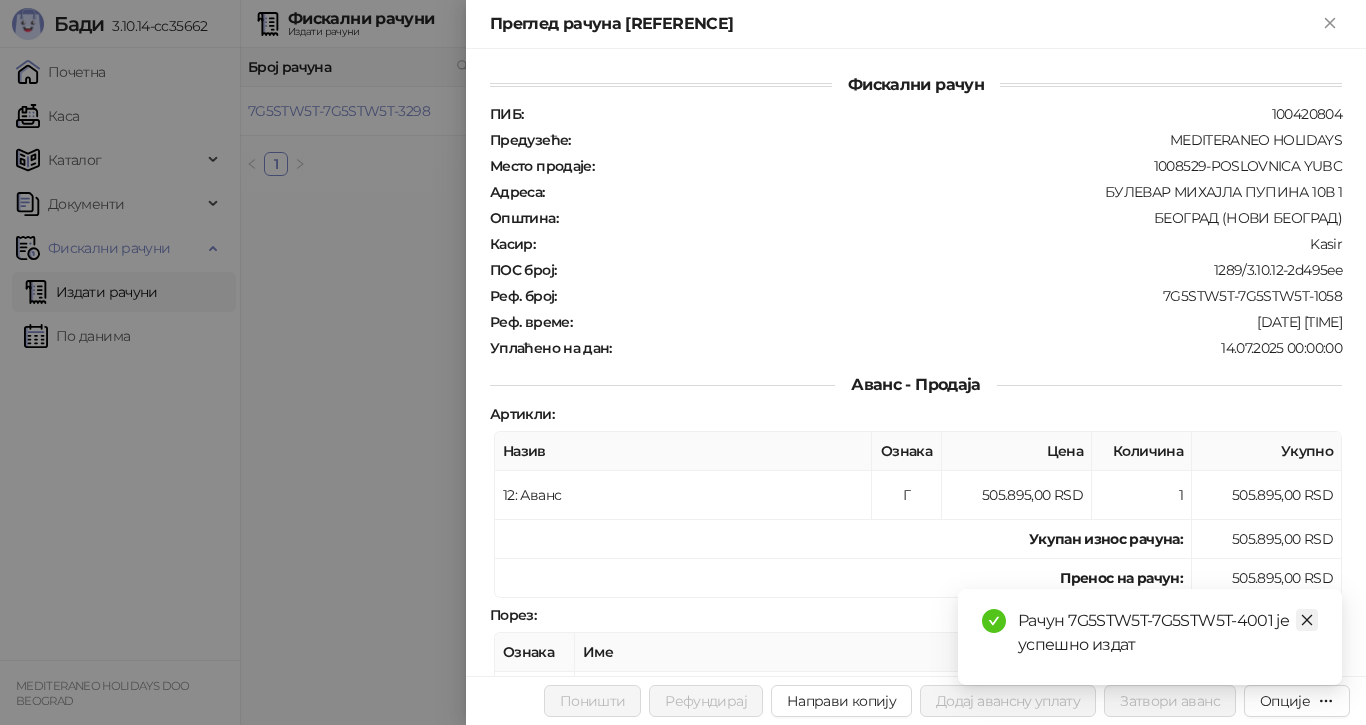 click 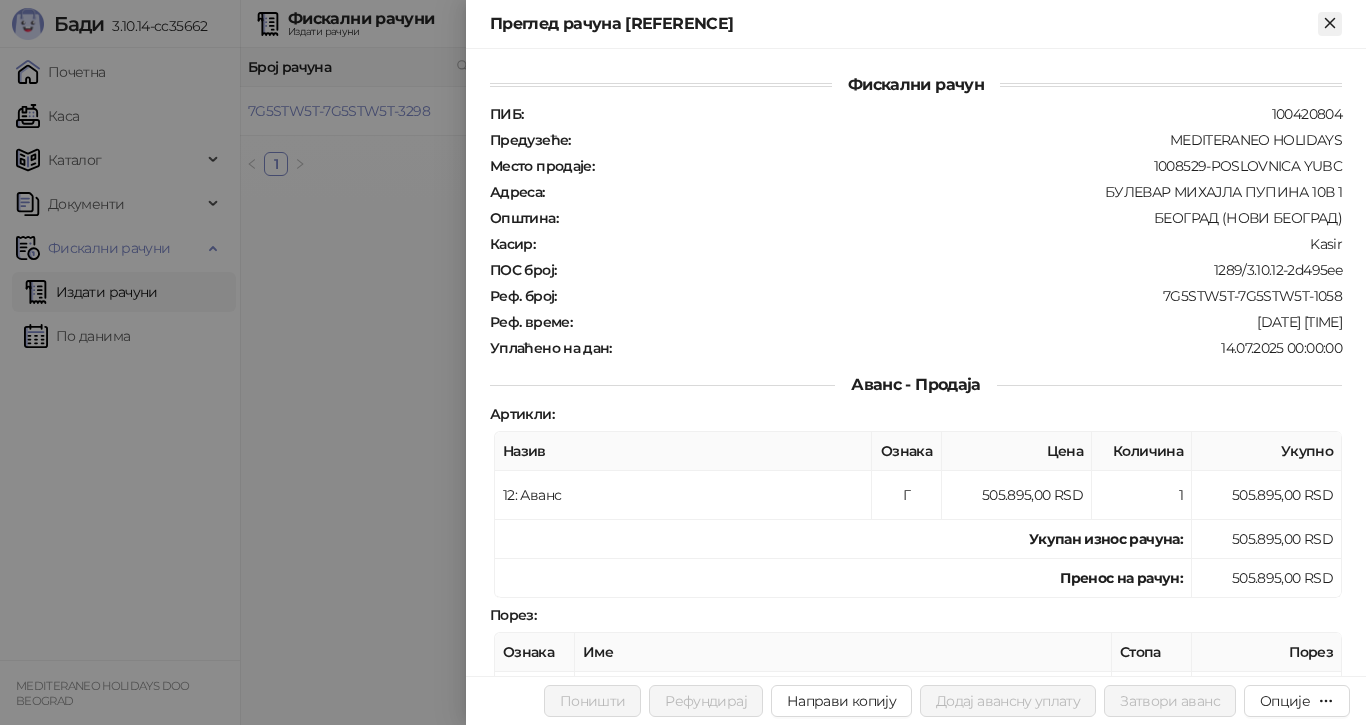 click 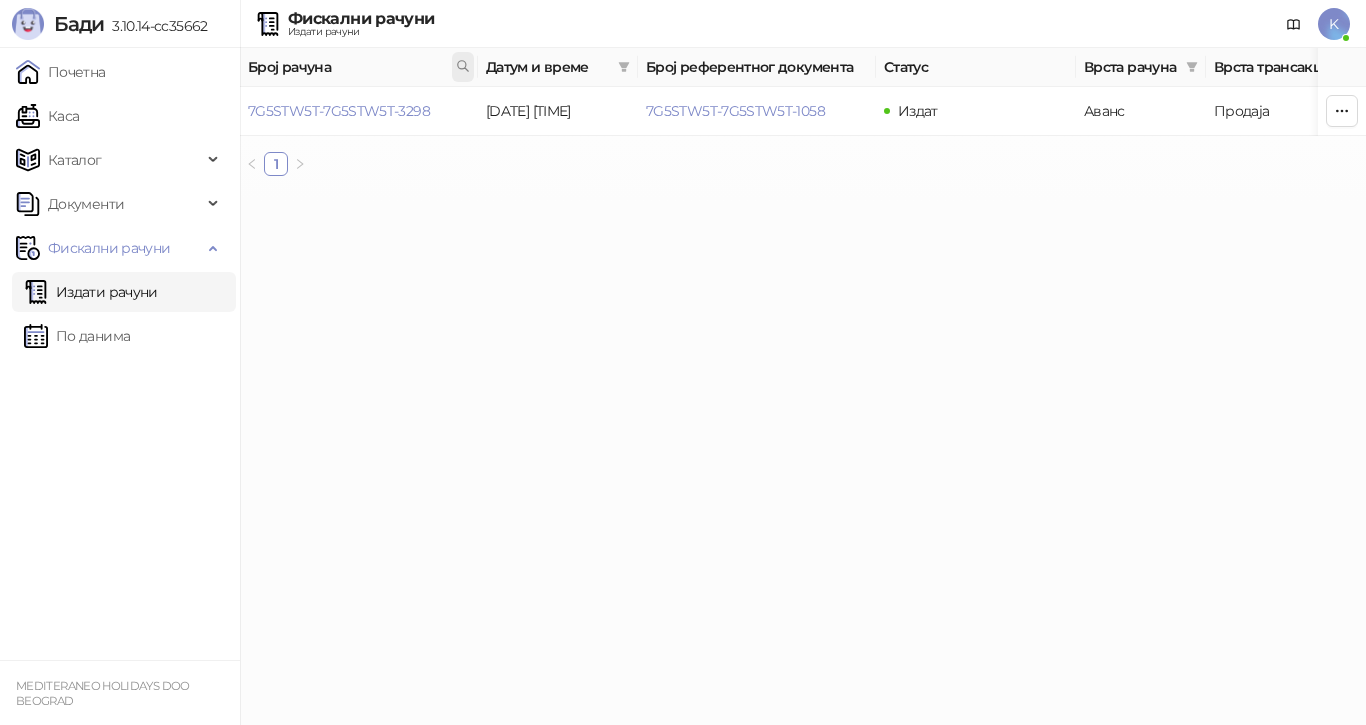 click at bounding box center [463, 67] 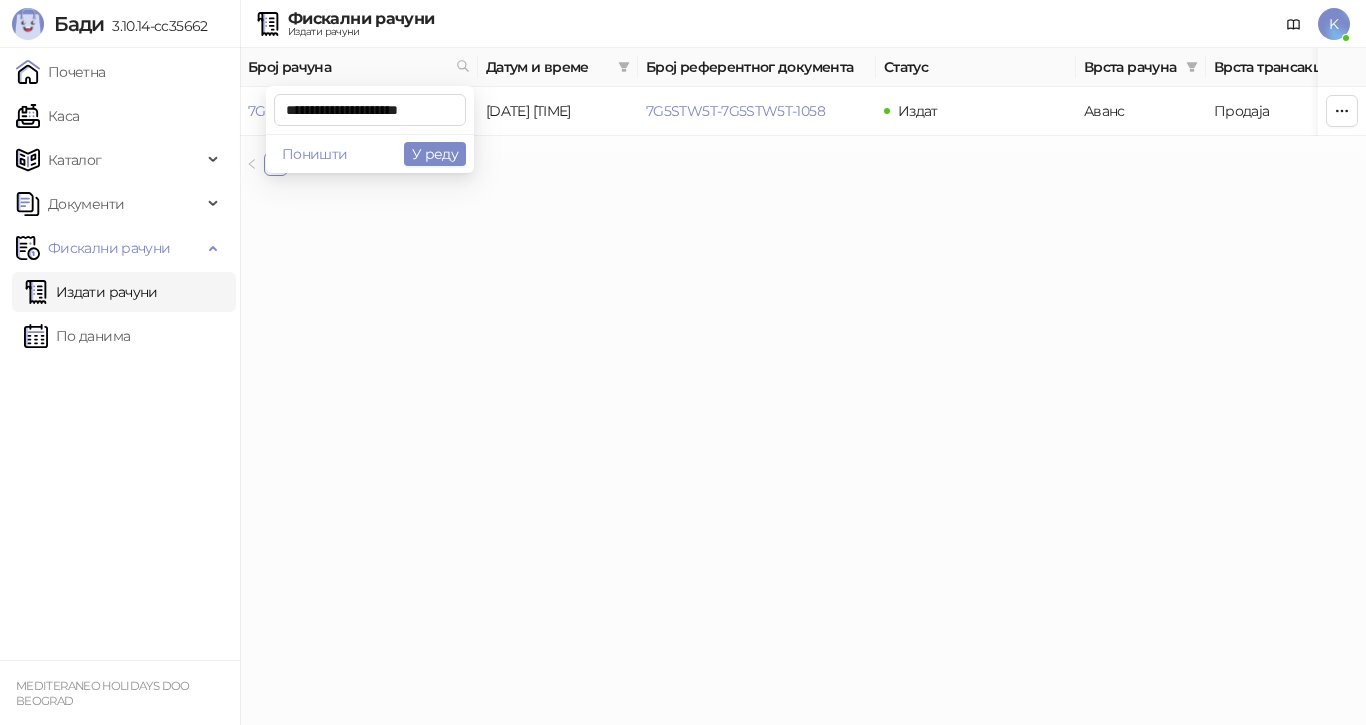 scroll, scrollTop: 0, scrollLeft: 5, axis: horizontal 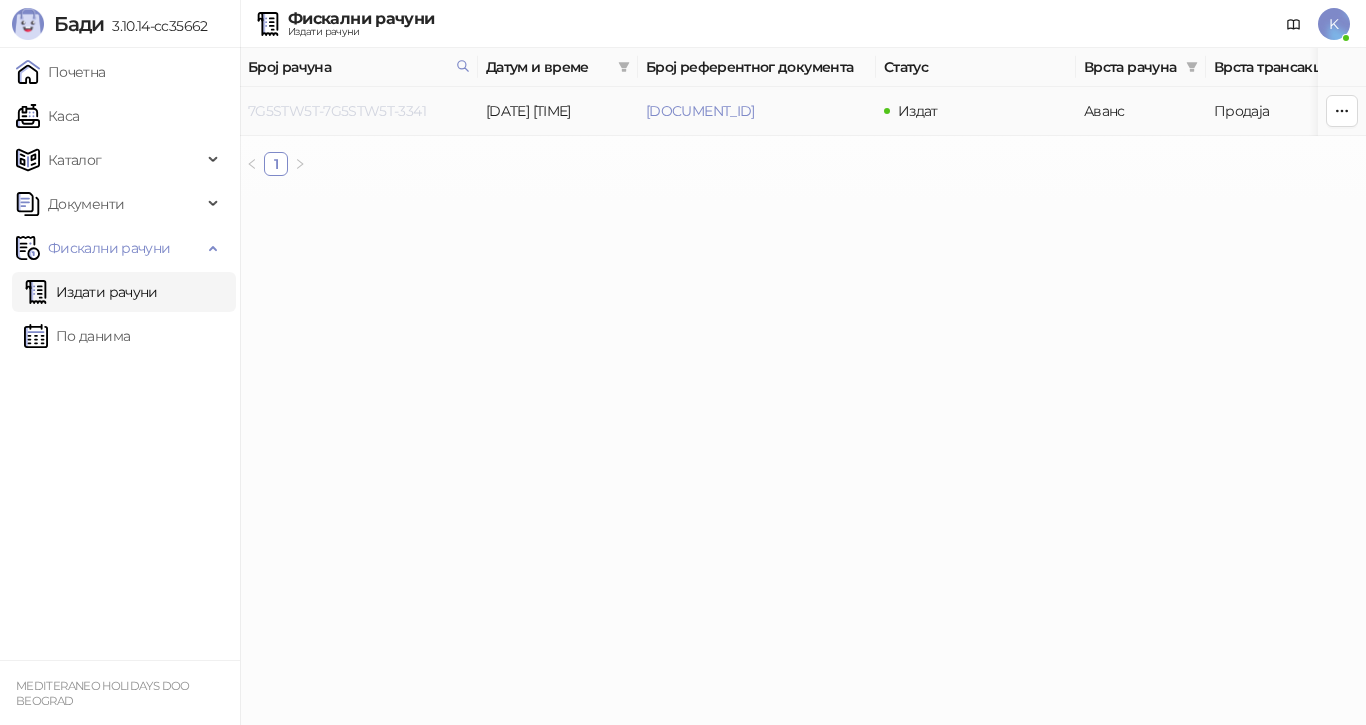 click on "7G5STW5T-7G5STW5T-3341" at bounding box center (337, 111) 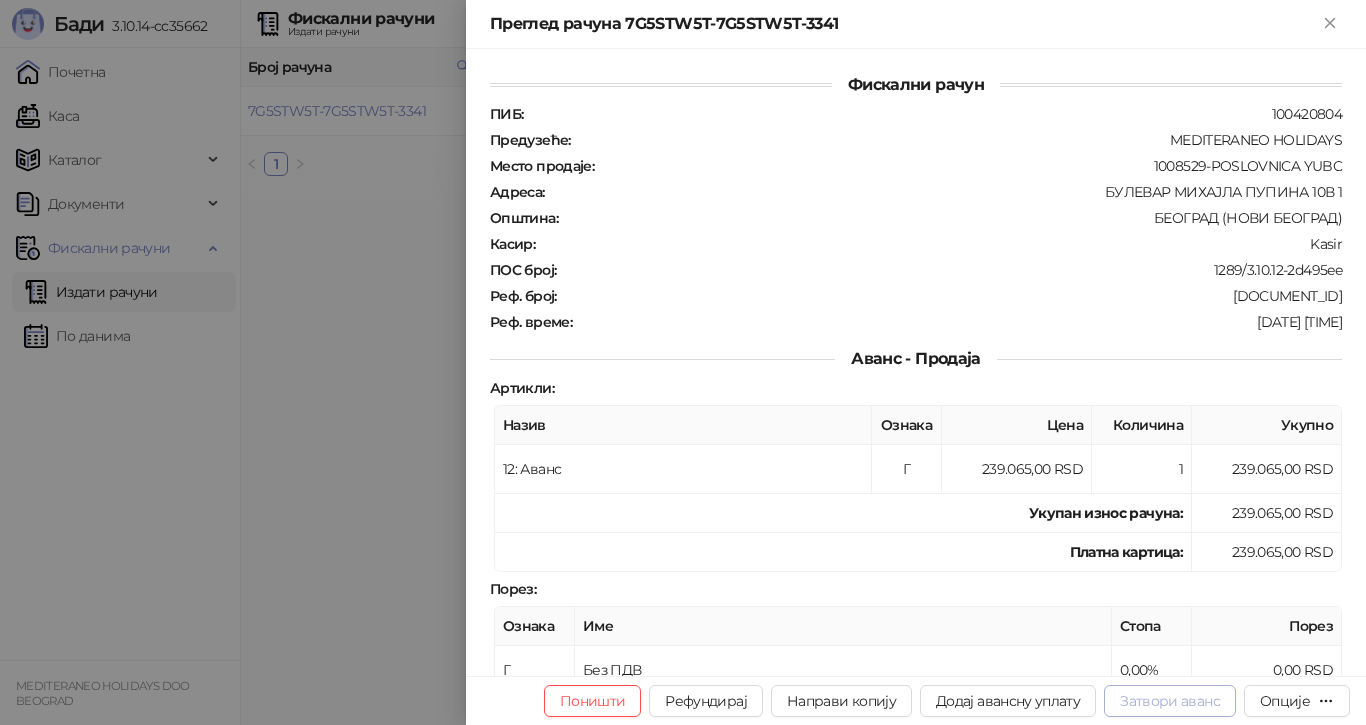 click on "Затвори аванс" at bounding box center (1170, 701) 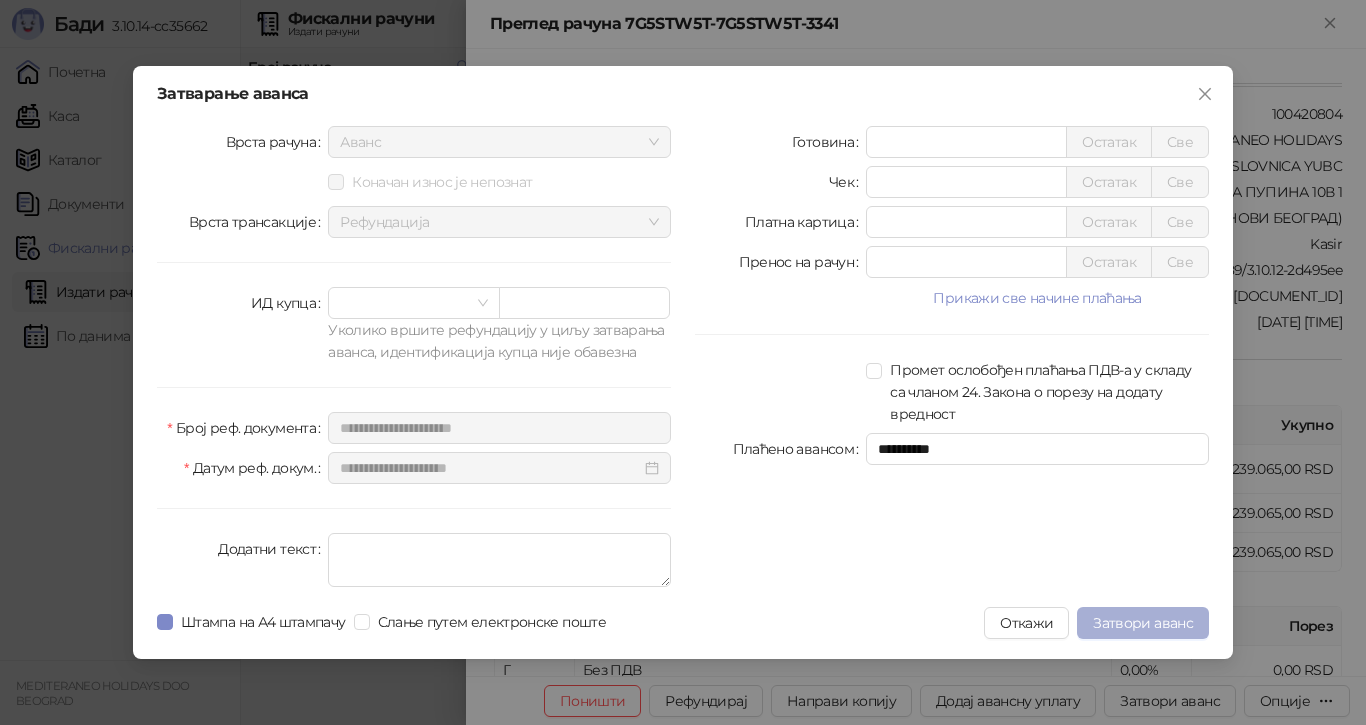 click on "Затвори аванс" at bounding box center (1143, 623) 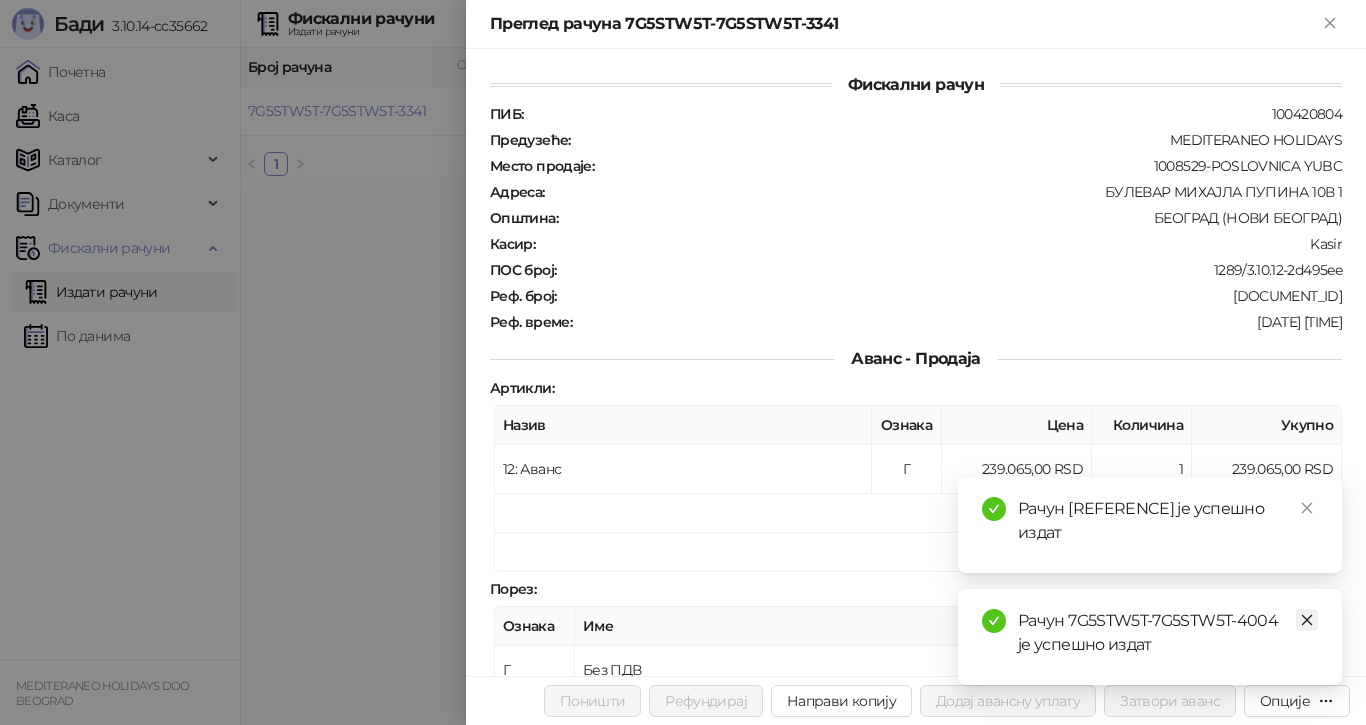 click 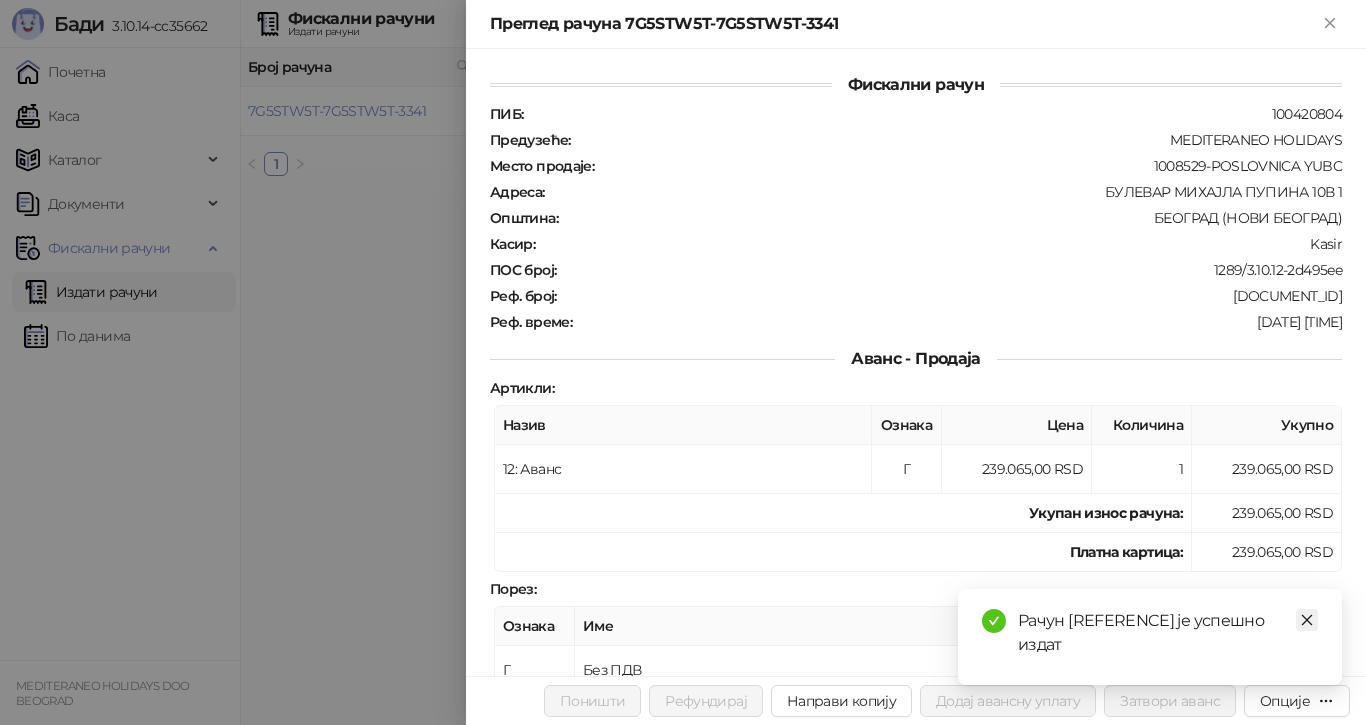 click 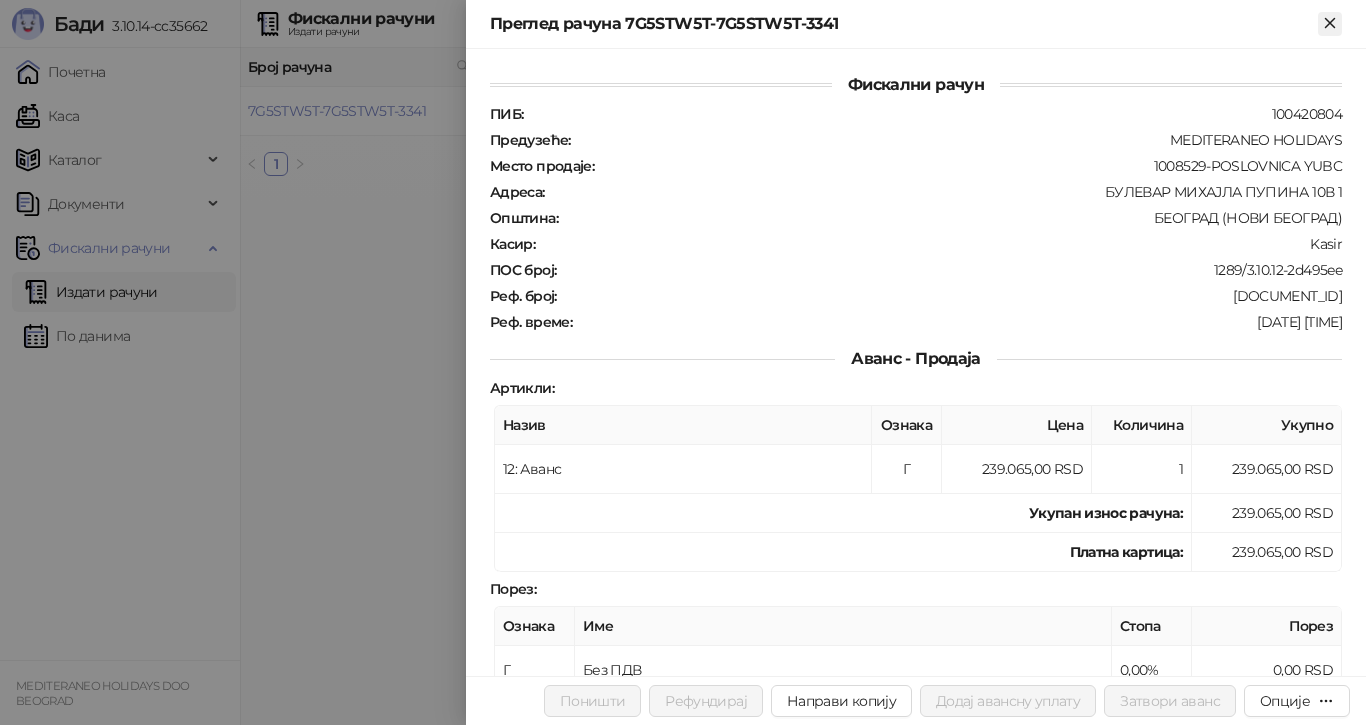click 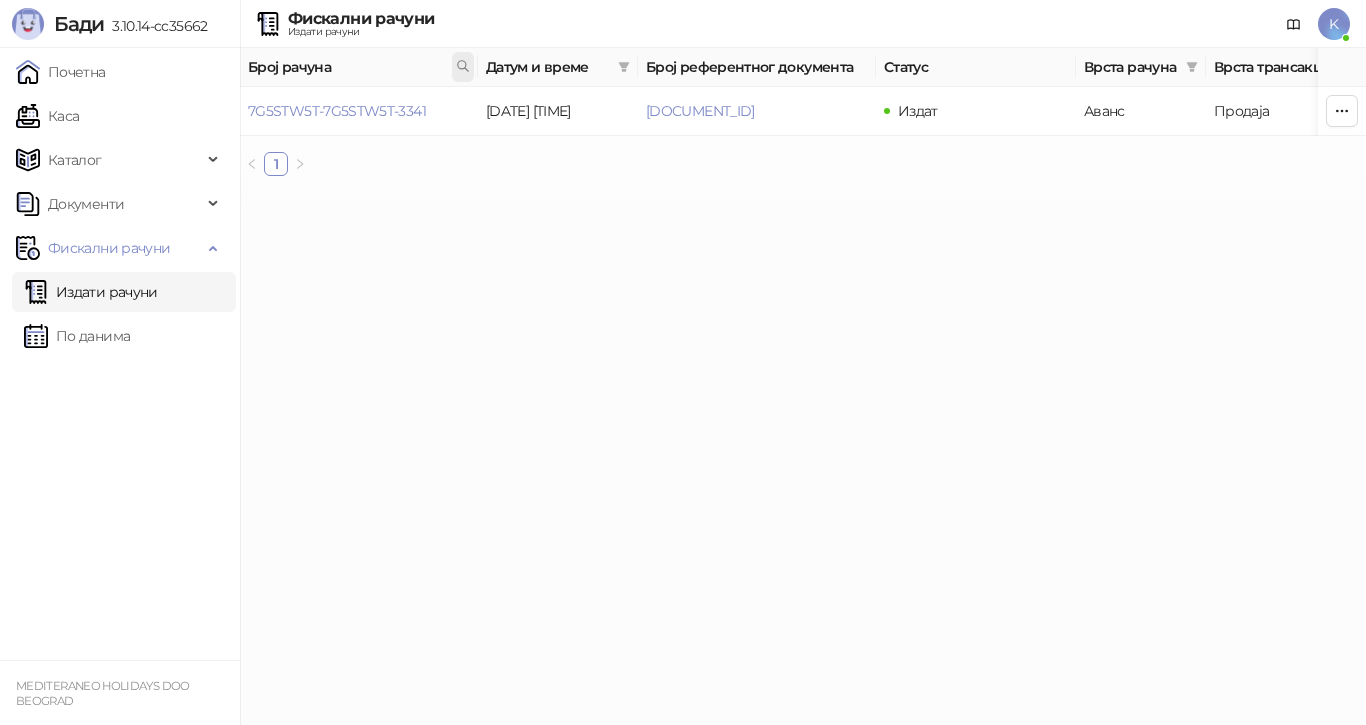 click 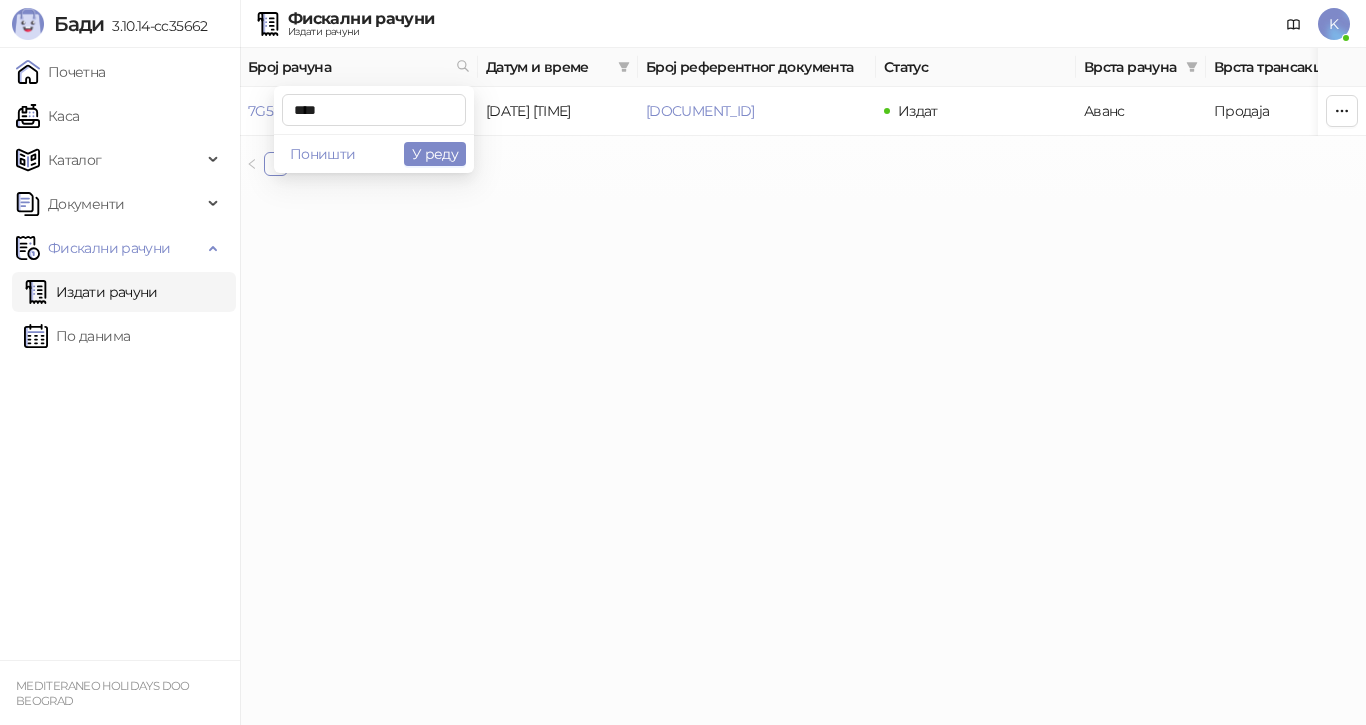 type on "****" 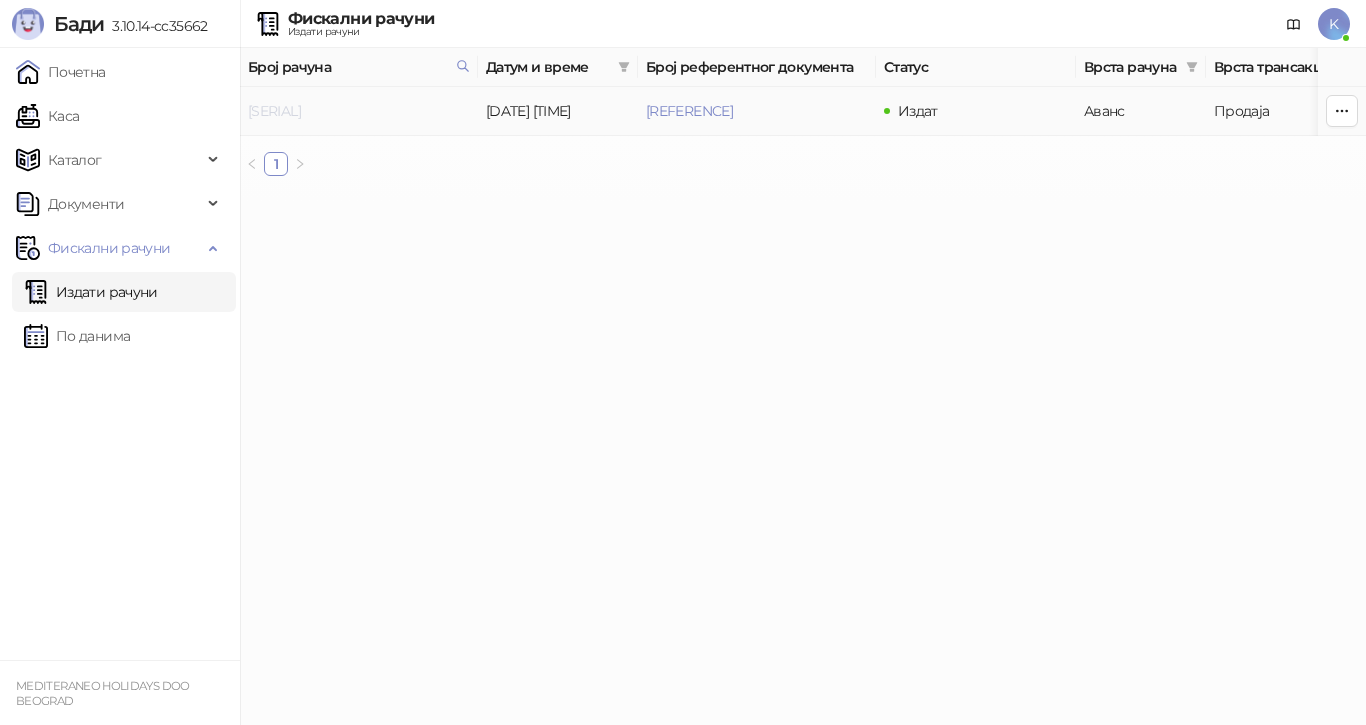 click on "[SERIAL]" at bounding box center [274, 111] 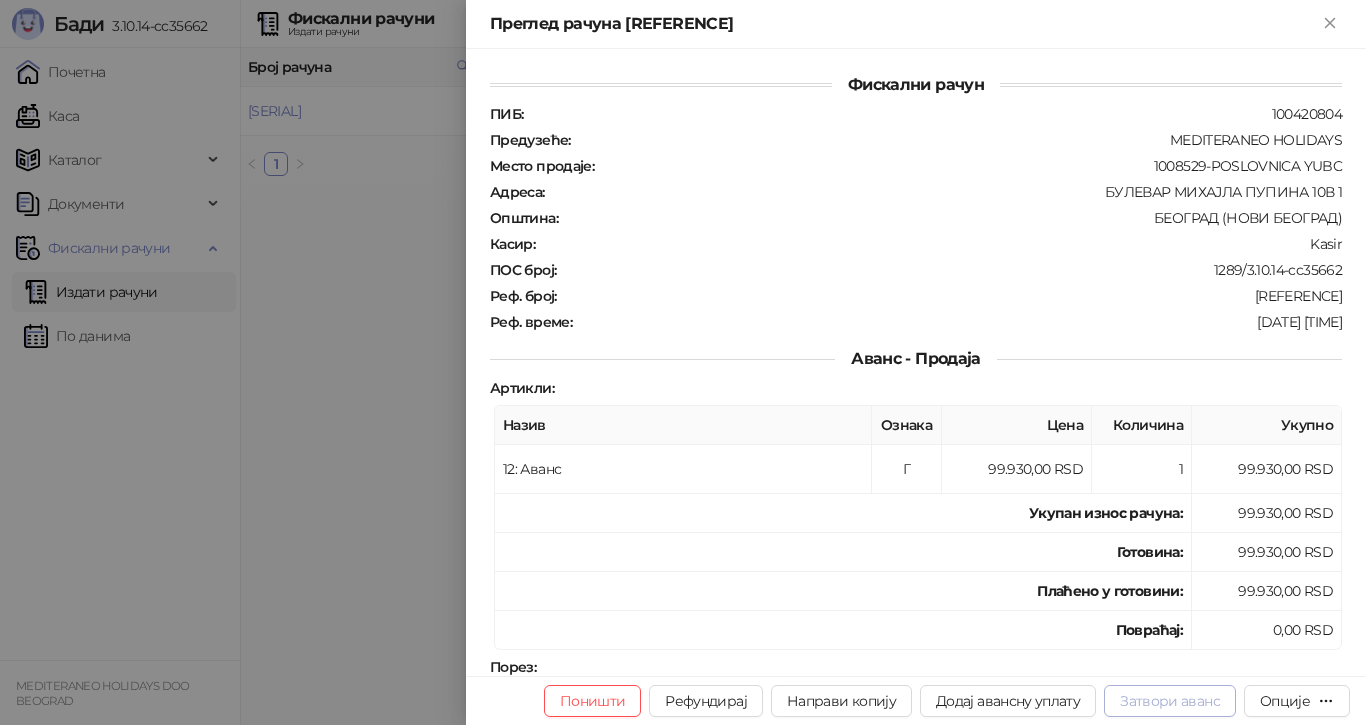 click on "Затвори аванс" at bounding box center (1170, 701) 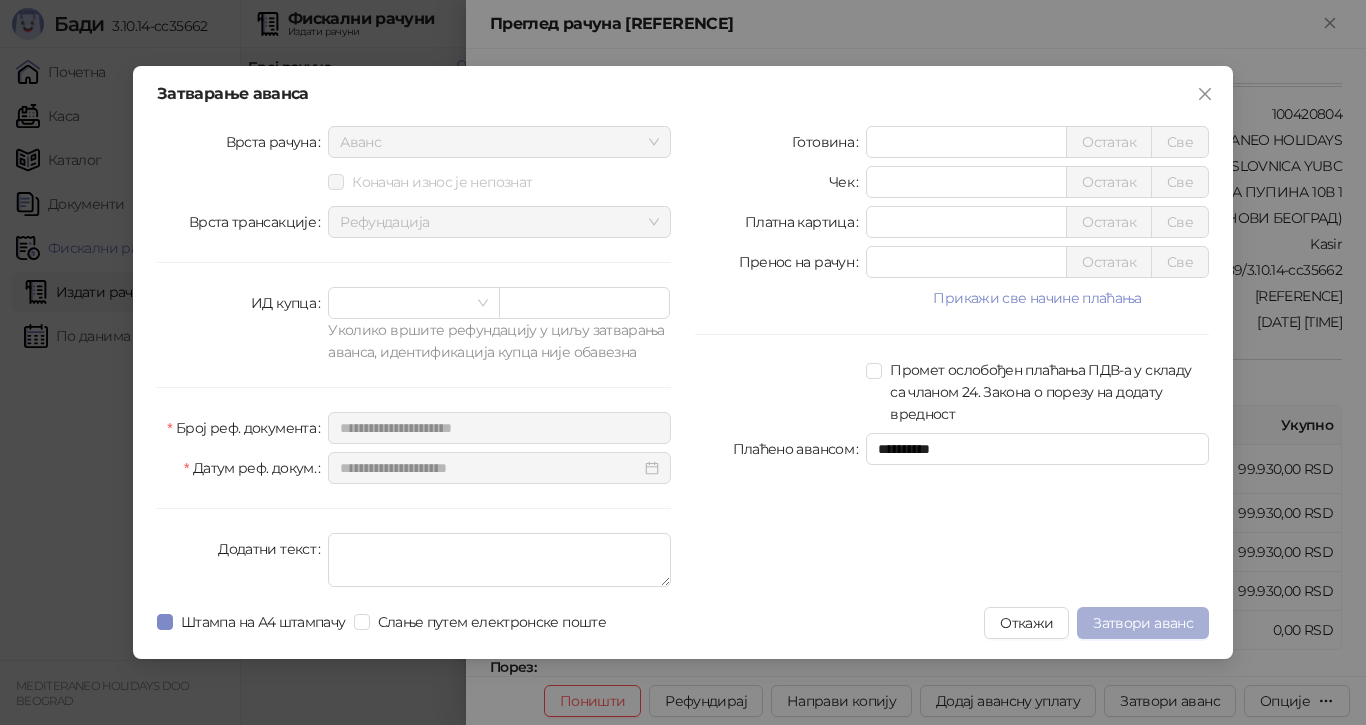 click on "Затвори аванс" at bounding box center [1143, 623] 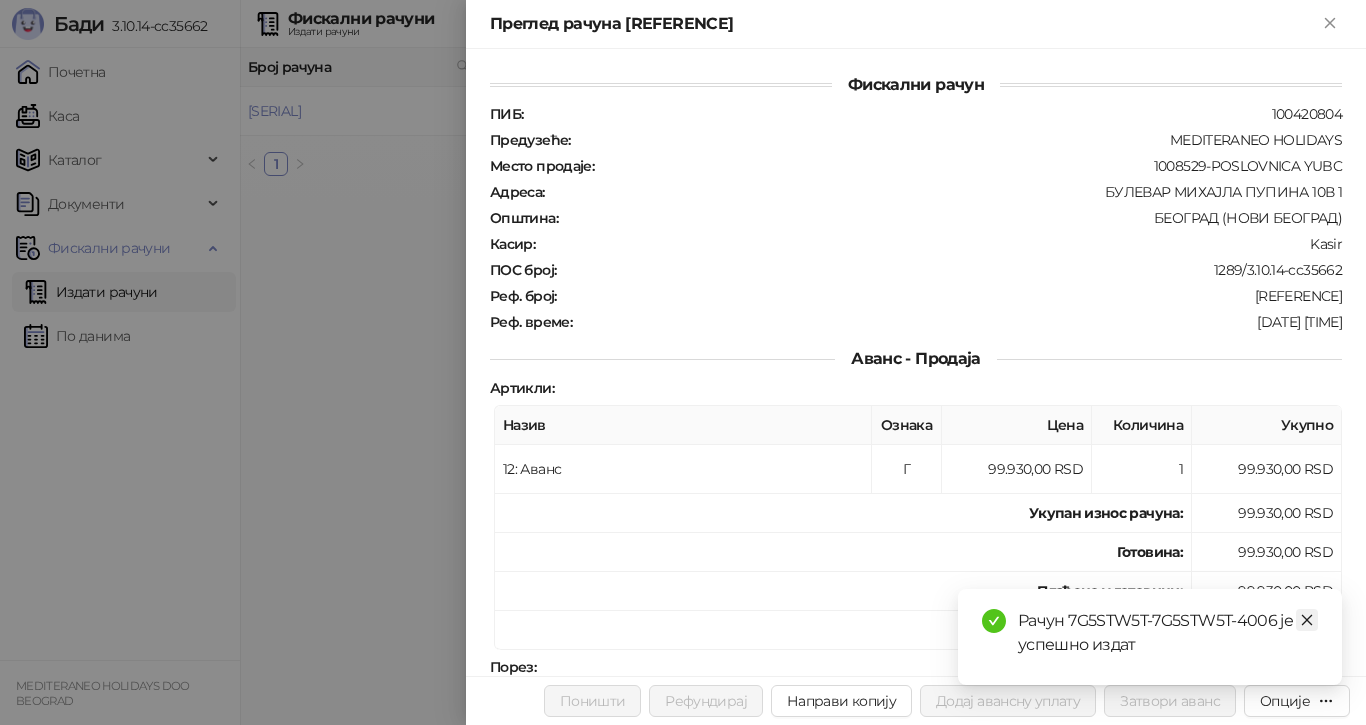 click 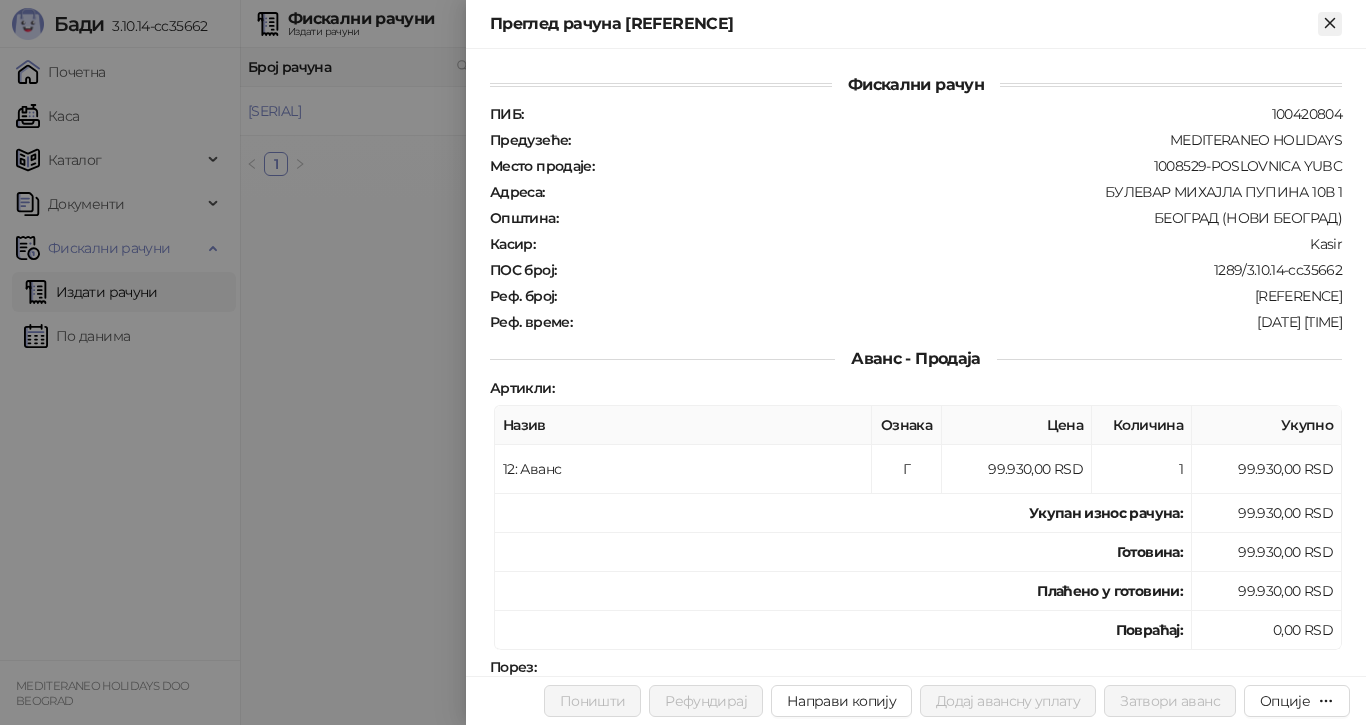 click 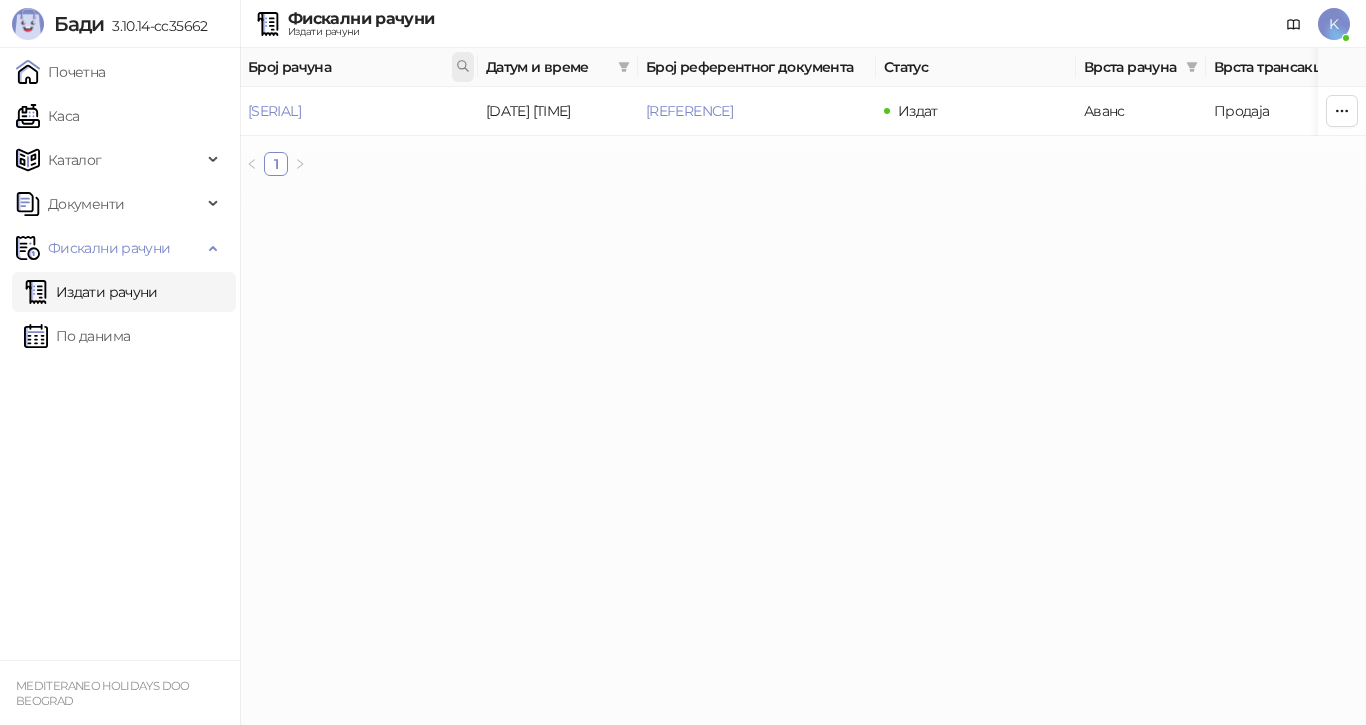 click 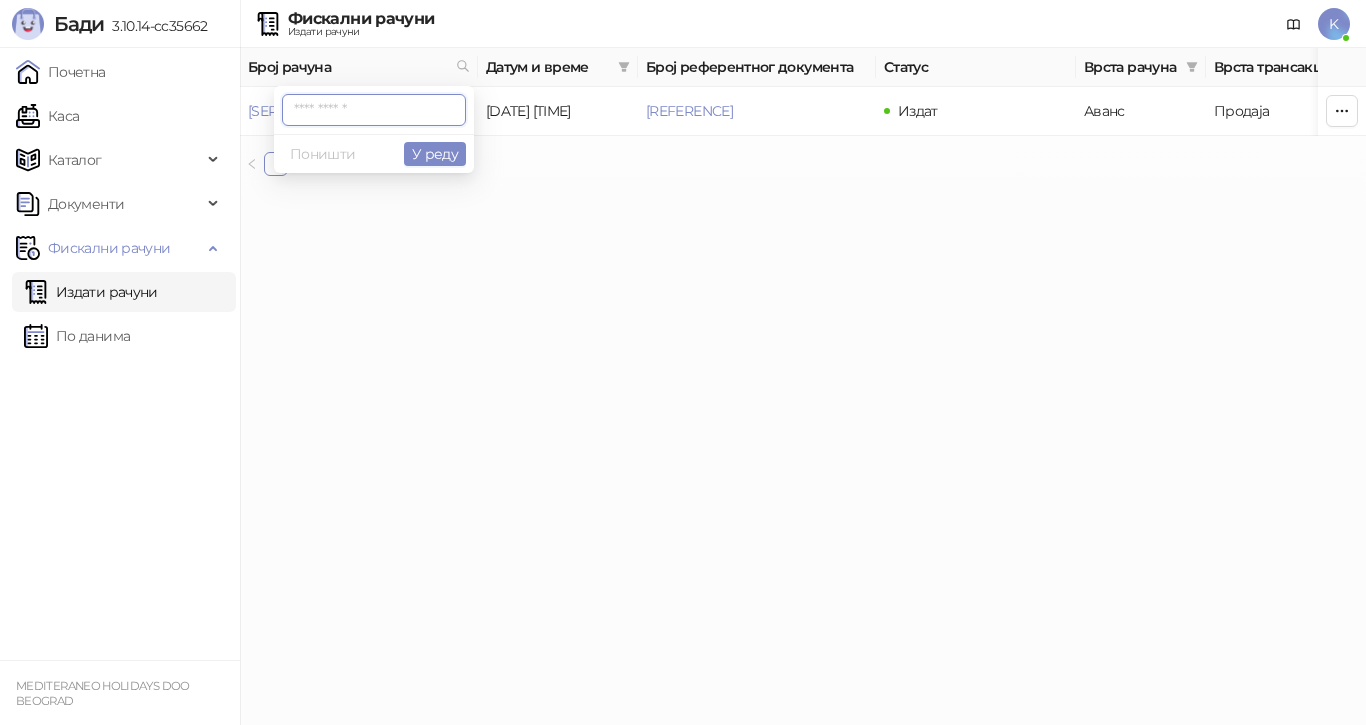 paste on "**********" 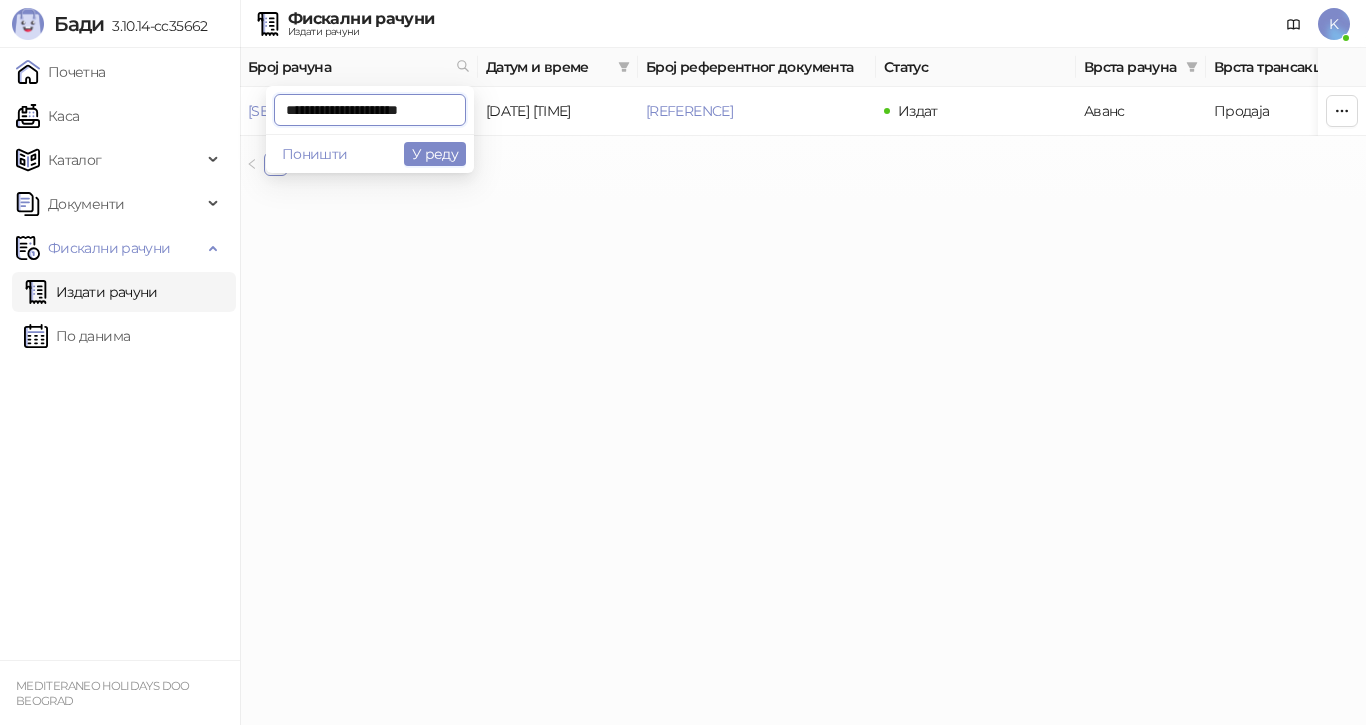 scroll, scrollTop: 0, scrollLeft: 10, axis: horizontal 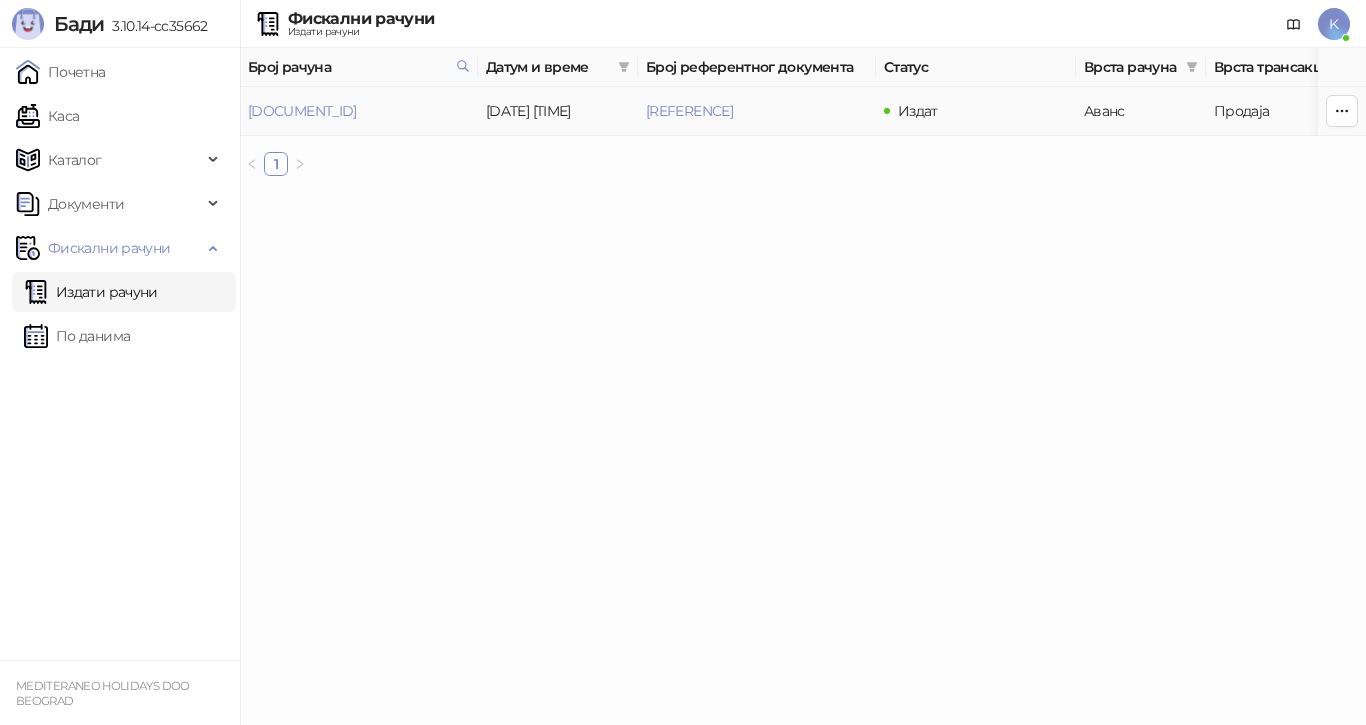 click on "[DOCUMENT_ID]" at bounding box center (302, 111) 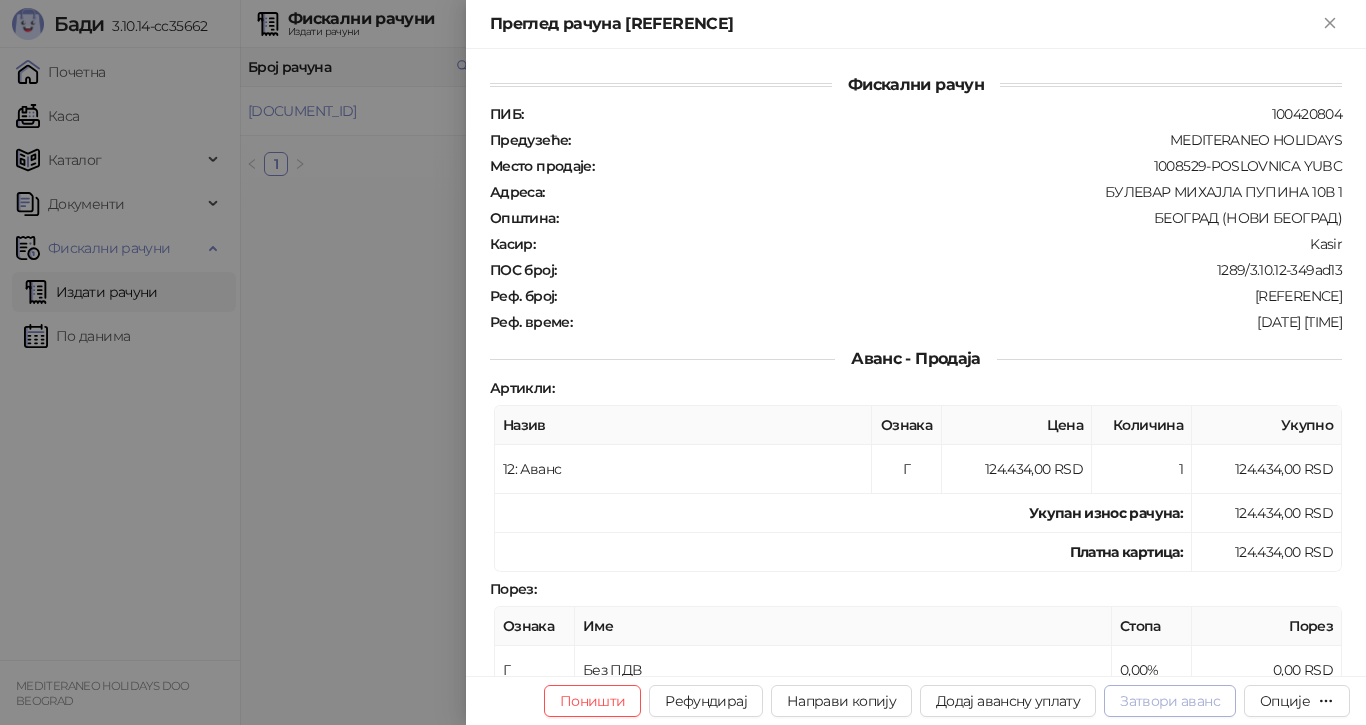 click on "Затвори аванс" at bounding box center [1170, 701] 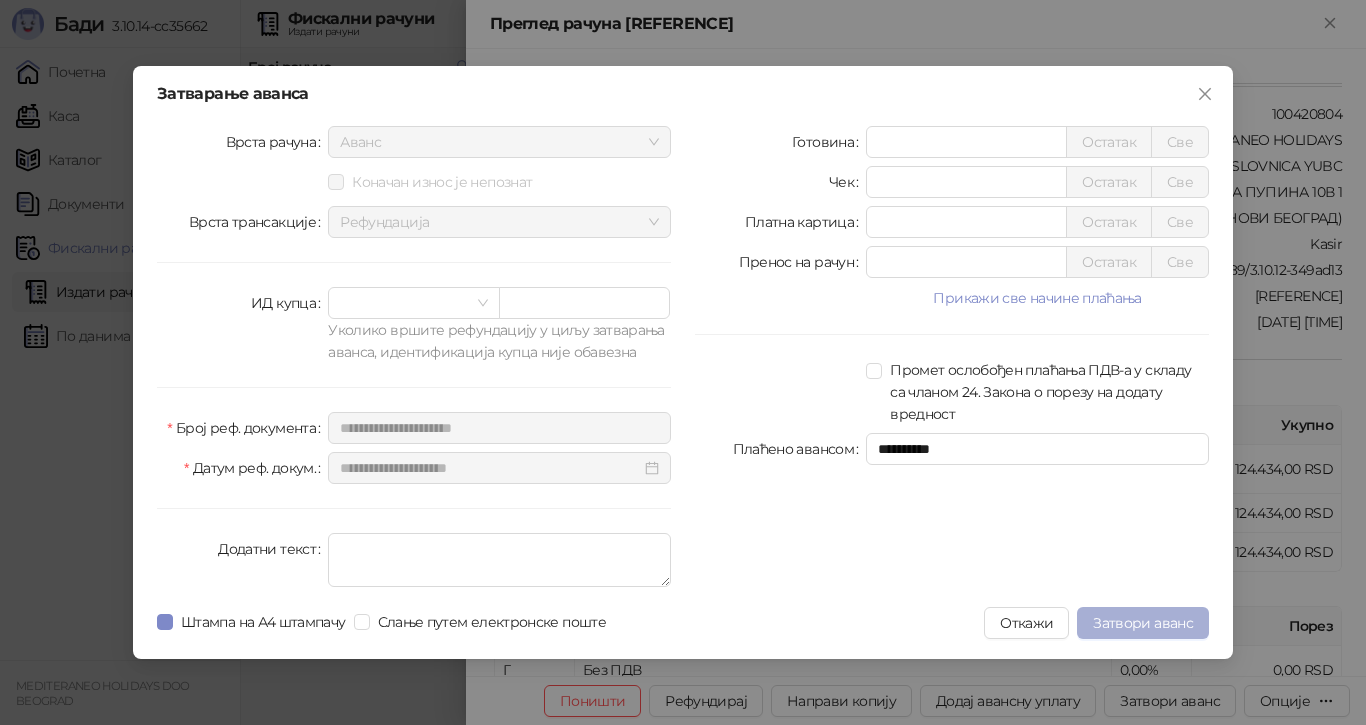 click on "Затвори аванс" at bounding box center [1143, 623] 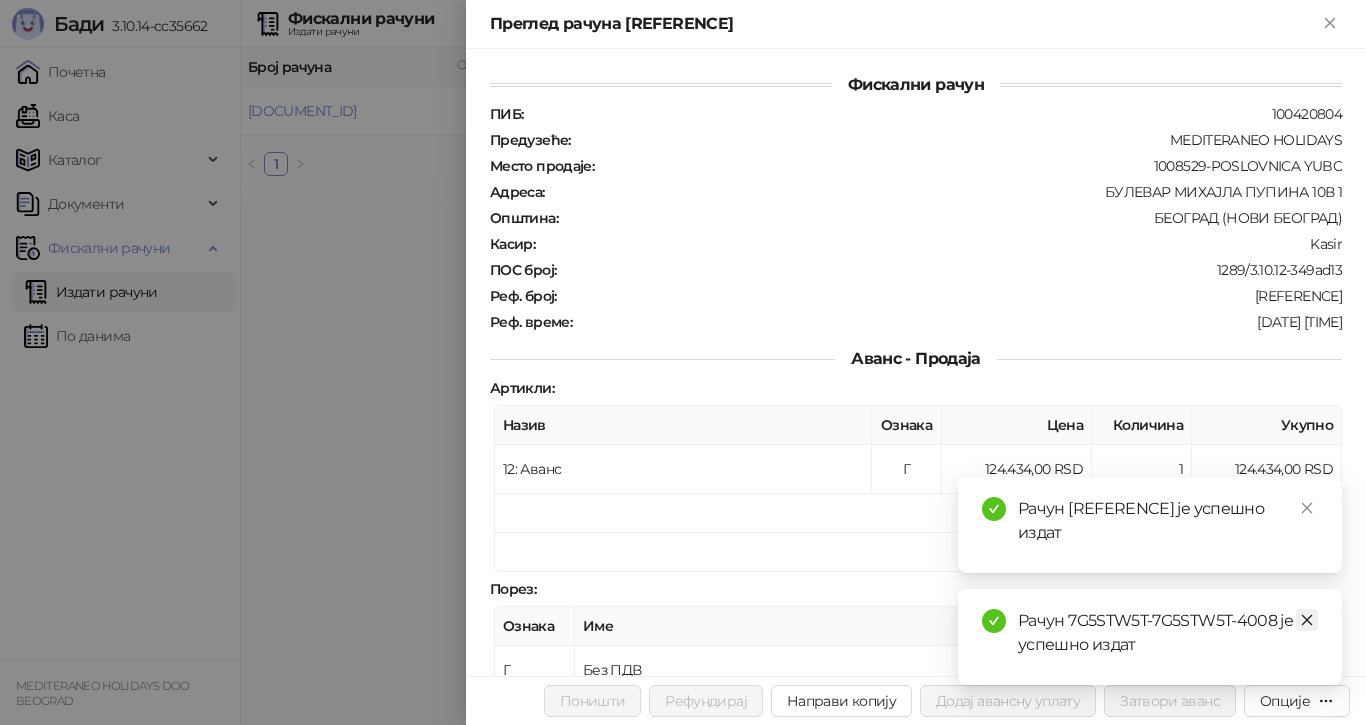 click 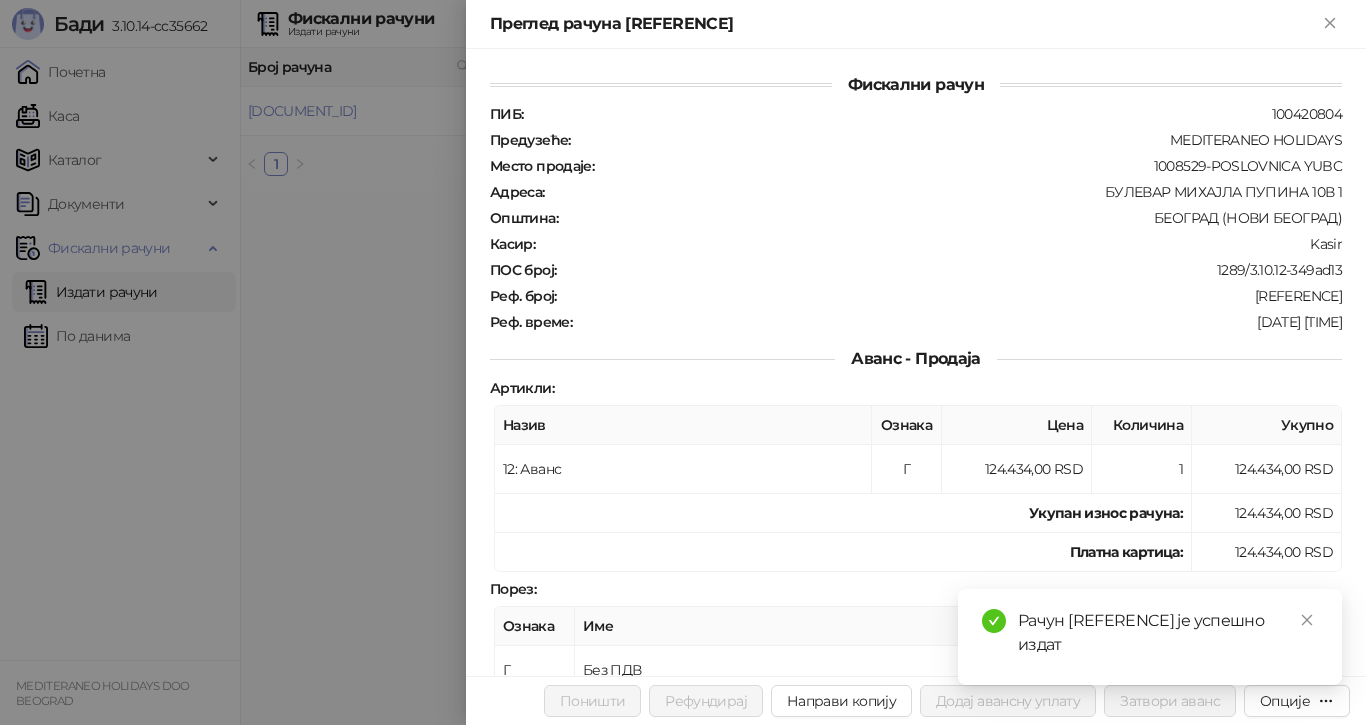 drag, startPoint x: 1301, startPoint y: 616, endPoint x: 1311, endPoint y: 589, distance: 28.79236 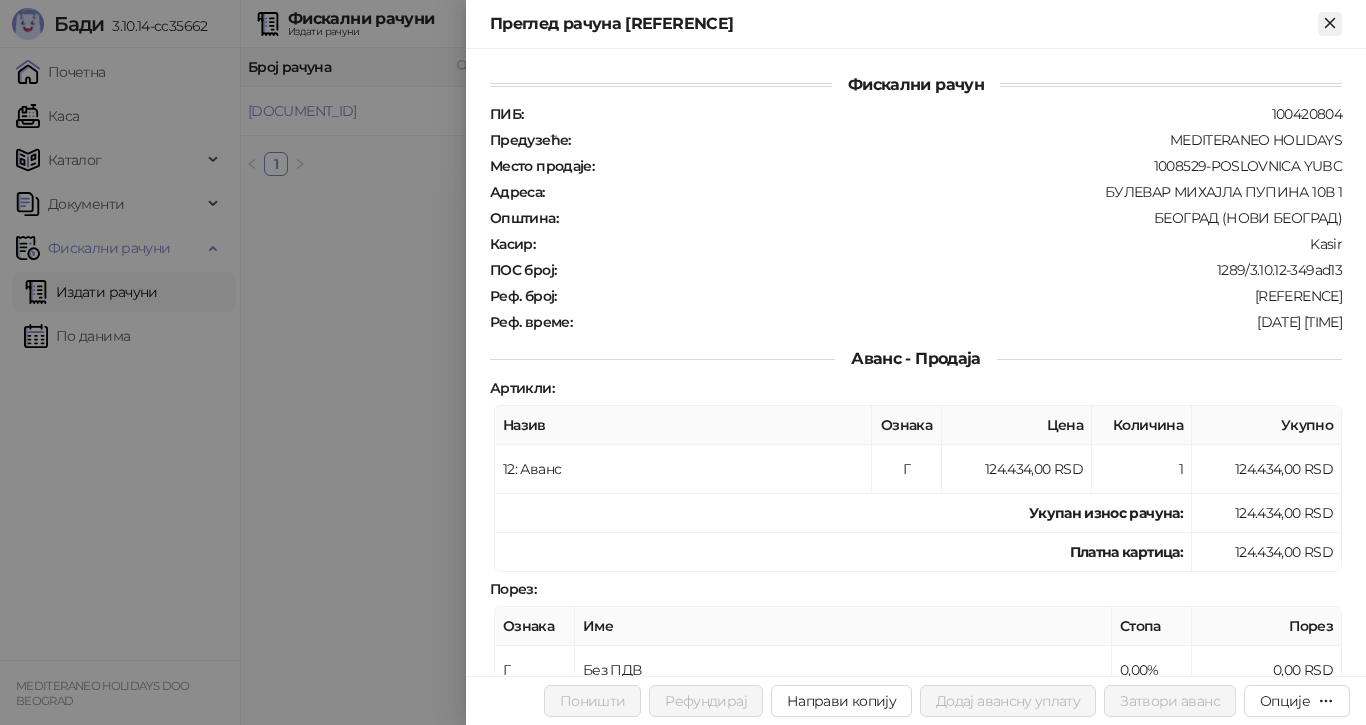 click 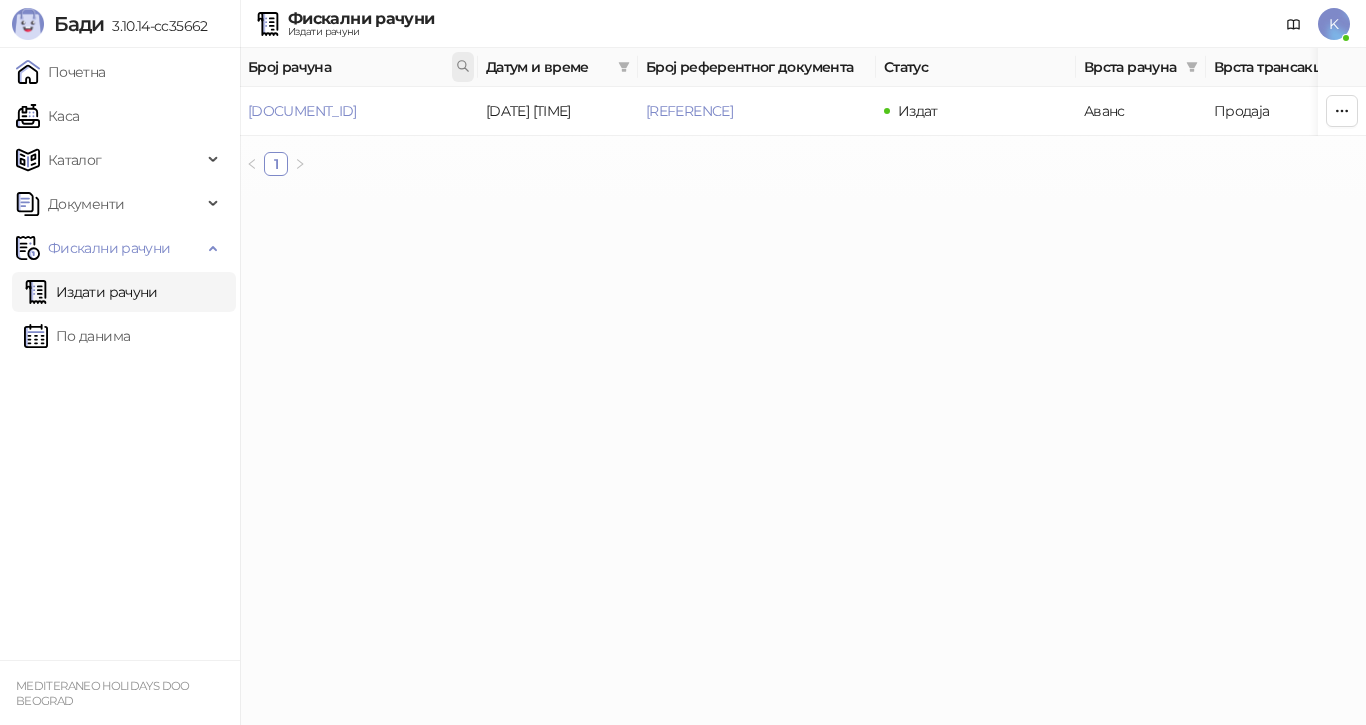 click 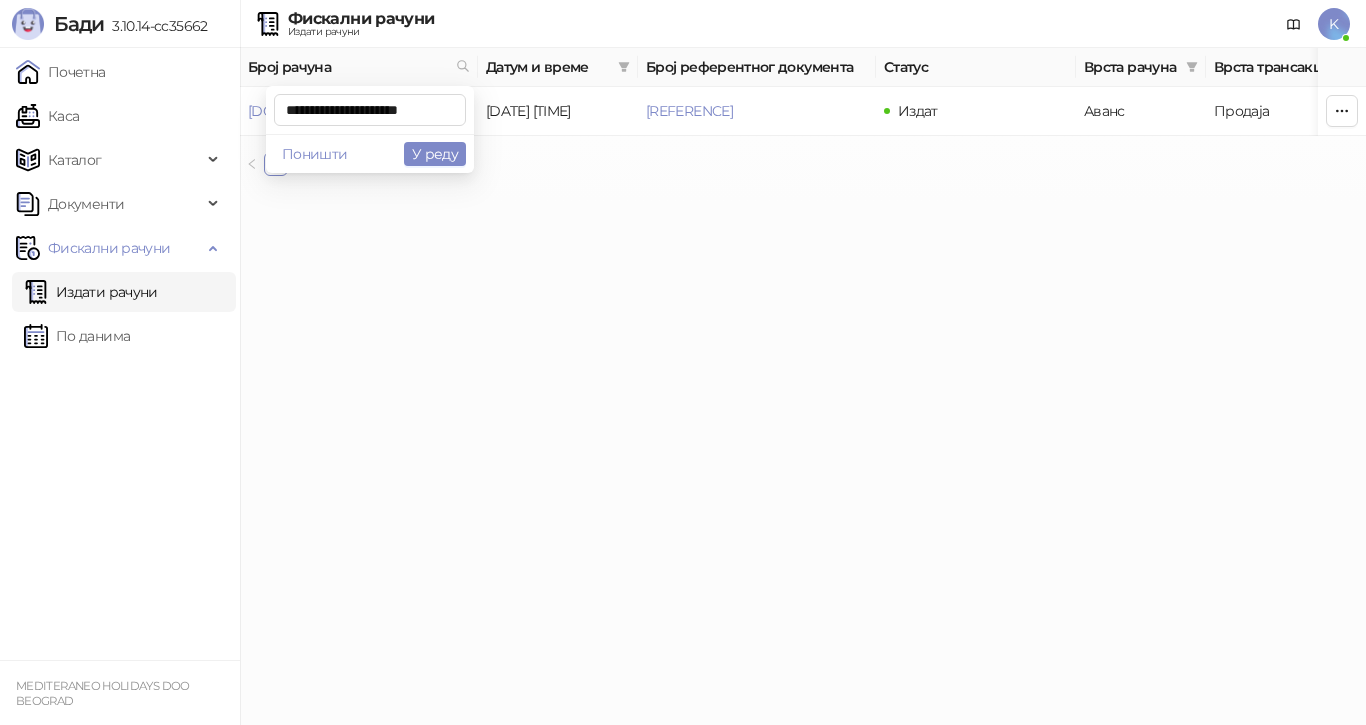 scroll, scrollTop: 0, scrollLeft: 9, axis: horizontal 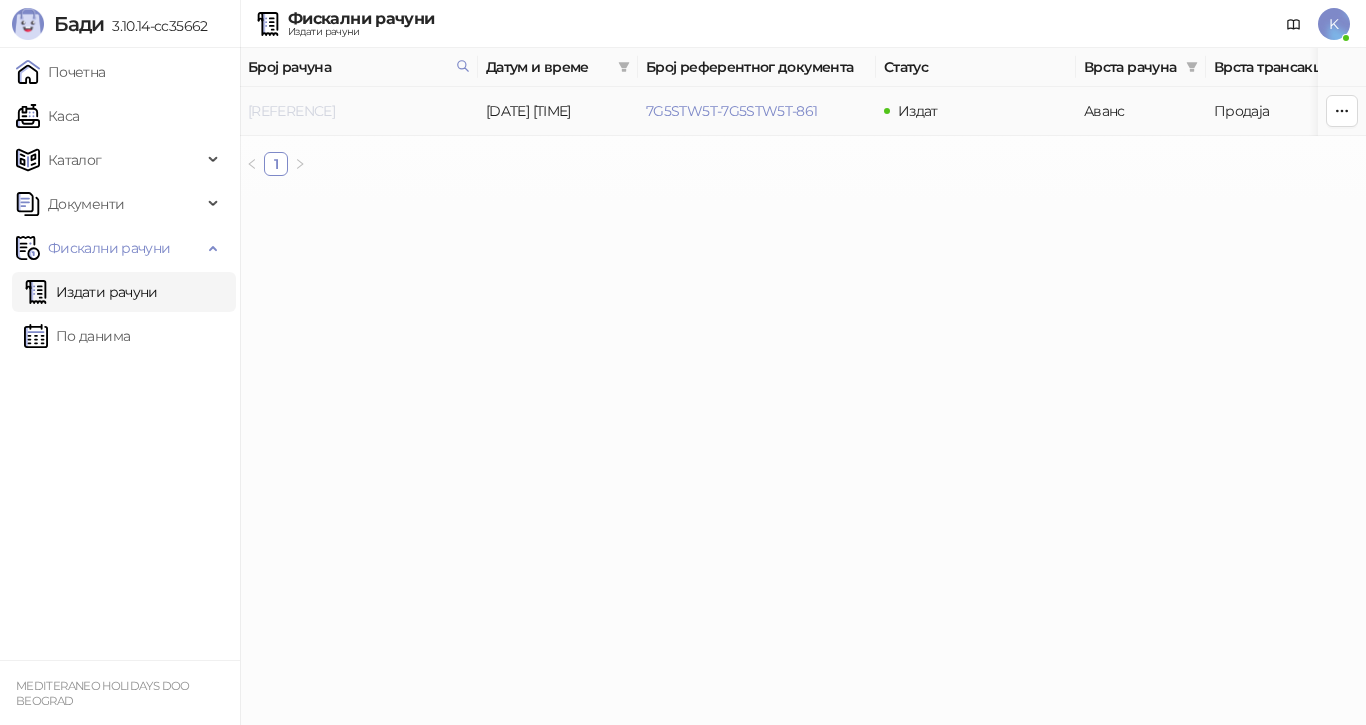 click on "[REFERENCE]" at bounding box center (291, 111) 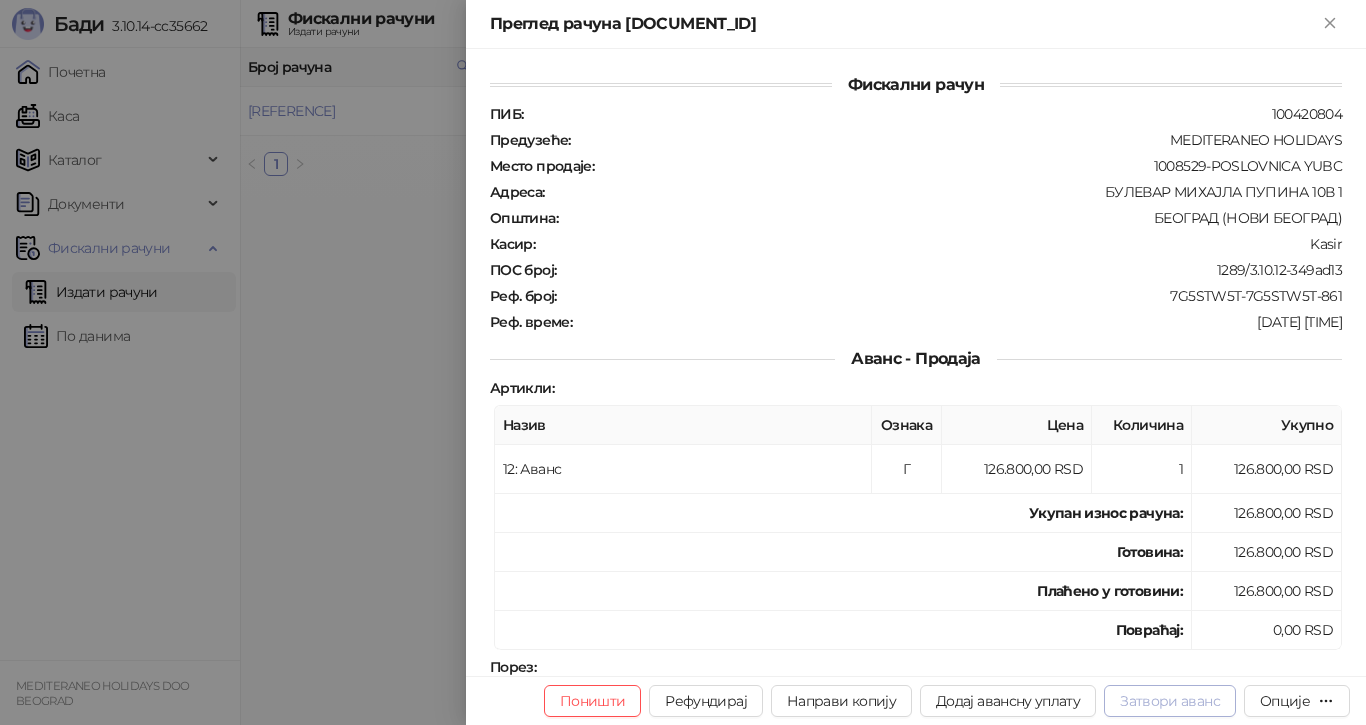 click on "Затвори аванс" at bounding box center [1170, 701] 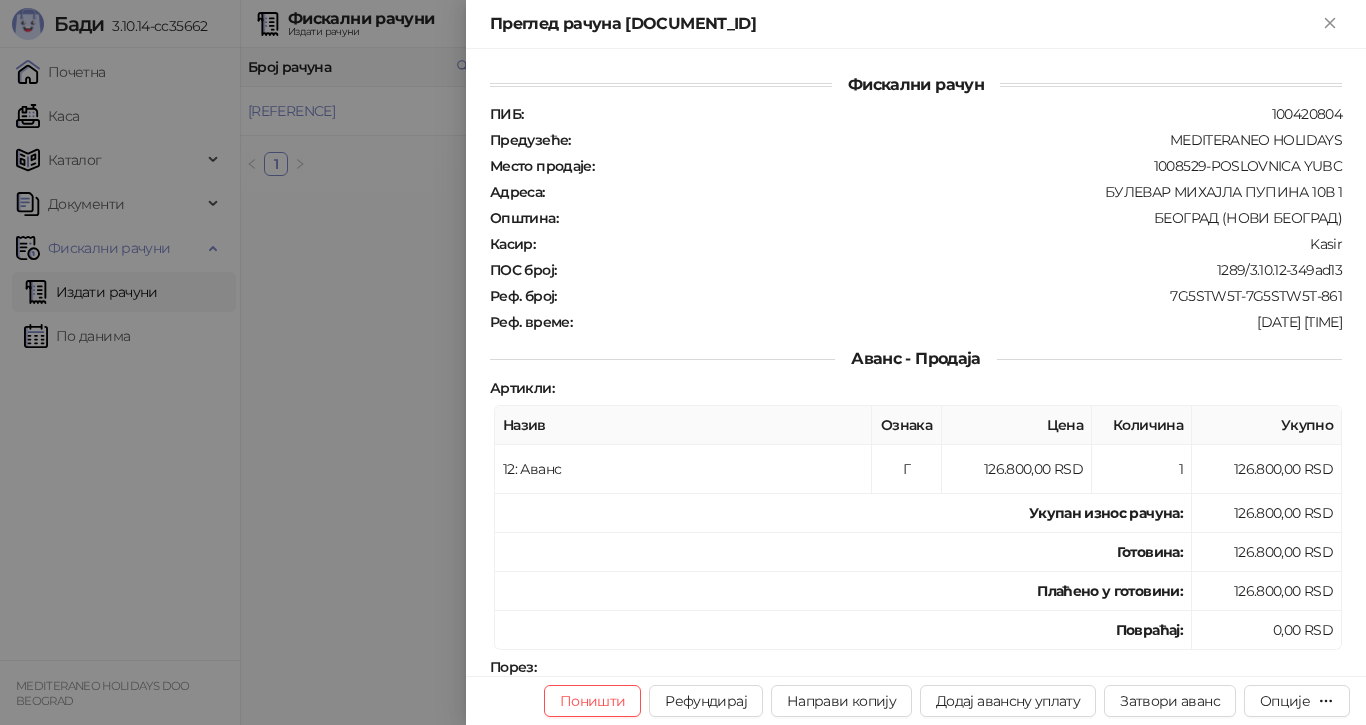 type on "**********" 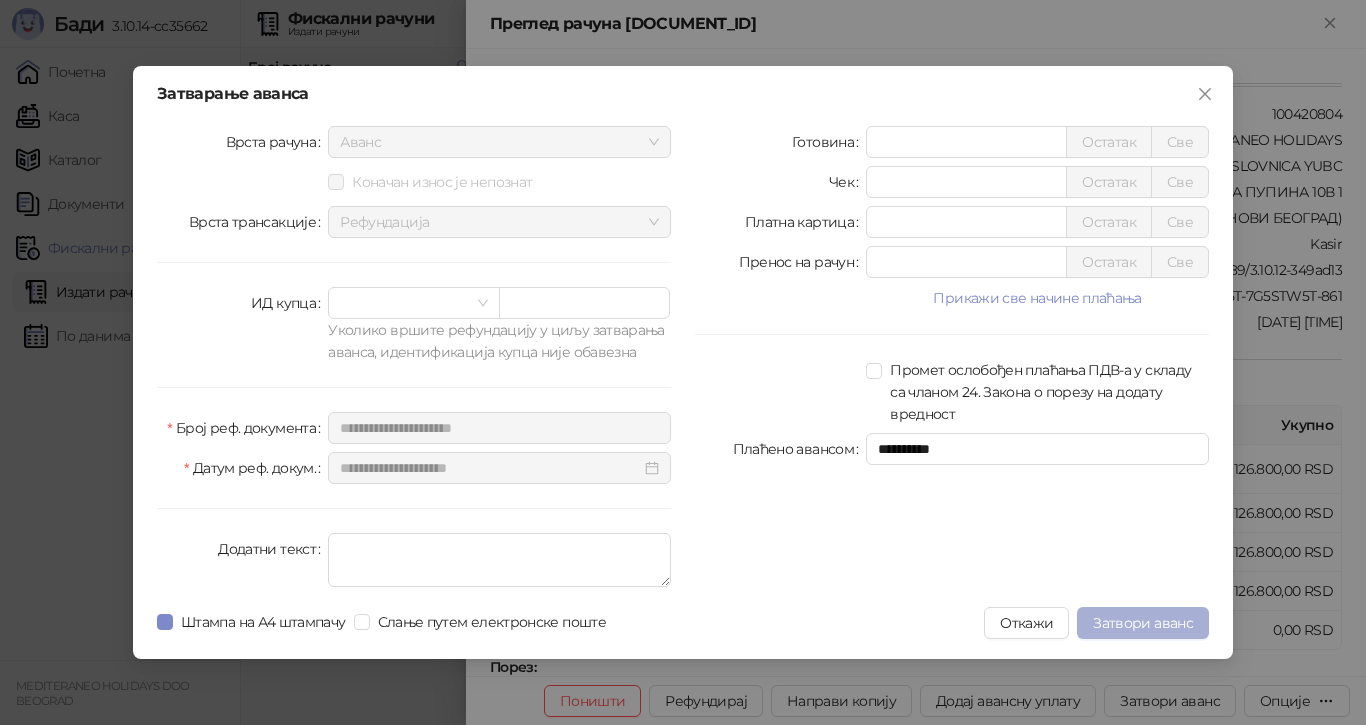 click on "Затвори аванс" at bounding box center [1143, 623] 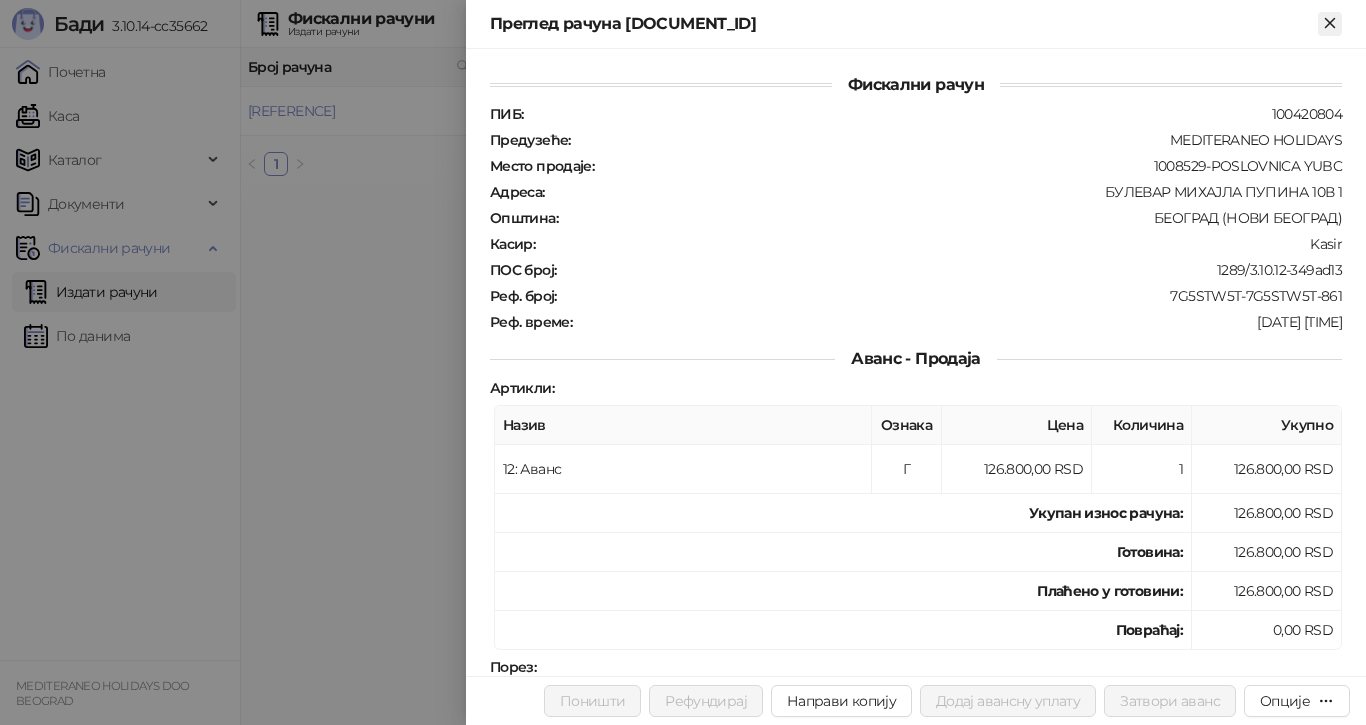 click 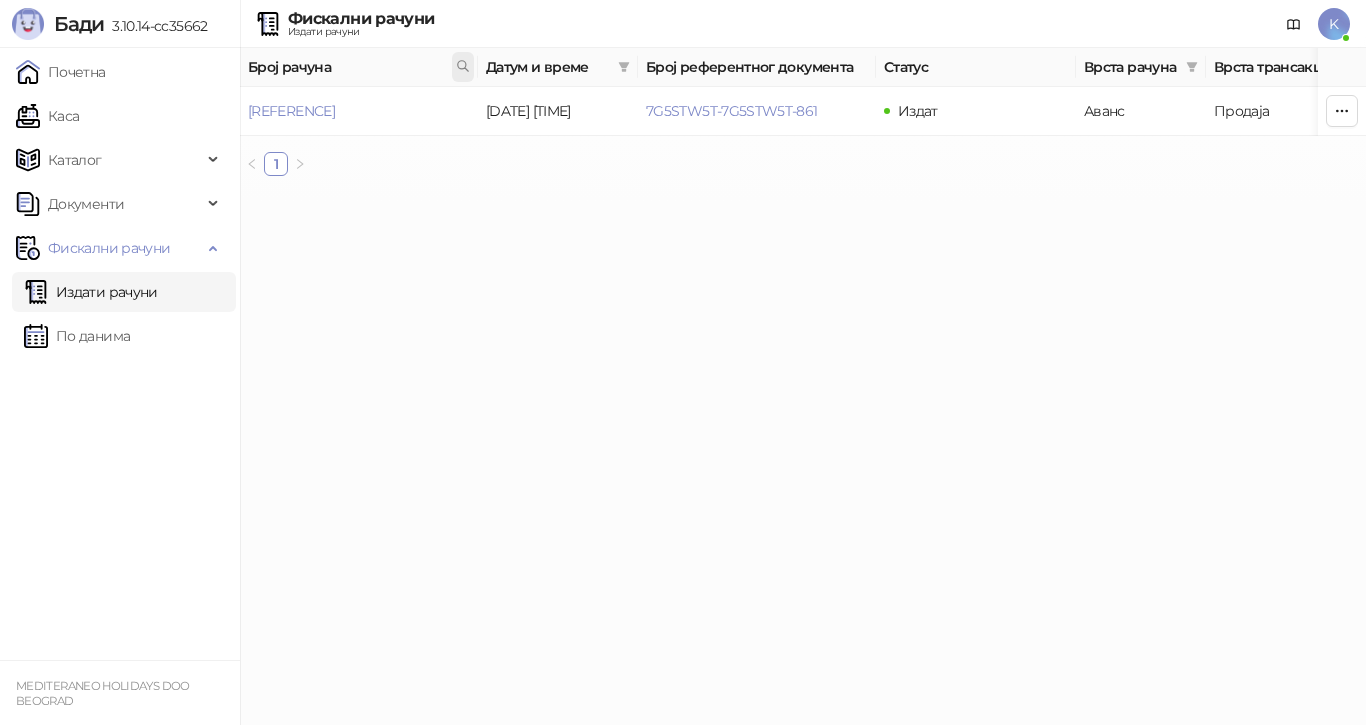 click 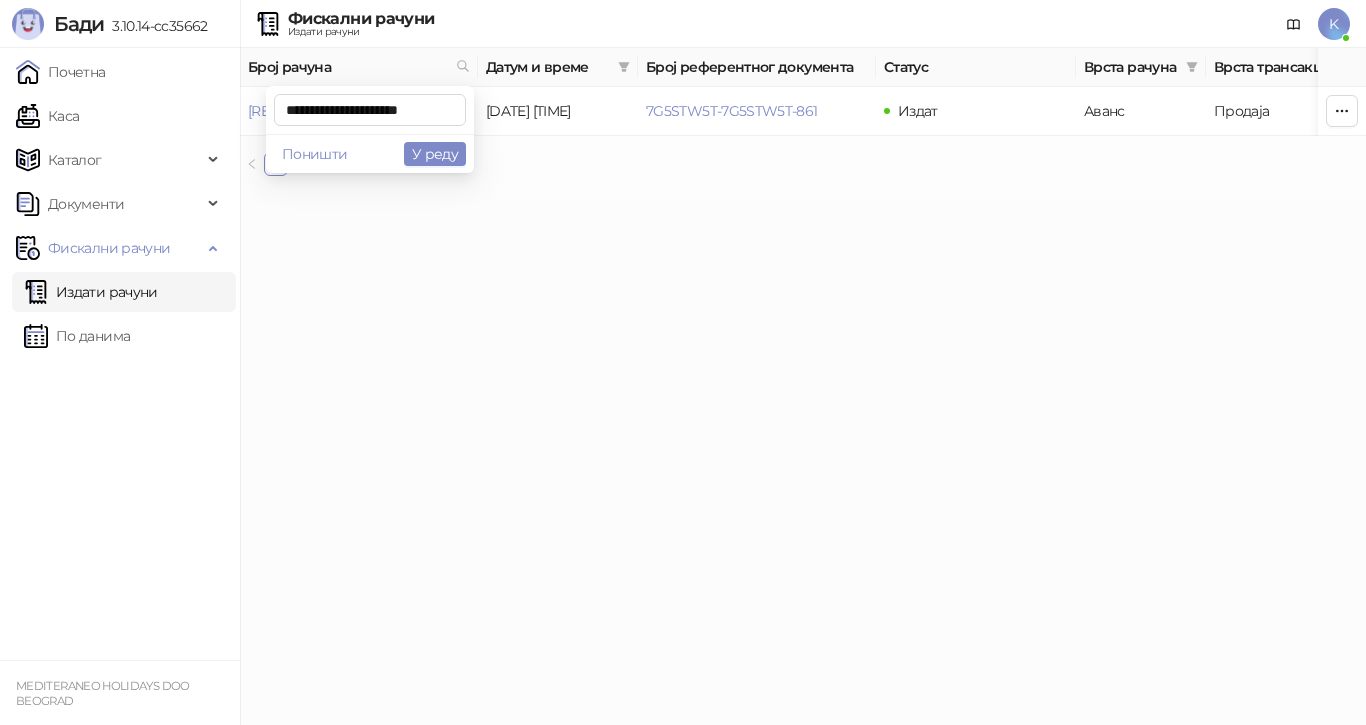 scroll, scrollTop: 0, scrollLeft: 9, axis: horizontal 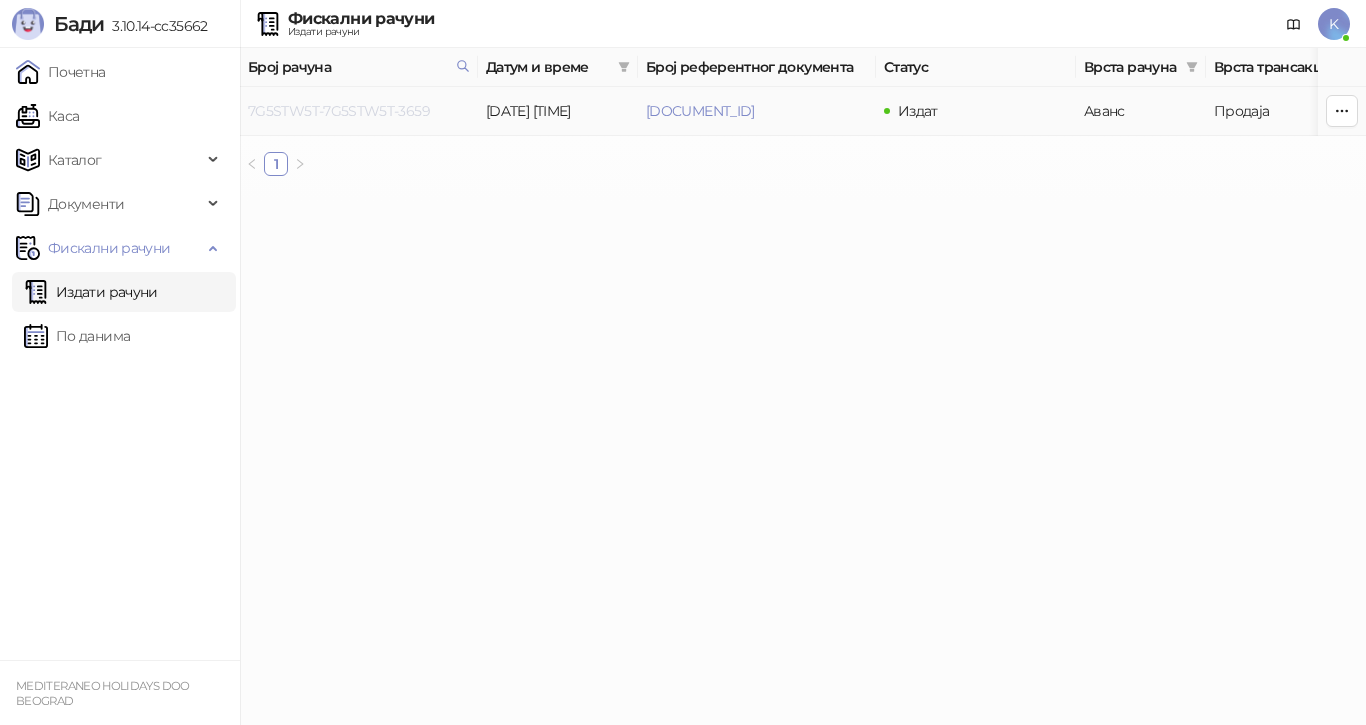 click on "7G5STW5T-7G5STW5T-3659" at bounding box center [339, 111] 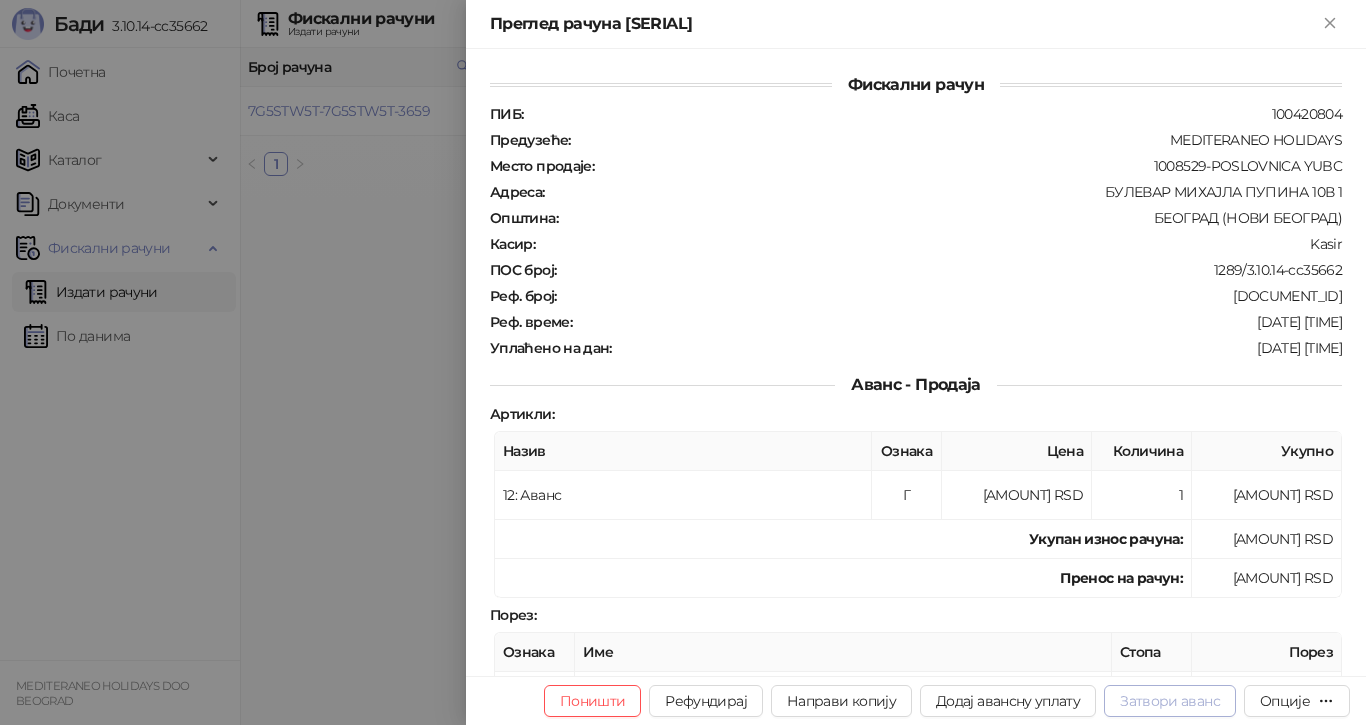 click on "Затвори аванс" at bounding box center (1170, 701) 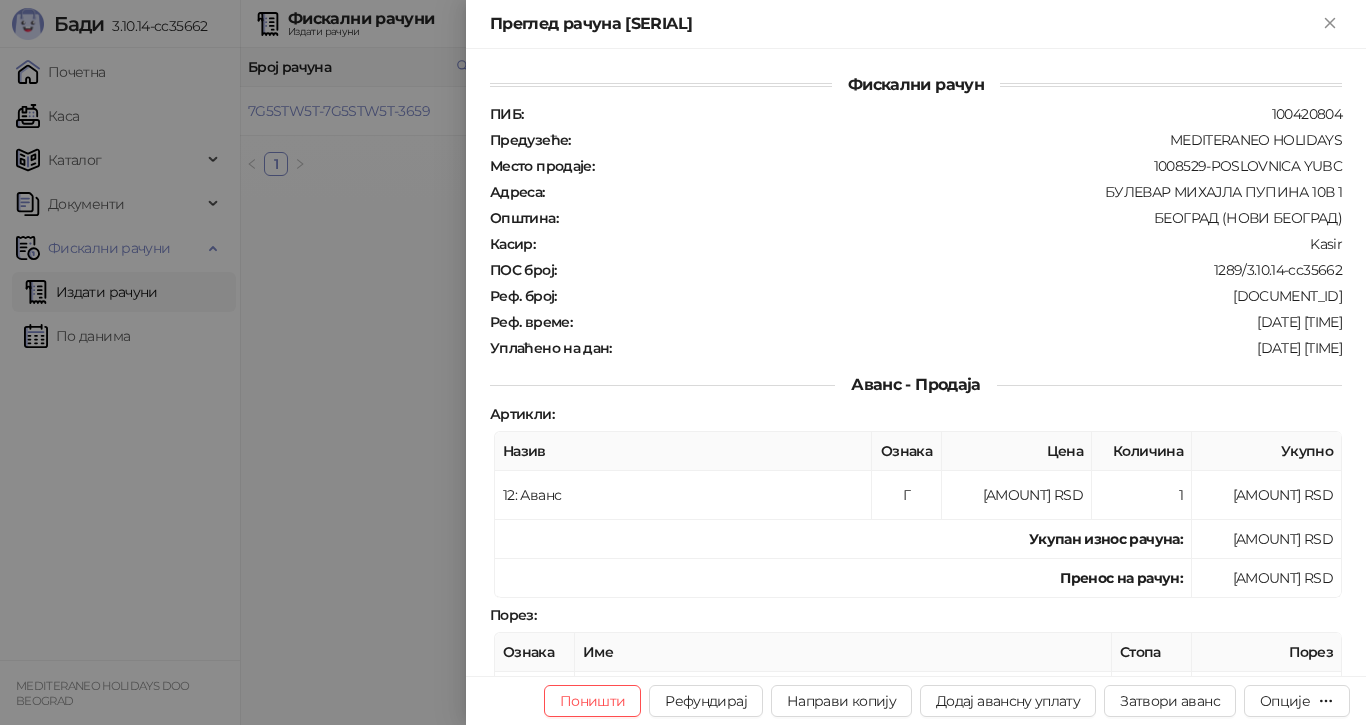 type on "**********" 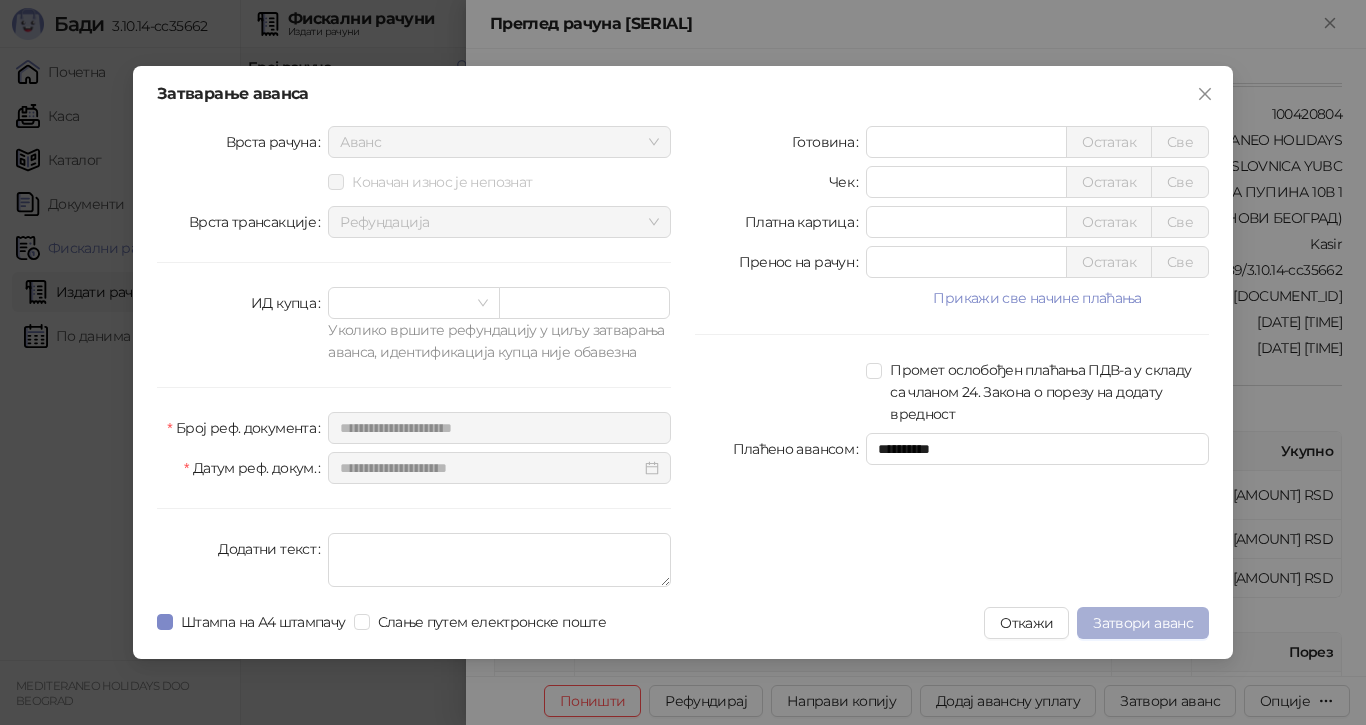 click on "Затвори аванс" at bounding box center (1143, 623) 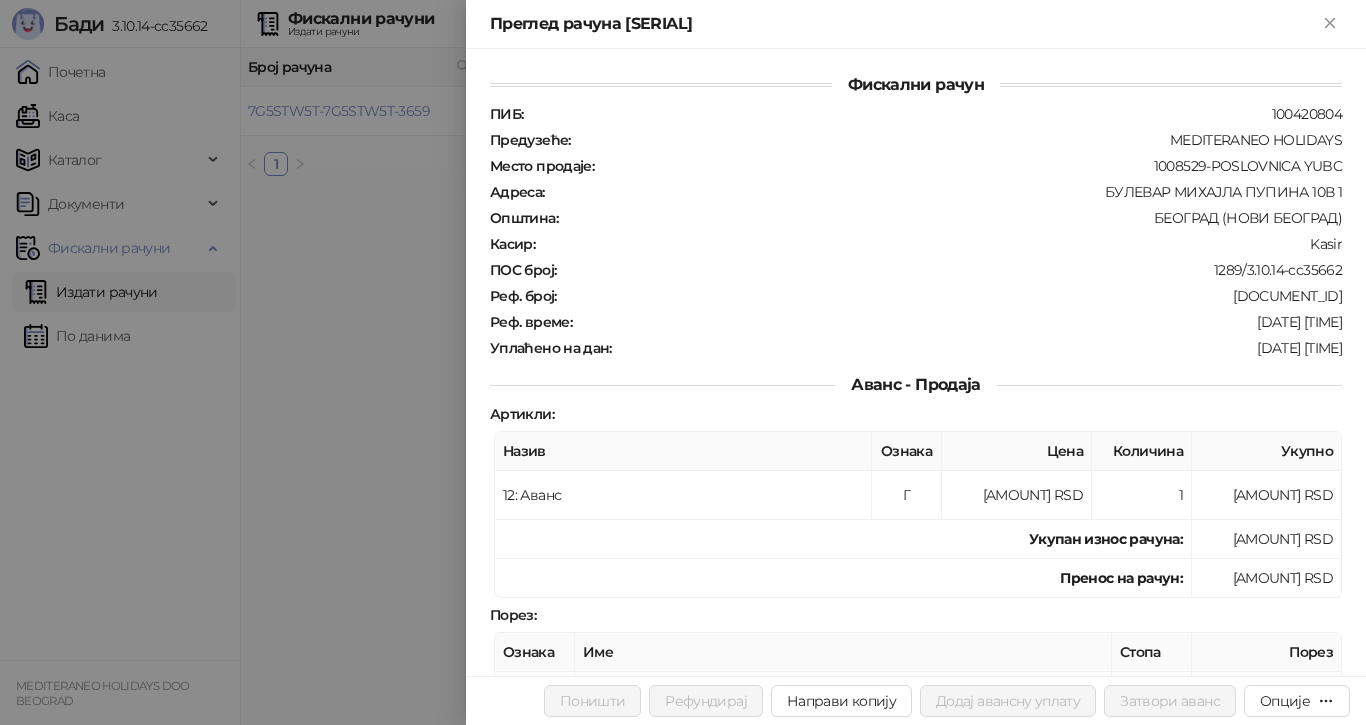 drag, startPoint x: 1333, startPoint y: 22, endPoint x: 1246, endPoint y: 69, distance: 98.88377 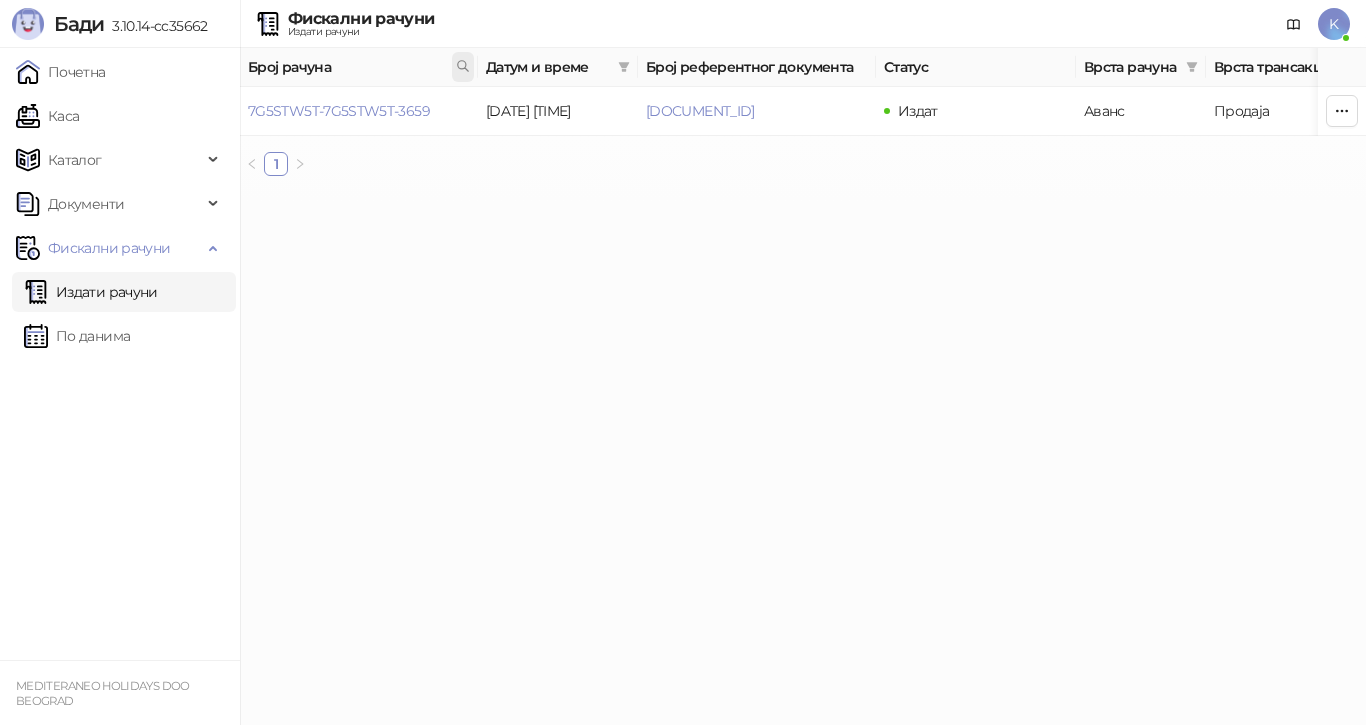 click at bounding box center [463, 67] 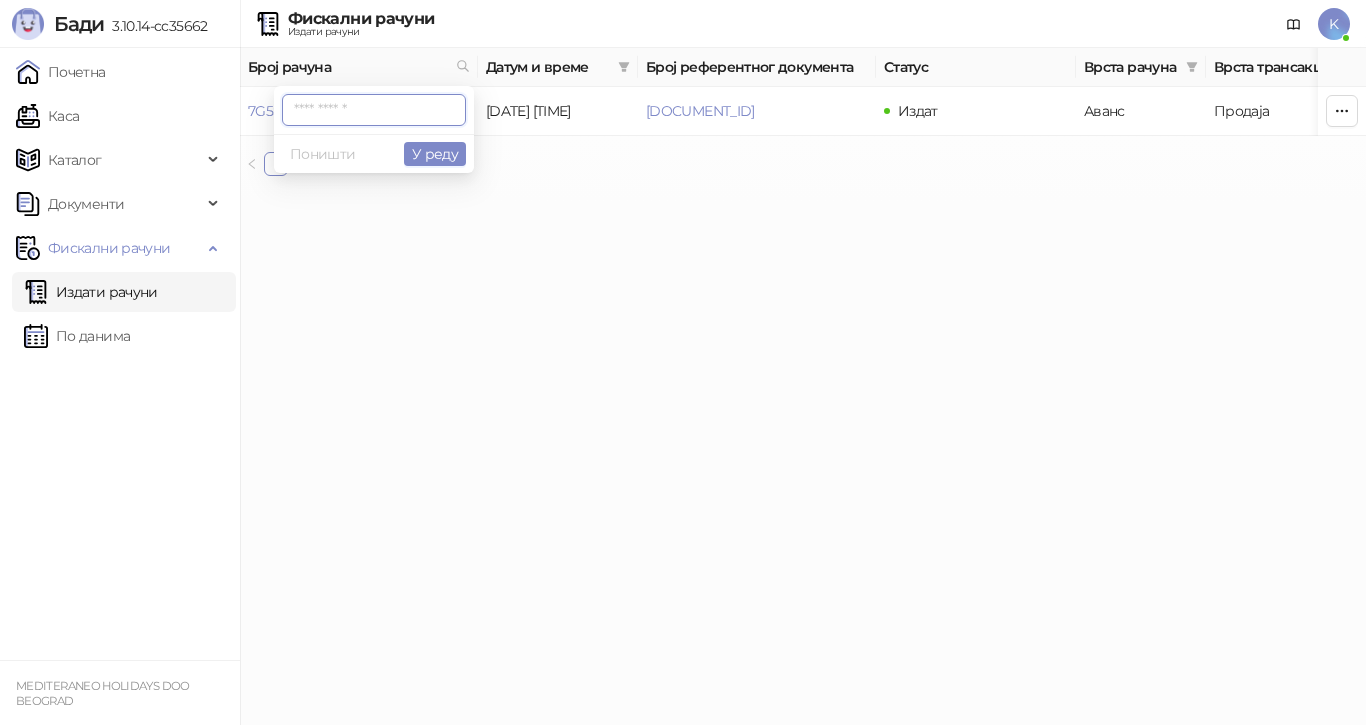 paste on "**********" 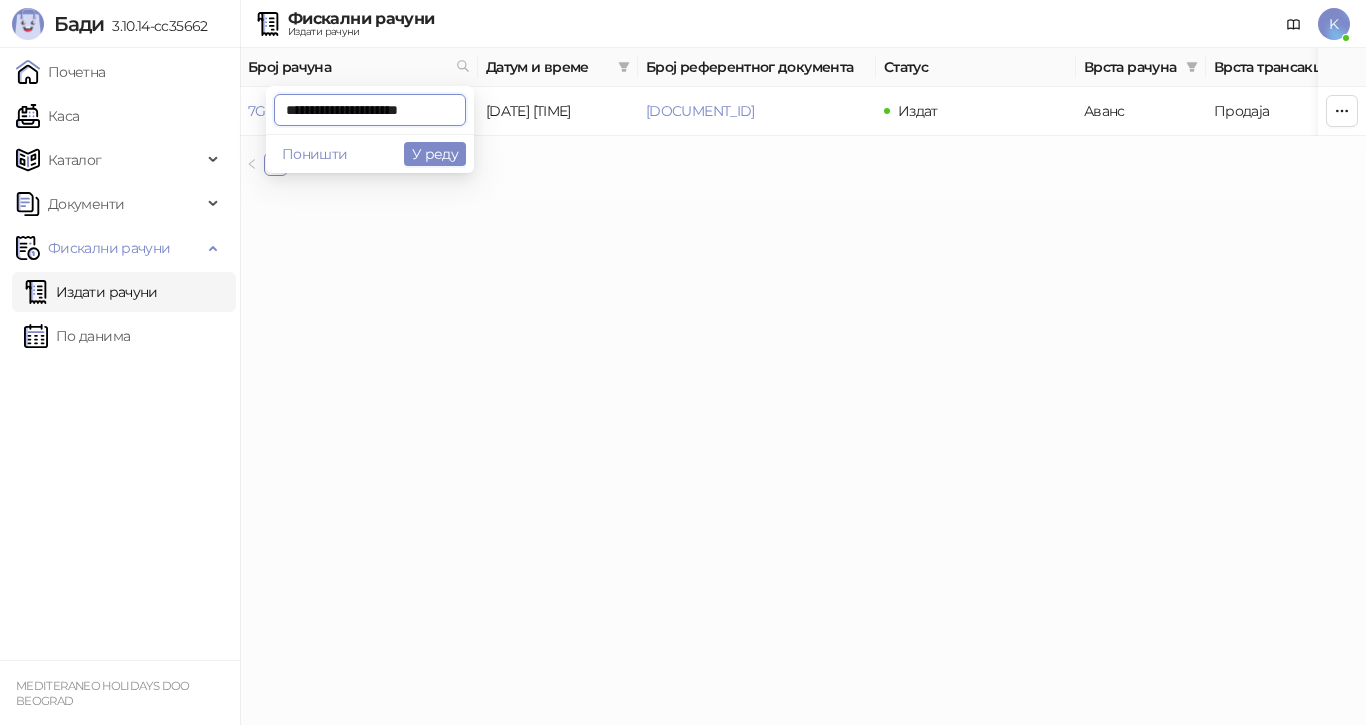 scroll, scrollTop: 0, scrollLeft: 9, axis: horizontal 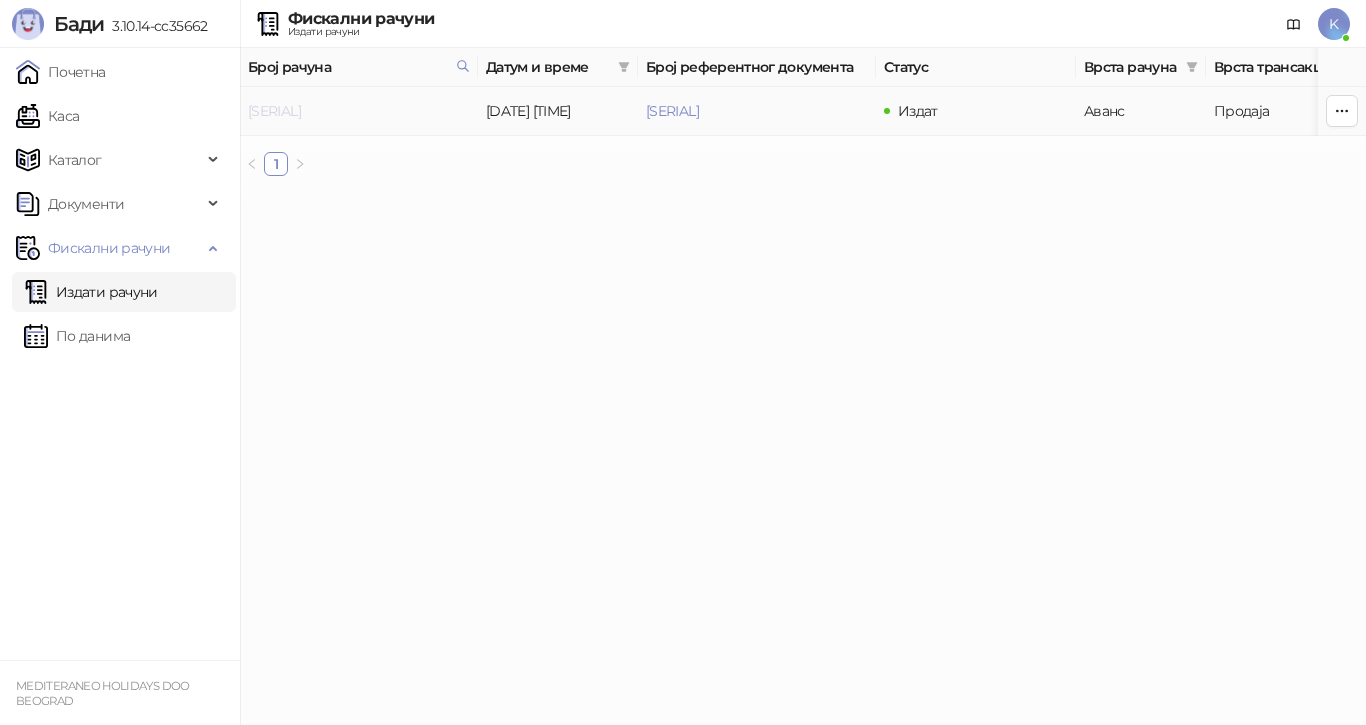 click on "[SERIAL]" at bounding box center [274, 111] 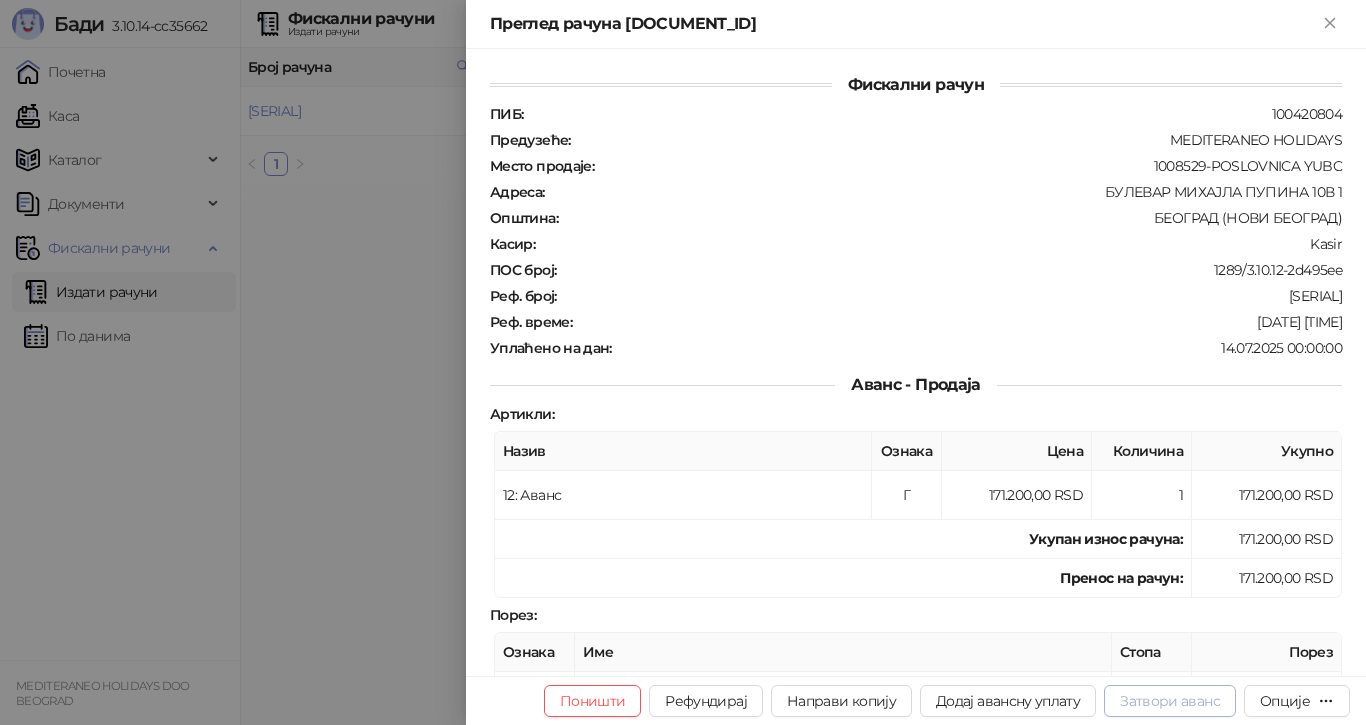 click on "Затвори аванс" at bounding box center (1170, 701) 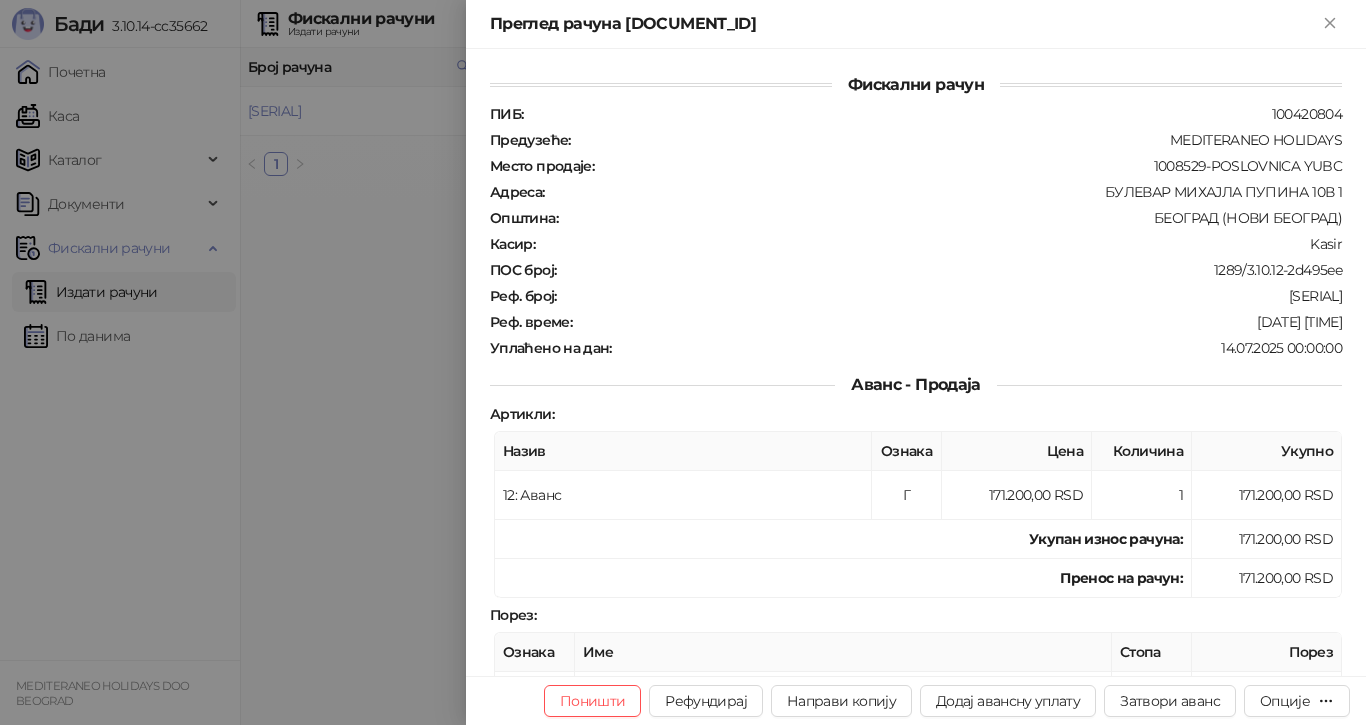 type on "**********" 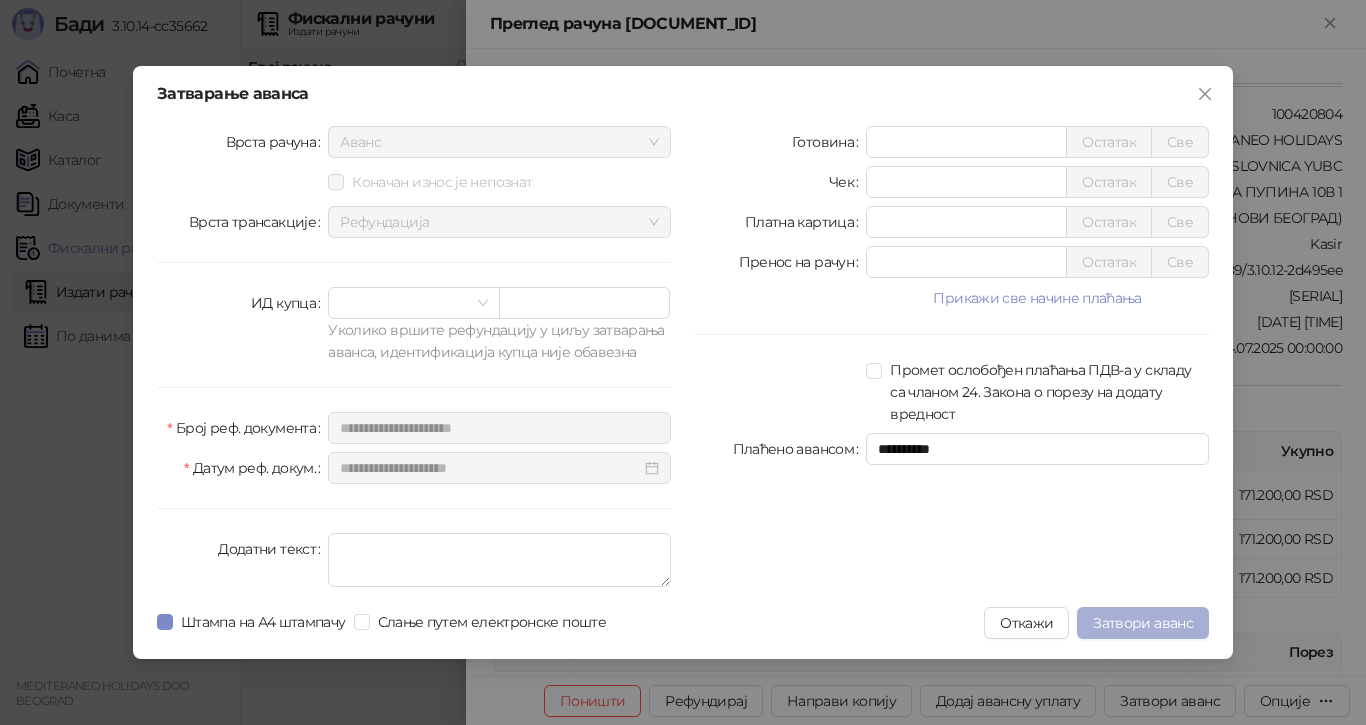 click on "Затвори аванс" at bounding box center (1143, 623) 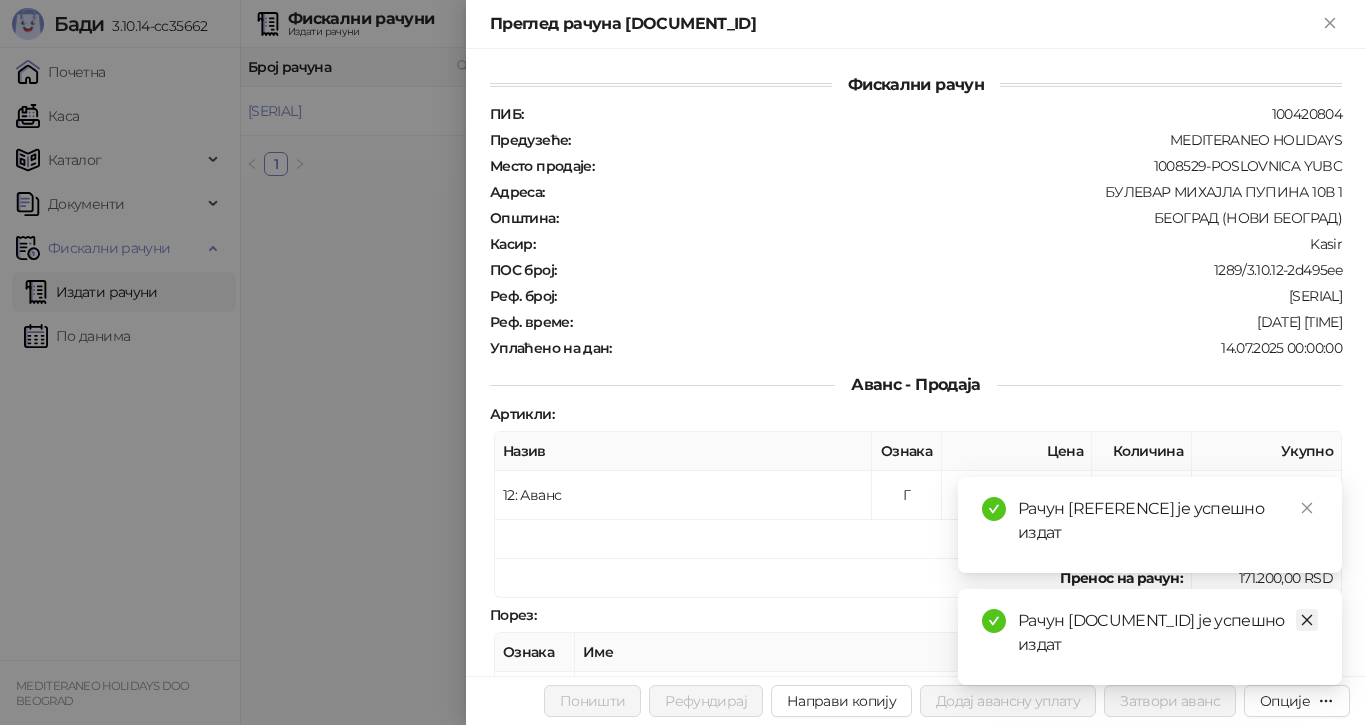click at bounding box center (1307, 620) 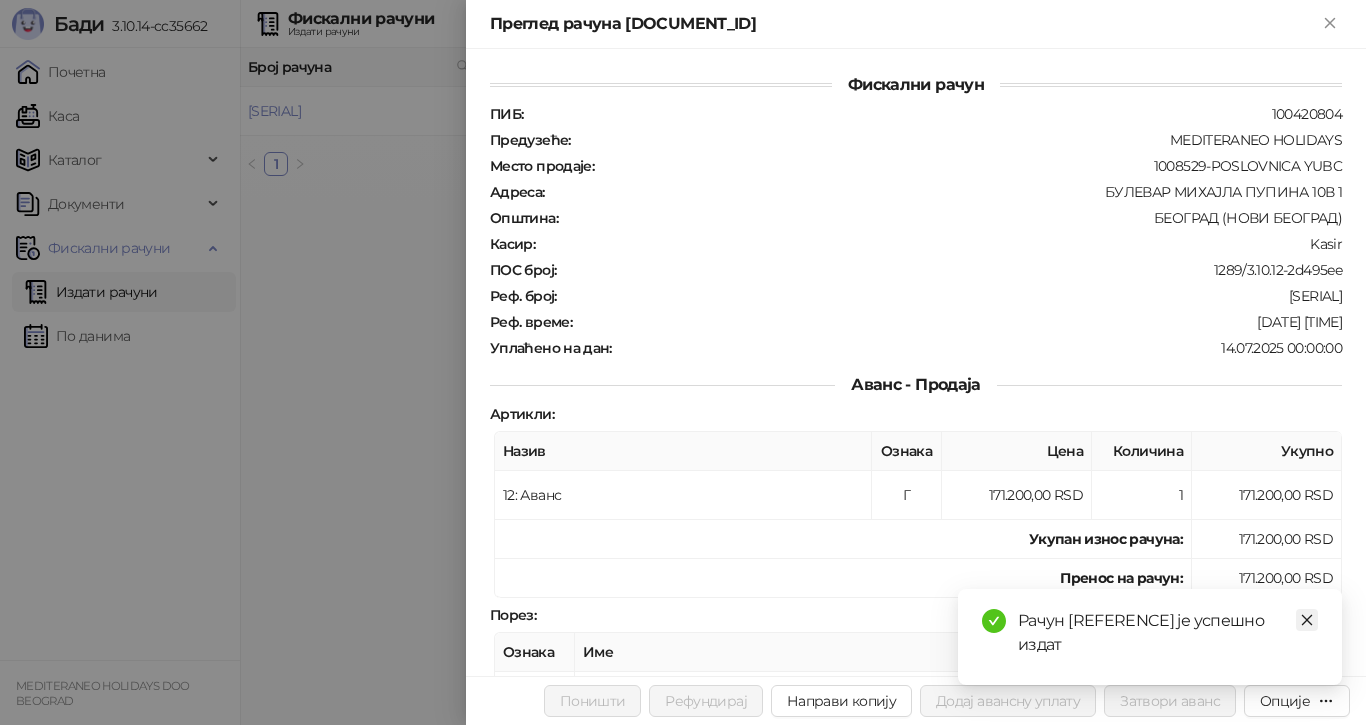 click 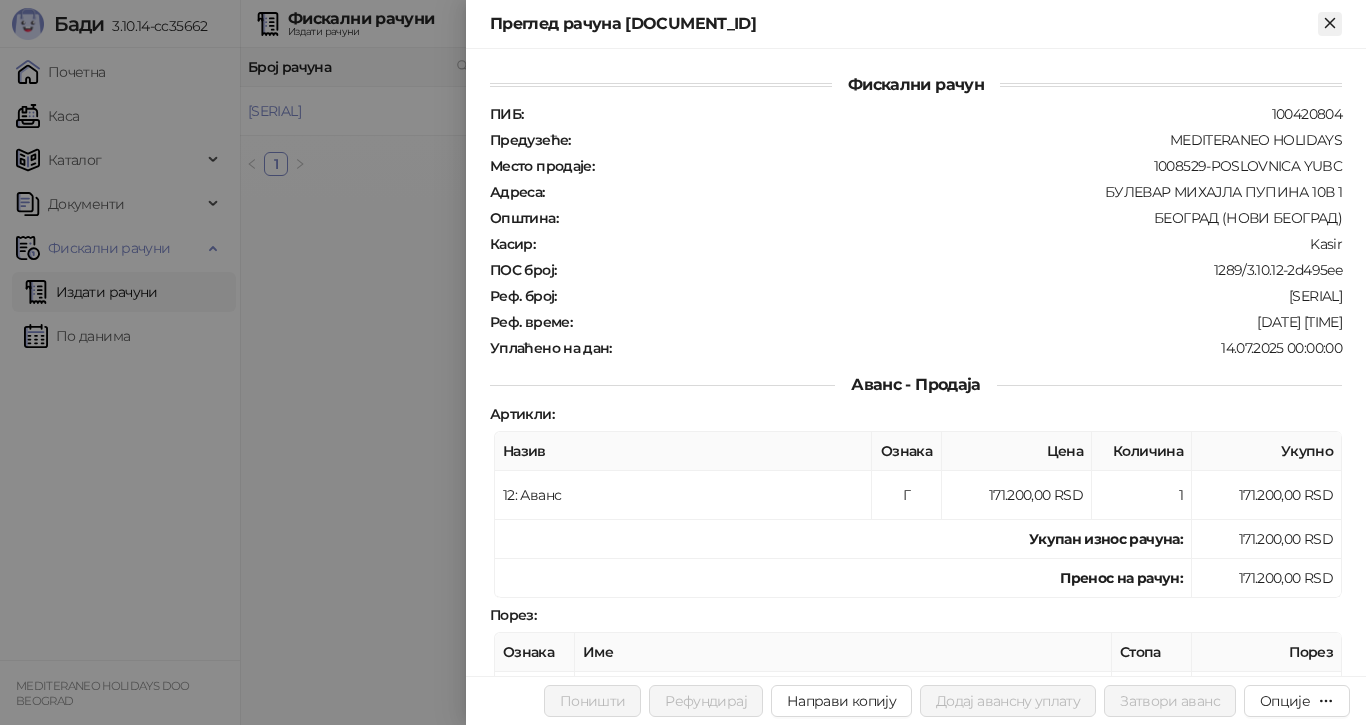 click on "Преглед рачуна [DOCUMENT_ID]" at bounding box center [916, 24] 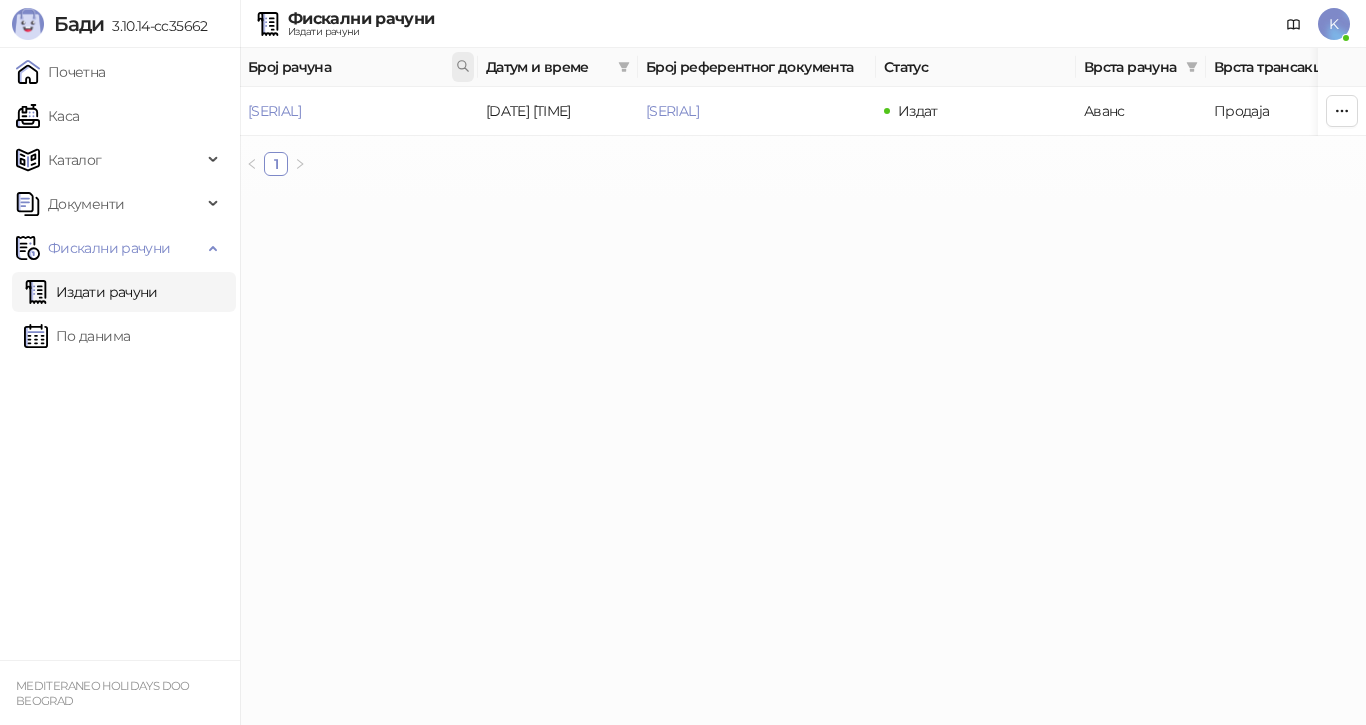click 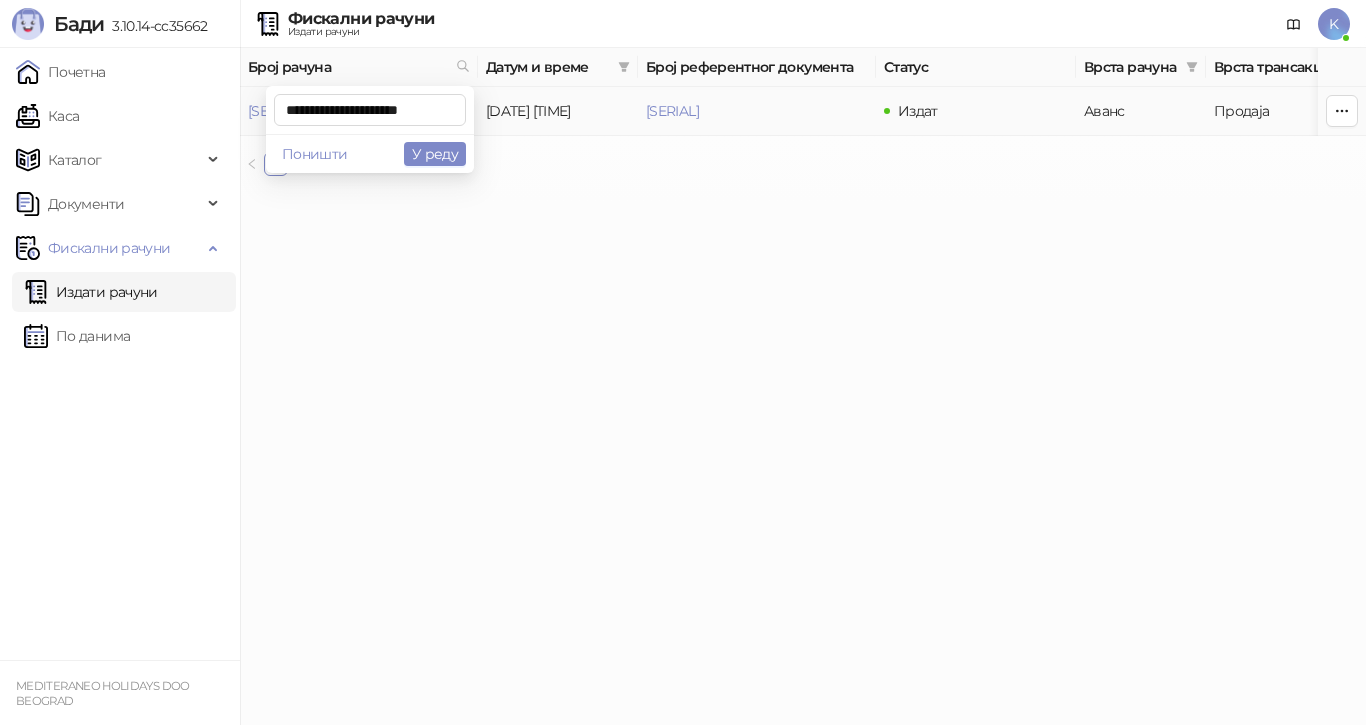 scroll, scrollTop: 0, scrollLeft: 10, axis: horizontal 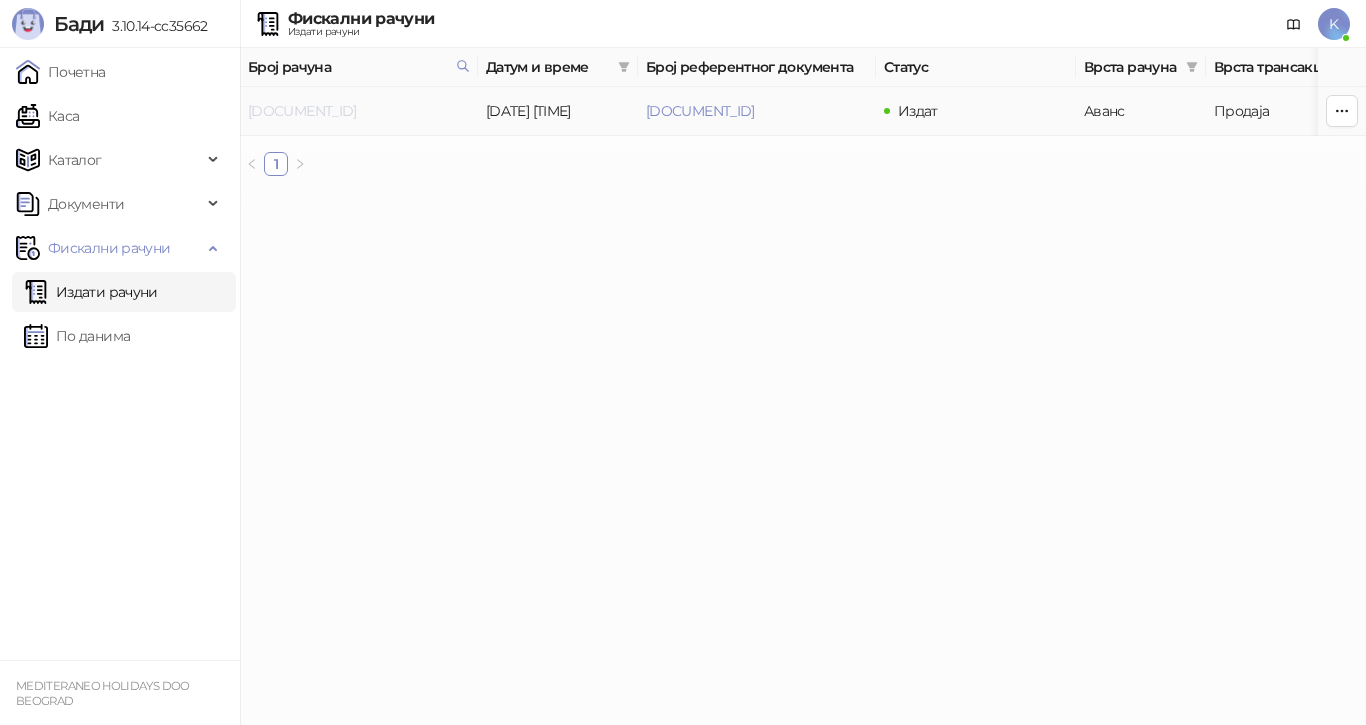 click on "[DOCUMENT_ID]" at bounding box center (302, 111) 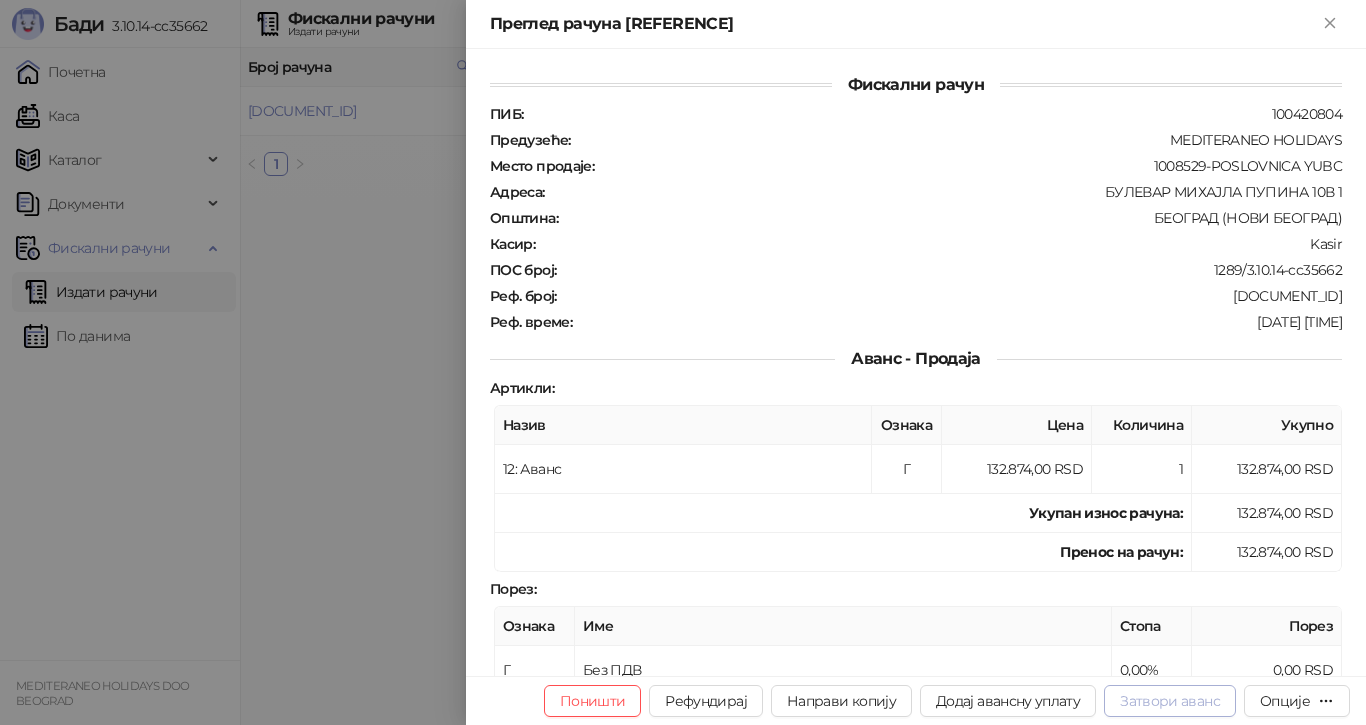 click on "Затвори аванс" at bounding box center (1170, 701) 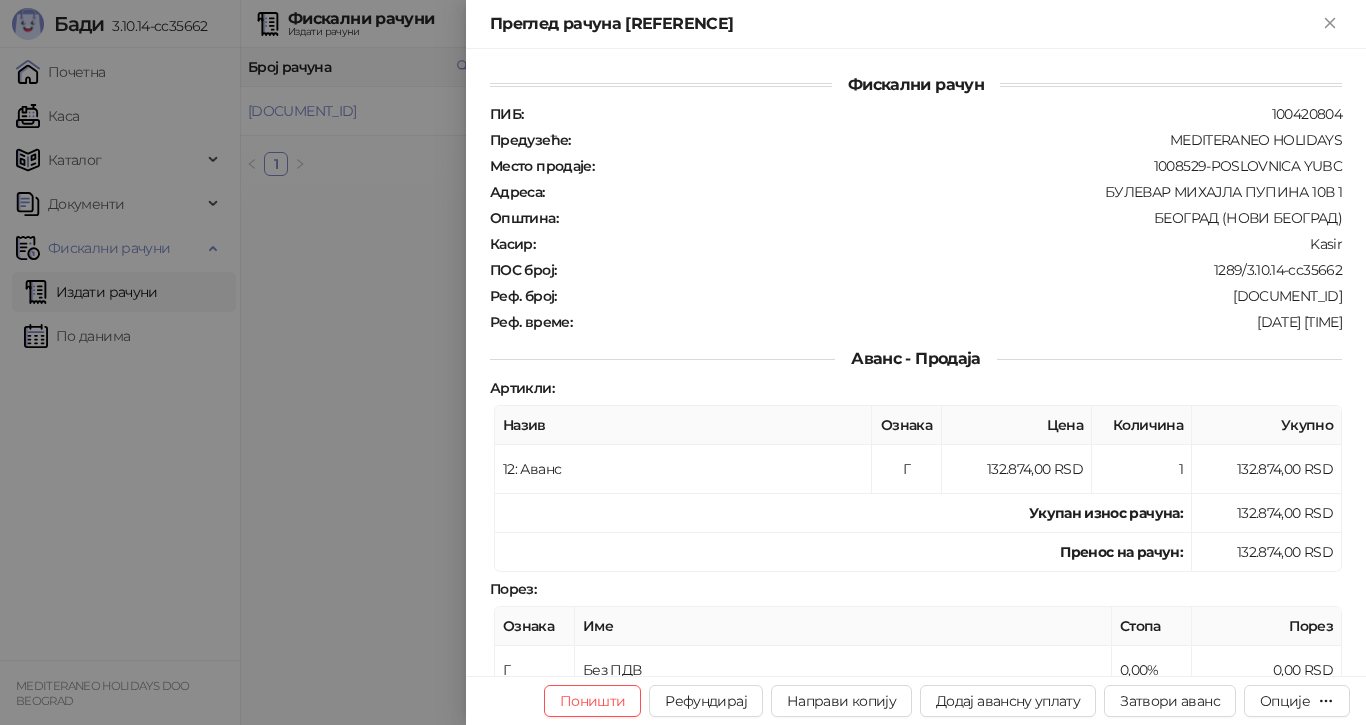 type on "**********" 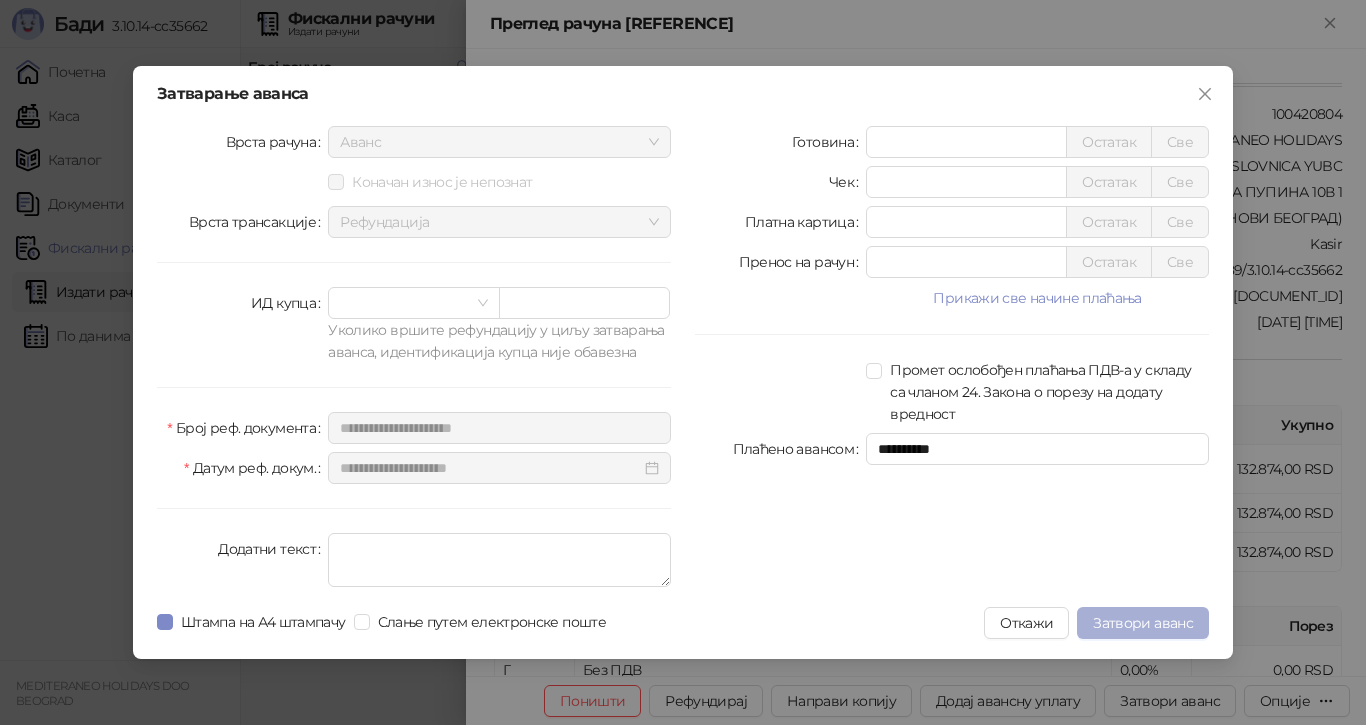 click on "Затвори аванс" at bounding box center (1143, 623) 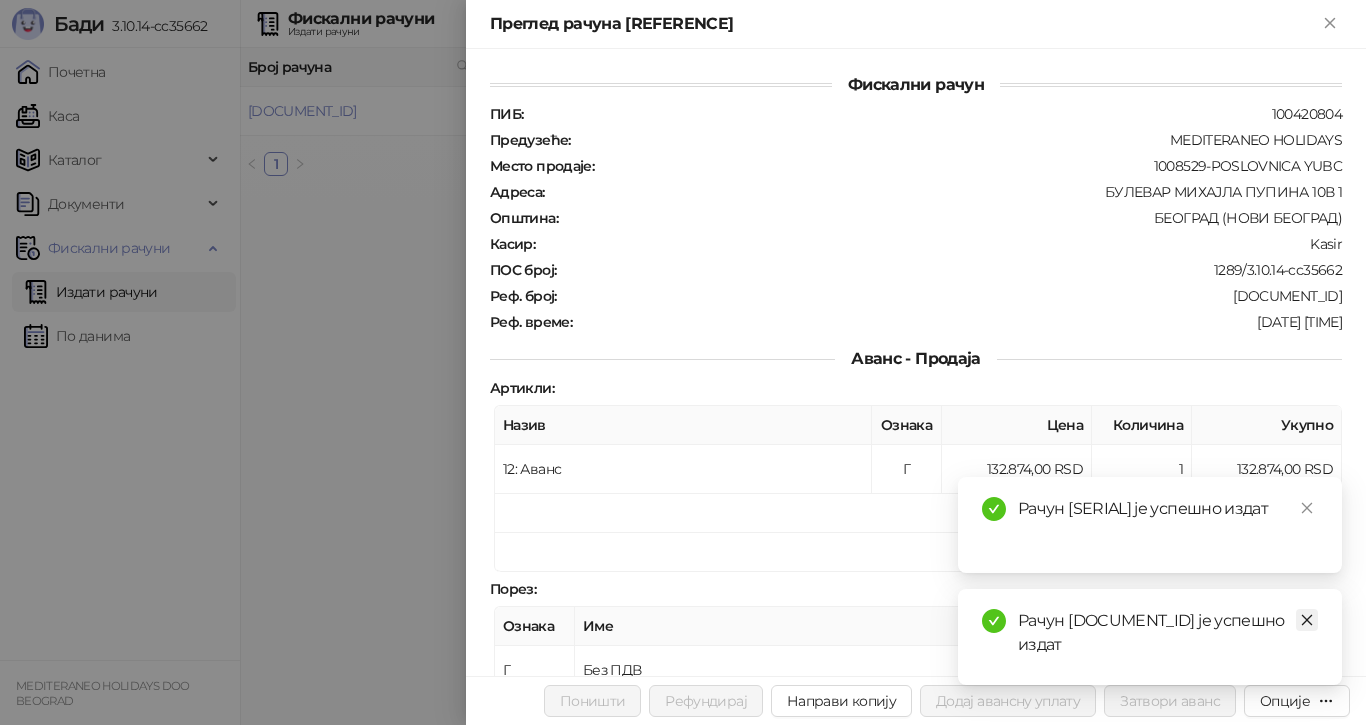 click 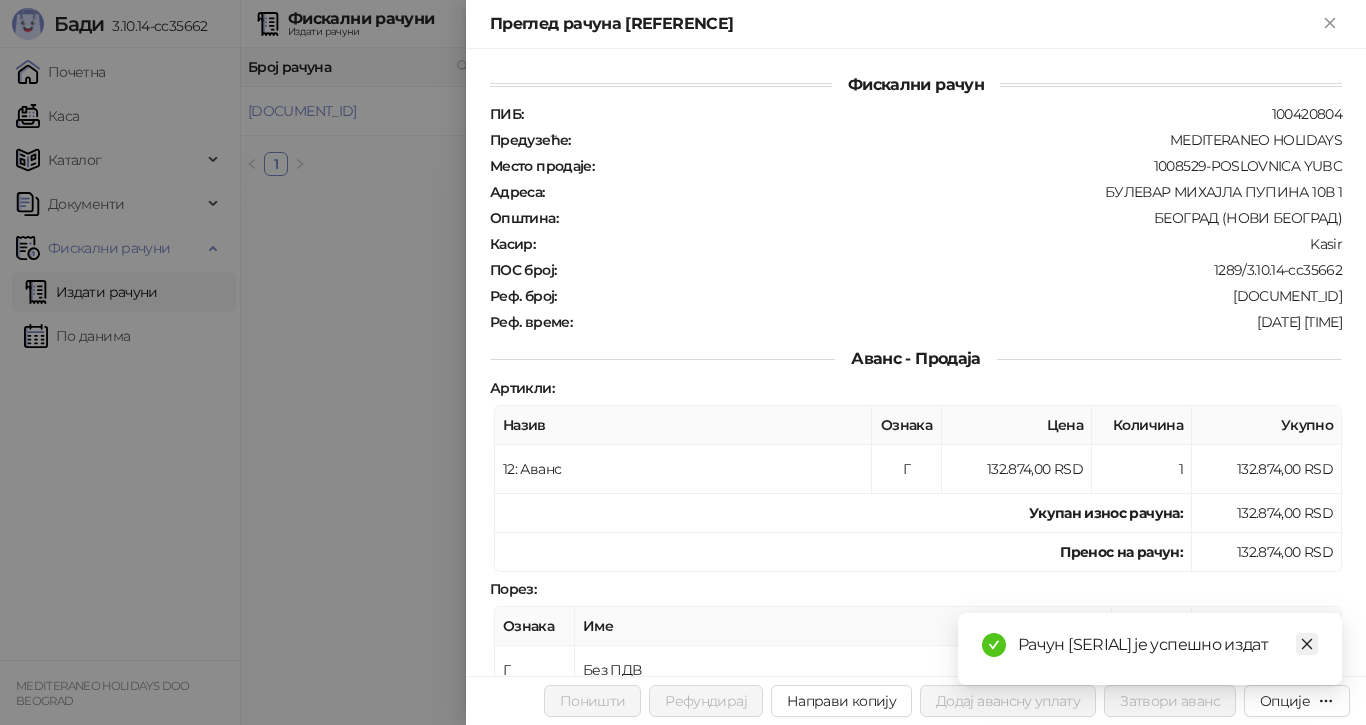 click 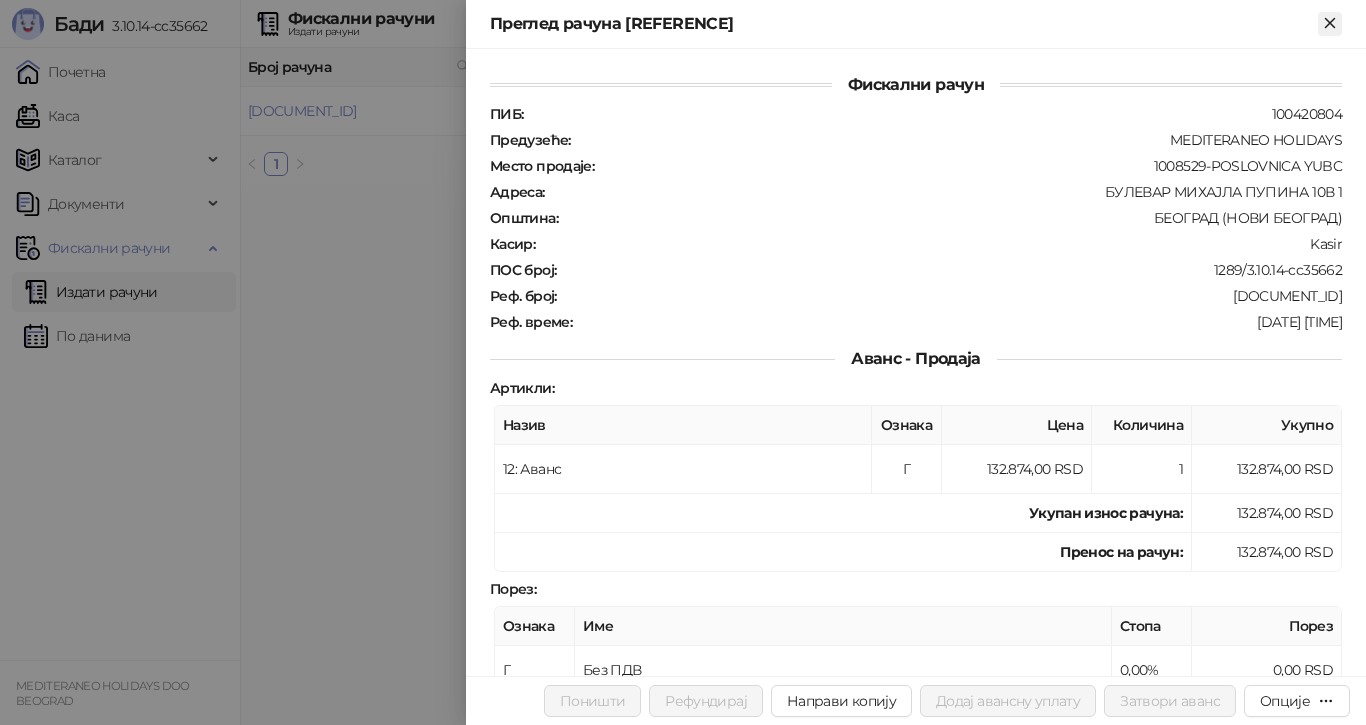 click 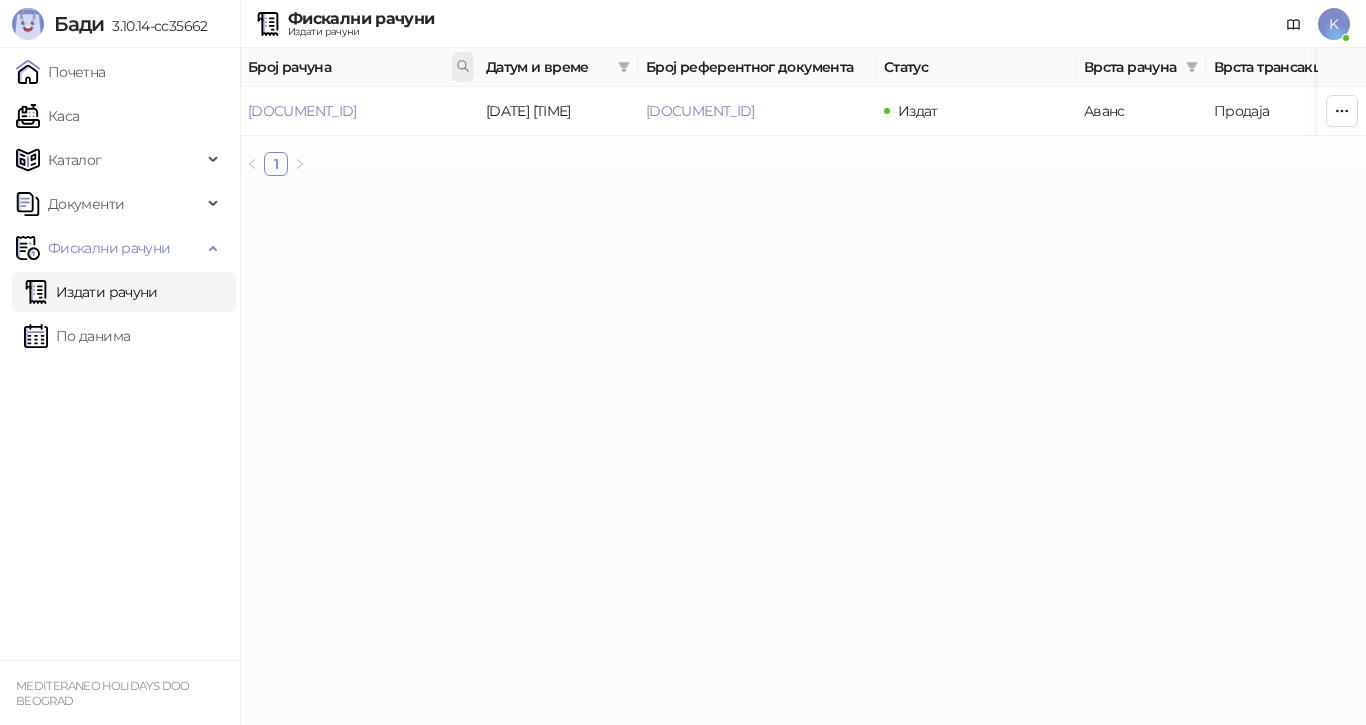 click 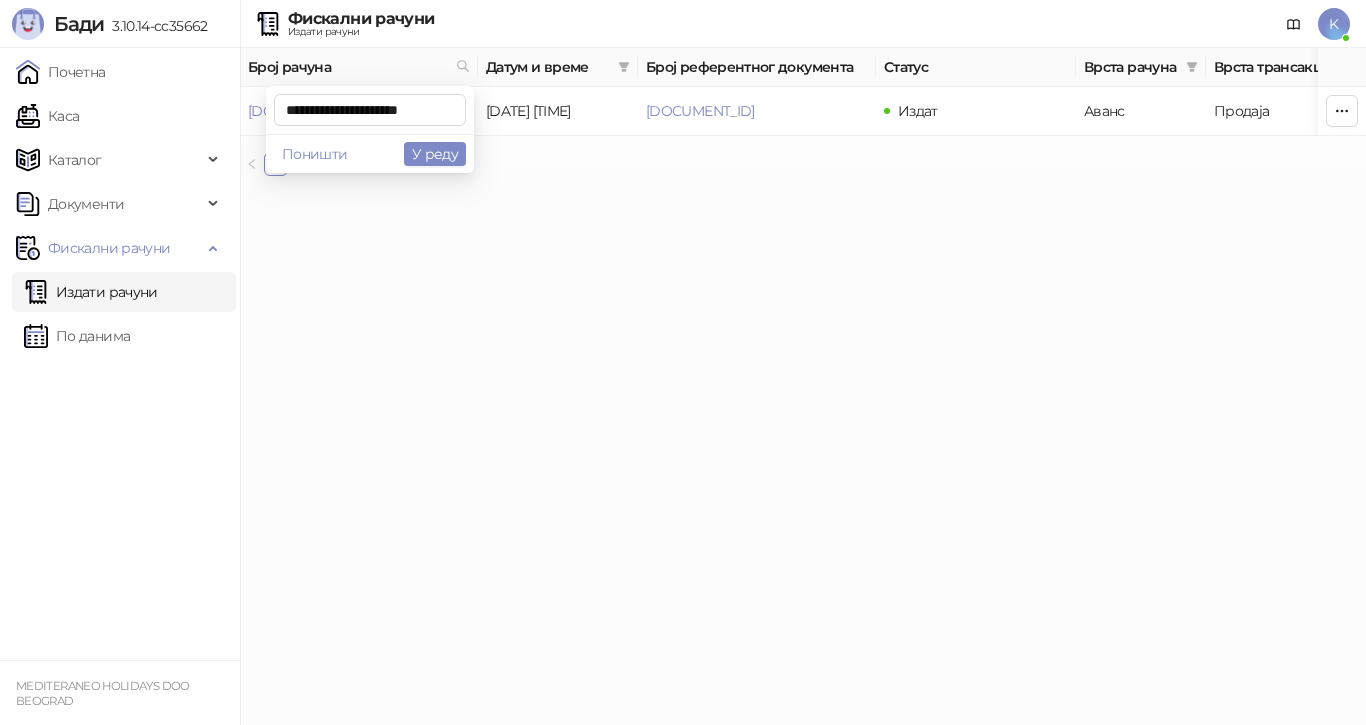 scroll, scrollTop: 0, scrollLeft: 8, axis: horizontal 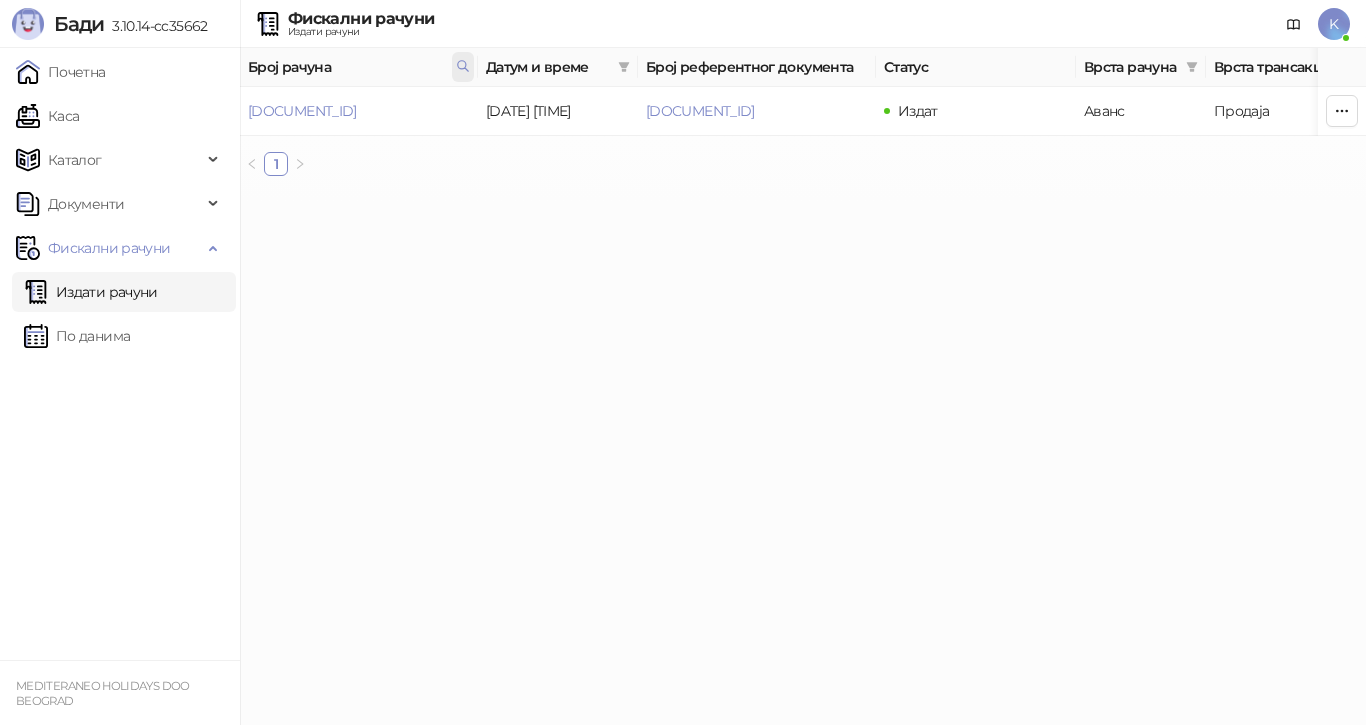 click 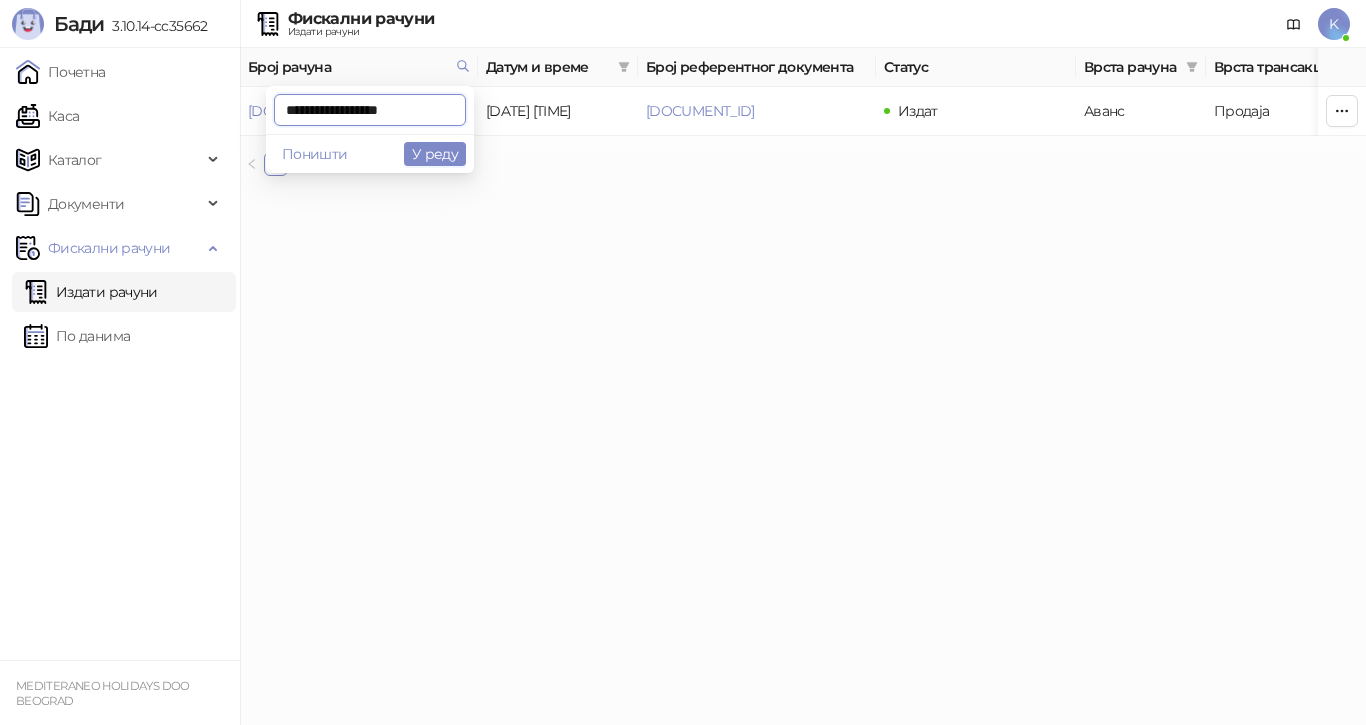 scroll, scrollTop: 0, scrollLeft: 0, axis: both 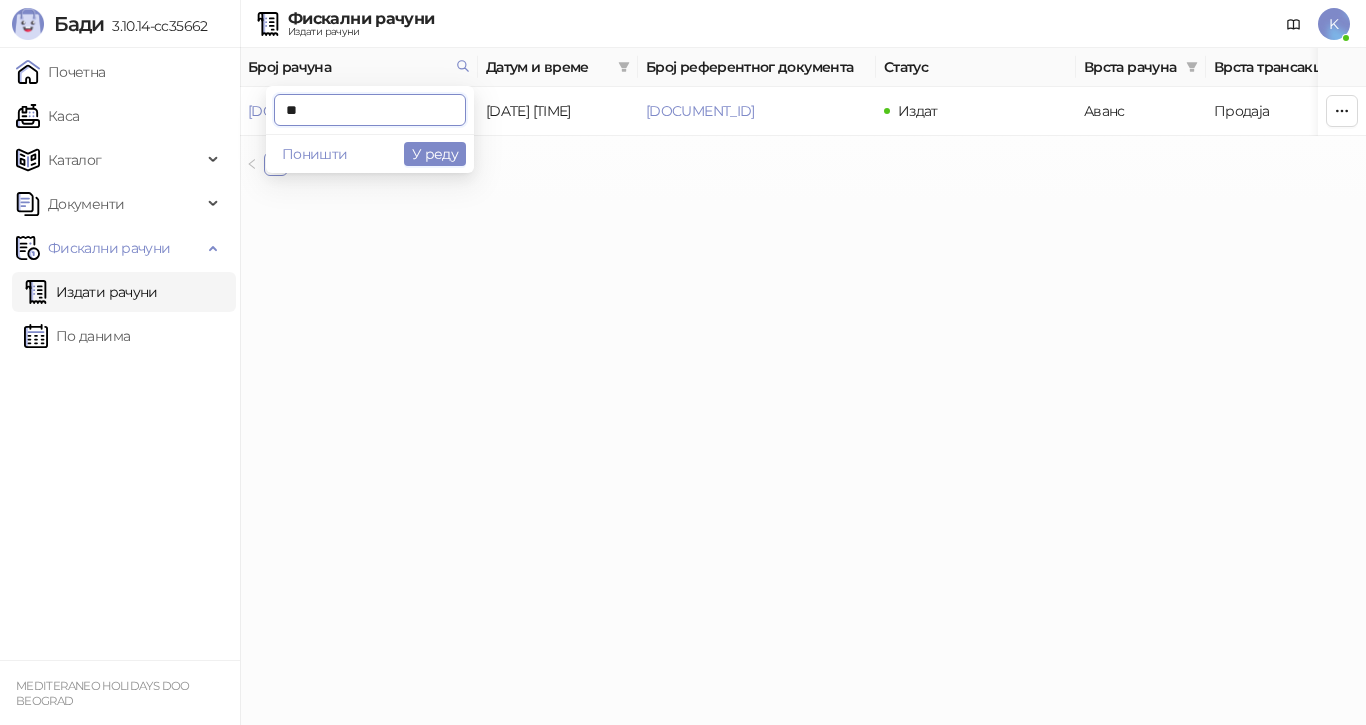 type on "*" 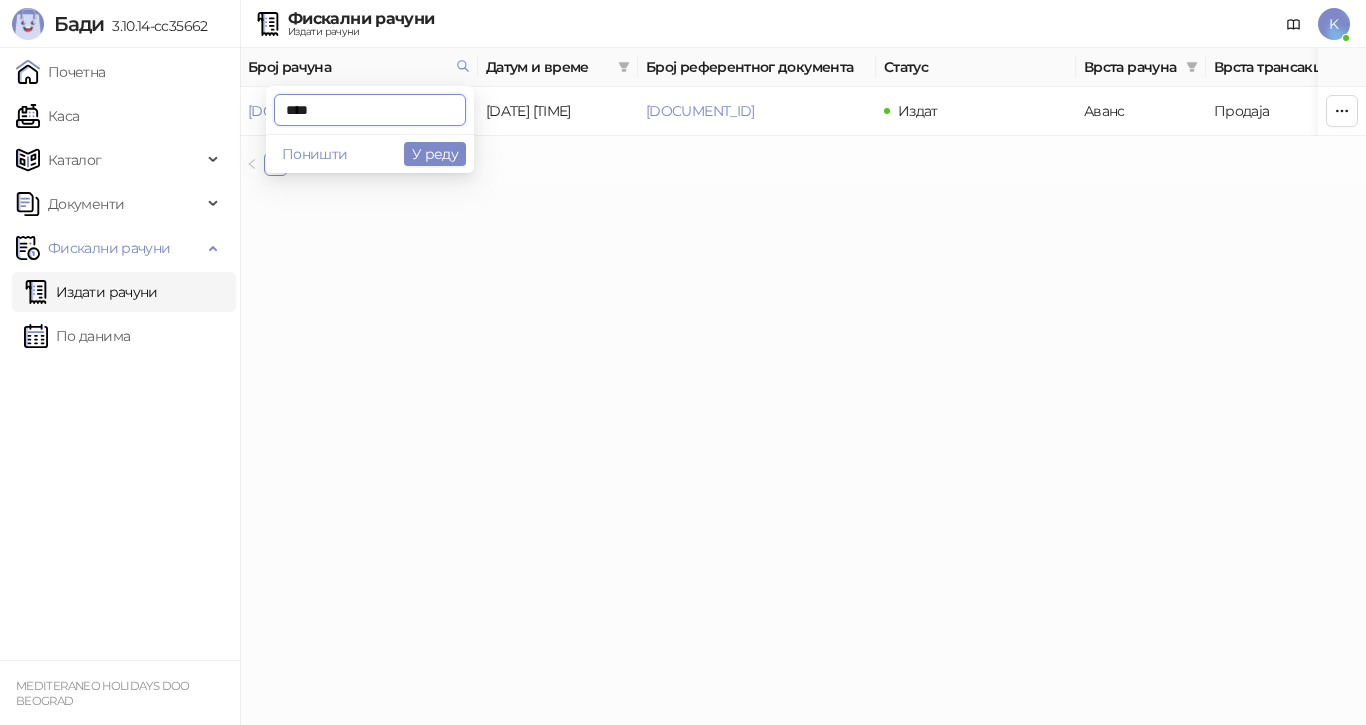 type on "****" 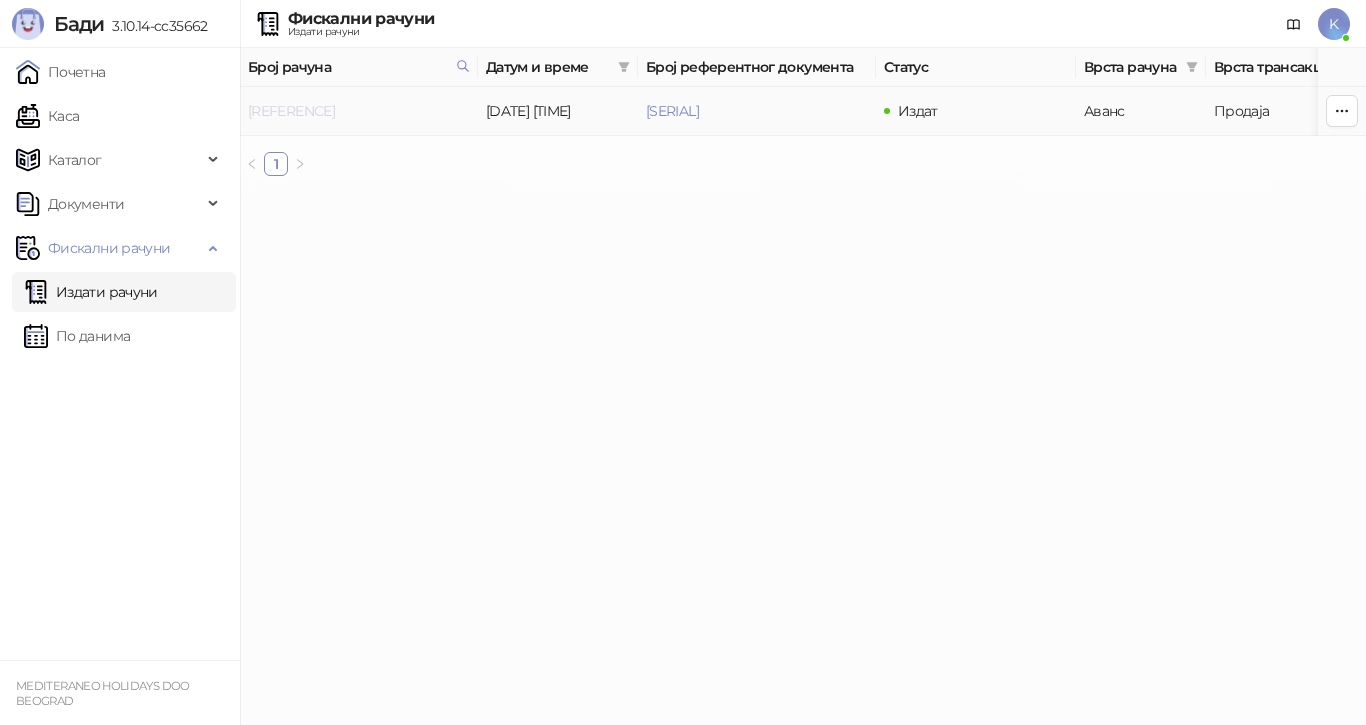 click on "[REFERENCE]" at bounding box center (291, 111) 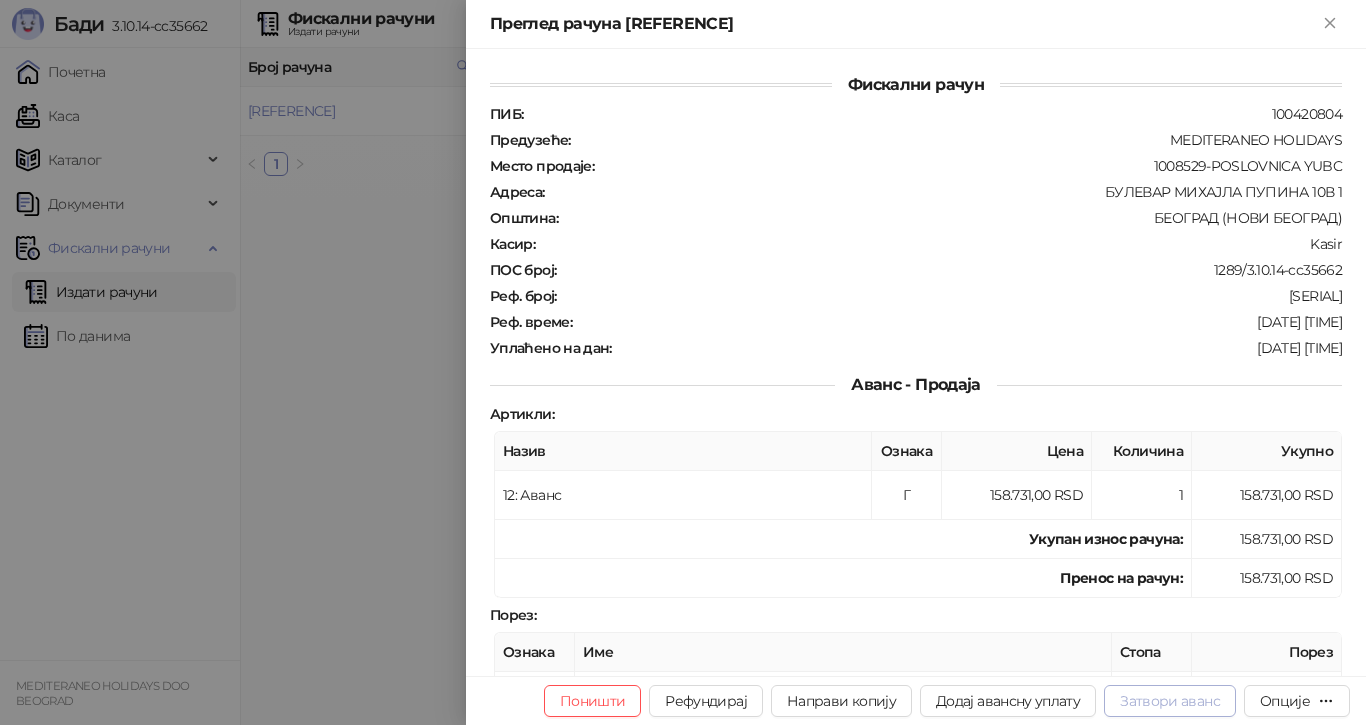 click on "Затвори аванс" at bounding box center (1170, 701) 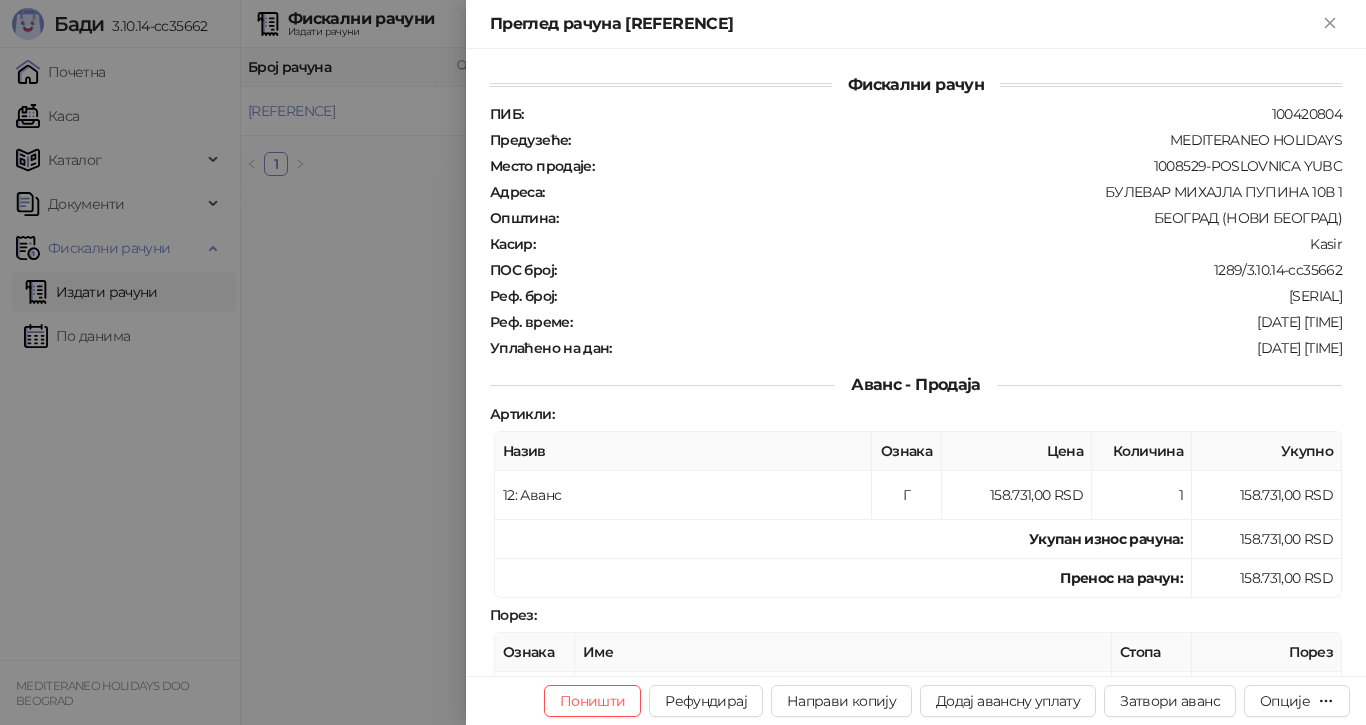 type on "**********" 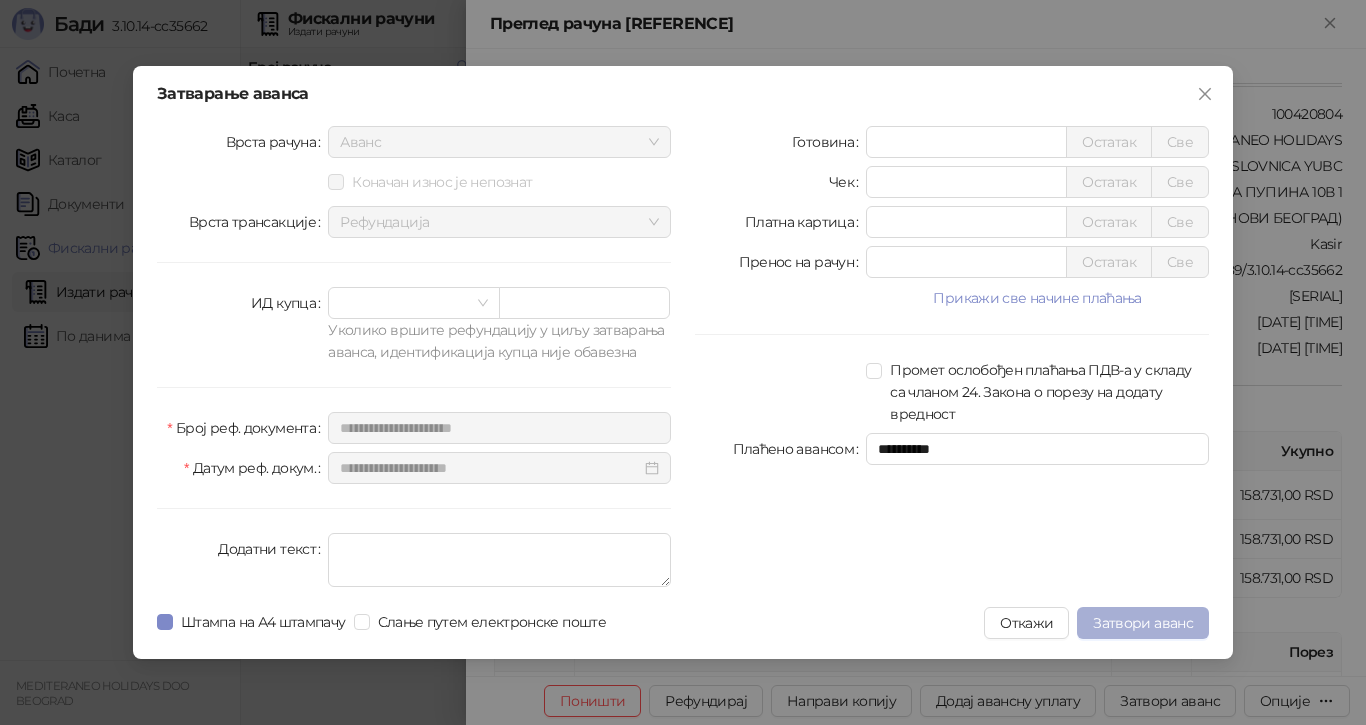 click on "Затвори аванс" at bounding box center (1143, 623) 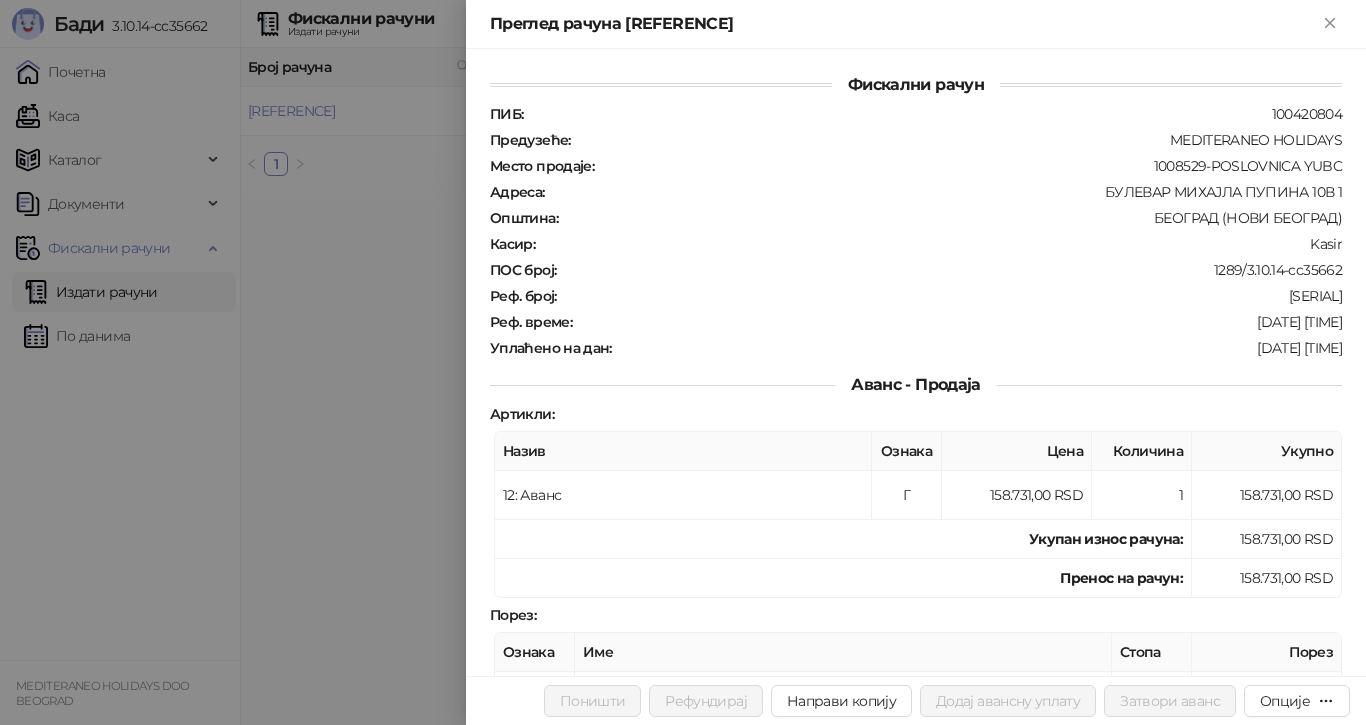 click at bounding box center (683, 362) 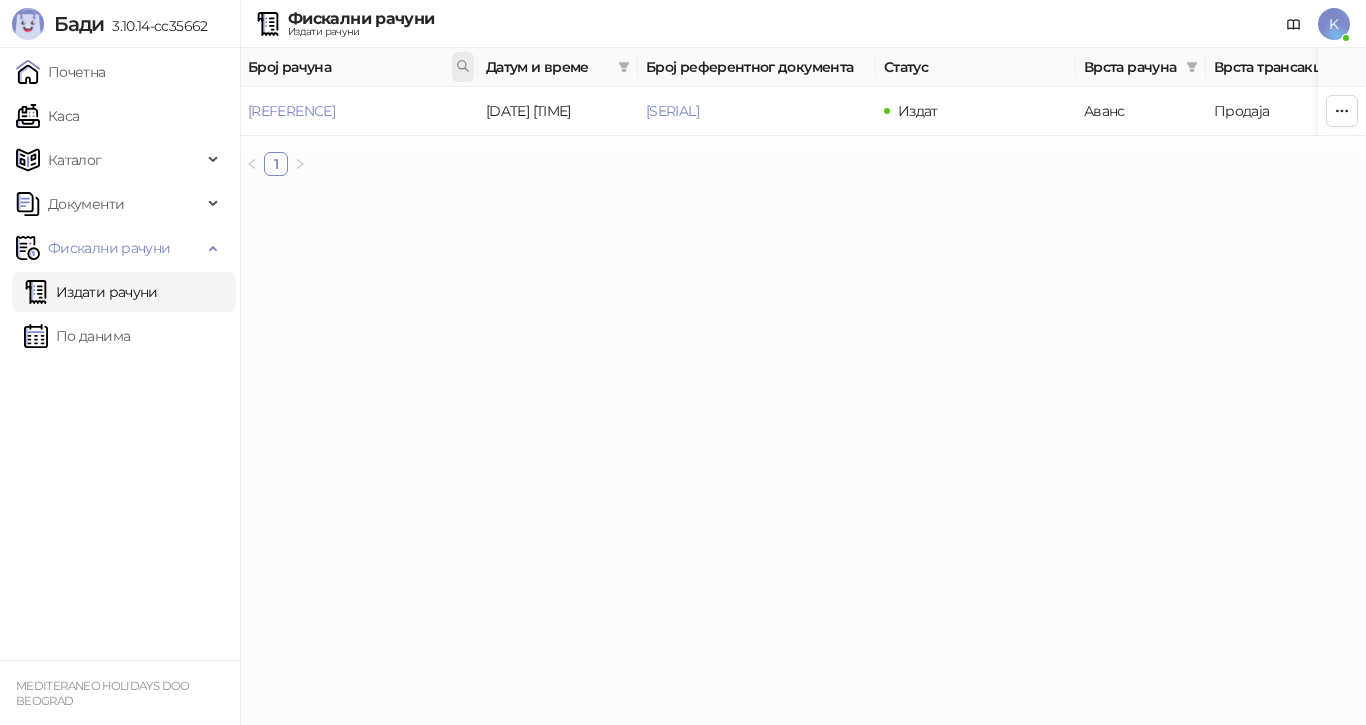 drag, startPoint x: 455, startPoint y: 61, endPoint x: 468, endPoint y: 77, distance: 20.615528 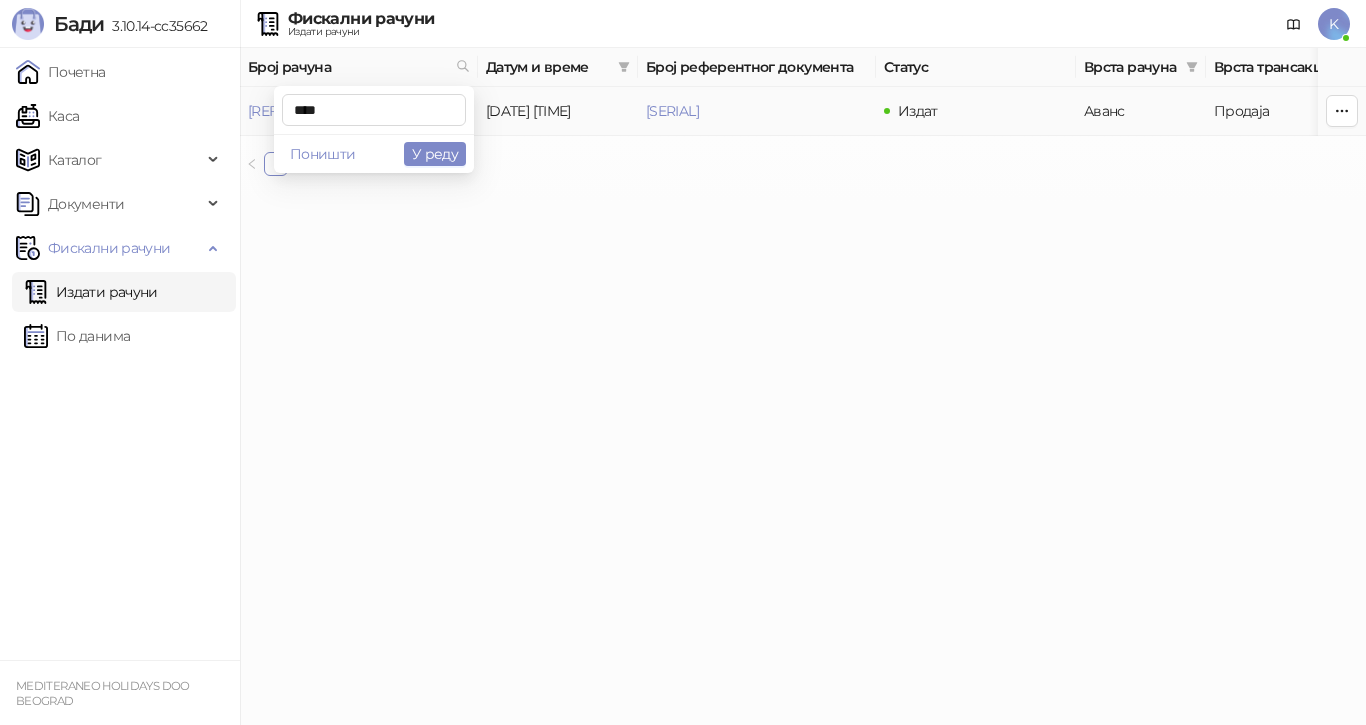 type on "****" 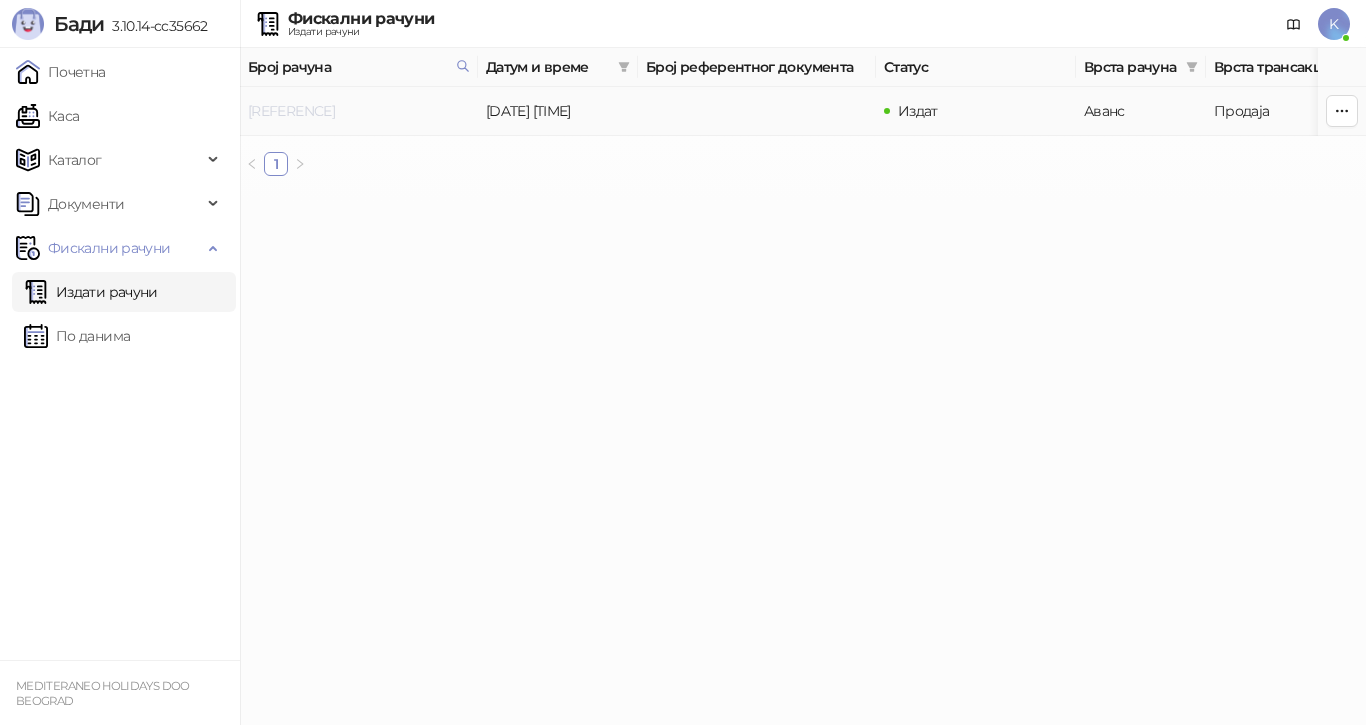 click on "[REFERENCE]" at bounding box center [291, 111] 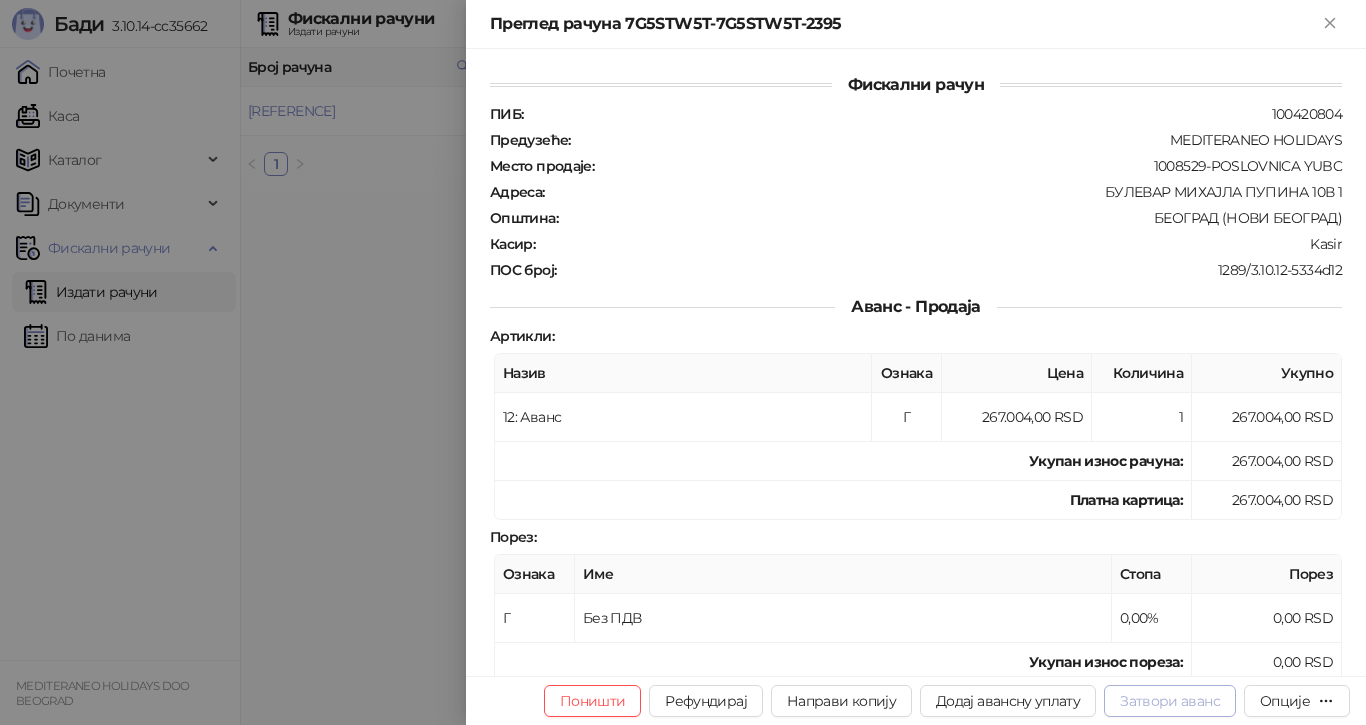 click on "Затвори аванс" at bounding box center (1170, 701) 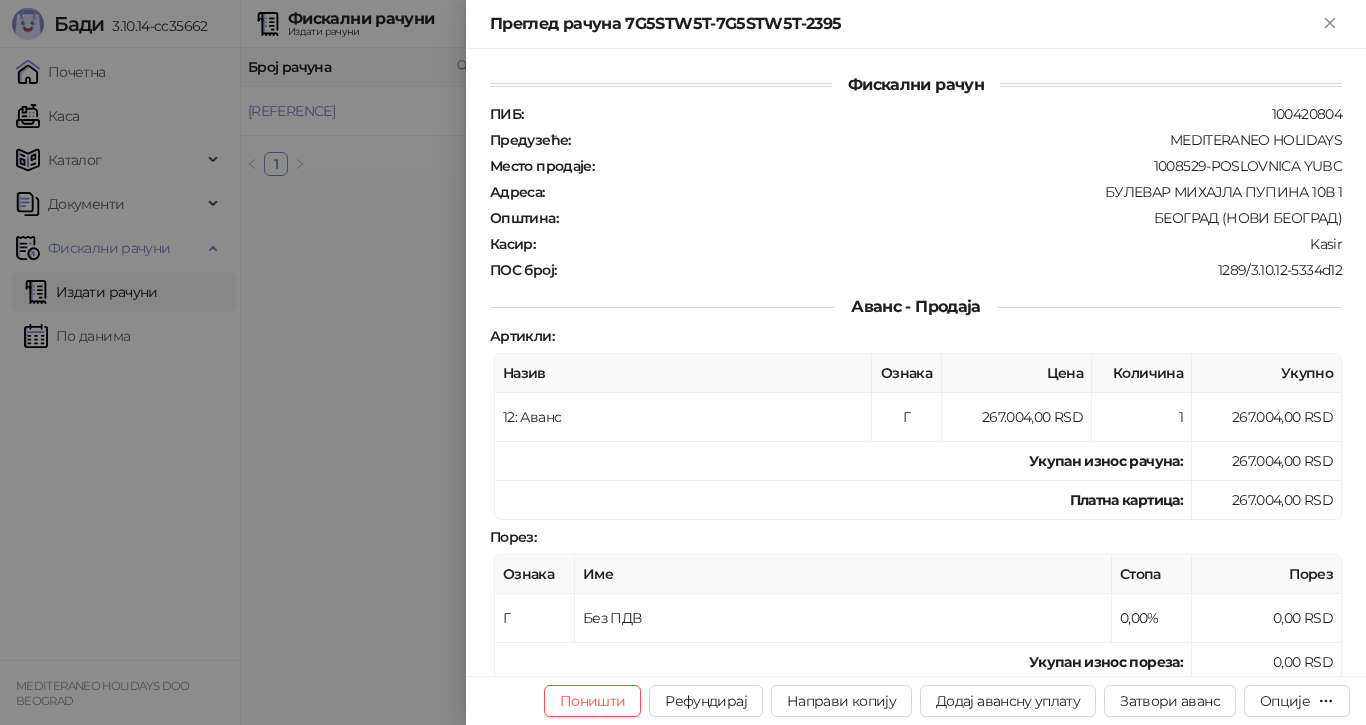 type on "**********" 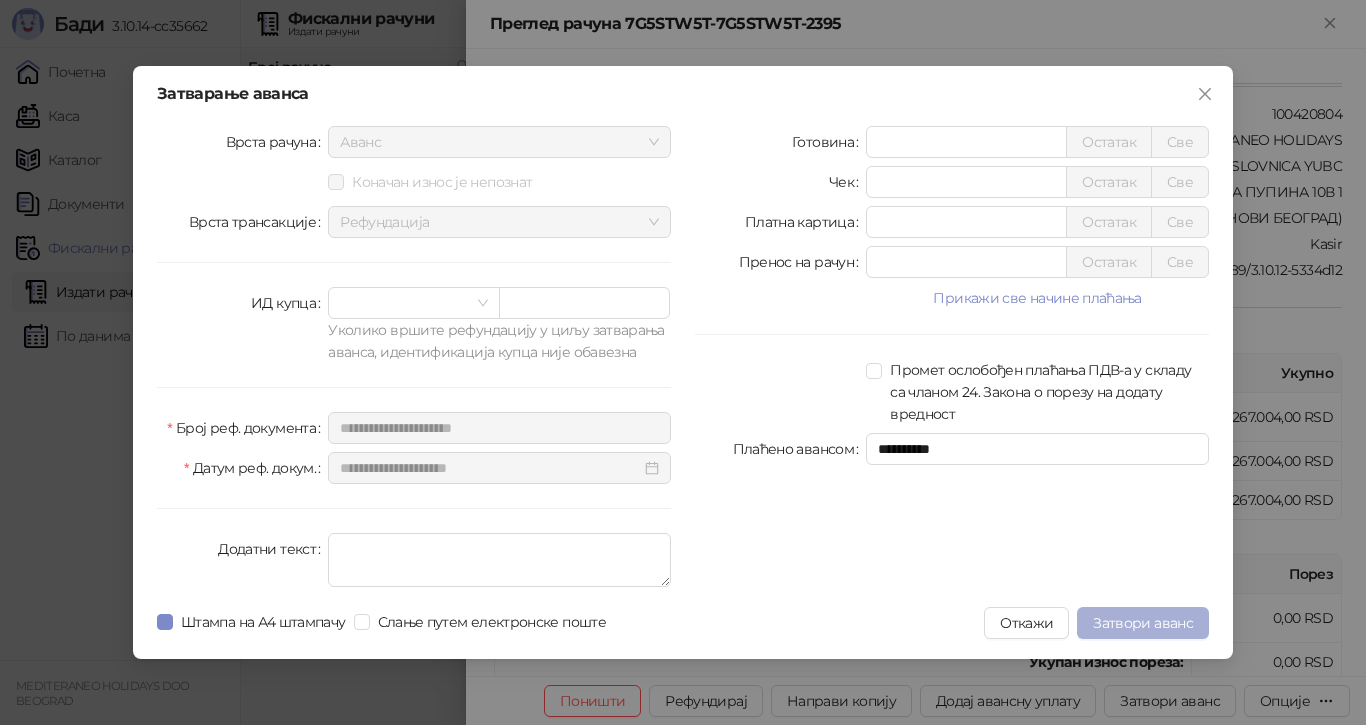click on "Затвори аванс" at bounding box center [1143, 623] 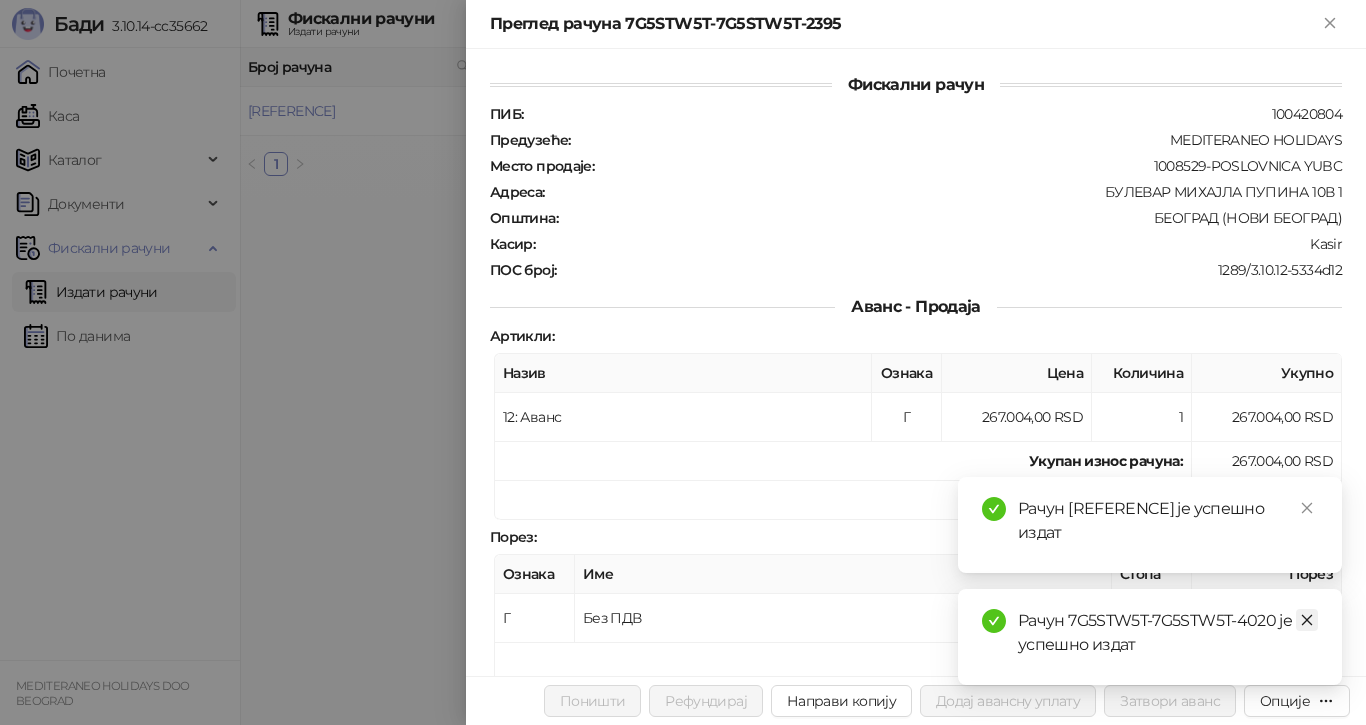 click at bounding box center (1307, 620) 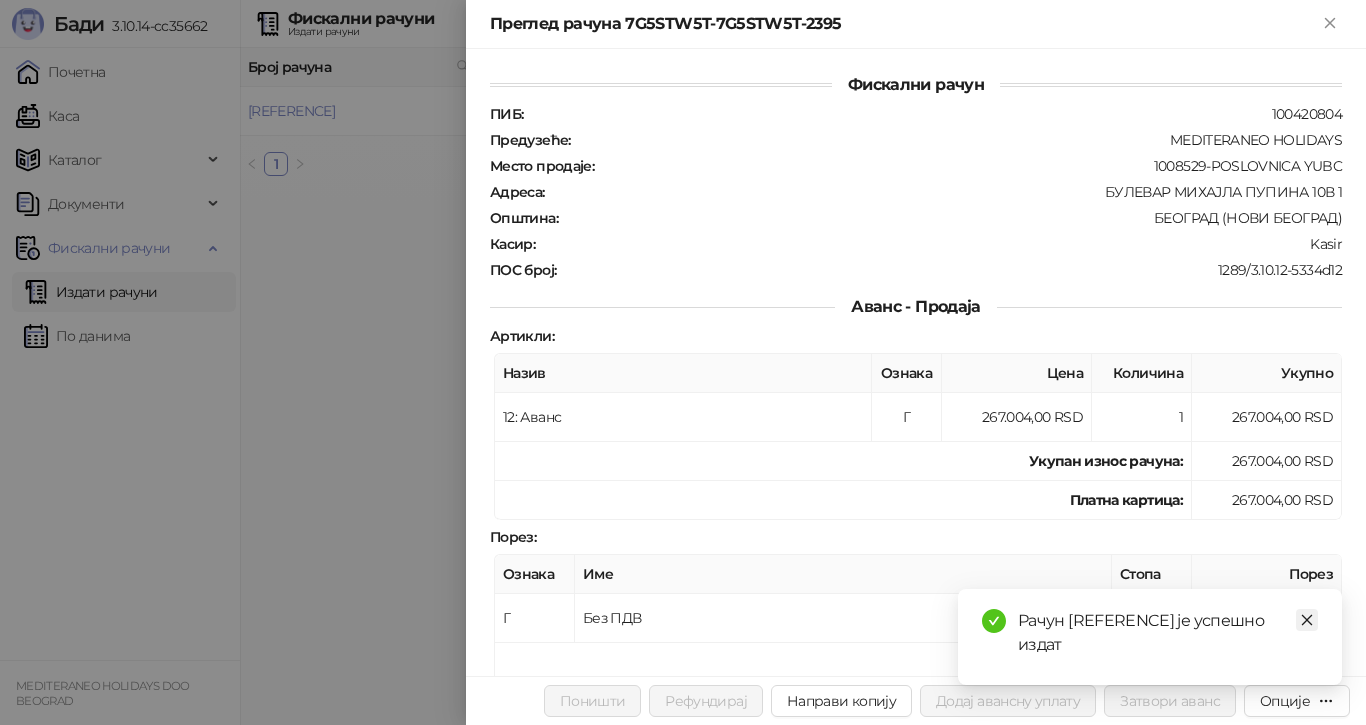 click at bounding box center (1307, 620) 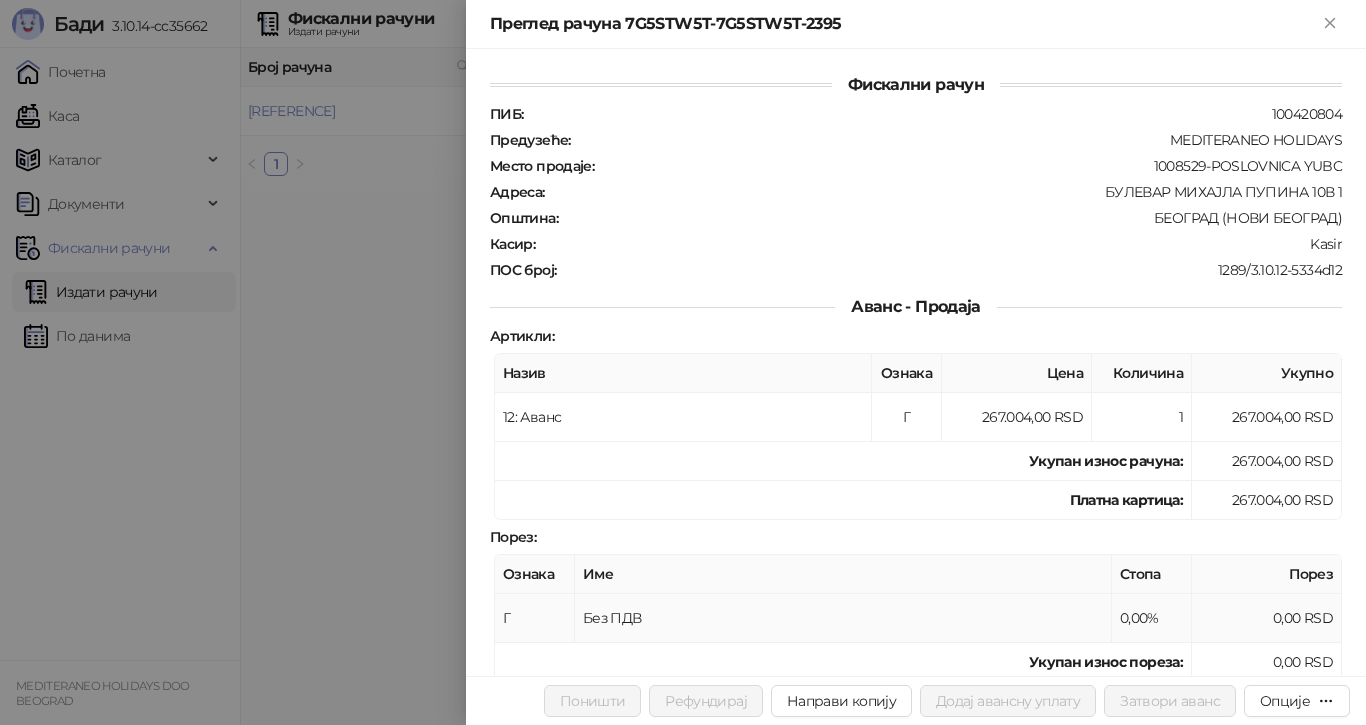 click on "0,00 RSD" at bounding box center (1267, 618) 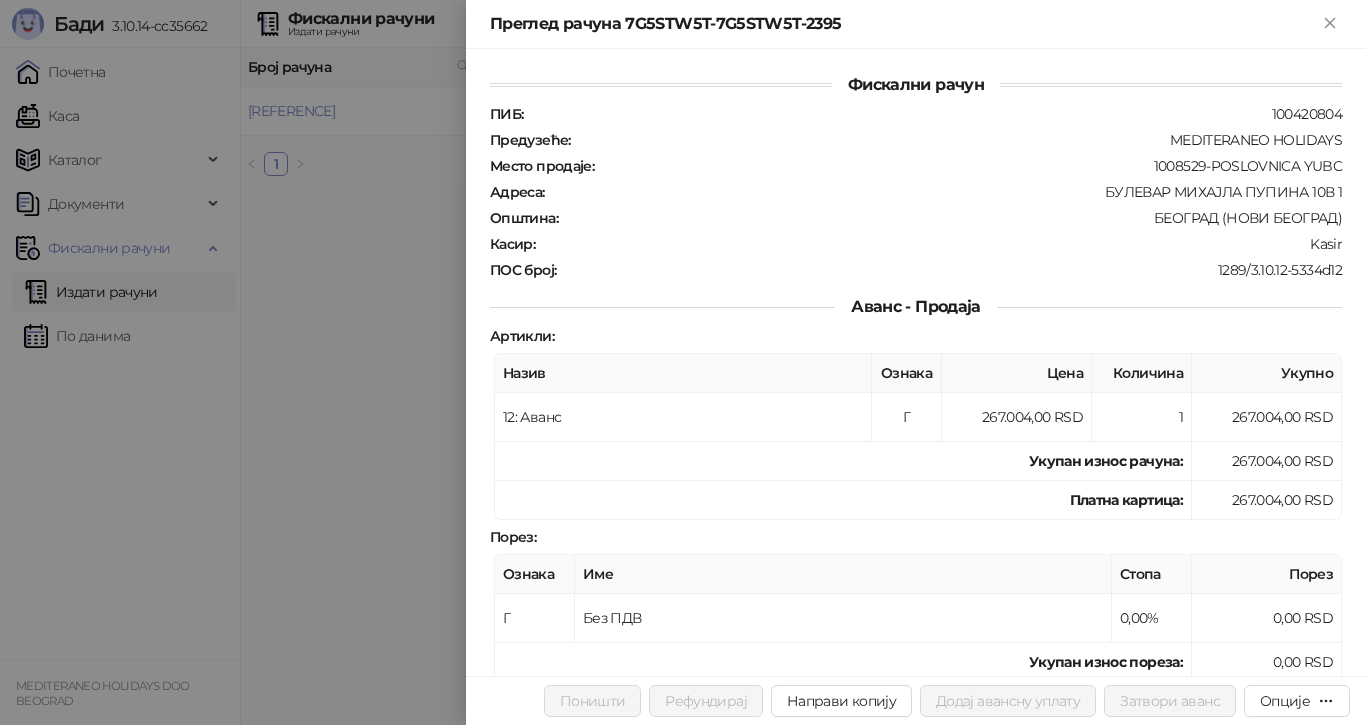 click at bounding box center [683, 362] 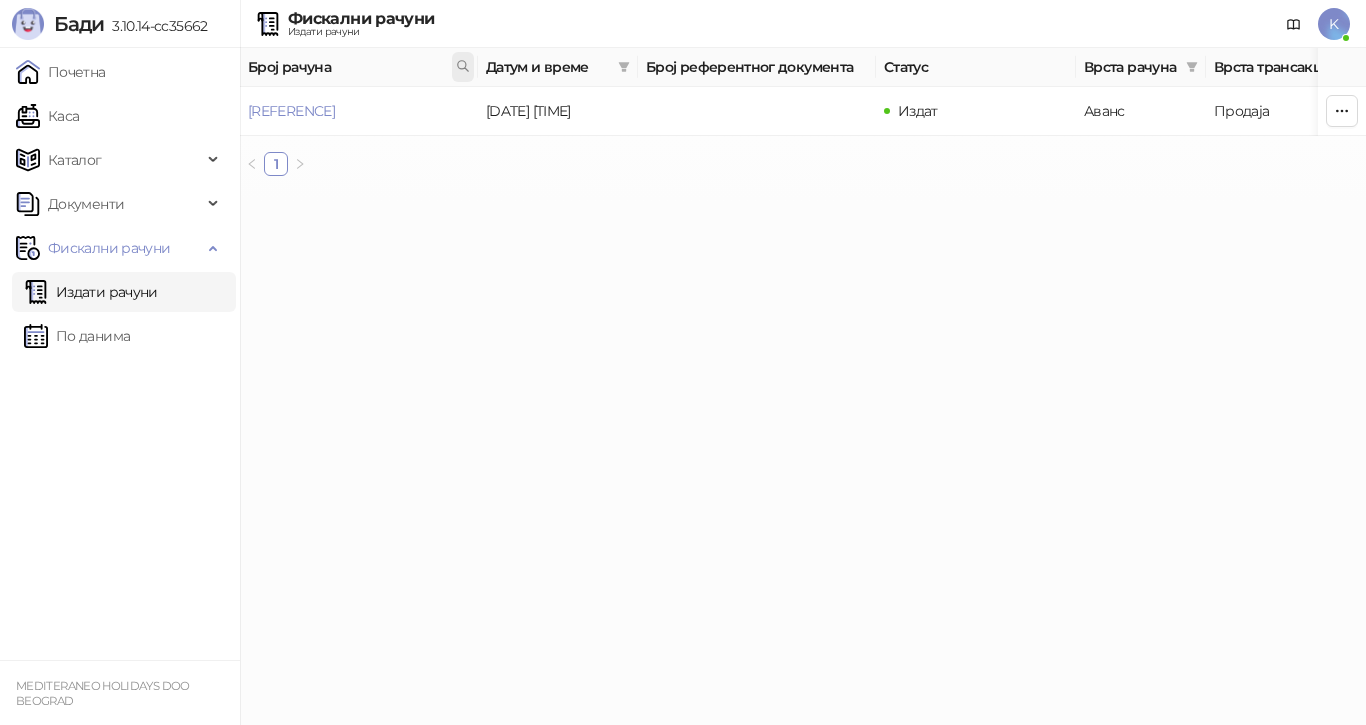 click 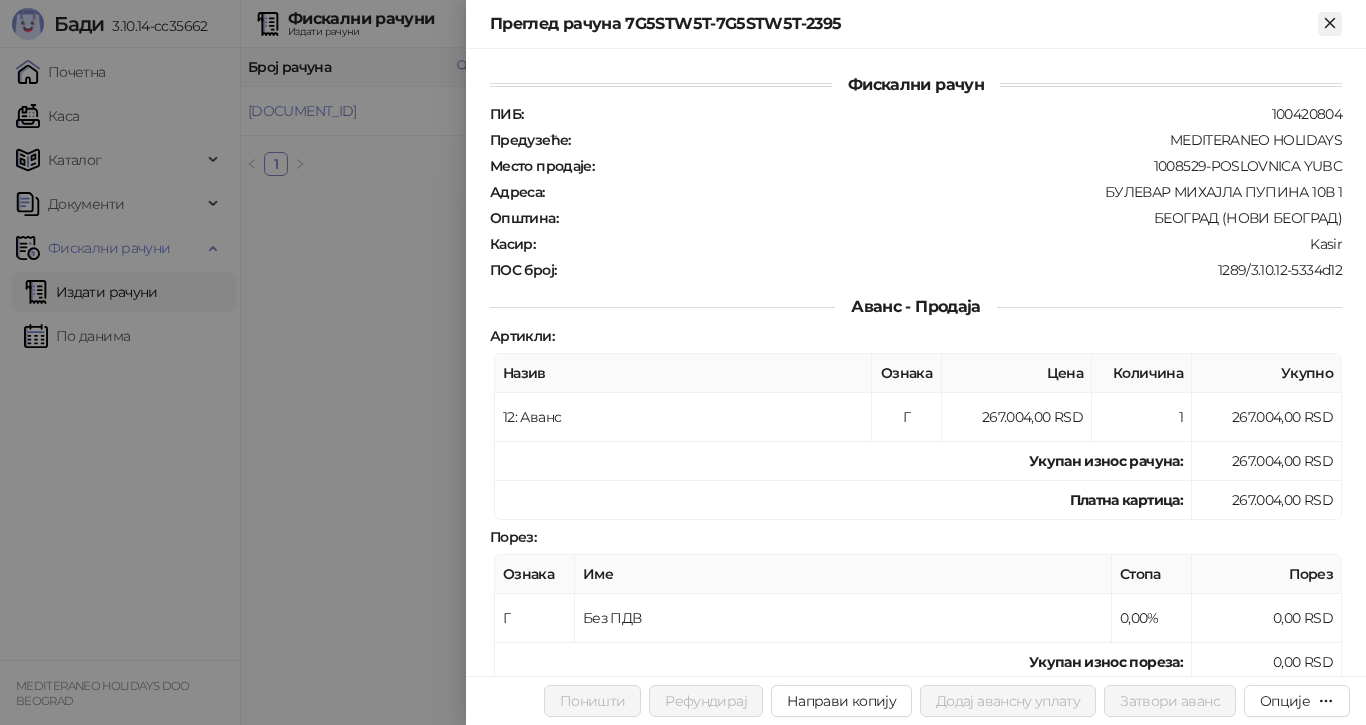 click 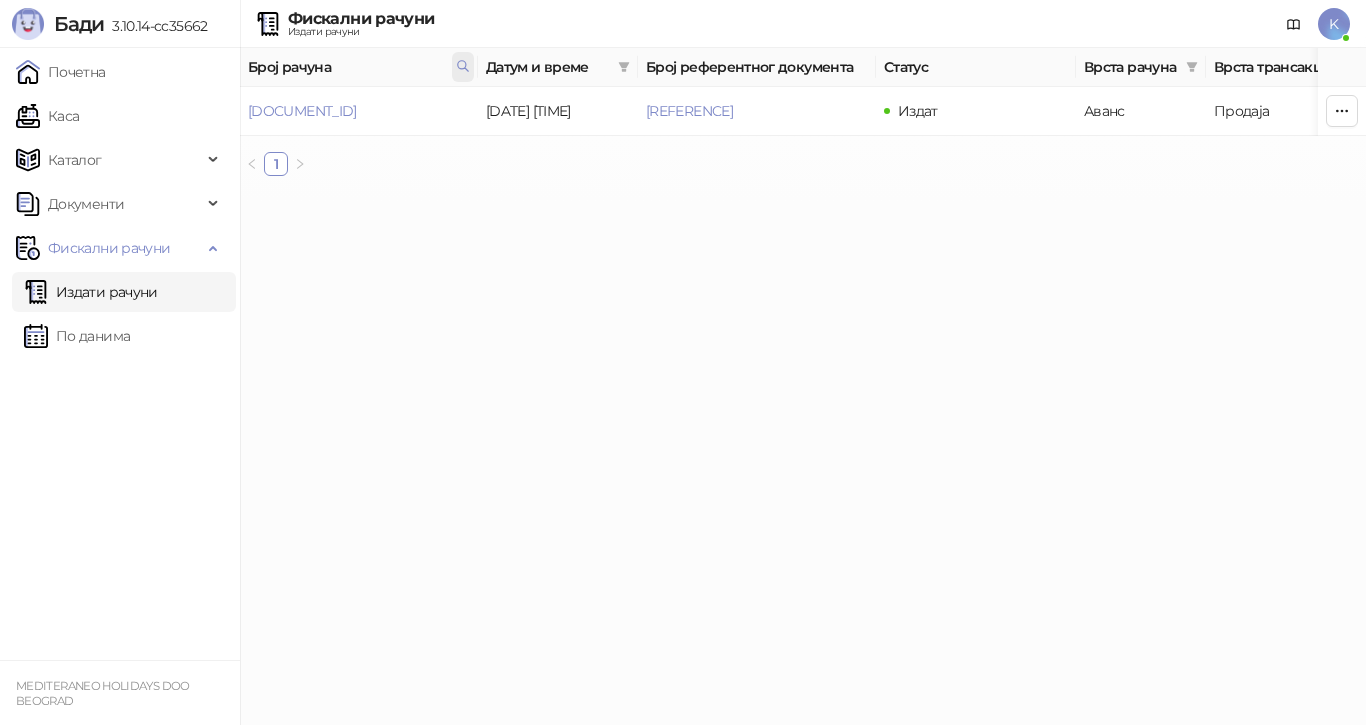 click 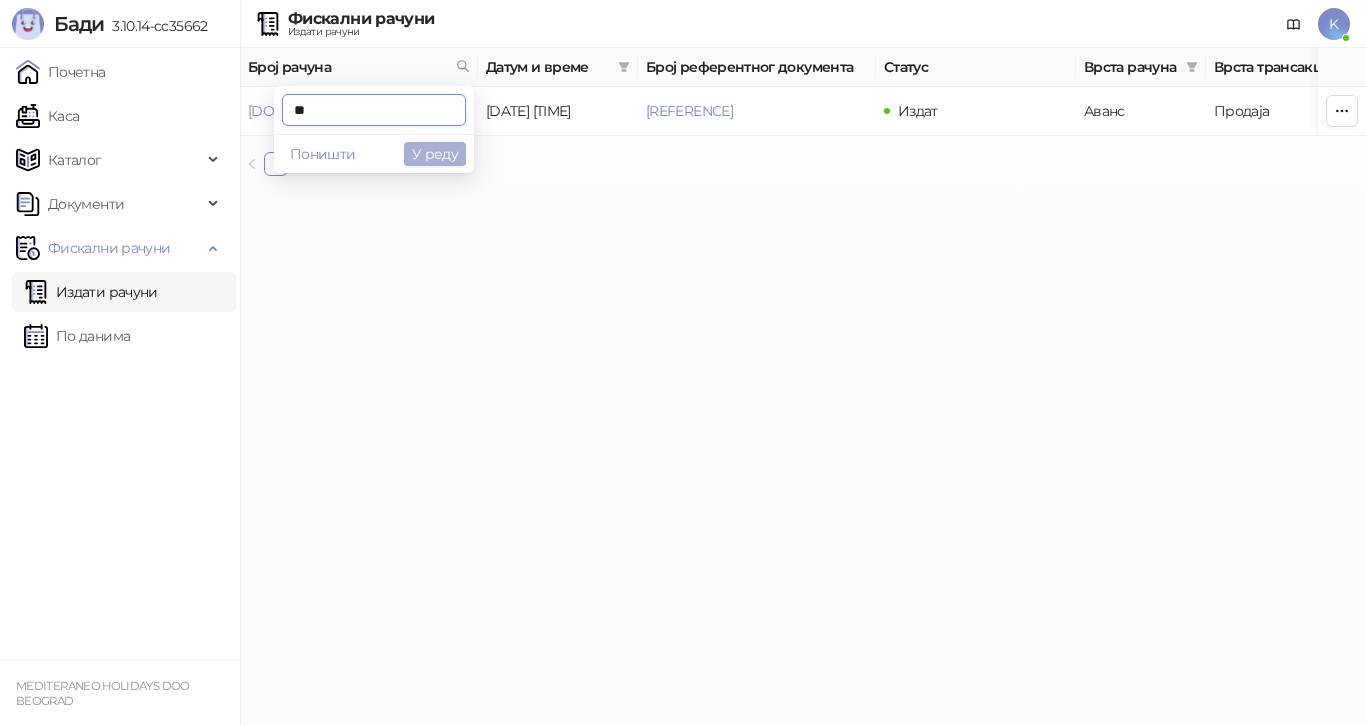 type on "*" 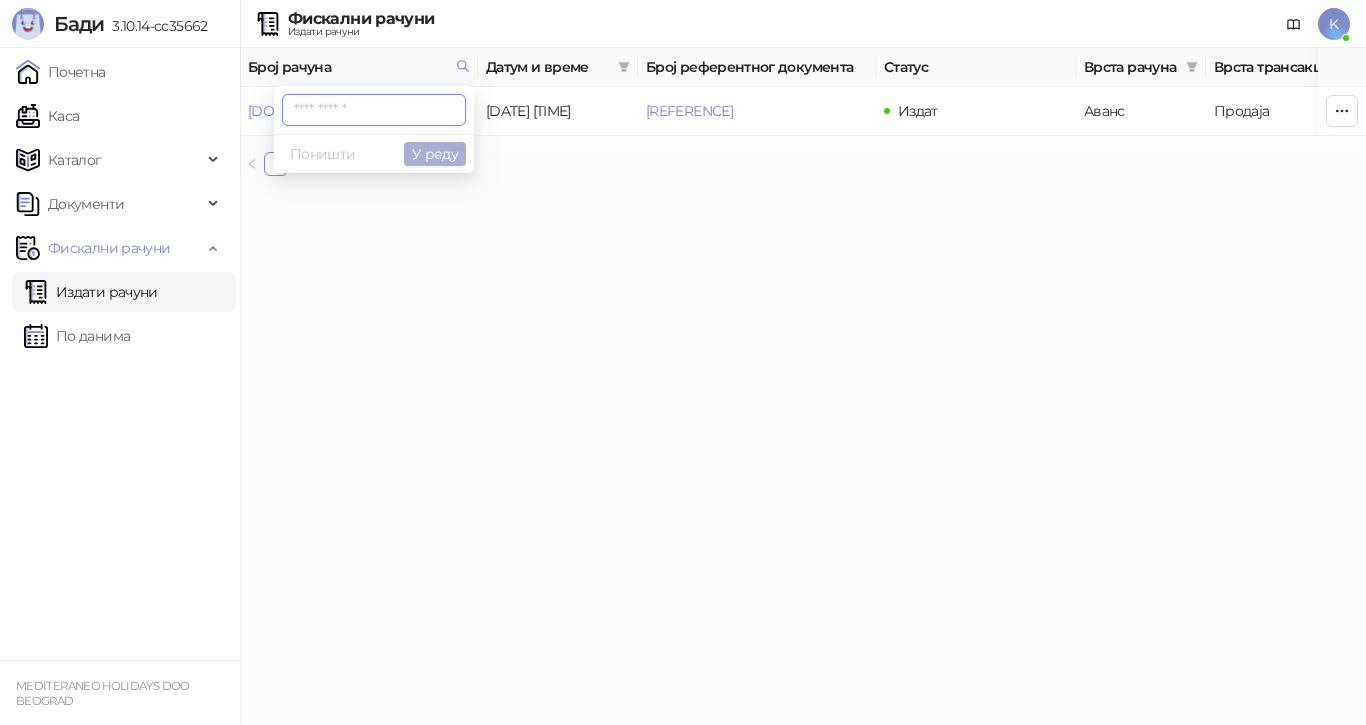 paste on "**********" 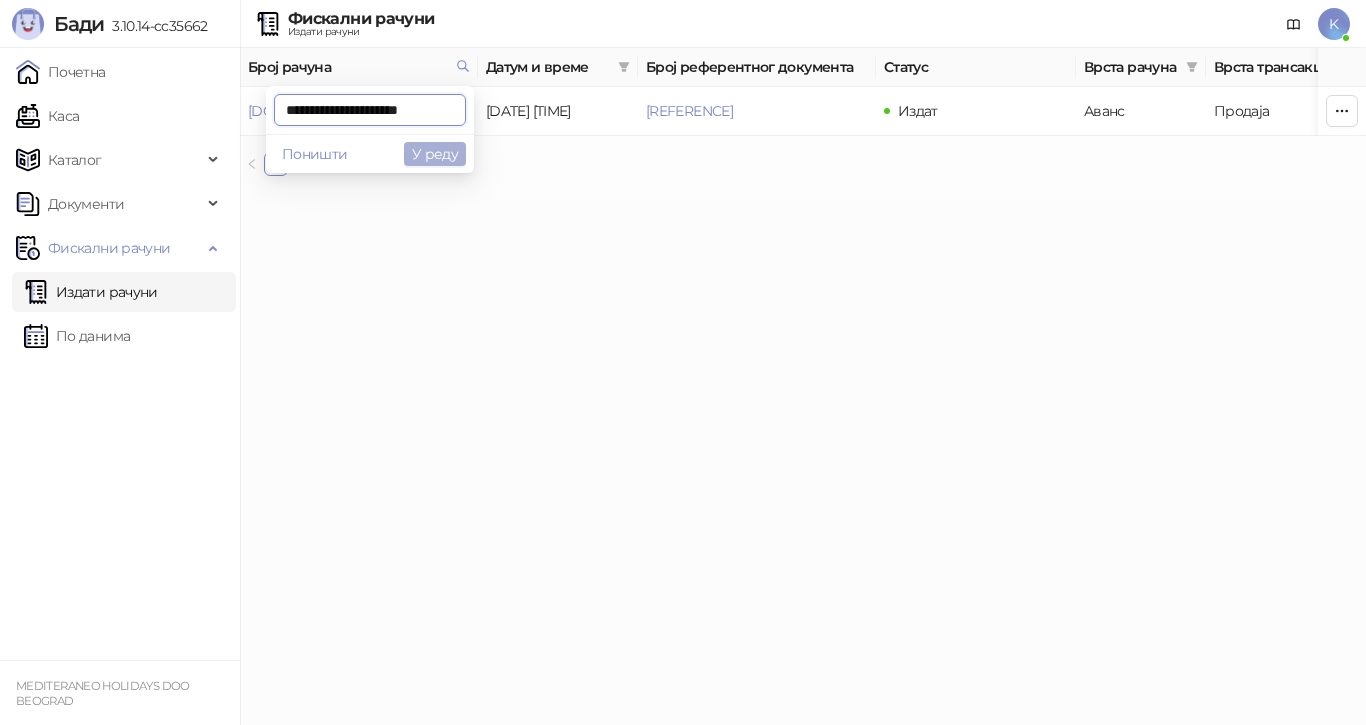 scroll, scrollTop: 0, scrollLeft: 8, axis: horizontal 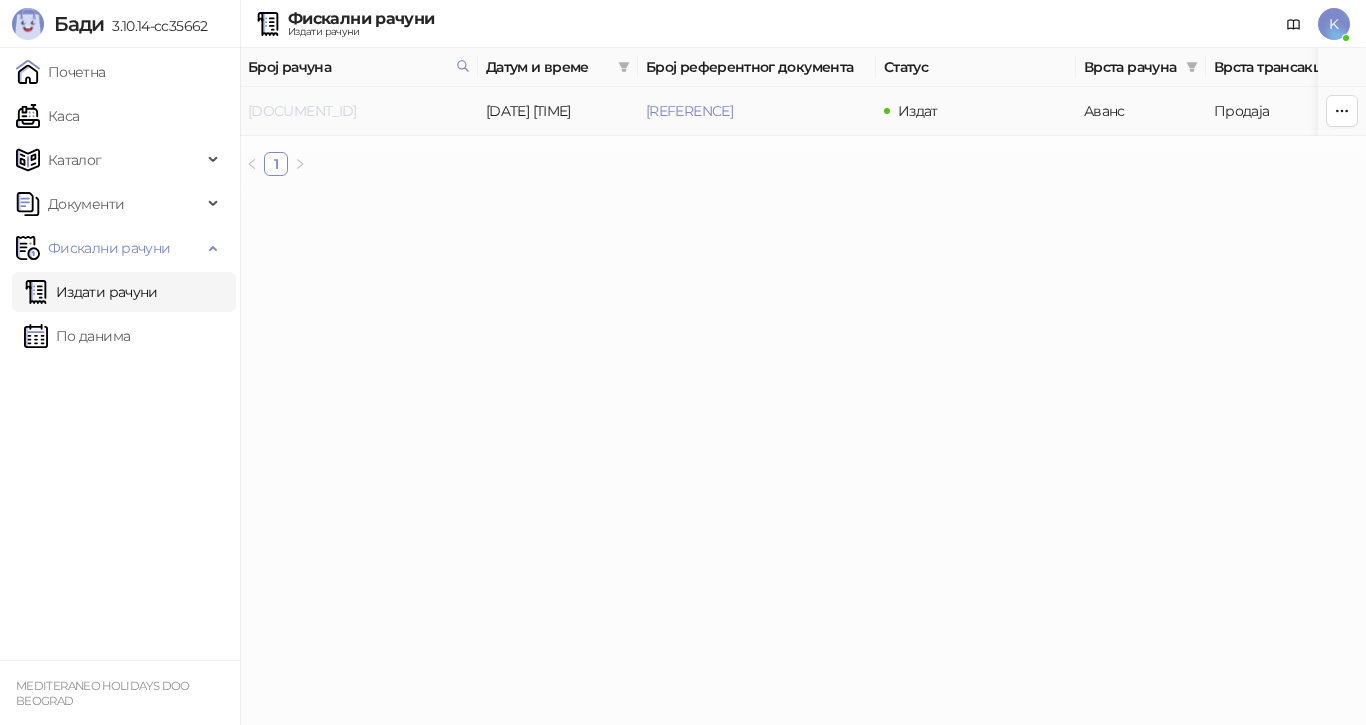 click on "[DOCUMENT_ID]" at bounding box center [302, 111] 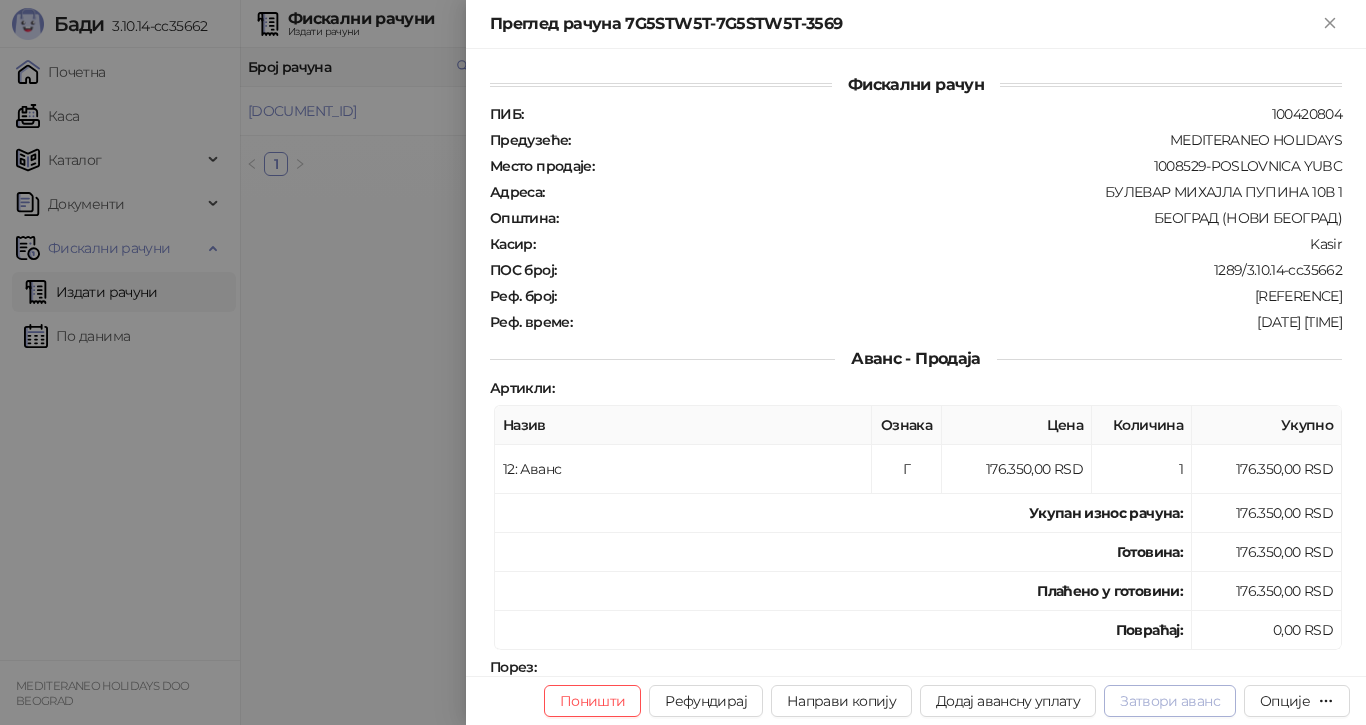 click on "Затвори аванс" at bounding box center (1170, 701) 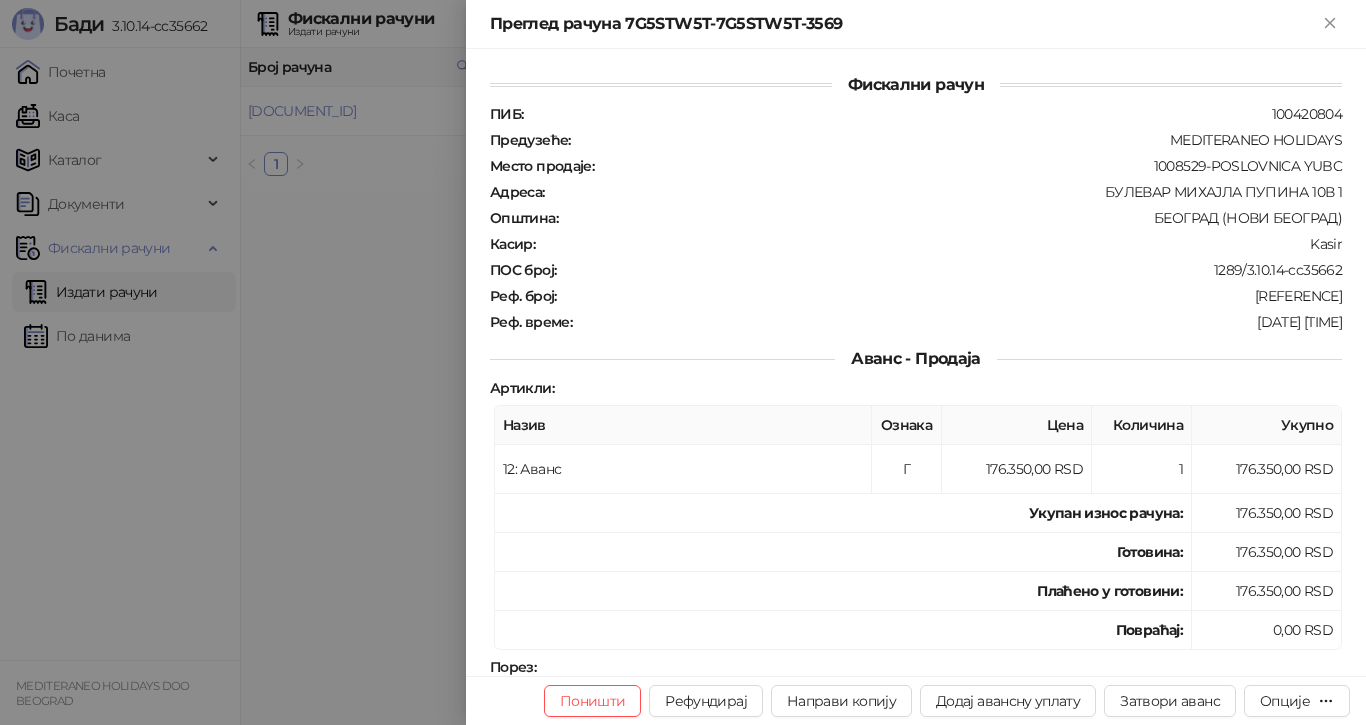 type on "**********" 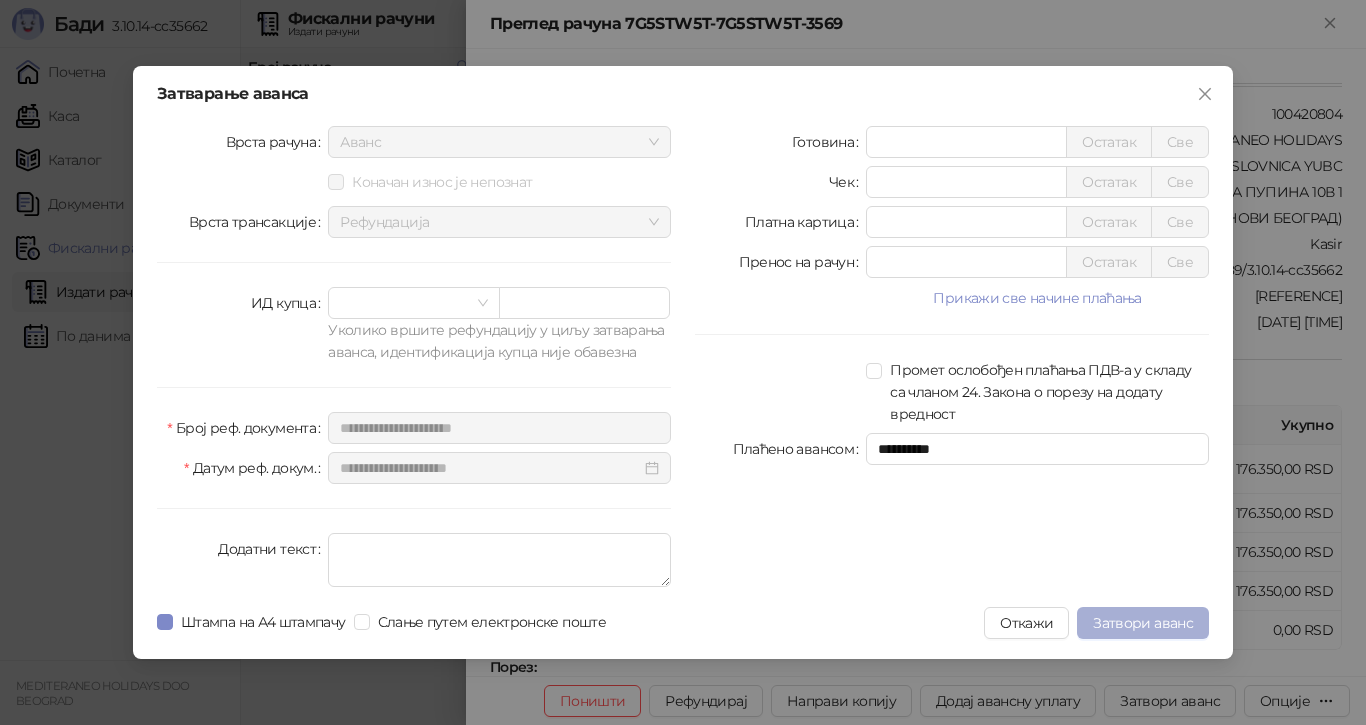 click on "Затвори аванс" at bounding box center [1143, 623] 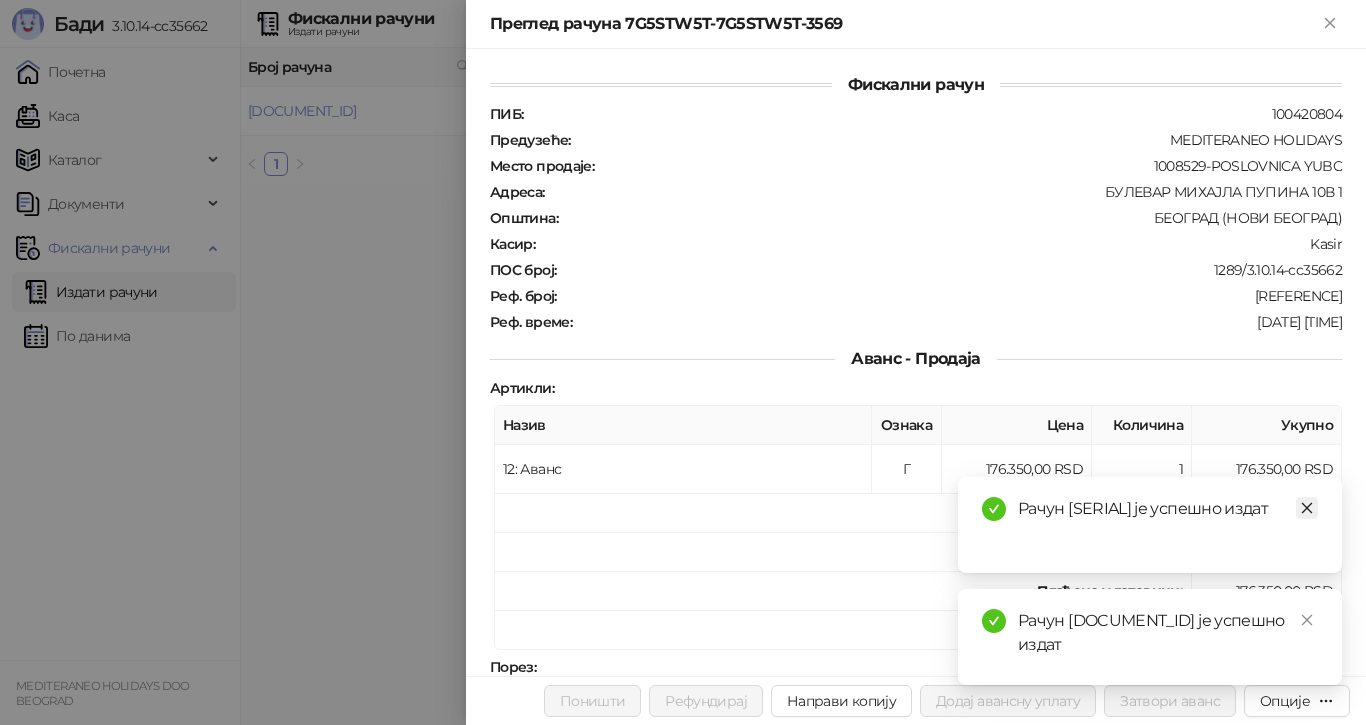 click 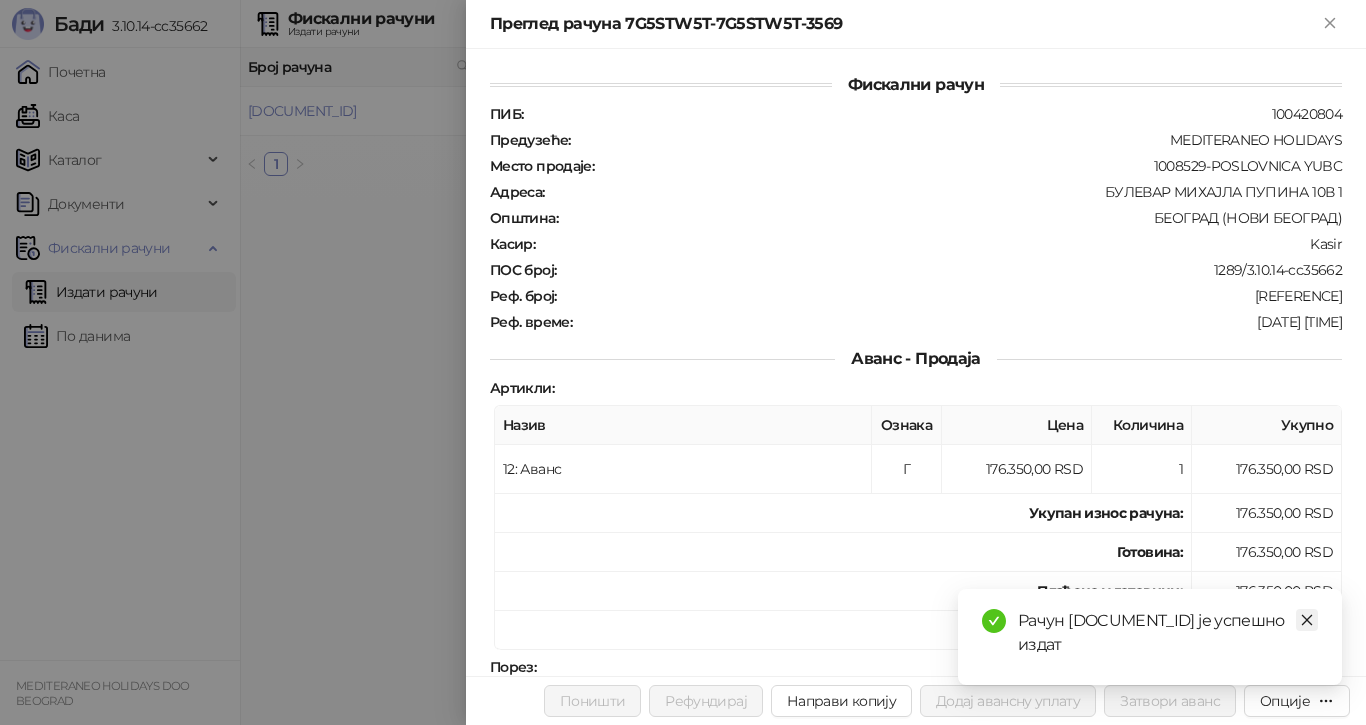 click 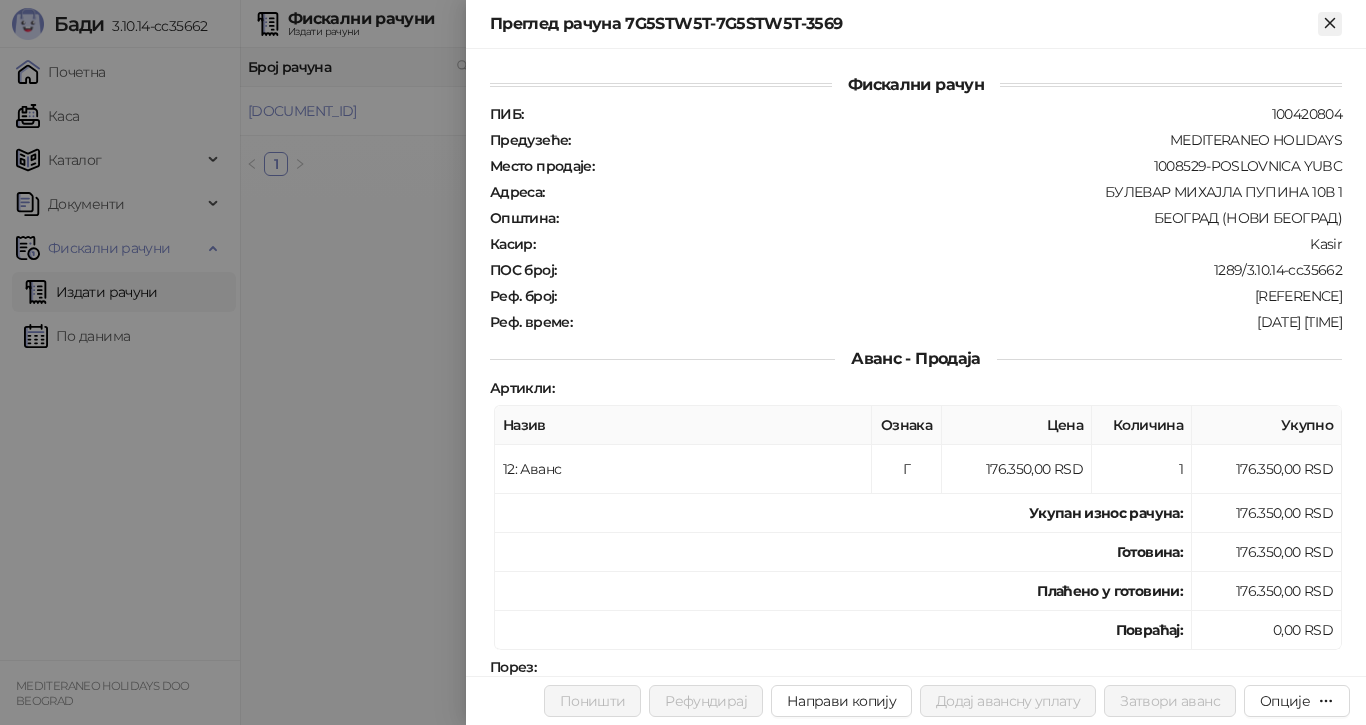 click 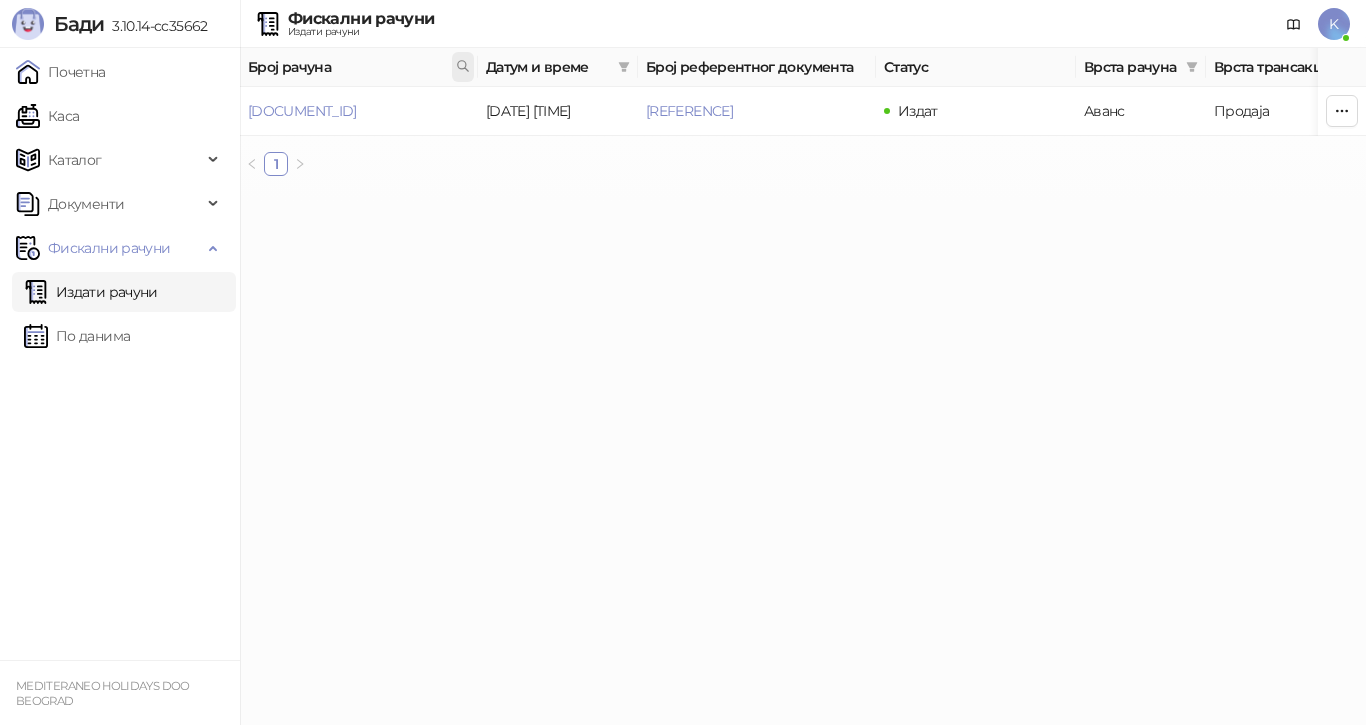 drag, startPoint x: 462, startPoint y: 62, endPoint x: 460, endPoint y: 73, distance: 11.18034 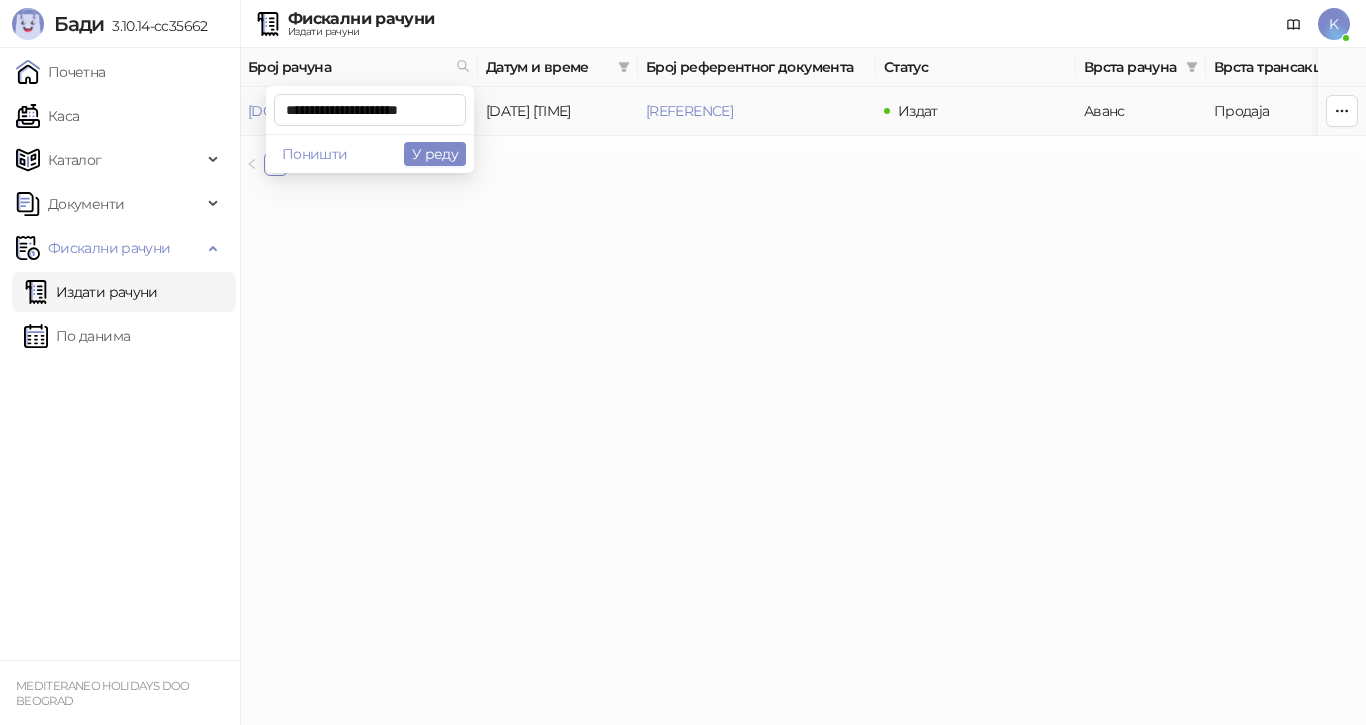 scroll, scrollTop: 0, scrollLeft: 5, axis: horizontal 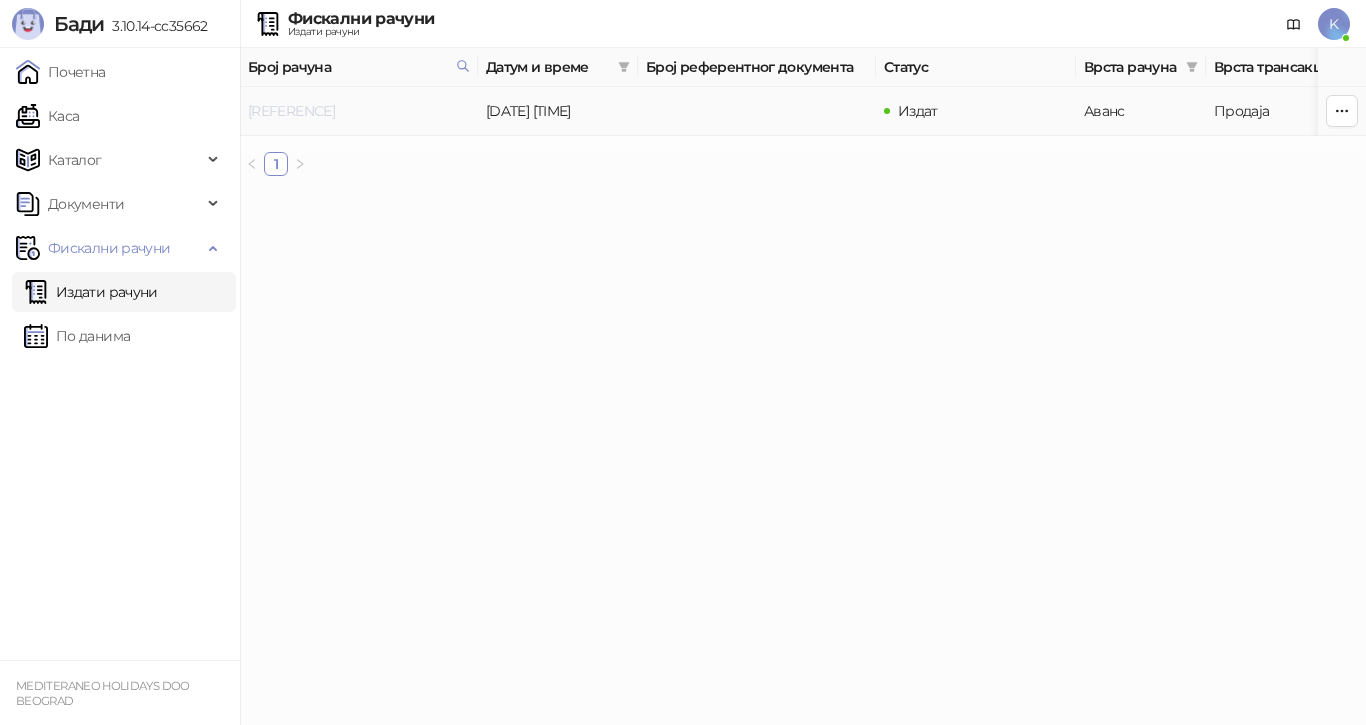 click on "[REFERENCE]" at bounding box center (291, 111) 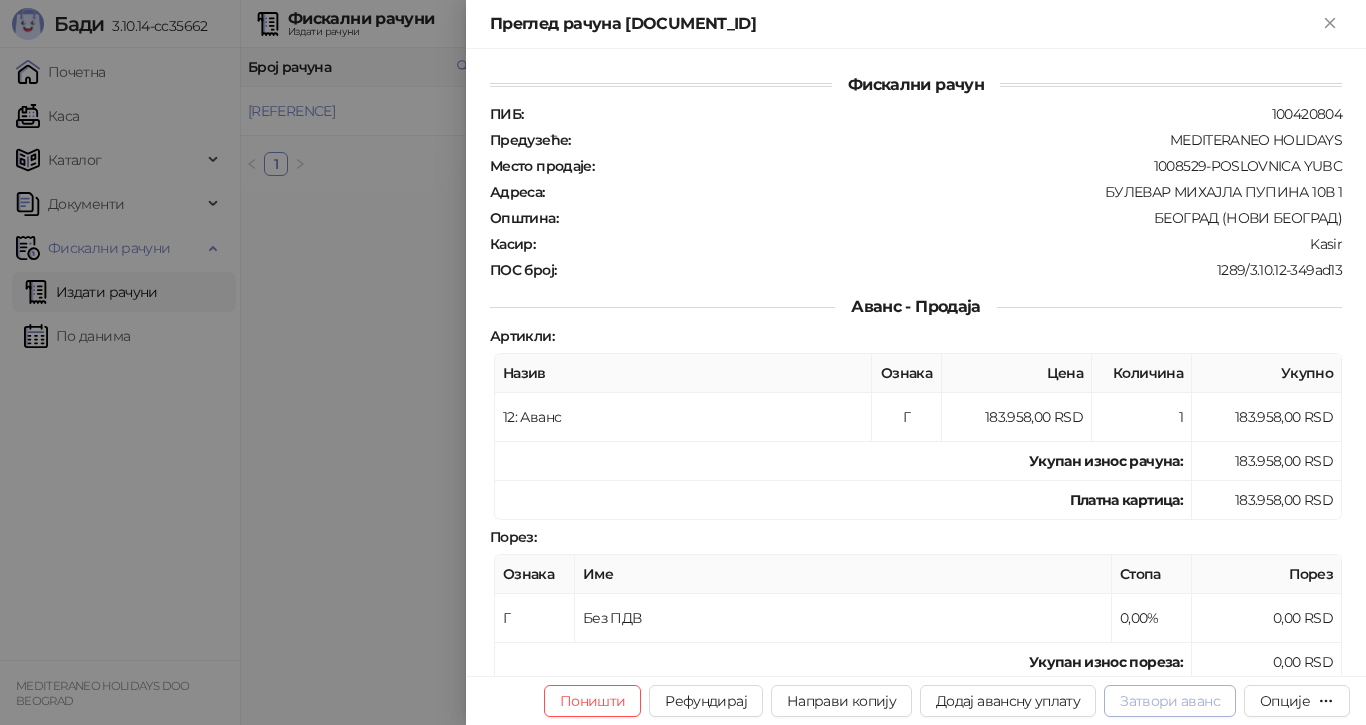 click on "Затвори аванс" at bounding box center (1170, 701) 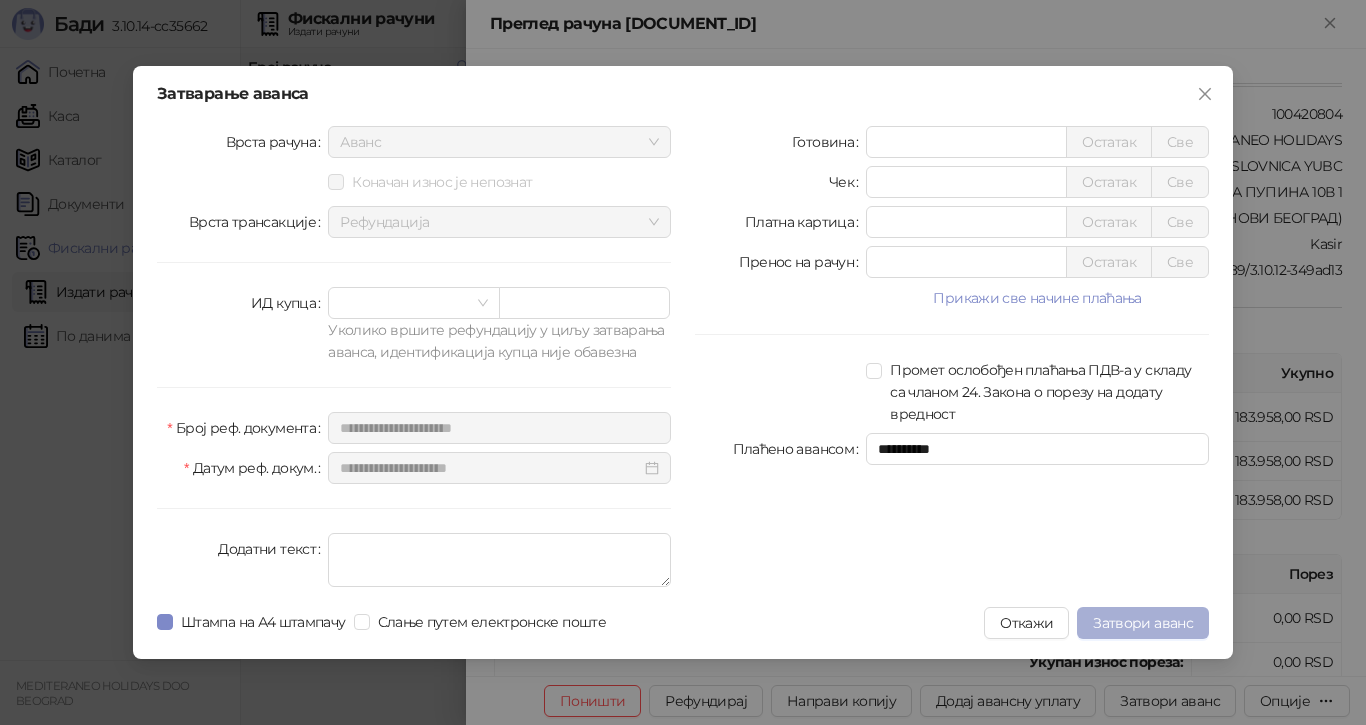 click on "Затвори аванс" at bounding box center (1143, 623) 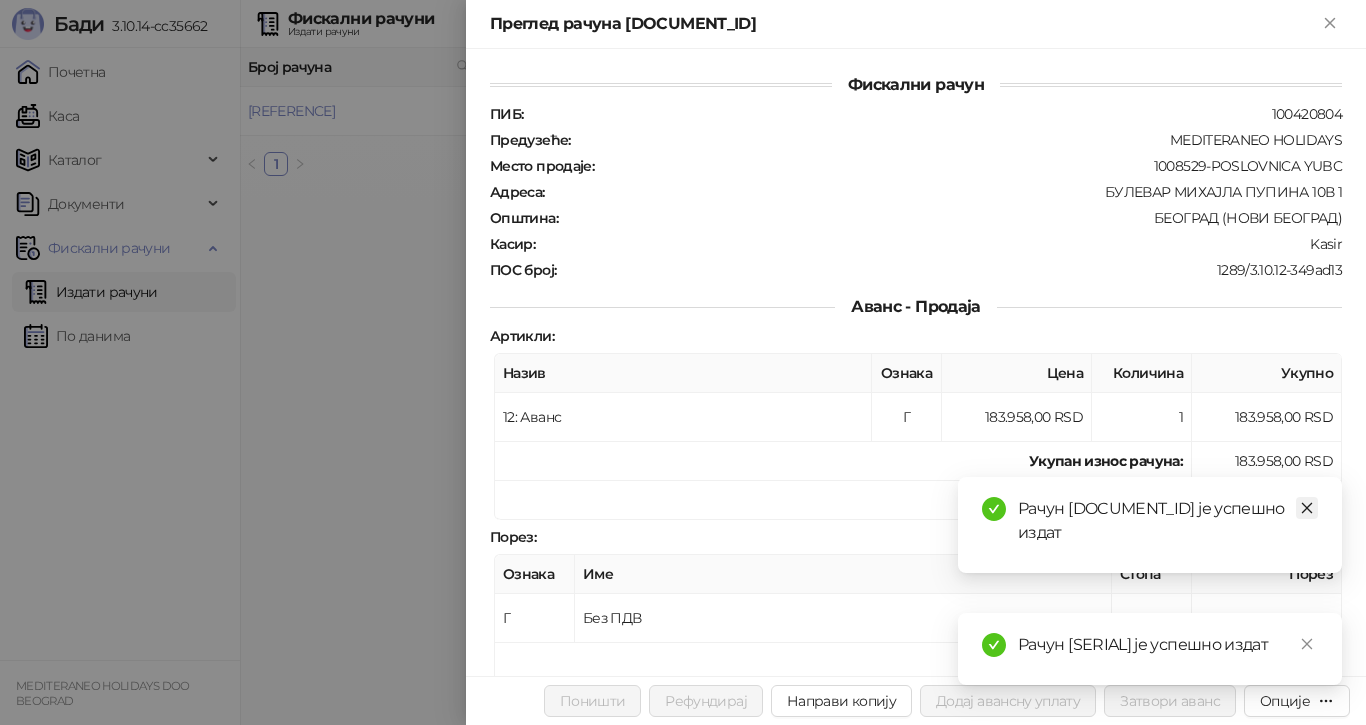 click 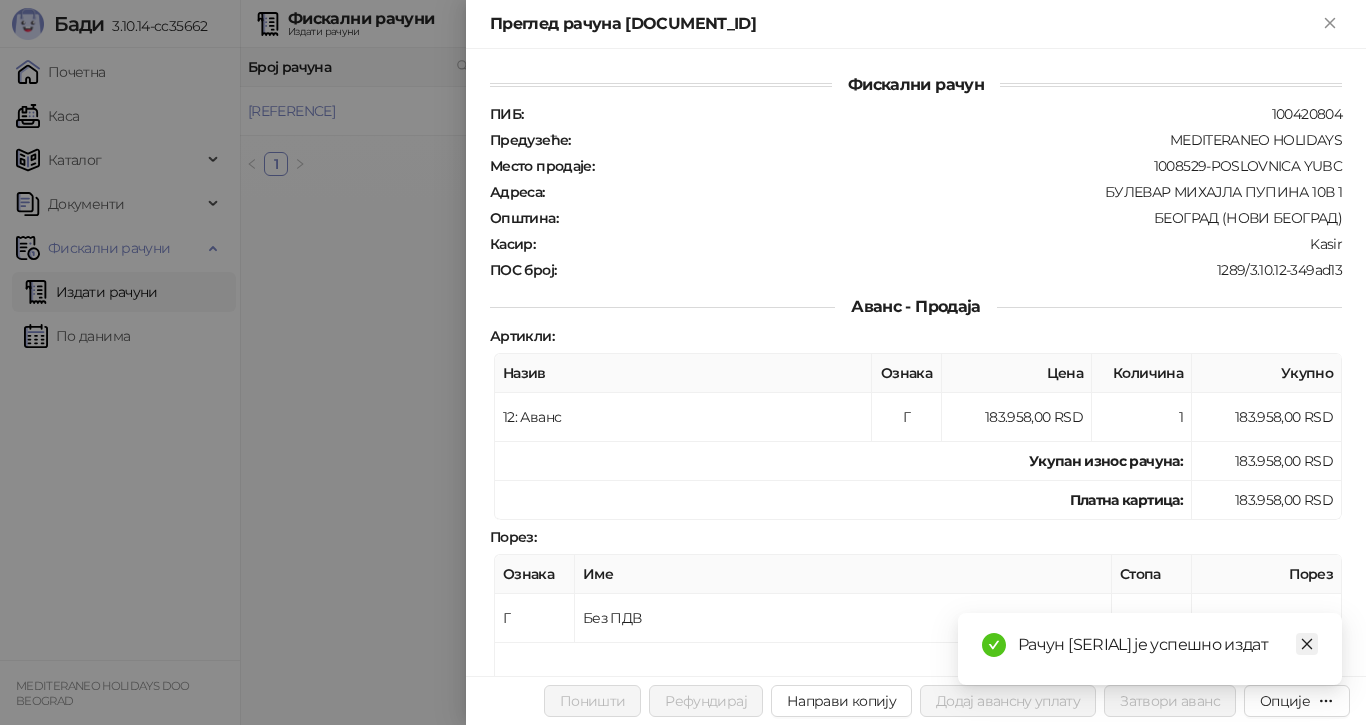 click 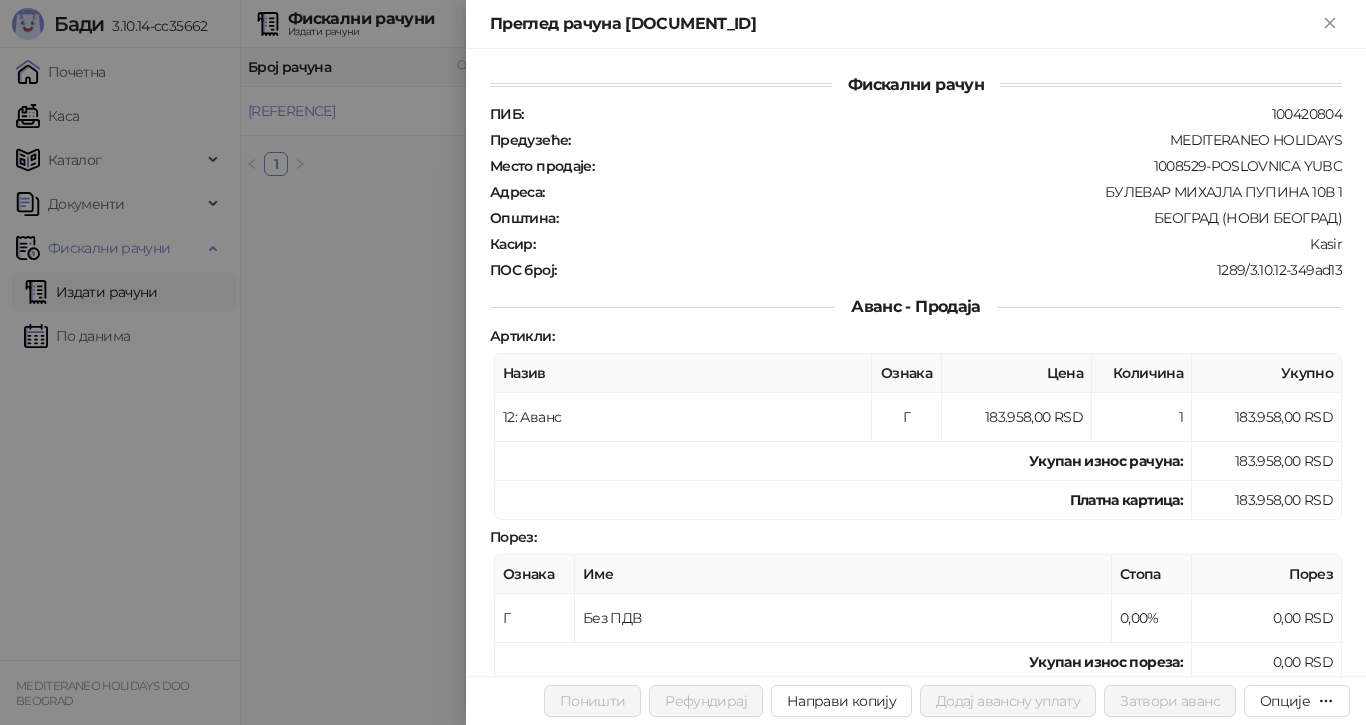 drag, startPoint x: 279, startPoint y: 113, endPoint x: 293, endPoint y: 123, distance: 17.20465 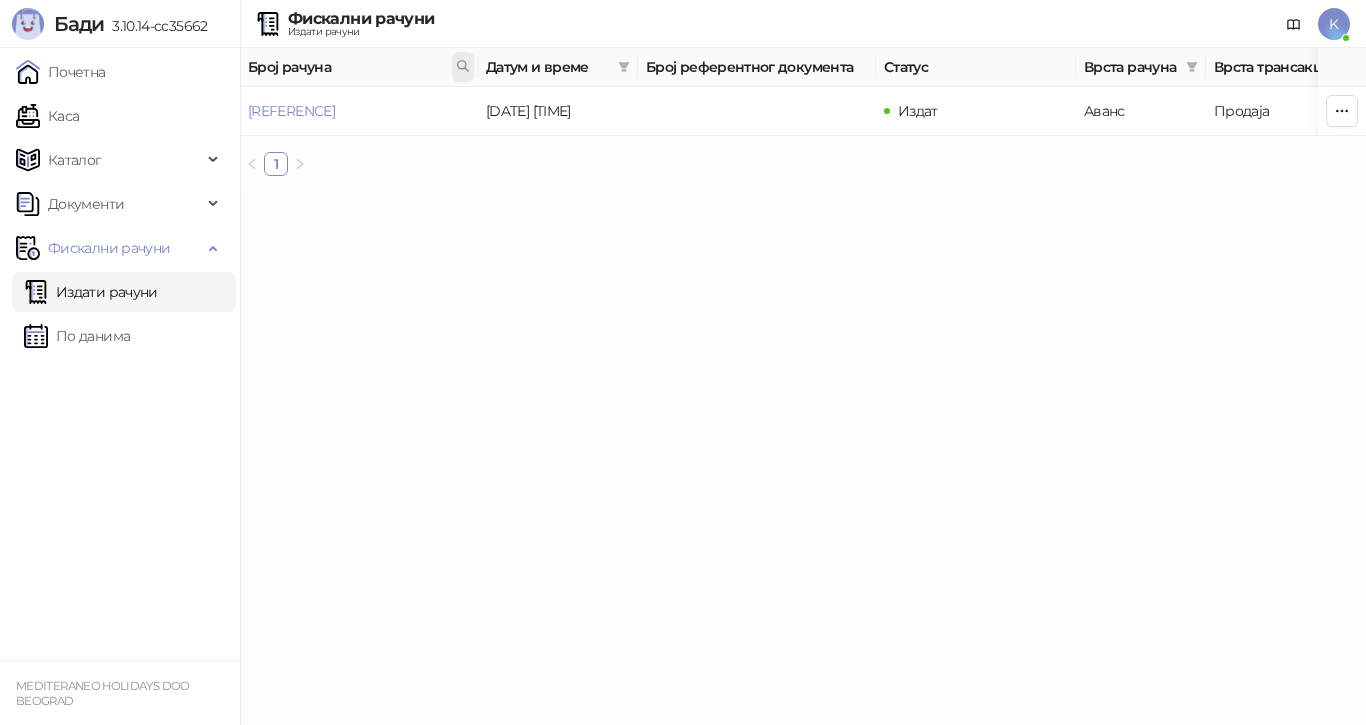 click 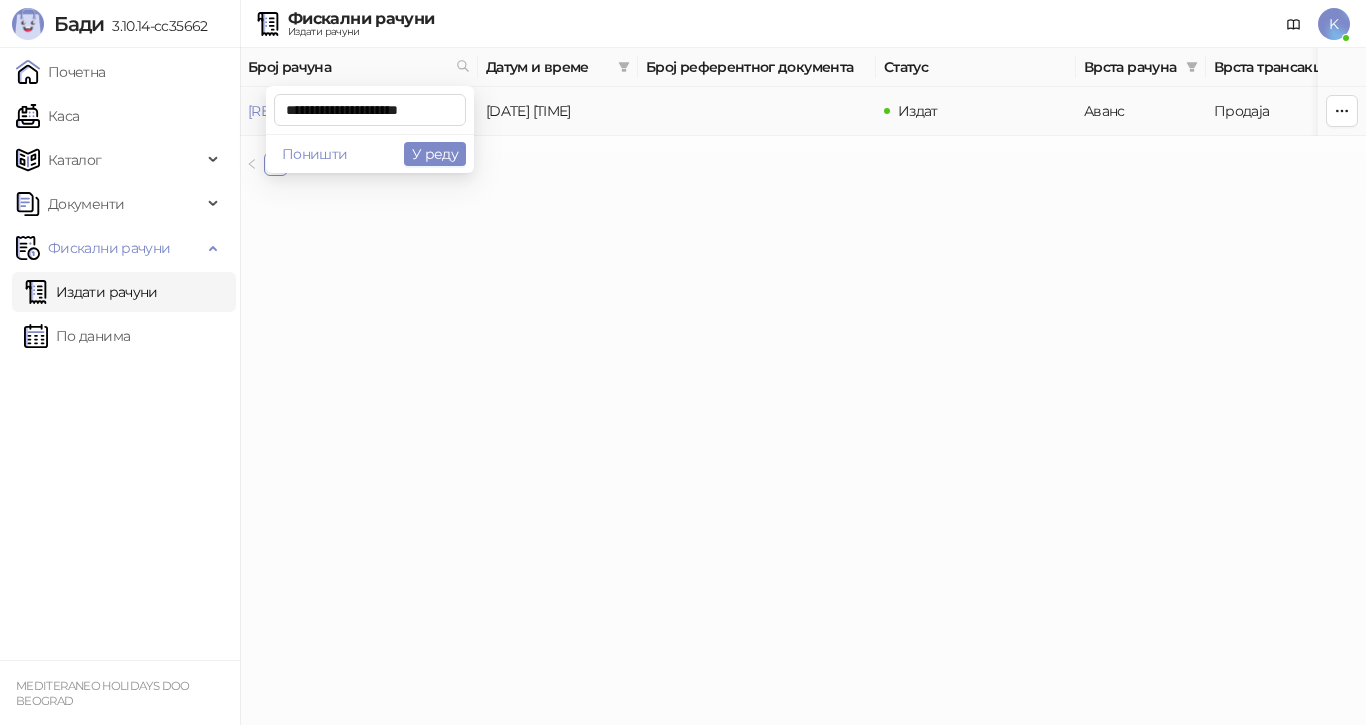 scroll, scrollTop: 0, scrollLeft: 8, axis: horizontal 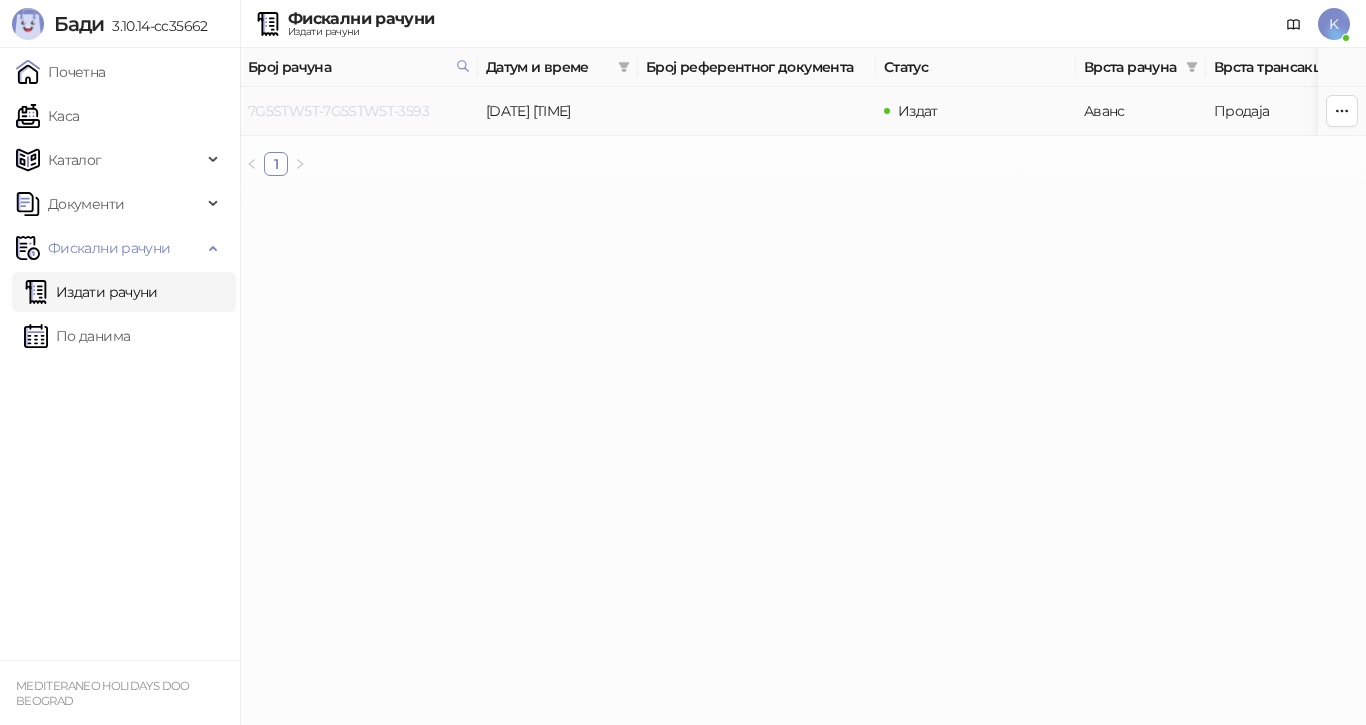 click on "7G5STW5T-7G5STW5T-3593" at bounding box center [338, 111] 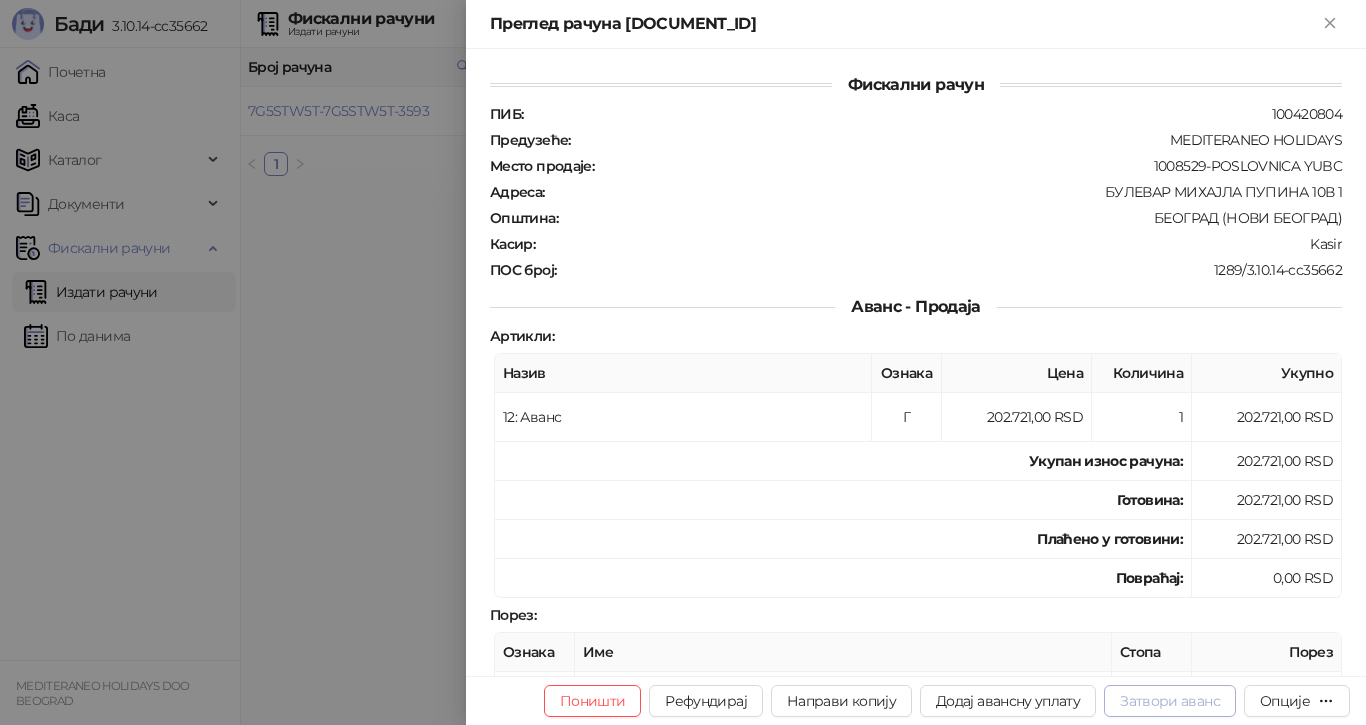click on "Затвори аванс" at bounding box center [1170, 701] 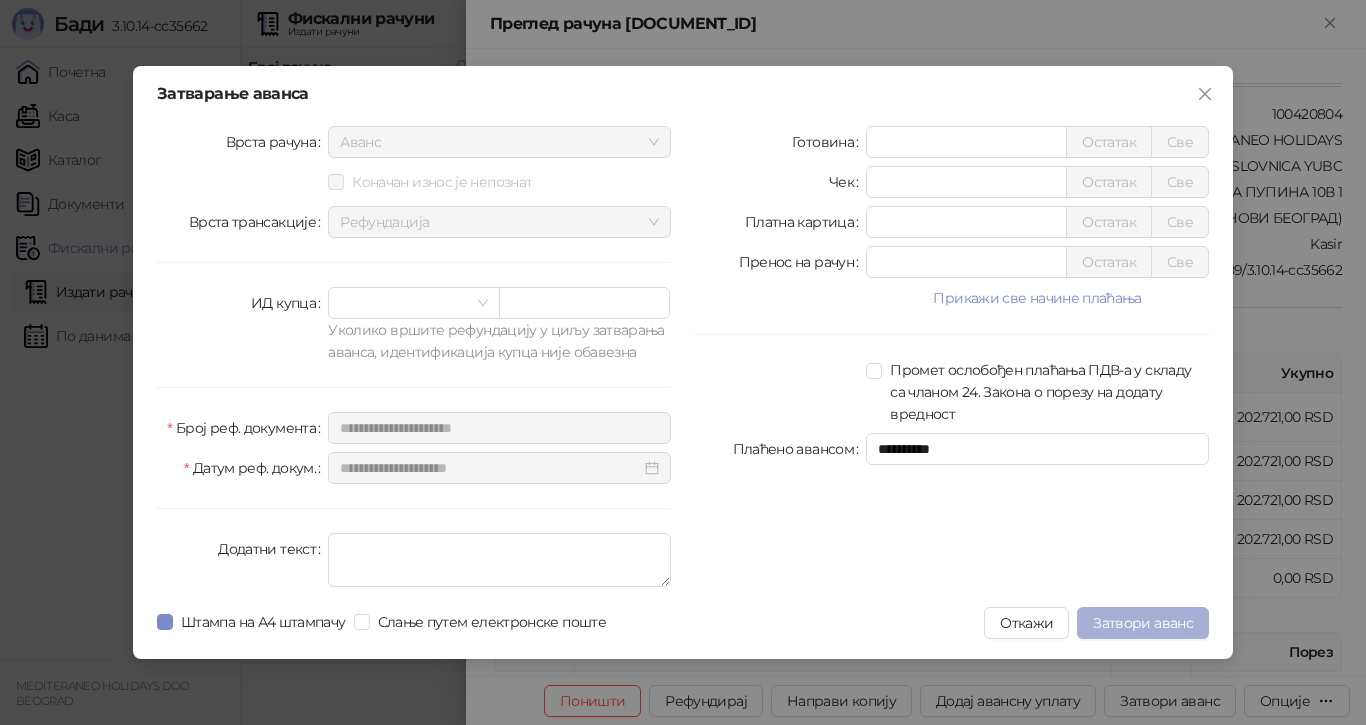 click on "Затвори аванс" at bounding box center [1143, 623] 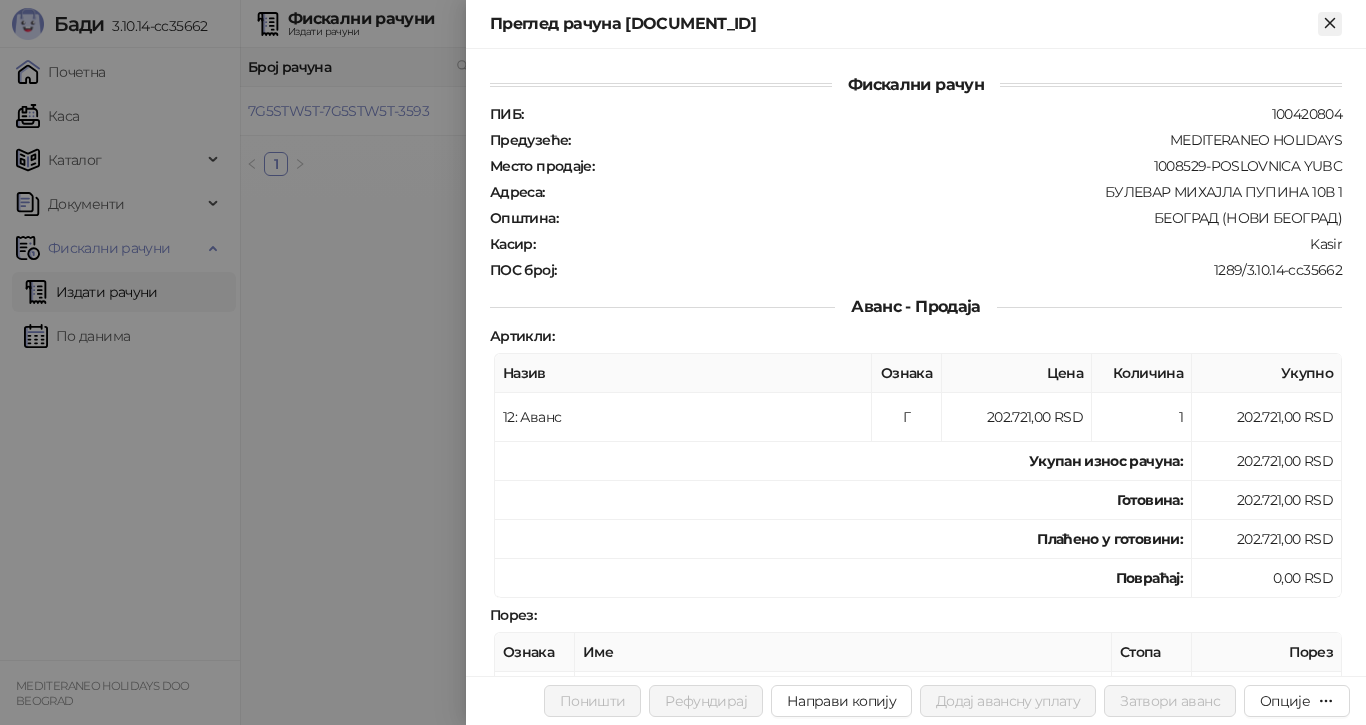 click 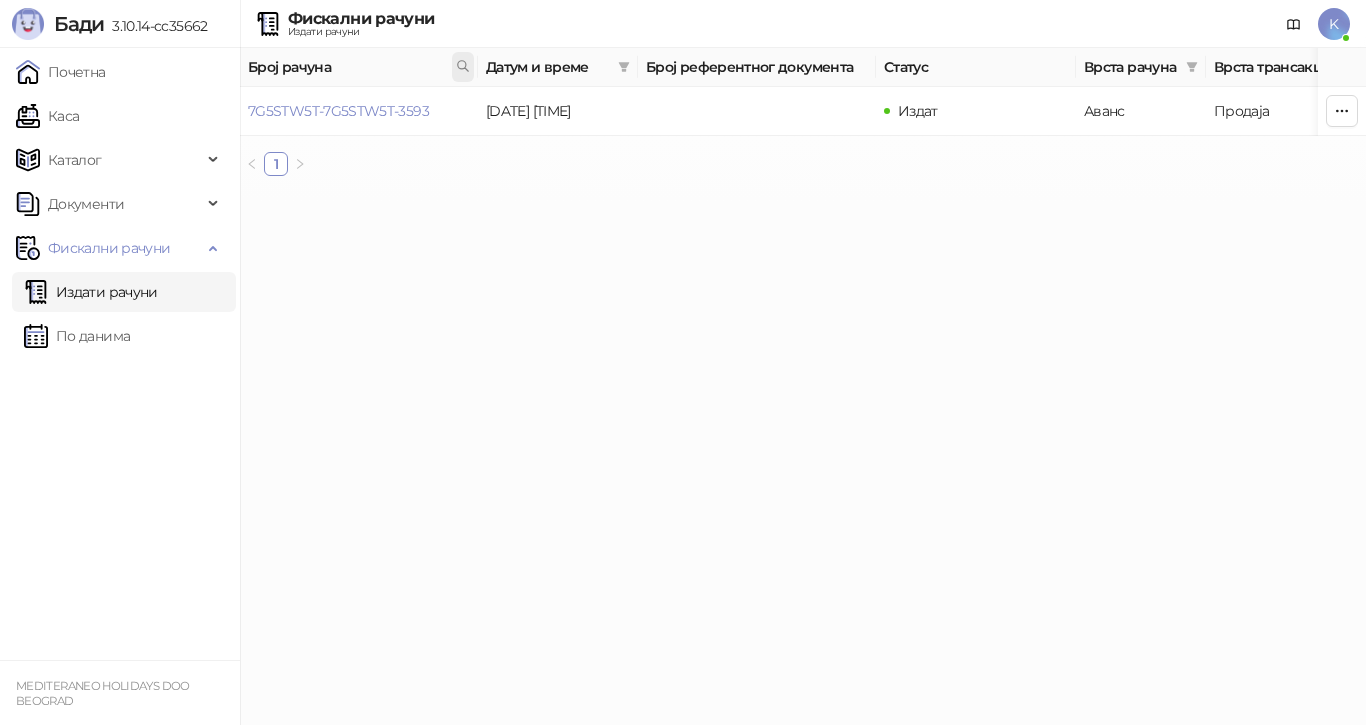 drag, startPoint x: 459, startPoint y: 62, endPoint x: 468, endPoint y: 73, distance: 14.21267 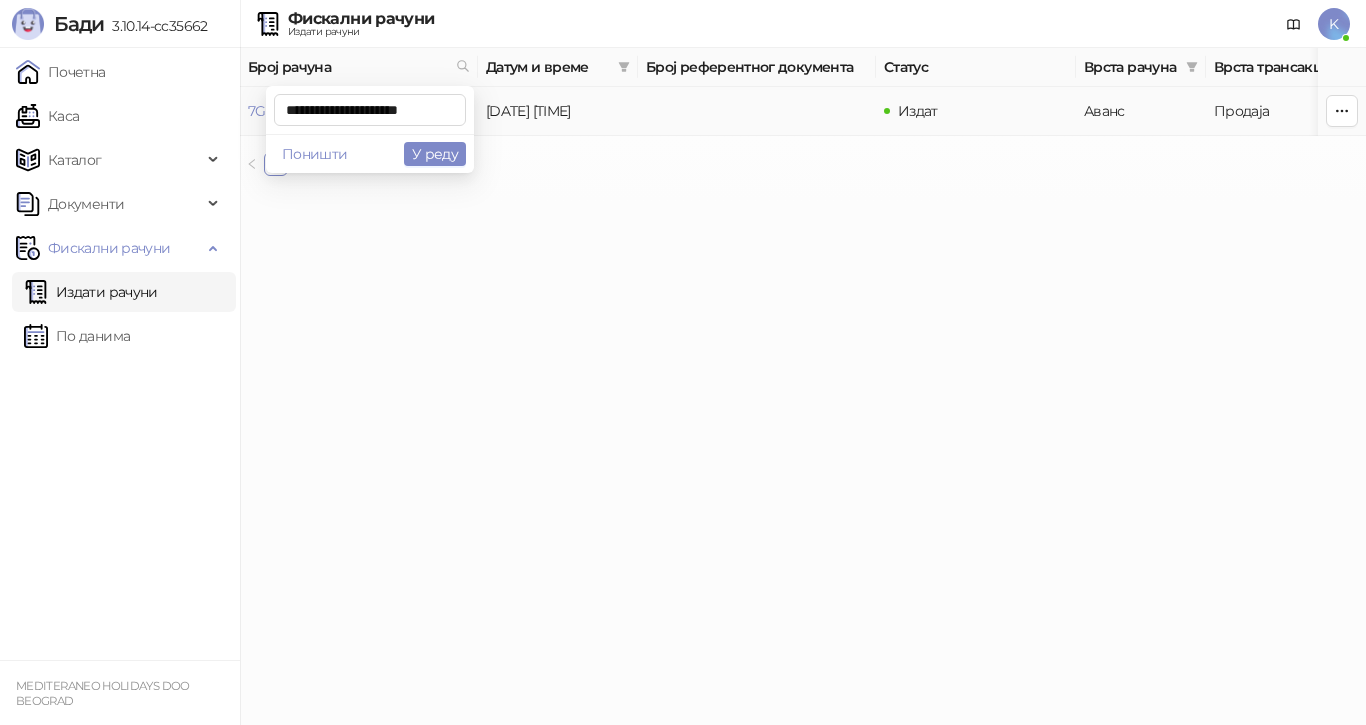 scroll, scrollTop: 0, scrollLeft: 8, axis: horizontal 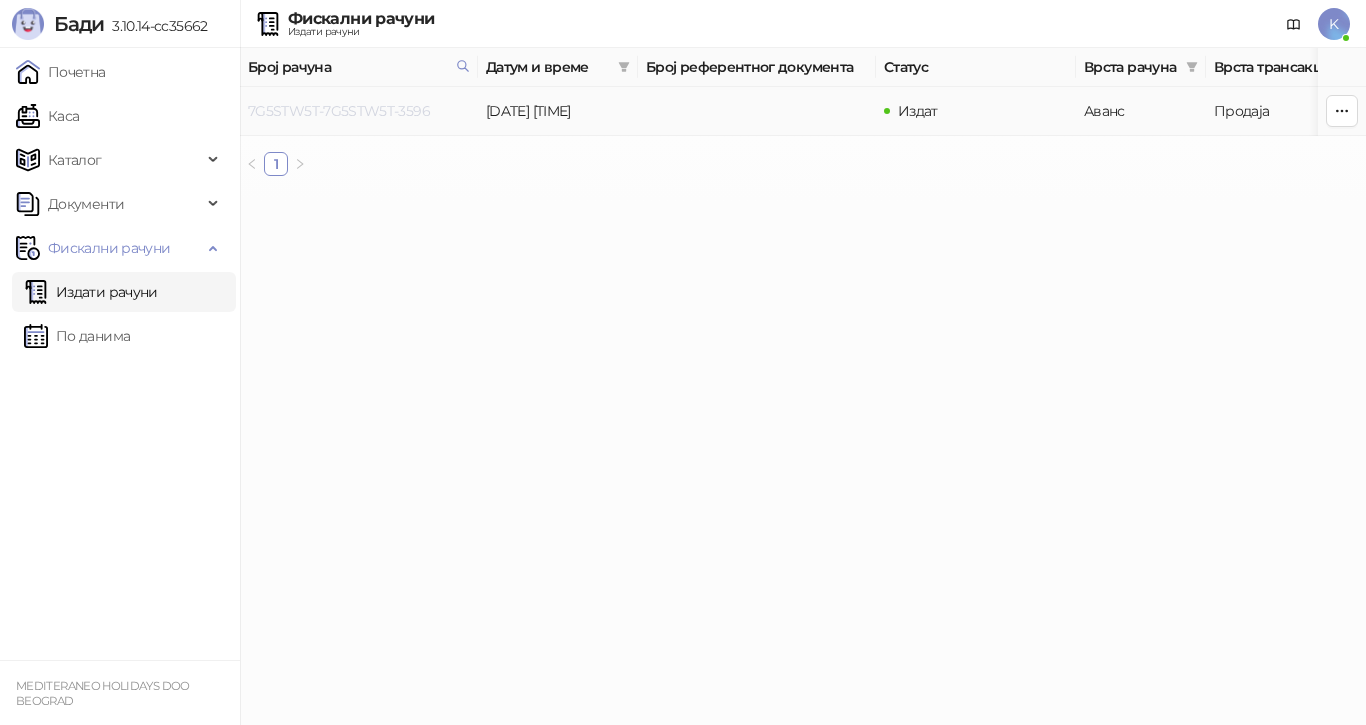click on "7G5STW5T-7G5STW5T-3596" at bounding box center [339, 111] 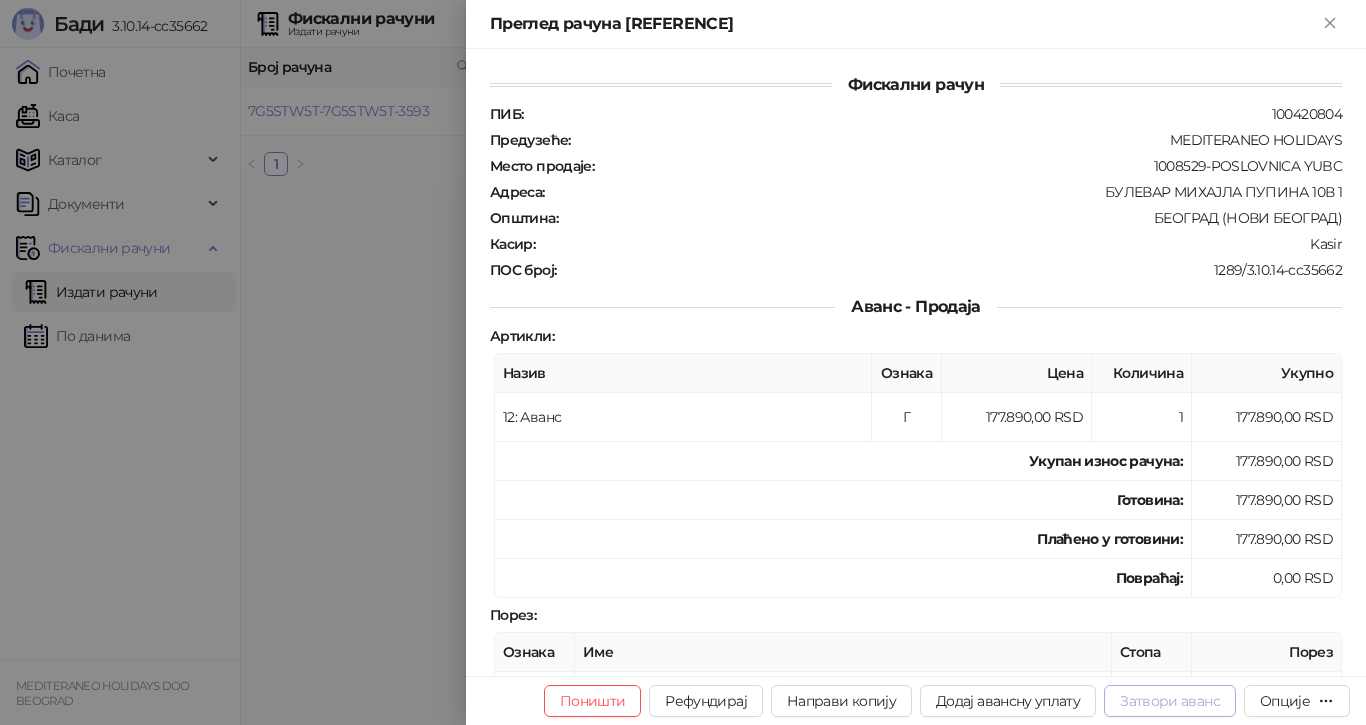 click on "Затвори аванс" at bounding box center (1170, 701) 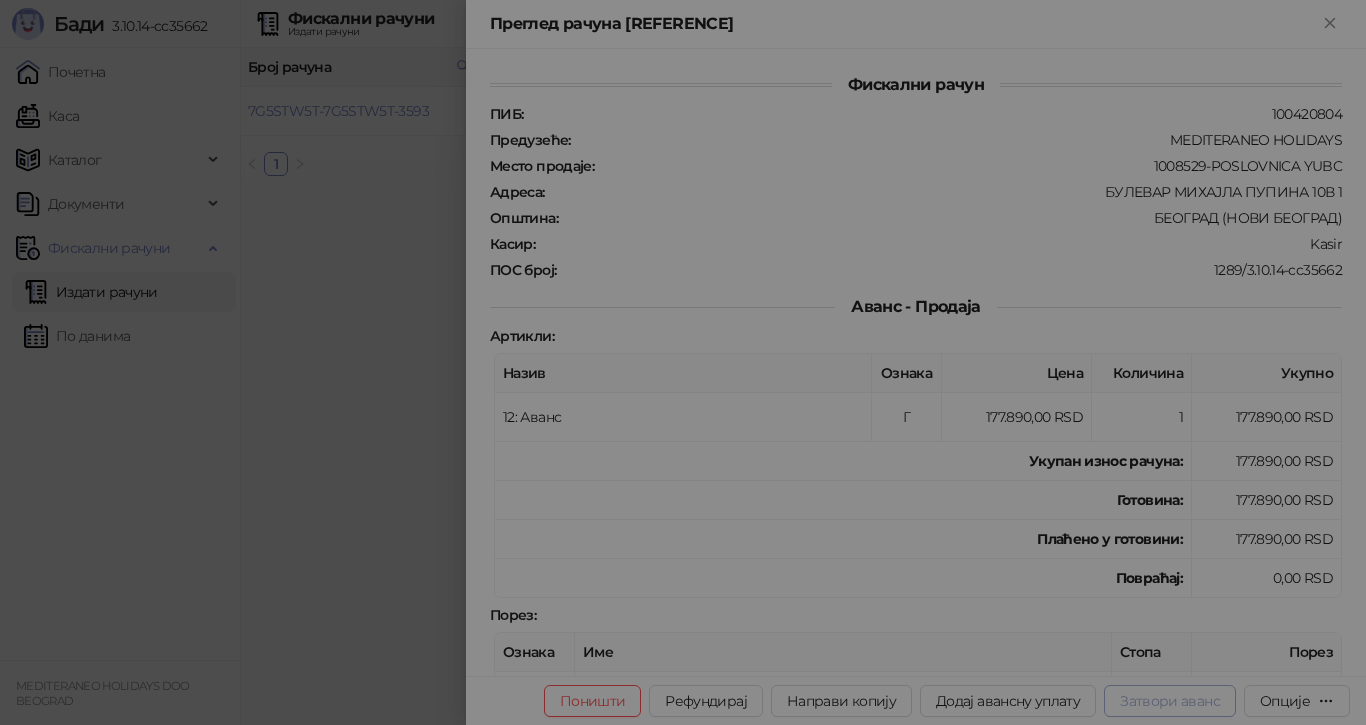 type on "**********" 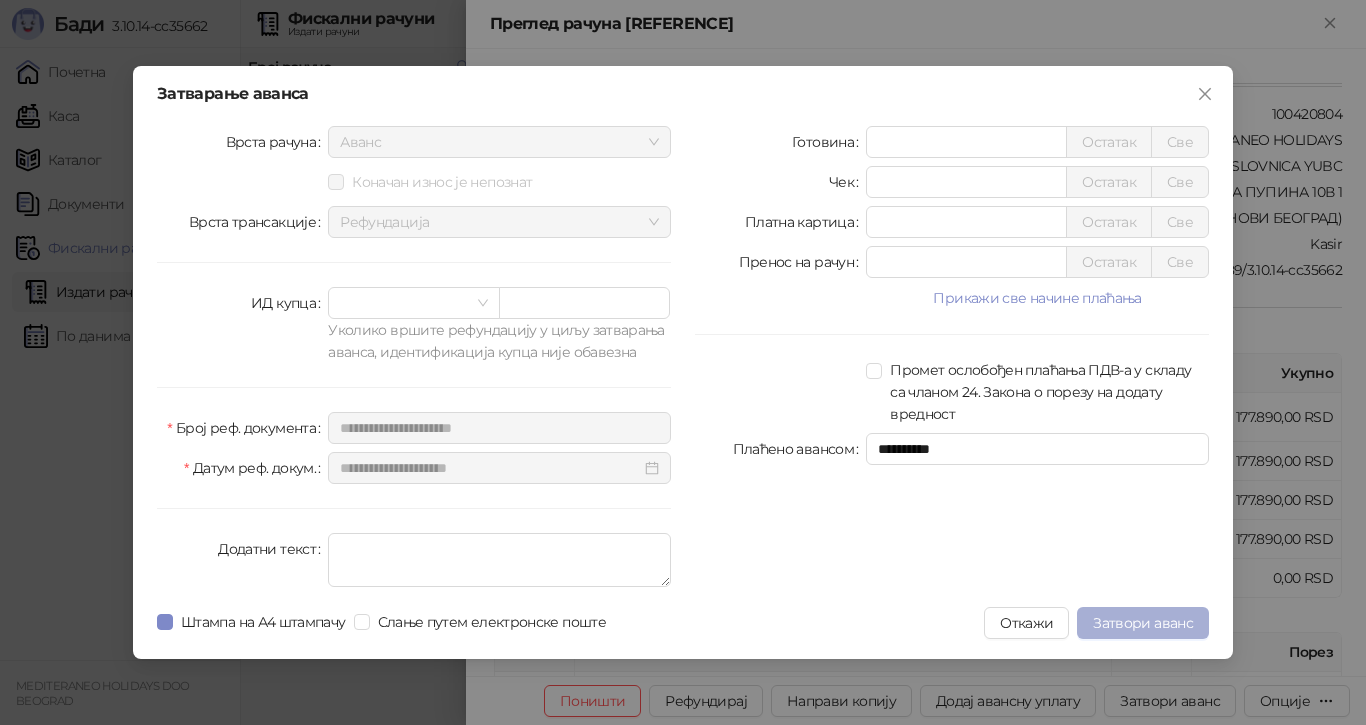 click on "Затвори аванс" at bounding box center [1143, 623] 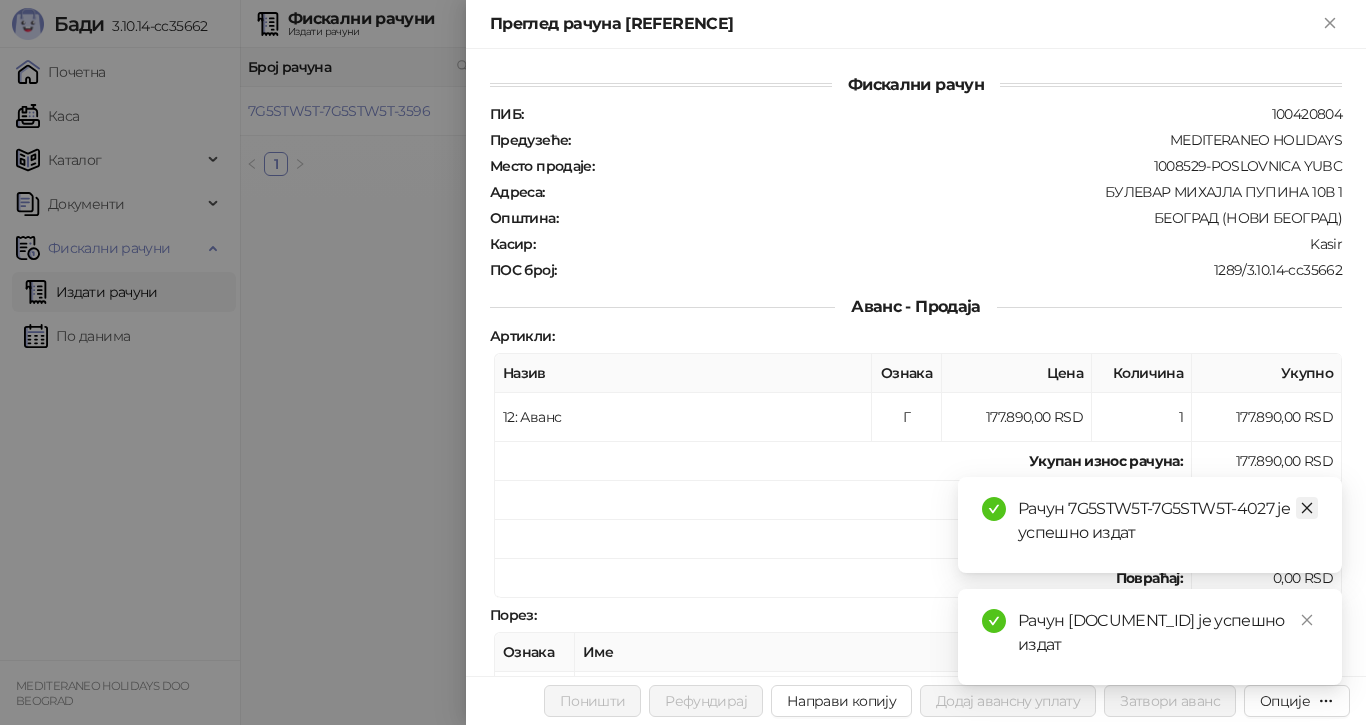 click 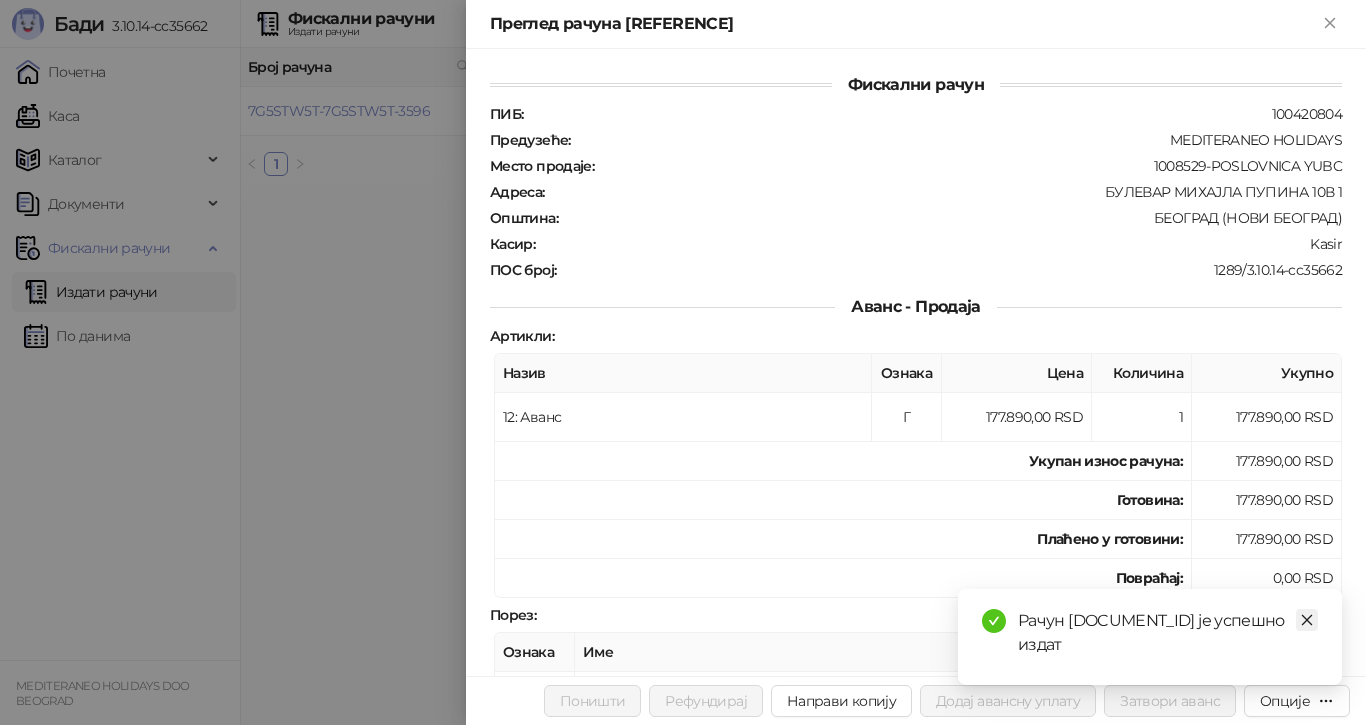 click 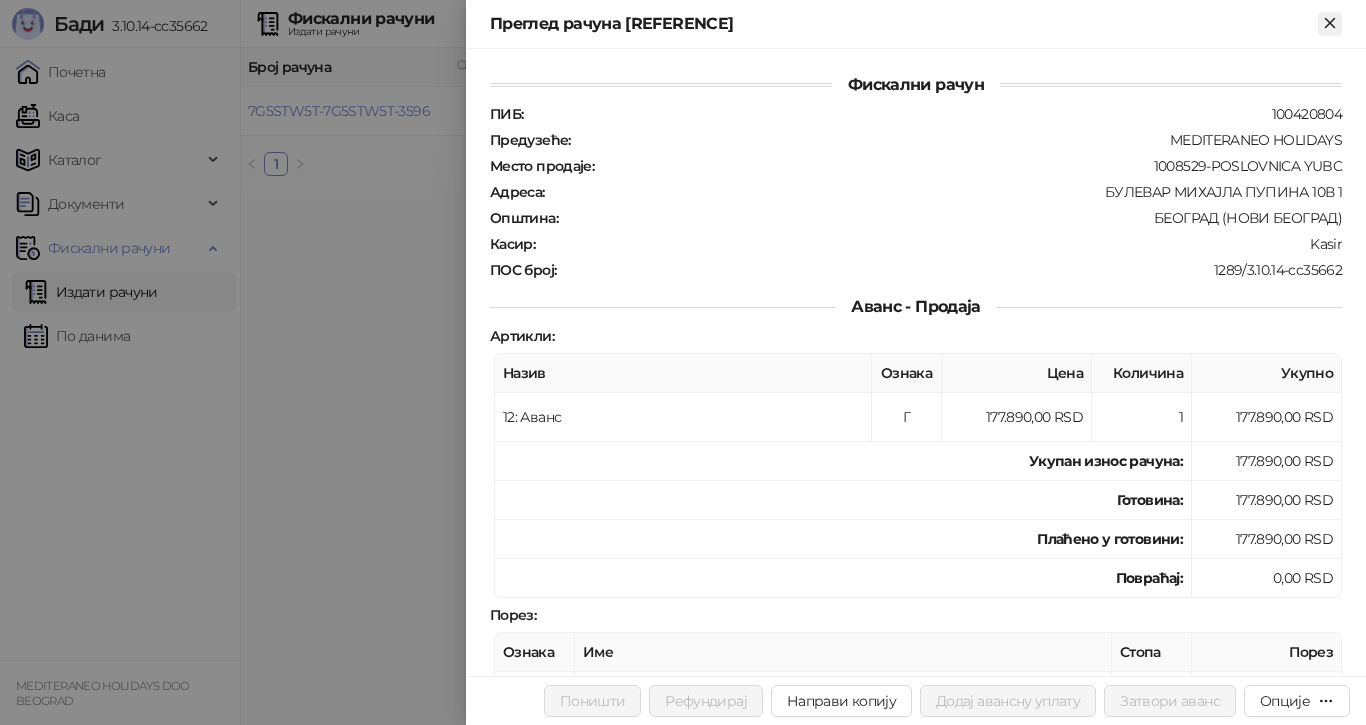 click 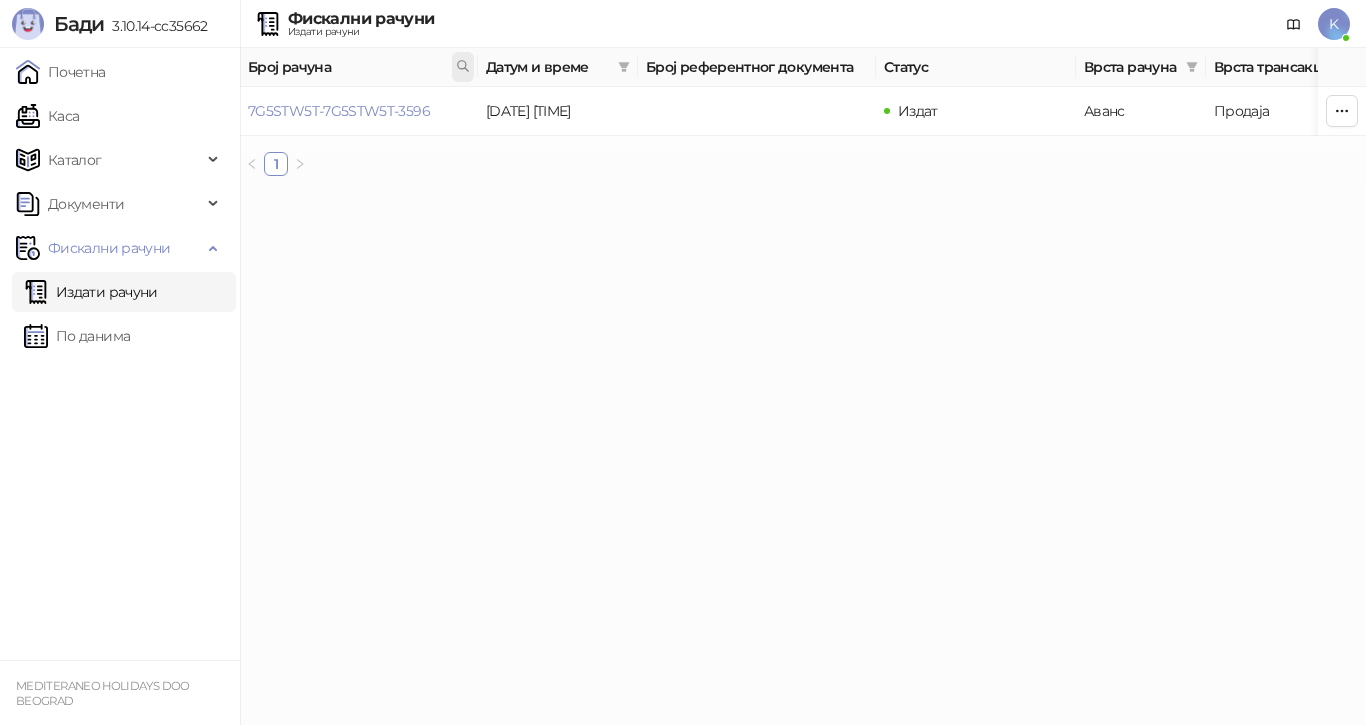 click 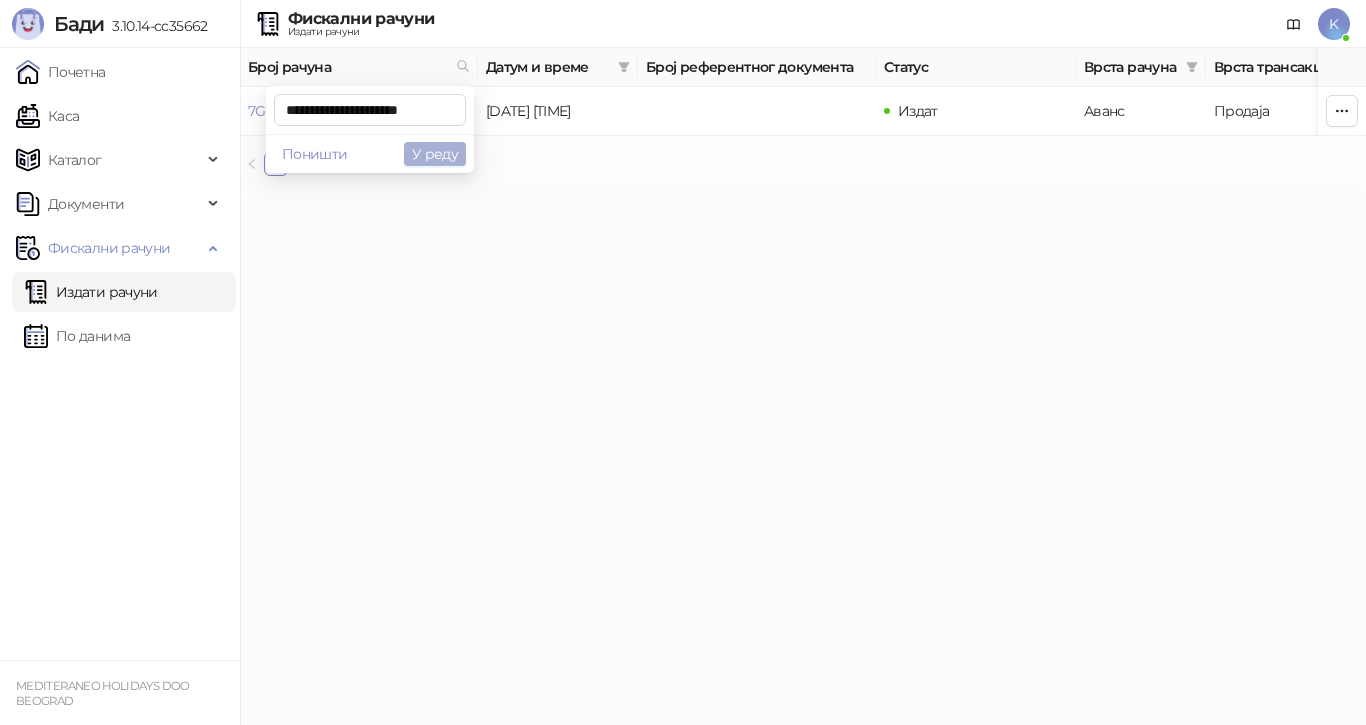 scroll, scrollTop: 0, scrollLeft: 8, axis: horizontal 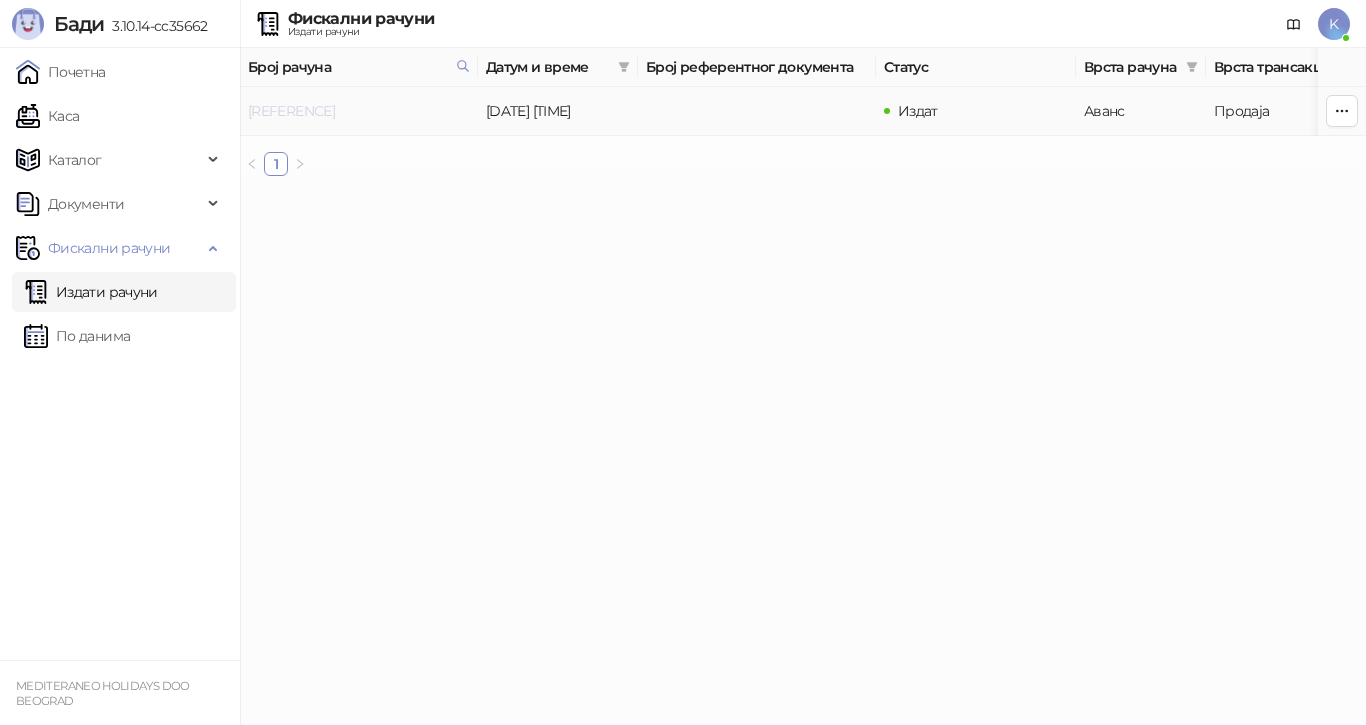 click on "[REFERENCE]" at bounding box center [291, 111] 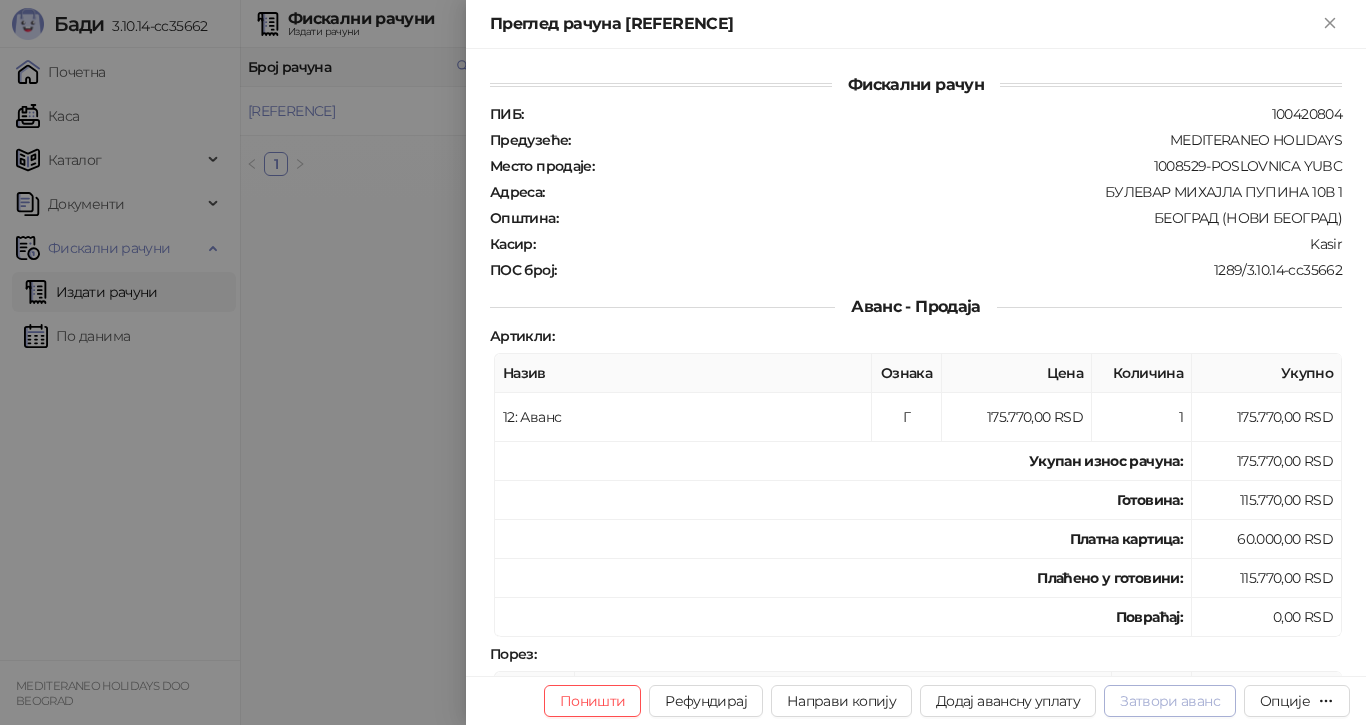 click on "Затвори аванс" at bounding box center (1170, 701) 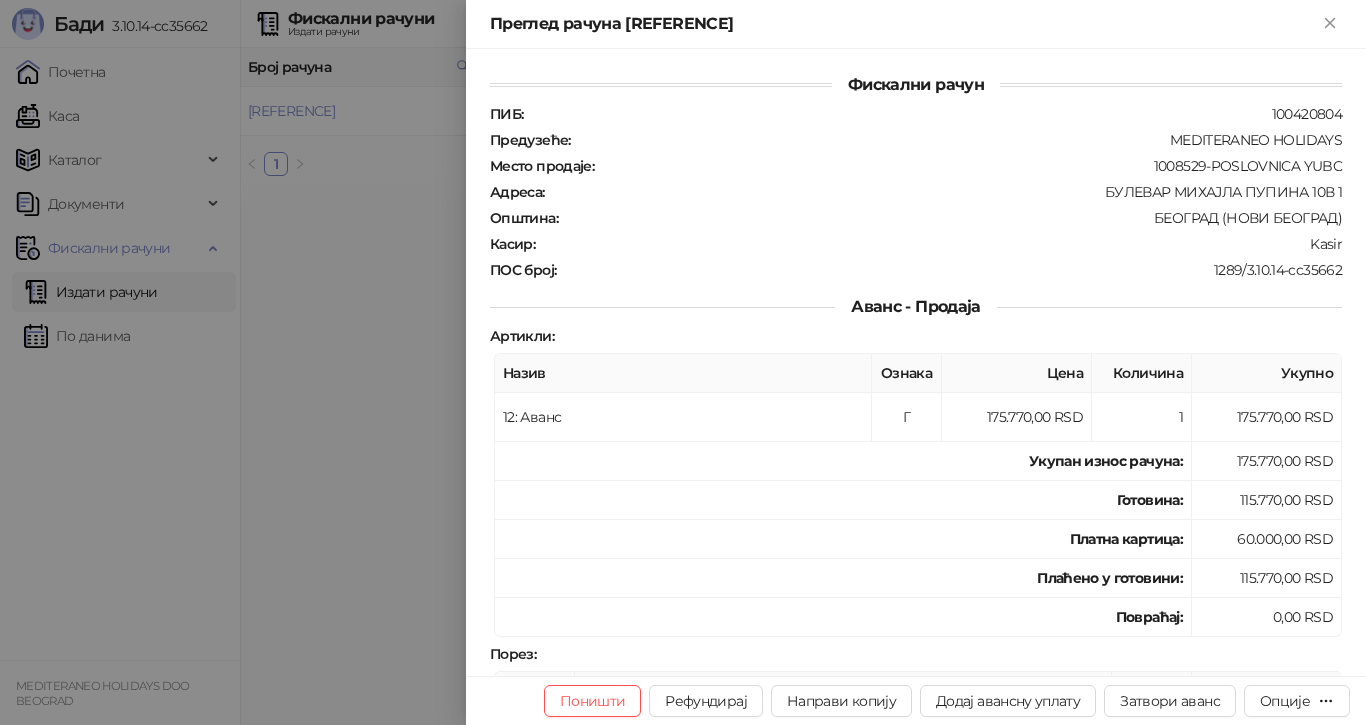 type on "**********" 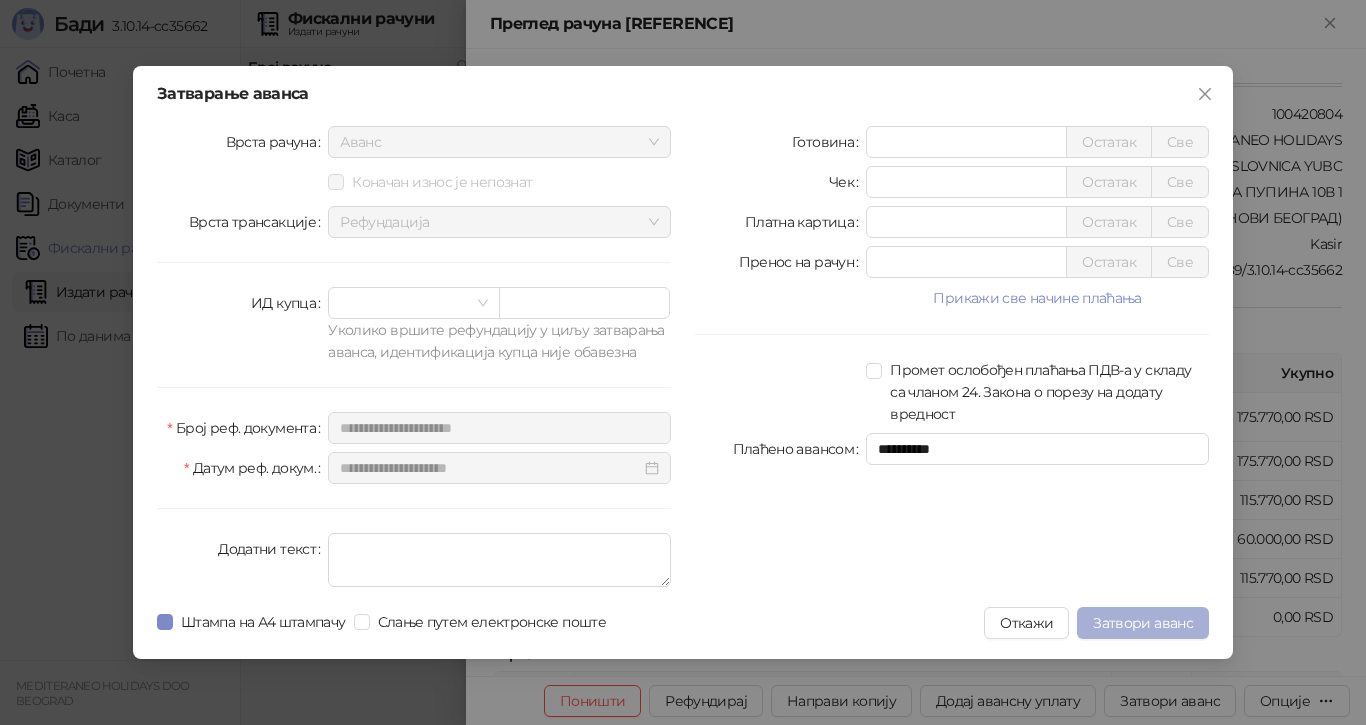 click on "Затвори аванс" at bounding box center (1143, 623) 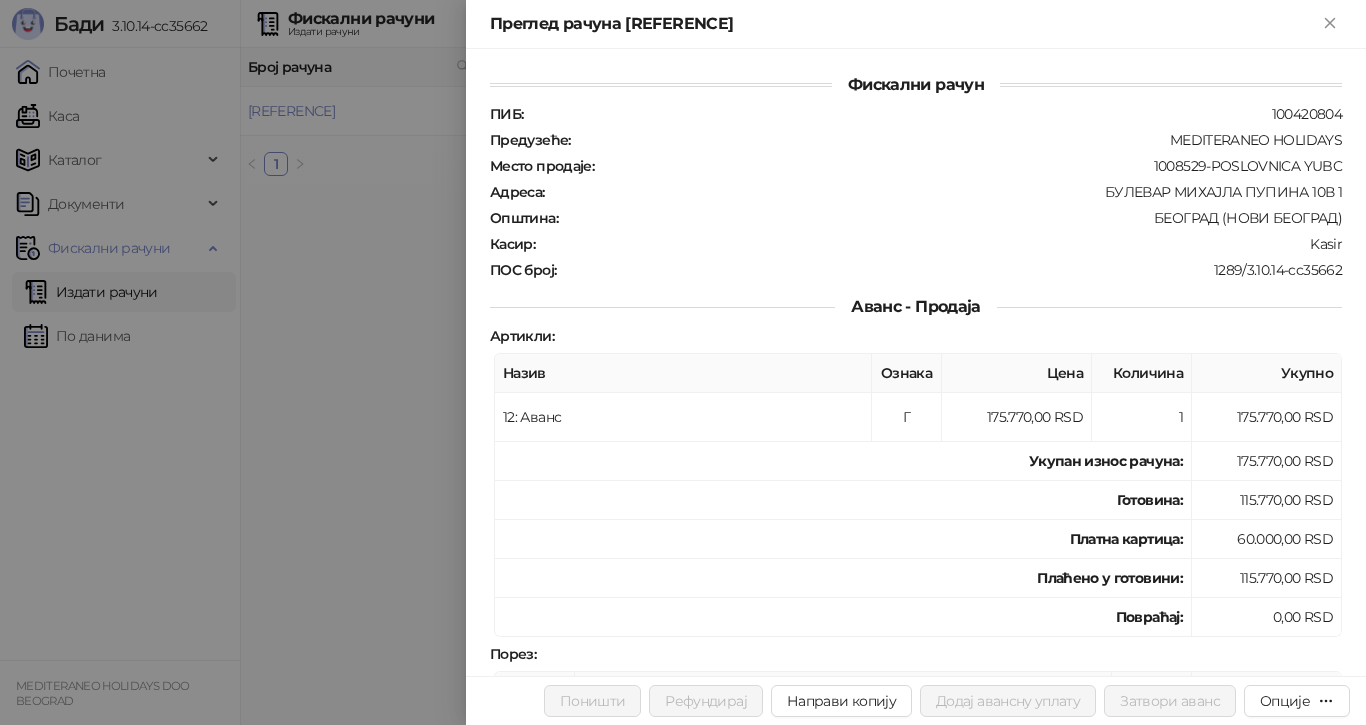 click at bounding box center (683, 362) 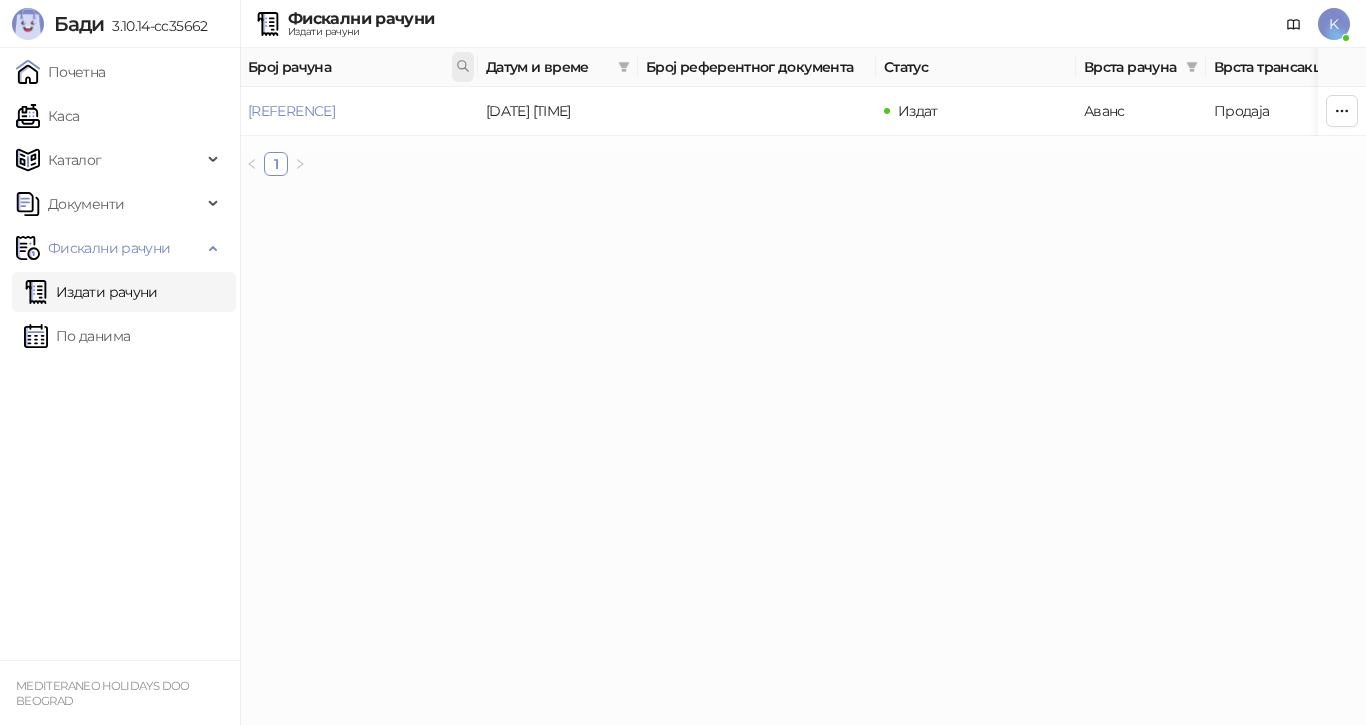 click at bounding box center [463, 67] 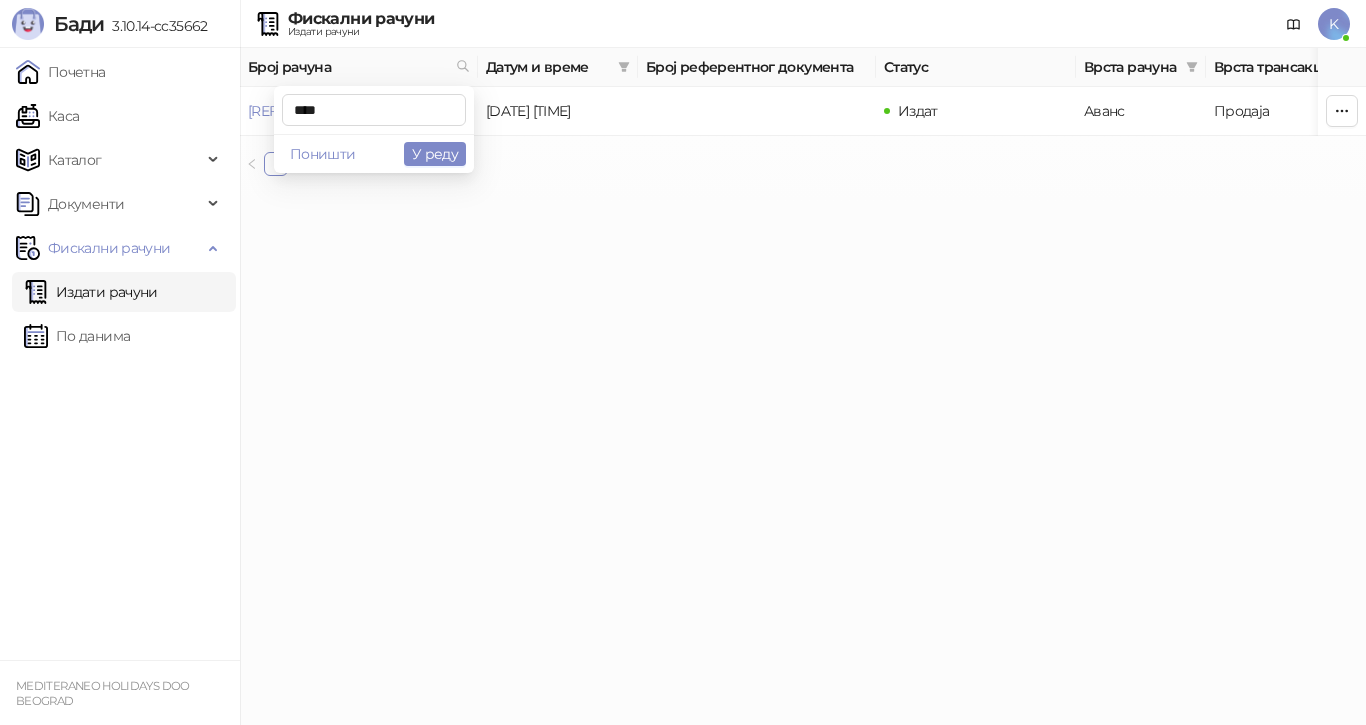 type on "****" 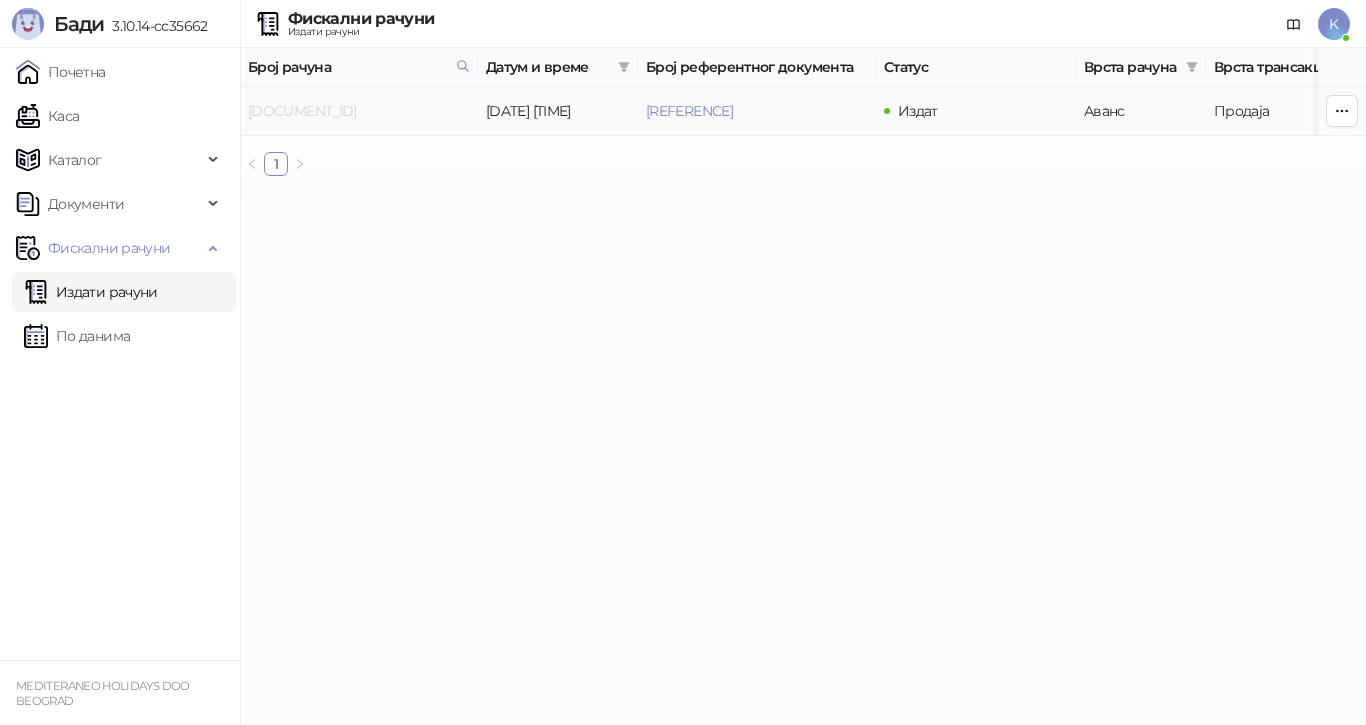 click on "[DOCUMENT_ID]" at bounding box center (302, 111) 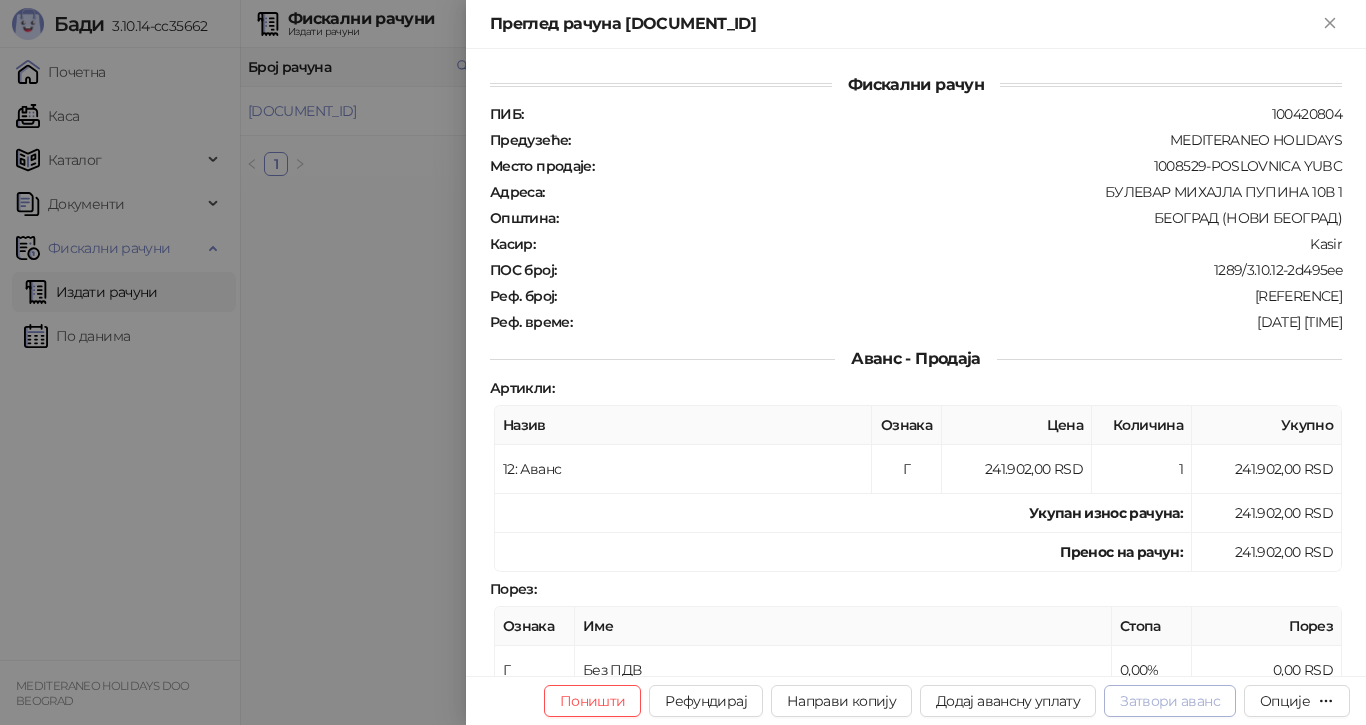 click on "Затвори аванс" at bounding box center (1170, 701) 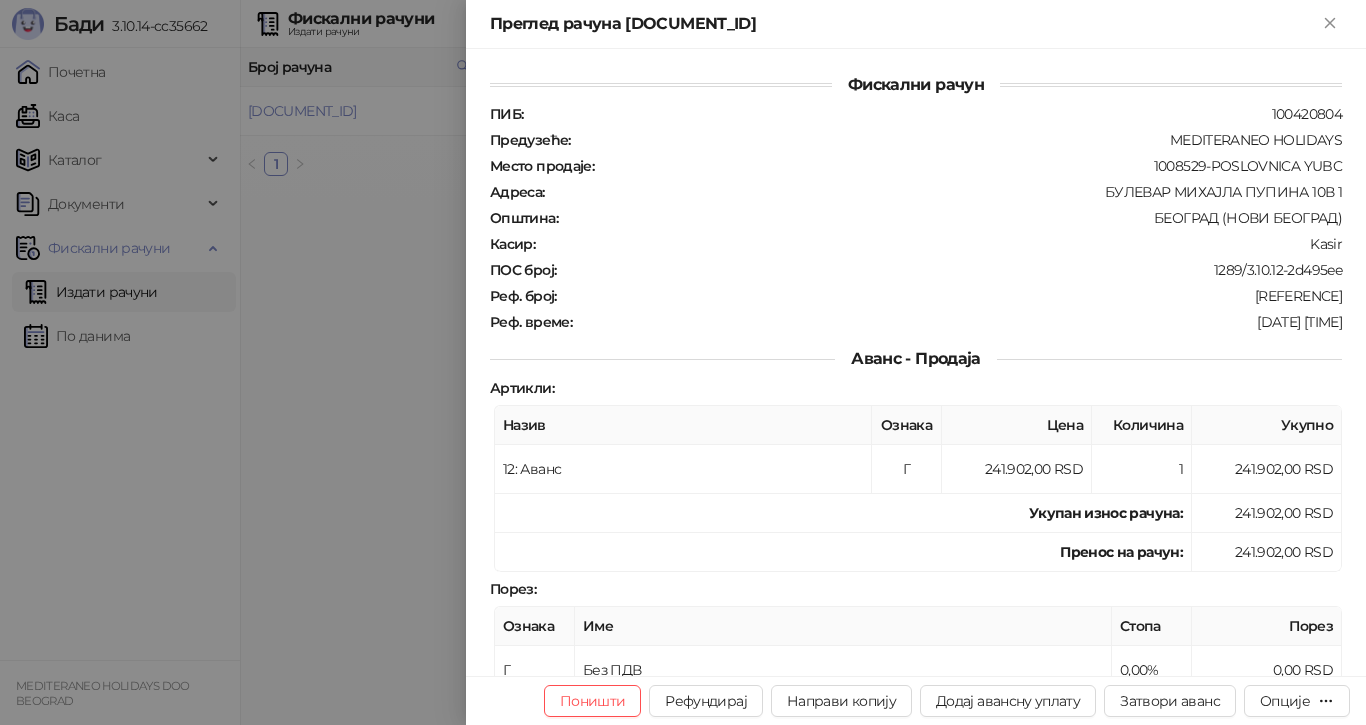 type on "**********" 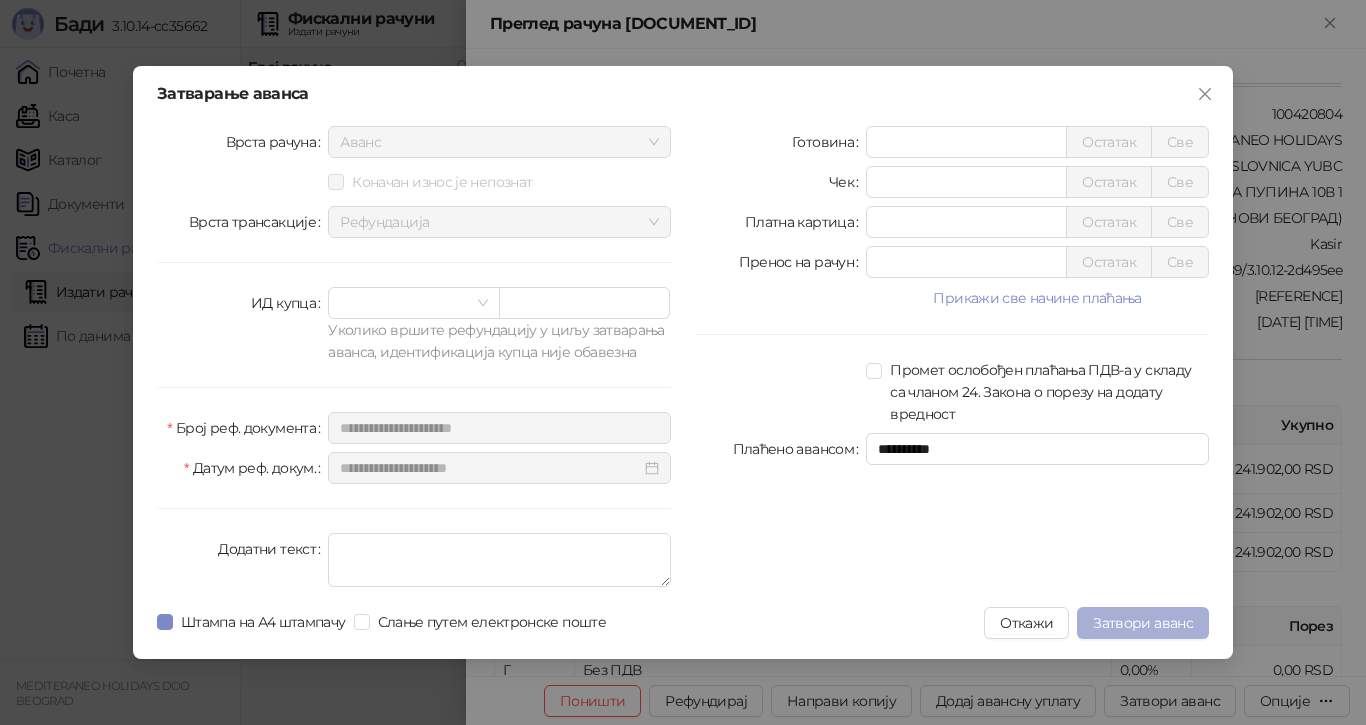 click on "Затвори аванс" at bounding box center (1143, 623) 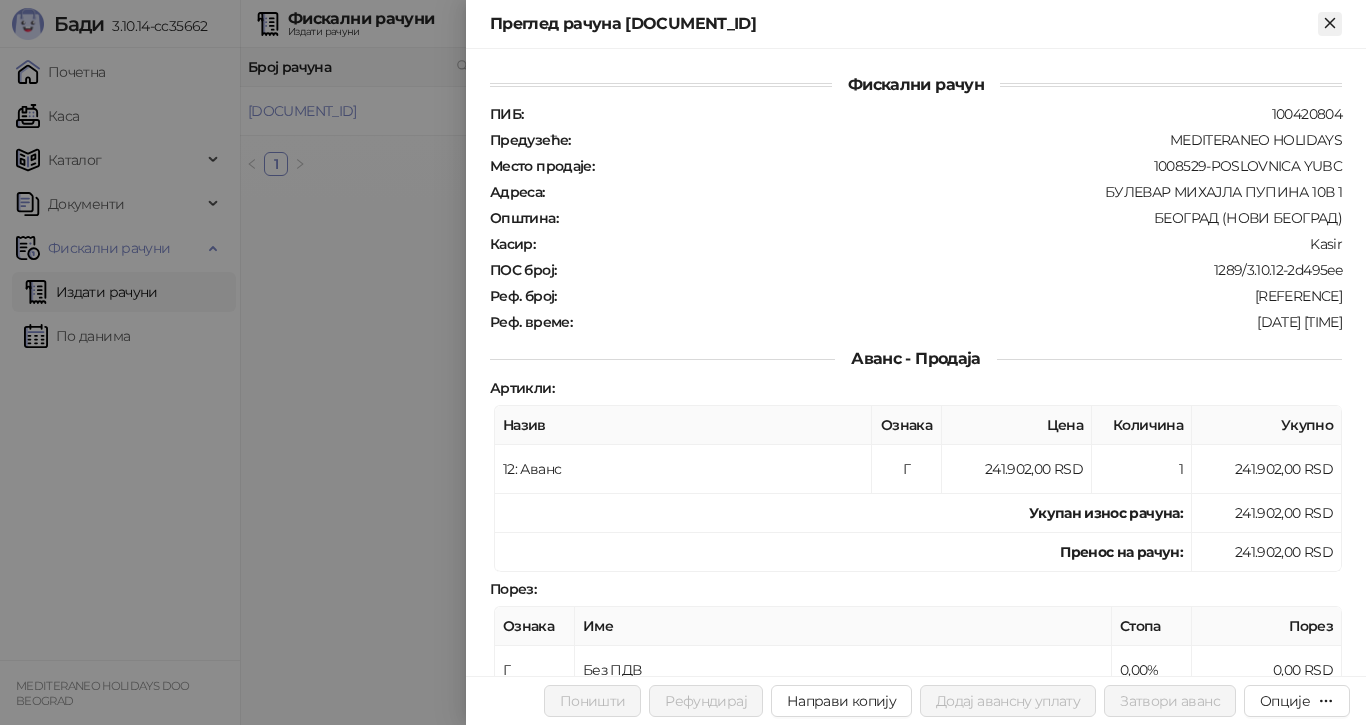 click 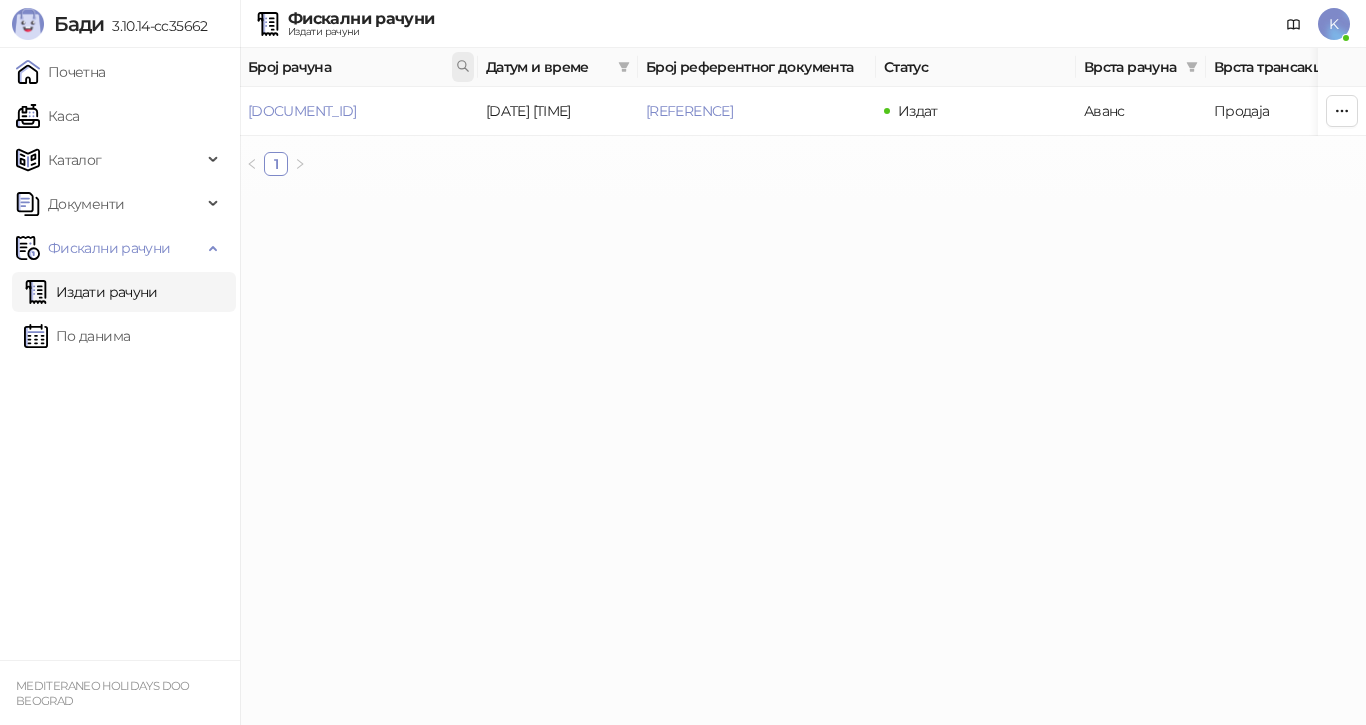click 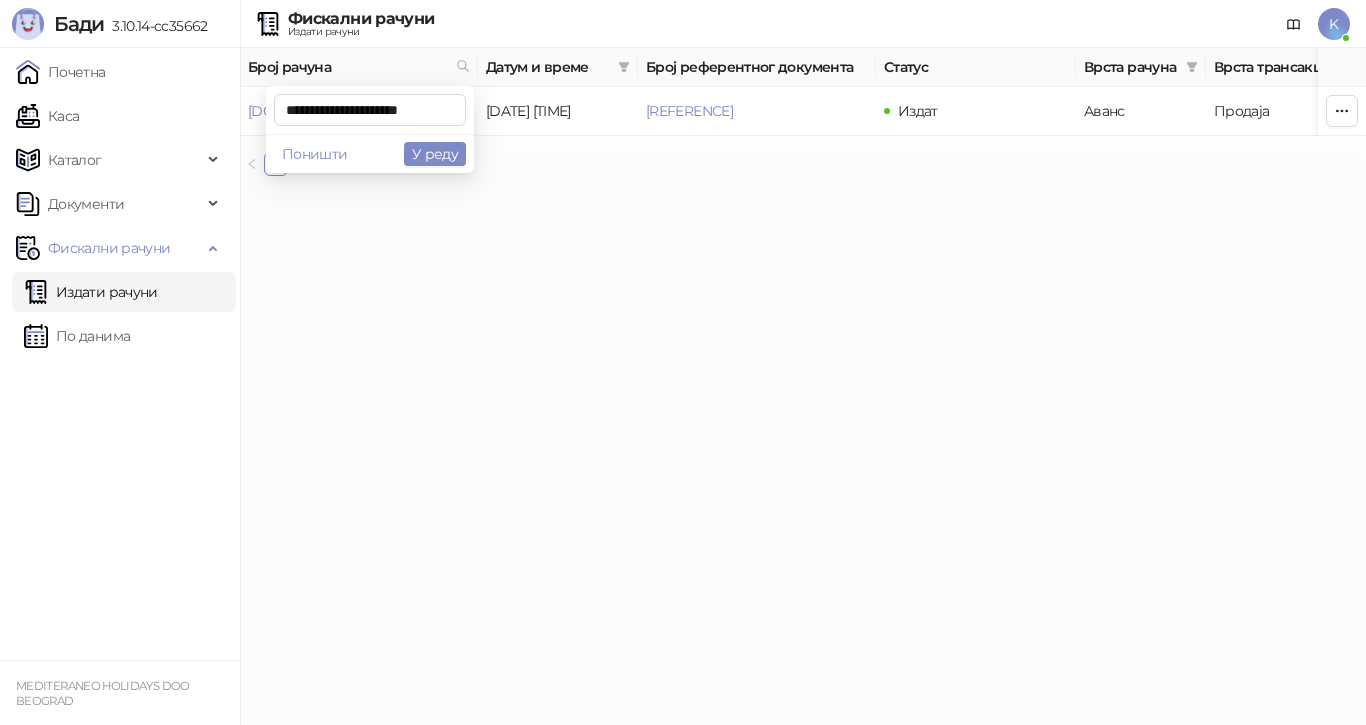 scroll, scrollTop: 0, scrollLeft: 9, axis: horizontal 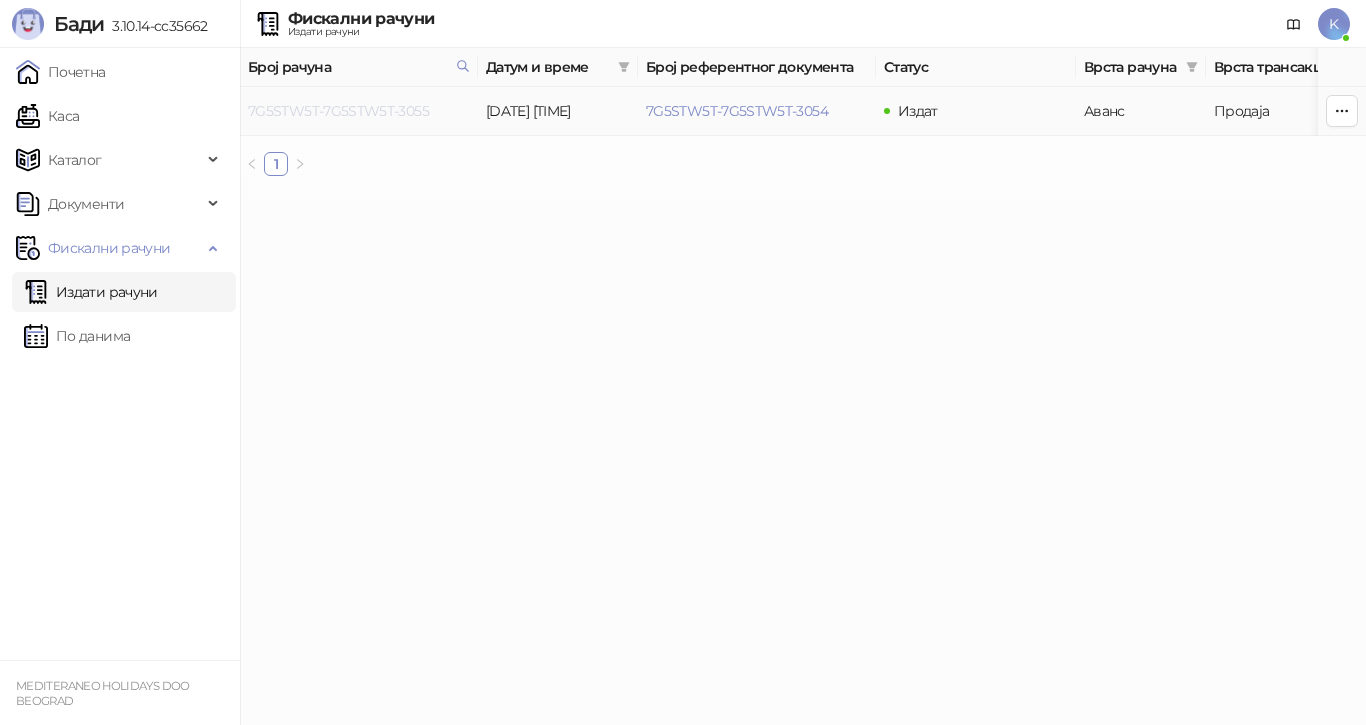 click on "7G5STW5T-7G5STW5T-3055" at bounding box center [338, 111] 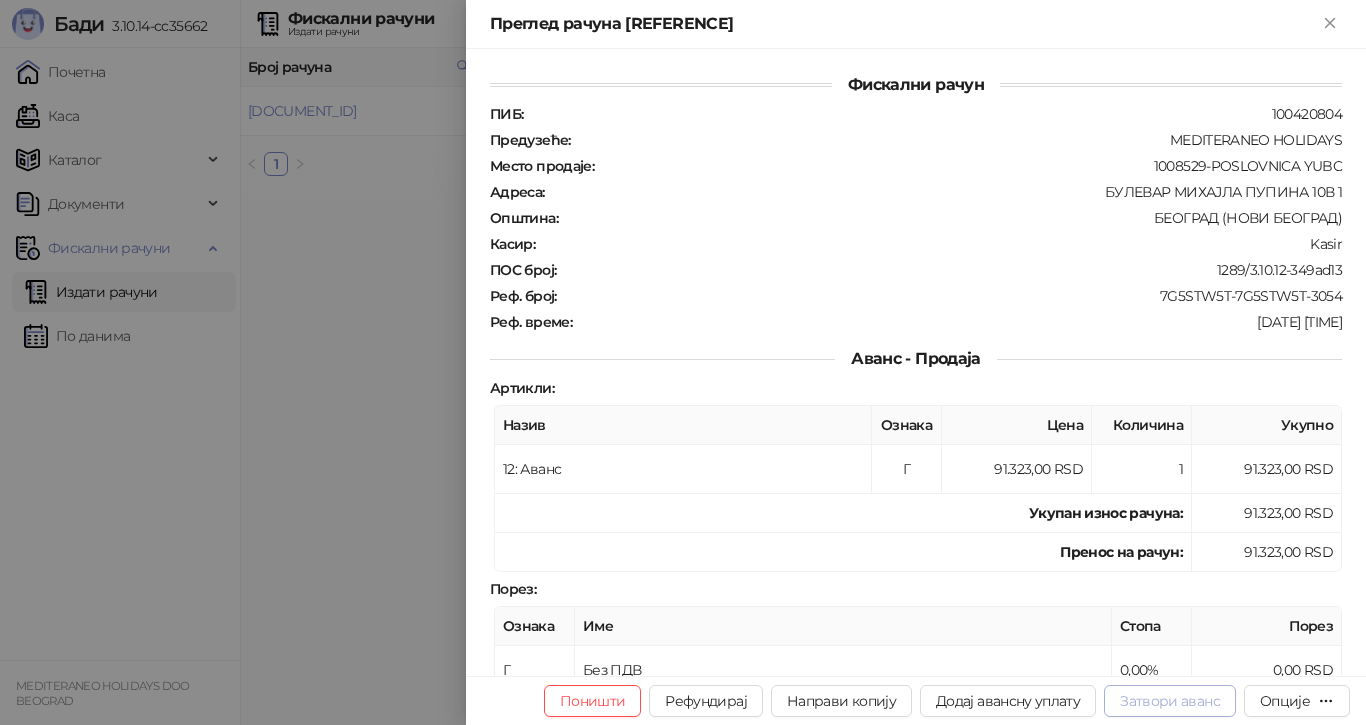 click on "Затвори аванс" at bounding box center [1170, 701] 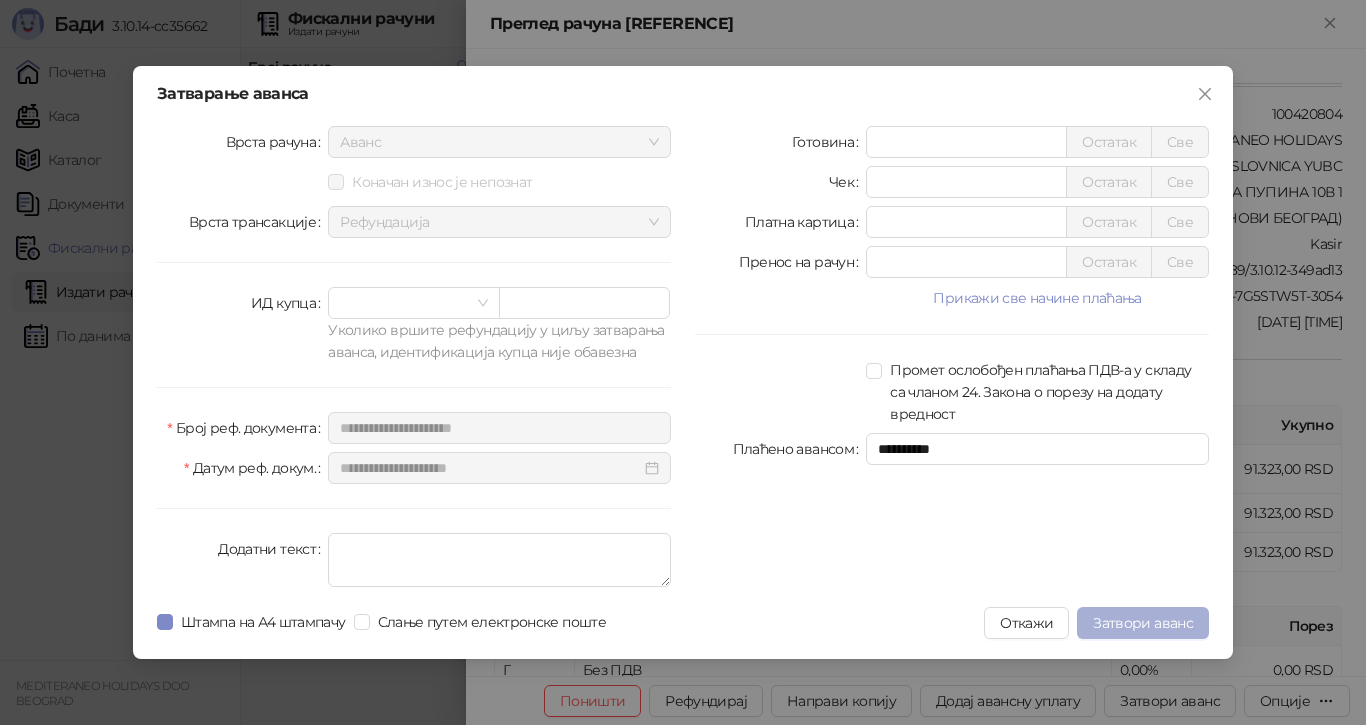 click on "Затвори аванс" at bounding box center [1143, 623] 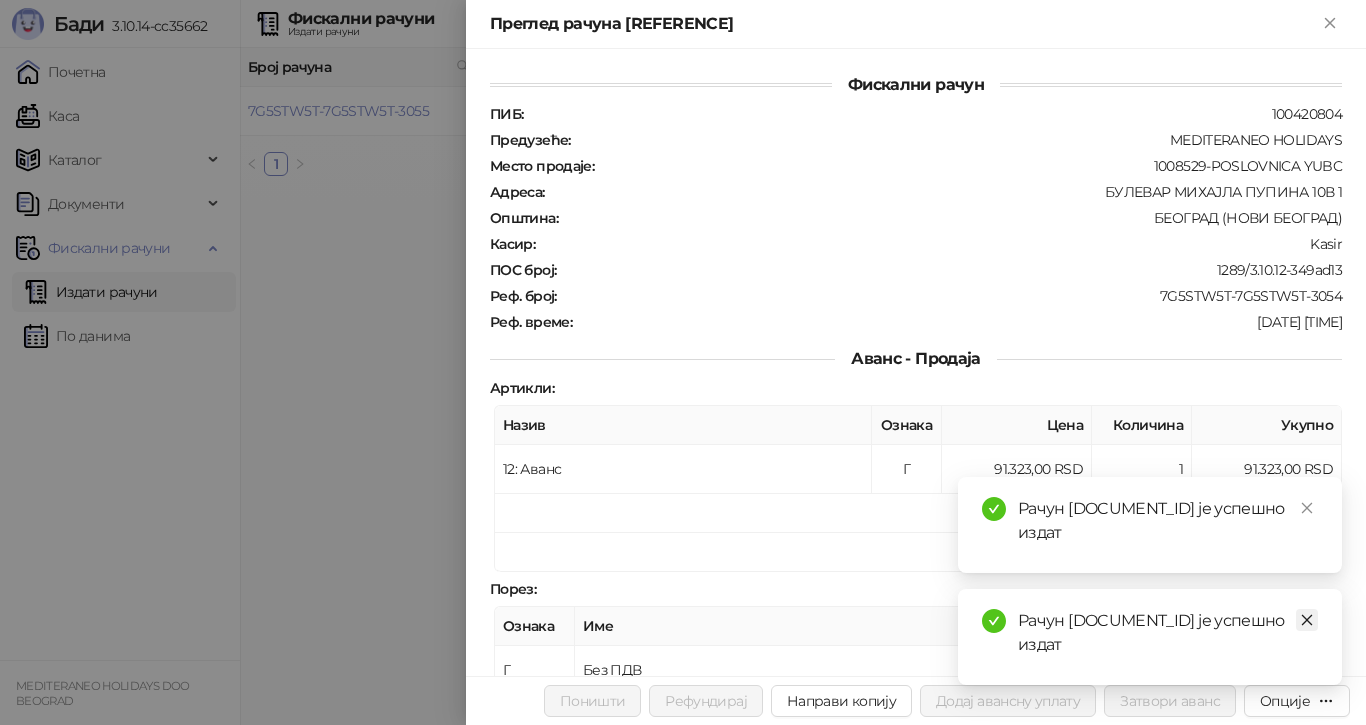 click 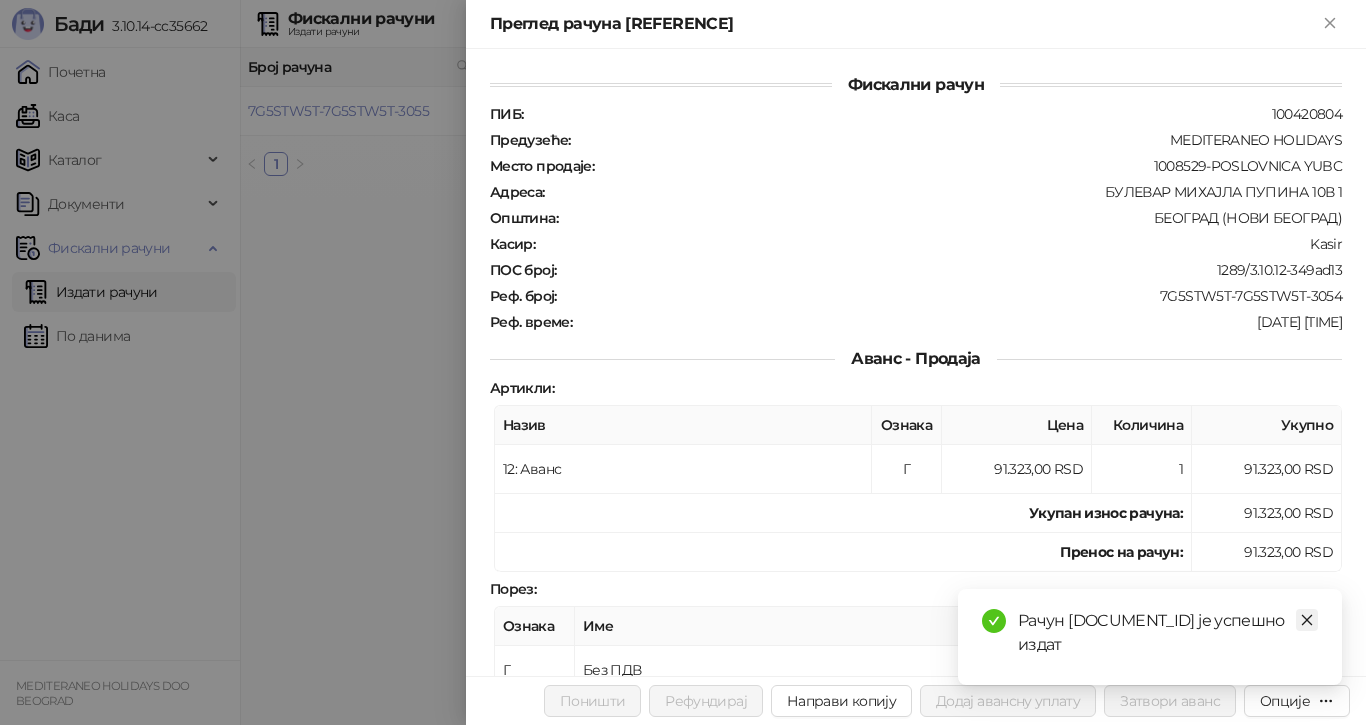 click 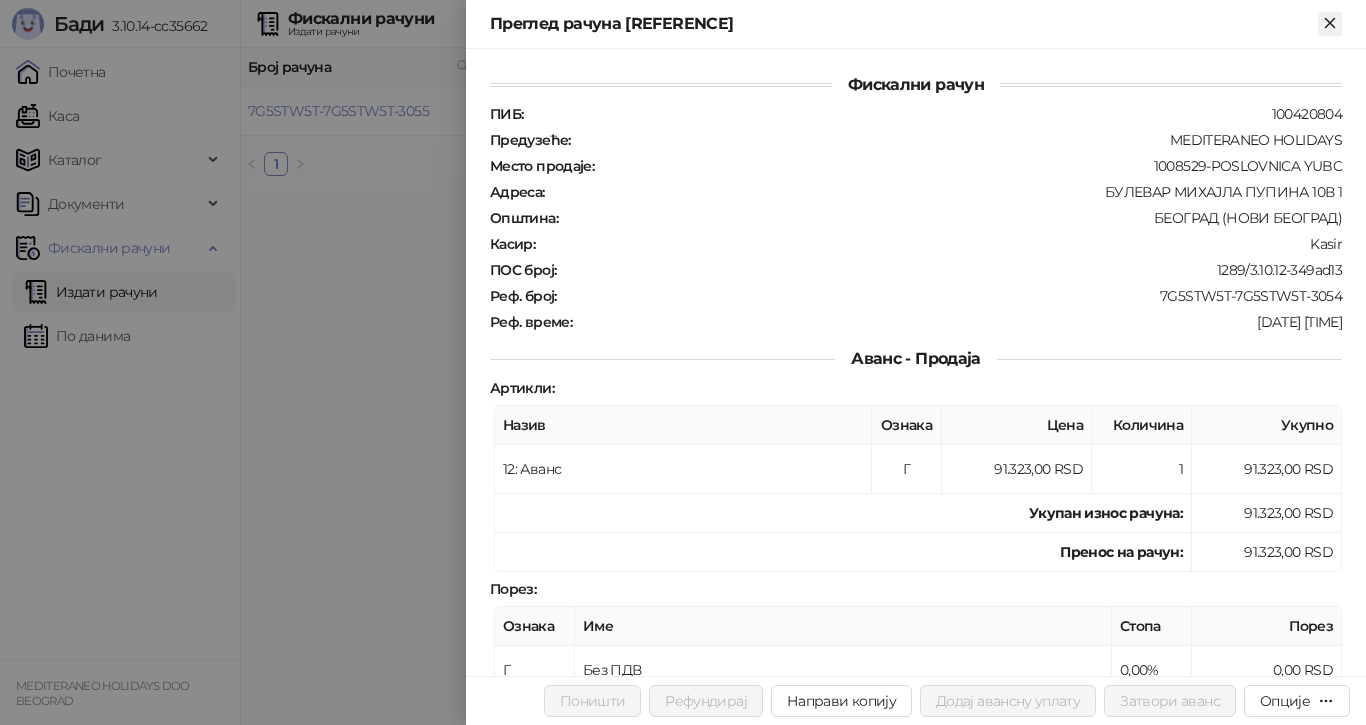 click 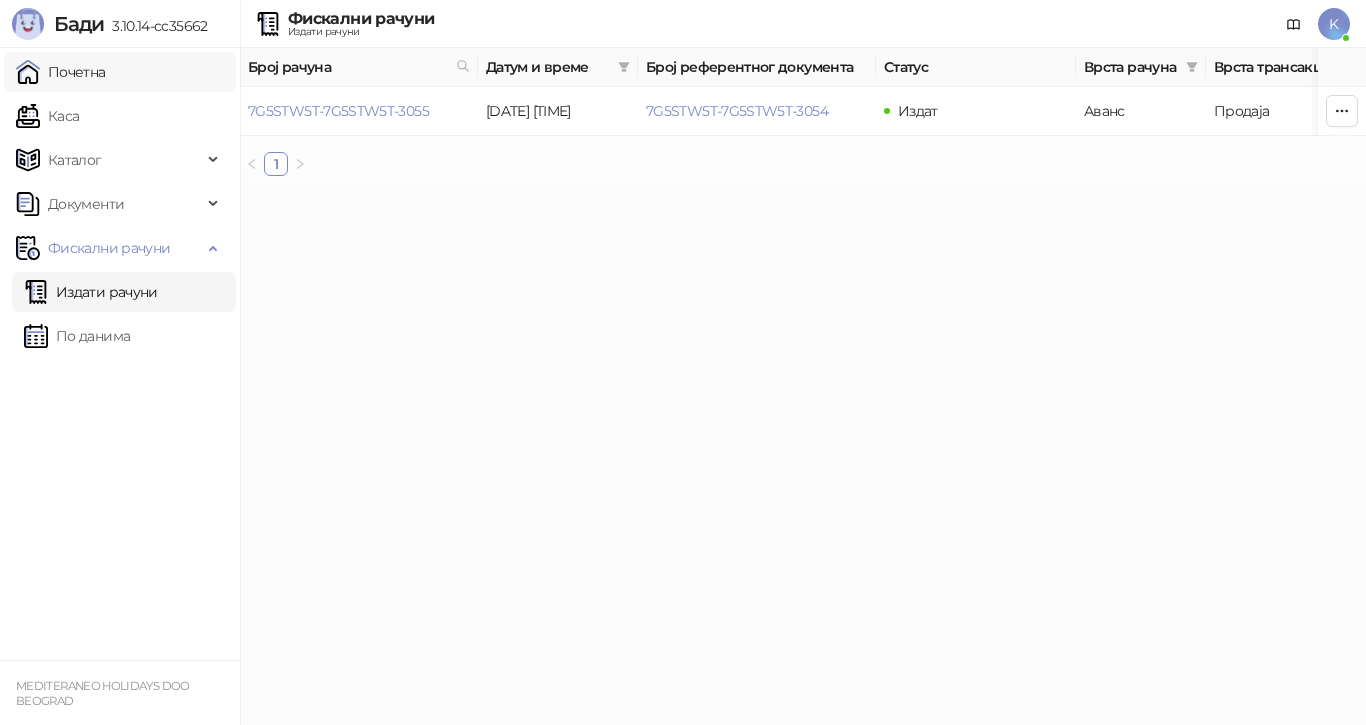 click on "Почетна" at bounding box center [61, 72] 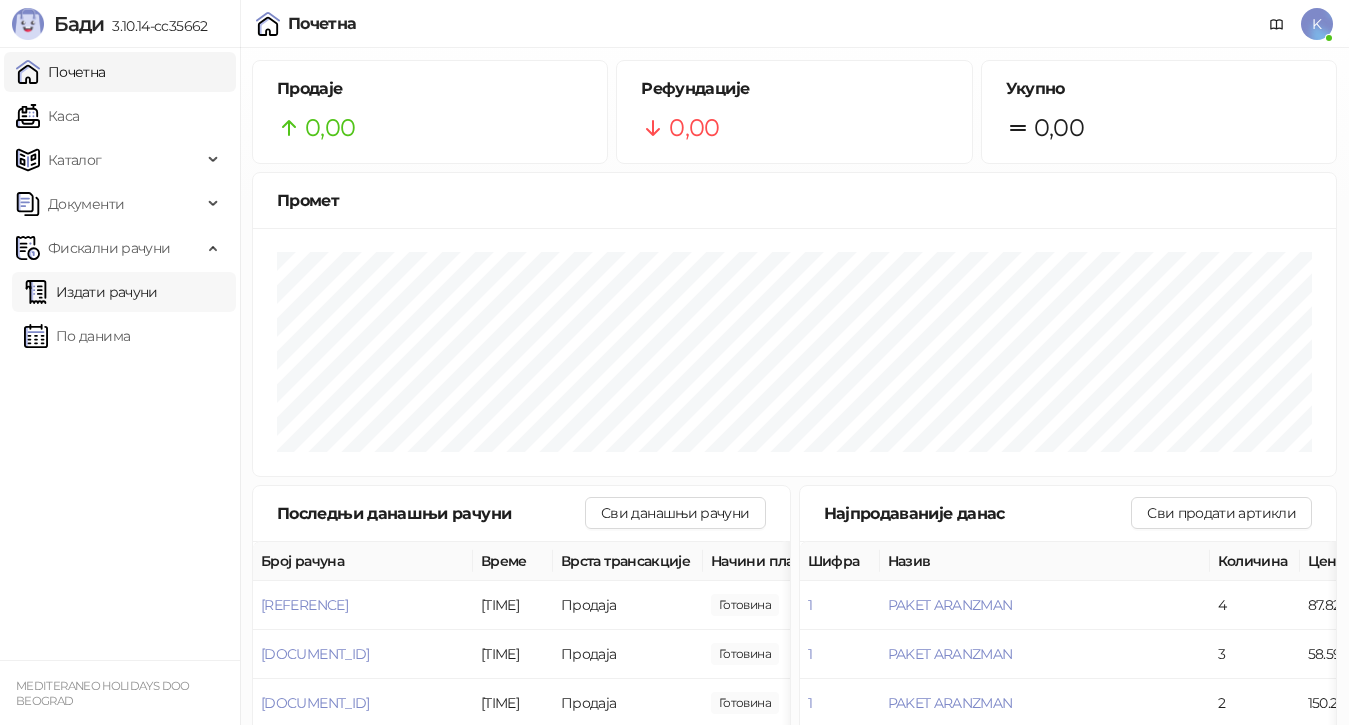click on "Издати рачуни" at bounding box center [91, 292] 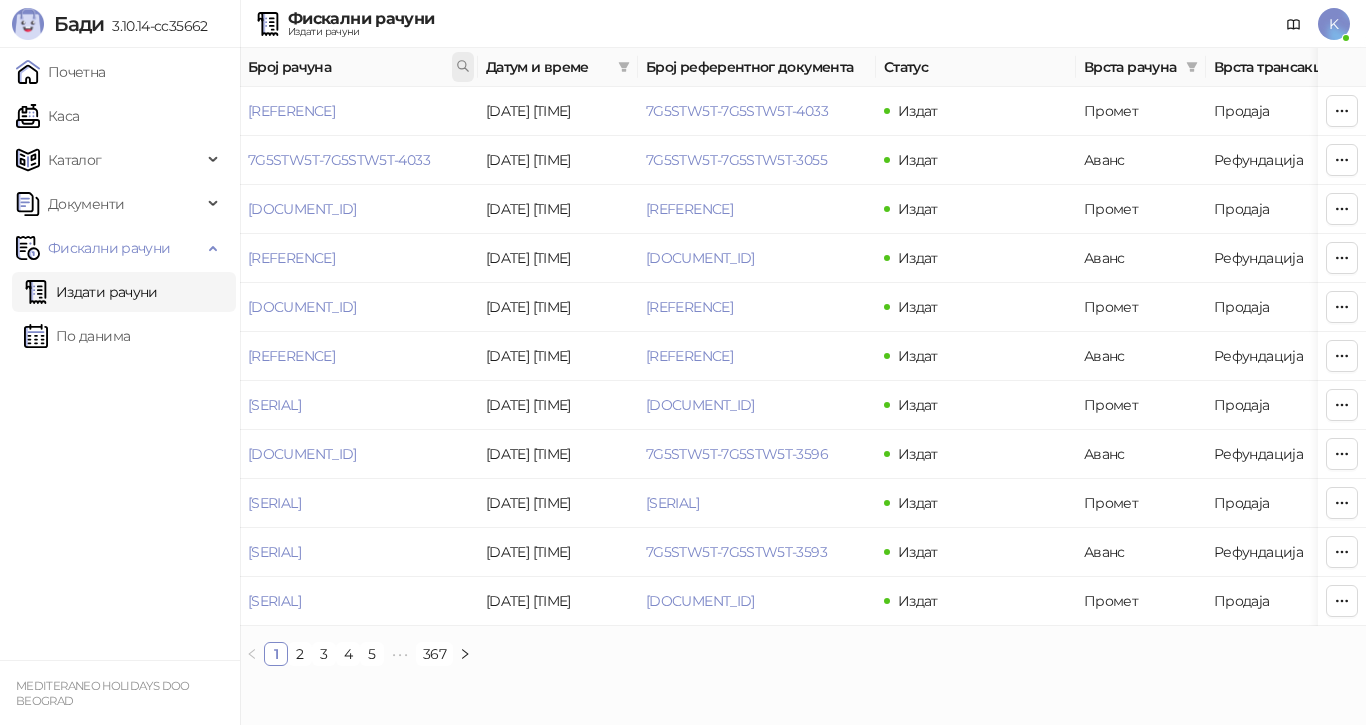 click 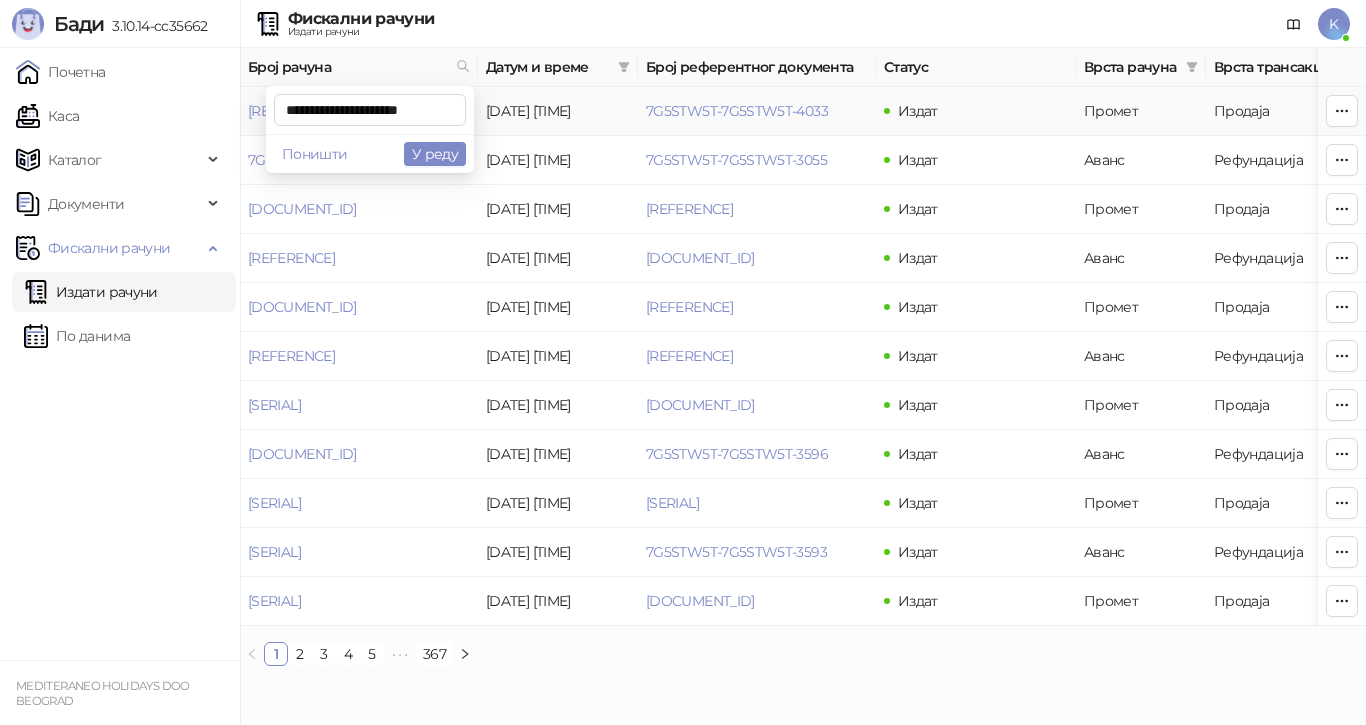scroll, scrollTop: 0, scrollLeft: 10, axis: horizontal 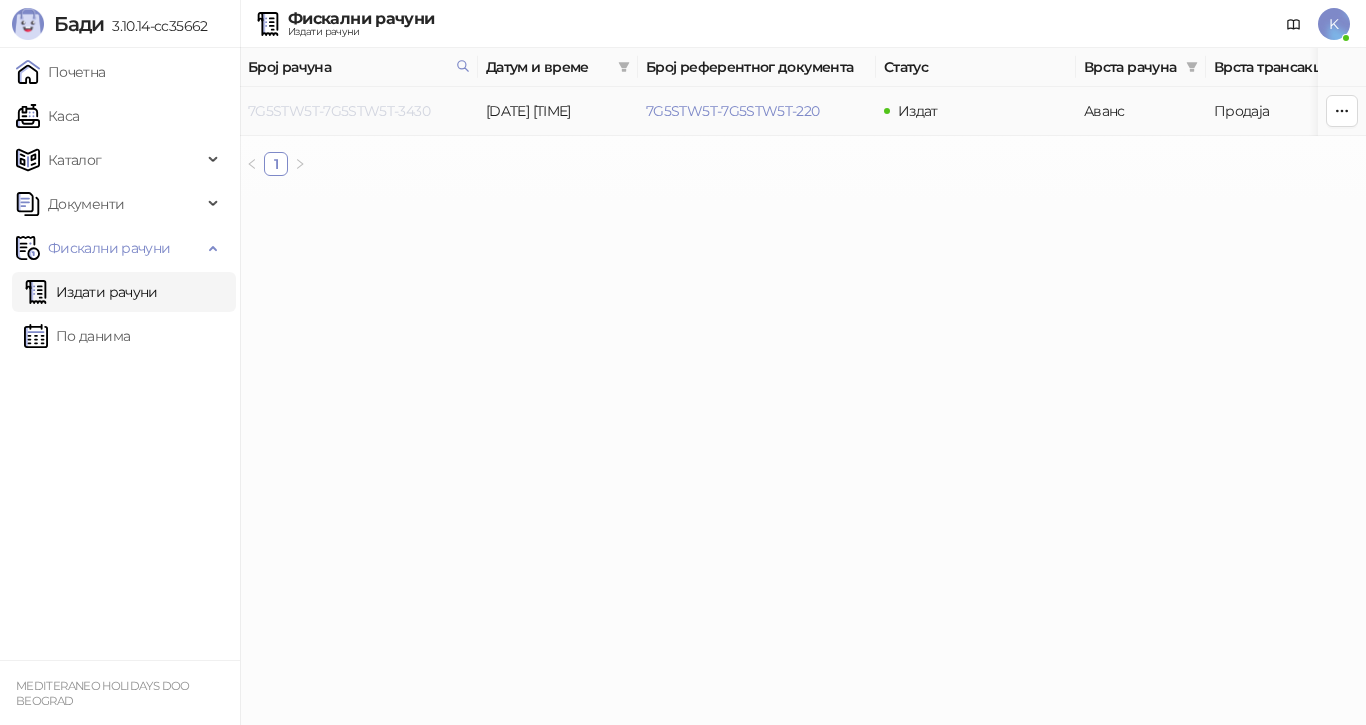 click on "7G5STW5T-7G5STW5T-3430" at bounding box center [339, 111] 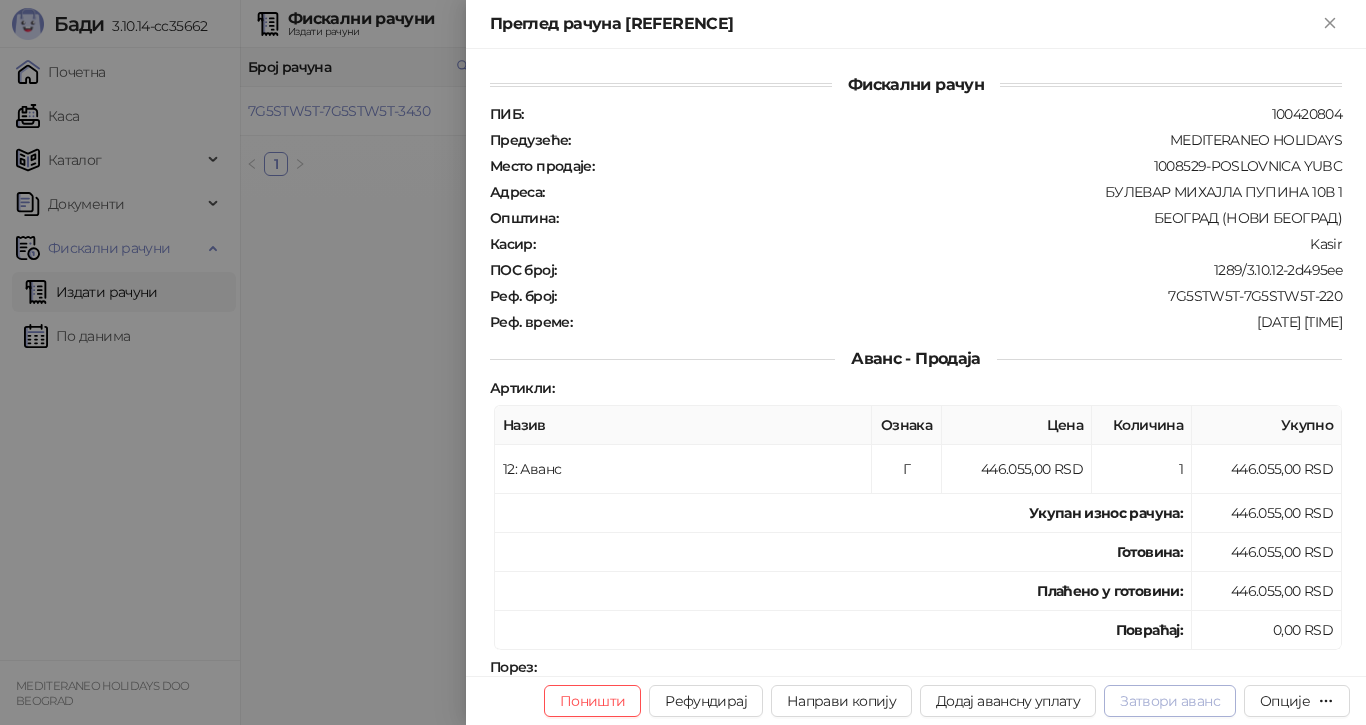 click on "Затвори аванс" at bounding box center (1170, 701) 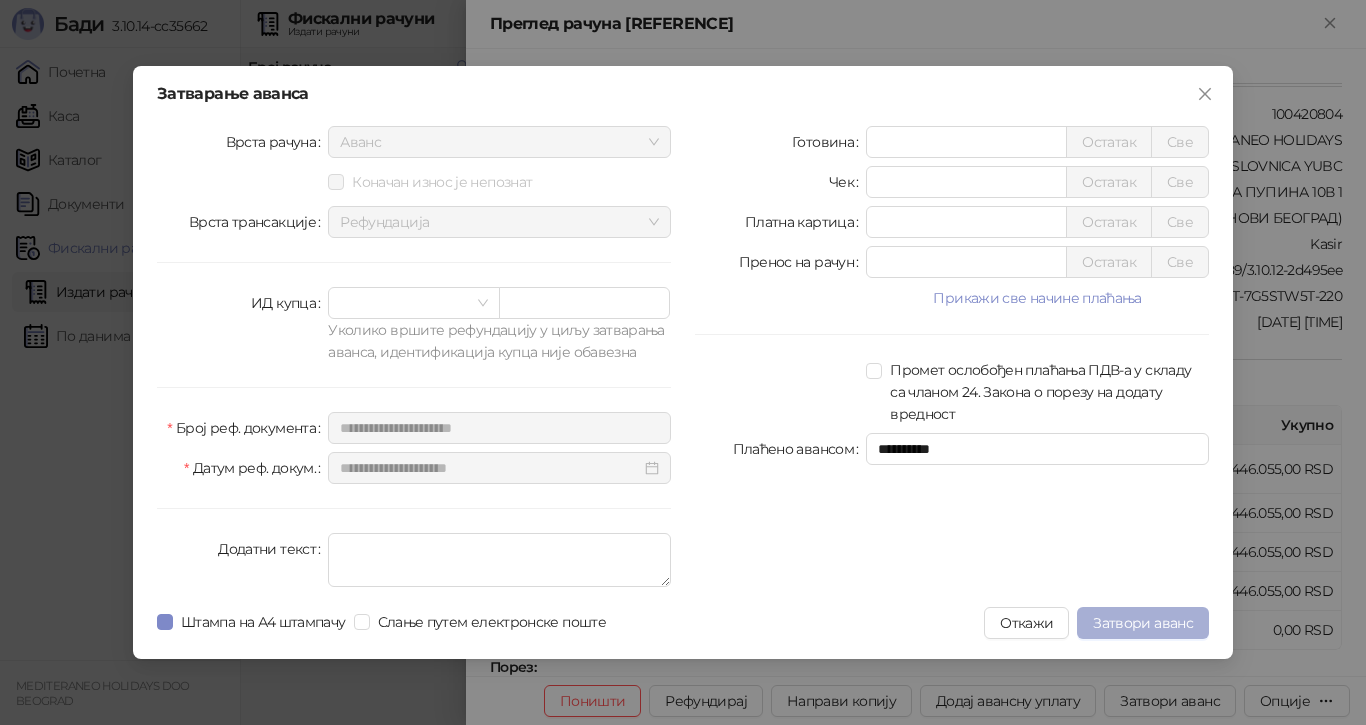 click on "Затвори аванс" at bounding box center [1143, 623] 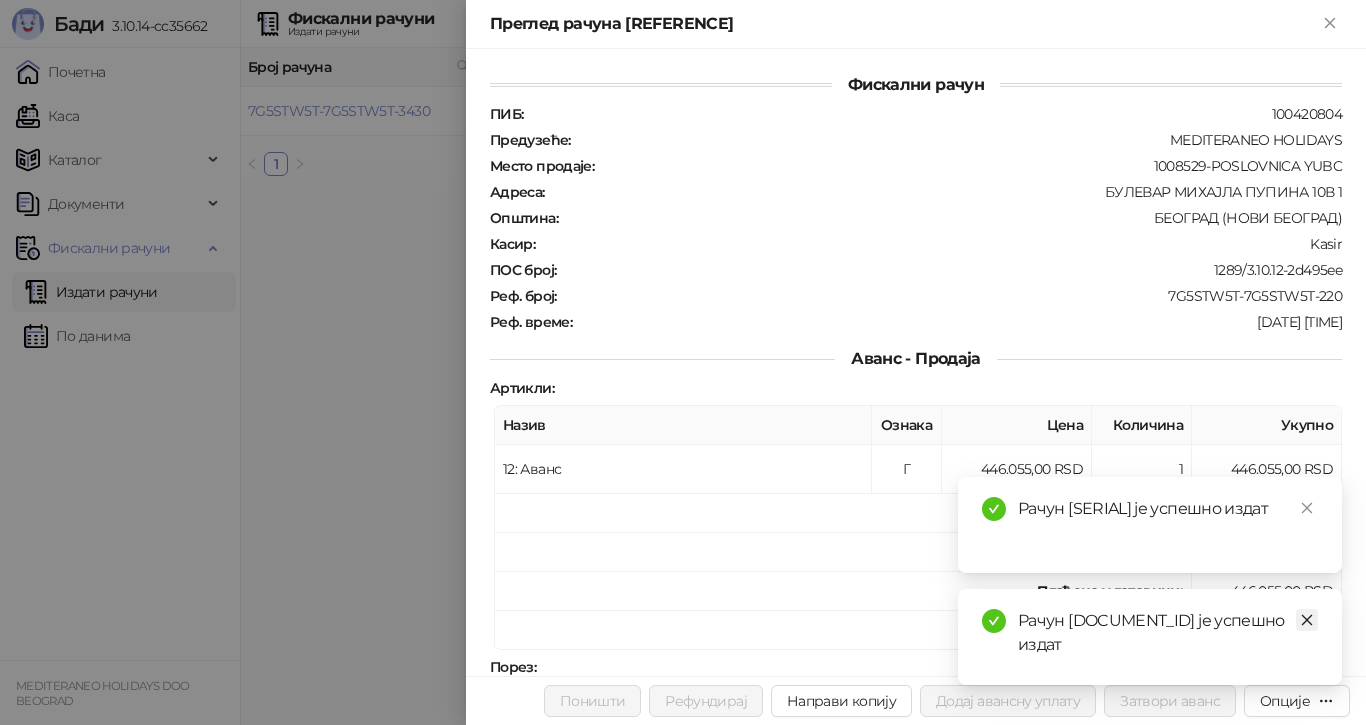 click 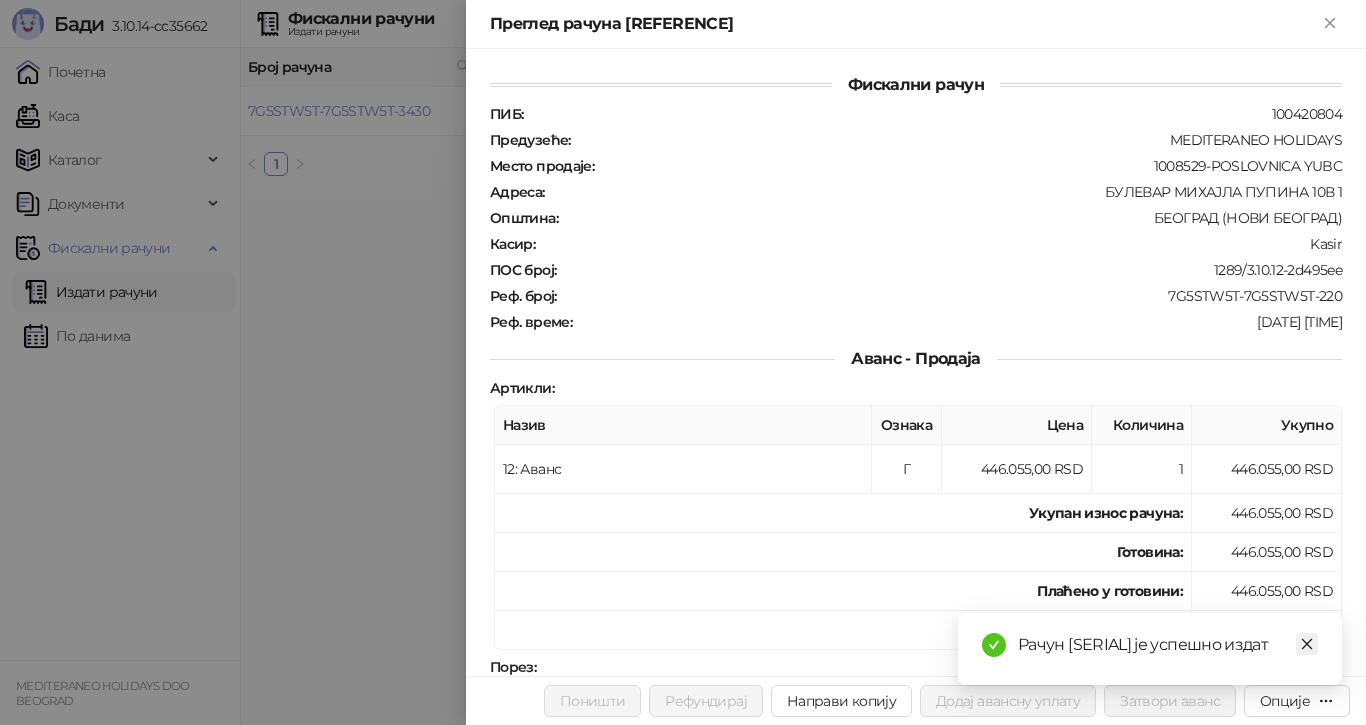 click 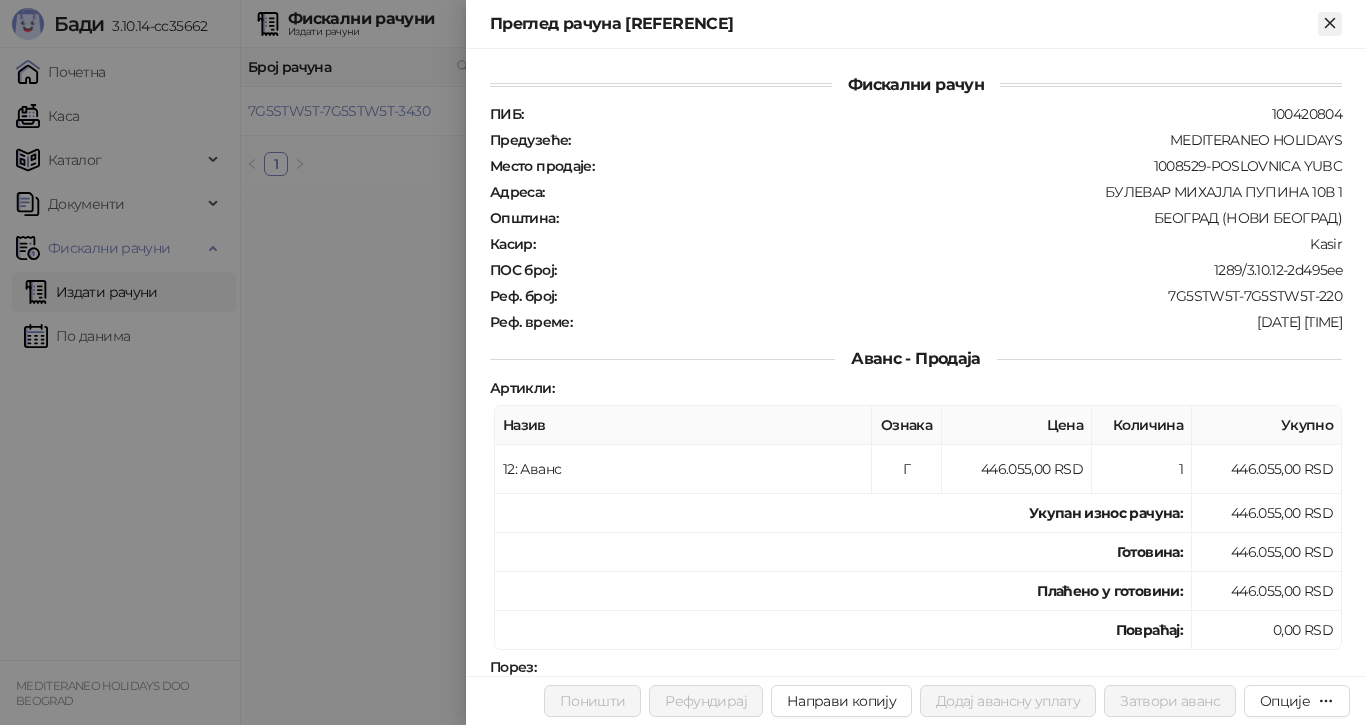 click 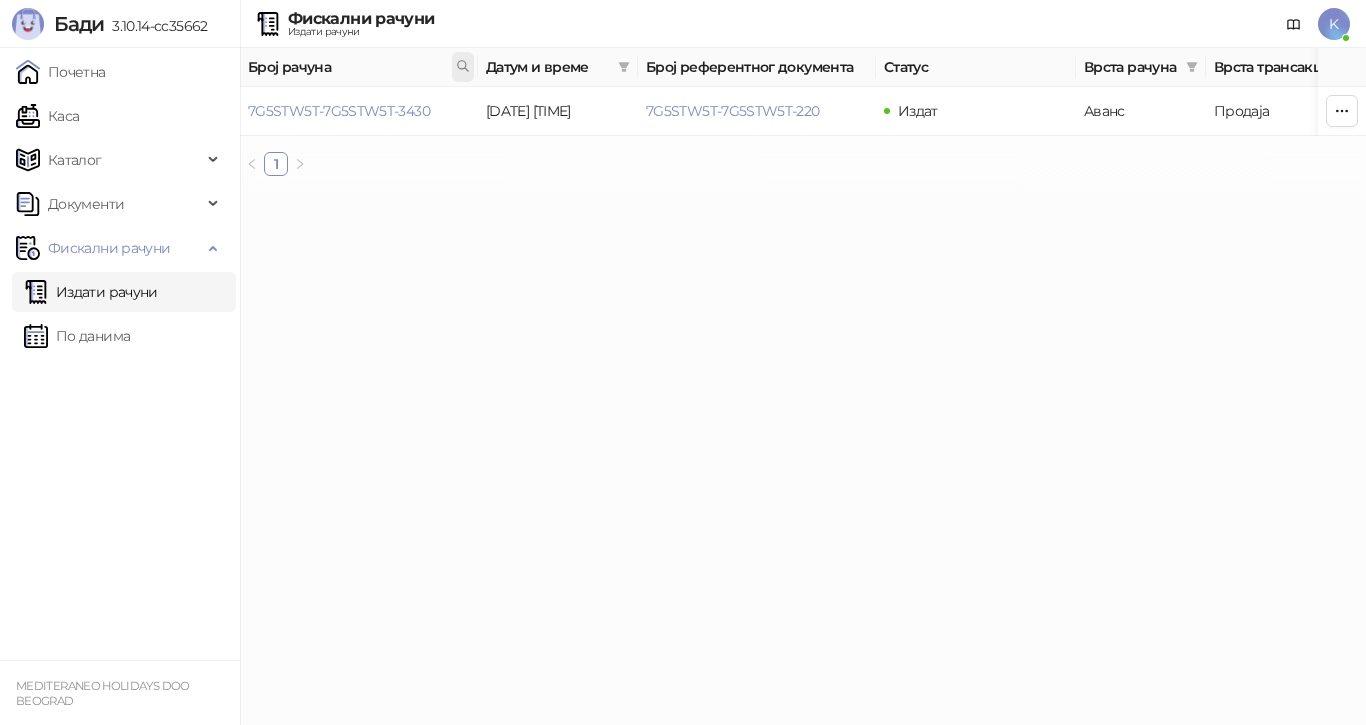 drag, startPoint x: 460, startPoint y: 63, endPoint x: 465, endPoint y: 78, distance: 15.811388 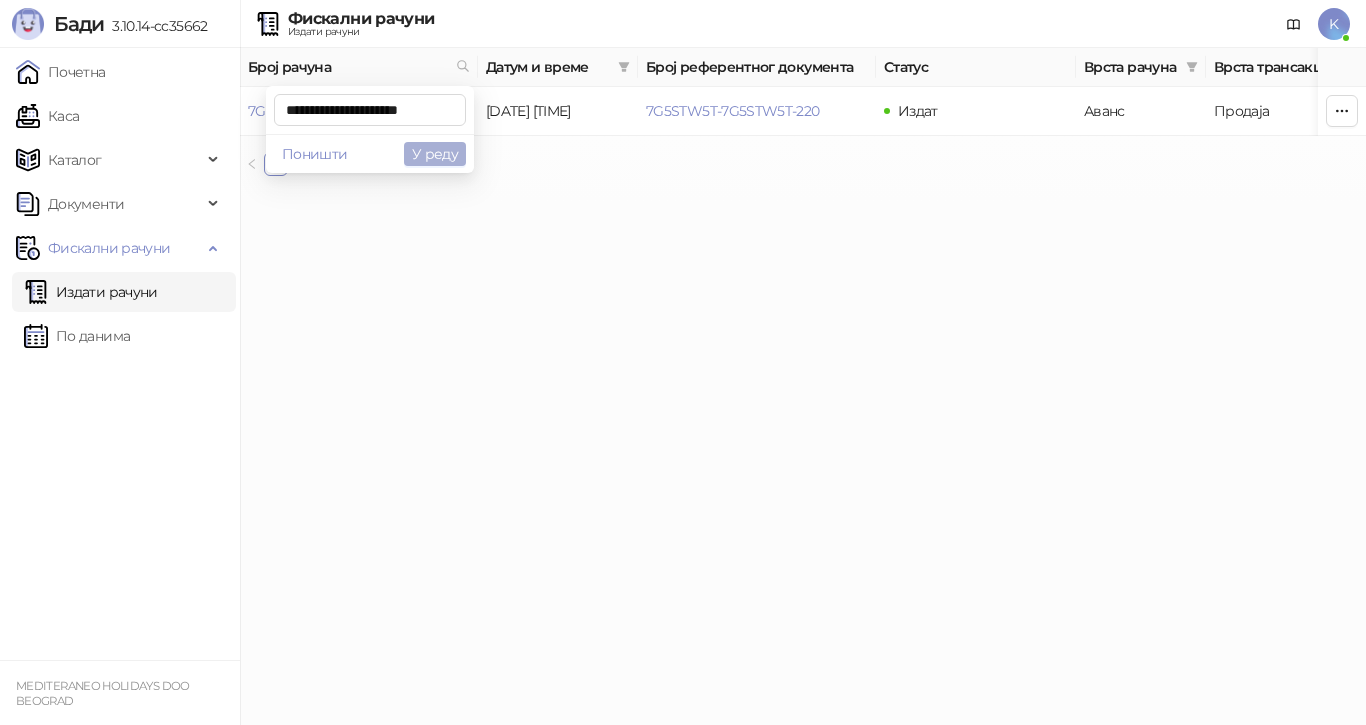 scroll, scrollTop: 0, scrollLeft: 8, axis: horizontal 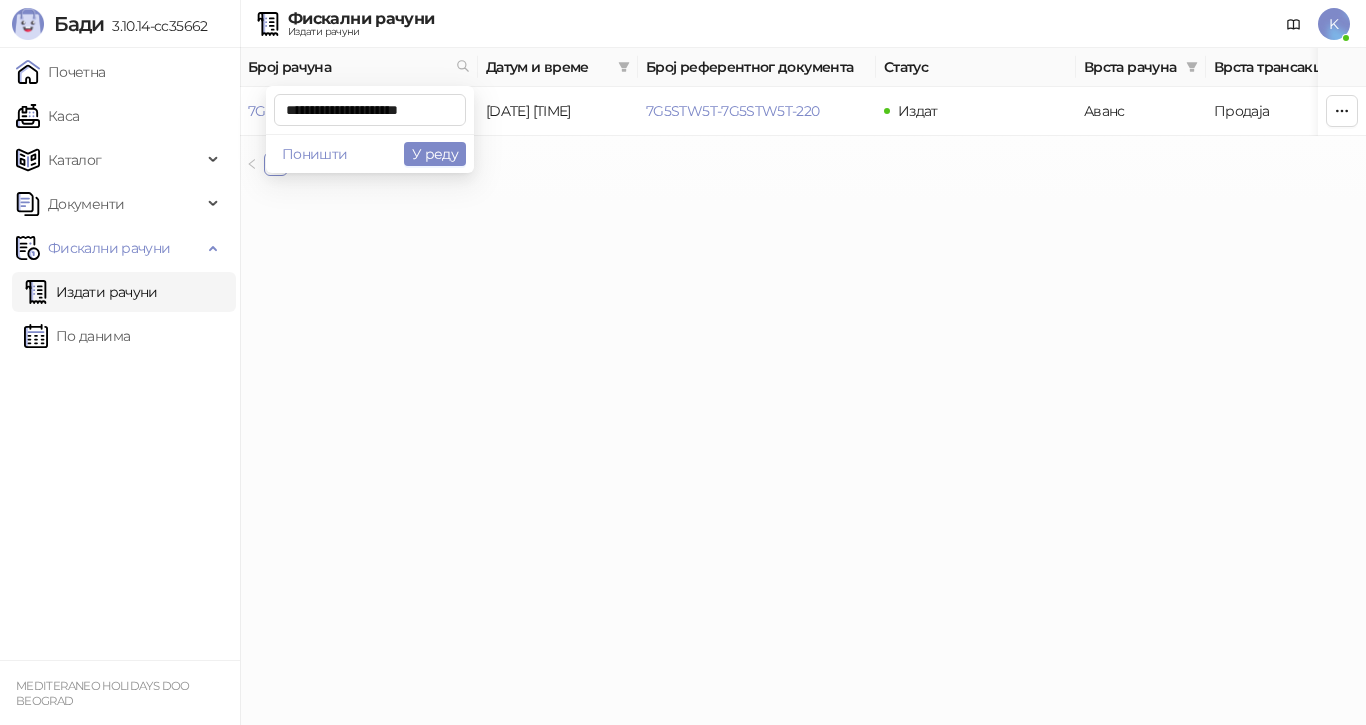 type on "**********" 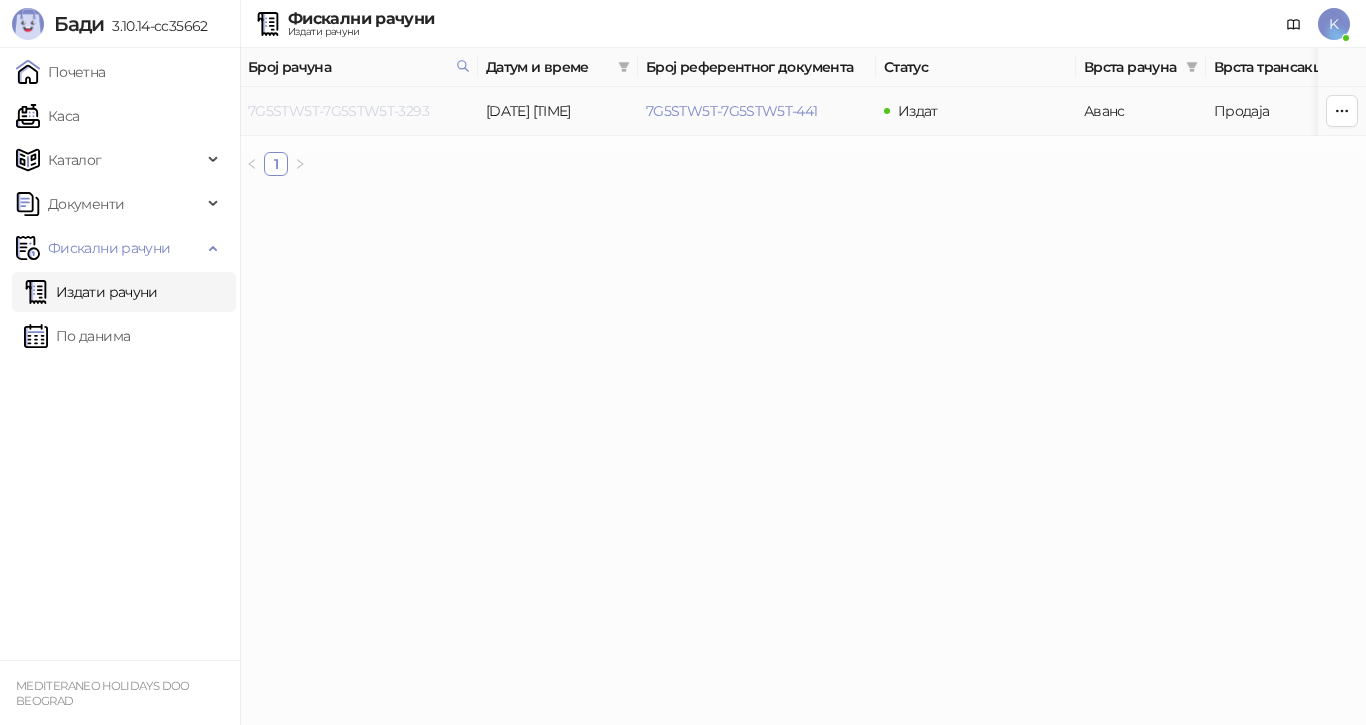 click on "7G5STW5T-7G5STW5T-3293" at bounding box center (338, 111) 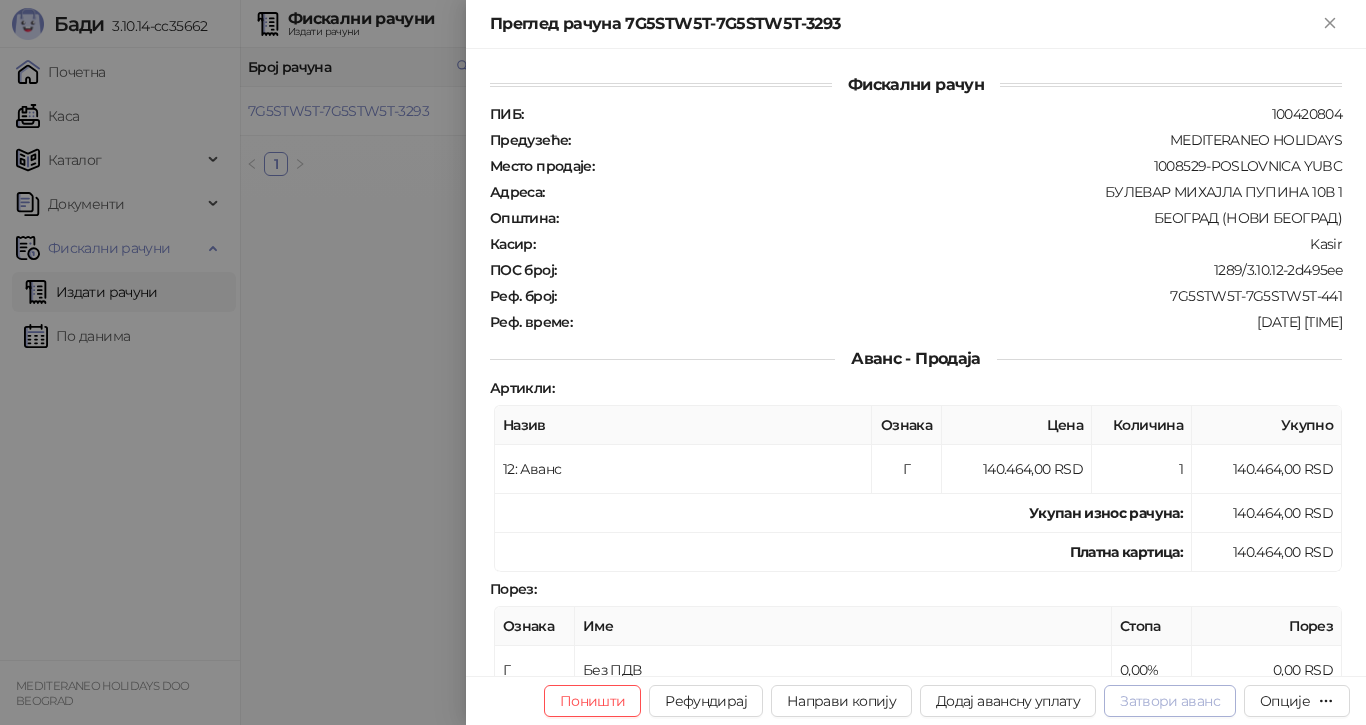 click on "Затвори аванс" at bounding box center [1170, 701] 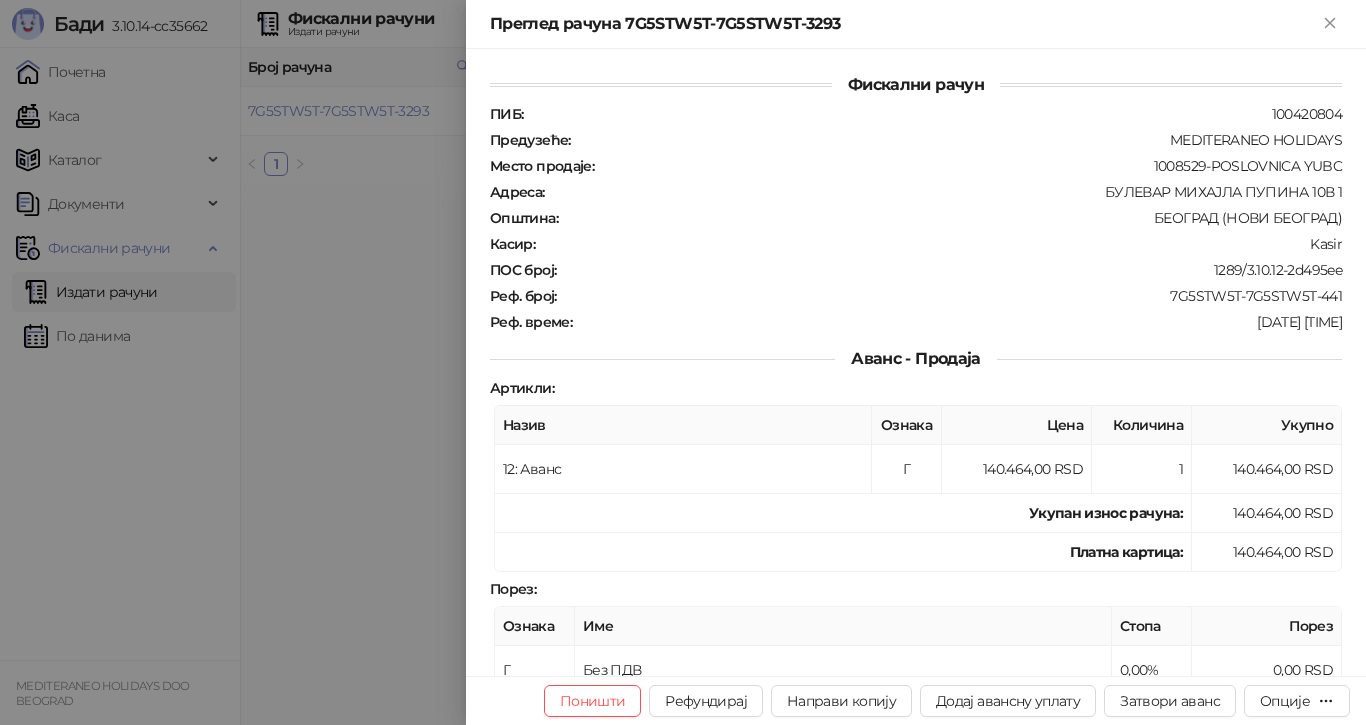 type on "**********" 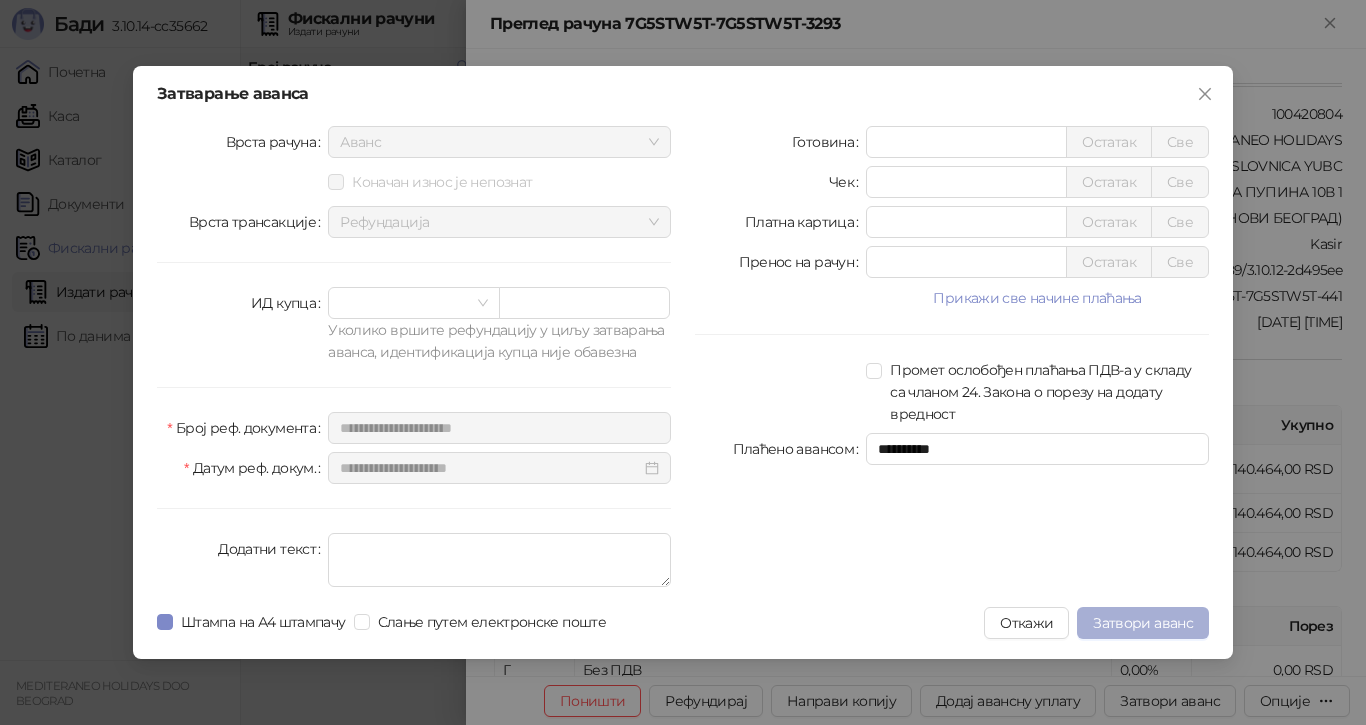 click on "Затвори аванс" at bounding box center (1143, 623) 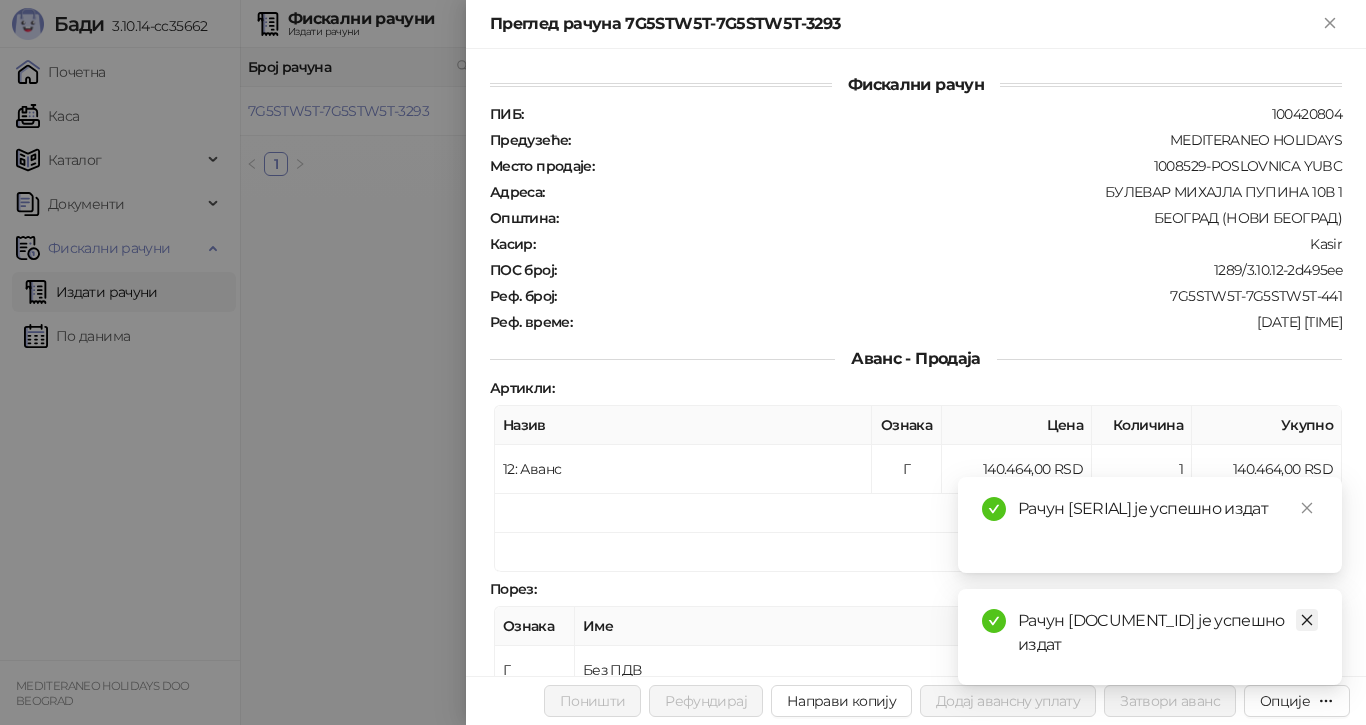 click at bounding box center [1307, 620] 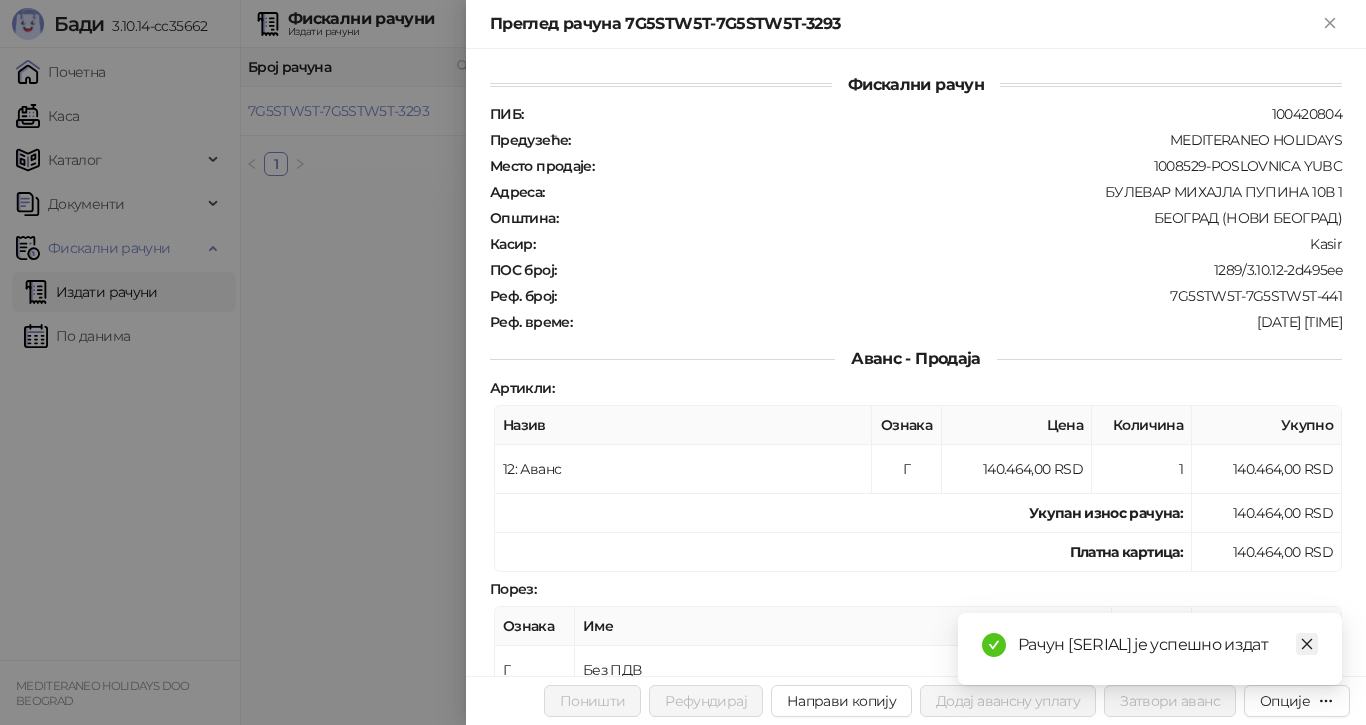 click 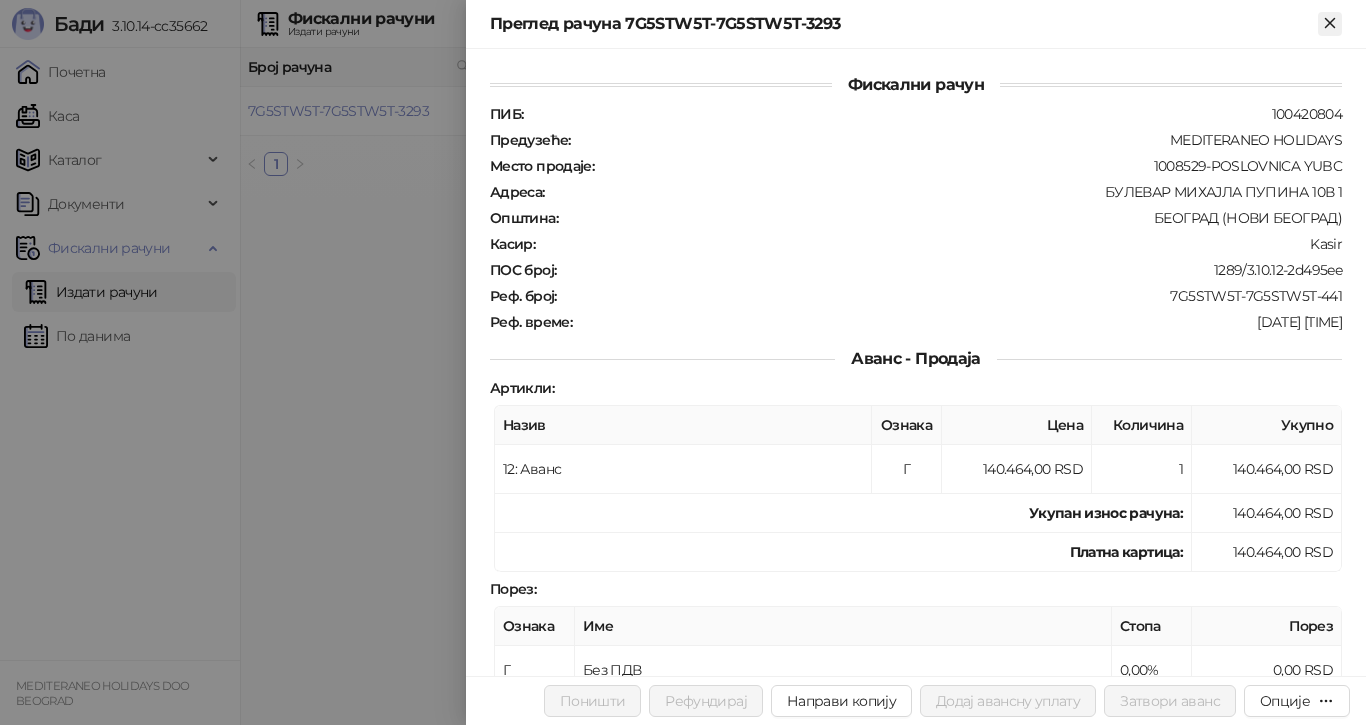 click 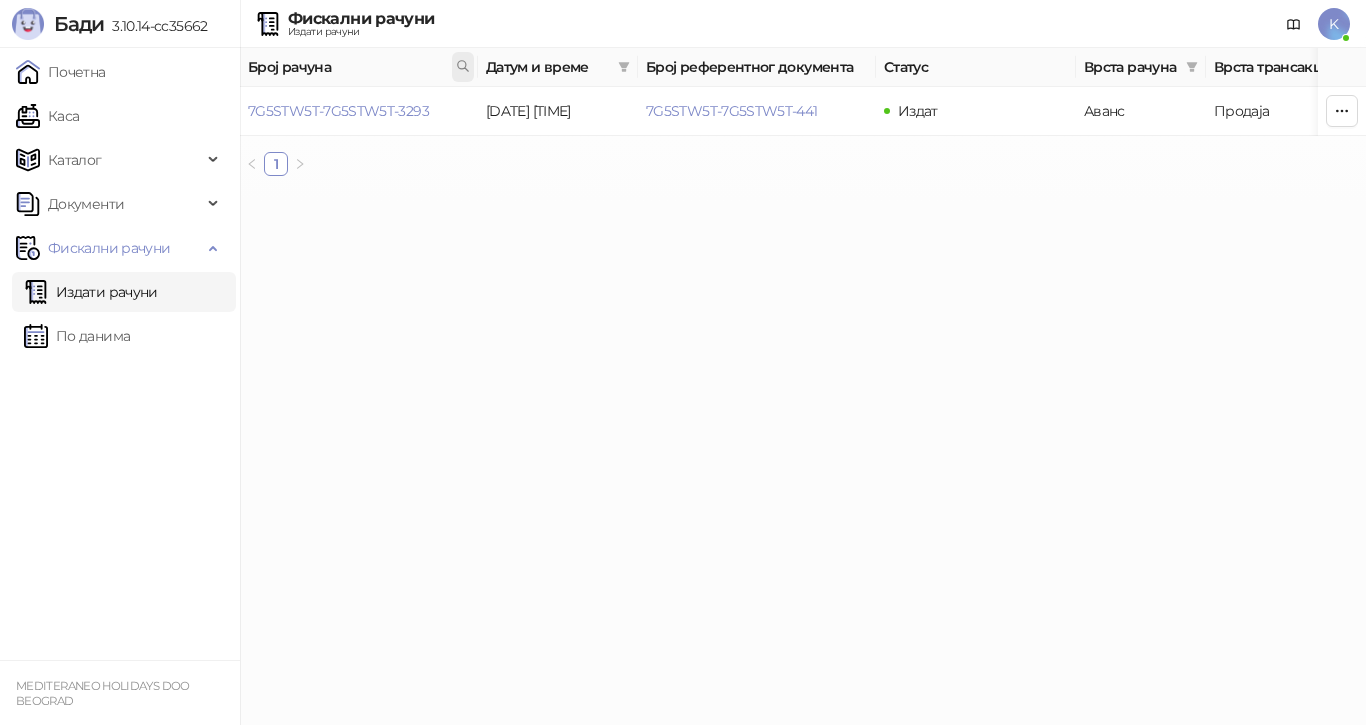 click 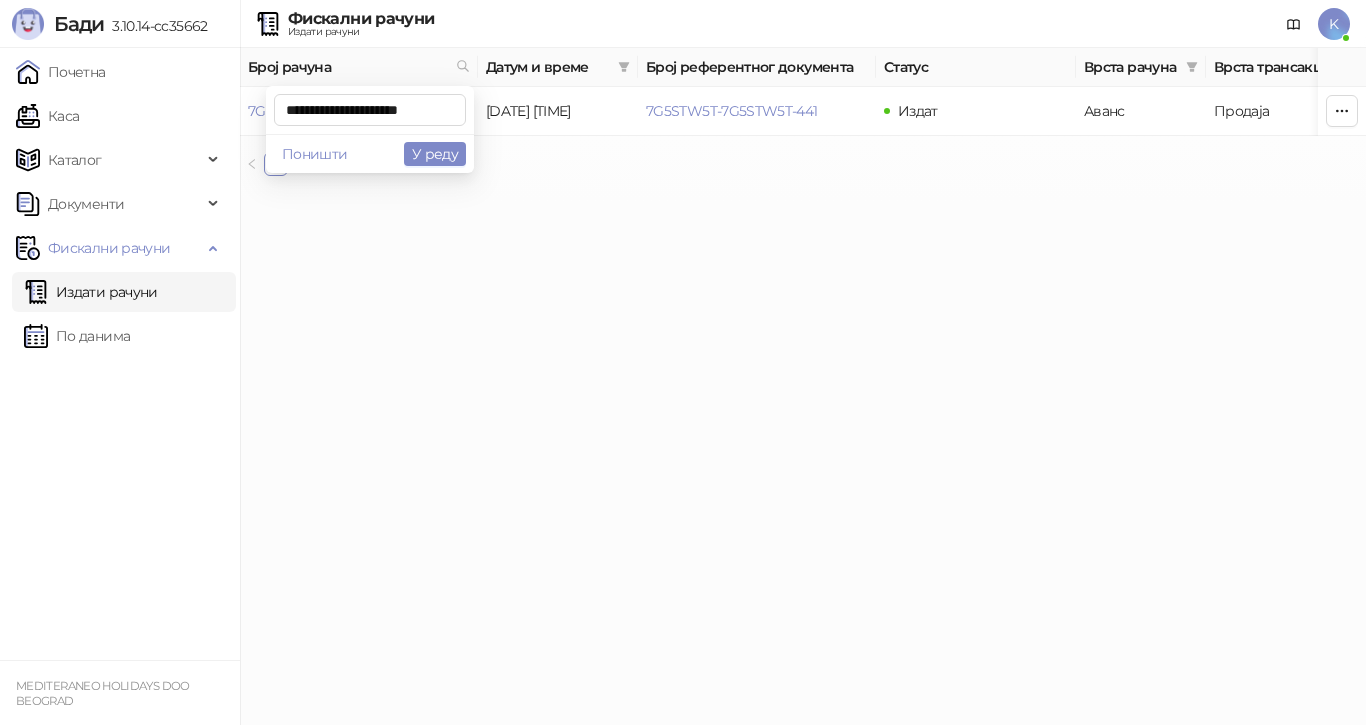 scroll, scrollTop: 0, scrollLeft: 6, axis: horizontal 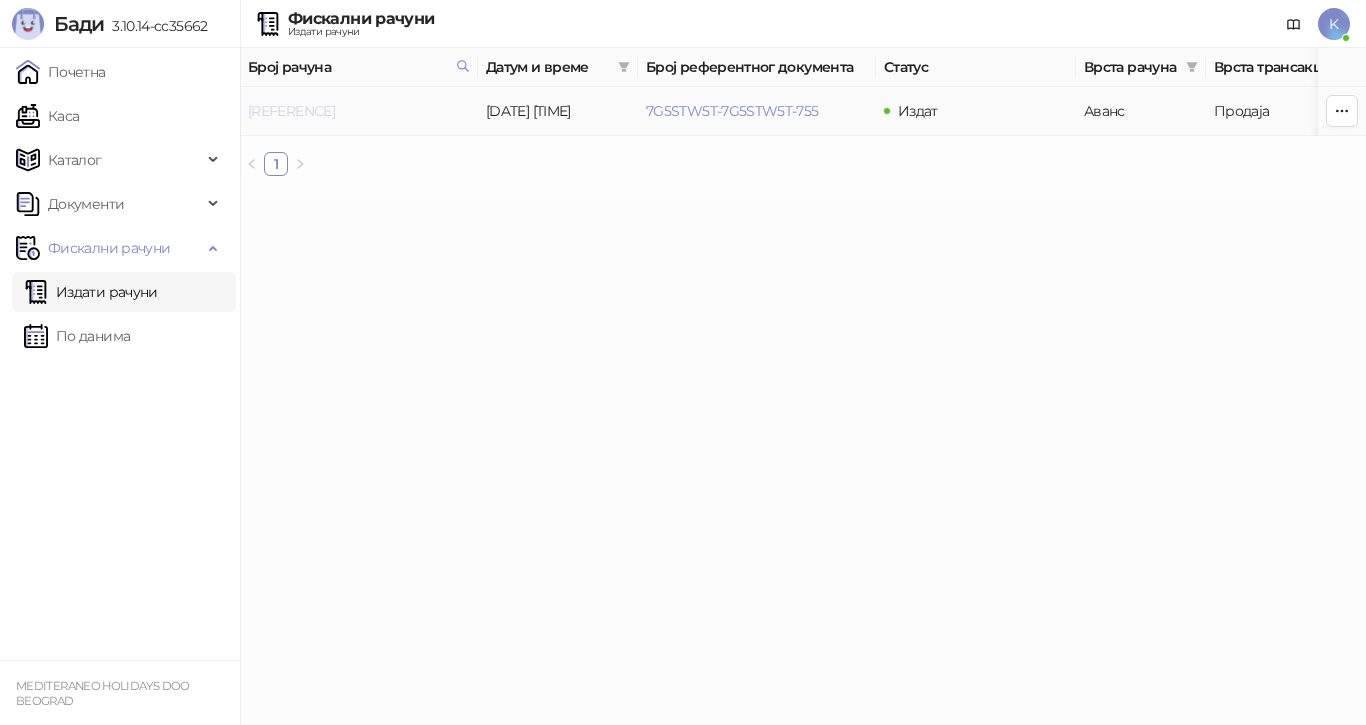 click on "[REFERENCE]" at bounding box center (291, 111) 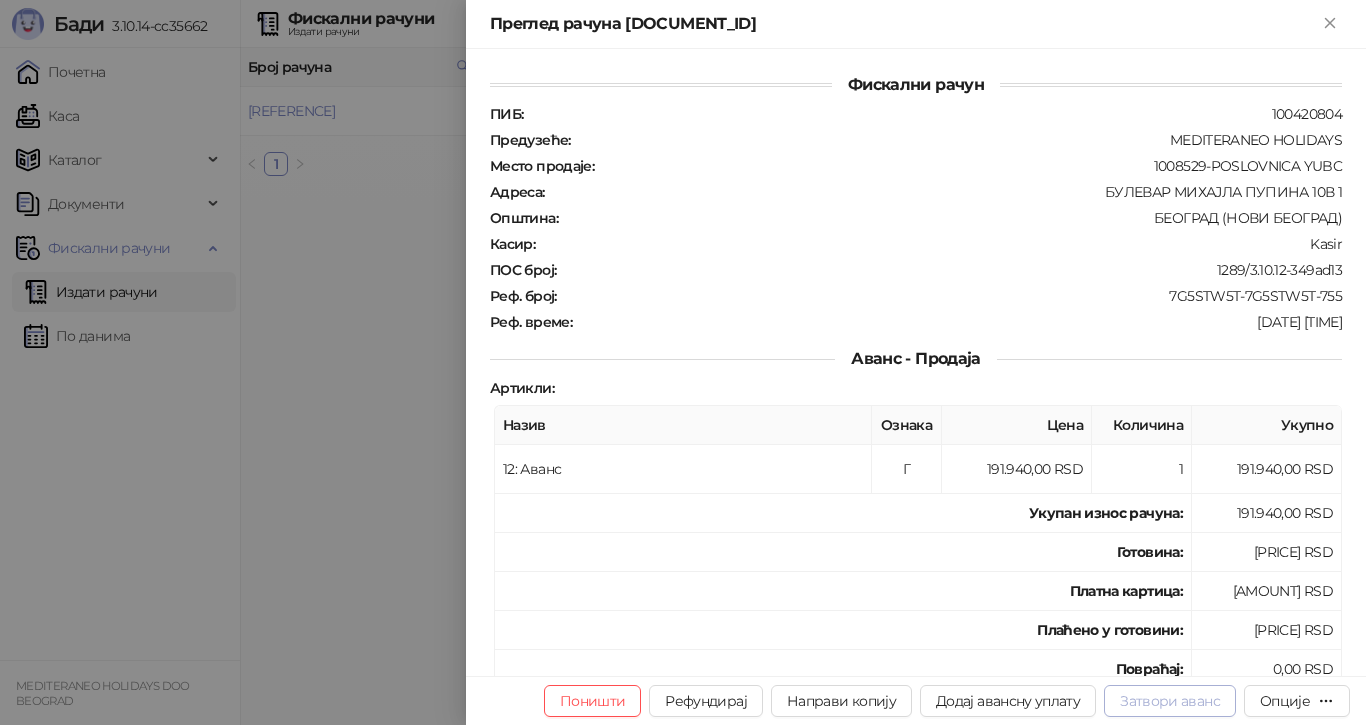 click on "Затвори аванс" at bounding box center [1170, 701] 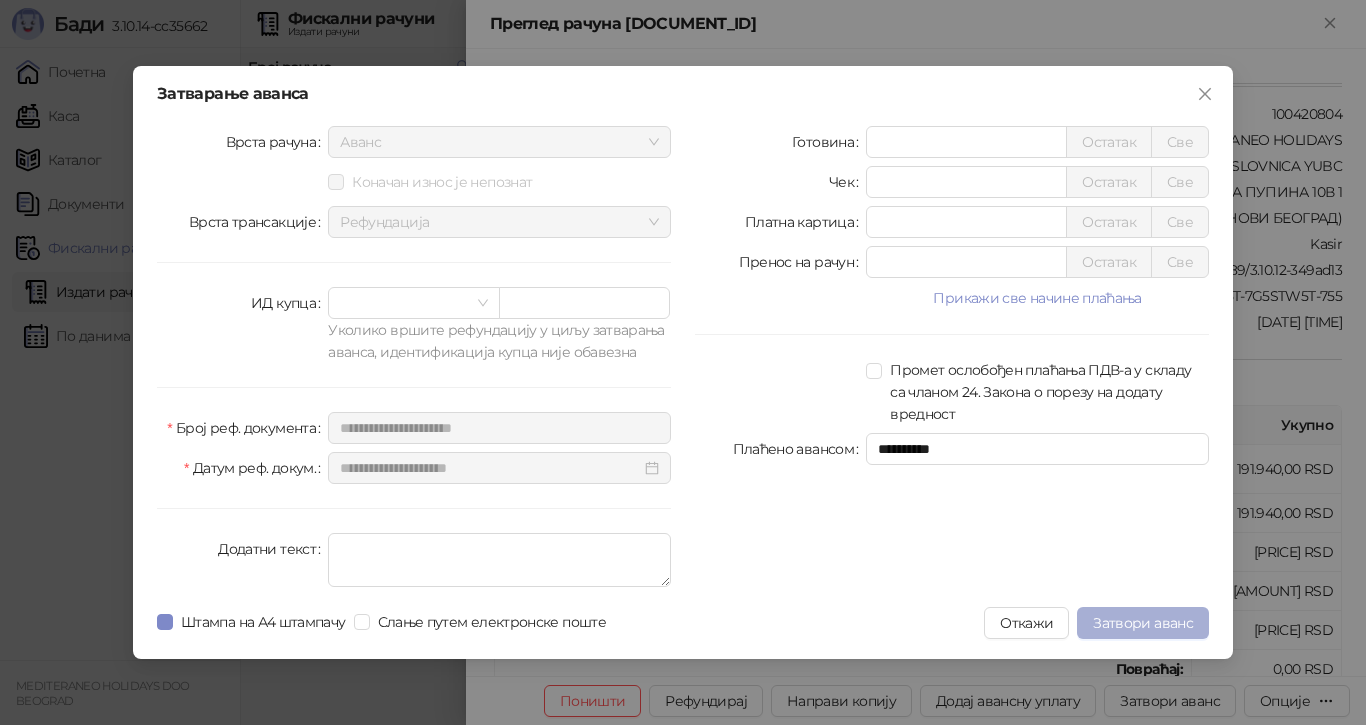 click on "Затвори аванс" at bounding box center [1143, 623] 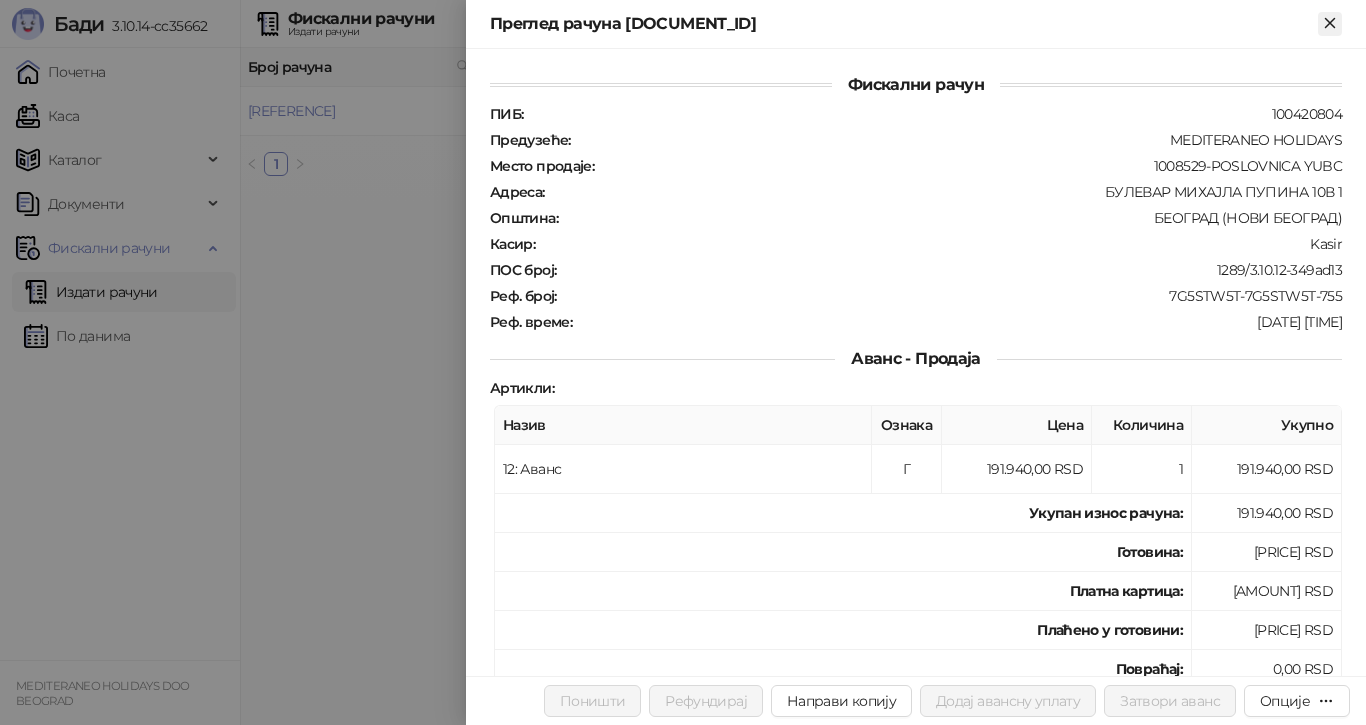 click 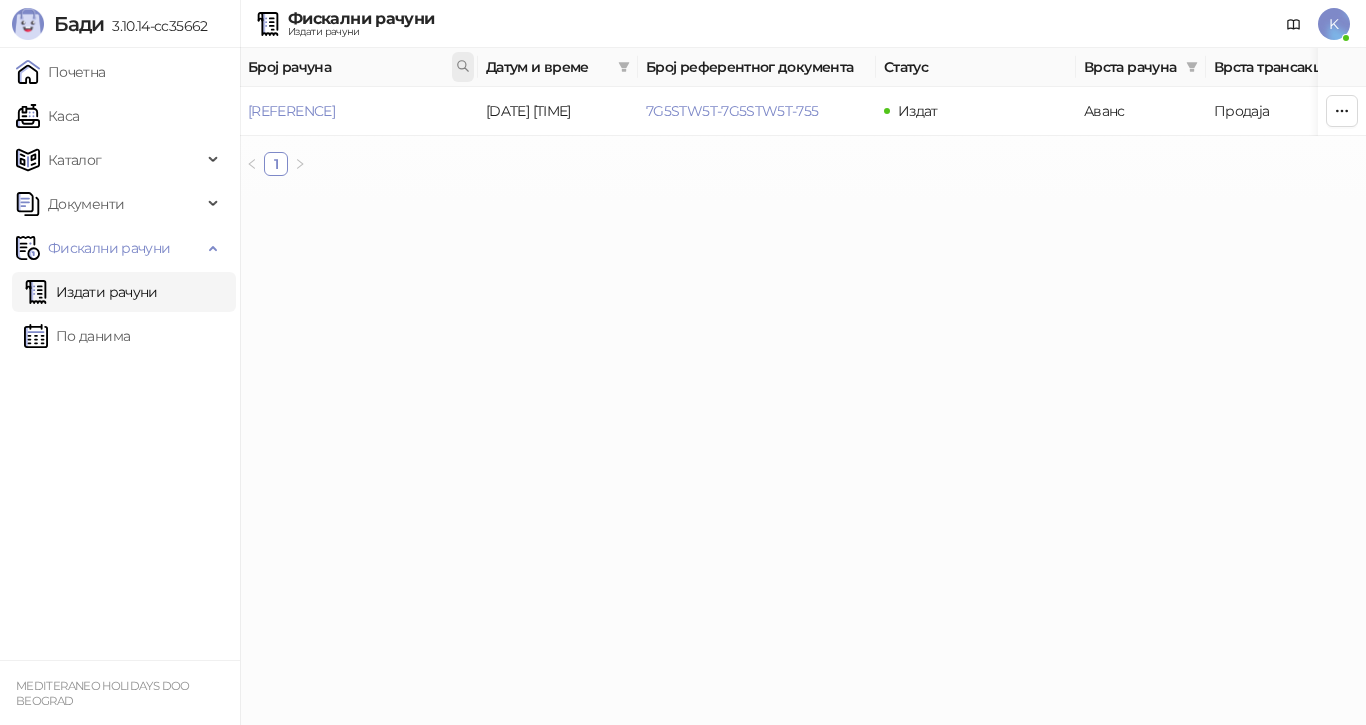 click 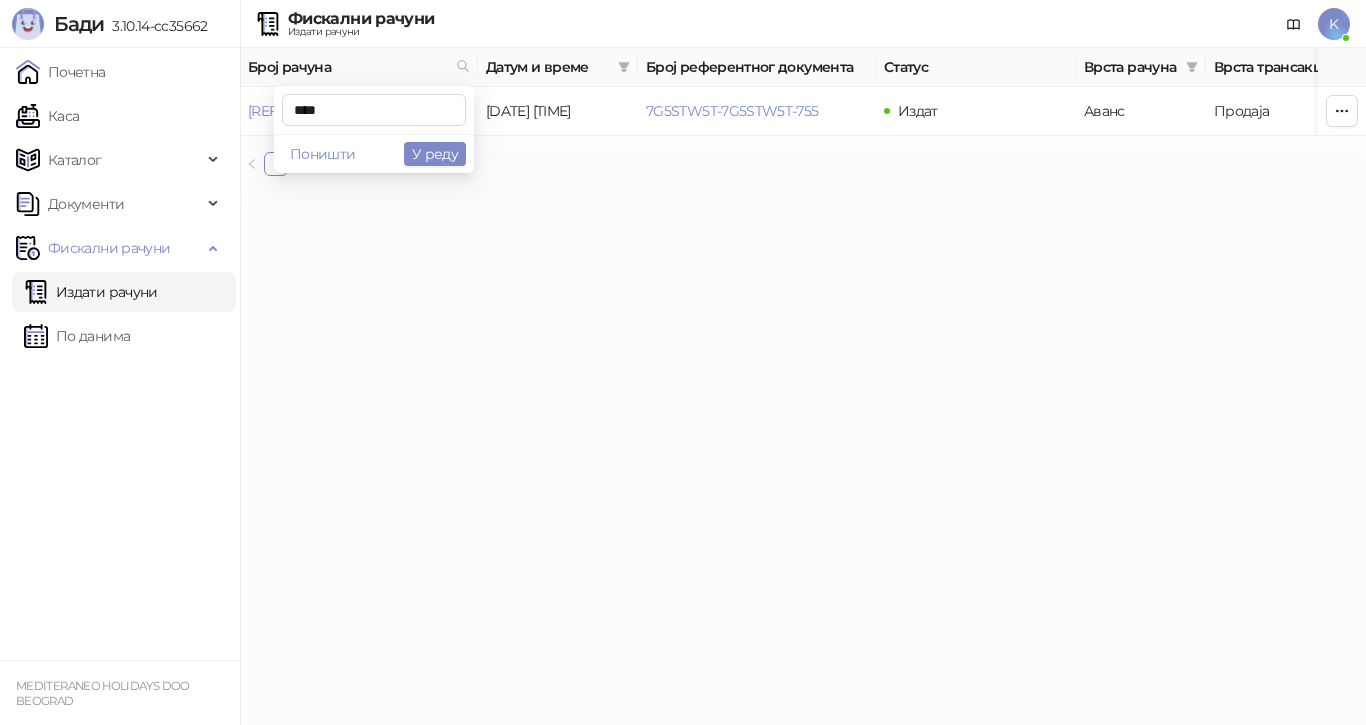 type on "****" 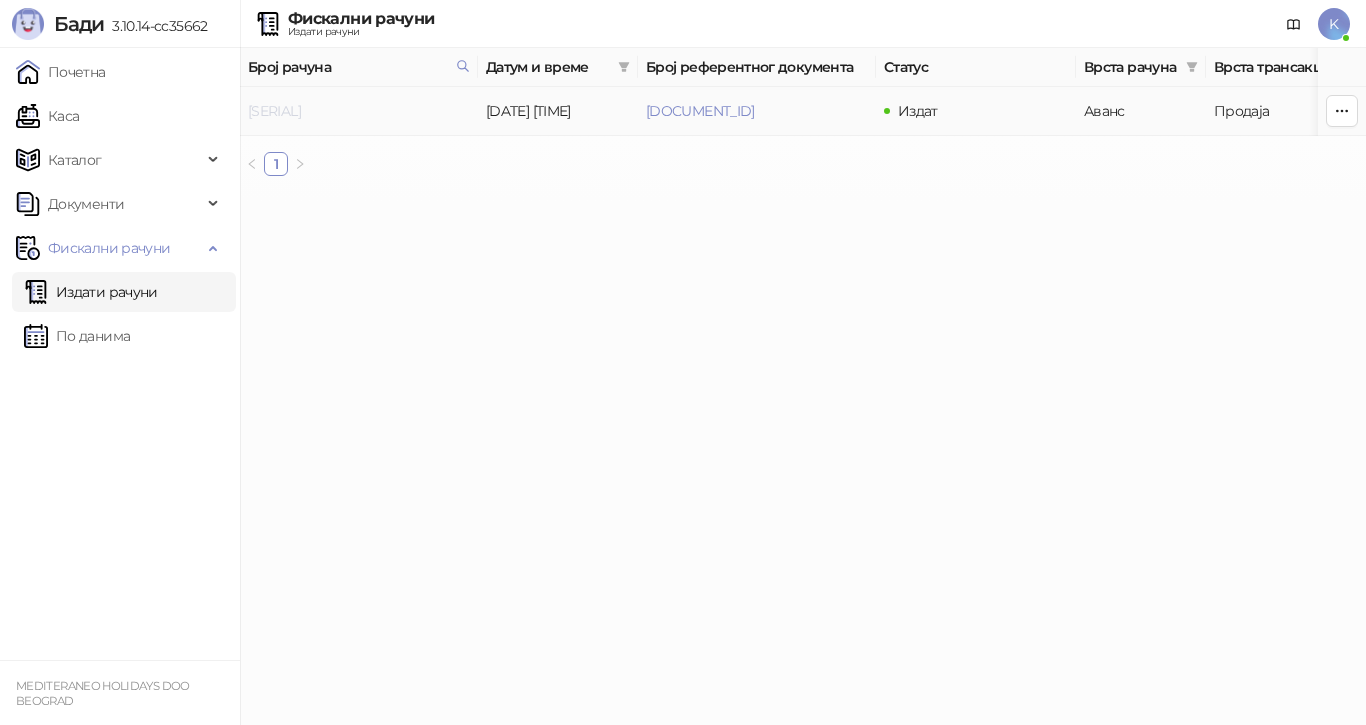 click on "[SERIAL]" at bounding box center (274, 111) 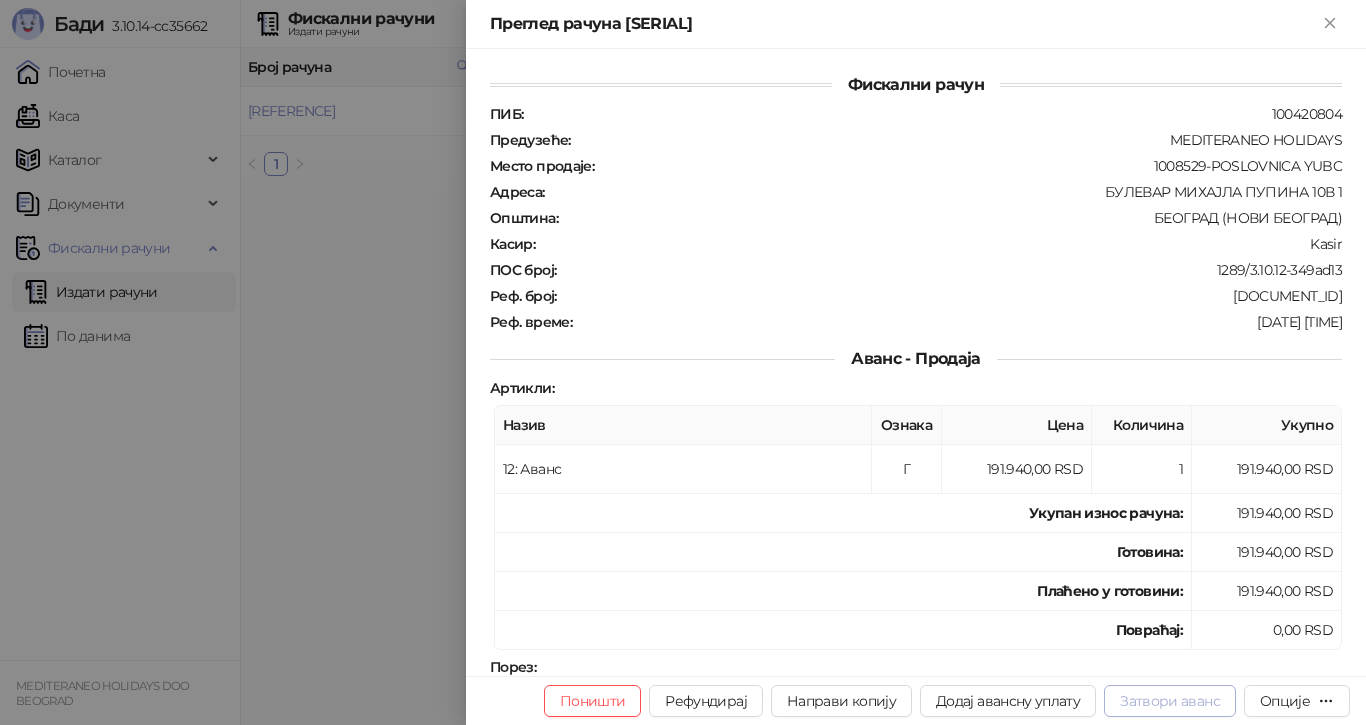 click on "Затвори аванс" at bounding box center (1170, 701) 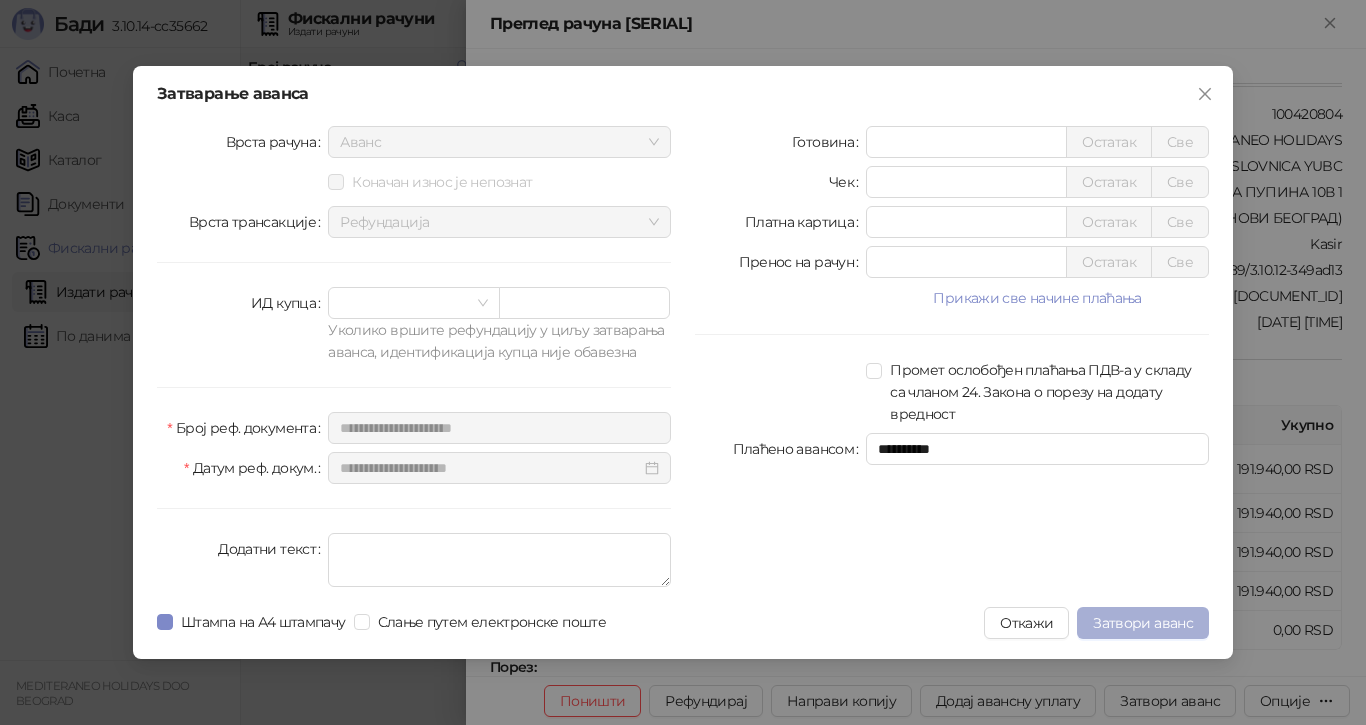 click on "Затвори аванс" at bounding box center [1143, 623] 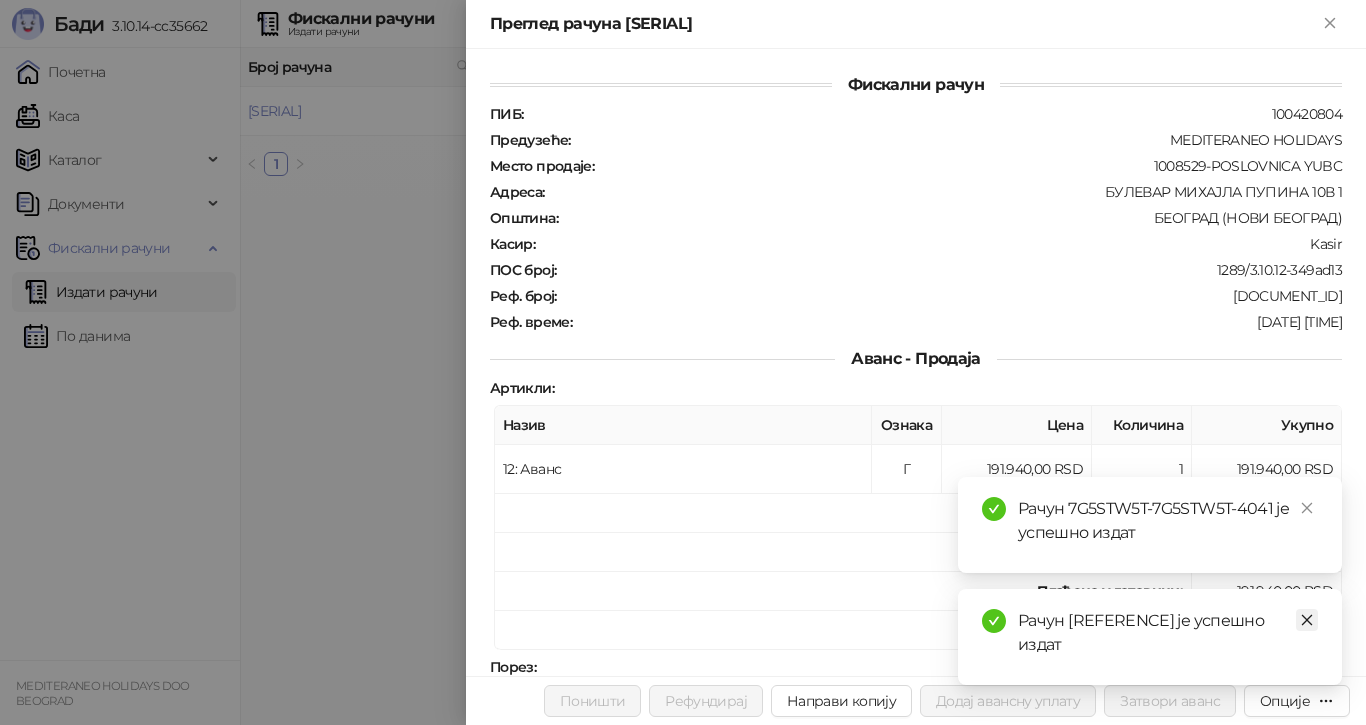 click 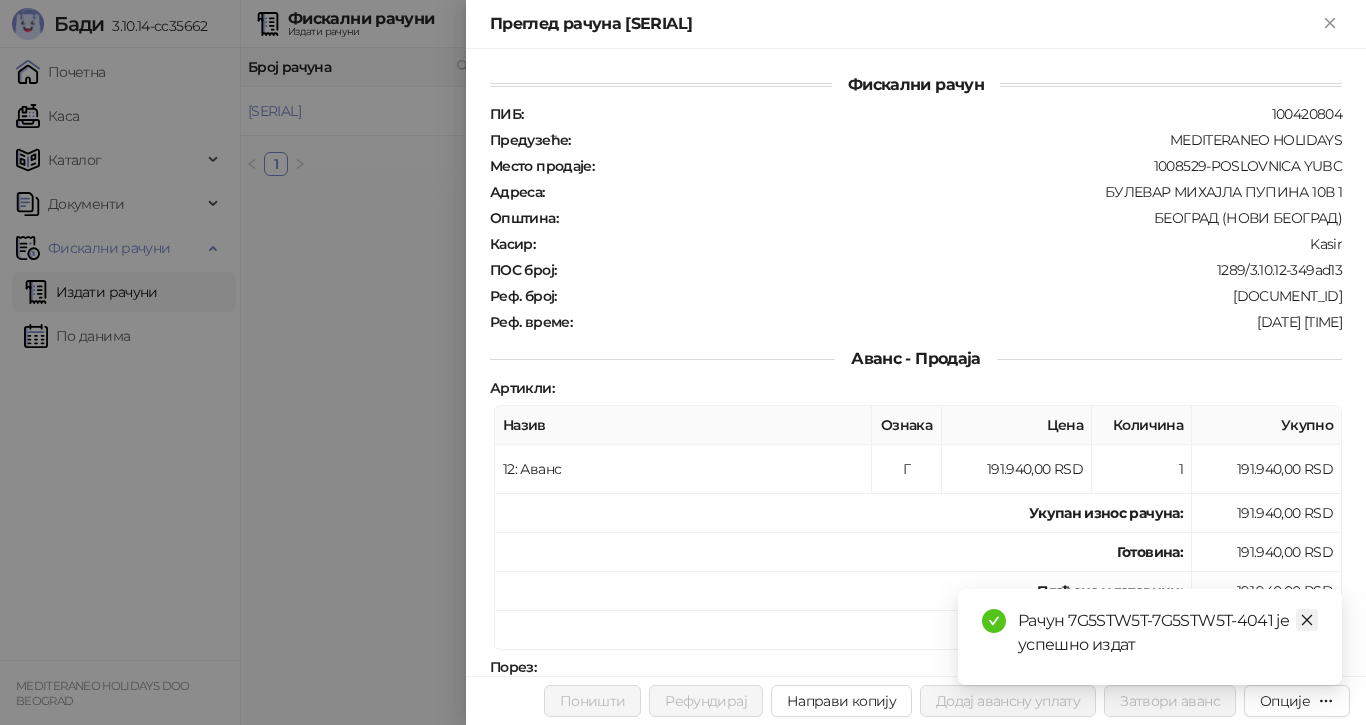 click 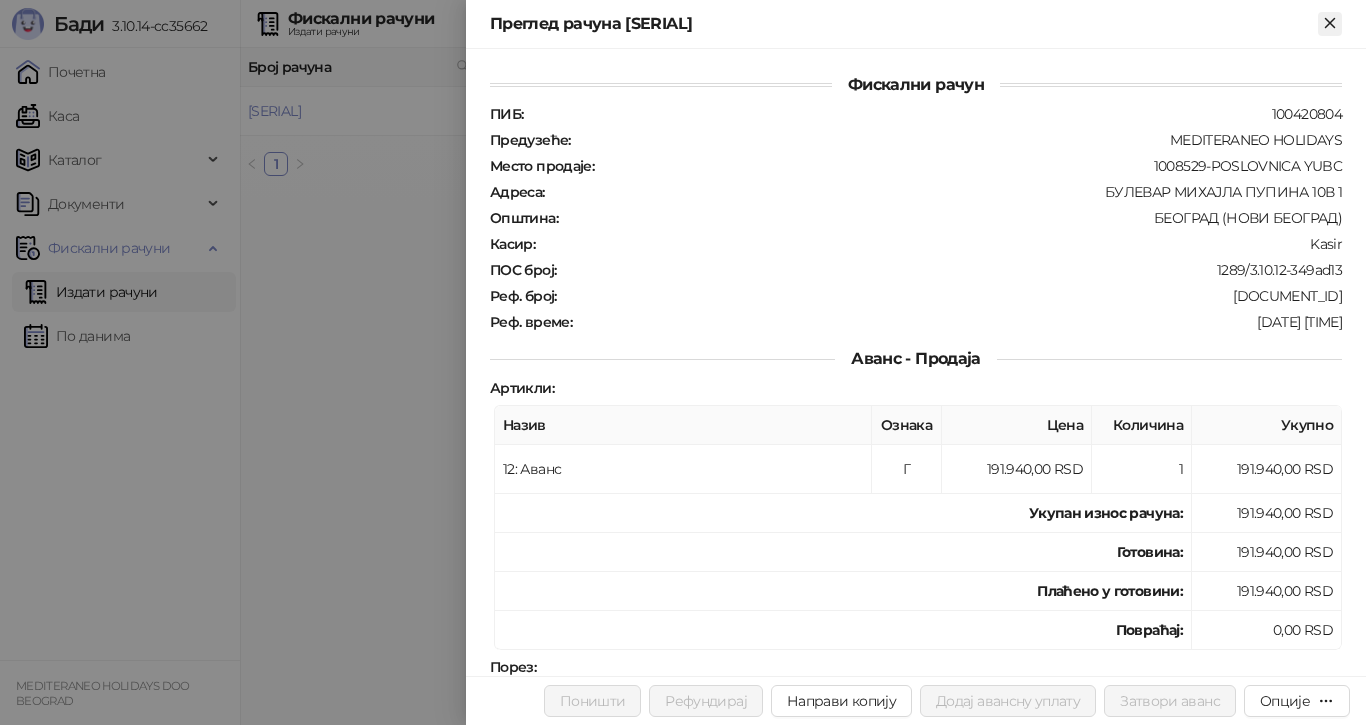 click 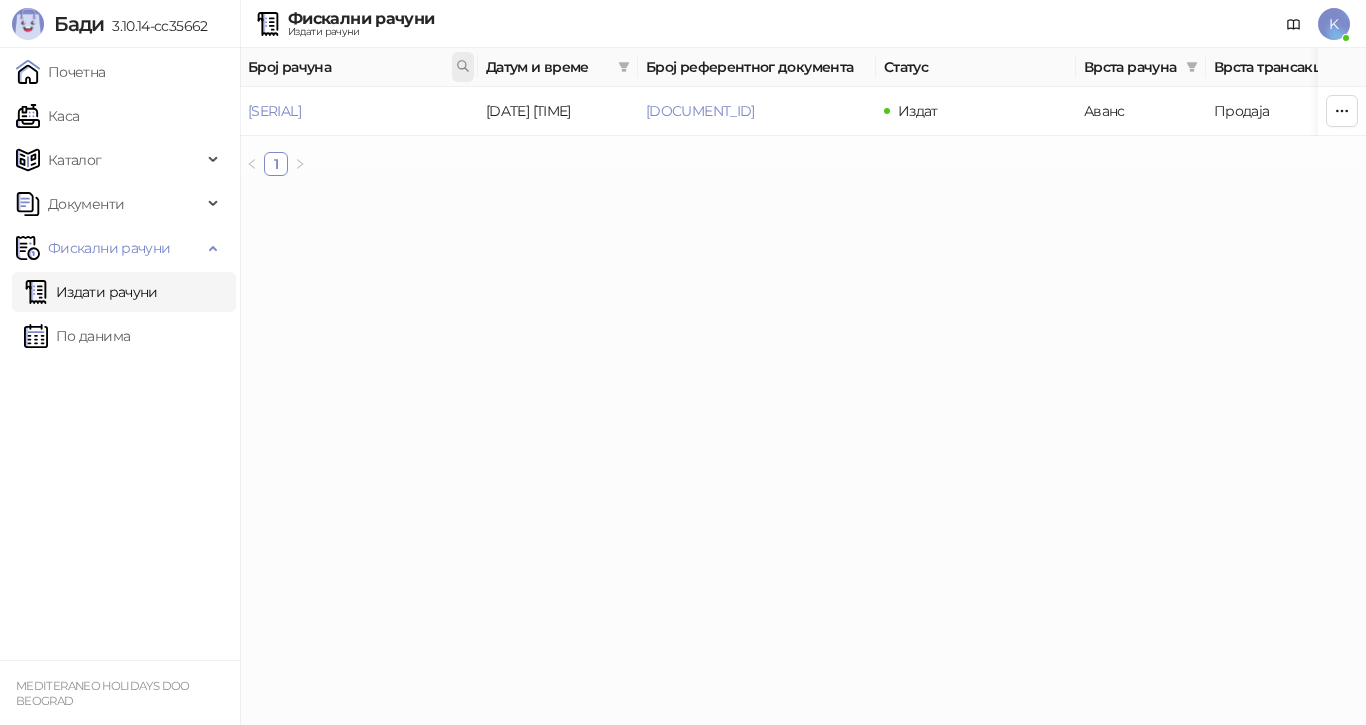 drag, startPoint x: 468, startPoint y: 67, endPoint x: 469, endPoint y: 79, distance: 12.0415945 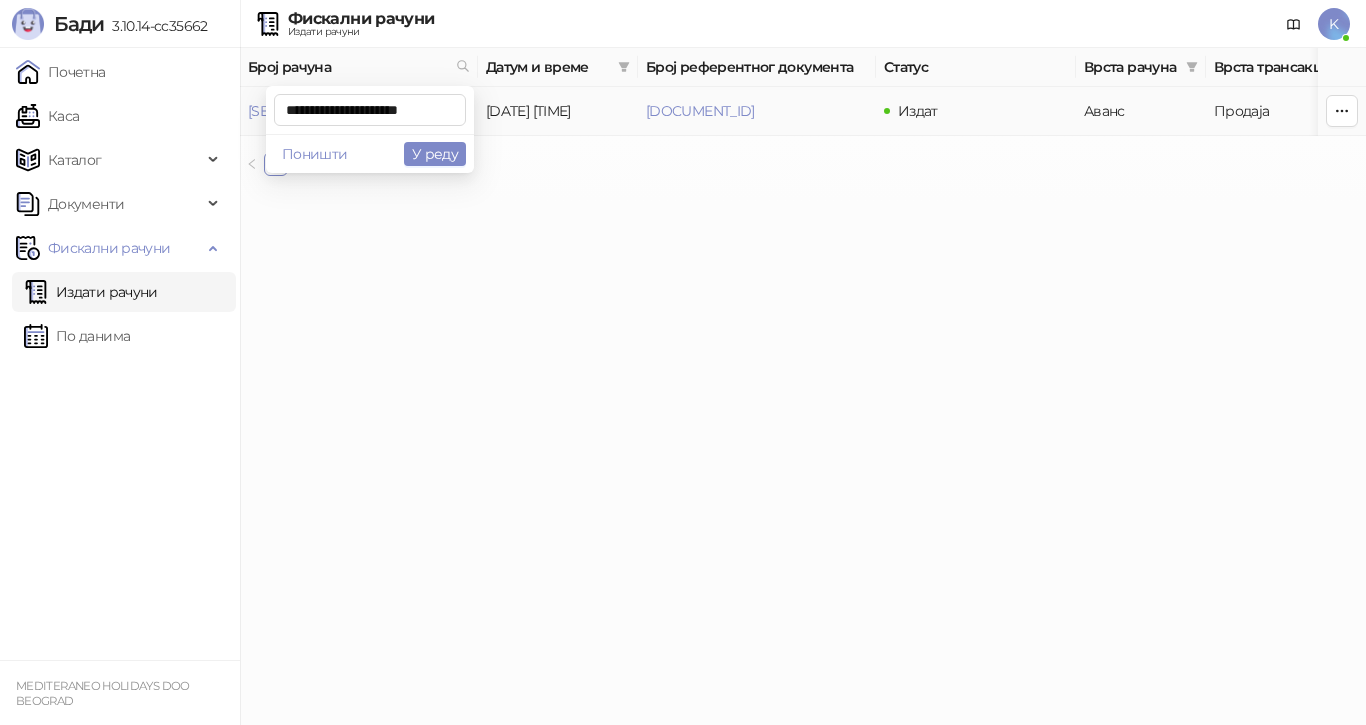 scroll, scrollTop: 0, scrollLeft: 2, axis: horizontal 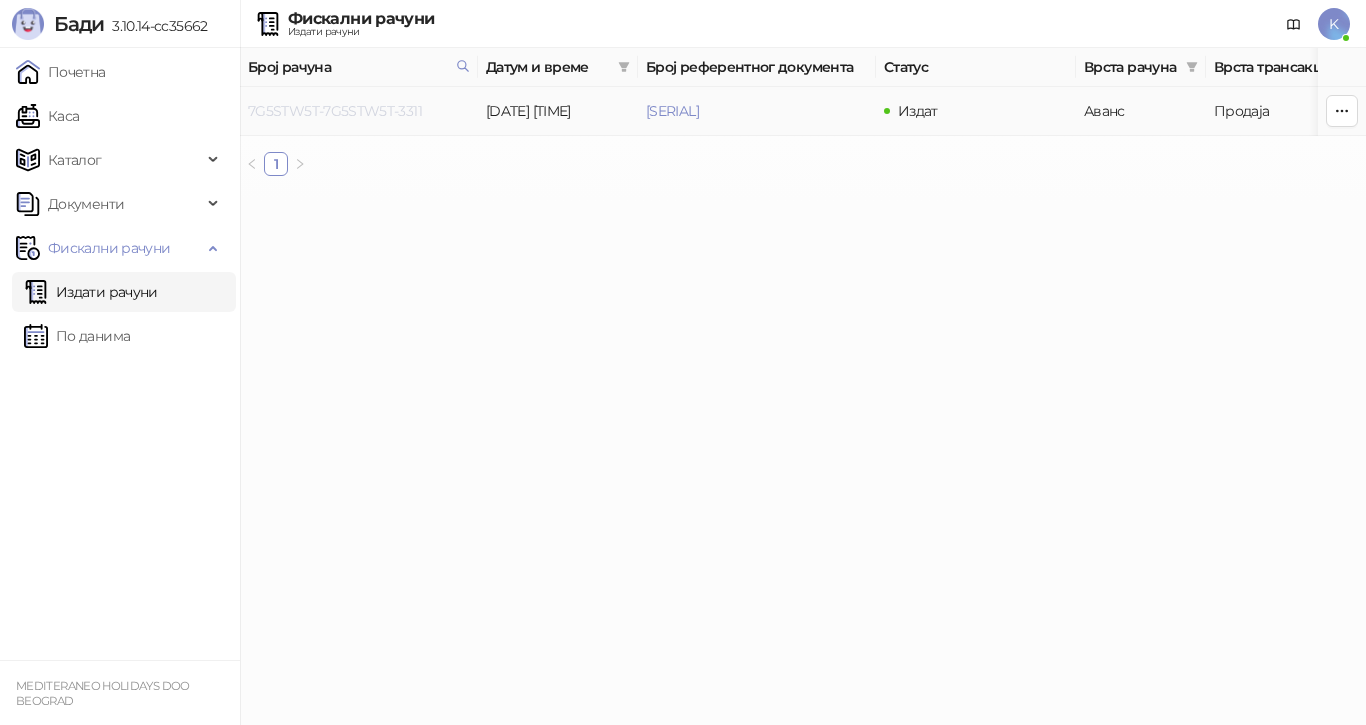 click on "7G5STW5T-7G5STW5T-3311" at bounding box center [335, 111] 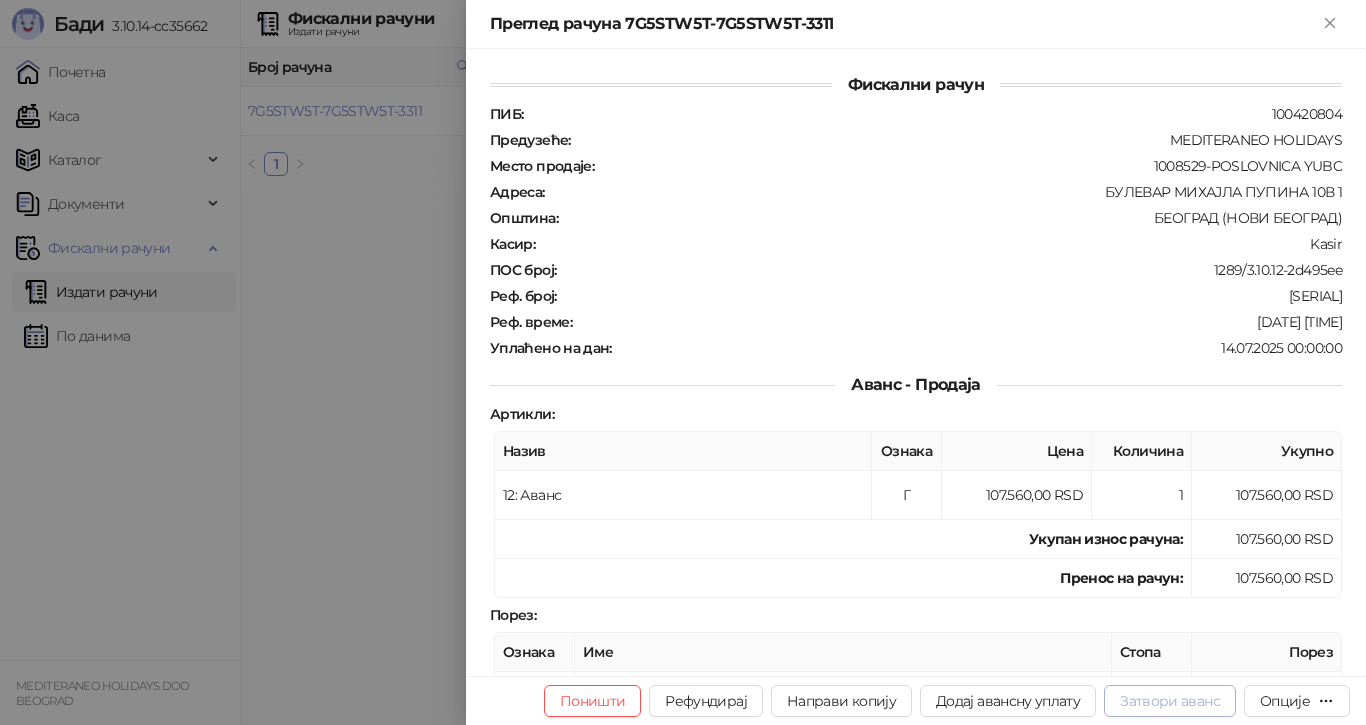 click on "Затвори аванс" at bounding box center [1170, 701] 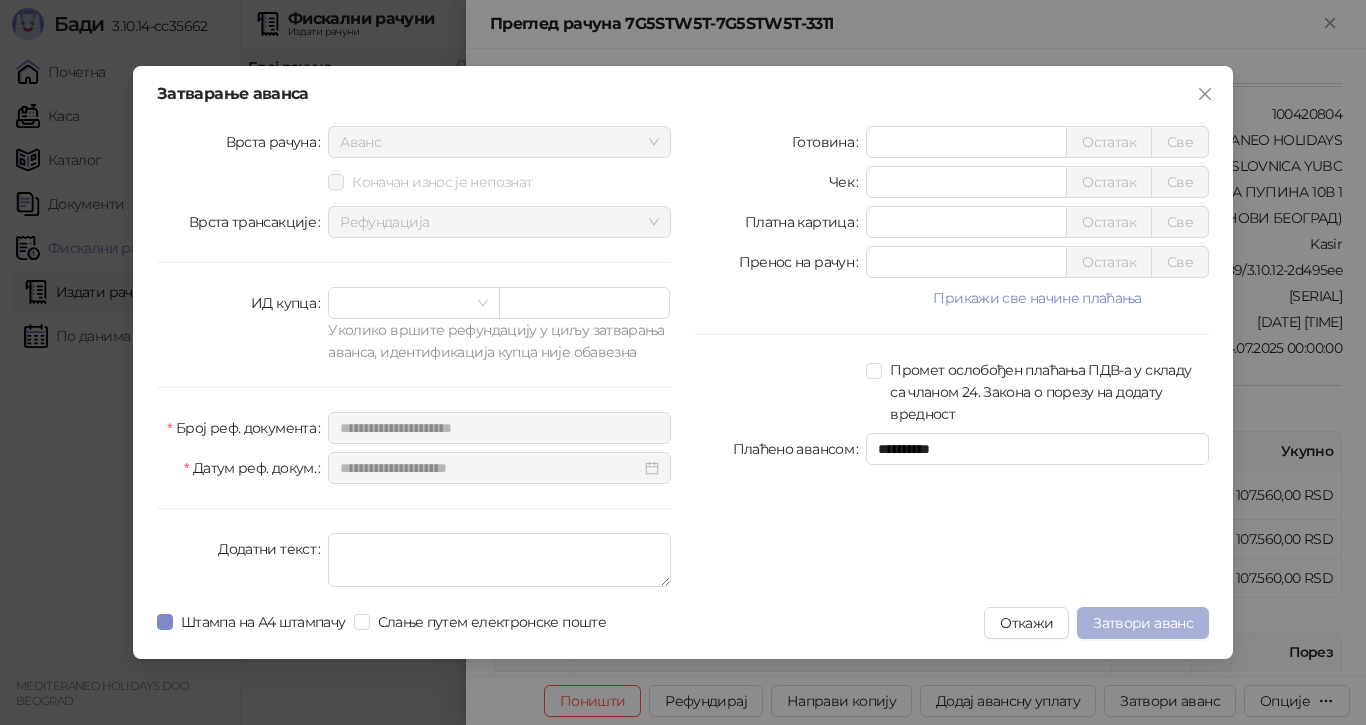 click on "Затвори аванс" at bounding box center (1143, 623) 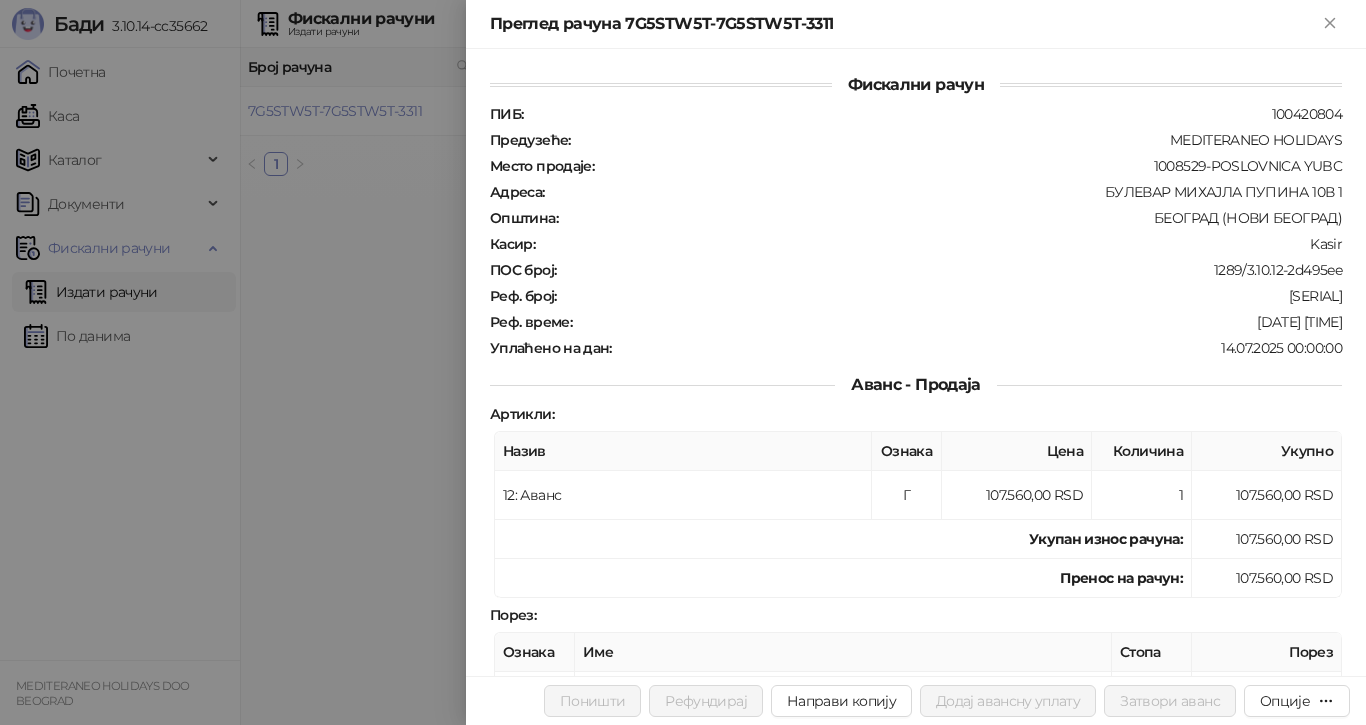 click at bounding box center [683, 362] 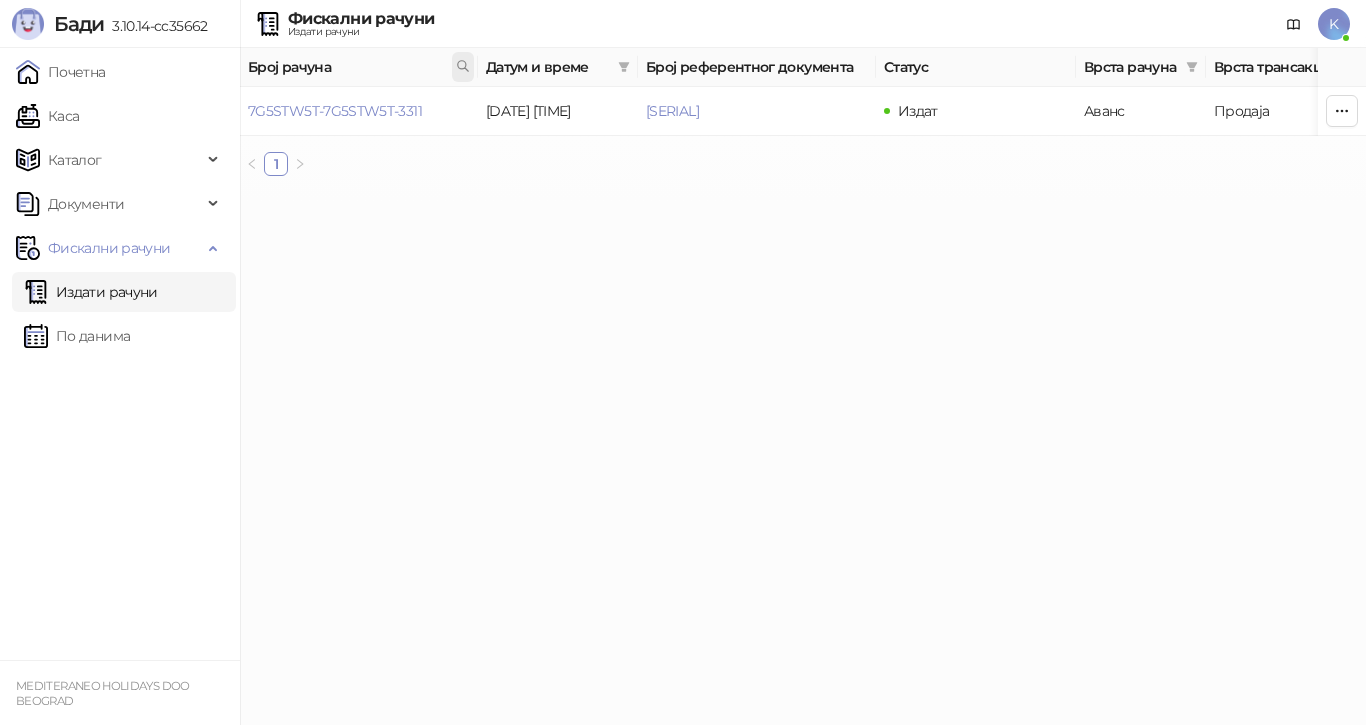 click at bounding box center [463, 67] 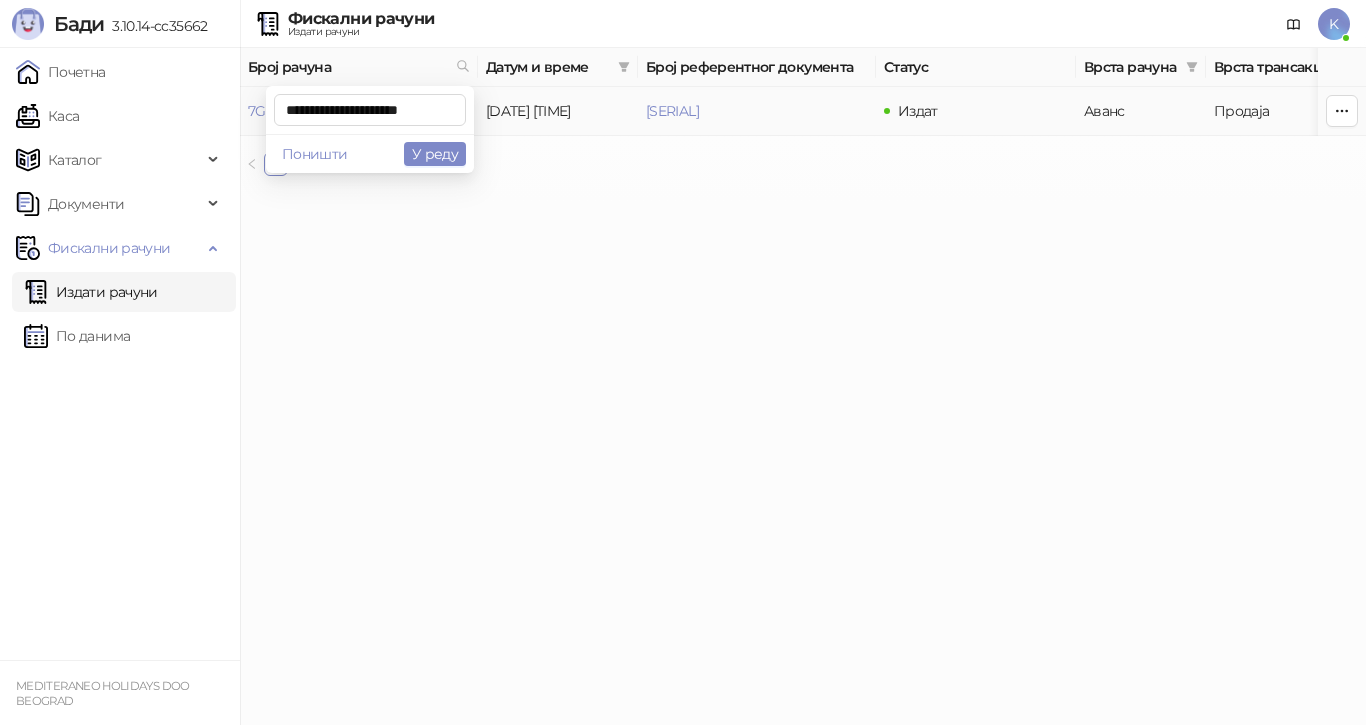 scroll, scrollTop: 0, scrollLeft: 10, axis: horizontal 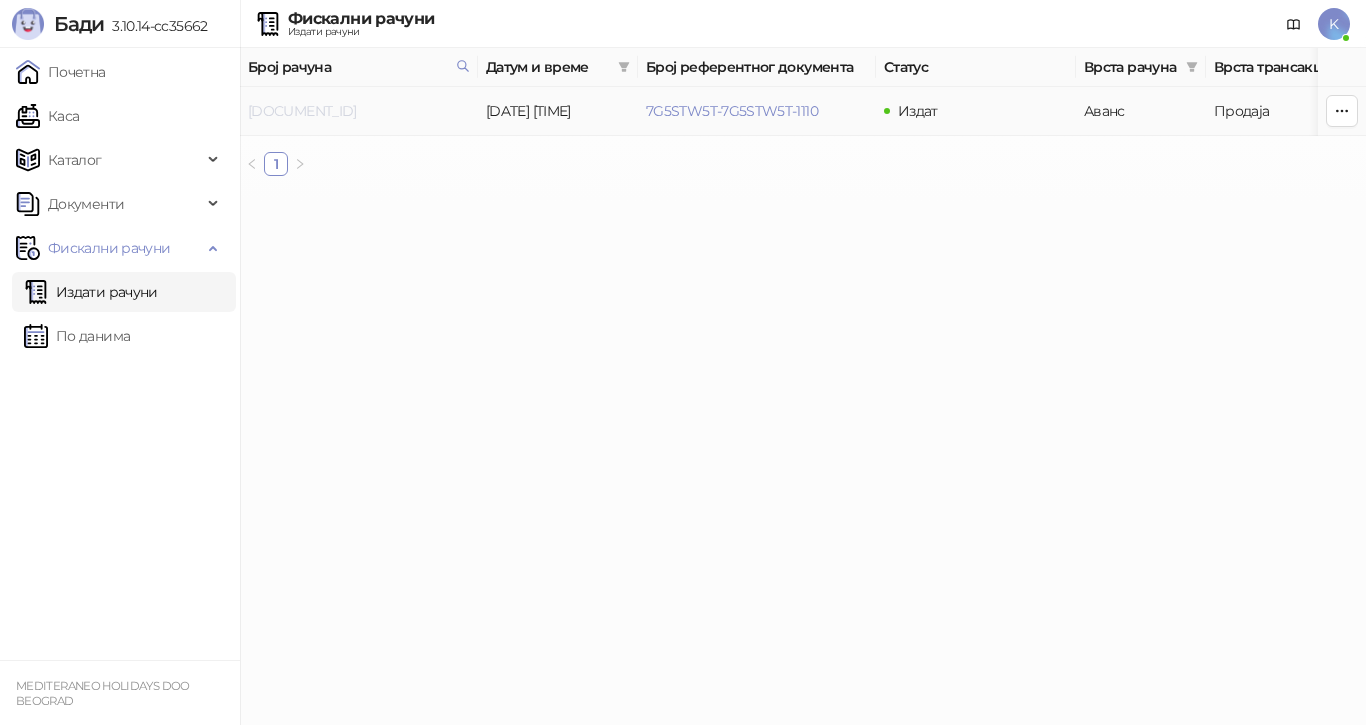 click on "[DOCUMENT_ID]" at bounding box center [302, 111] 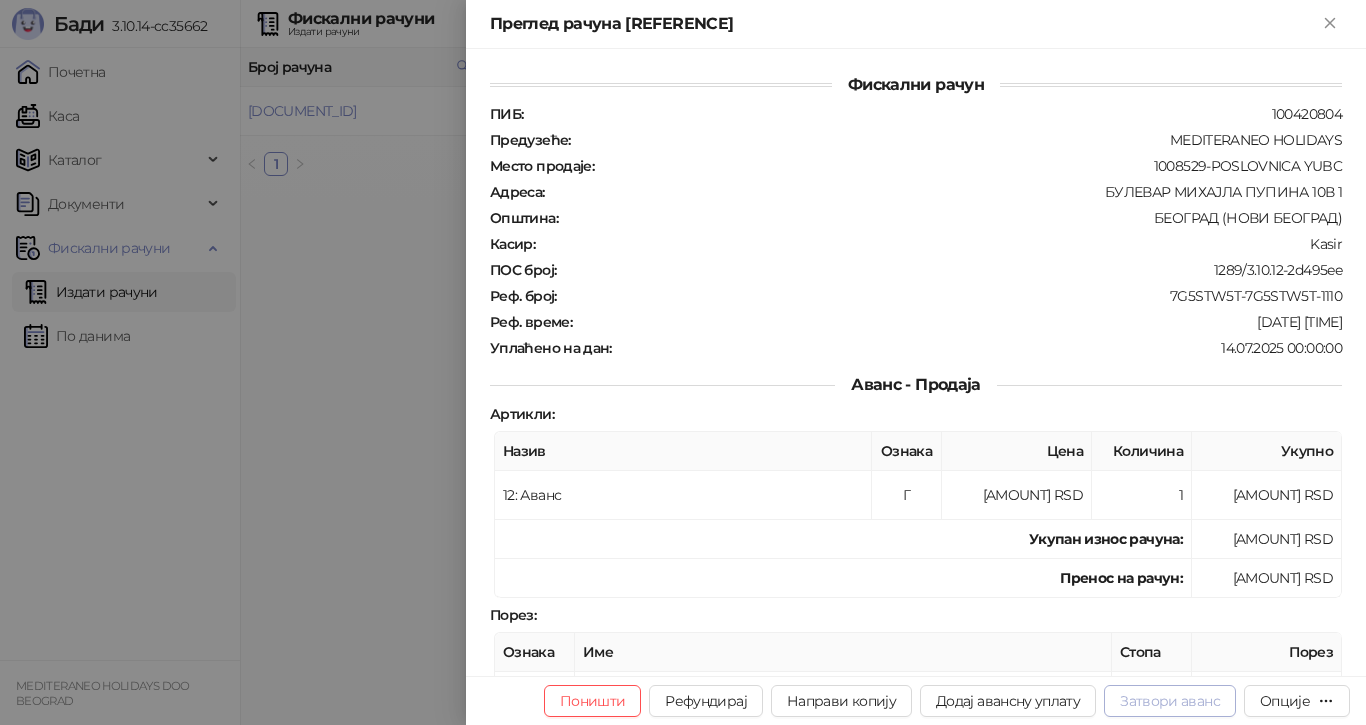 click on "Затвори аванс" at bounding box center [1170, 701] 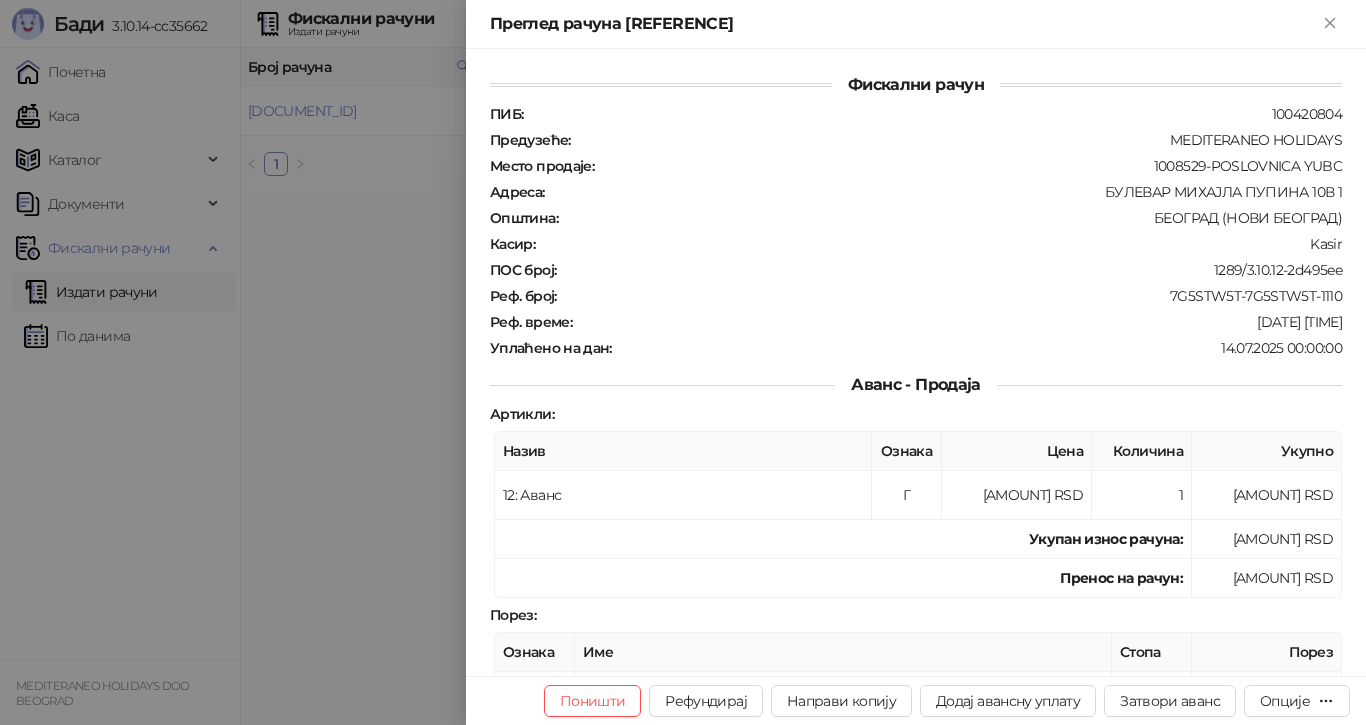 type on "**********" 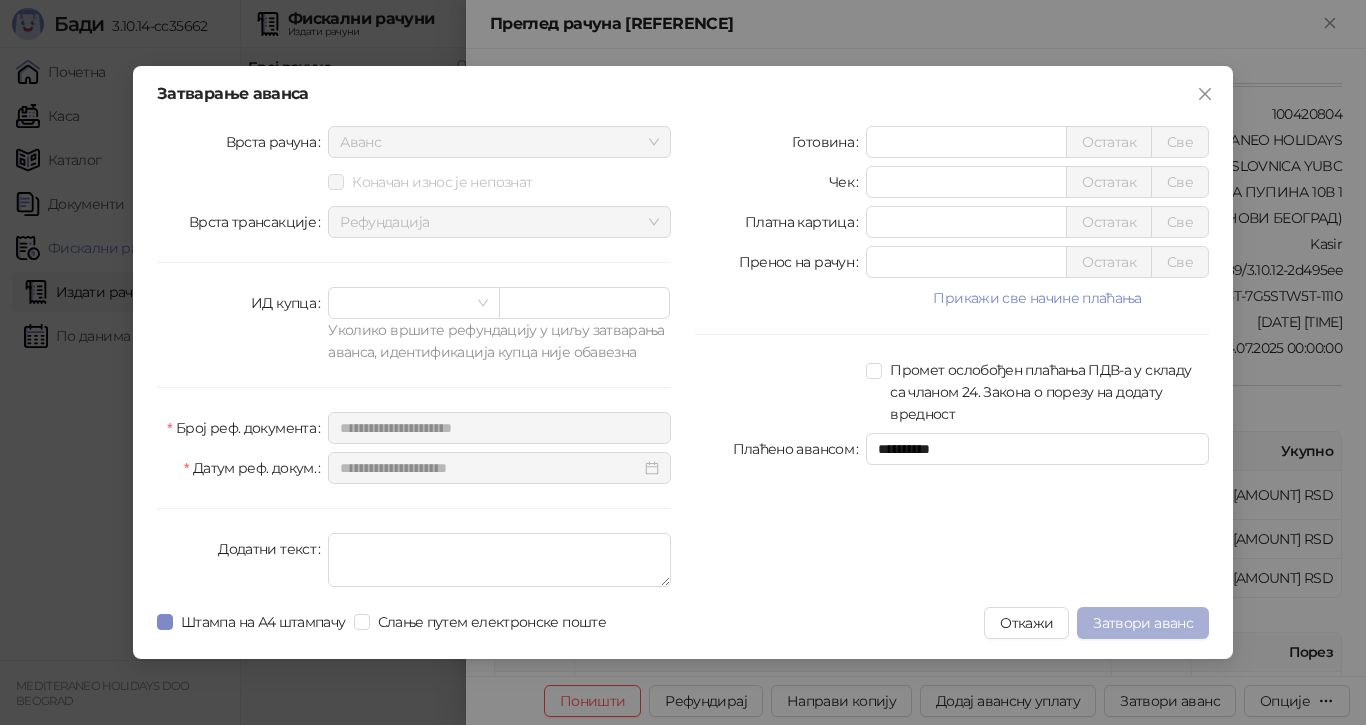click on "Затвори аванс" at bounding box center [1143, 623] 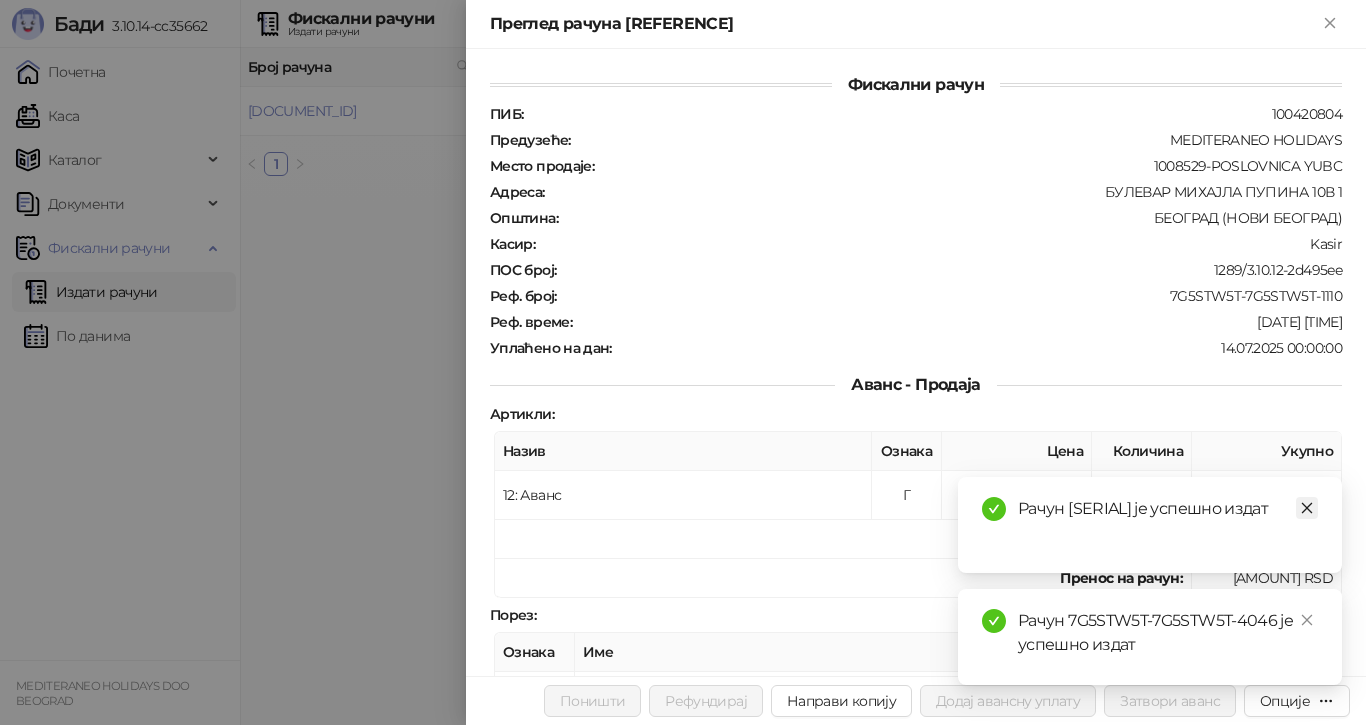 click 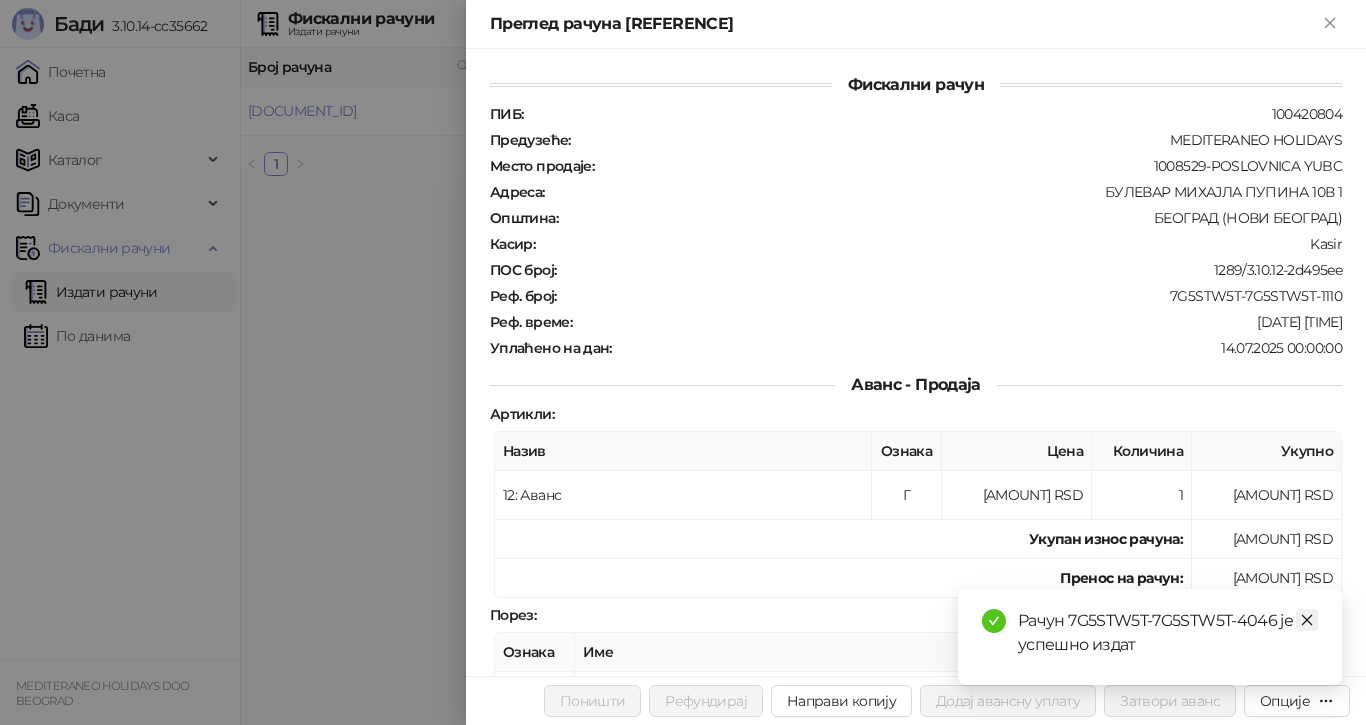 click 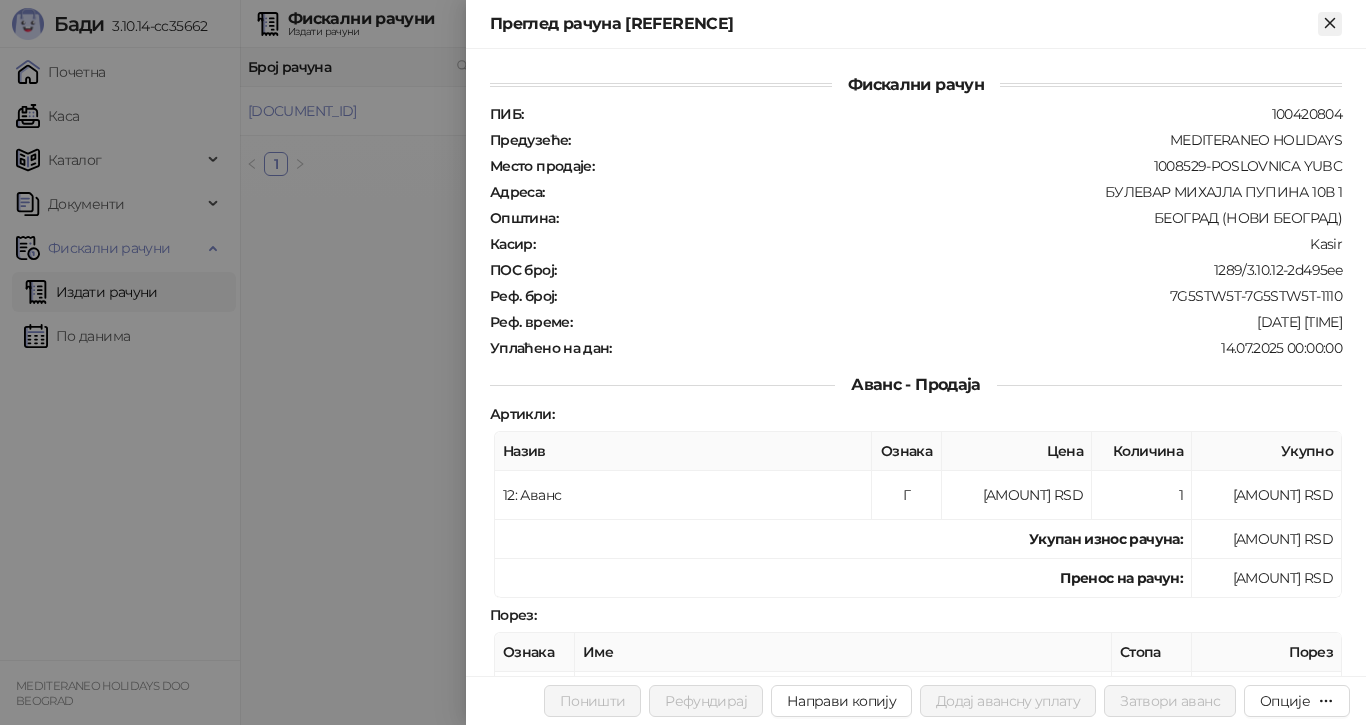 click 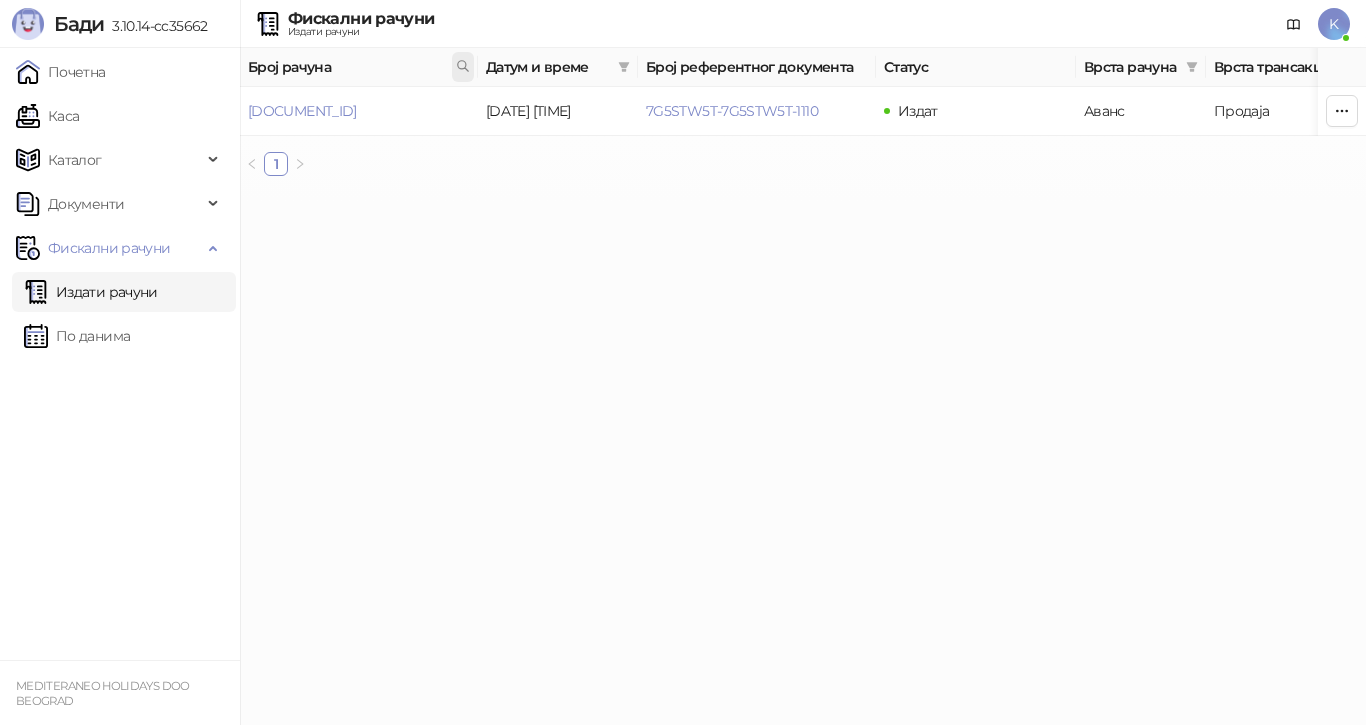 click 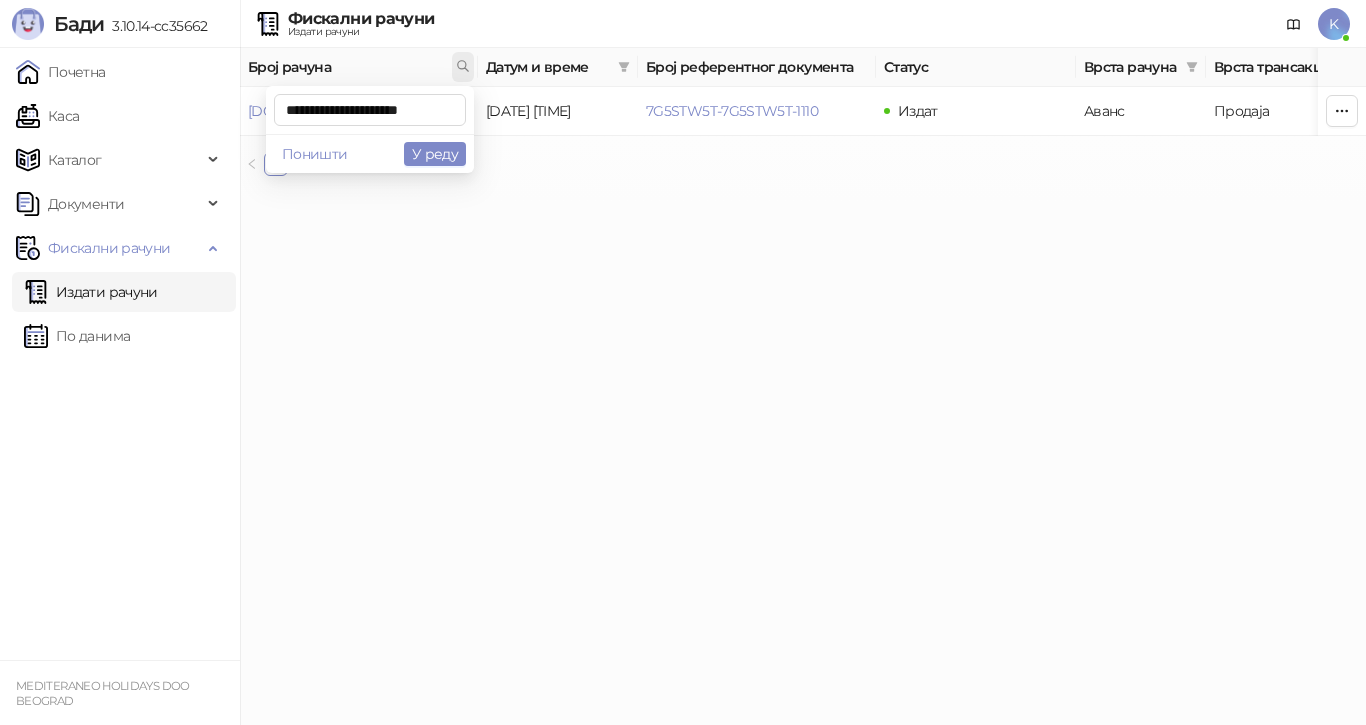 scroll, scrollTop: 0, scrollLeft: 9, axis: horizontal 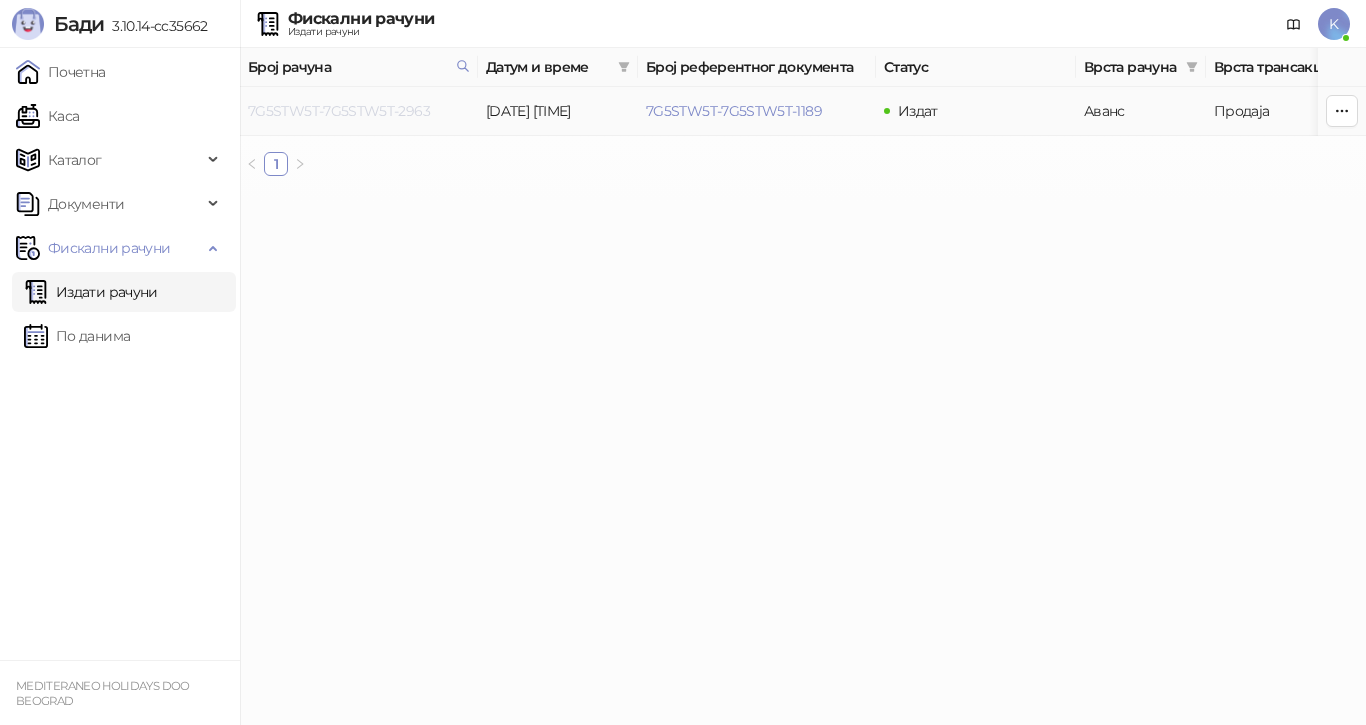 click on "7G5STW5T-7G5STW5T-2963" at bounding box center [339, 111] 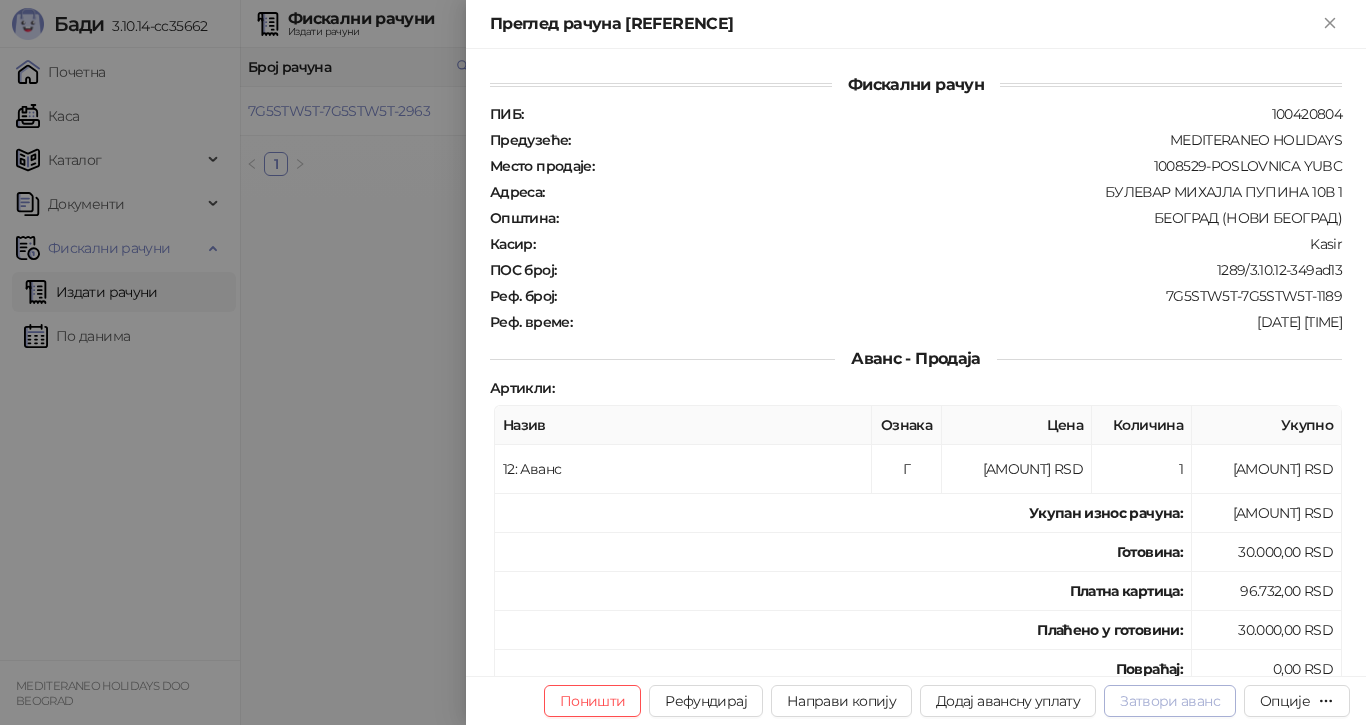 click on "Затвори аванс" at bounding box center (1170, 701) 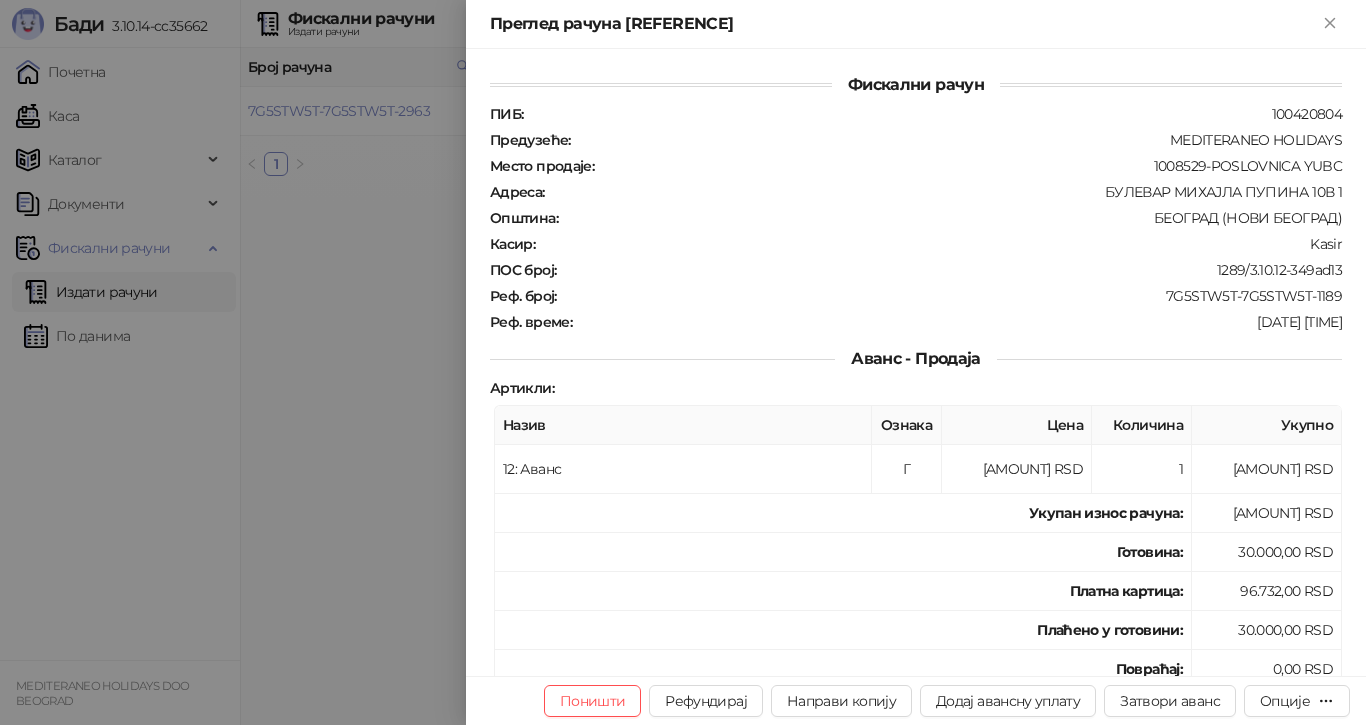 type on "**********" 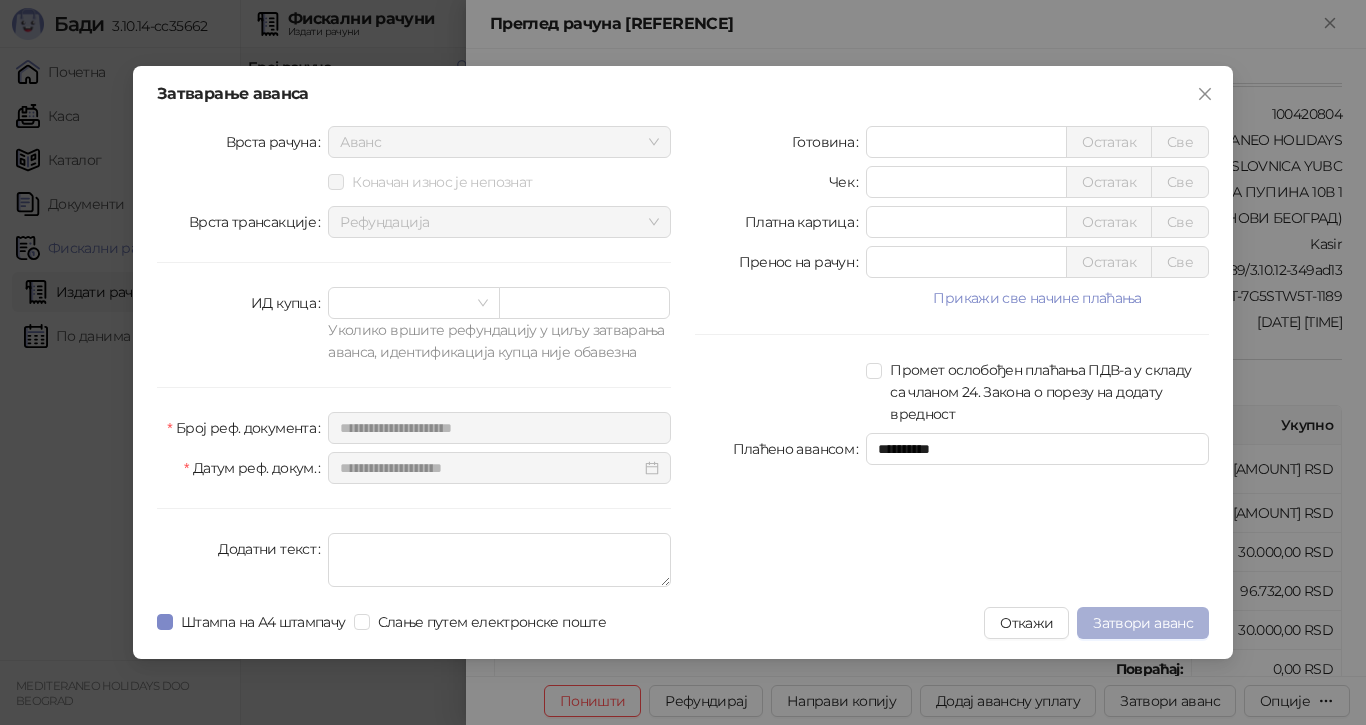 click on "Затвори аванс" at bounding box center (1143, 623) 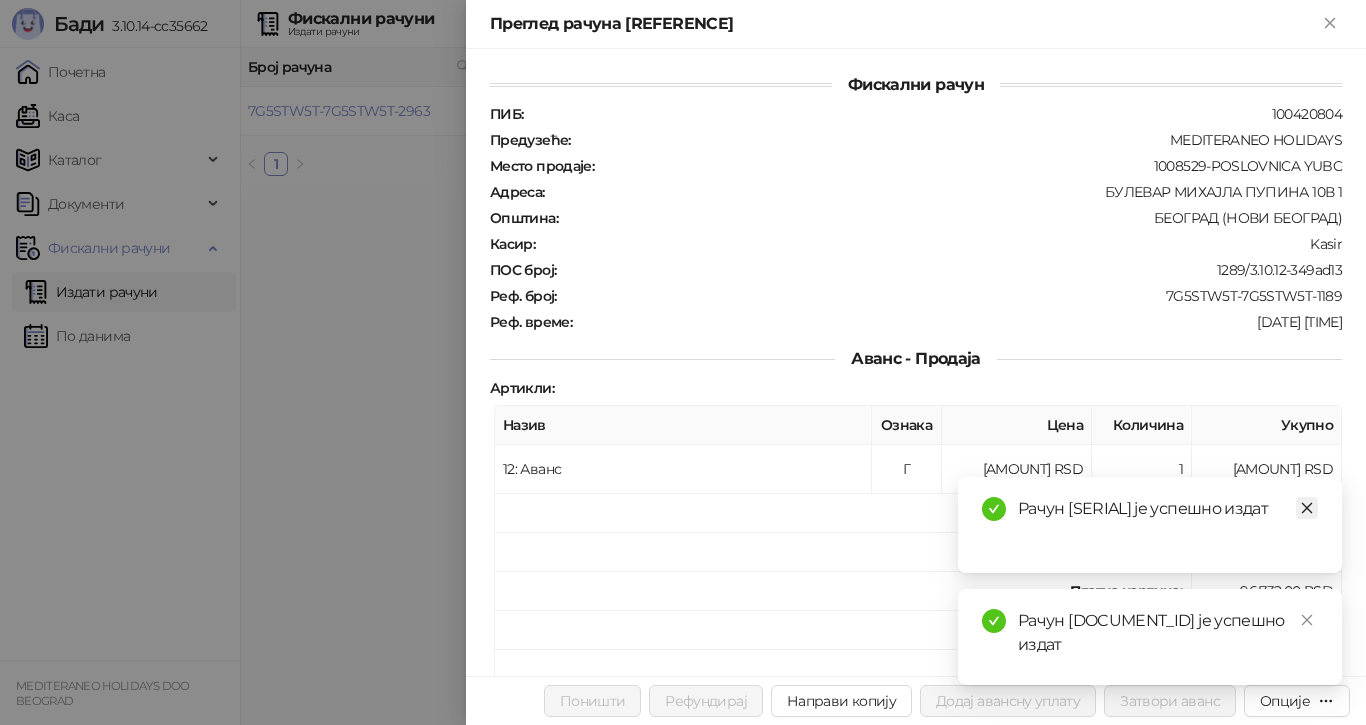 click 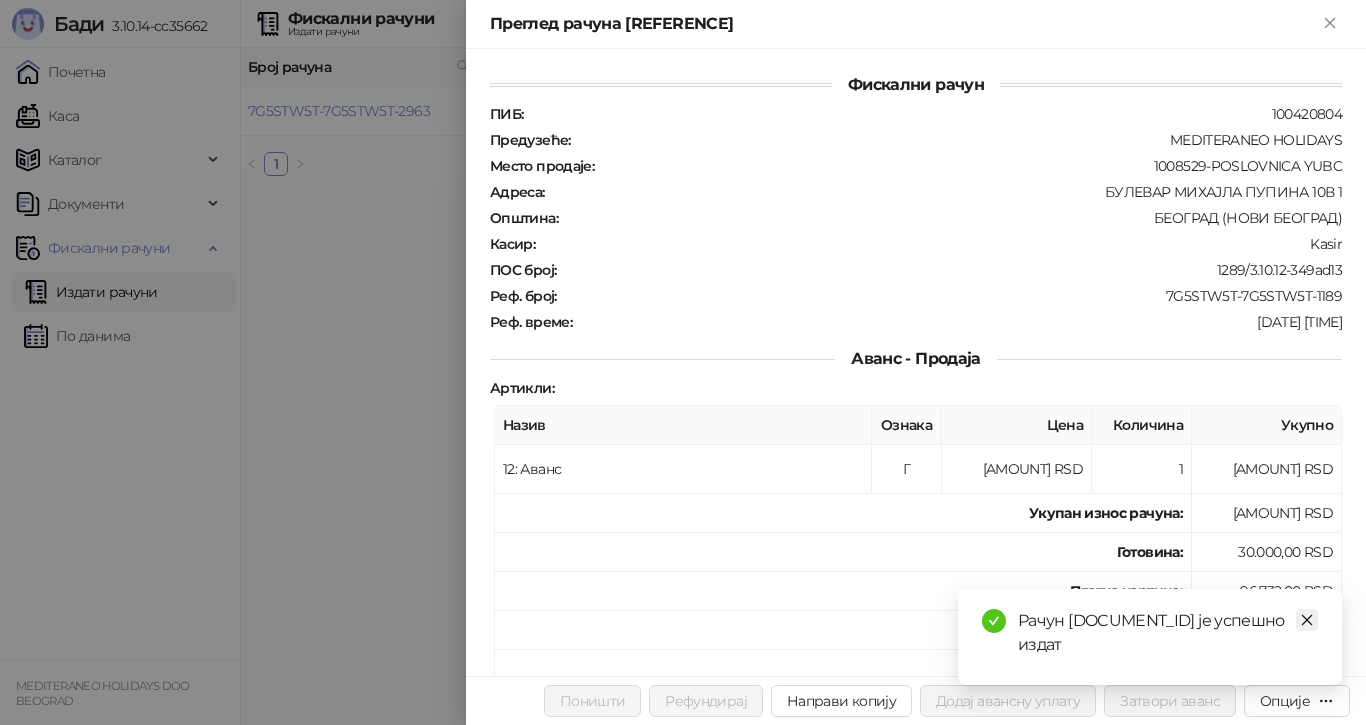 click 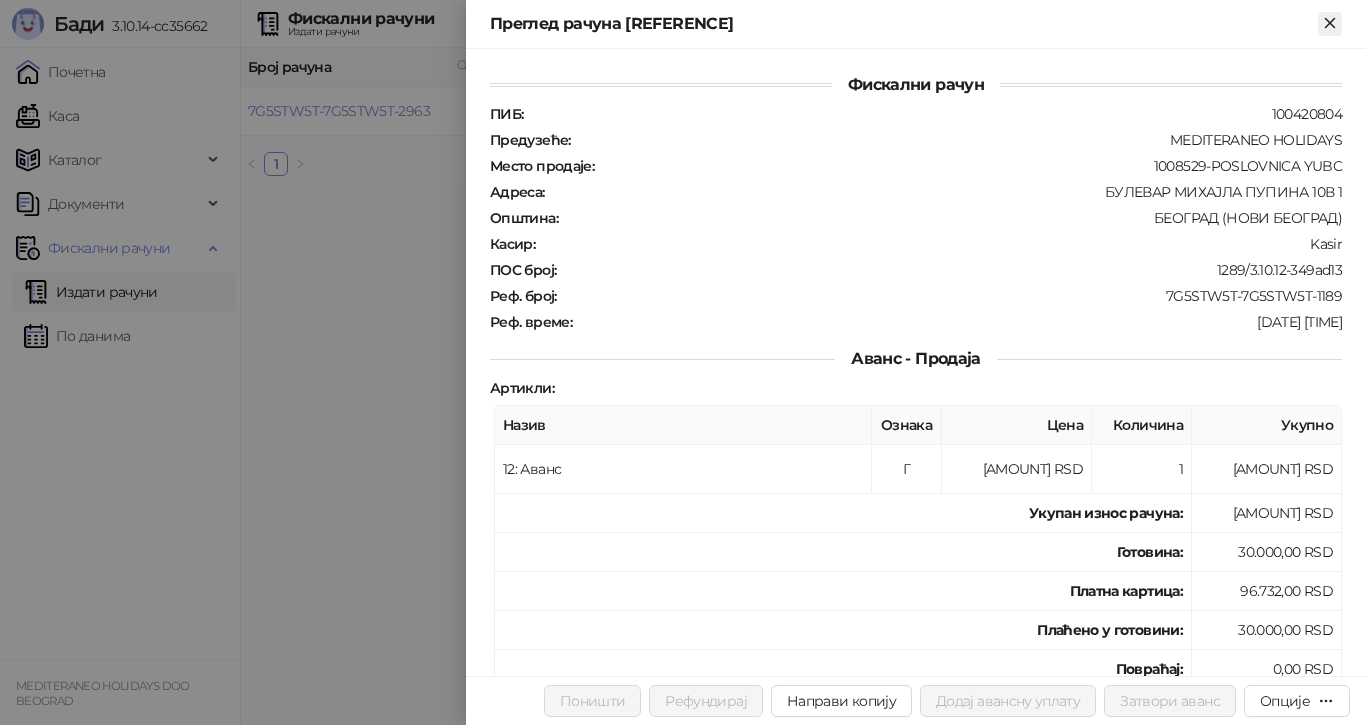 click 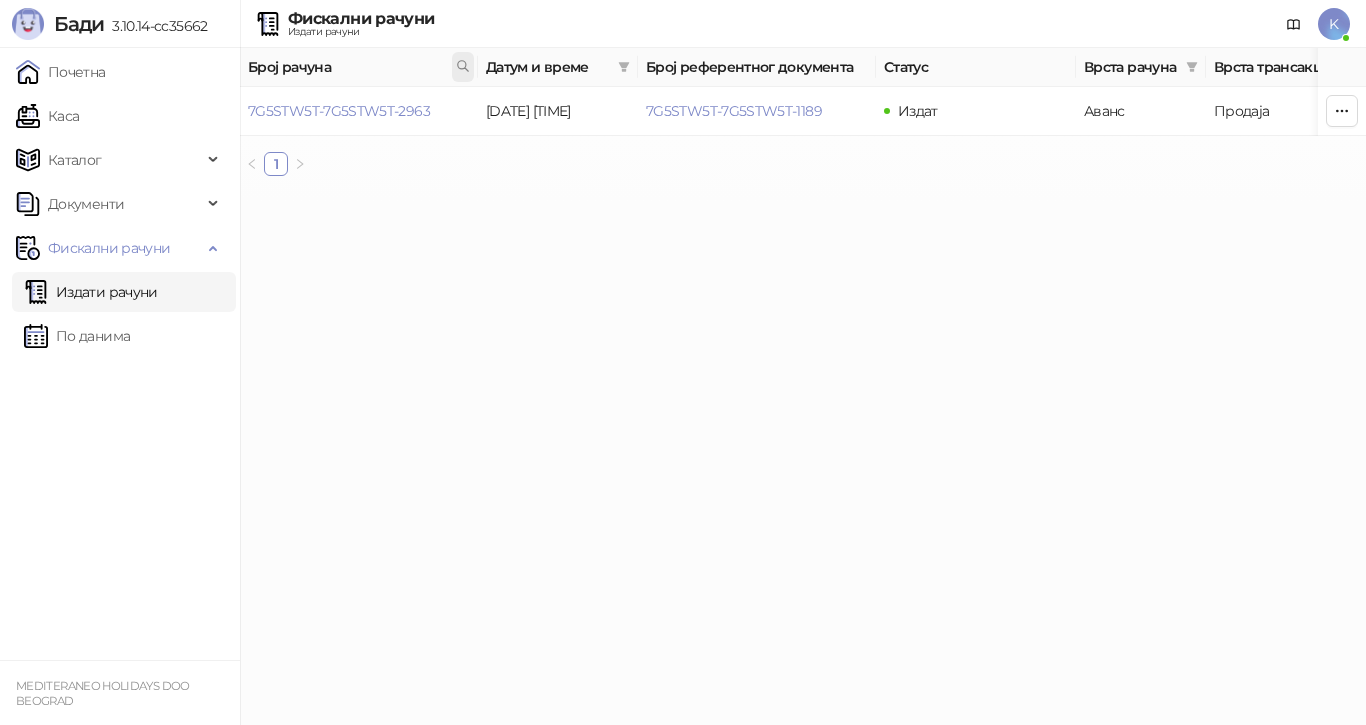 click at bounding box center [463, 67] 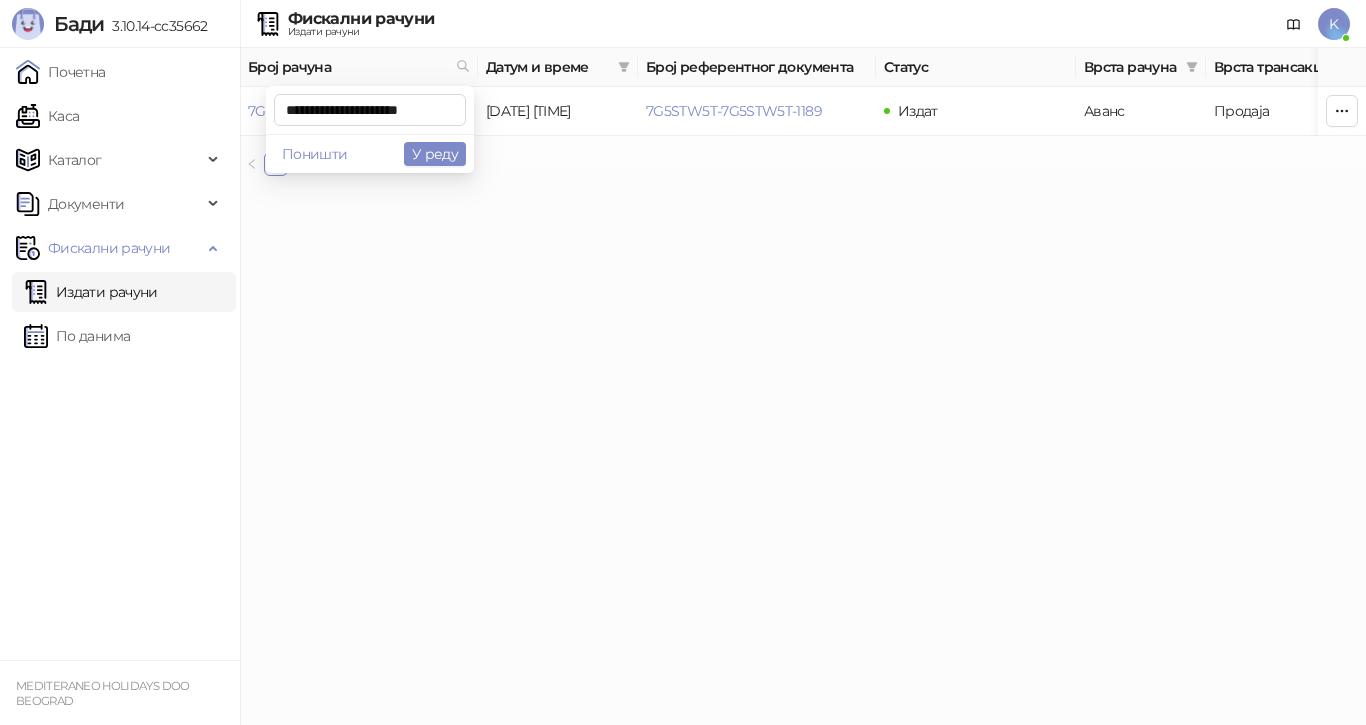 scroll, scrollTop: 0, scrollLeft: 6, axis: horizontal 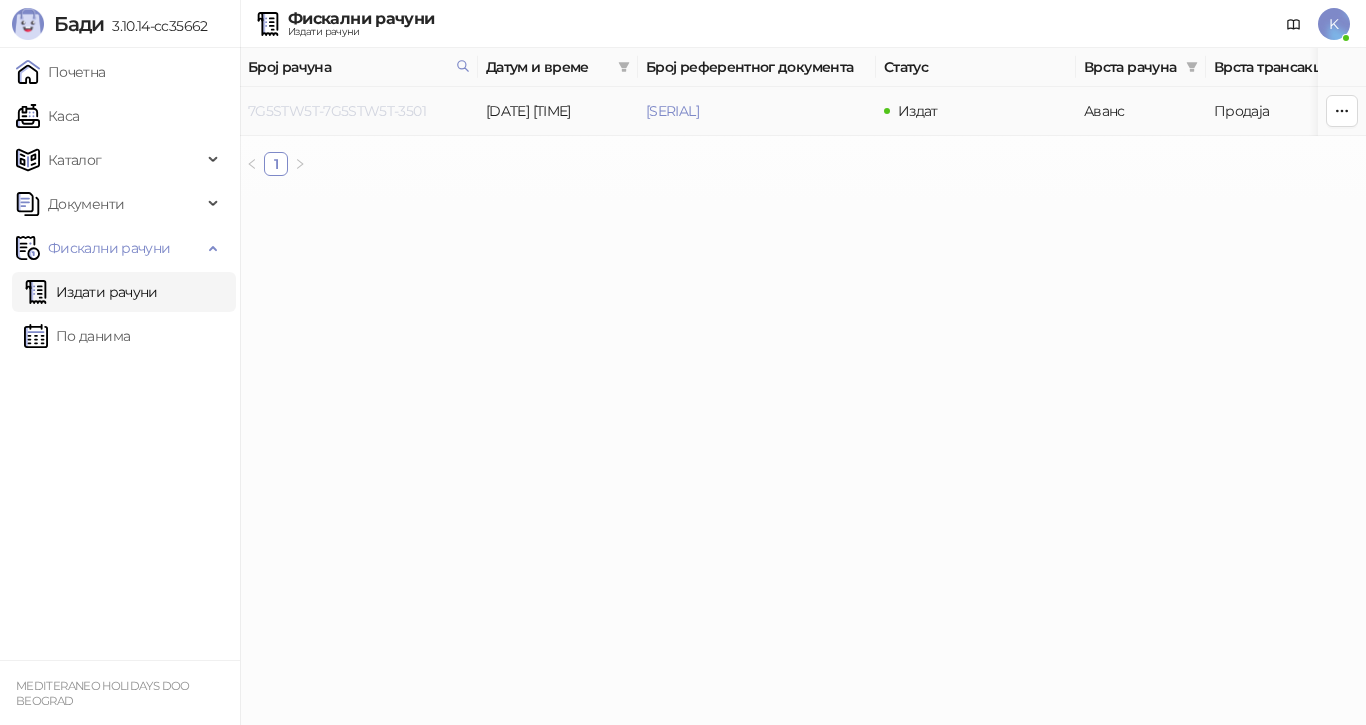 click on "7G5STW5T-7G5STW5T-3501" at bounding box center [337, 111] 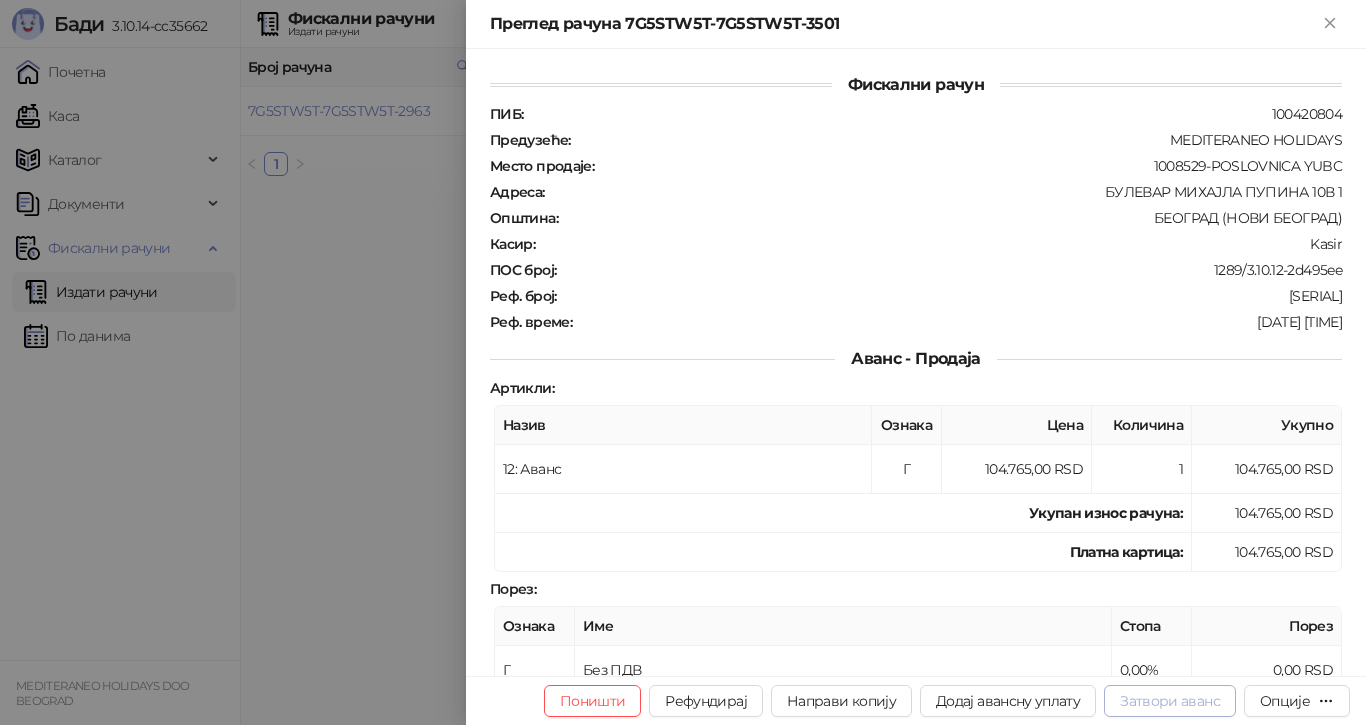 click on "Затвори аванс" at bounding box center (1170, 701) 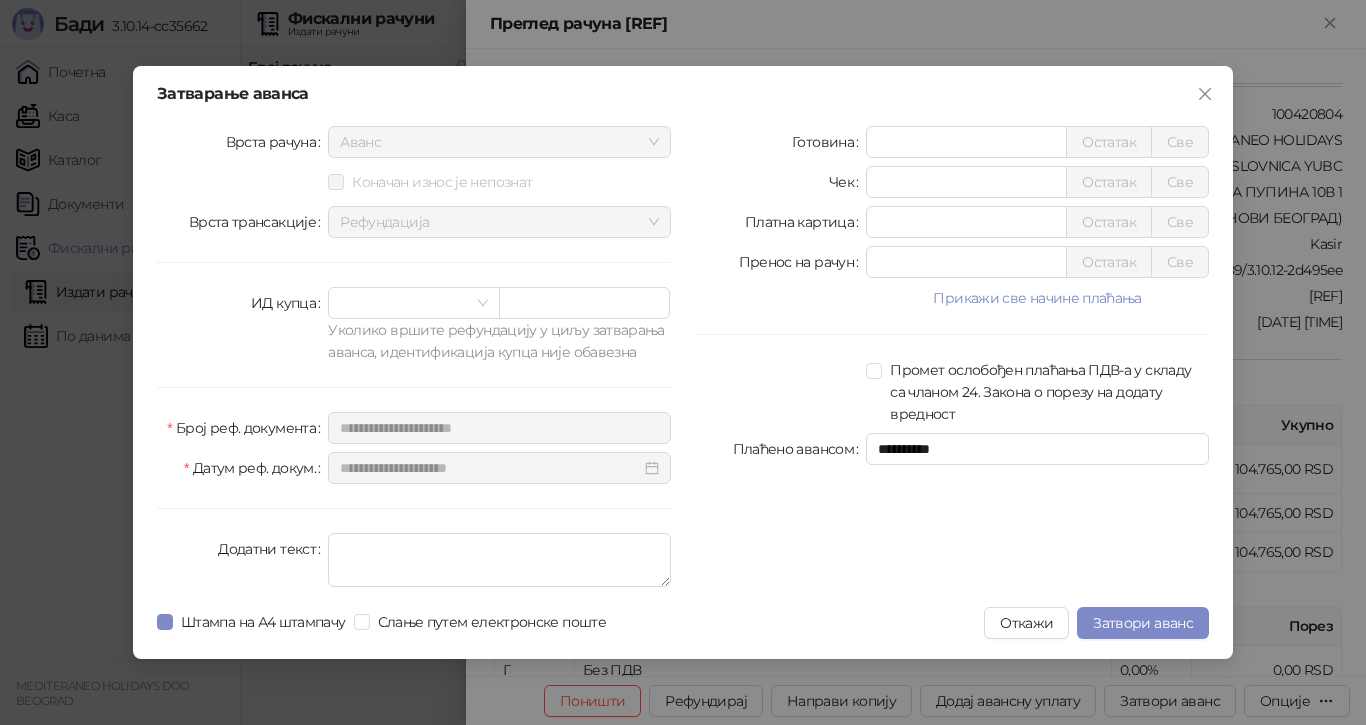 scroll, scrollTop: 0, scrollLeft: 0, axis: both 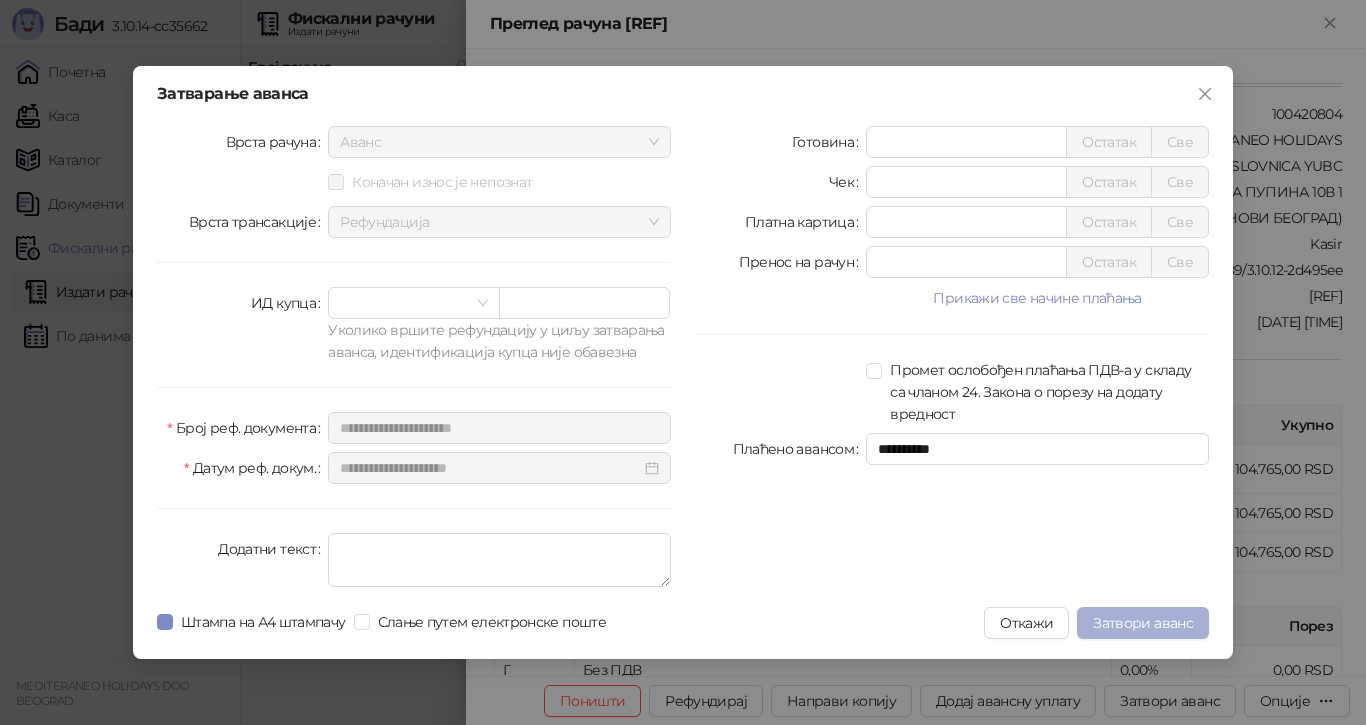 click on "Затвори аванс" at bounding box center [1143, 623] 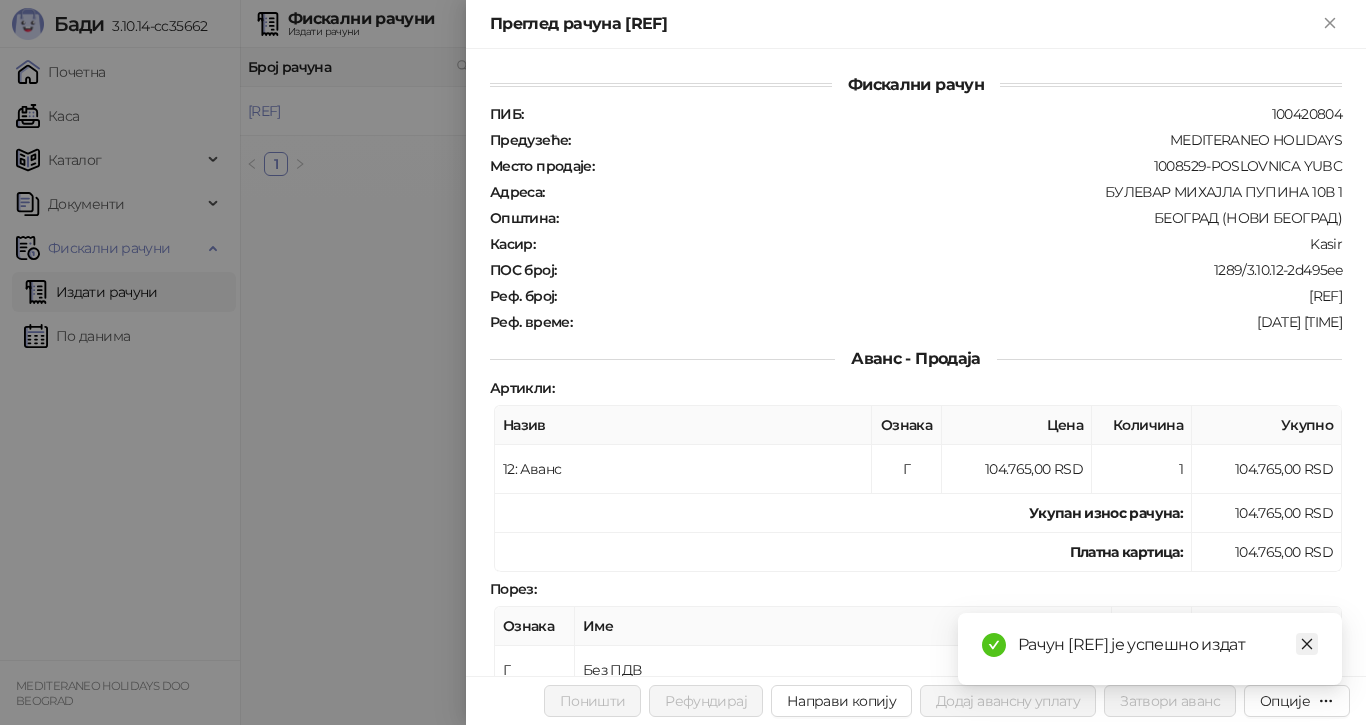 drag, startPoint x: 1311, startPoint y: 614, endPoint x: 1307, endPoint y: 568, distance: 46.173584 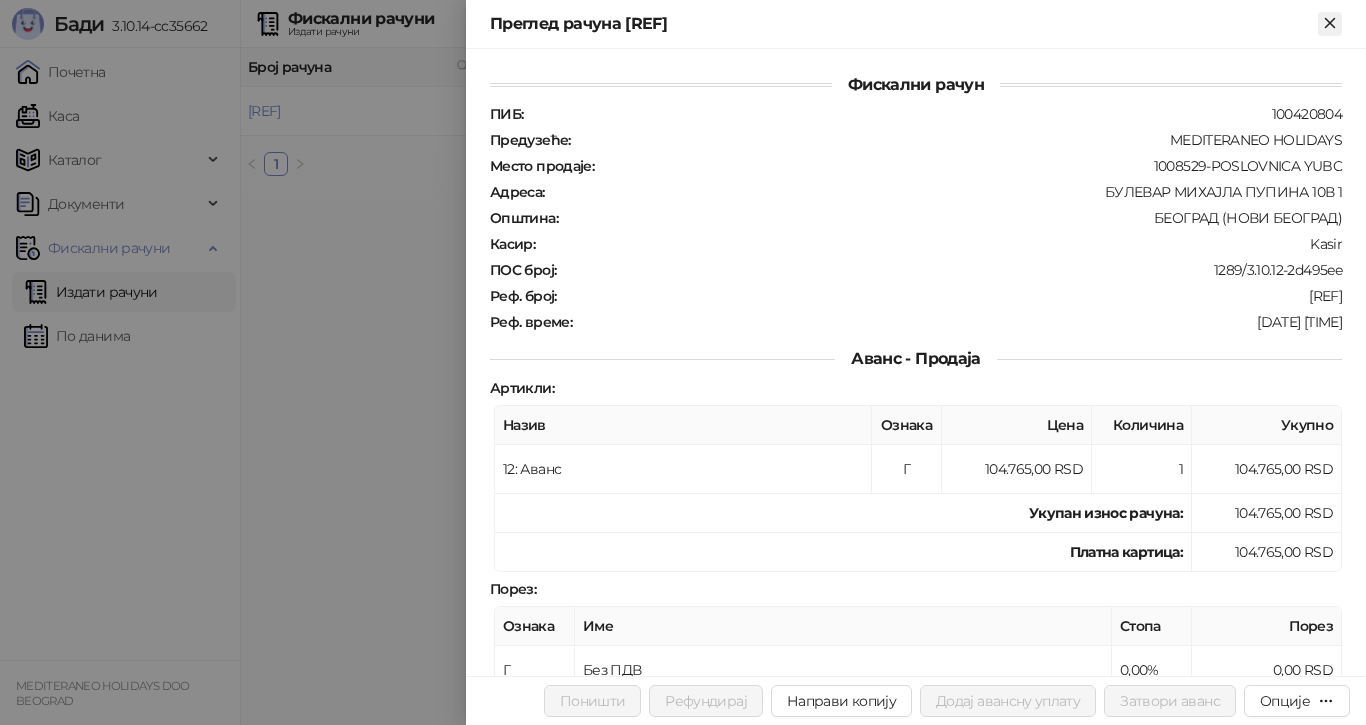 click 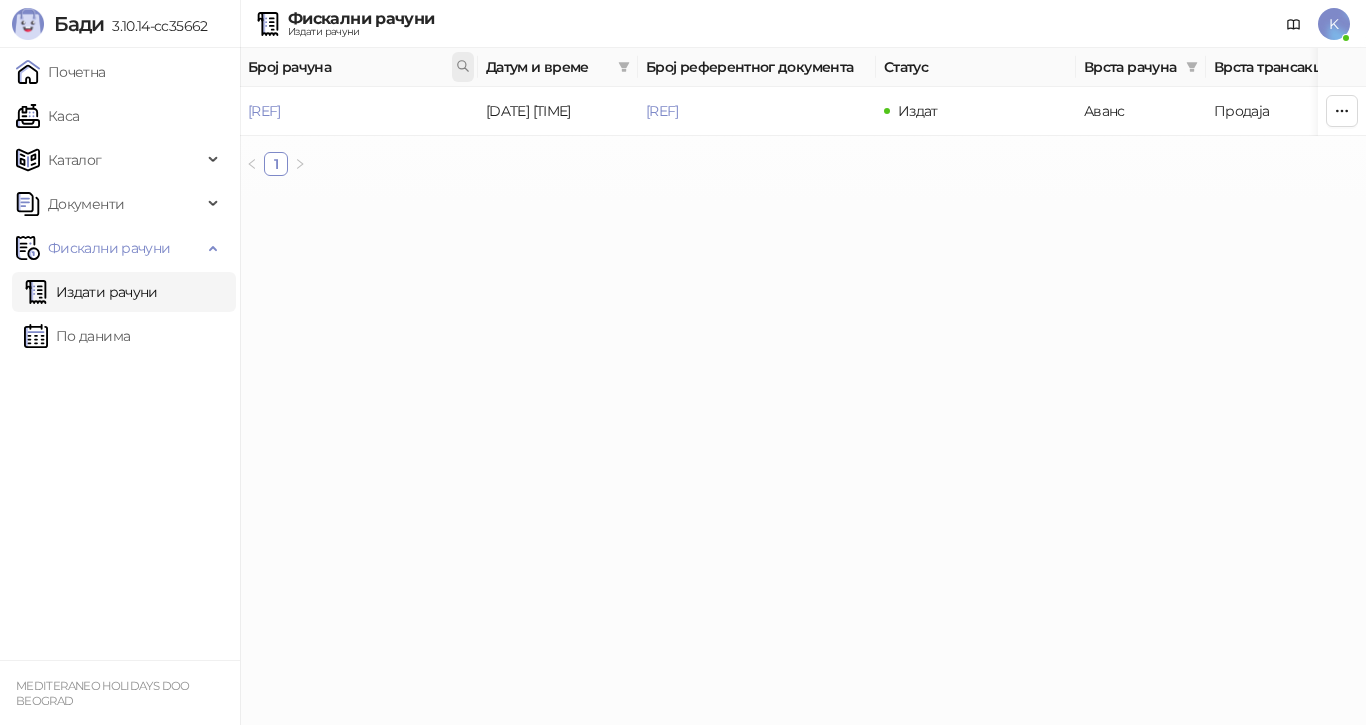 click 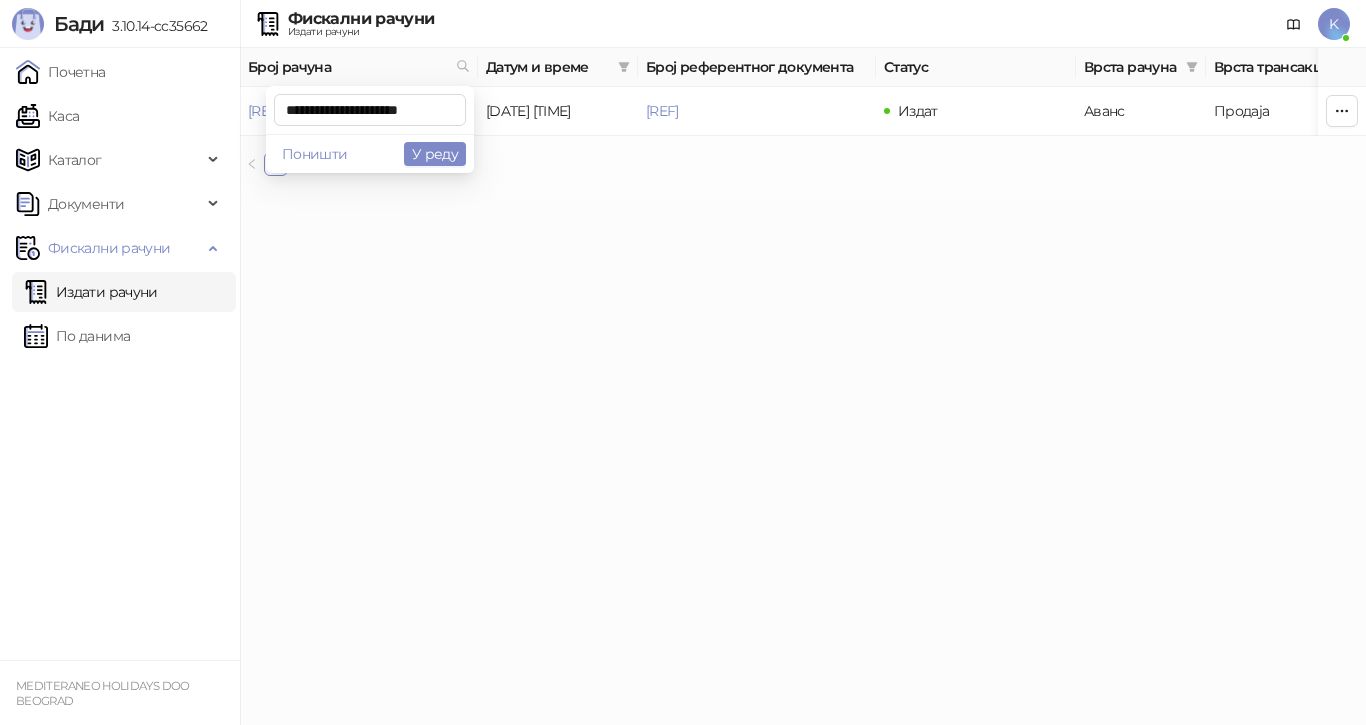 scroll, scrollTop: 0, scrollLeft: 8, axis: horizontal 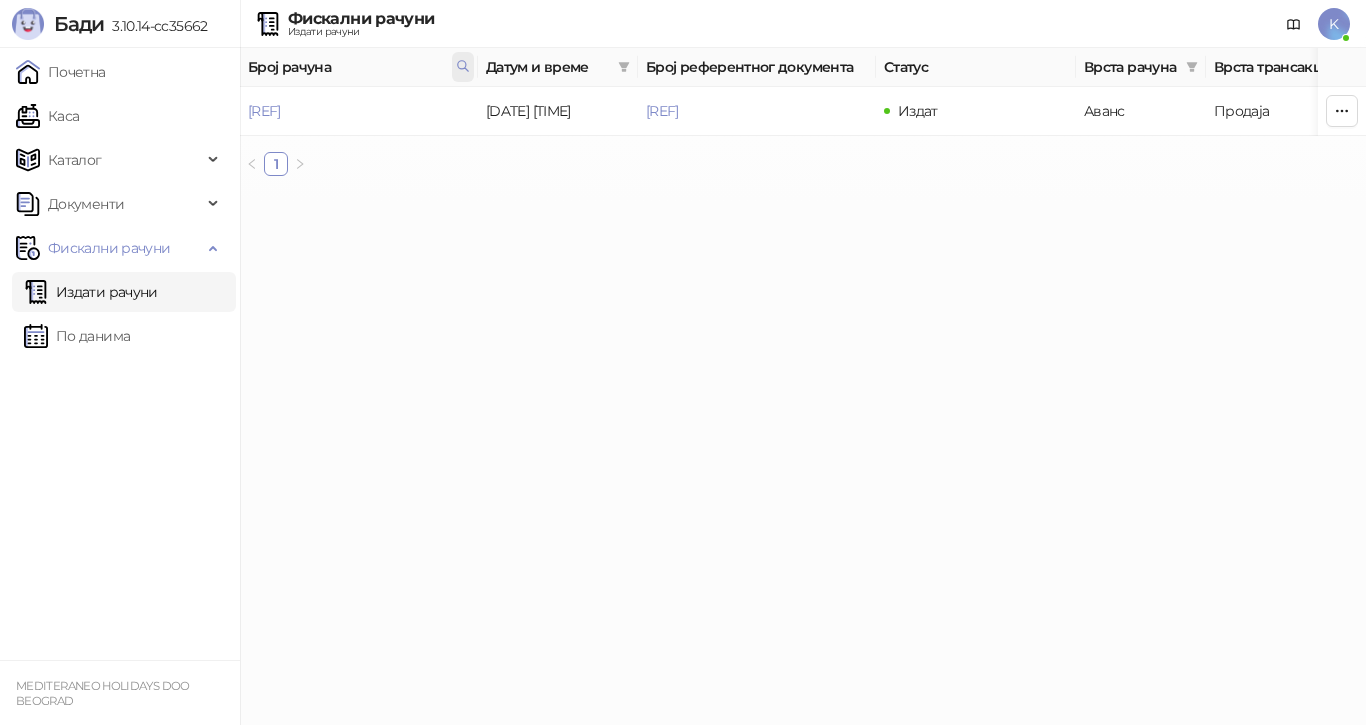 click 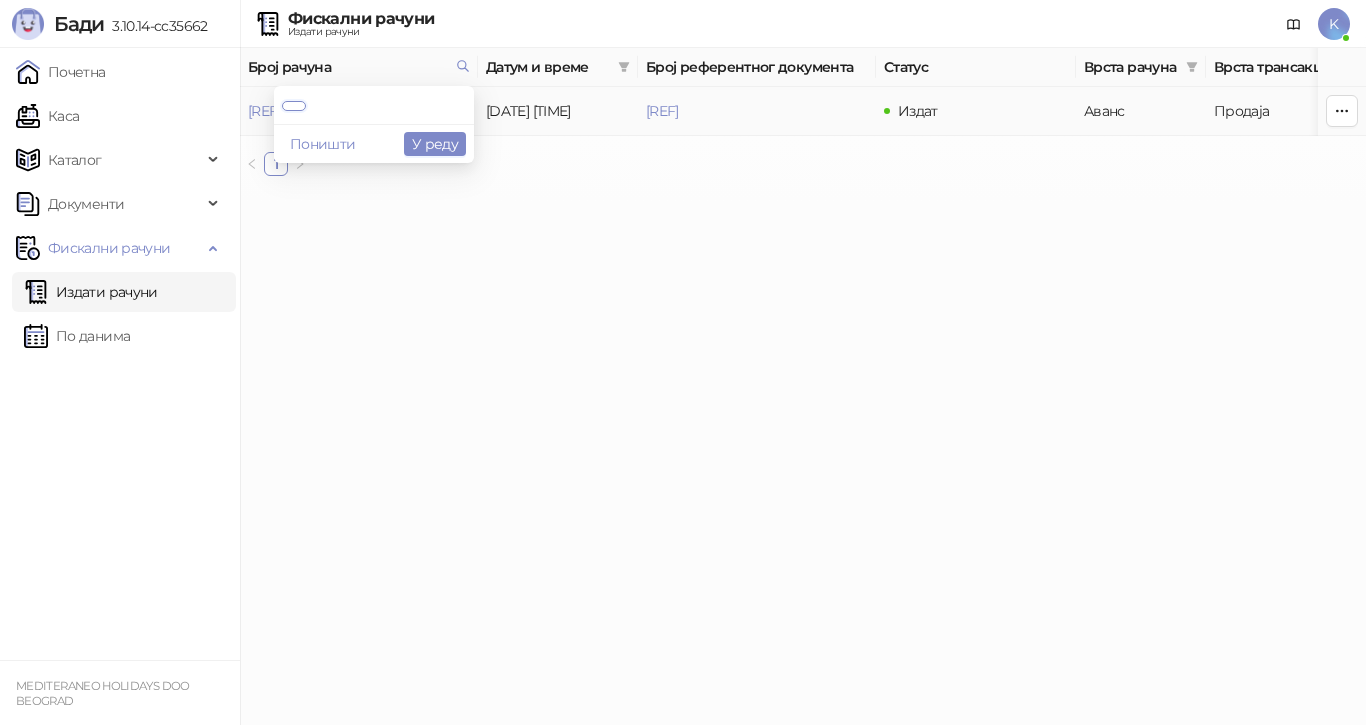 scroll, scrollTop: 0, scrollLeft: 0, axis: both 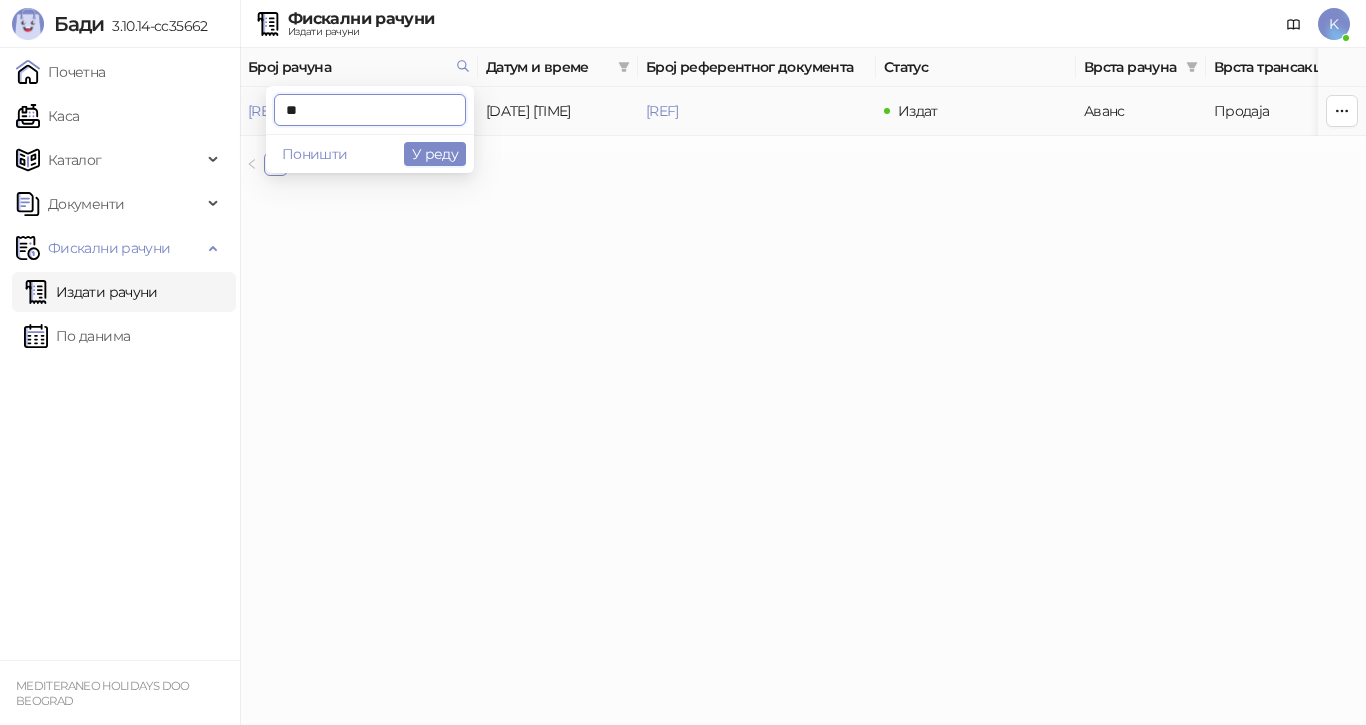 type on "*" 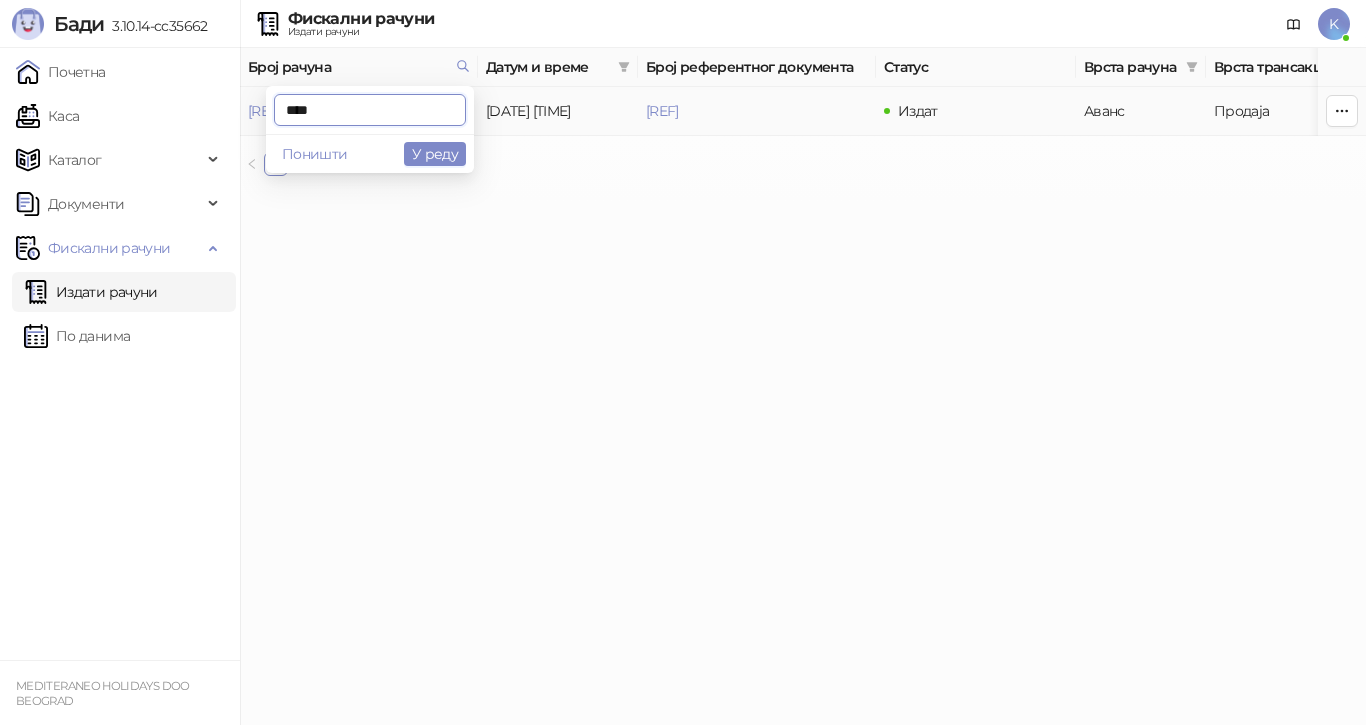 type on "****" 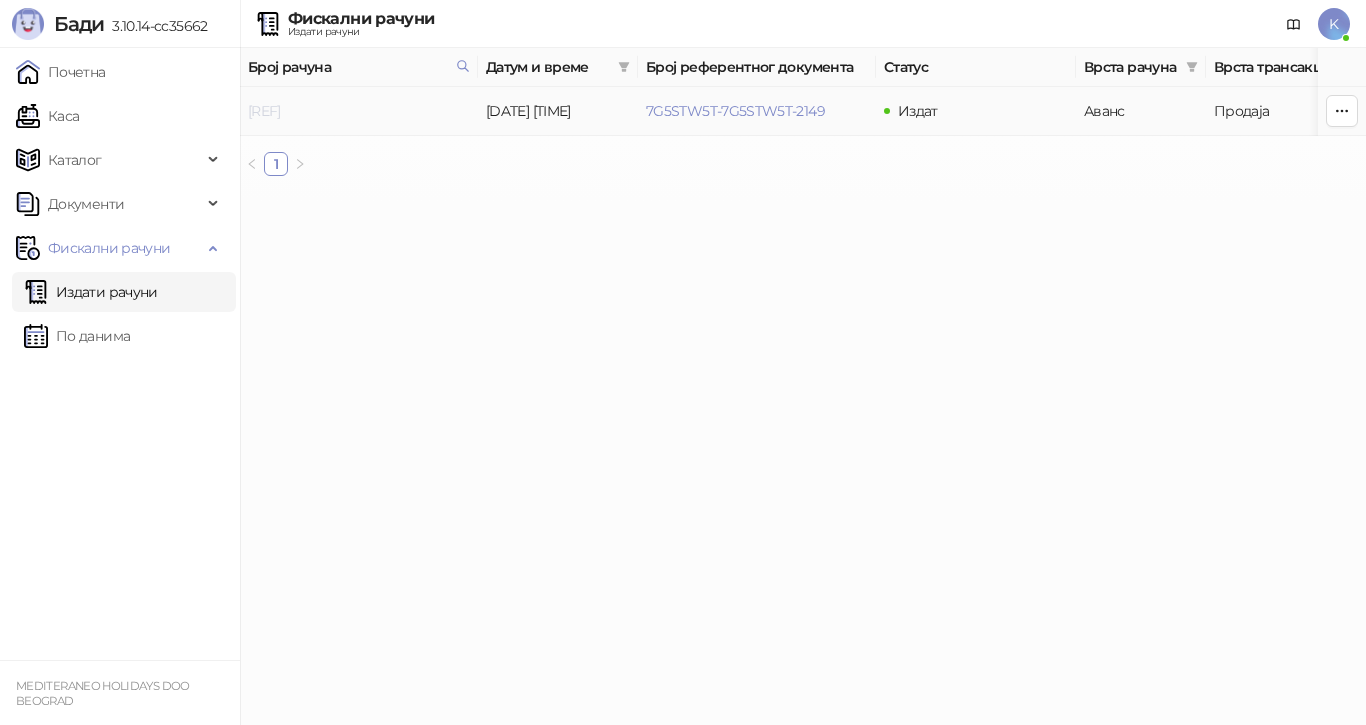 click on "7G5STW5T-7G5STW5T-3336" at bounding box center (264, 111) 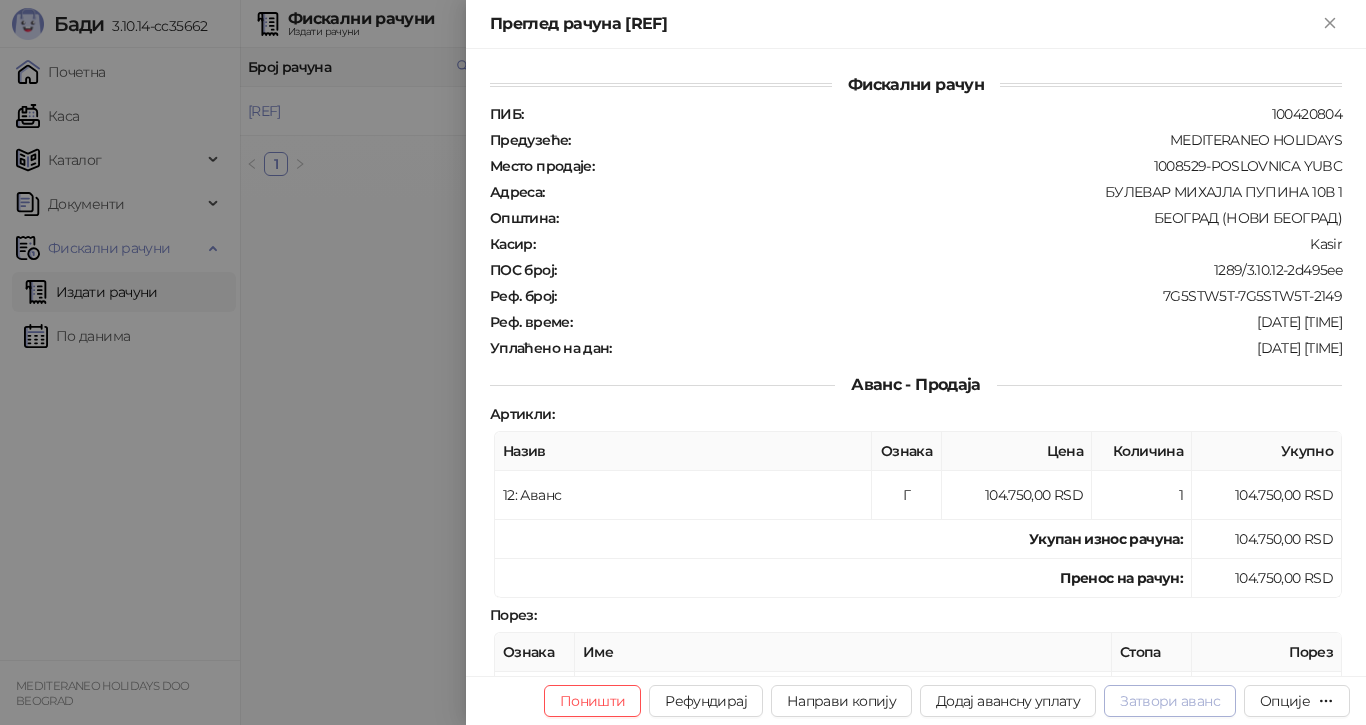 click on "Затвори аванс" at bounding box center (1170, 701) 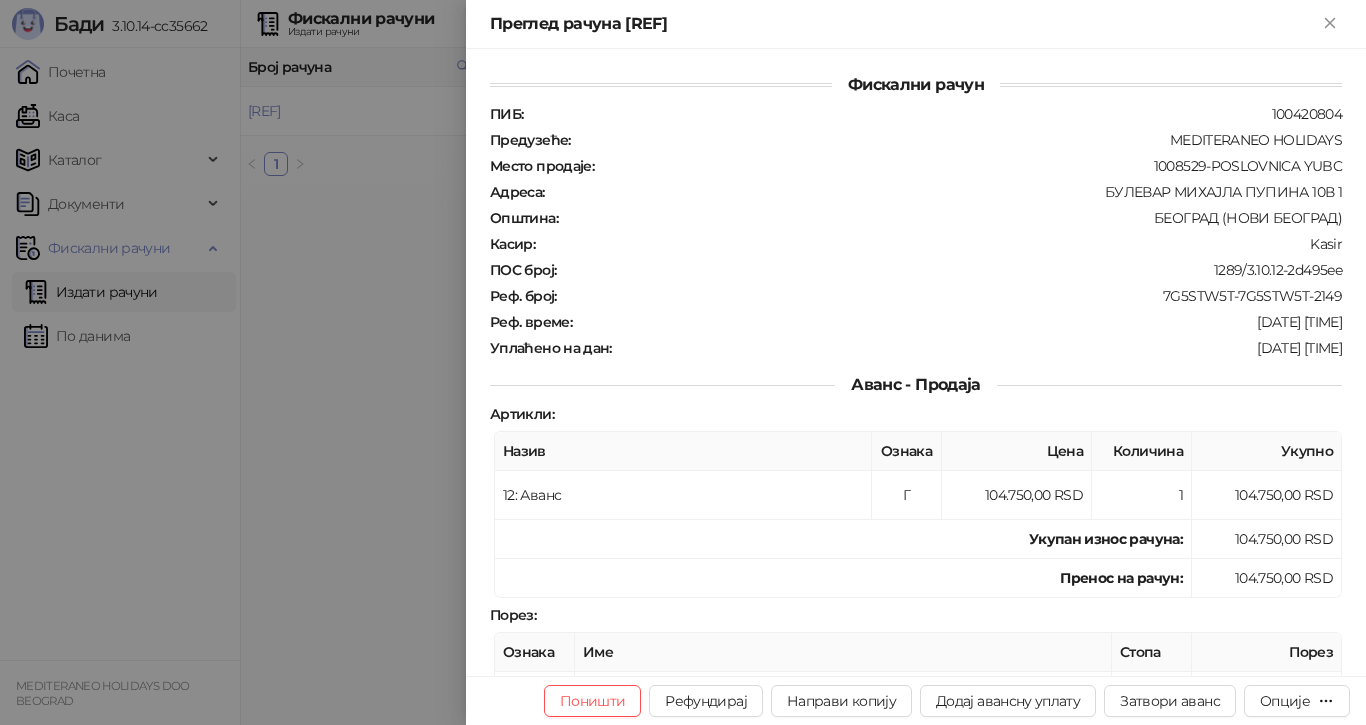 type on "**********" 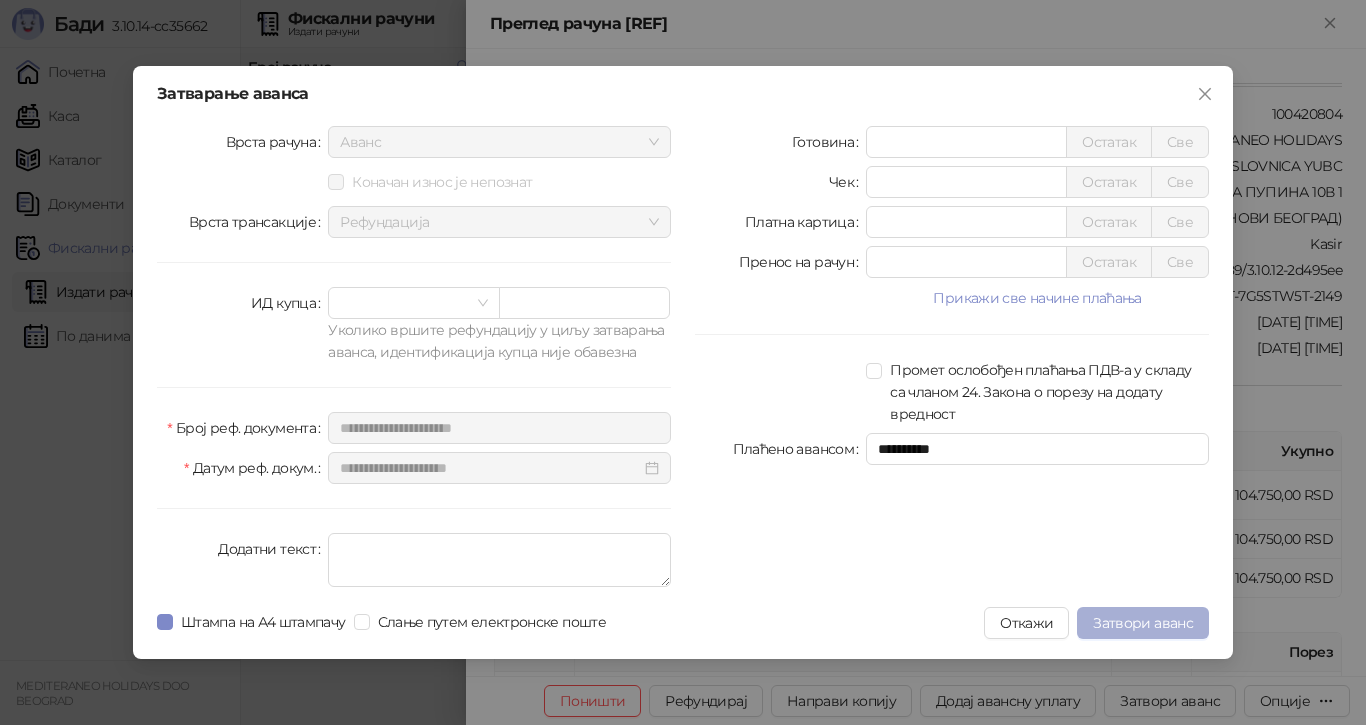 click on "Затвори аванс" at bounding box center (1143, 623) 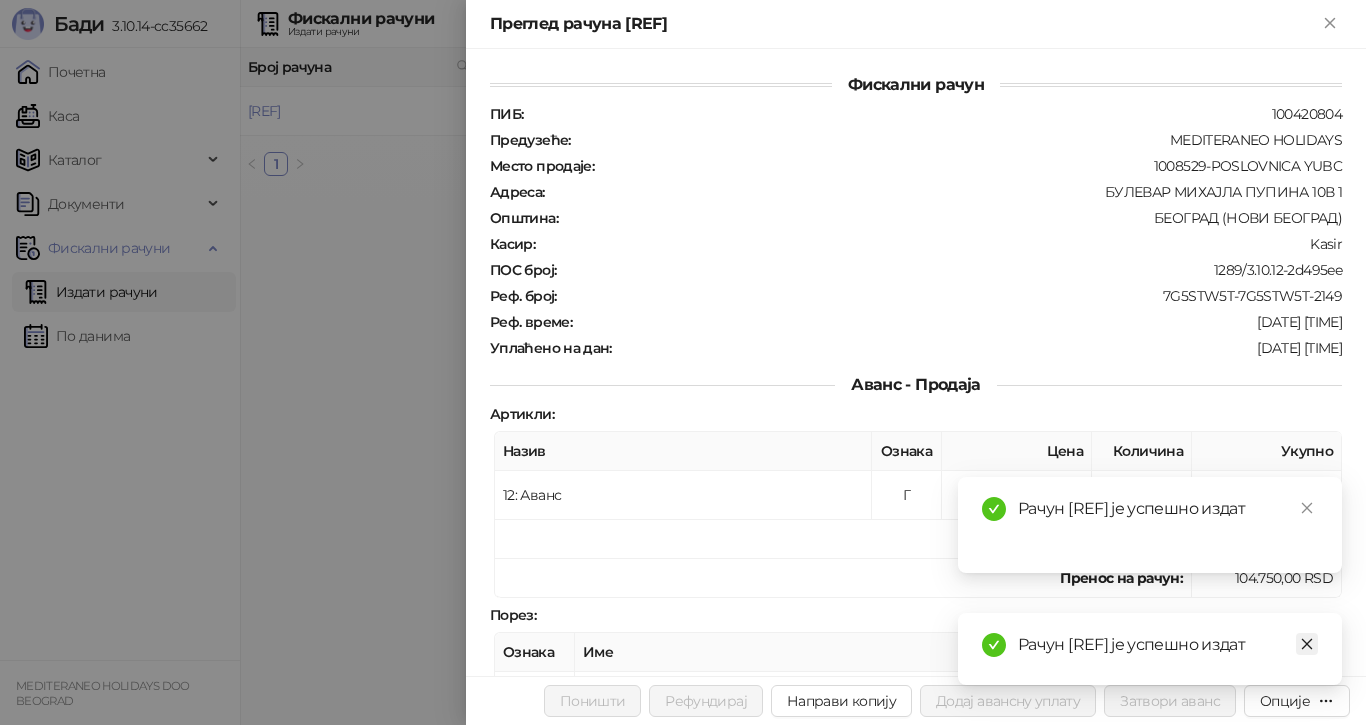 click 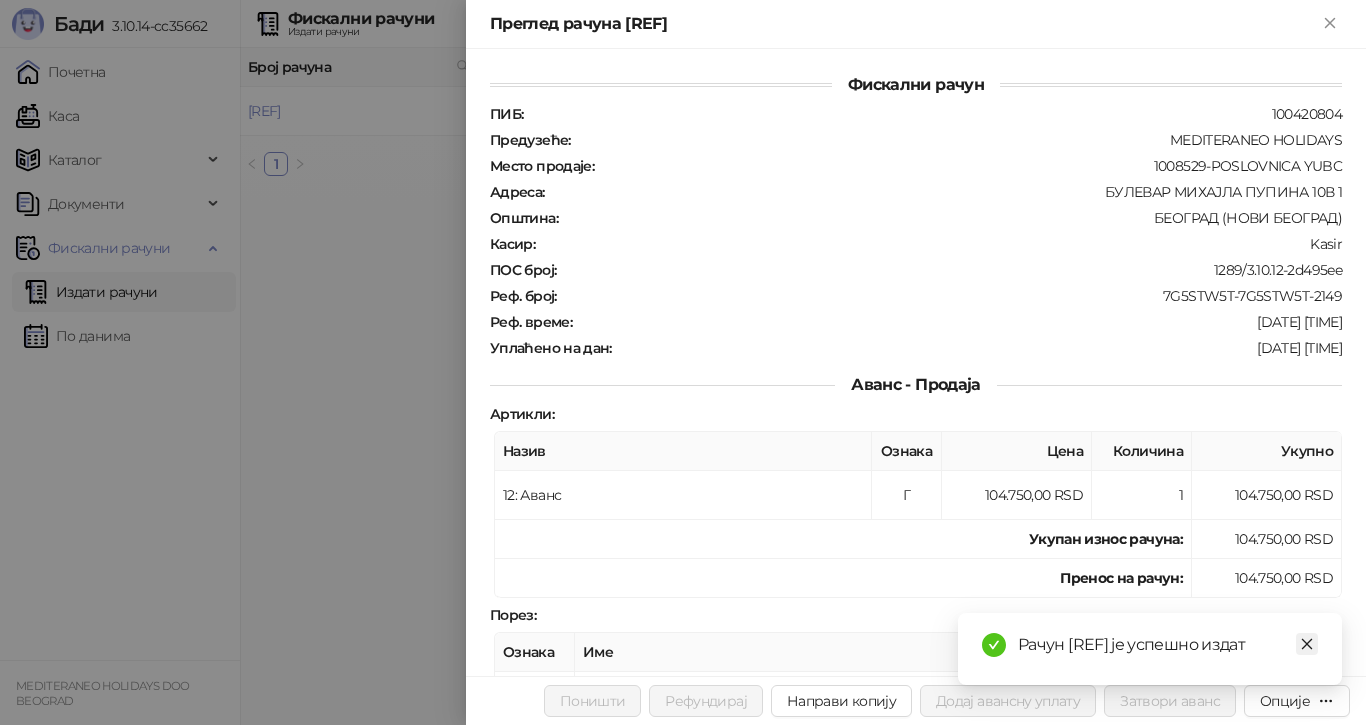 click 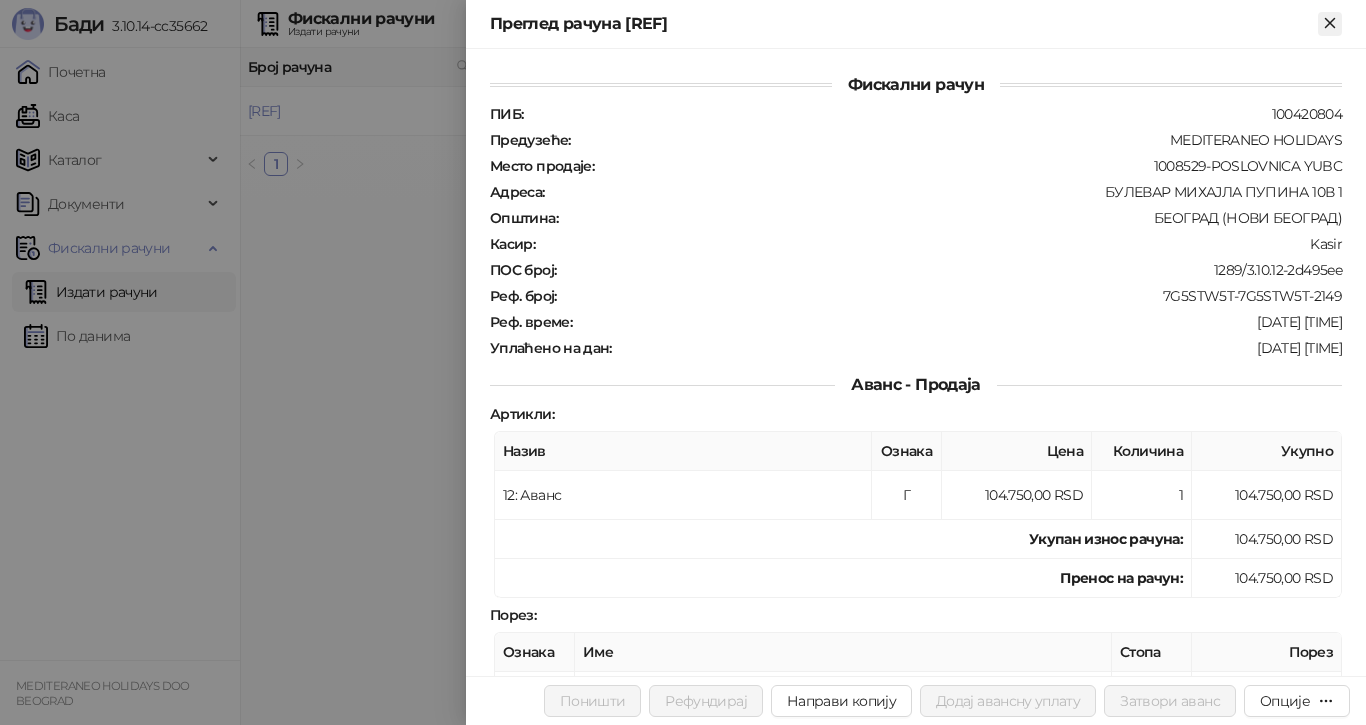 click 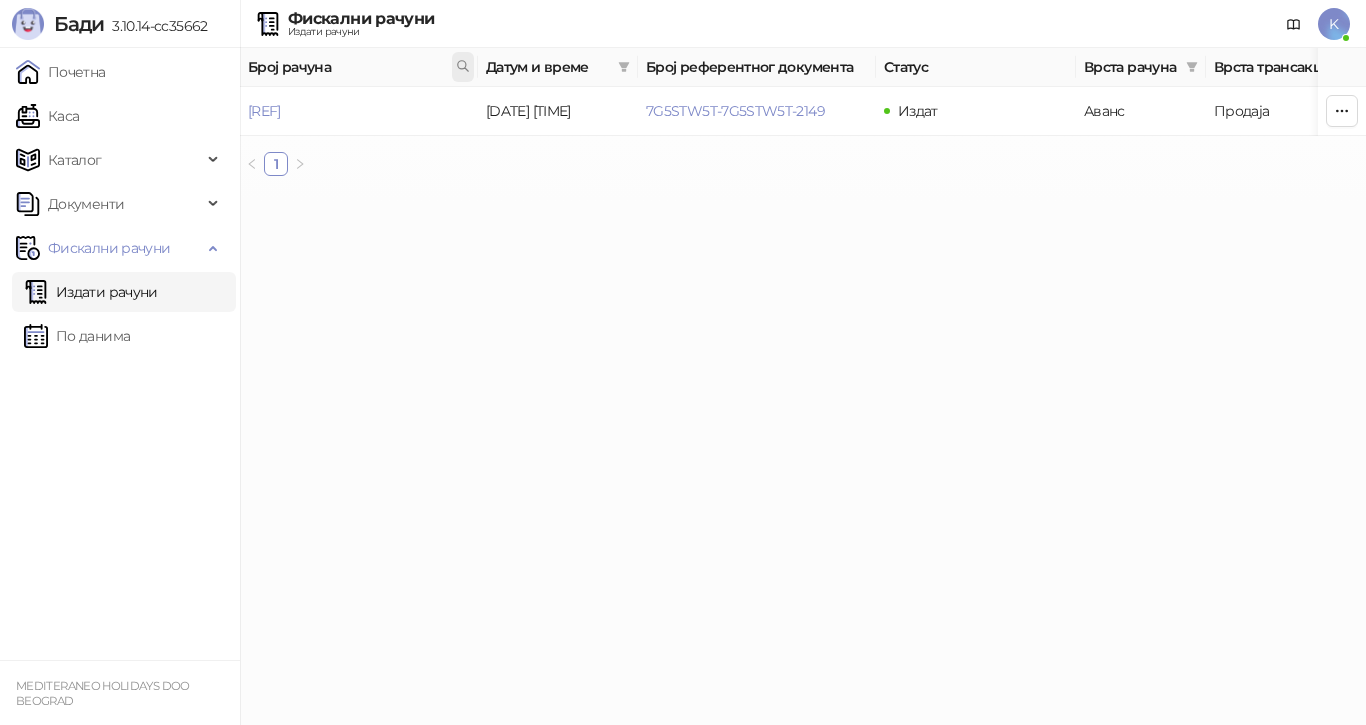 click 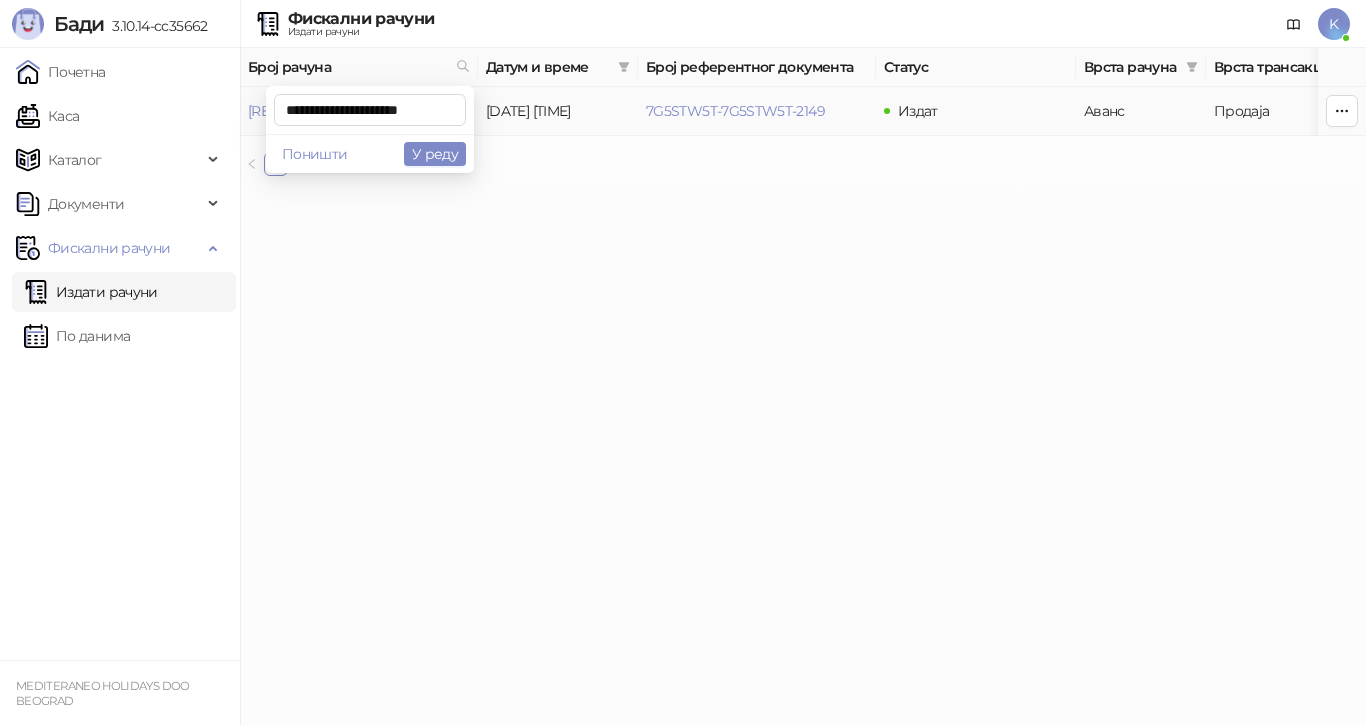 scroll, scrollTop: 0, scrollLeft: 9, axis: horizontal 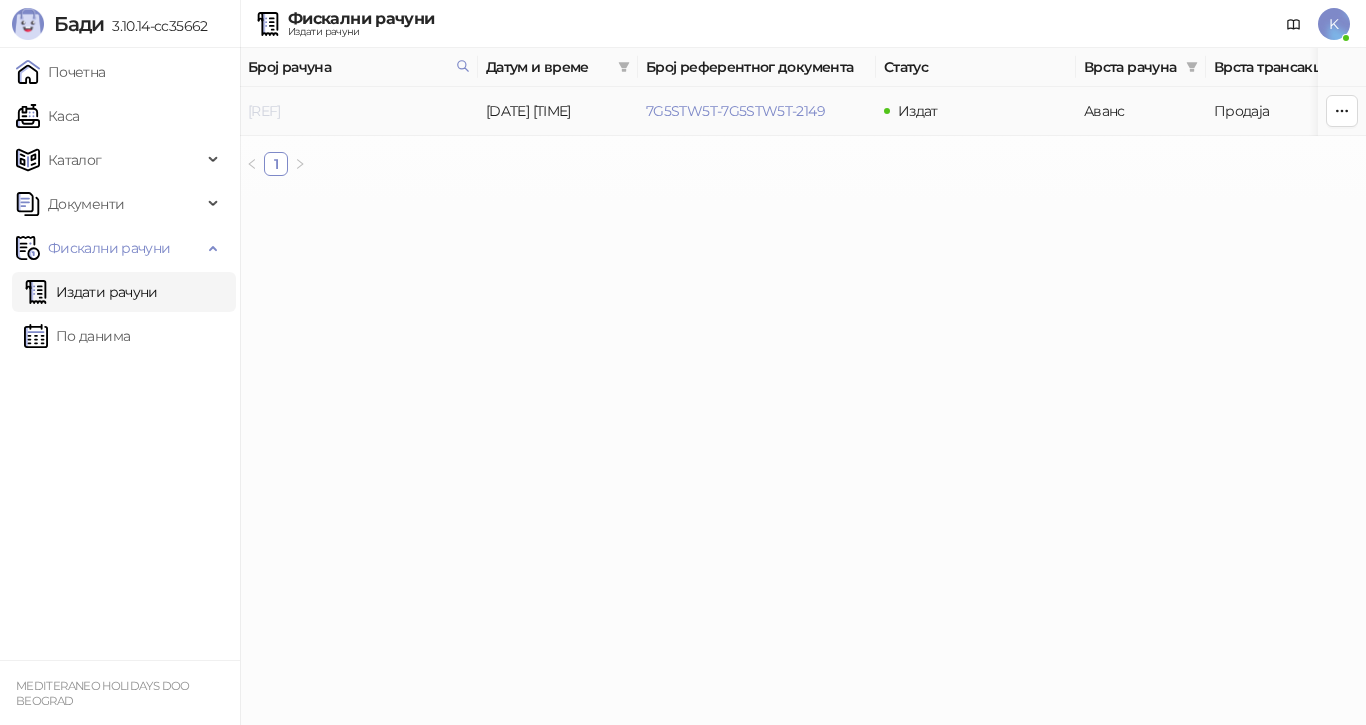 click on "7G5STW5T-7G5STW5T-3336" at bounding box center [264, 111] 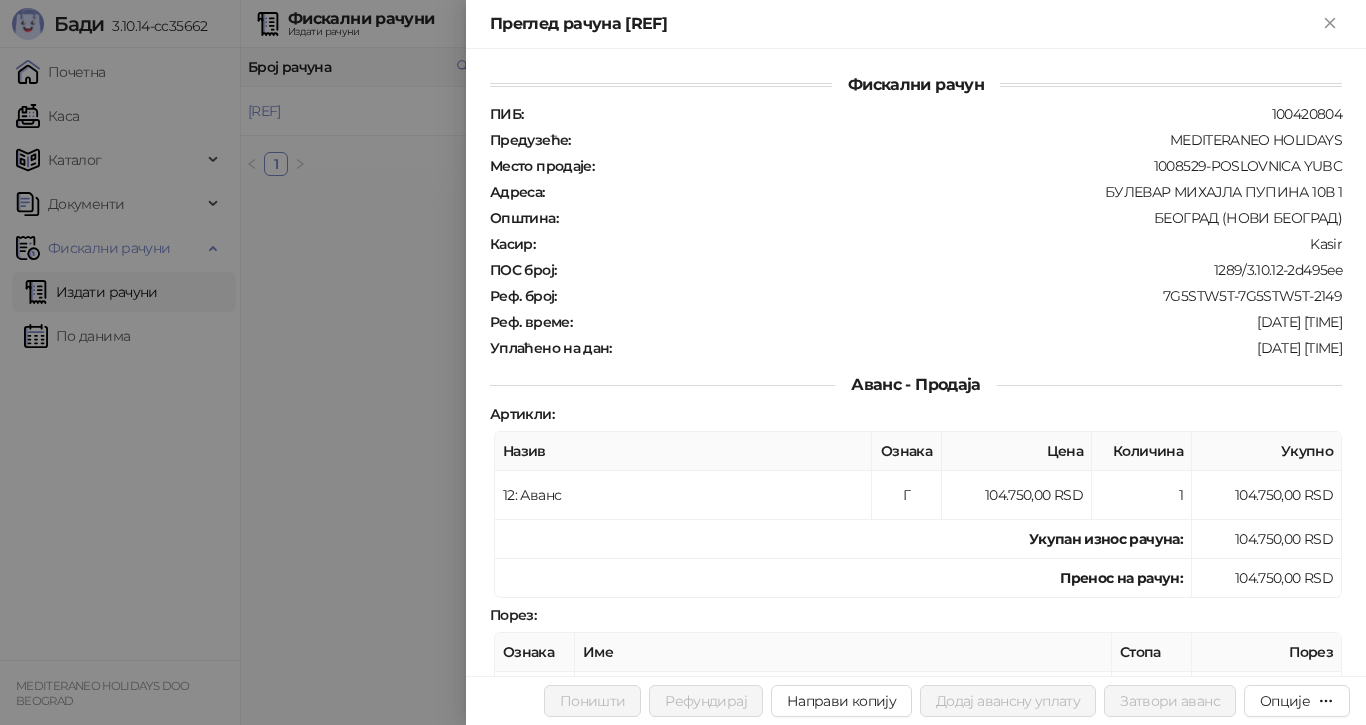 click at bounding box center (683, 362) 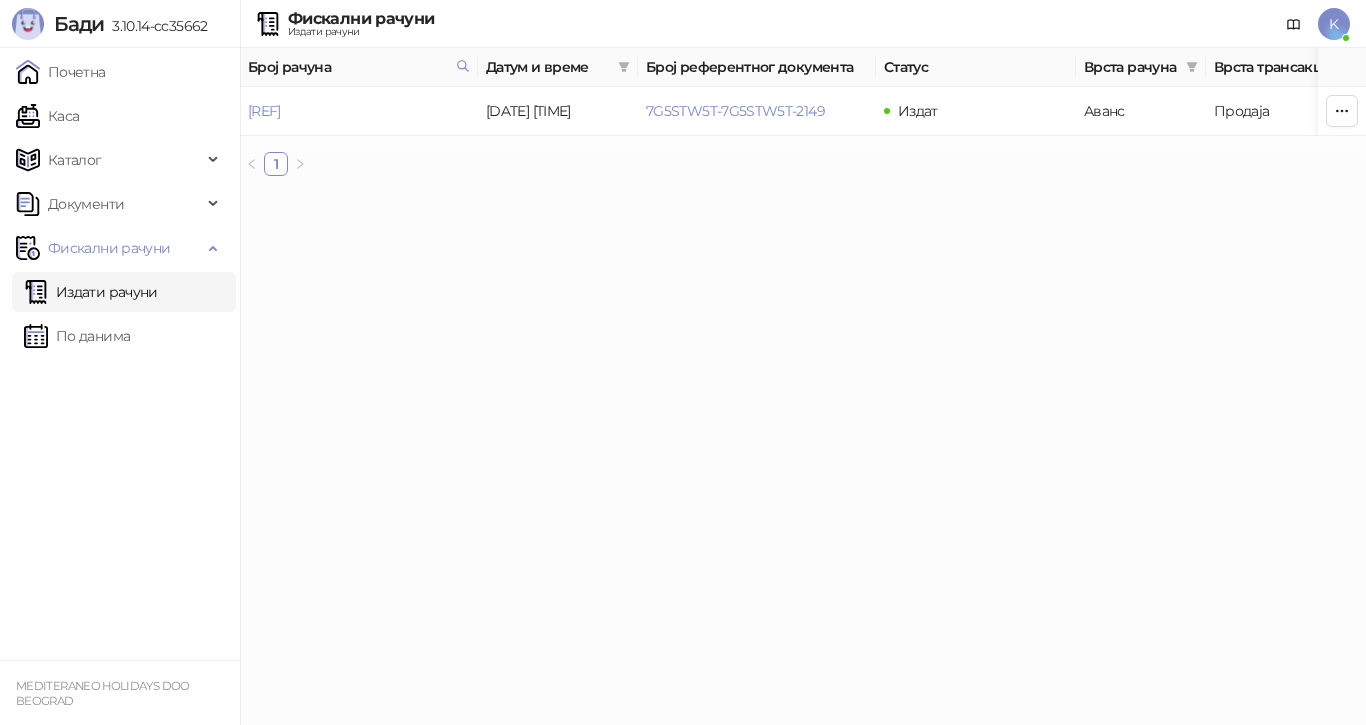 click 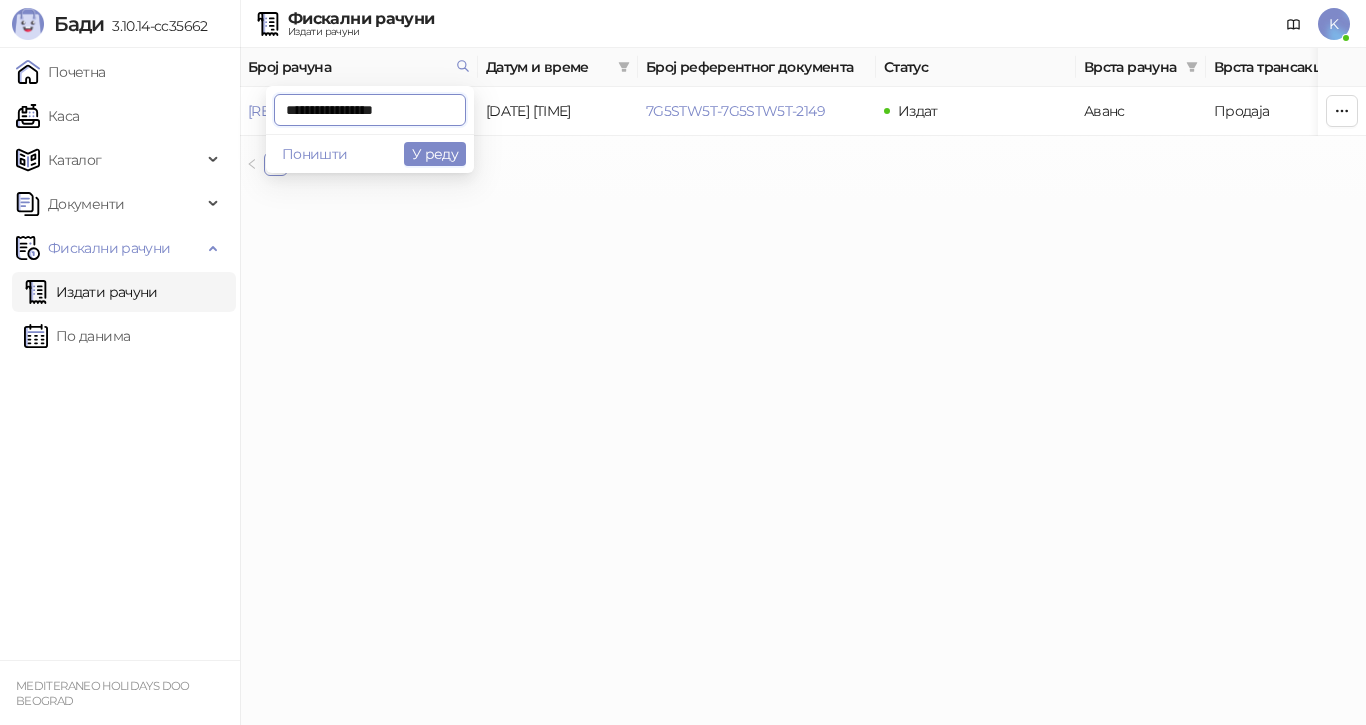 scroll, scrollTop: 0, scrollLeft: 0, axis: both 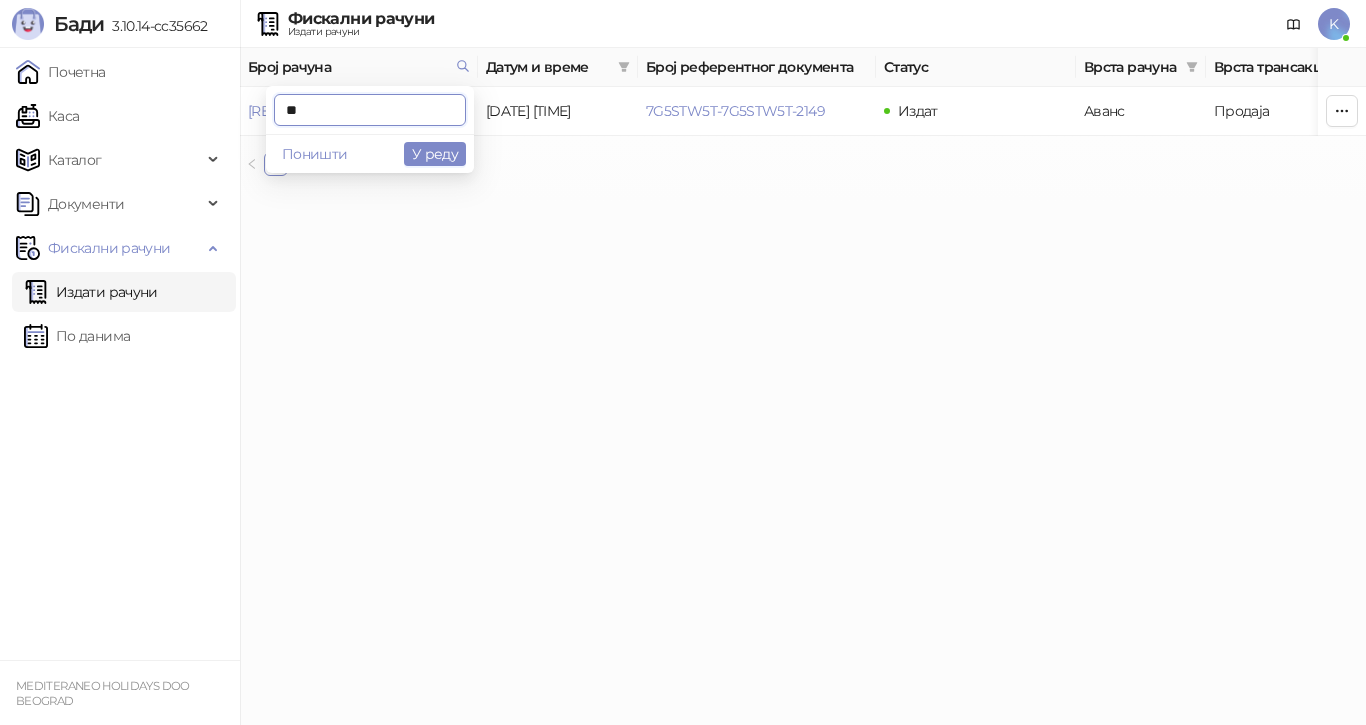 type on "*" 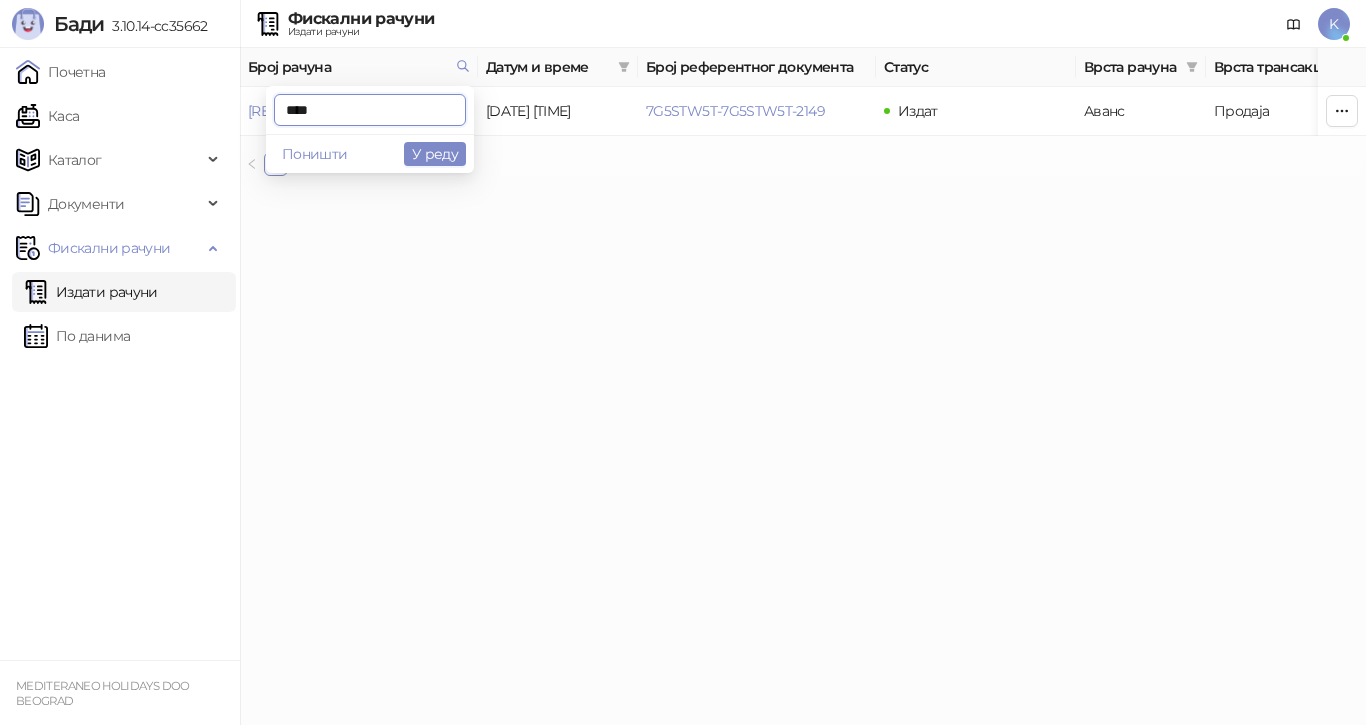 type on "****" 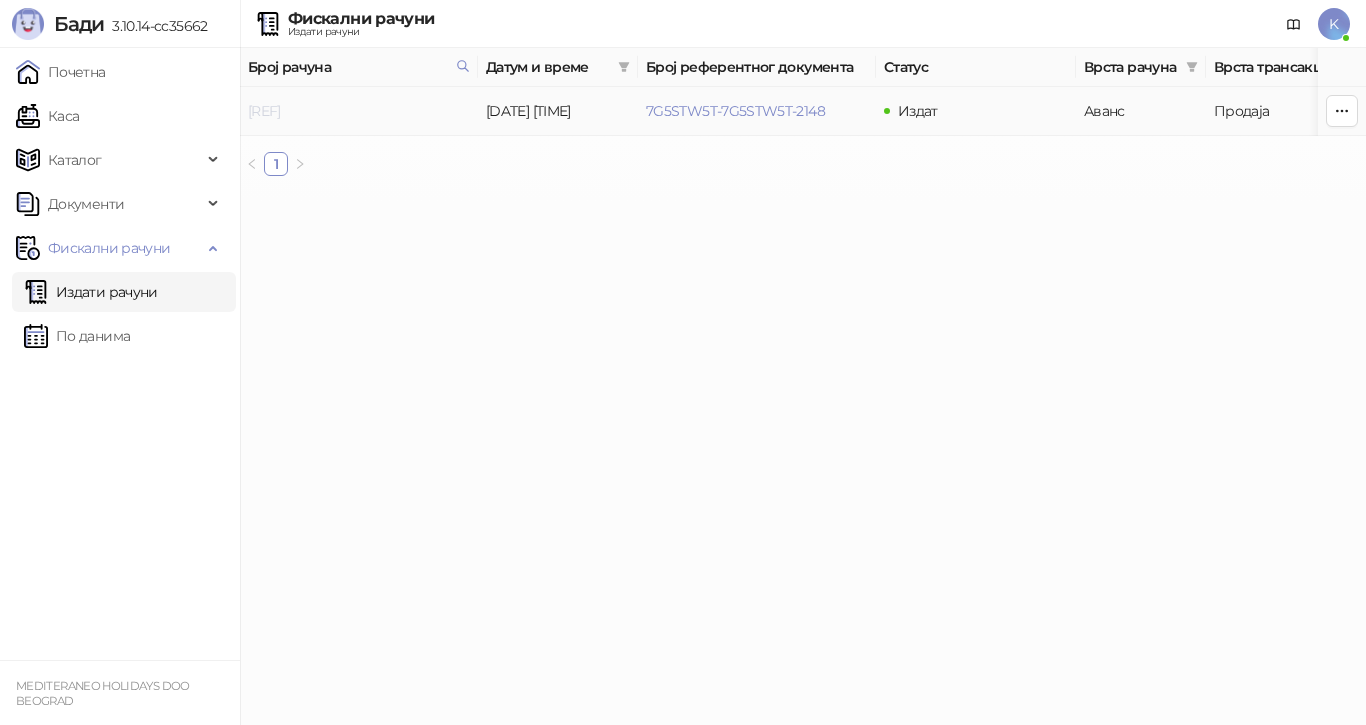 click on "7G5STW5T-7G5STW5T-3095" at bounding box center (264, 111) 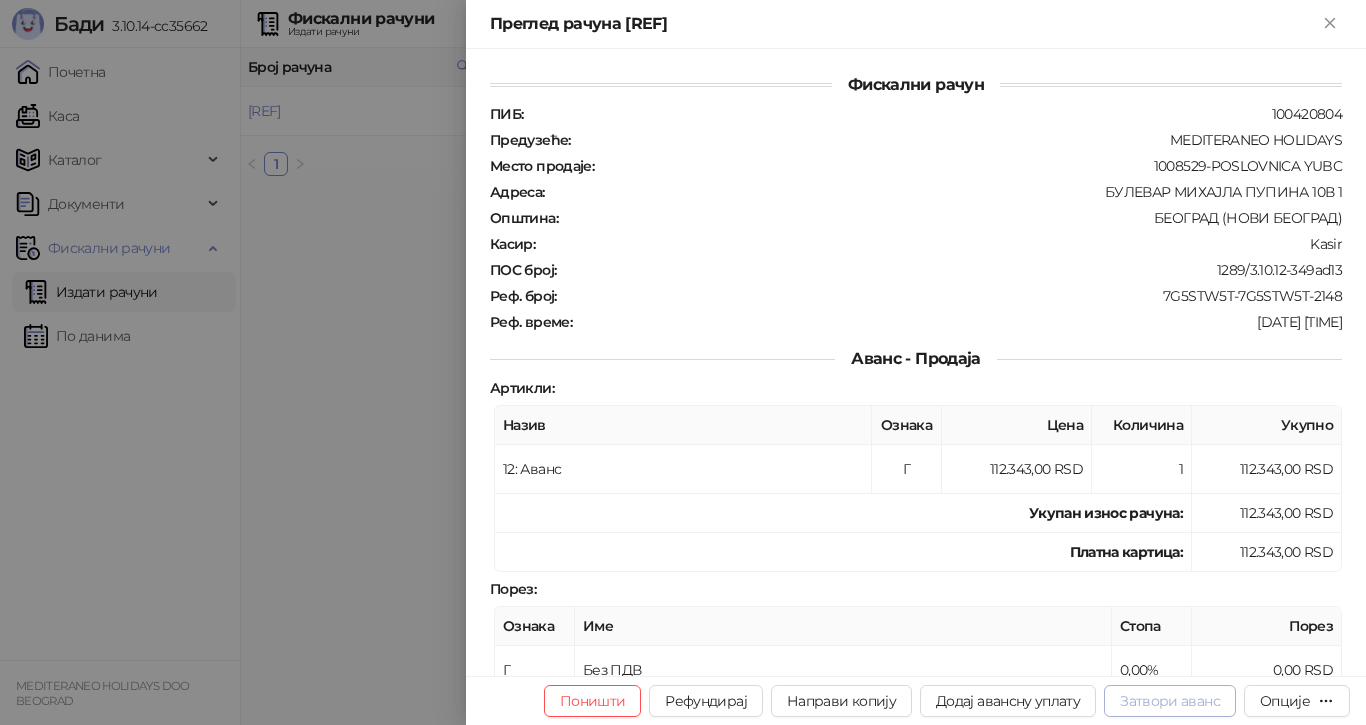 click on "Затвори аванс" at bounding box center (1170, 701) 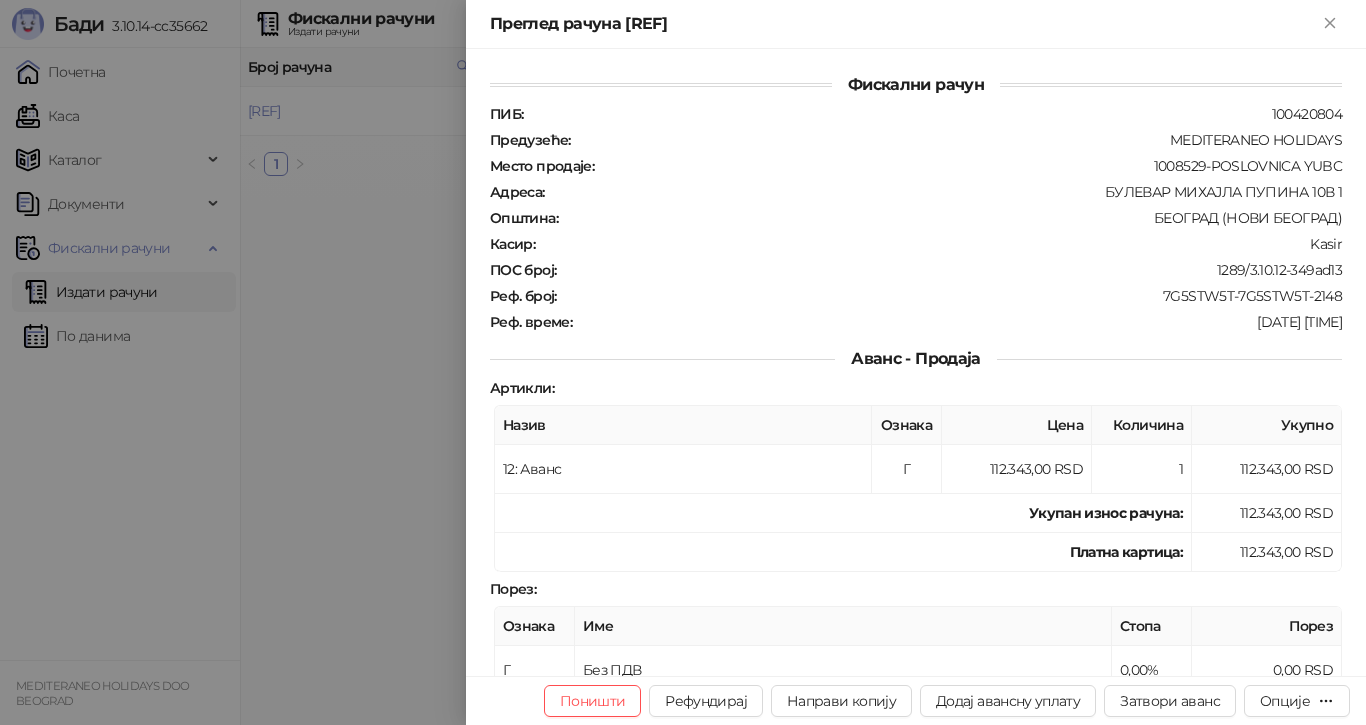 type on "**********" 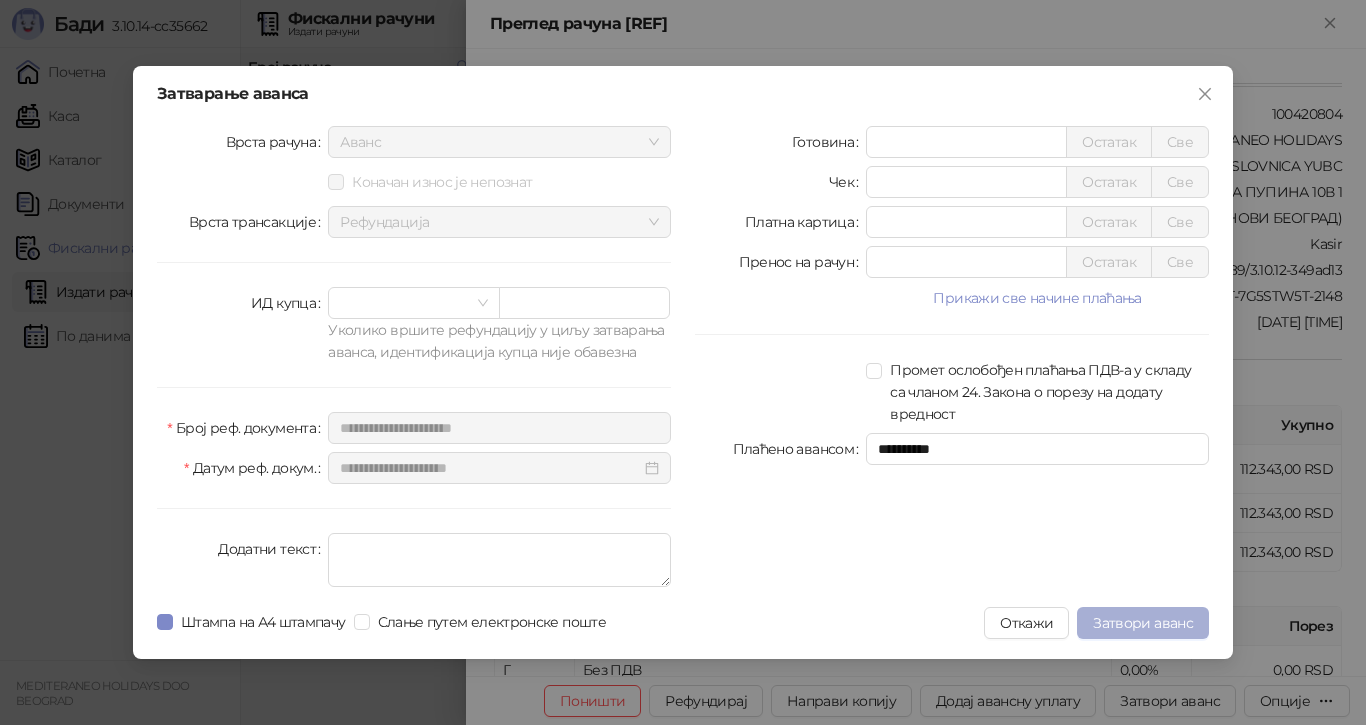 click on "Затвори аванс" at bounding box center (1143, 623) 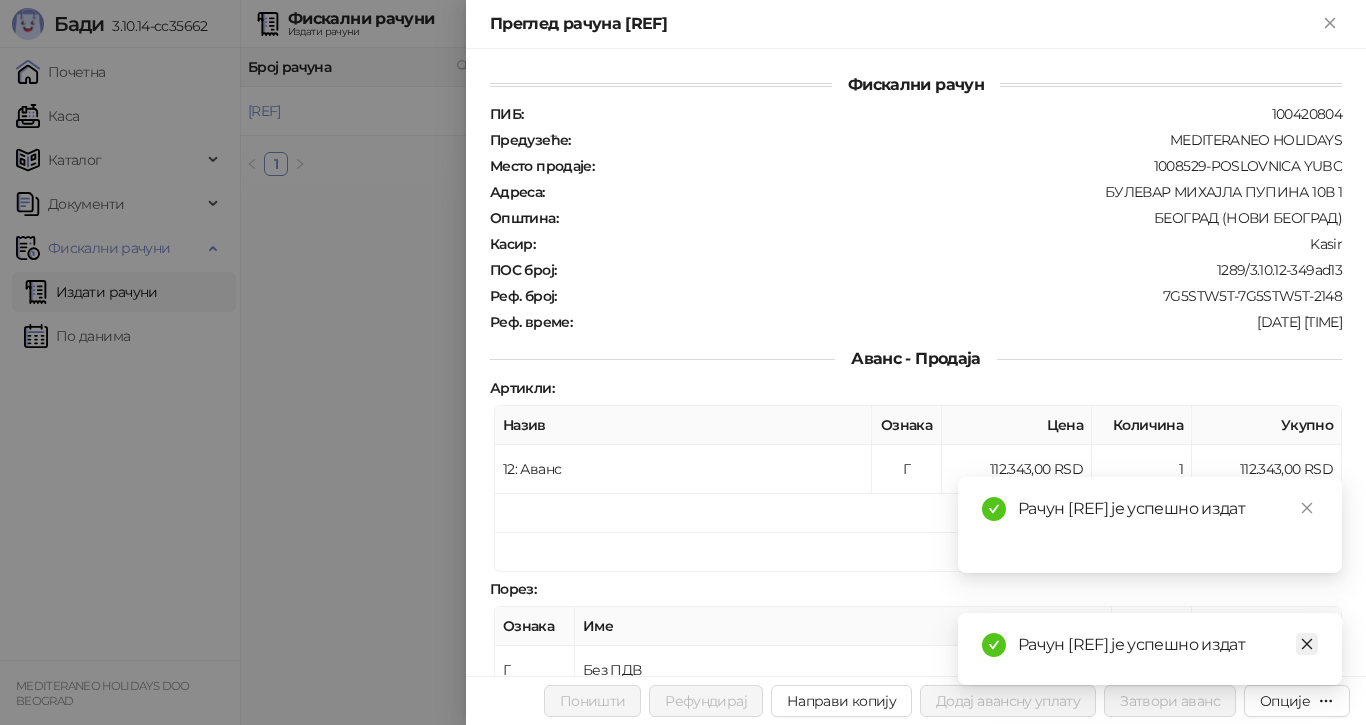 click 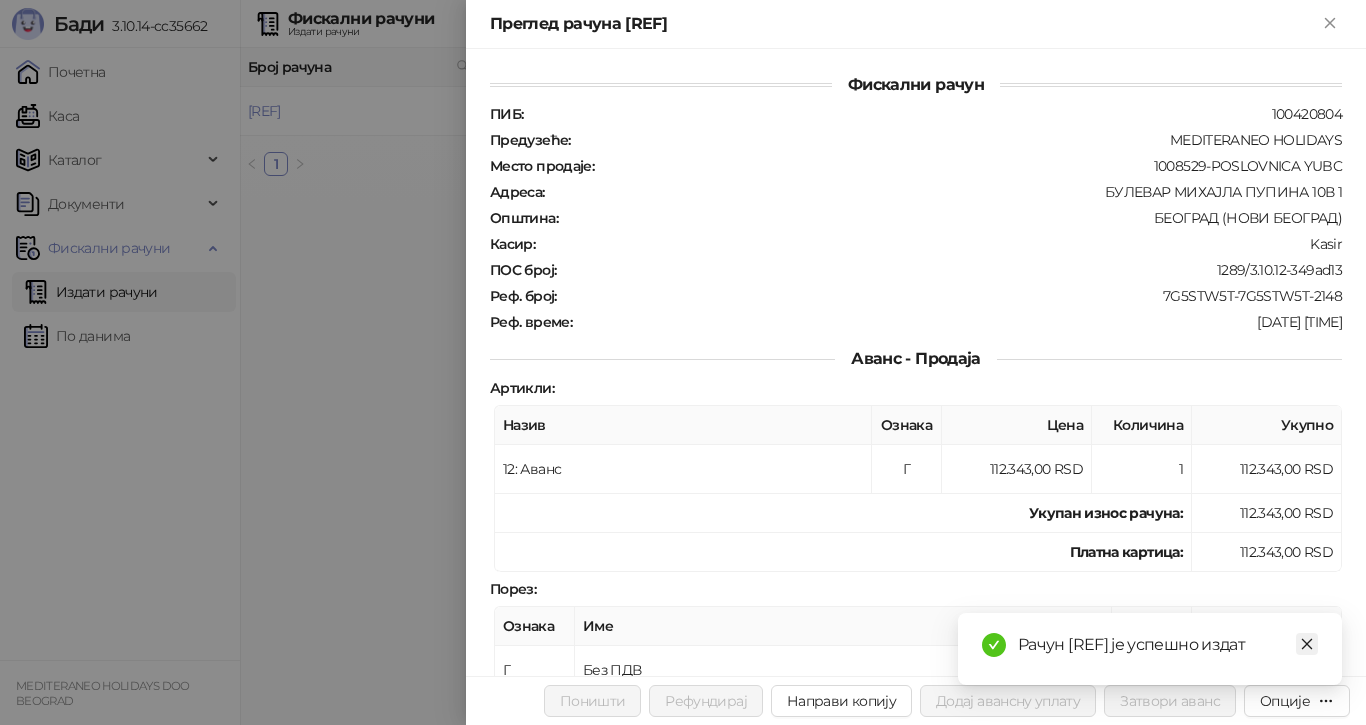 click 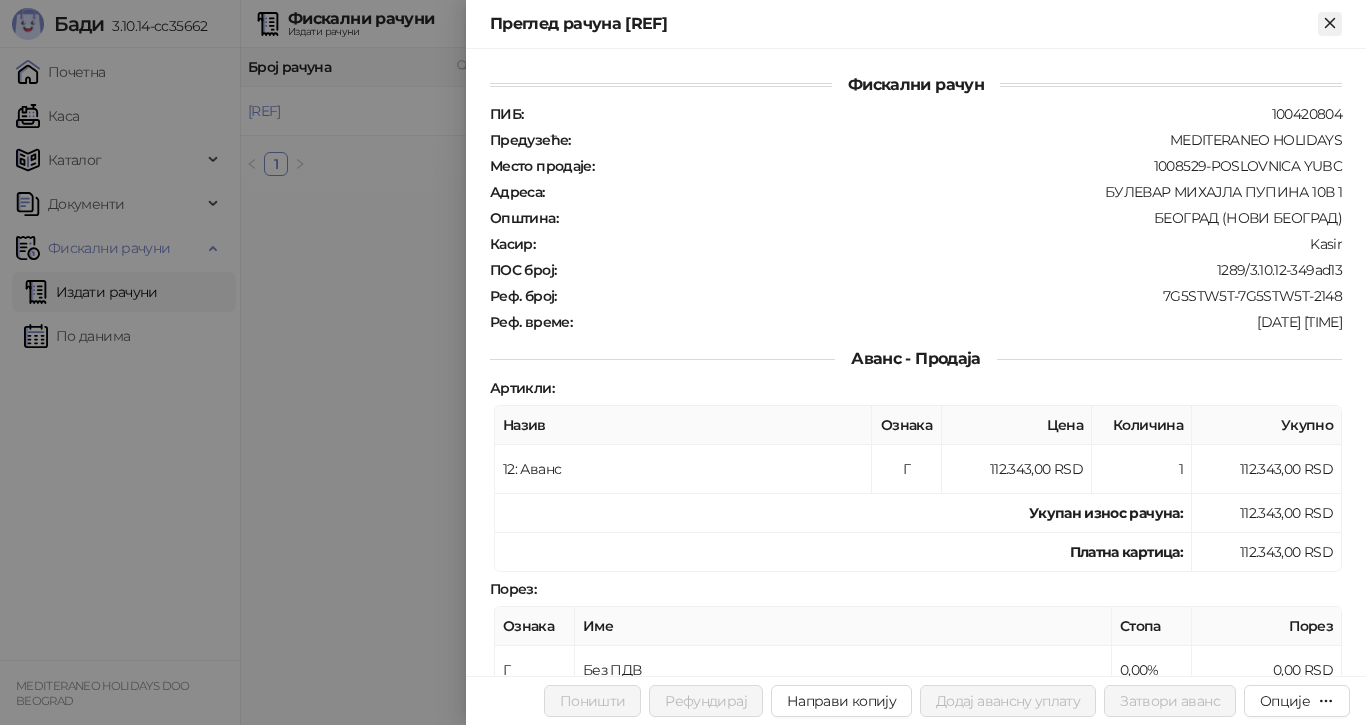 click 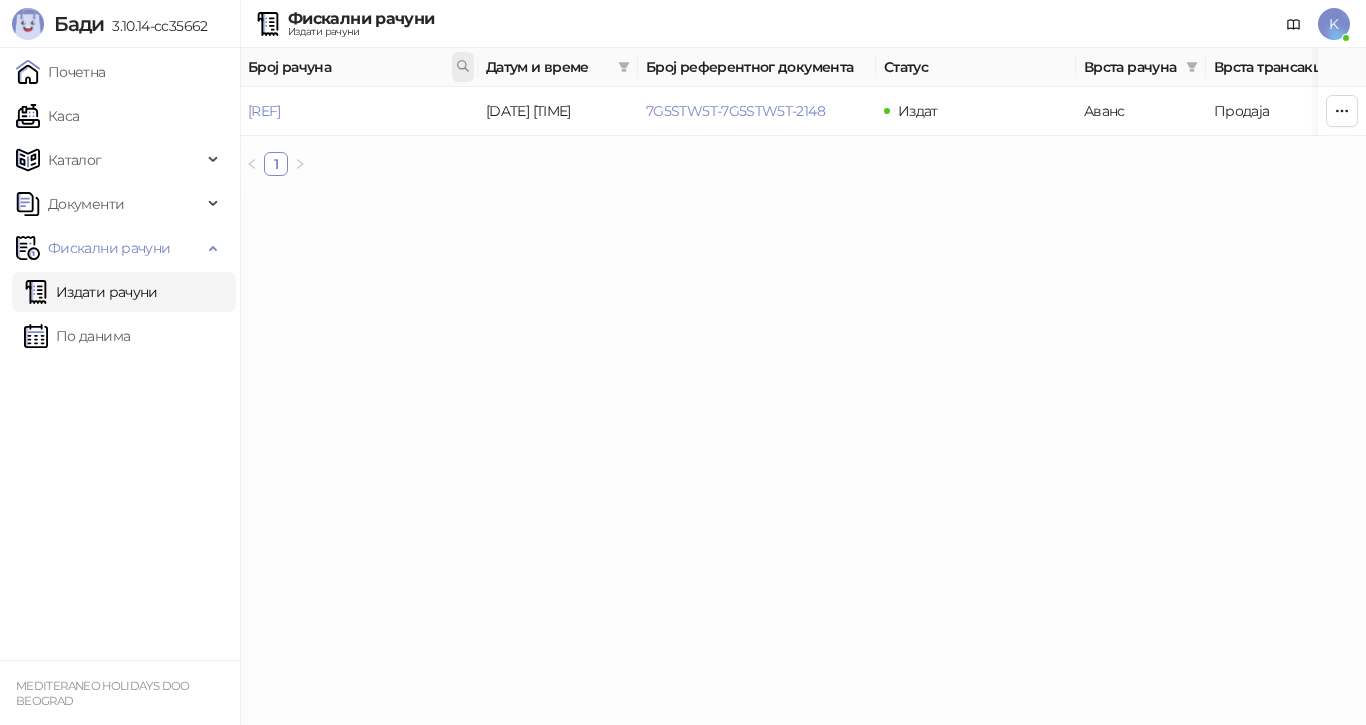 click 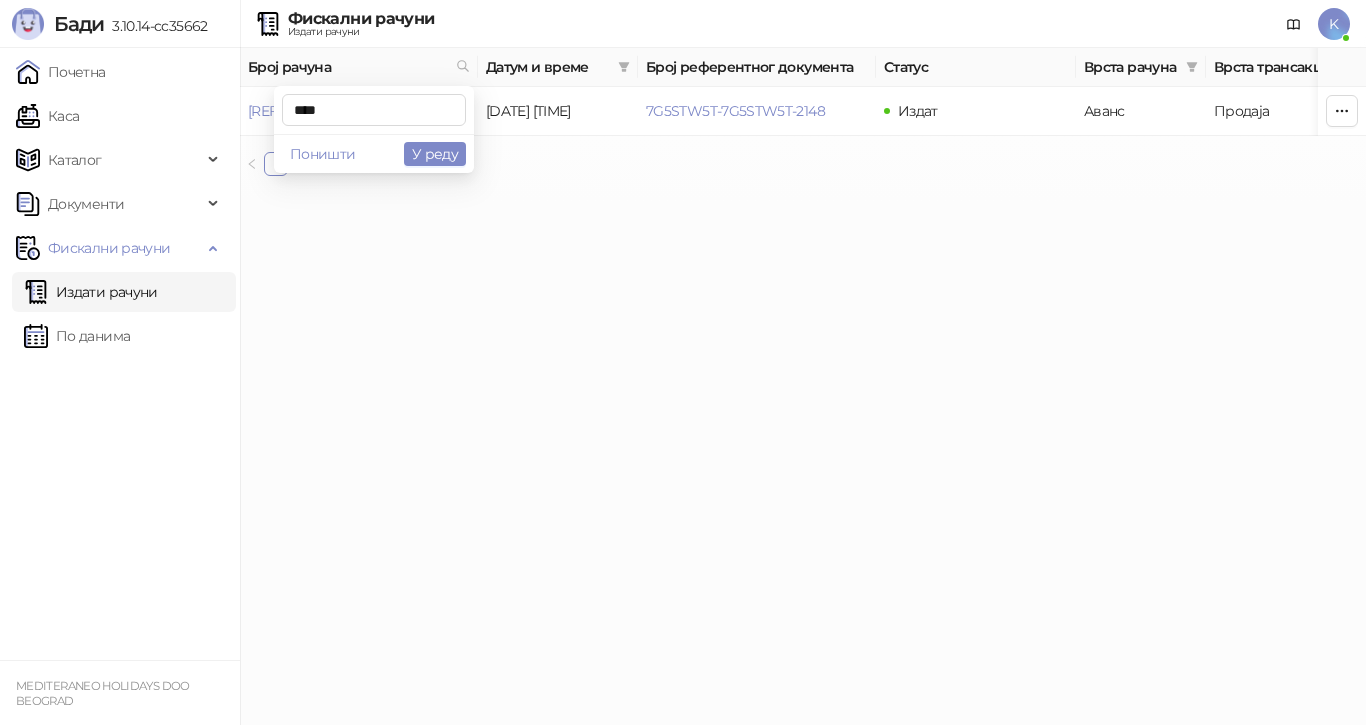 type on "****" 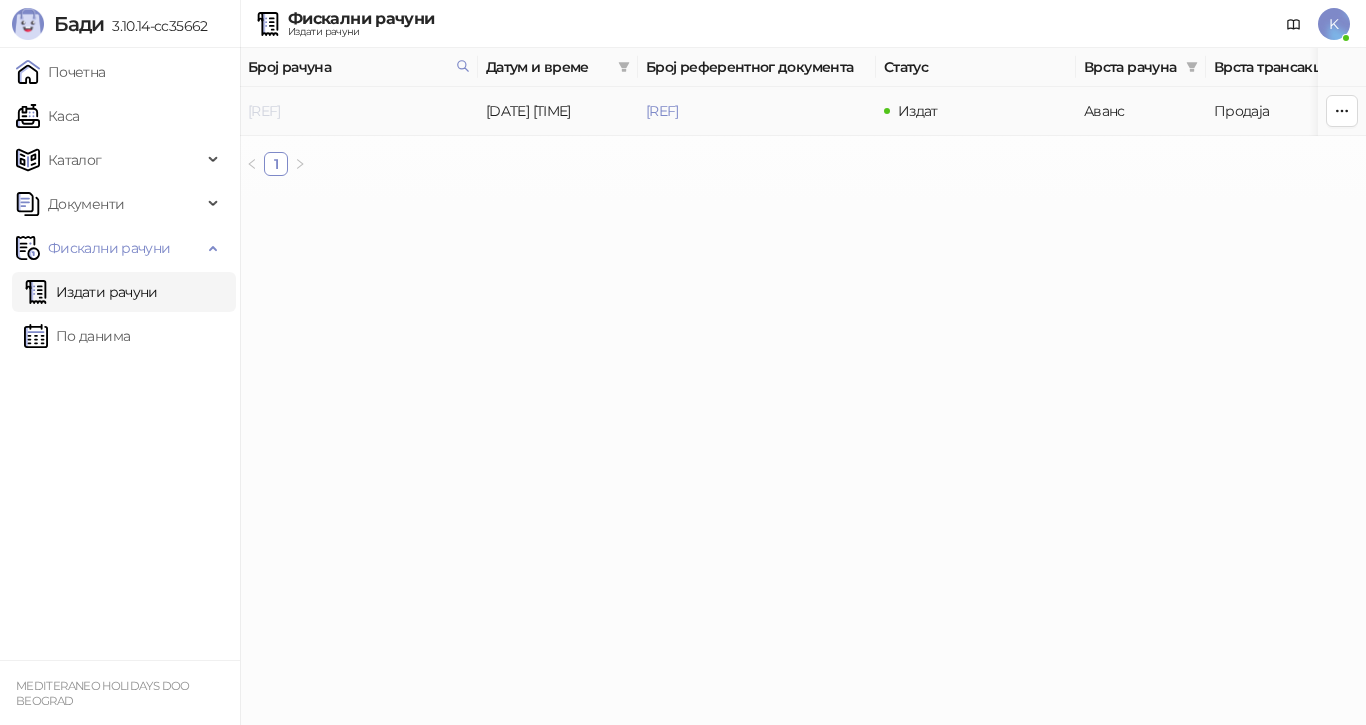 click on "7G5STW5T-7G5STW5T-3663" at bounding box center (264, 111) 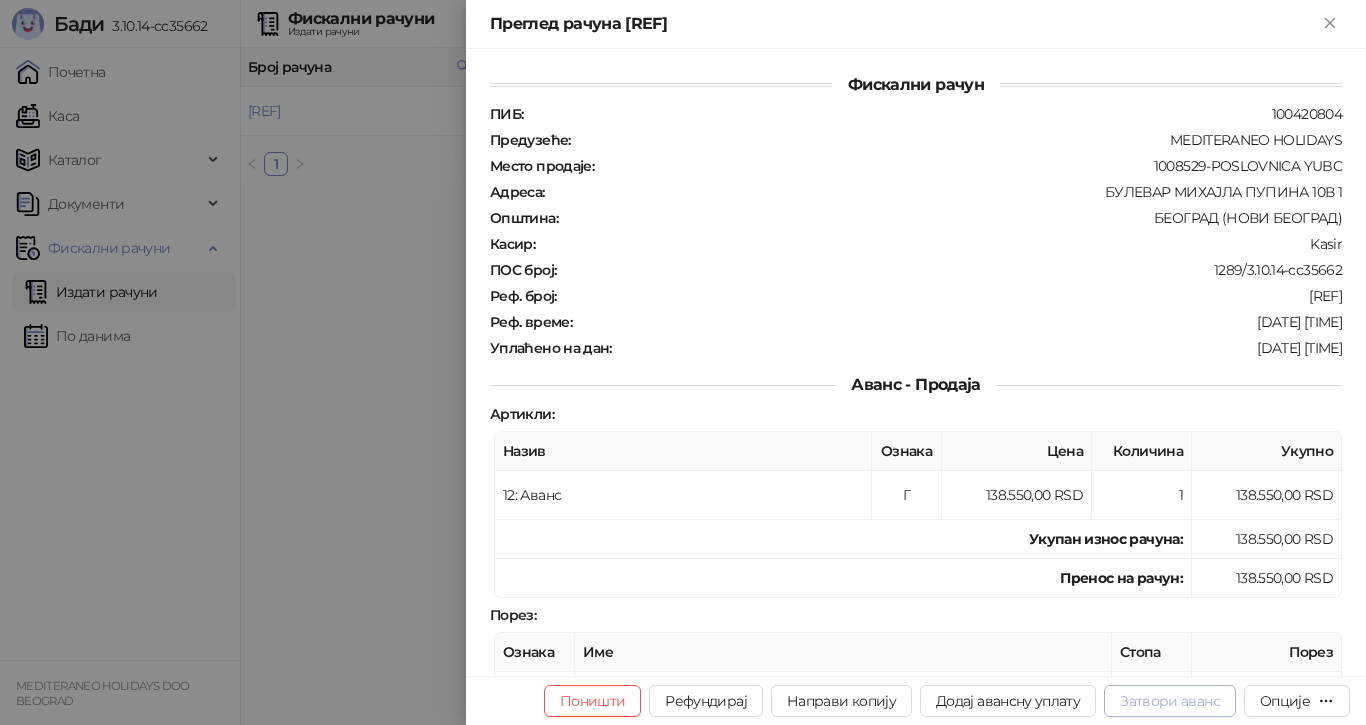 click on "Затвори аванс" at bounding box center [1170, 701] 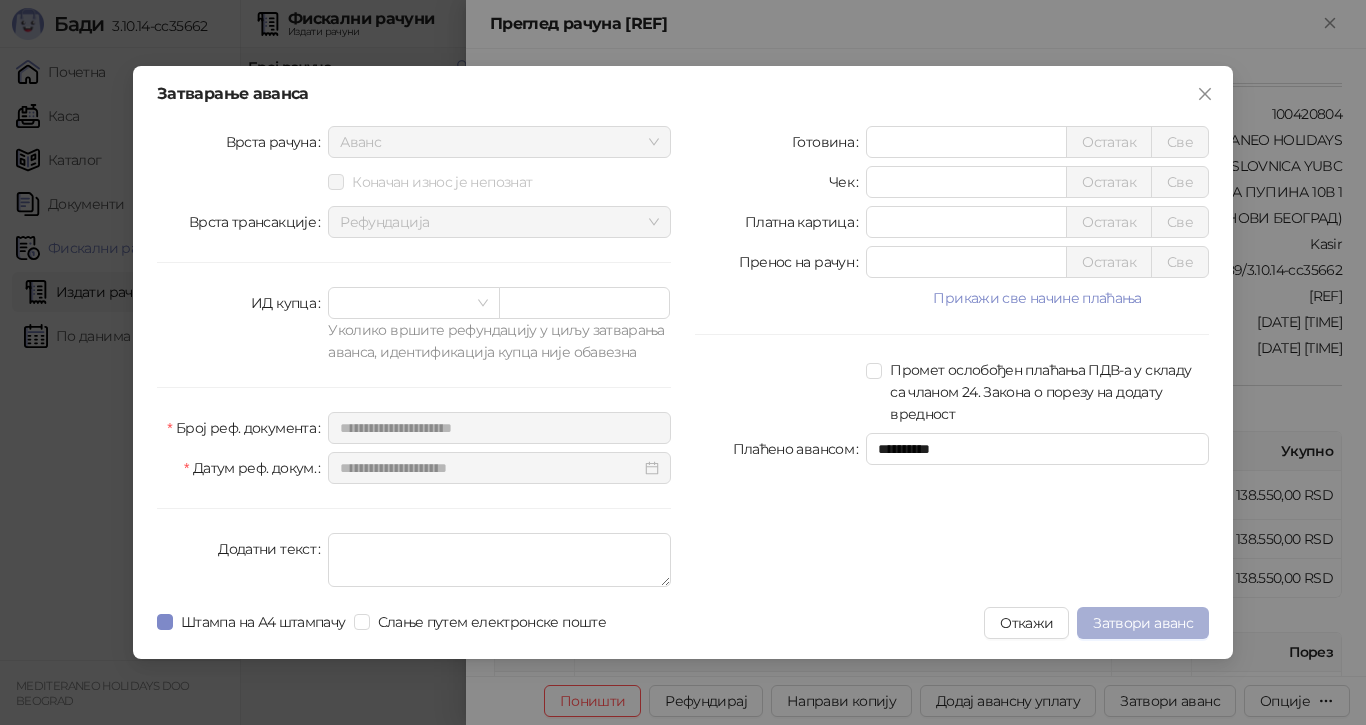 click on "Затвори аванс" at bounding box center [1143, 623] 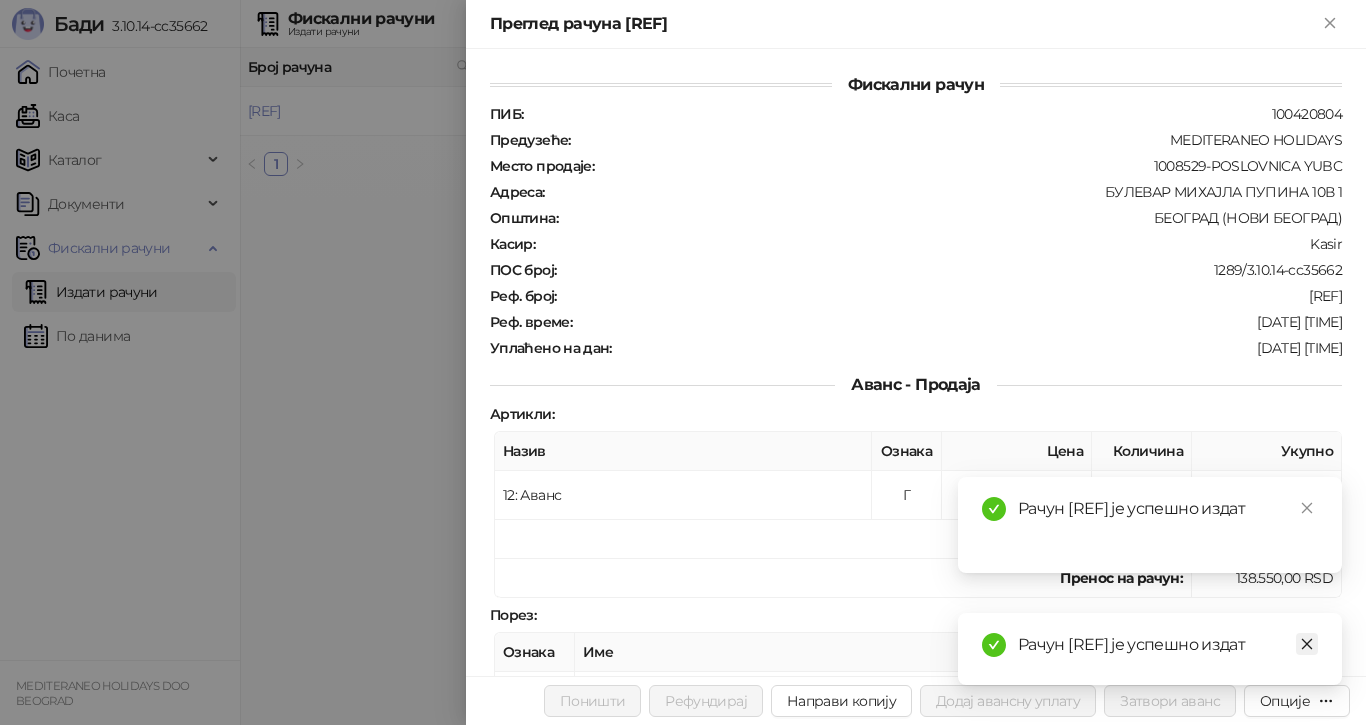 click at bounding box center (1307, 644) 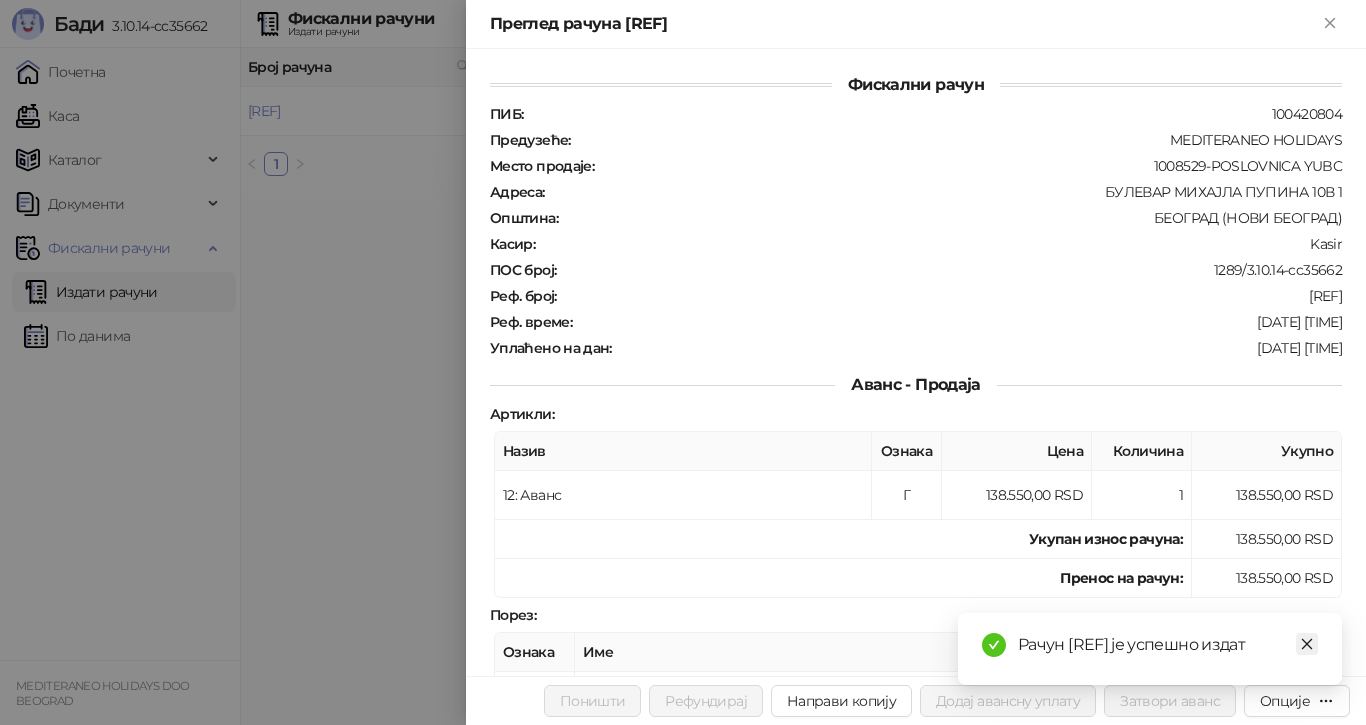 click at bounding box center (1307, 644) 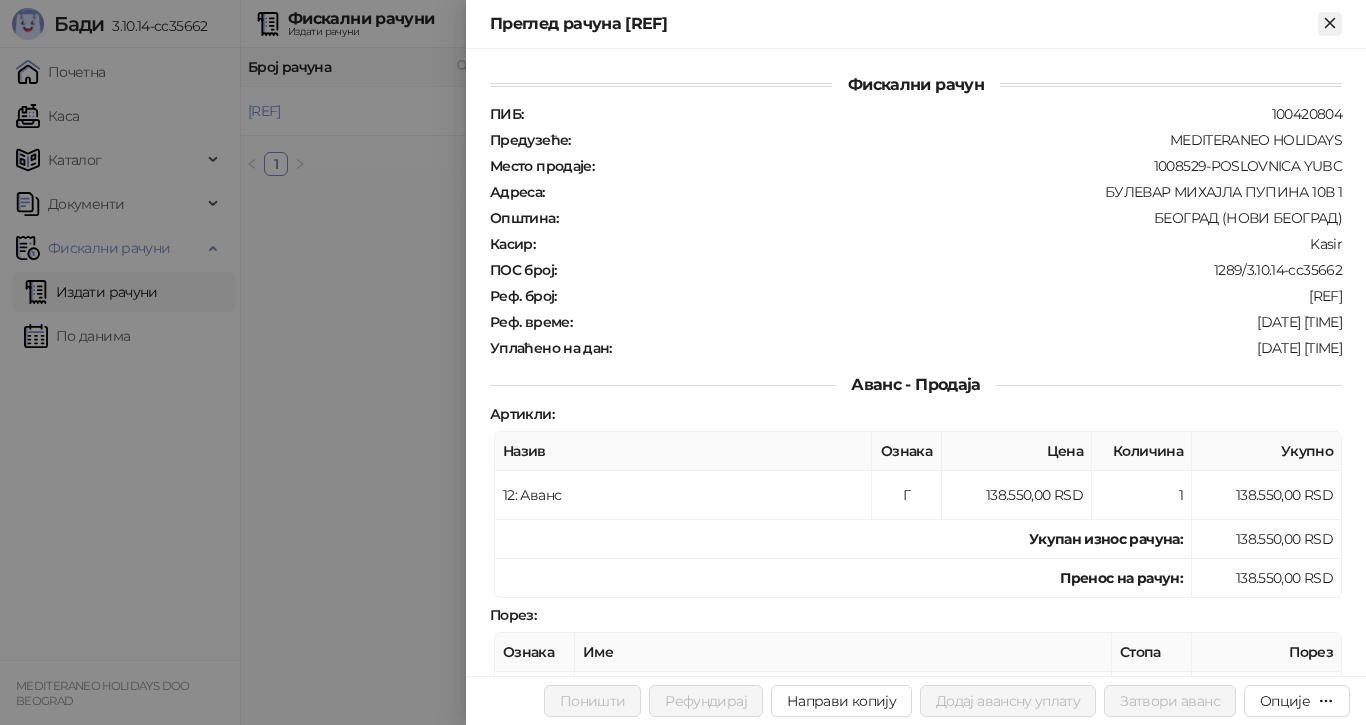click 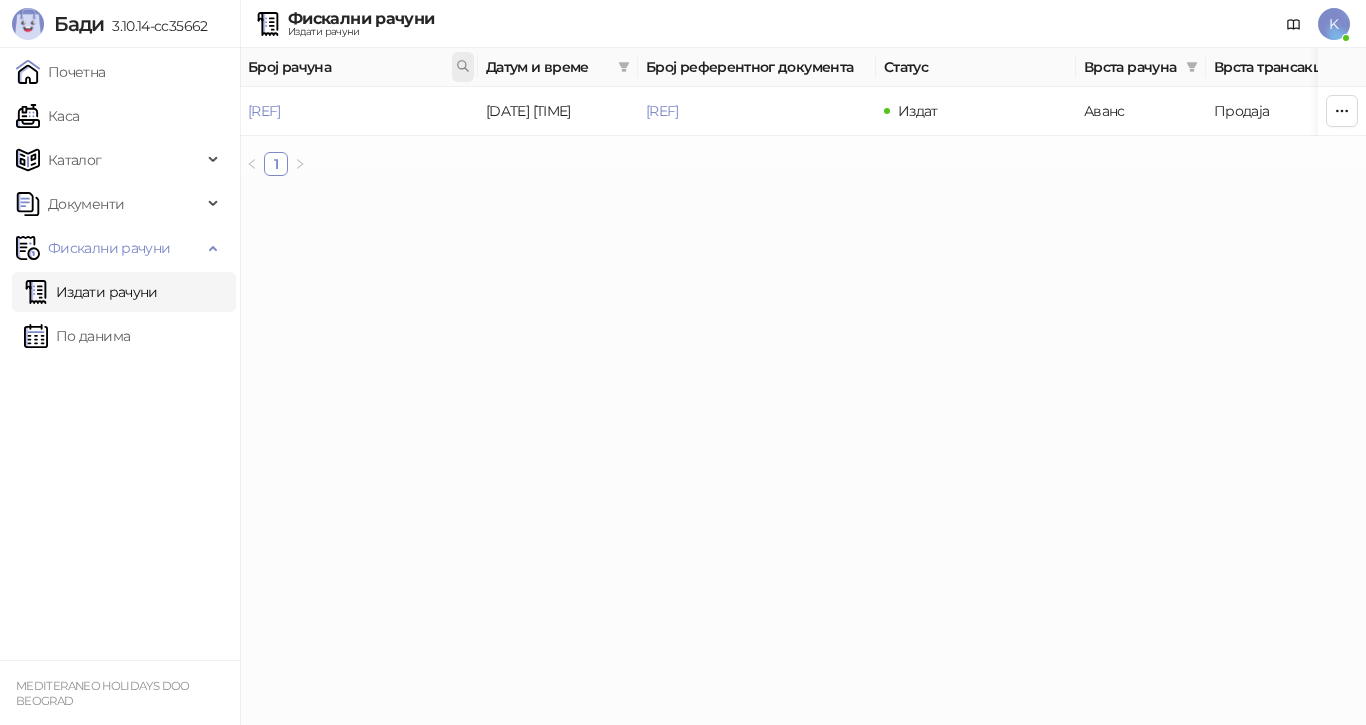 click 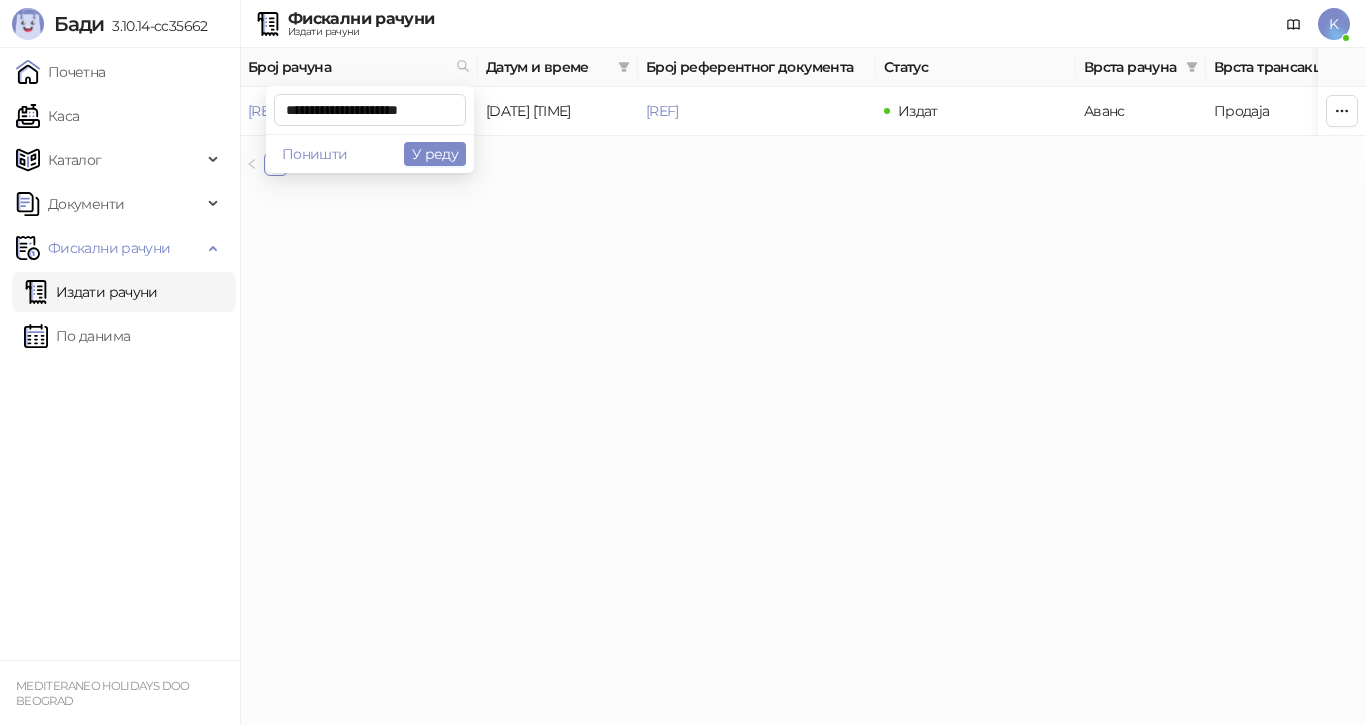scroll, scrollTop: 0, scrollLeft: 11, axis: horizontal 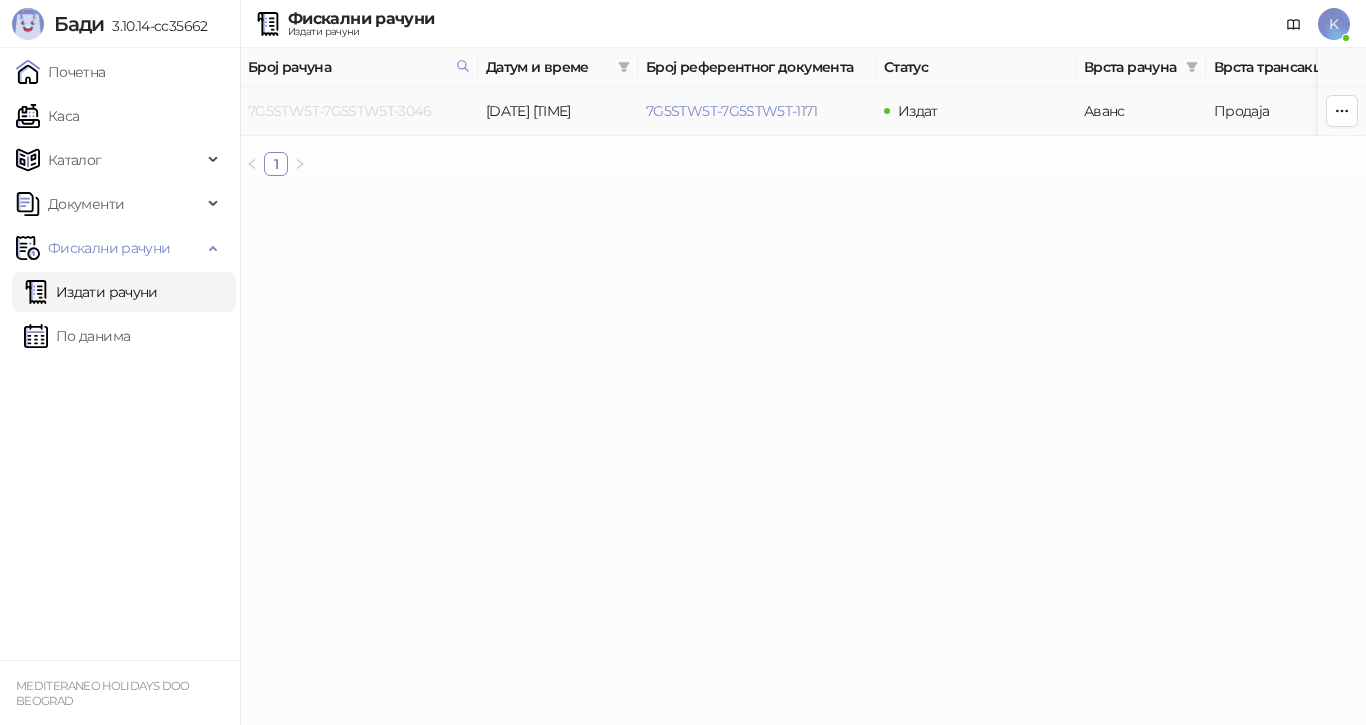 click on "7G5STW5T-7G5STW5T-3046" at bounding box center (339, 111) 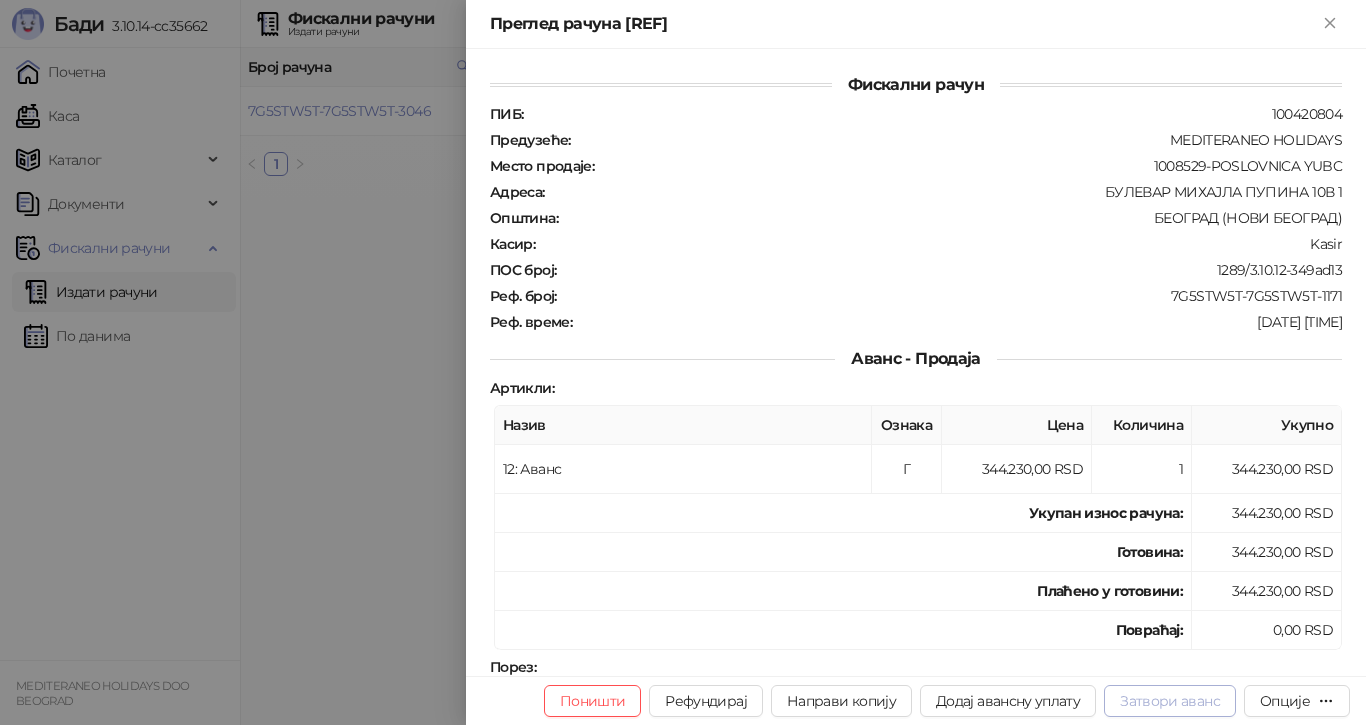 click on "Затвори аванс" at bounding box center (1170, 701) 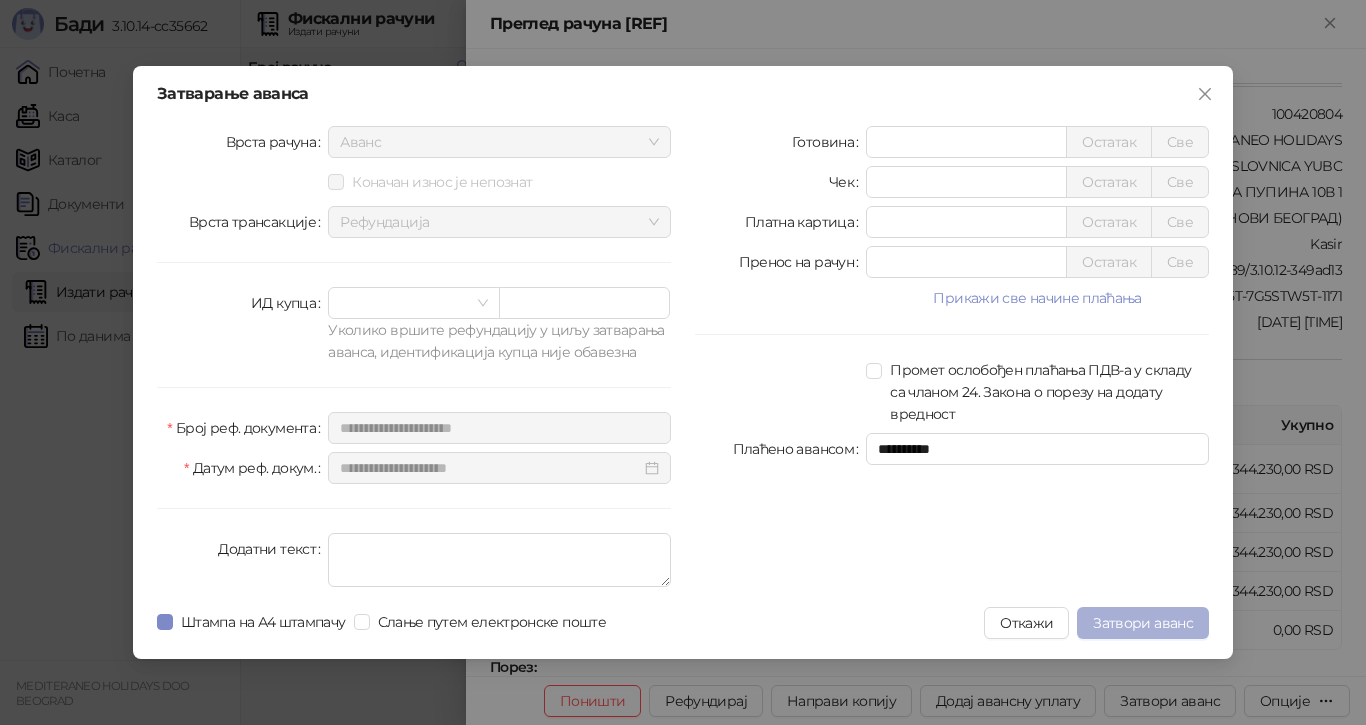 click on "Затвори аванс" at bounding box center (1143, 623) 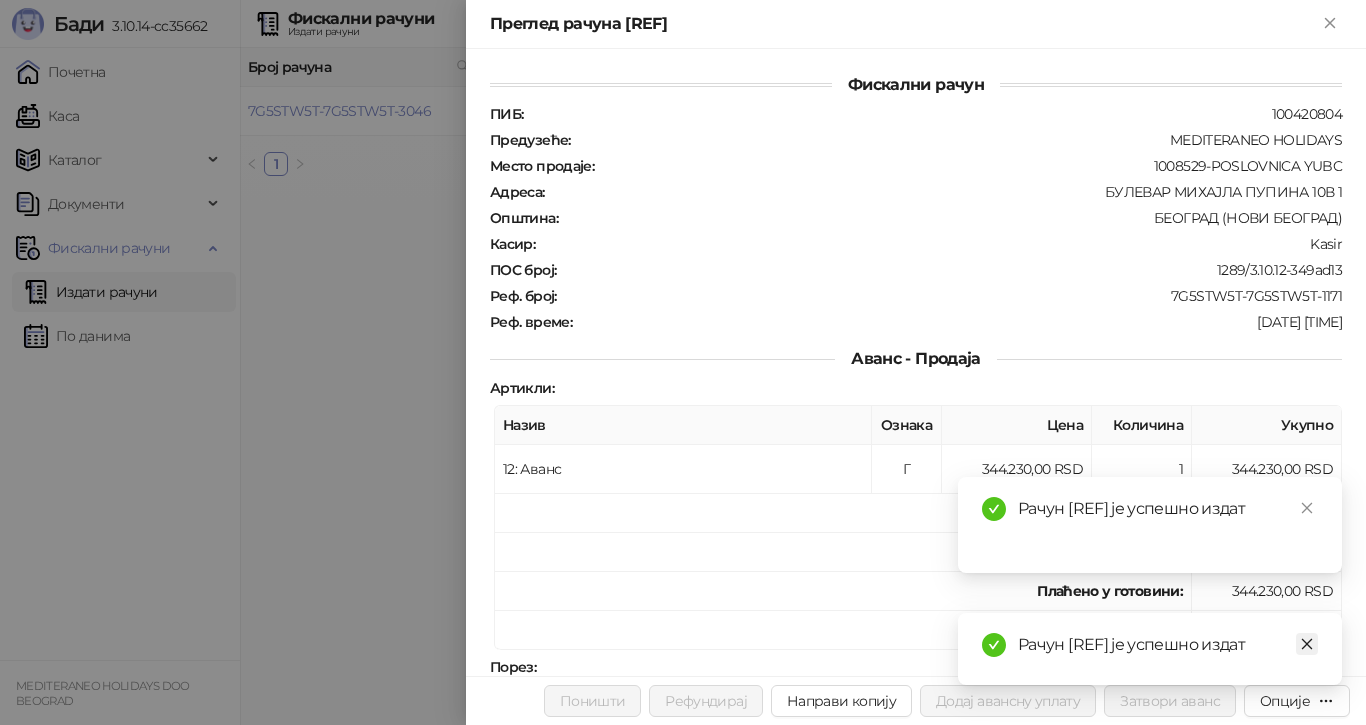 click 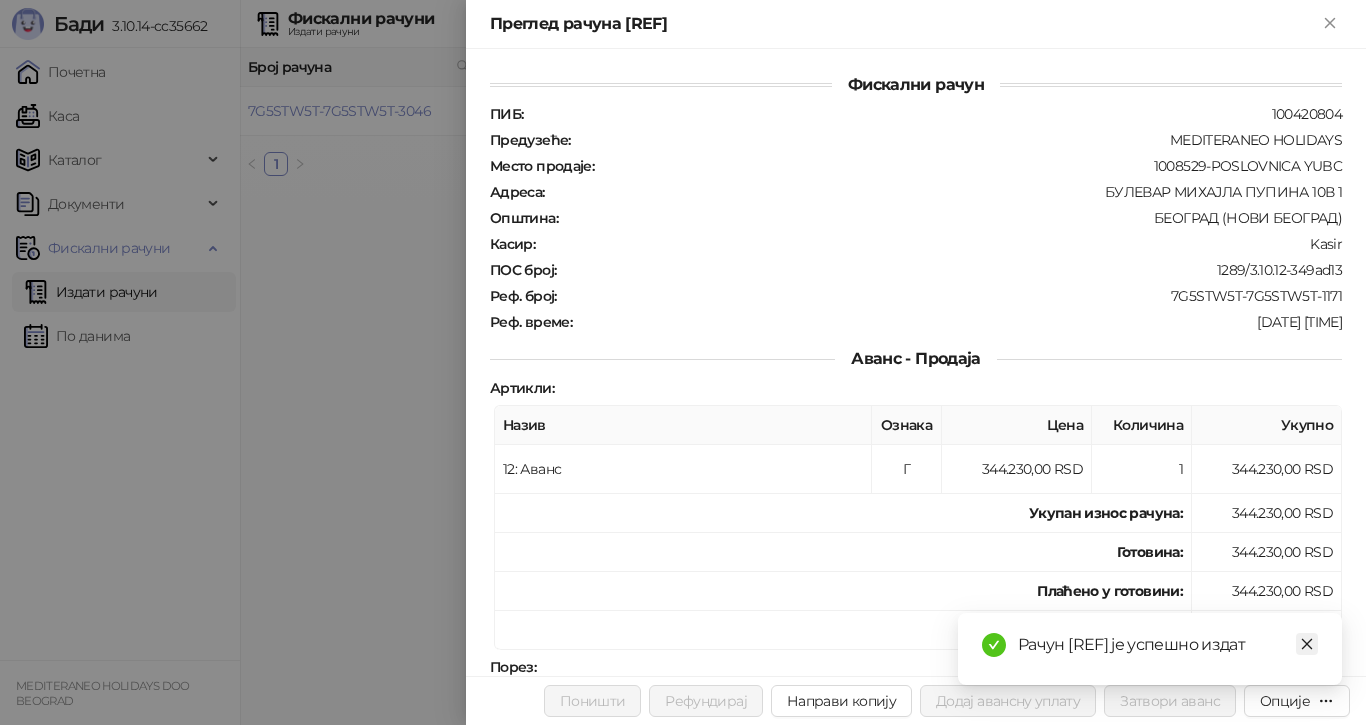 click at bounding box center (1307, 644) 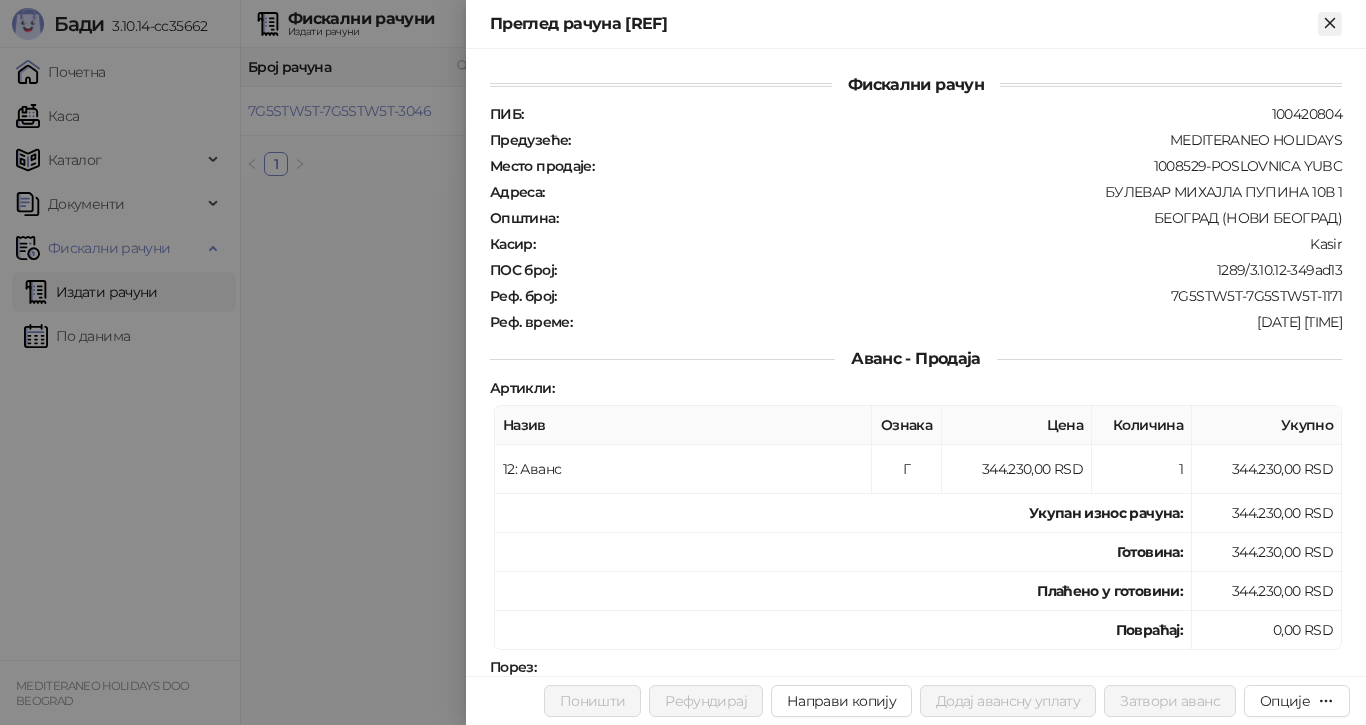 click 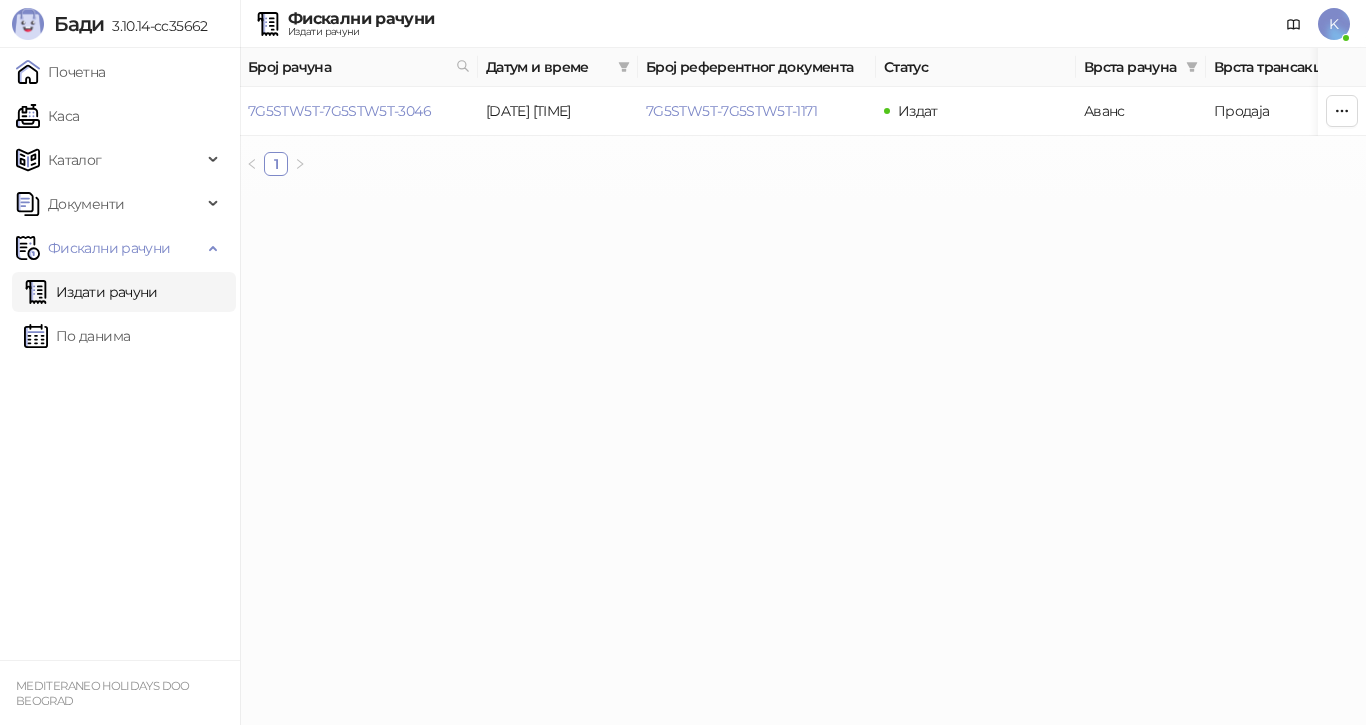 click on "Издати рачуни" at bounding box center [91, 292] 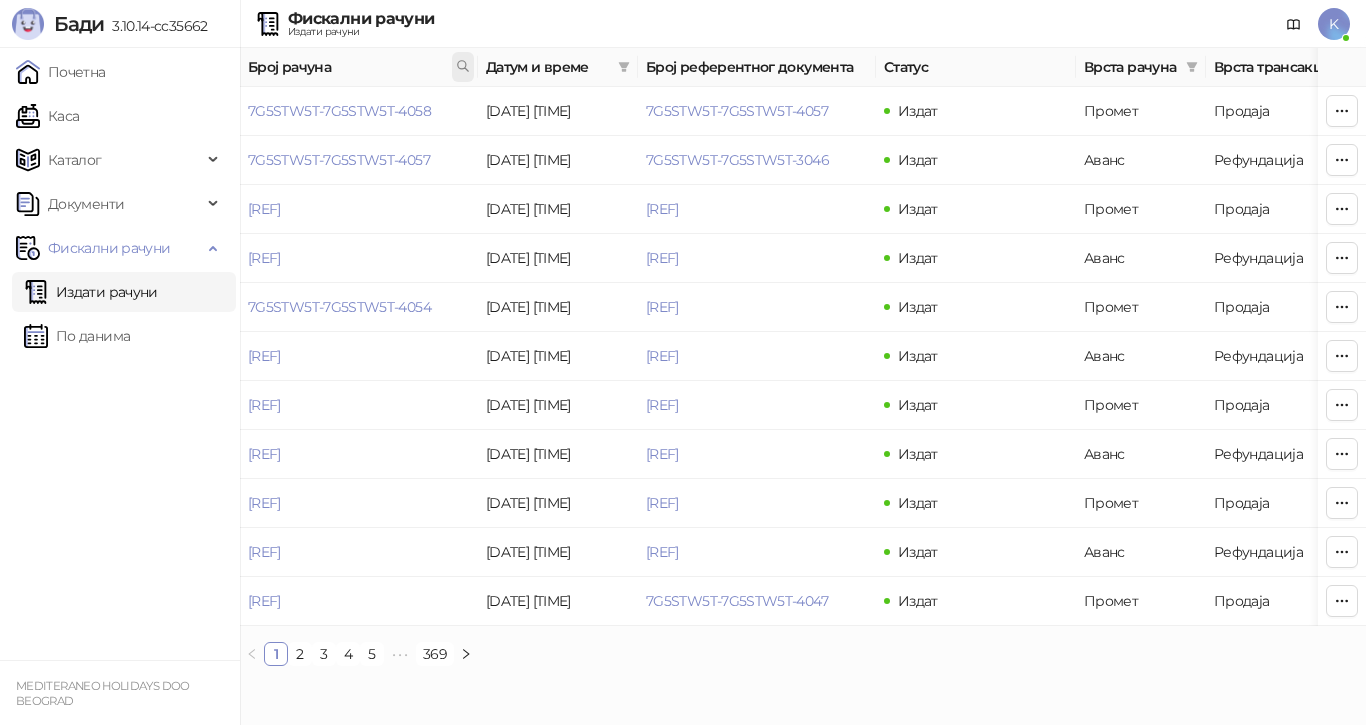 click 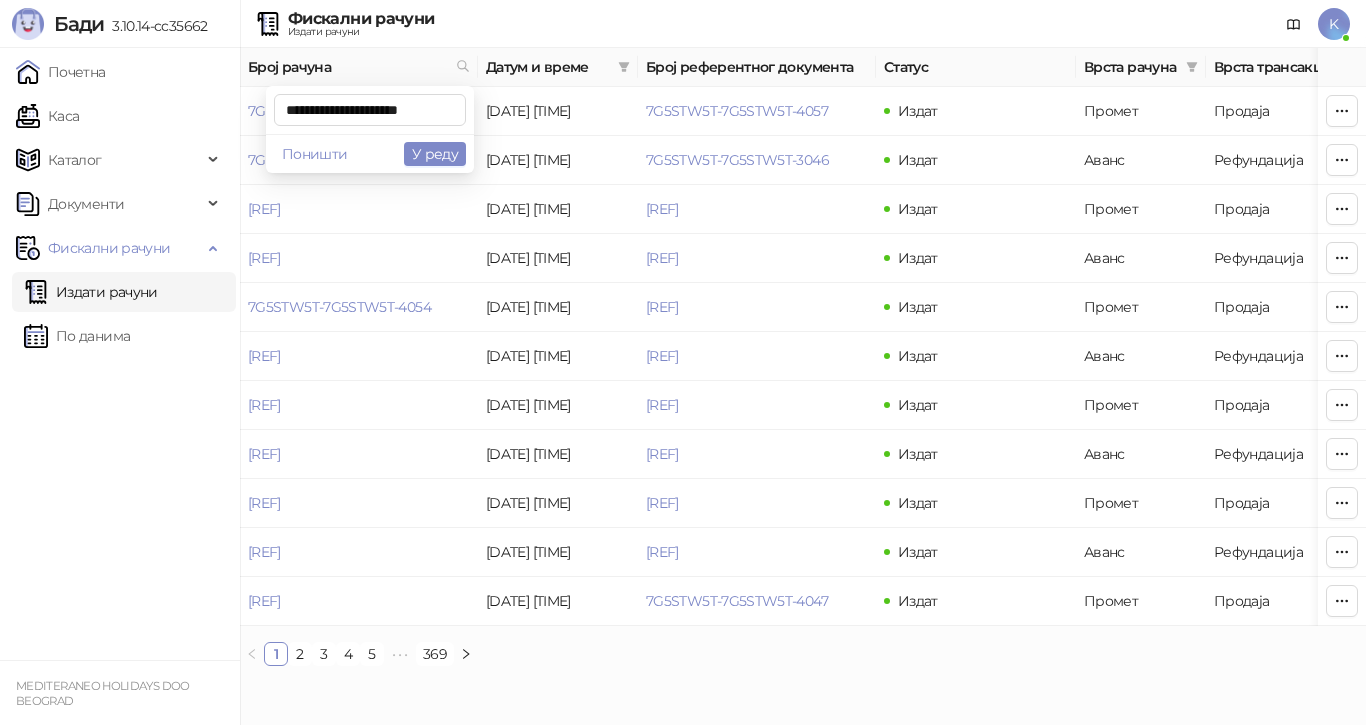 scroll, scrollTop: 0, scrollLeft: 10, axis: horizontal 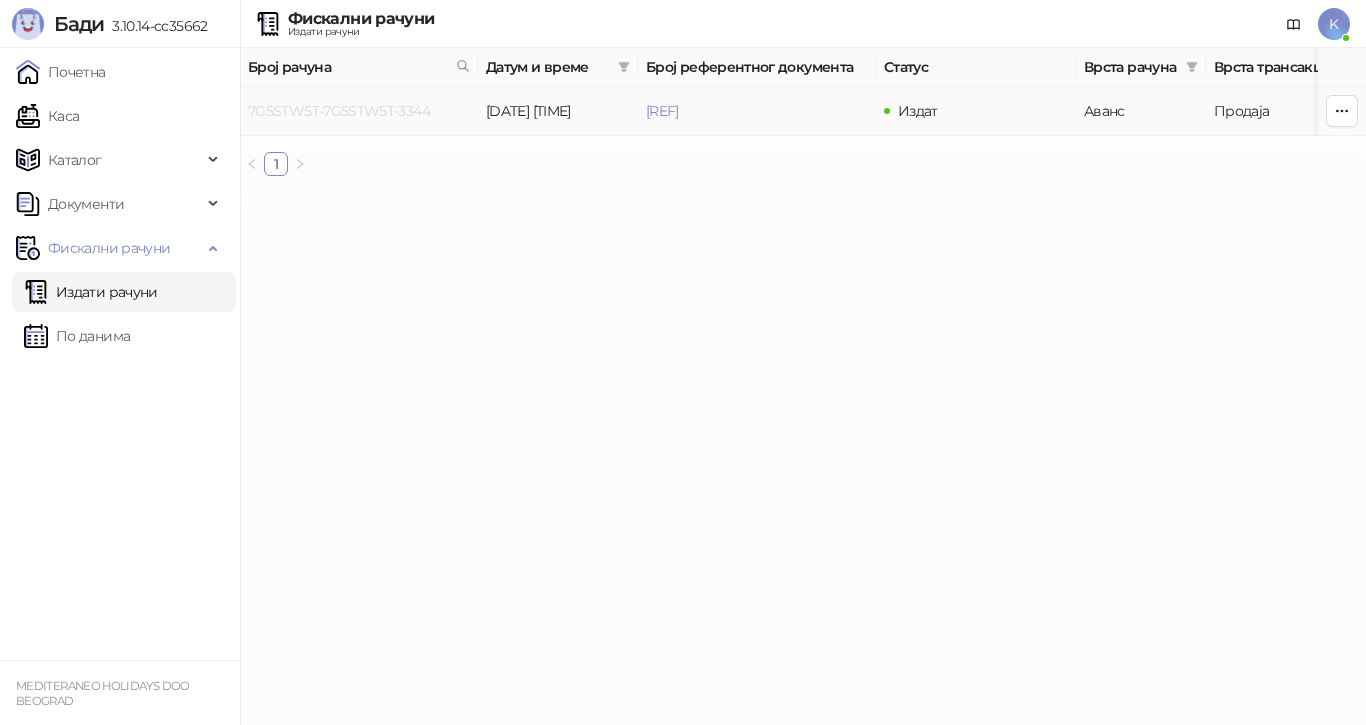 click on "7G5STW5T-7G5STW5T-3344" at bounding box center (339, 111) 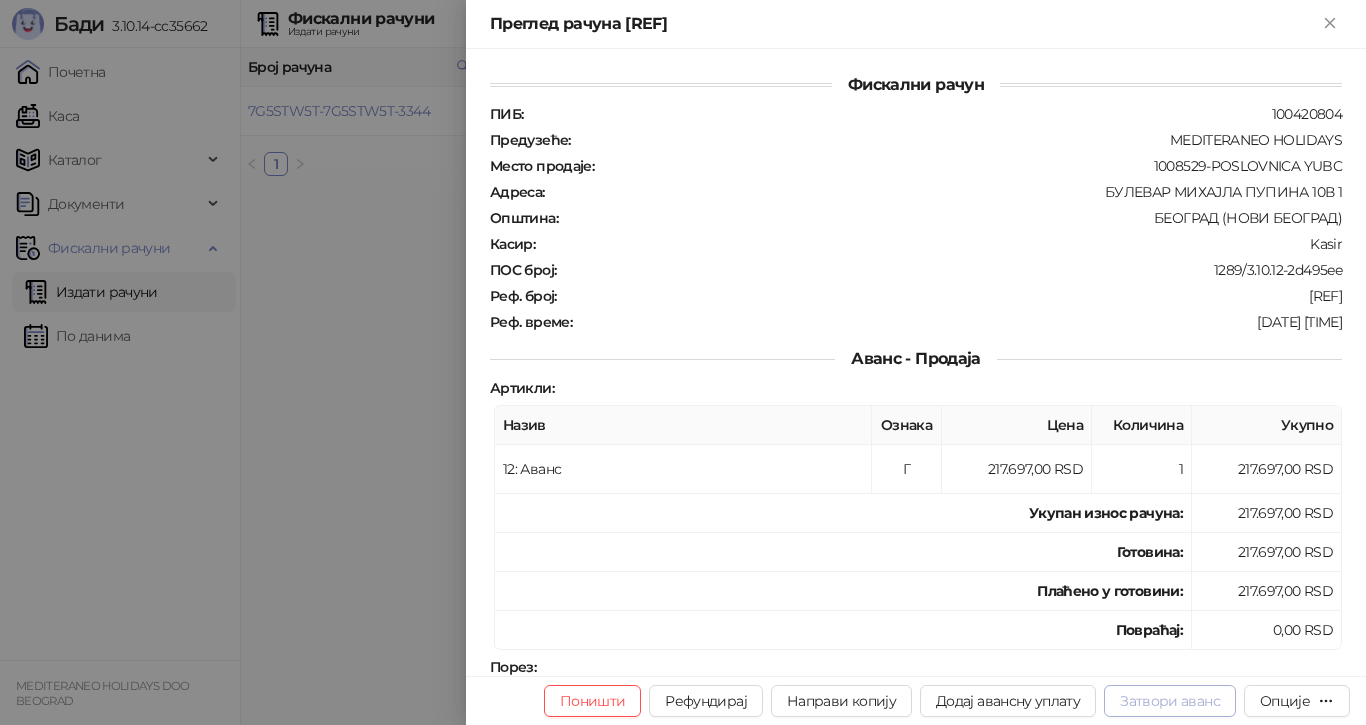 click on "Затвори аванс" at bounding box center [1170, 701] 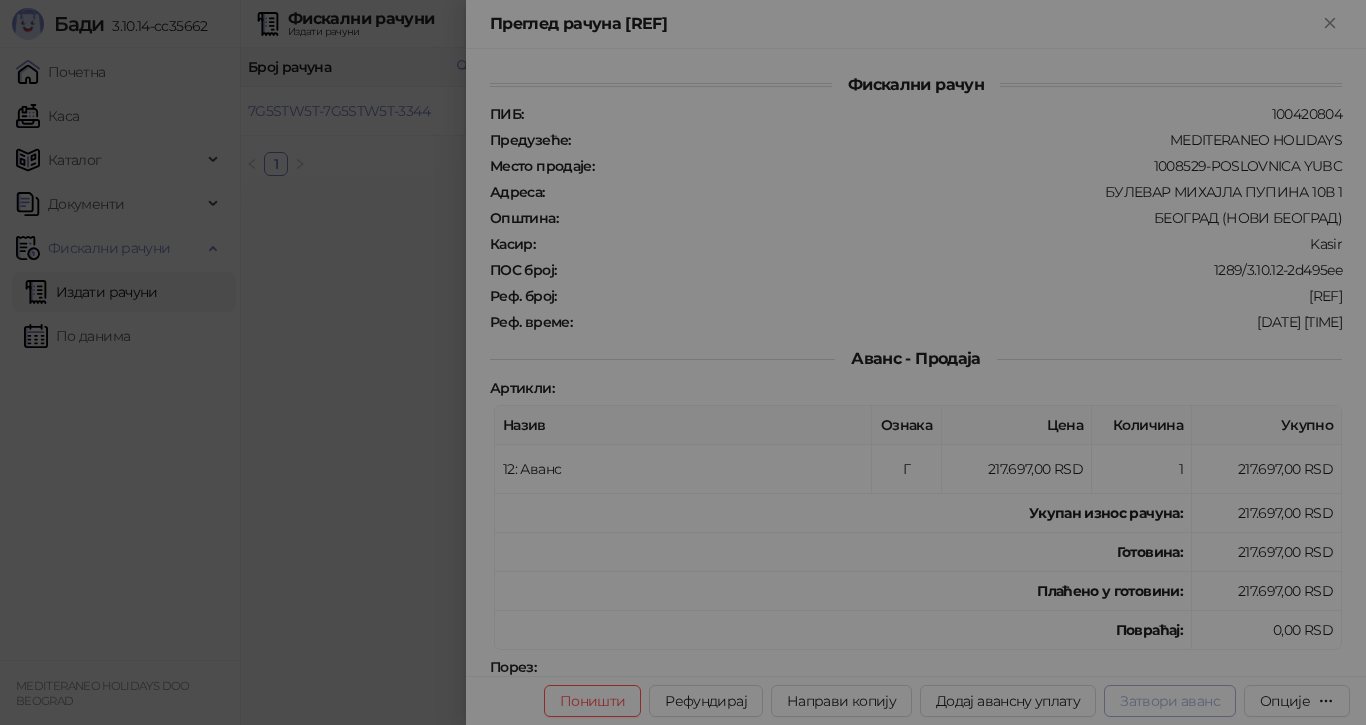 type on "**********" 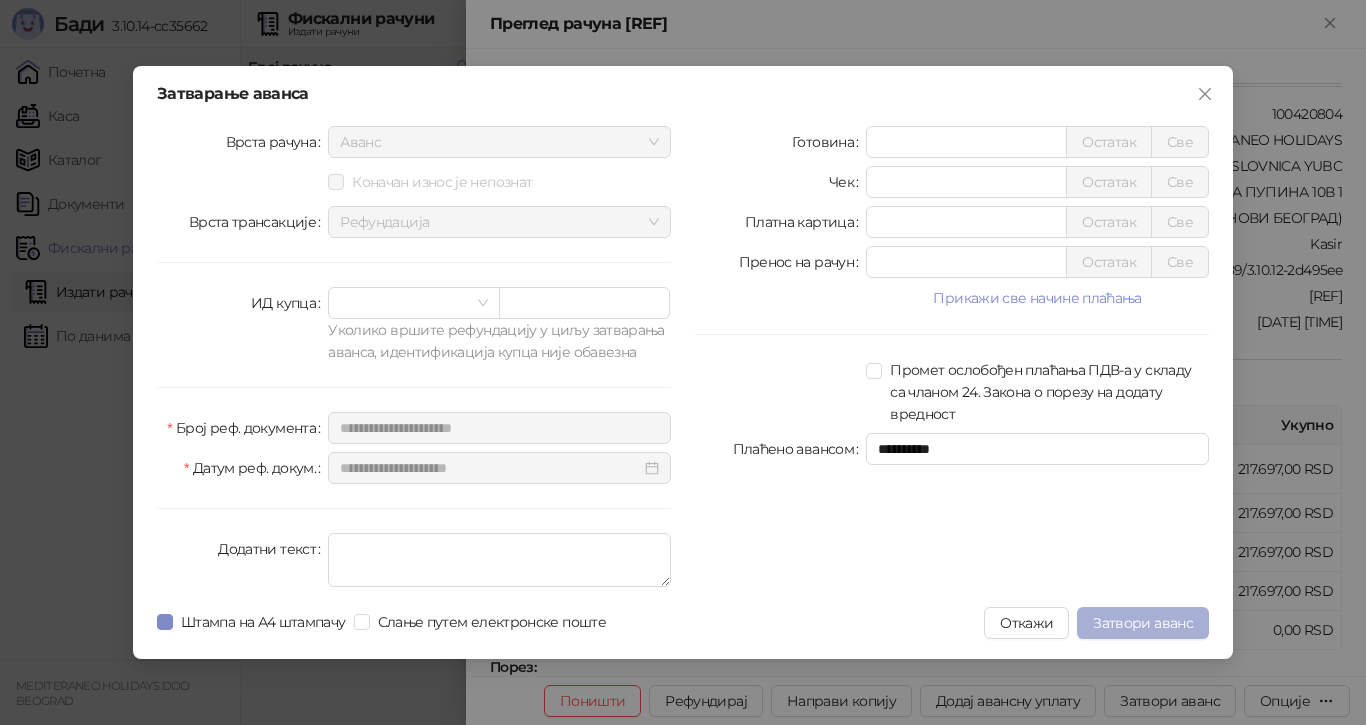 click on "Затвори аванс" at bounding box center [1143, 623] 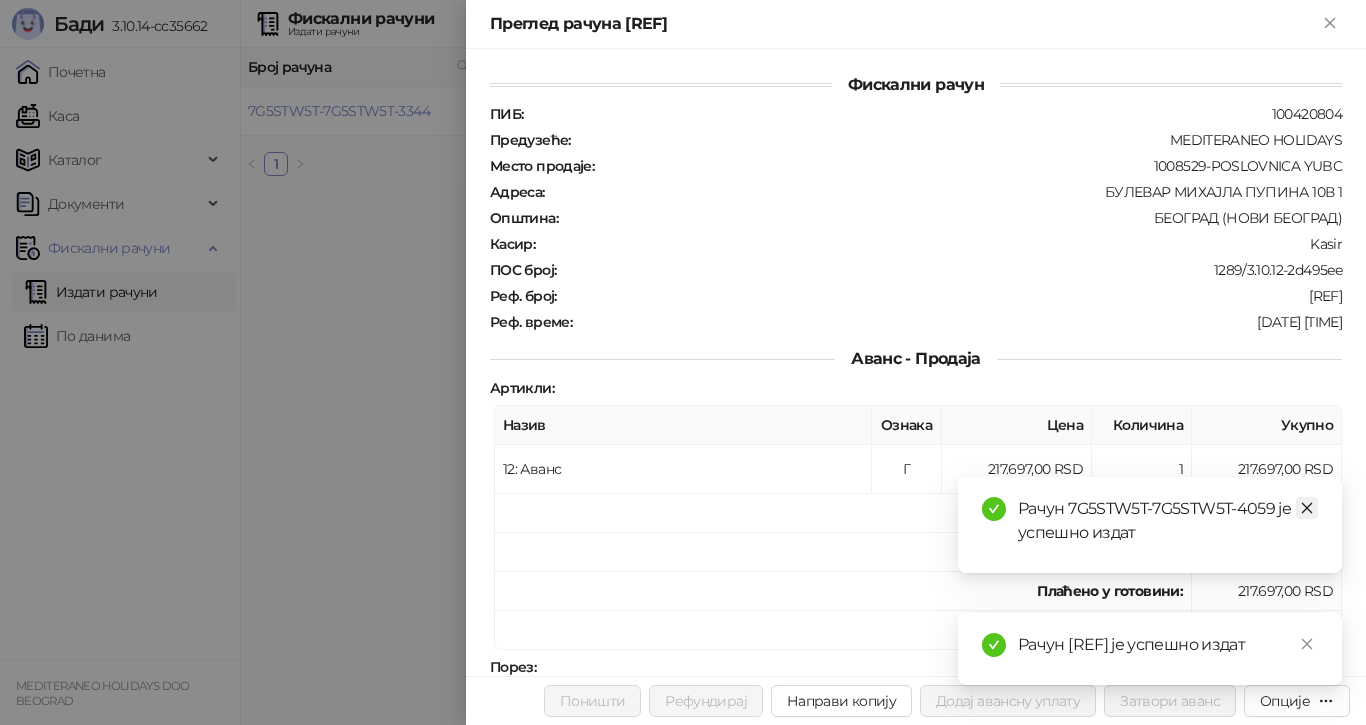click 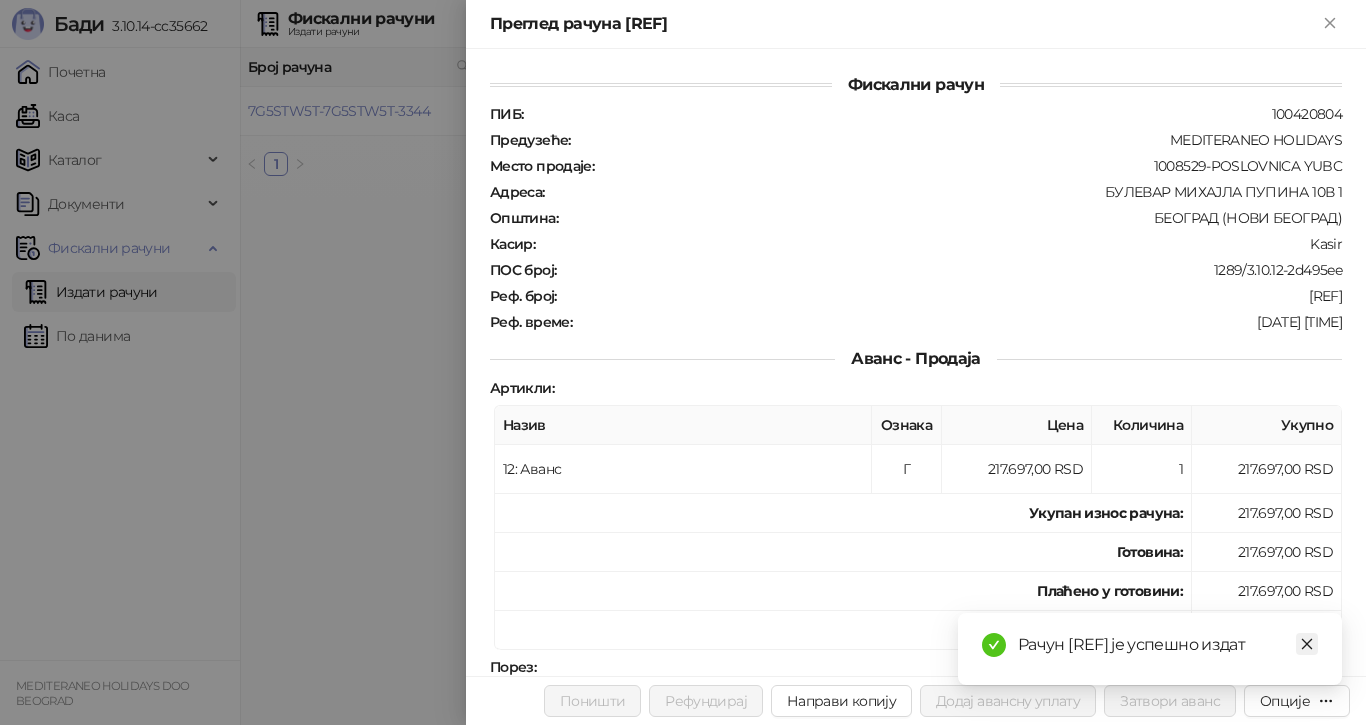 click 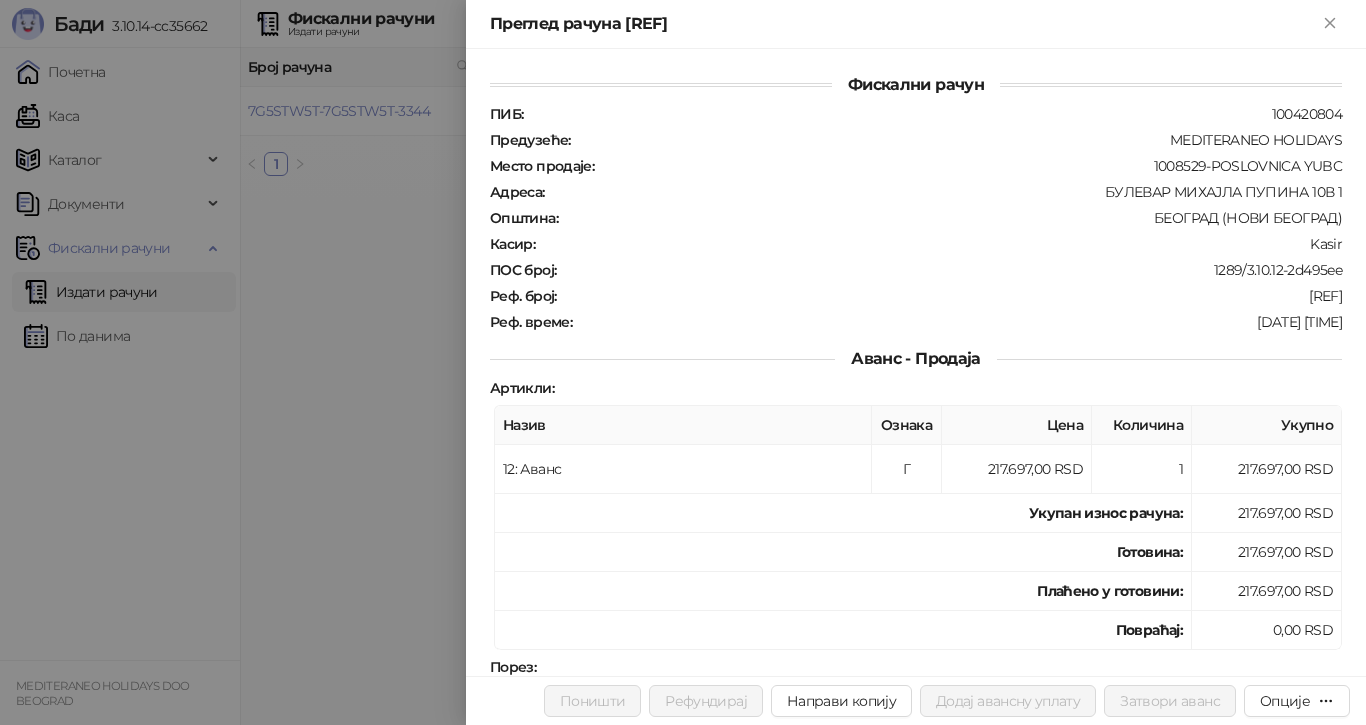 click at bounding box center (683, 362) 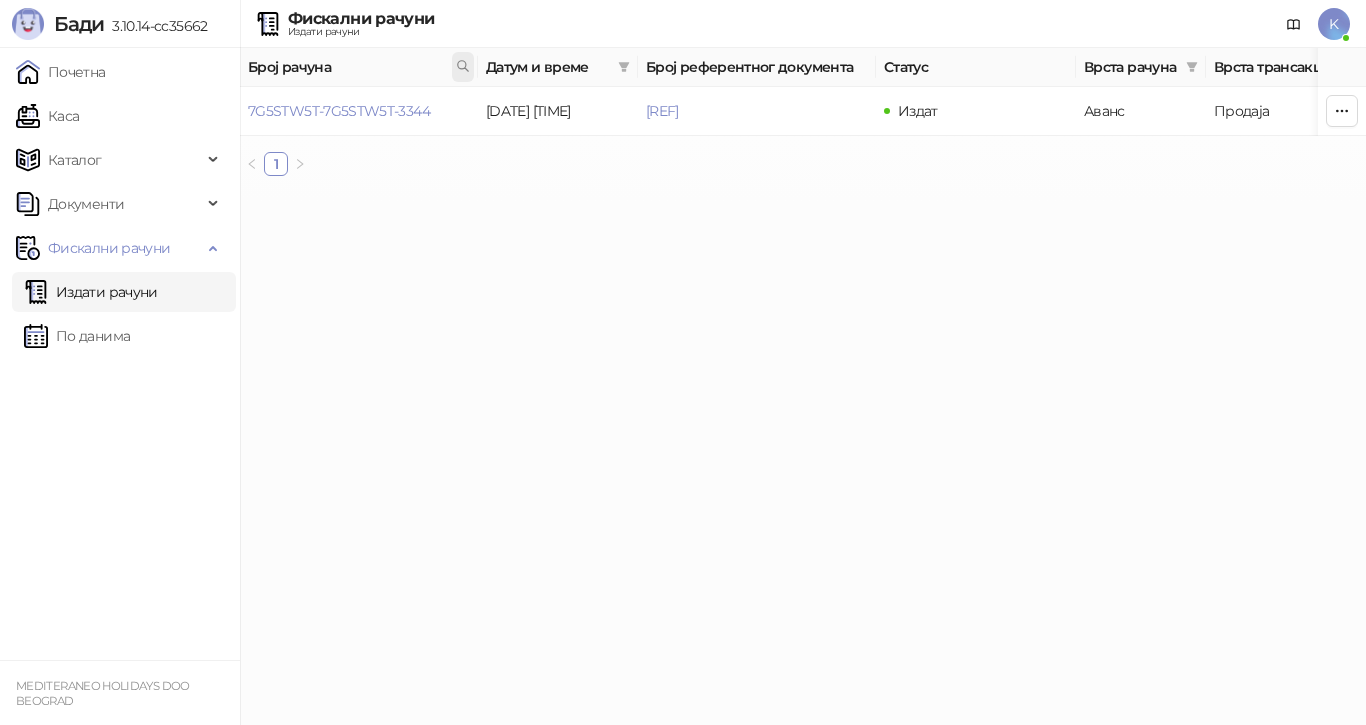 click on "Број рачуна" at bounding box center (359, 67) 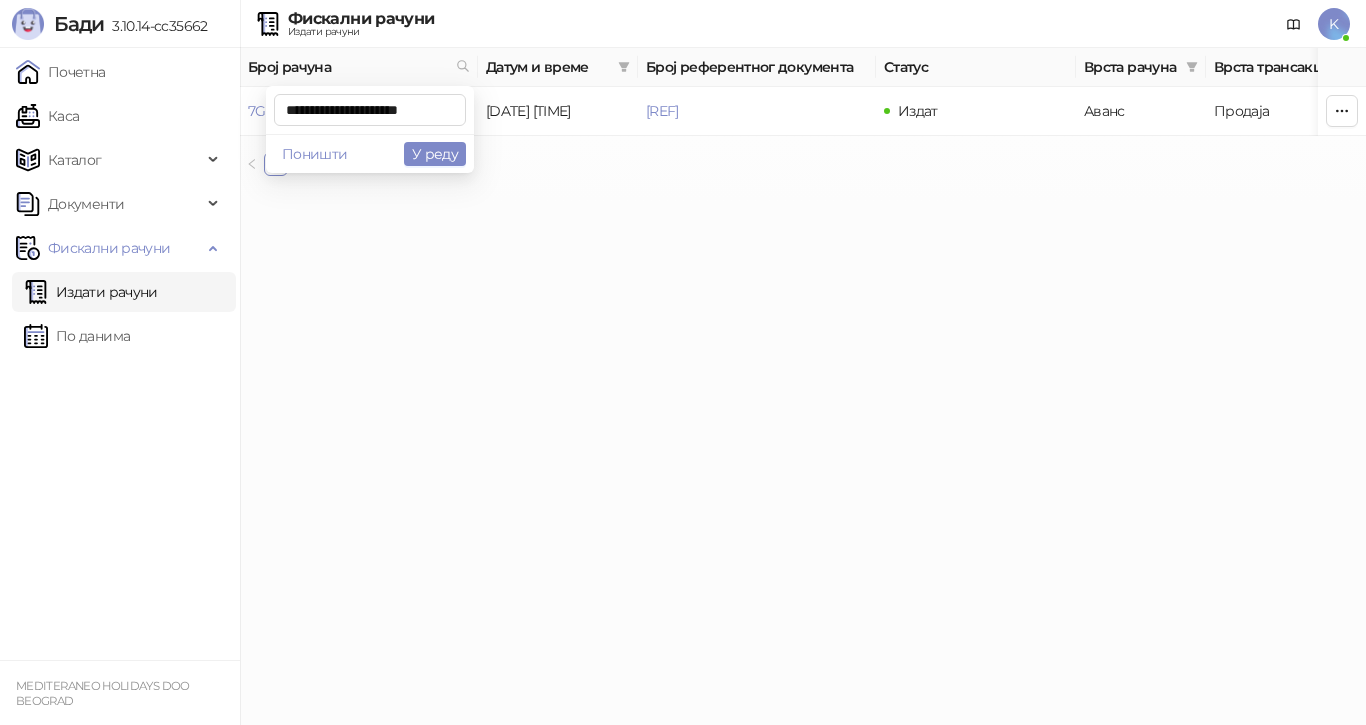 scroll, scrollTop: 0, scrollLeft: 8, axis: horizontal 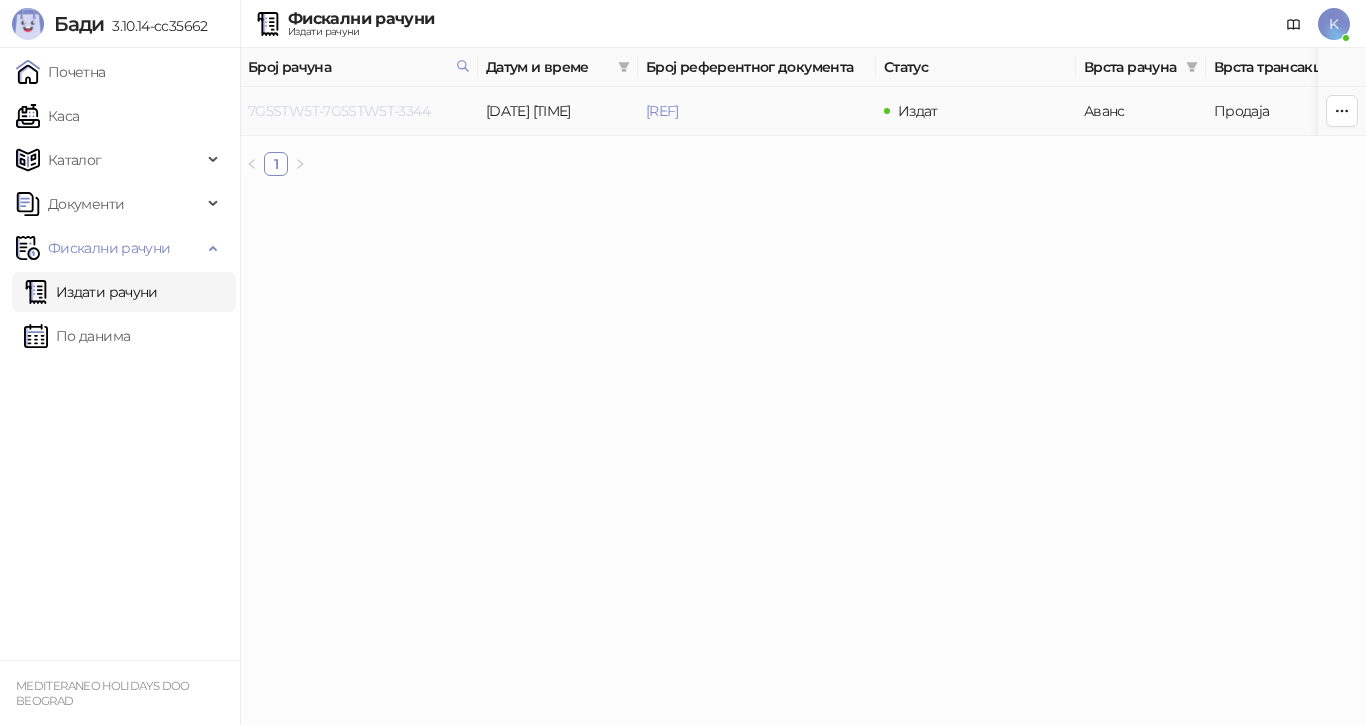click on "7G5STW5T-7G5STW5T-3344" at bounding box center [339, 111] 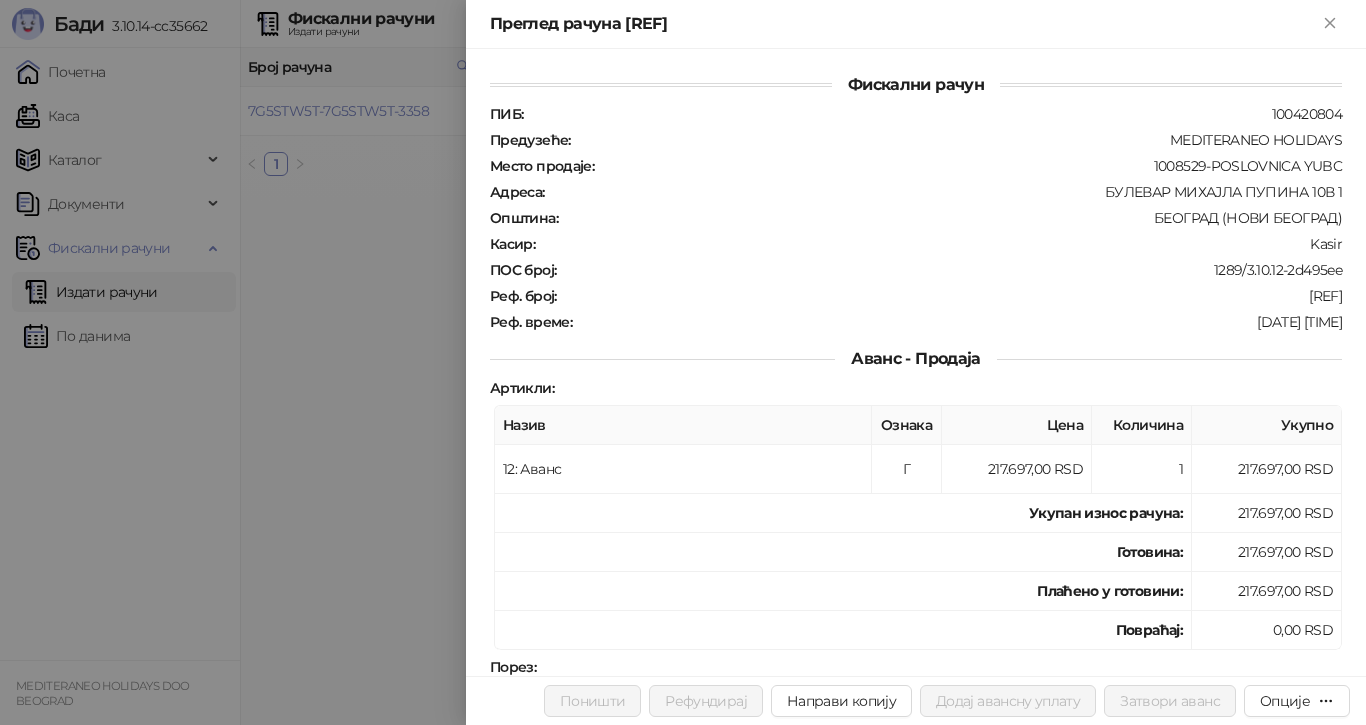 click at bounding box center [683, 362] 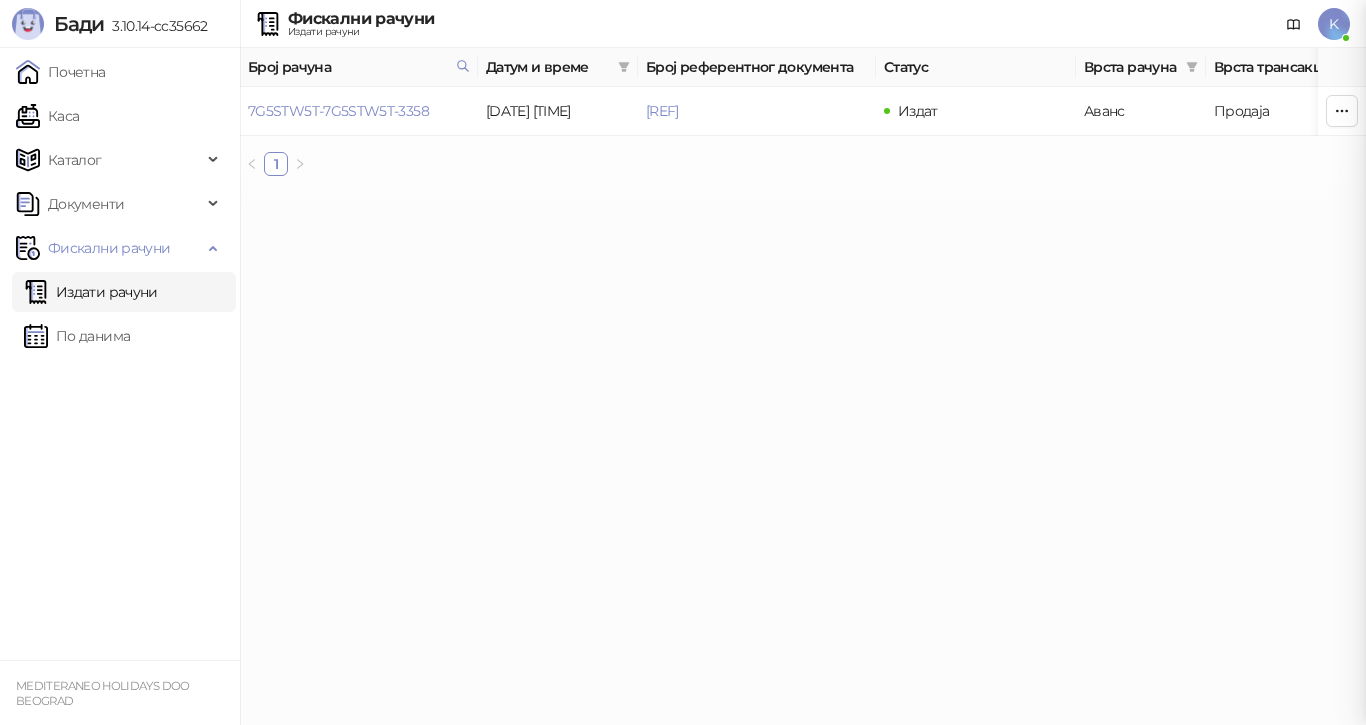 click 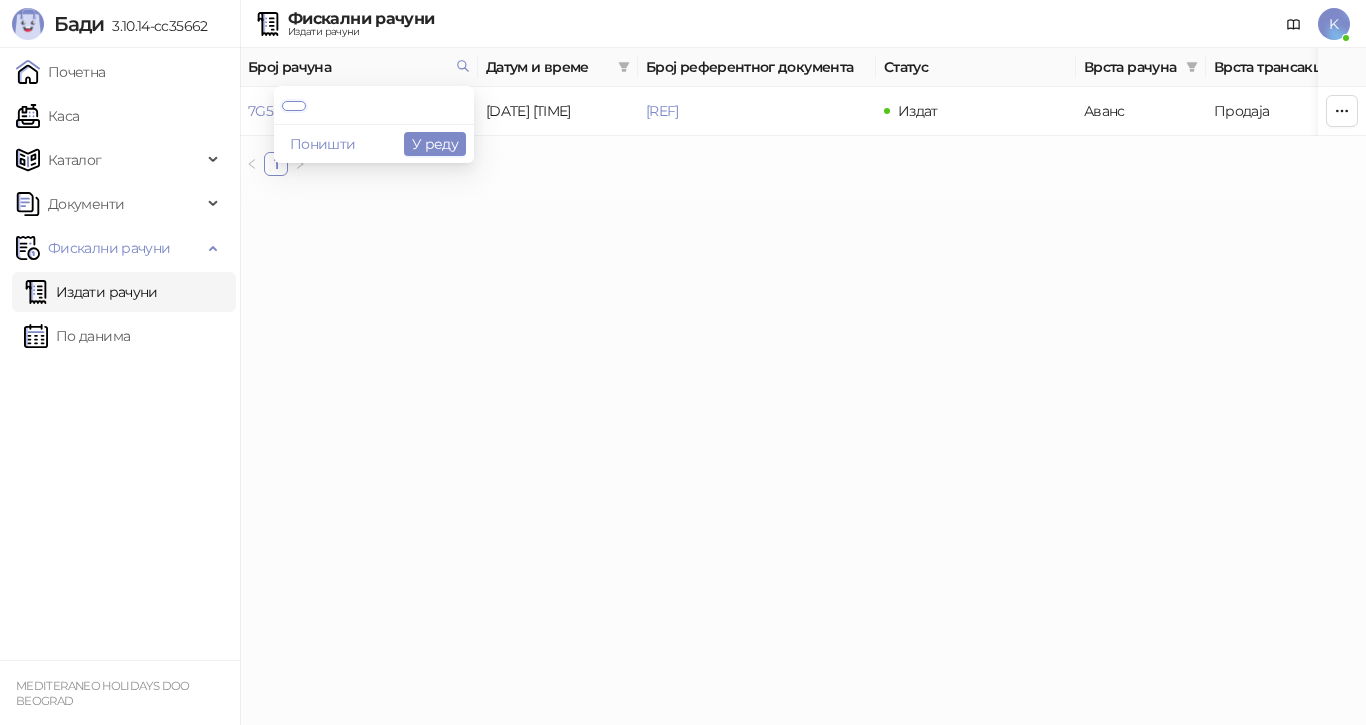 scroll, scrollTop: 0, scrollLeft: 0, axis: both 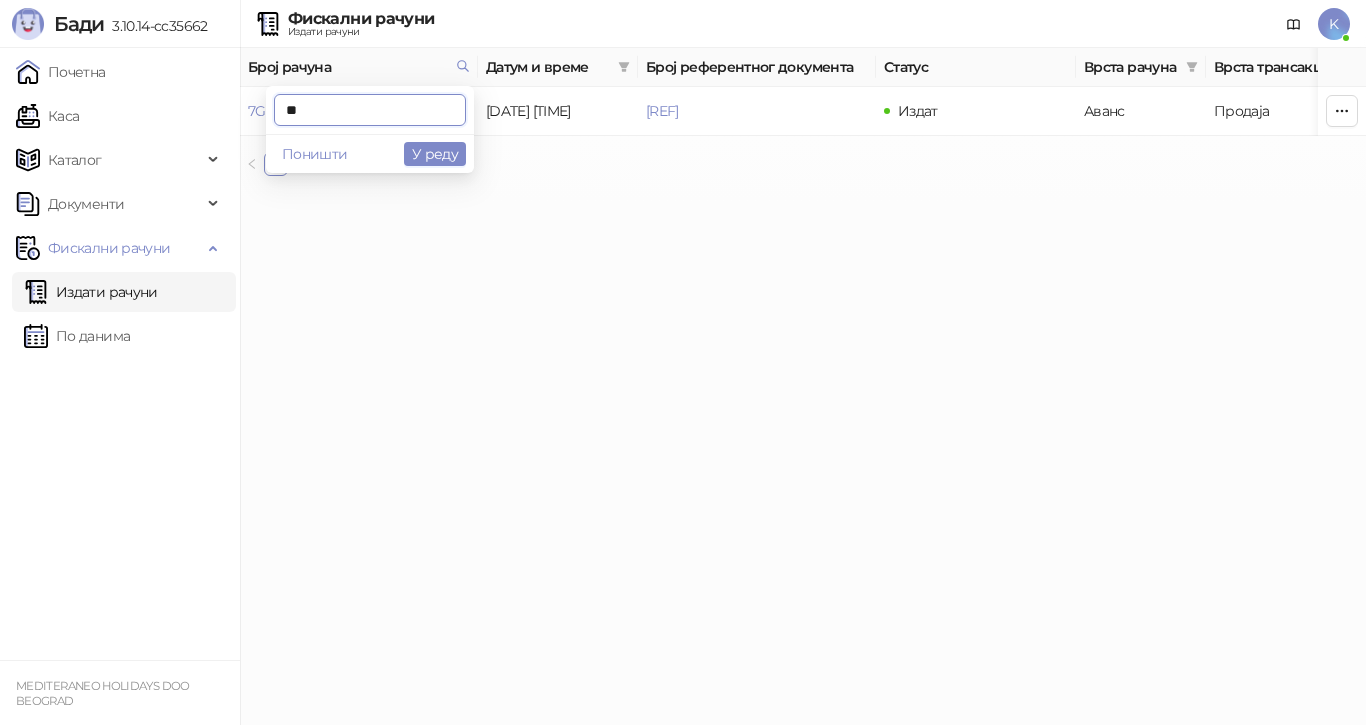 type on "*" 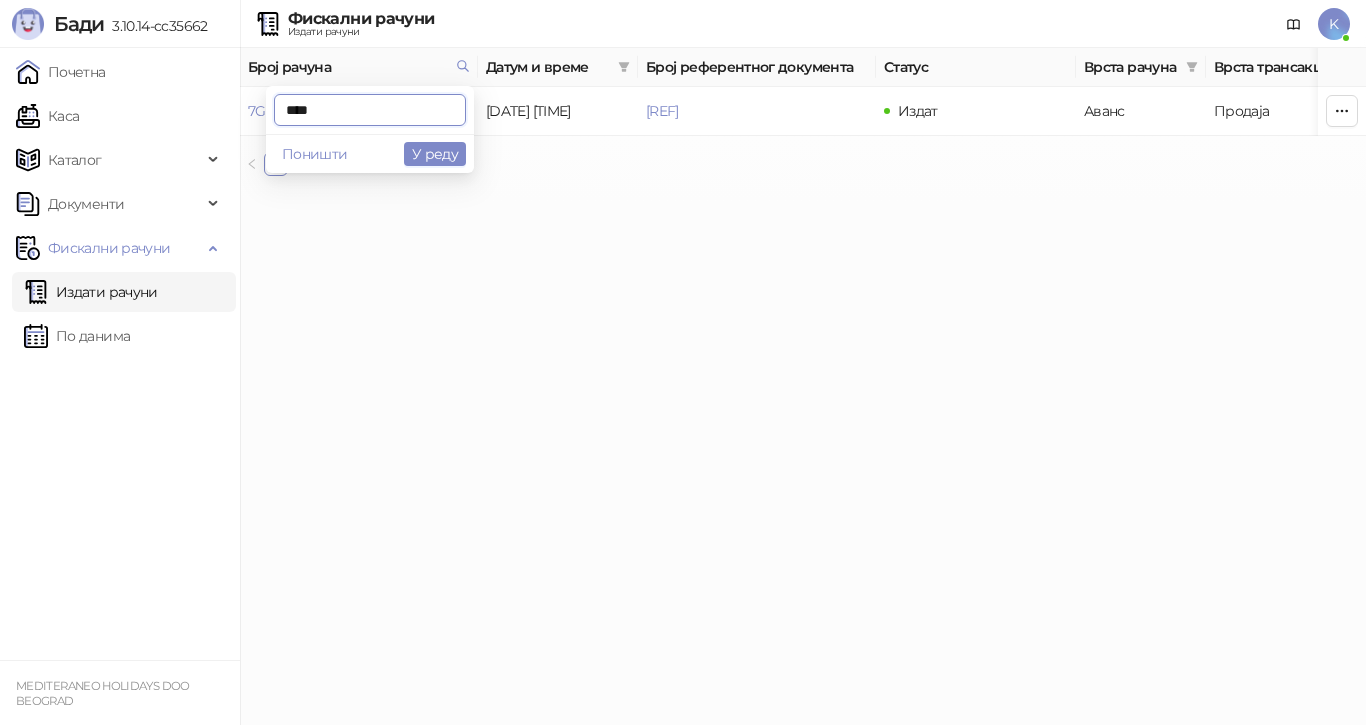 type on "****" 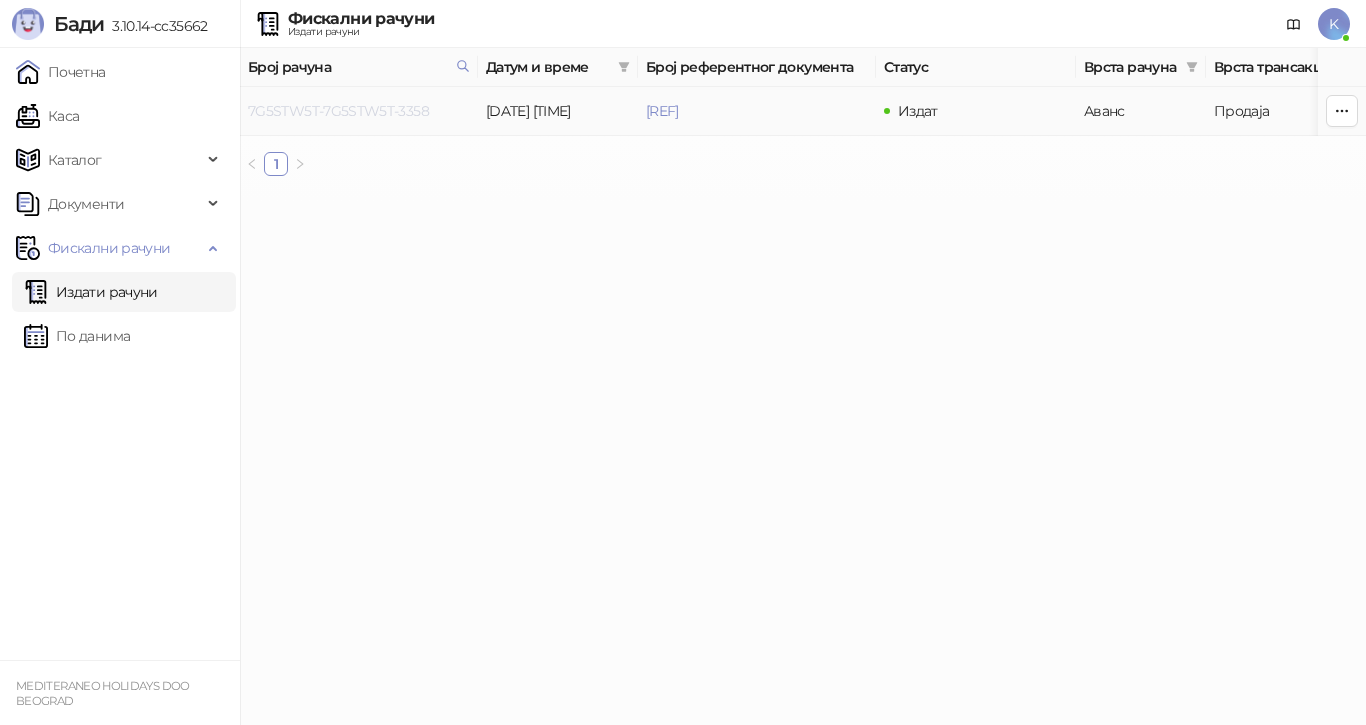 click on "7G5STW5T-7G5STW5T-3358" at bounding box center [338, 111] 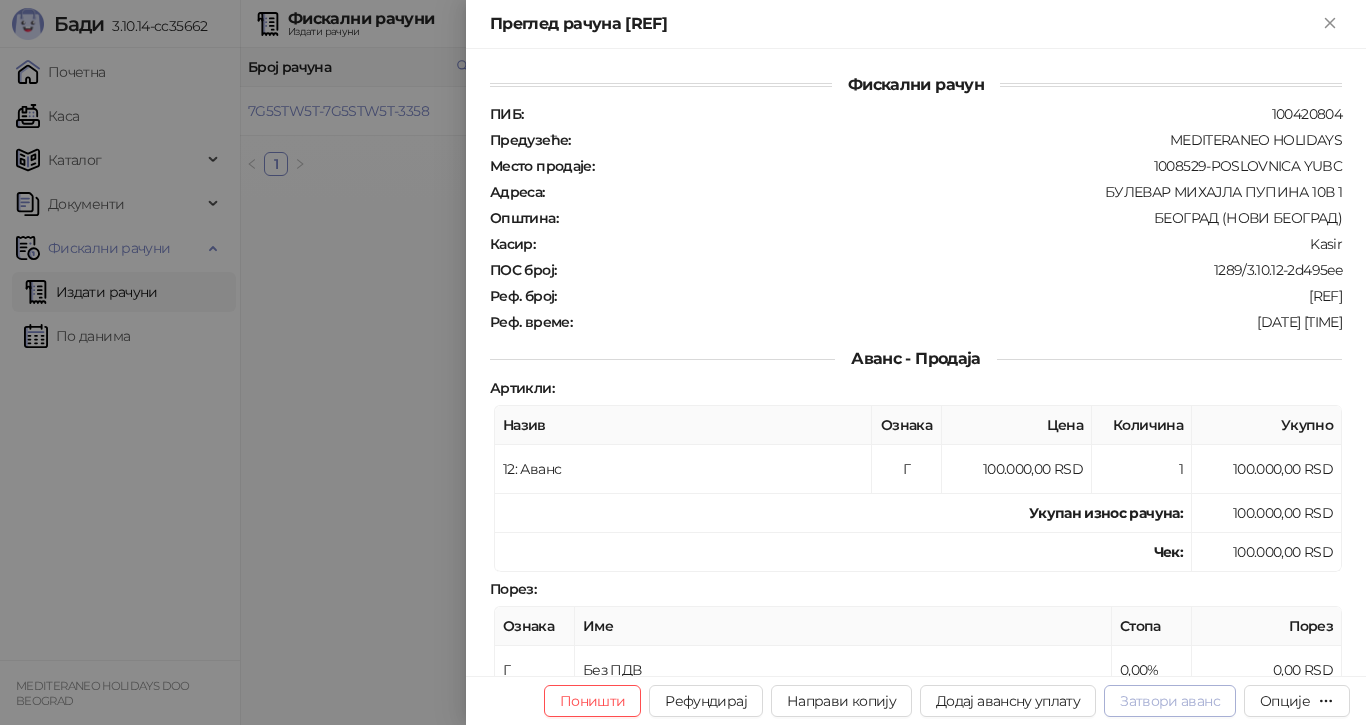 click on "Затвори аванс" at bounding box center (1170, 701) 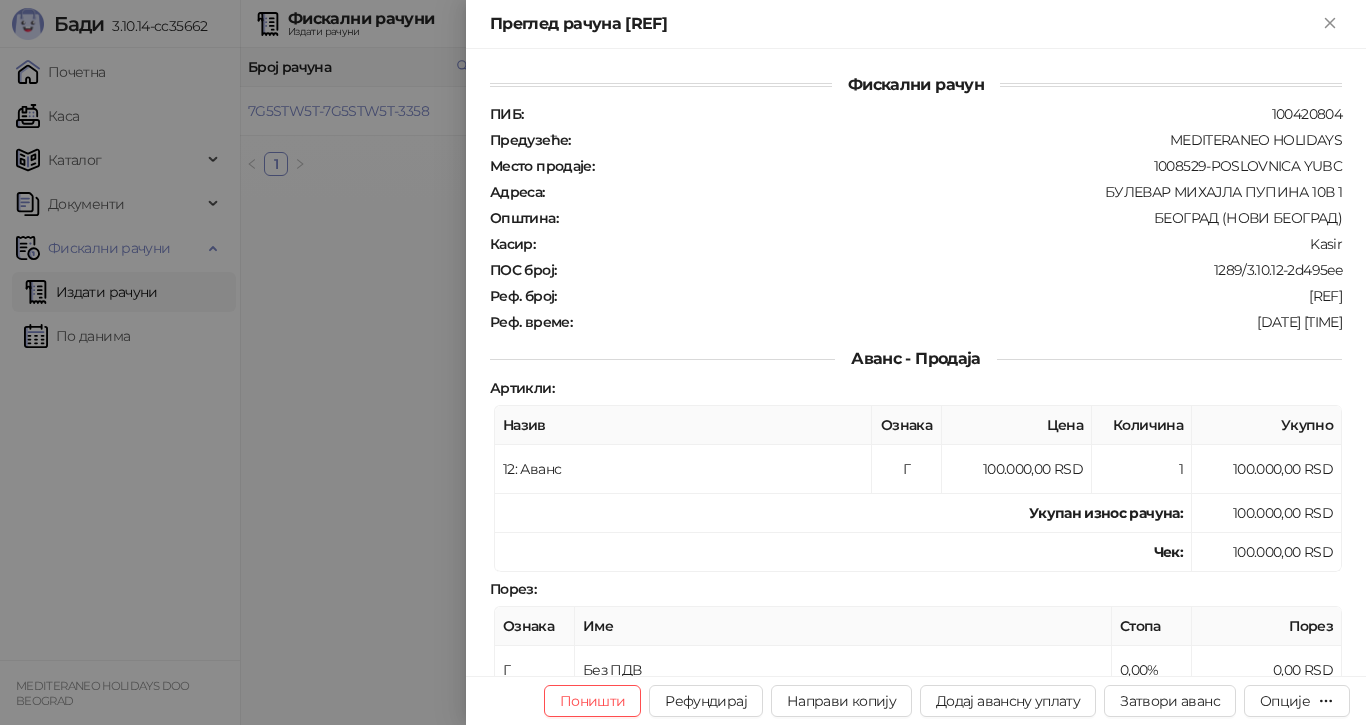 type on "**********" 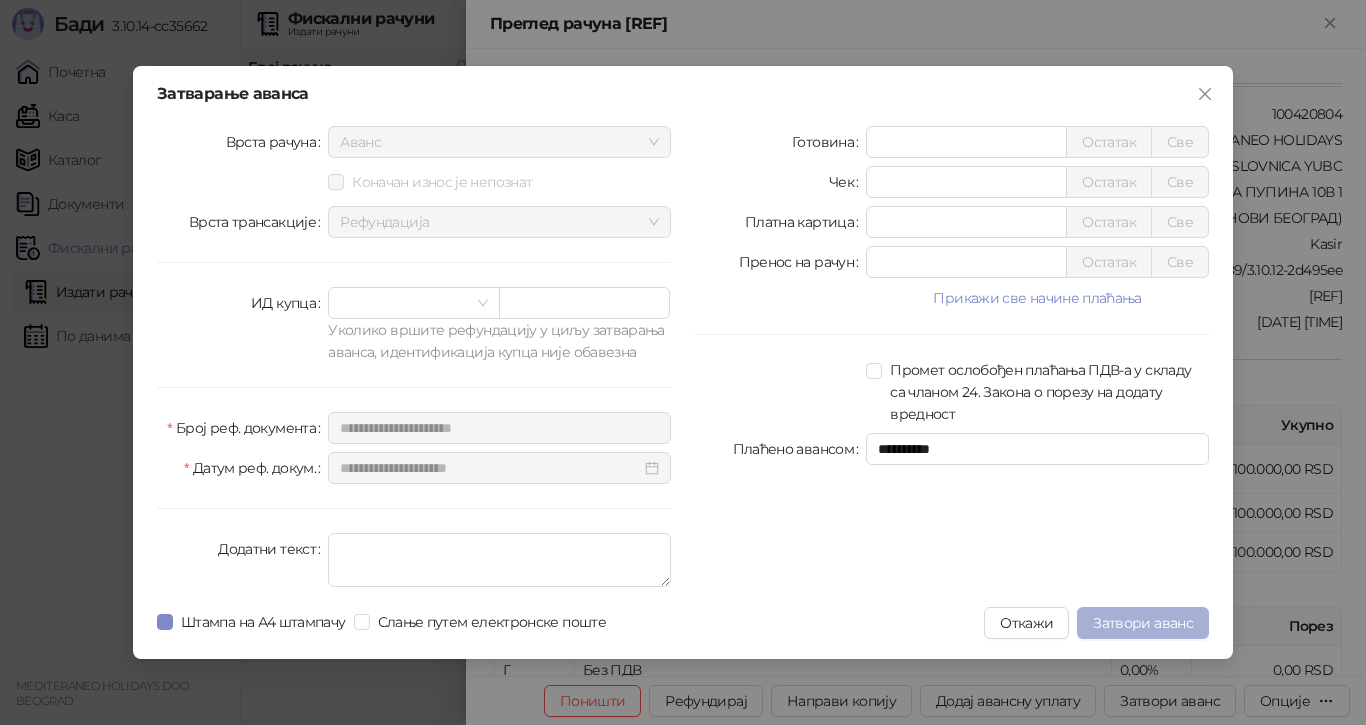 click on "Затвори аванс" at bounding box center (1143, 623) 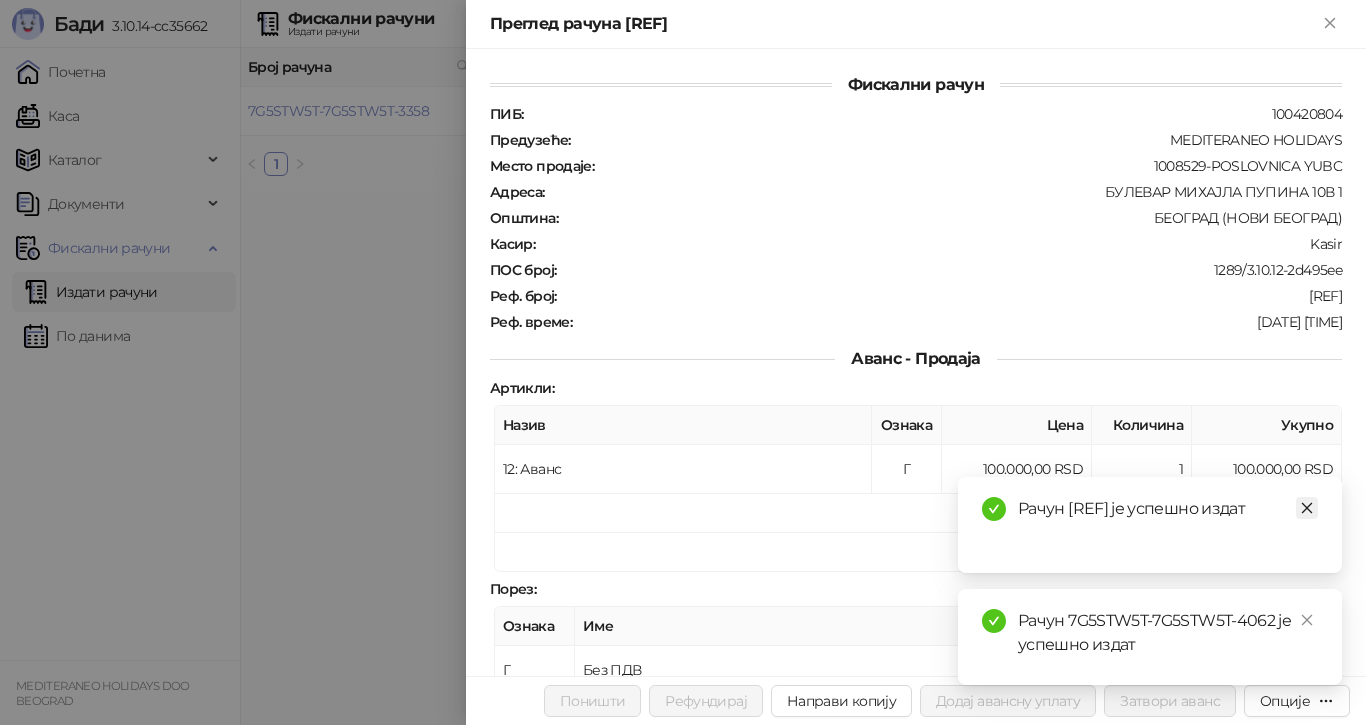 click 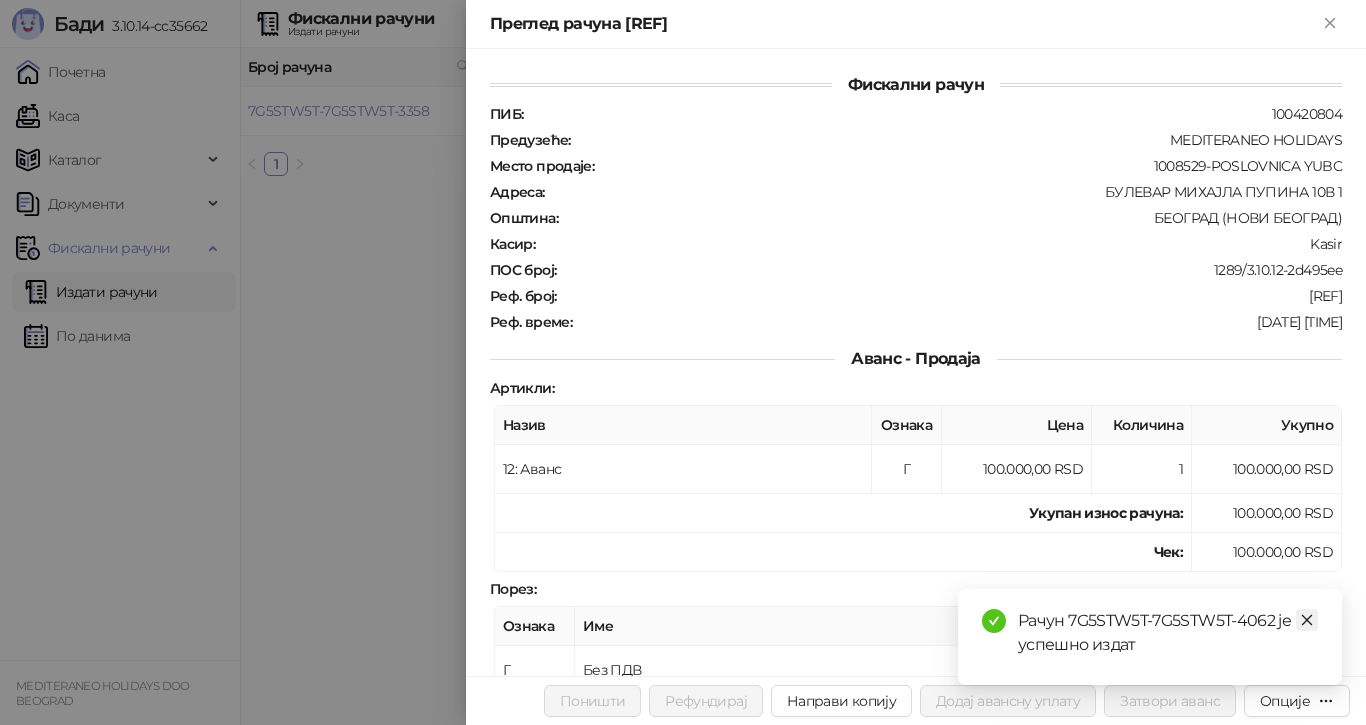 click 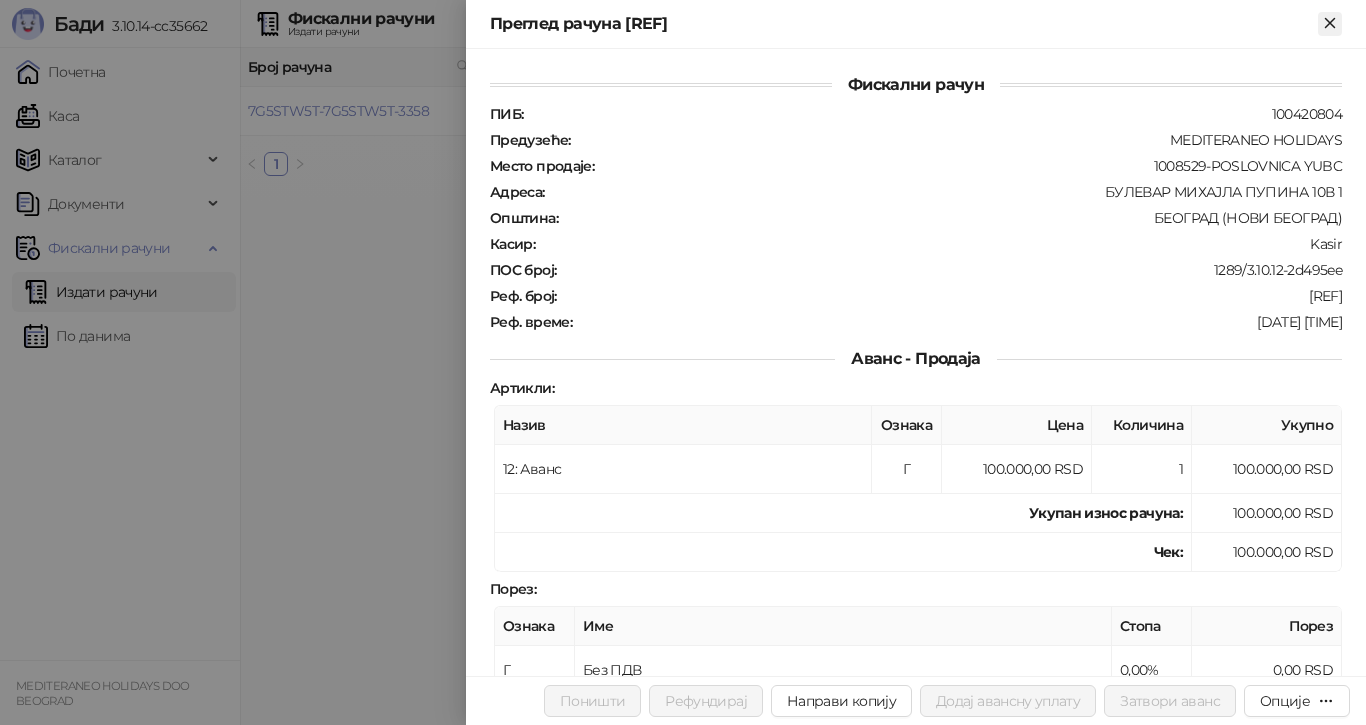 click 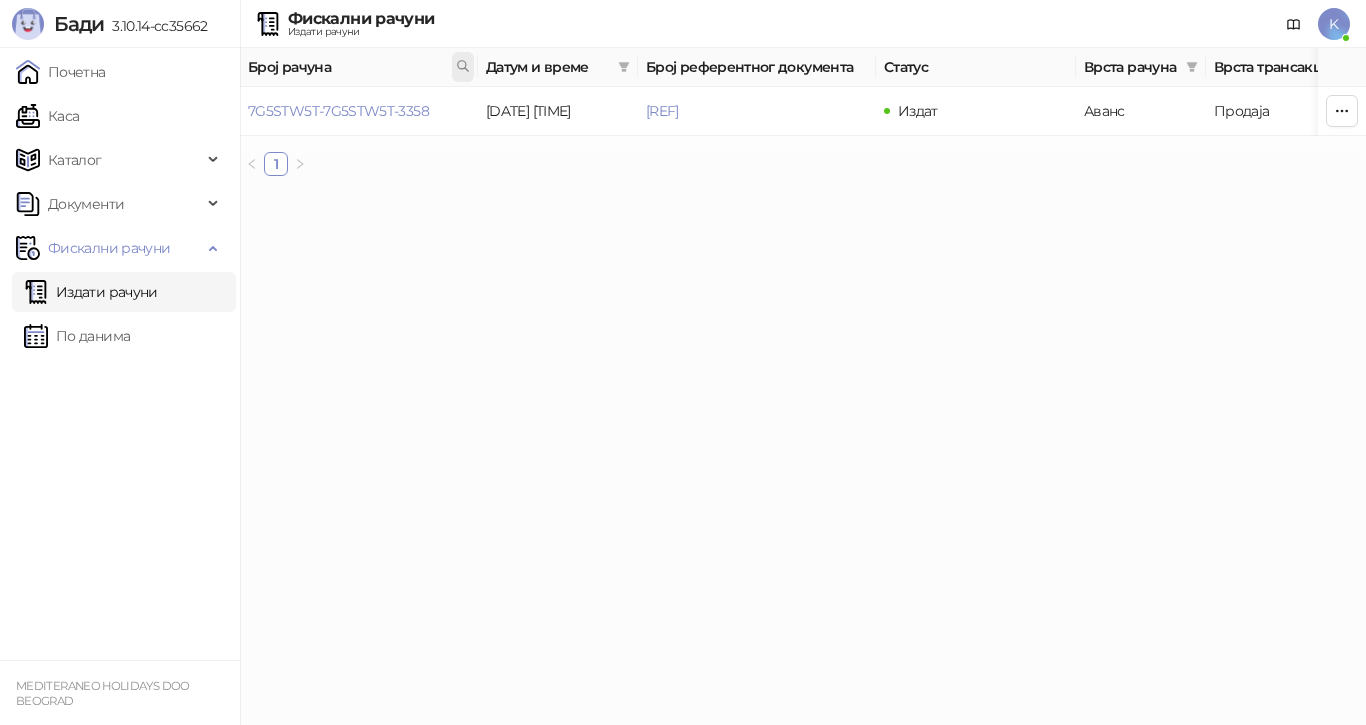 click 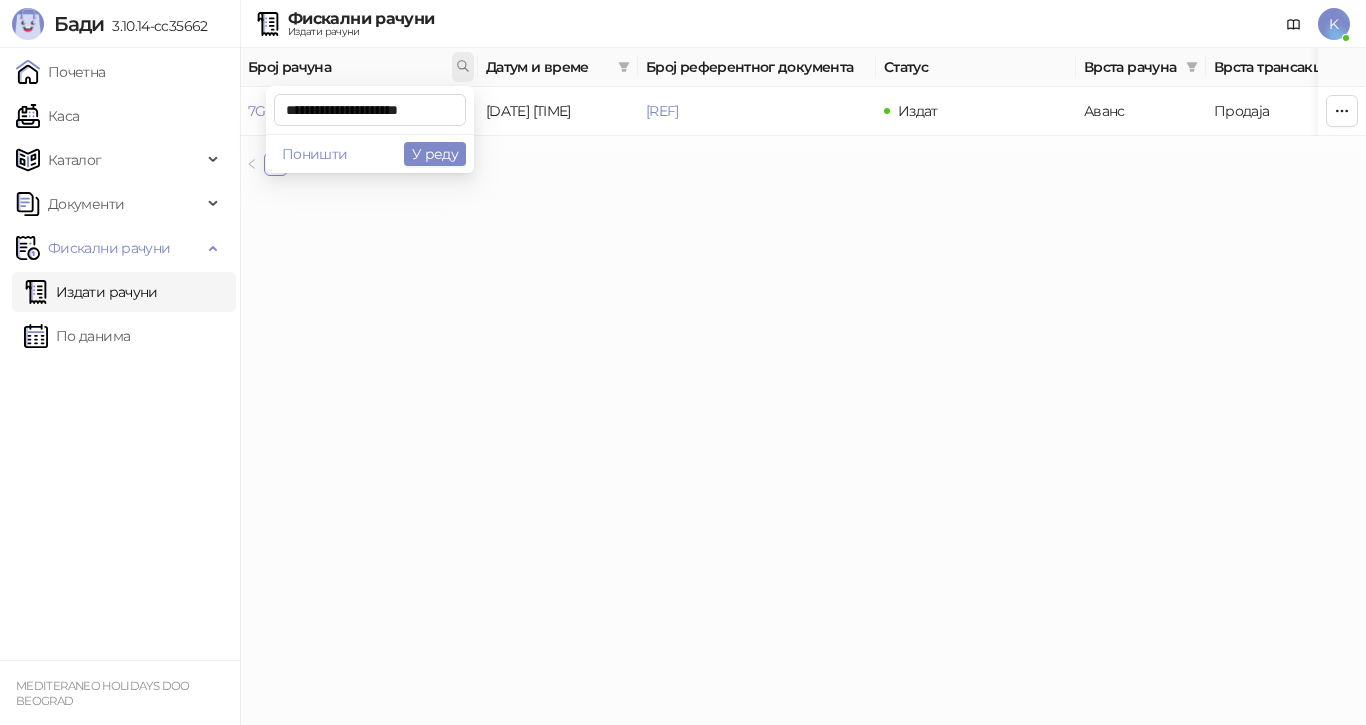 scroll, scrollTop: 0, scrollLeft: 9, axis: horizontal 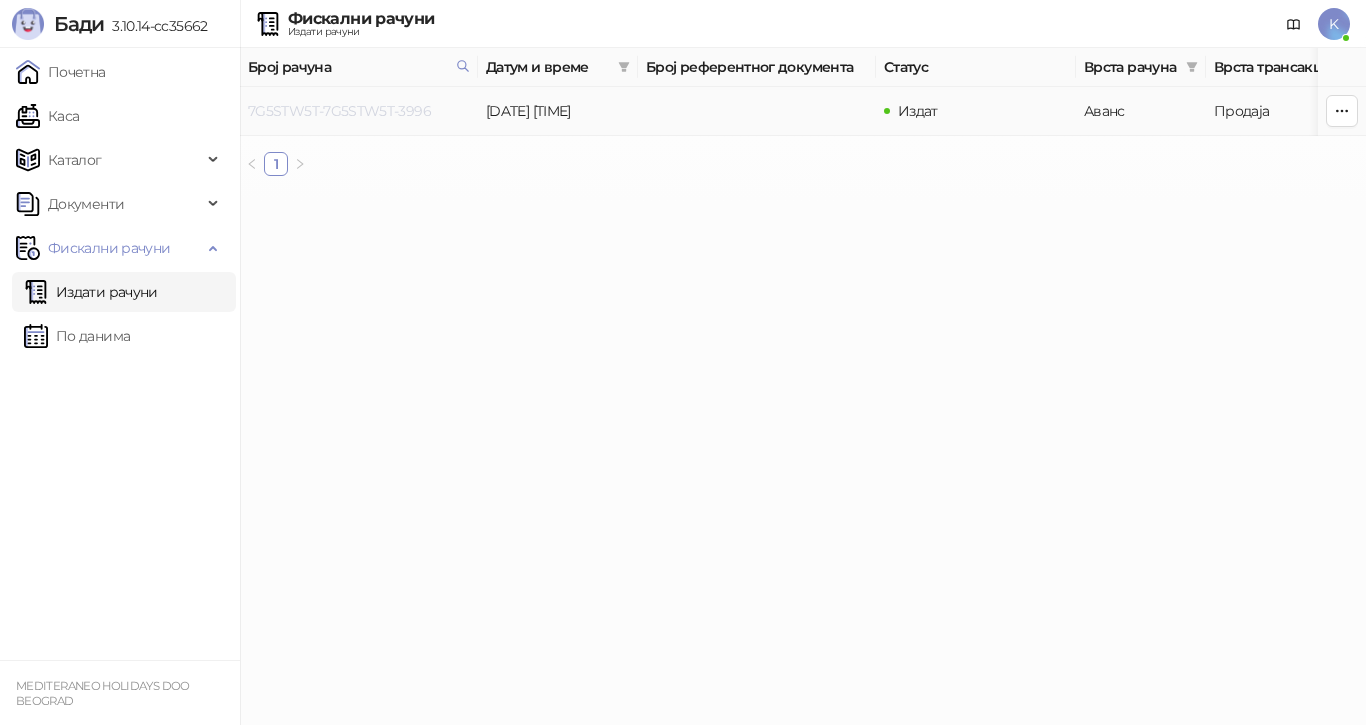click on "7G5STW5T-7G5STW5T-3996" at bounding box center [339, 111] 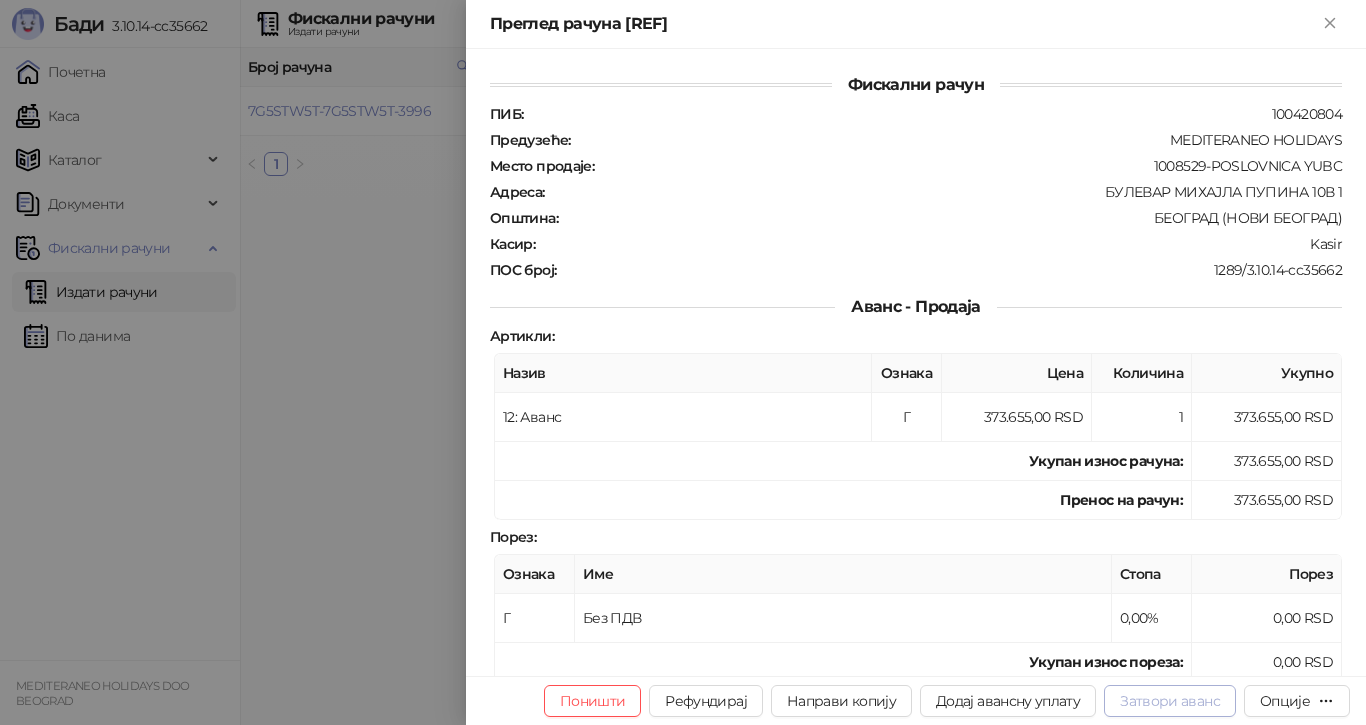 click on "Затвори аванс" at bounding box center [1170, 701] 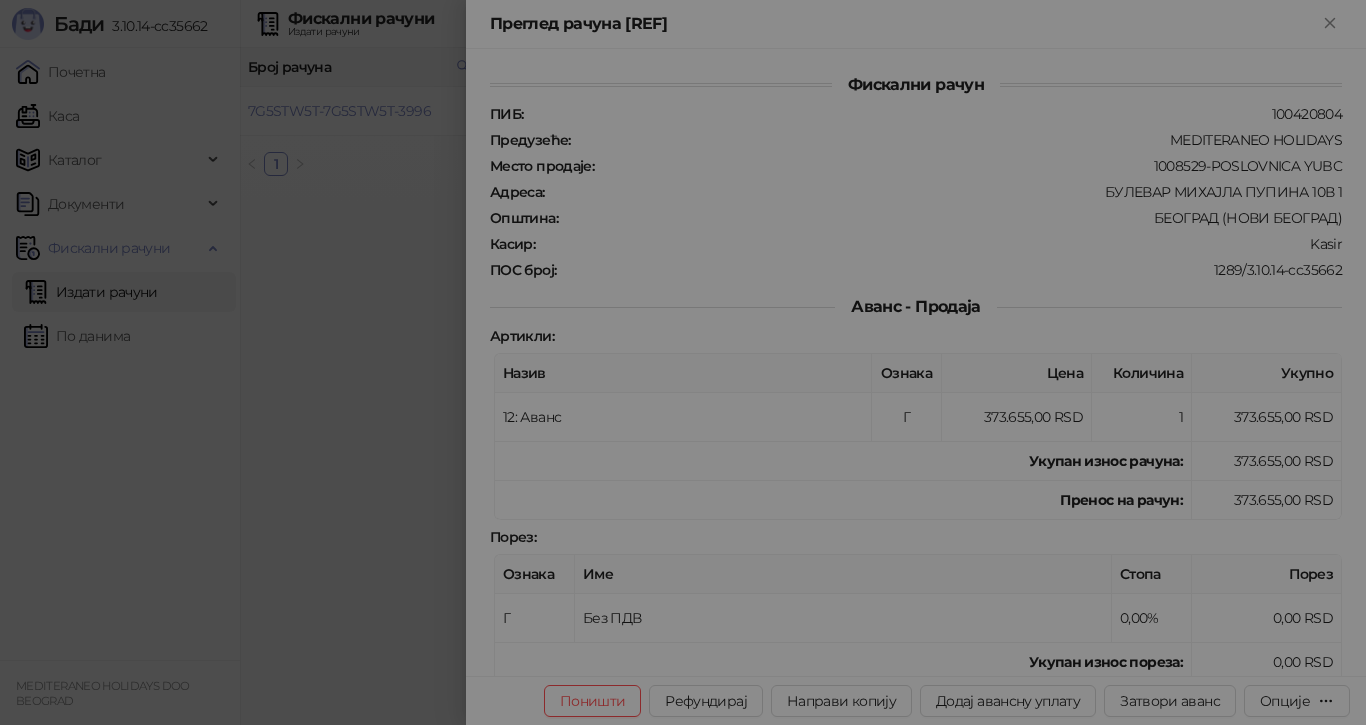 type on "**********" 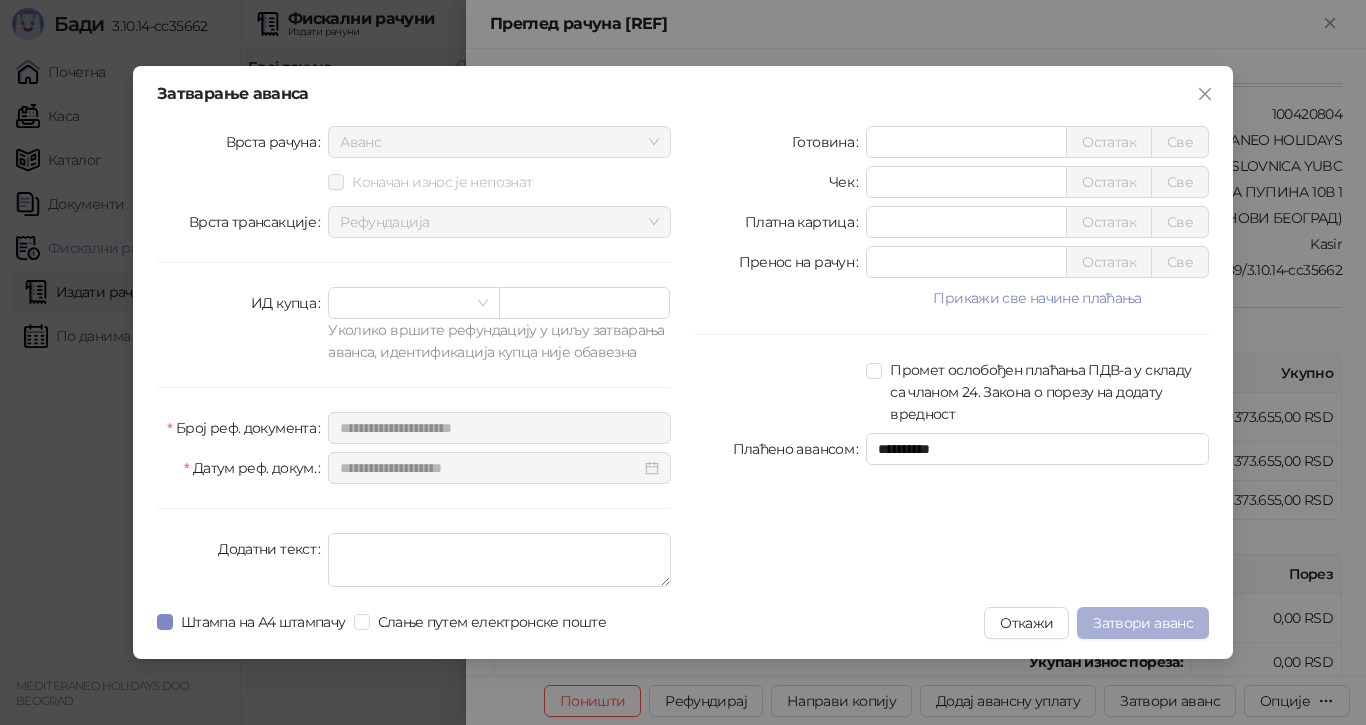 click on "Затвори аванс" at bounding box center [1143, 623] 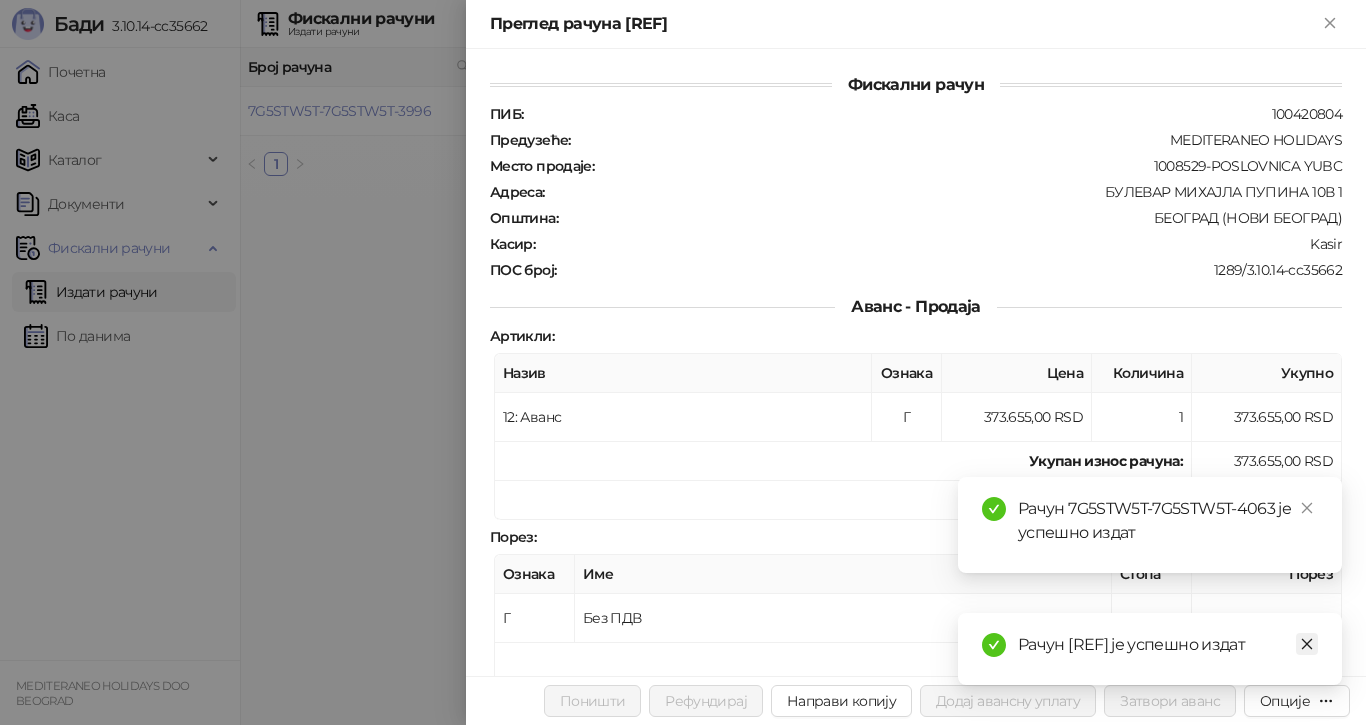 click 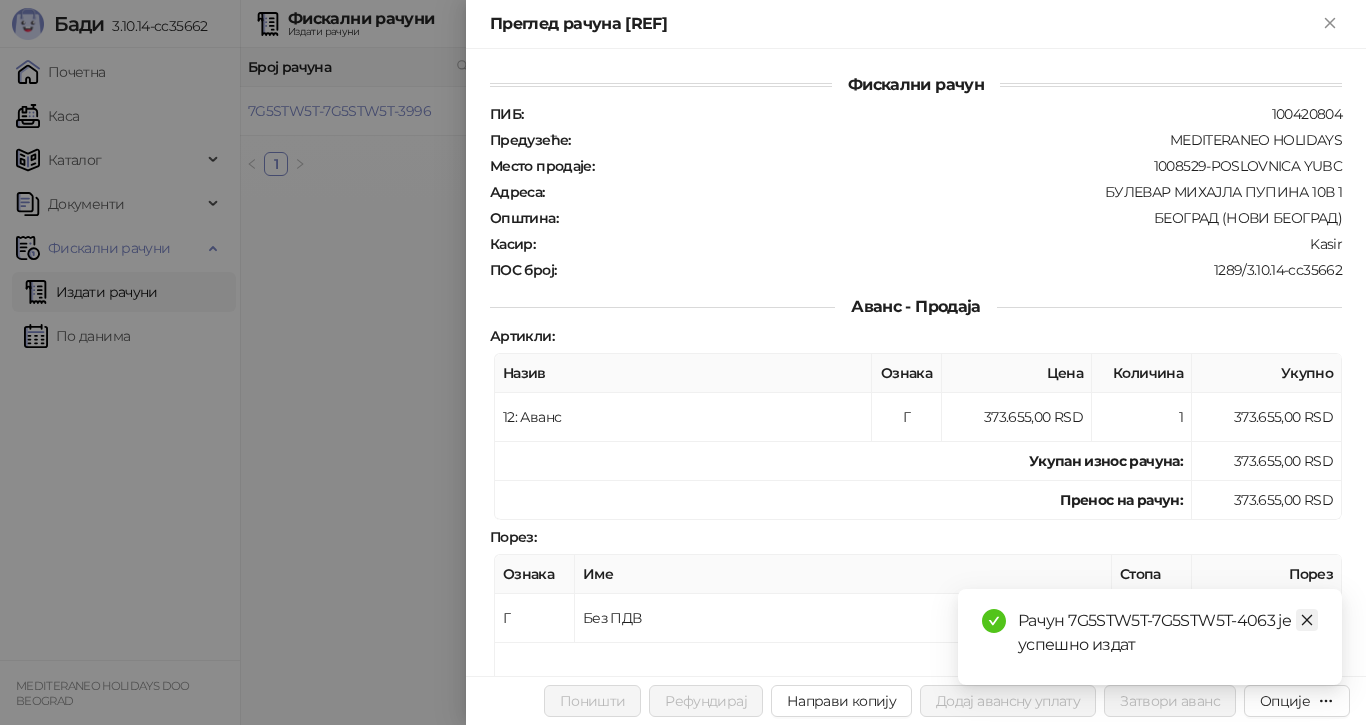 click 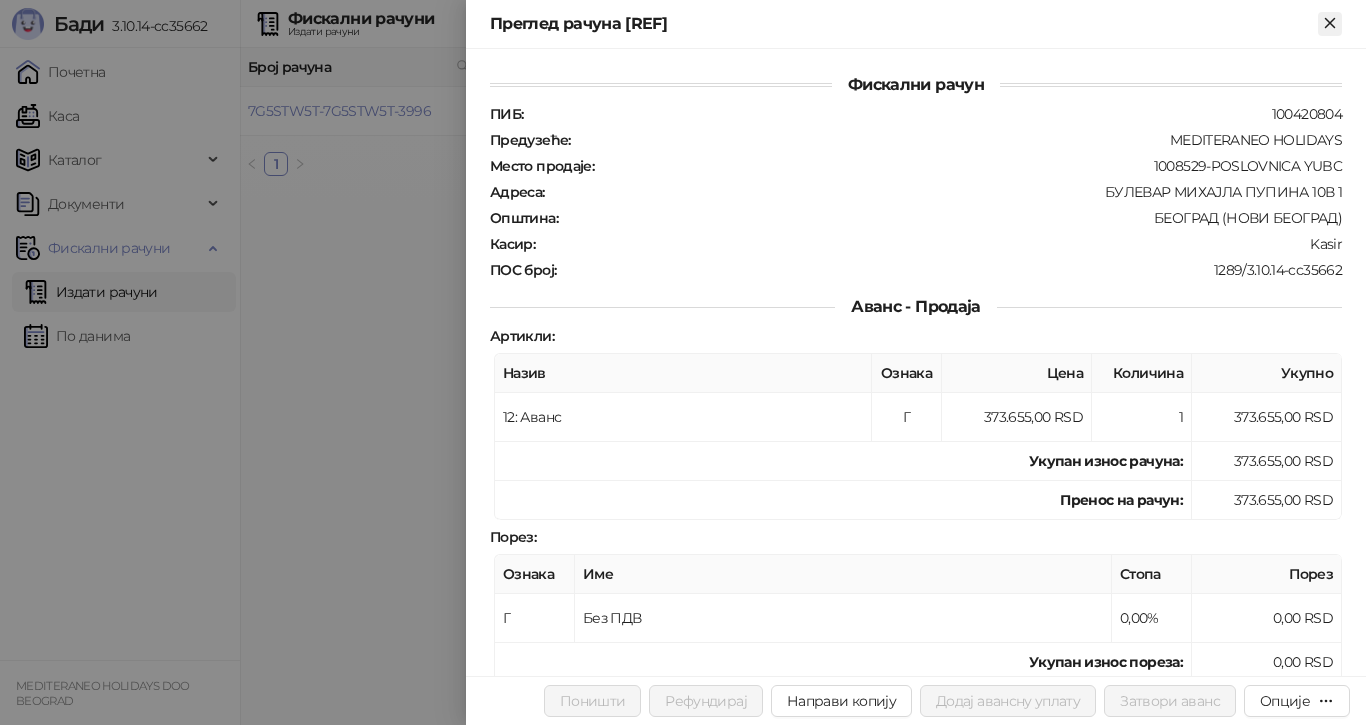 click 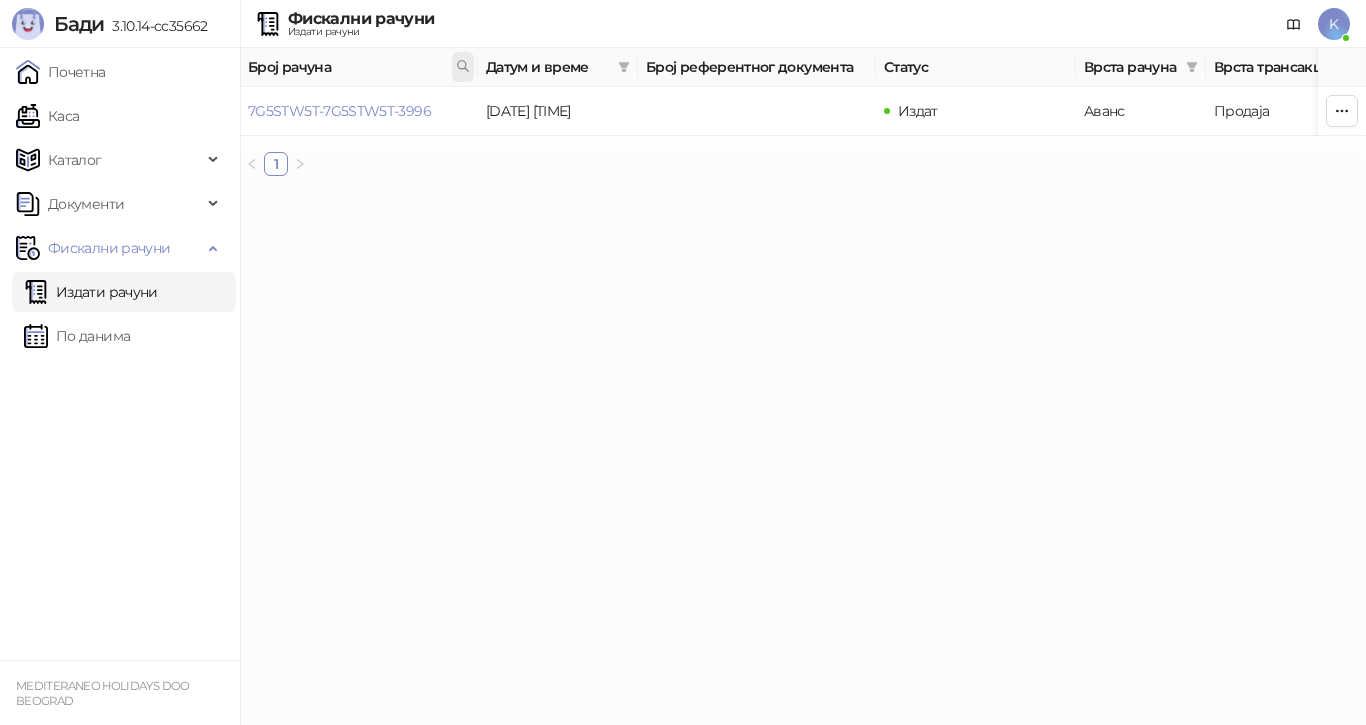 click 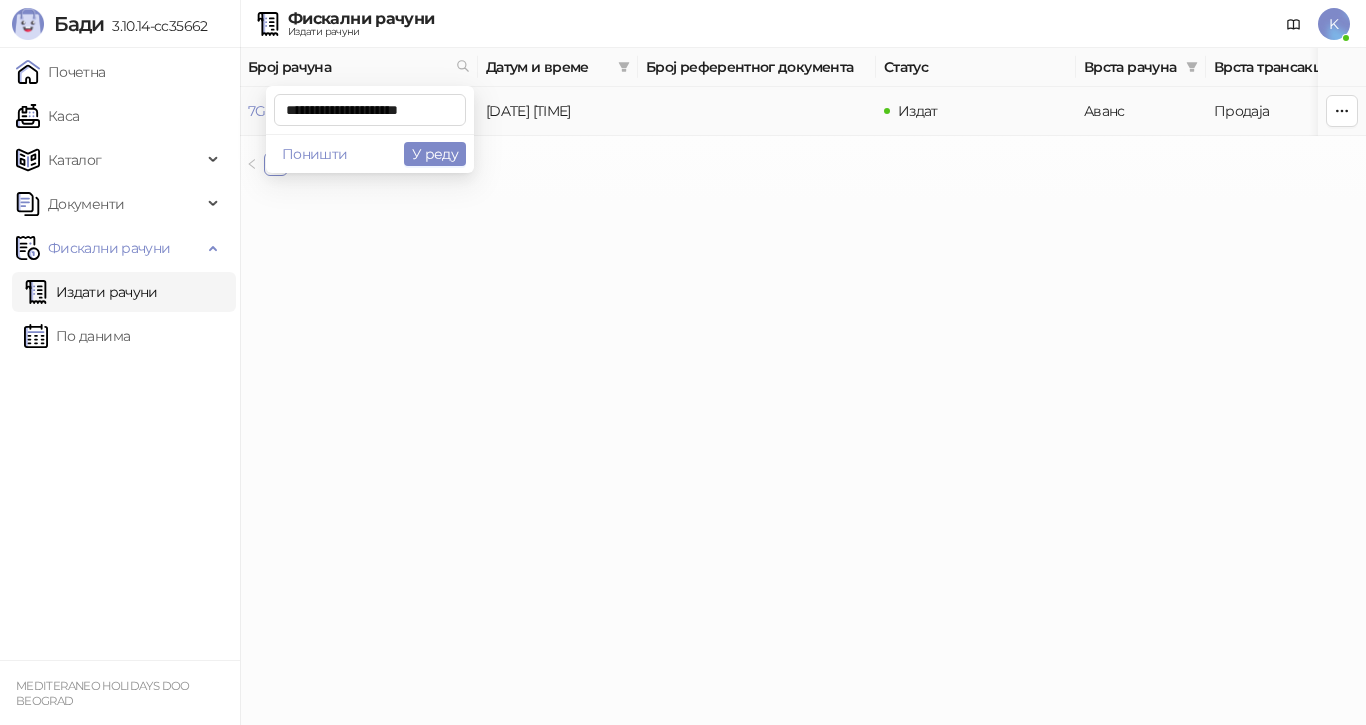 scroll, scrollTop: 0, scrollLeft: 9, axis: horizontal 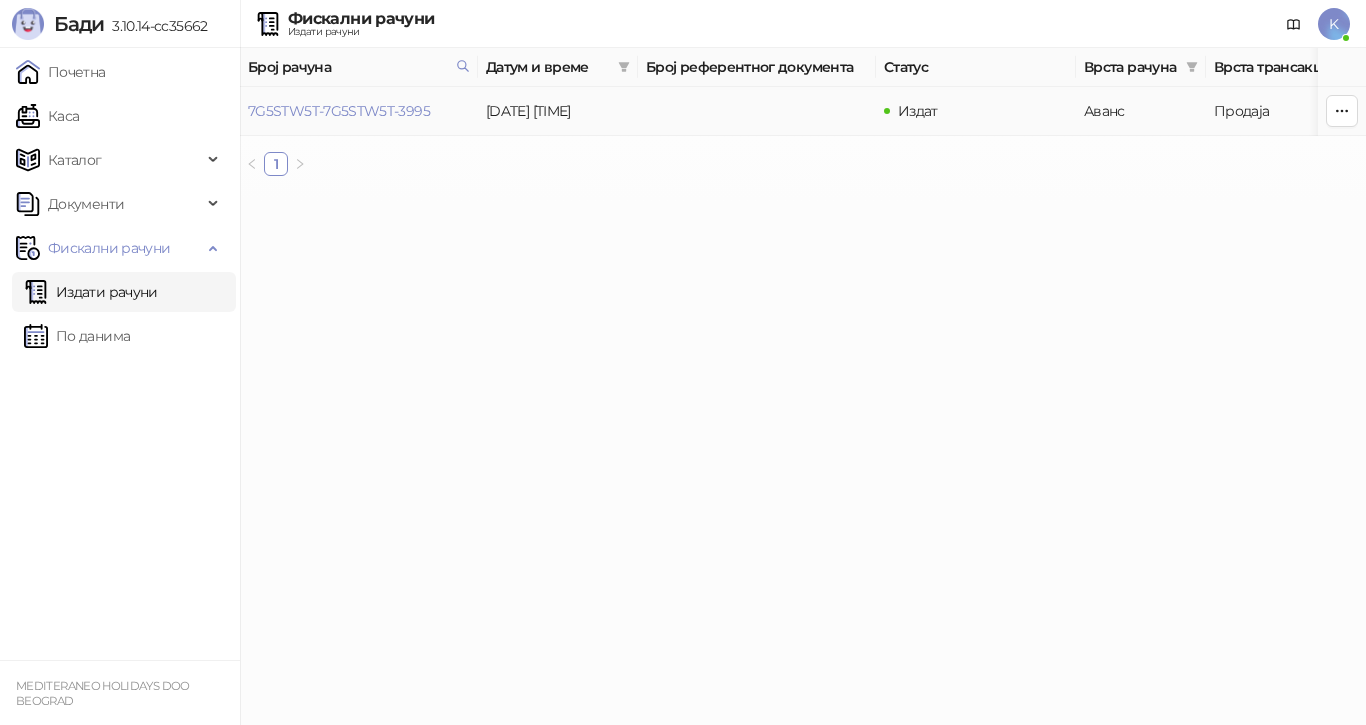 click on "7G5STW5T-7G5STW5T-3995" at bounding box center [339, 111] 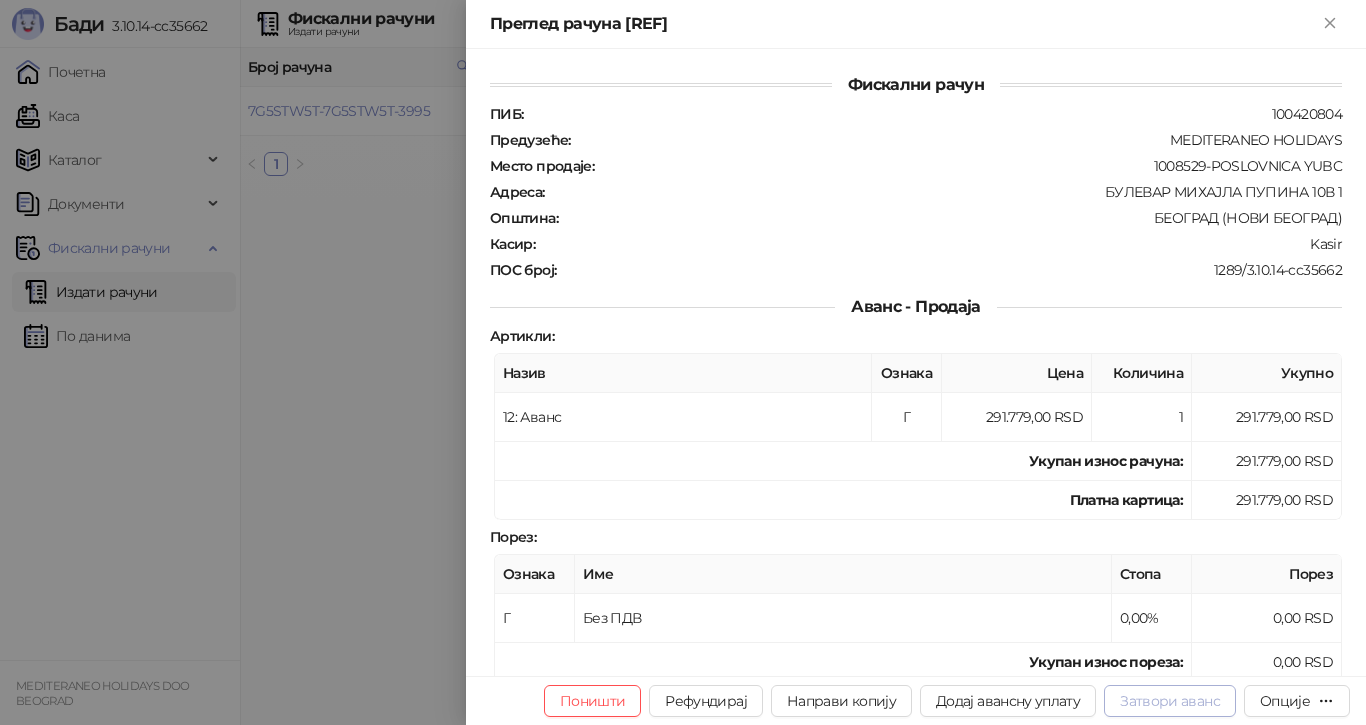 click on "Затвори аванс" at bounding box center (1170, 701) 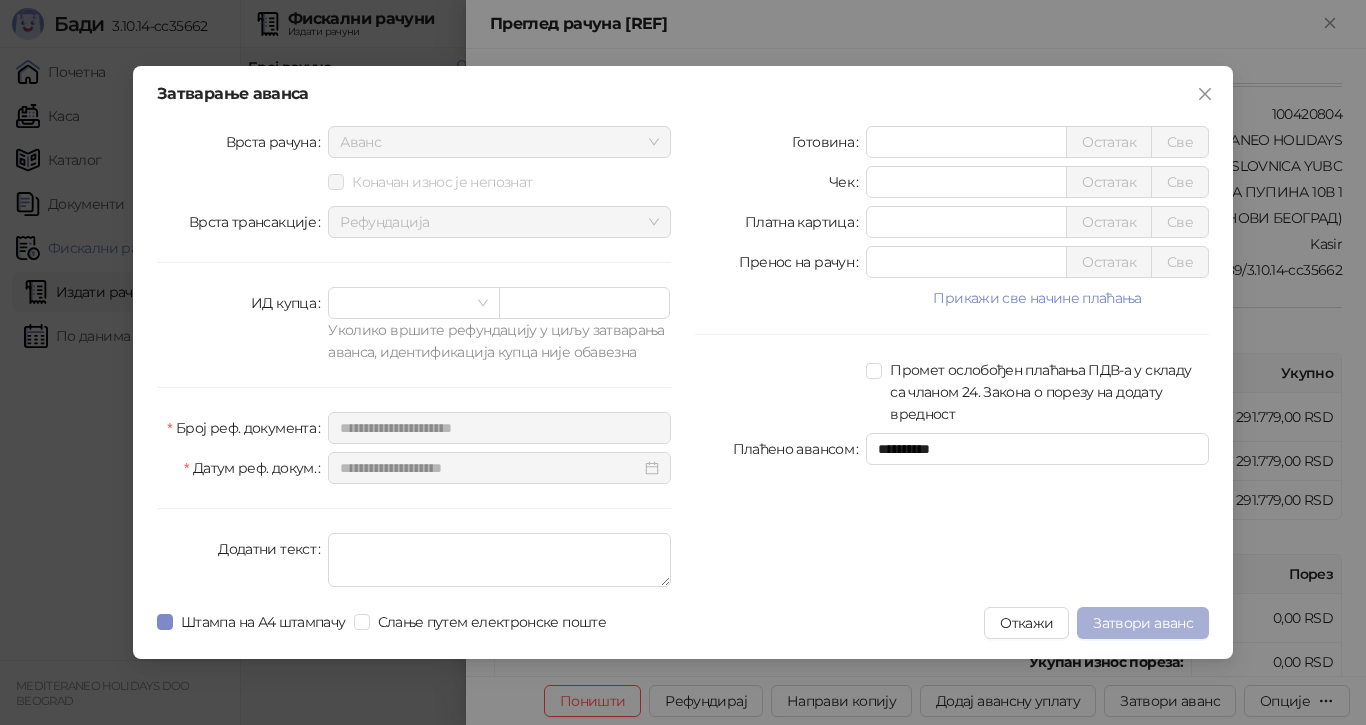 click on "Затвори аванс" at bounding box center [1143, 623] 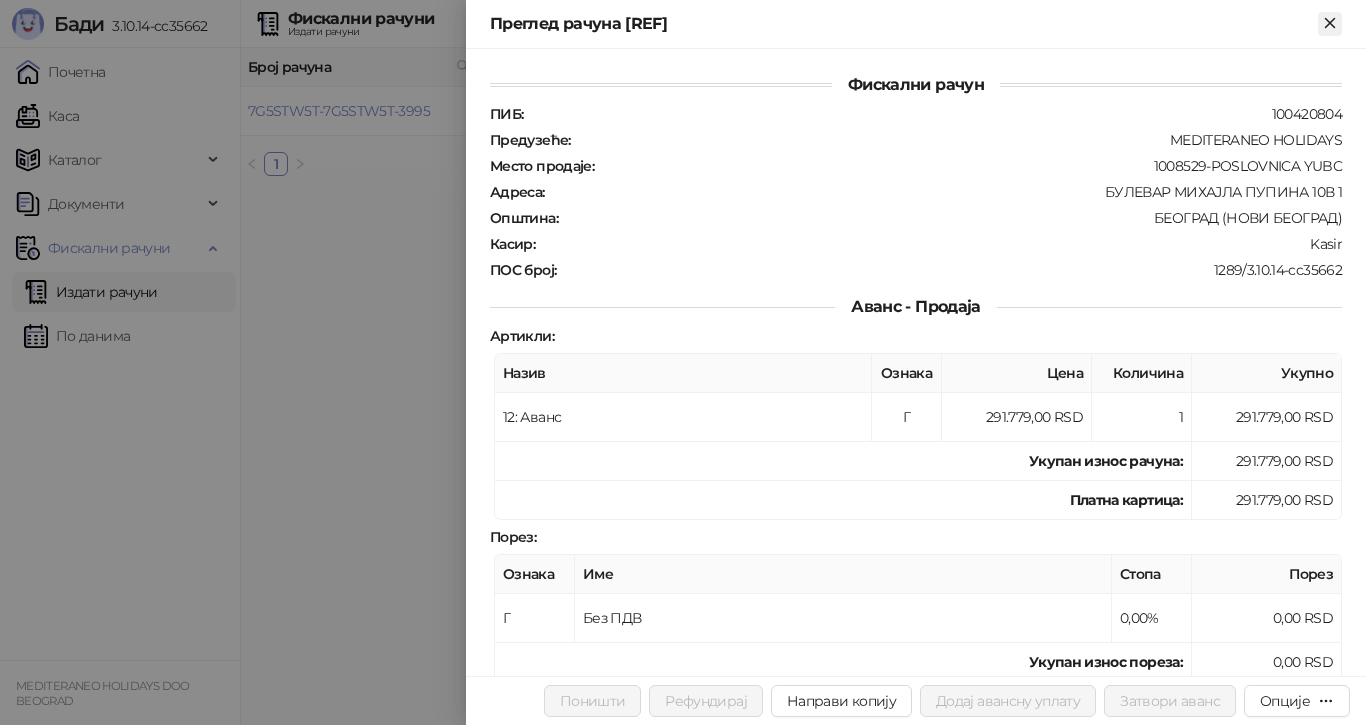 click 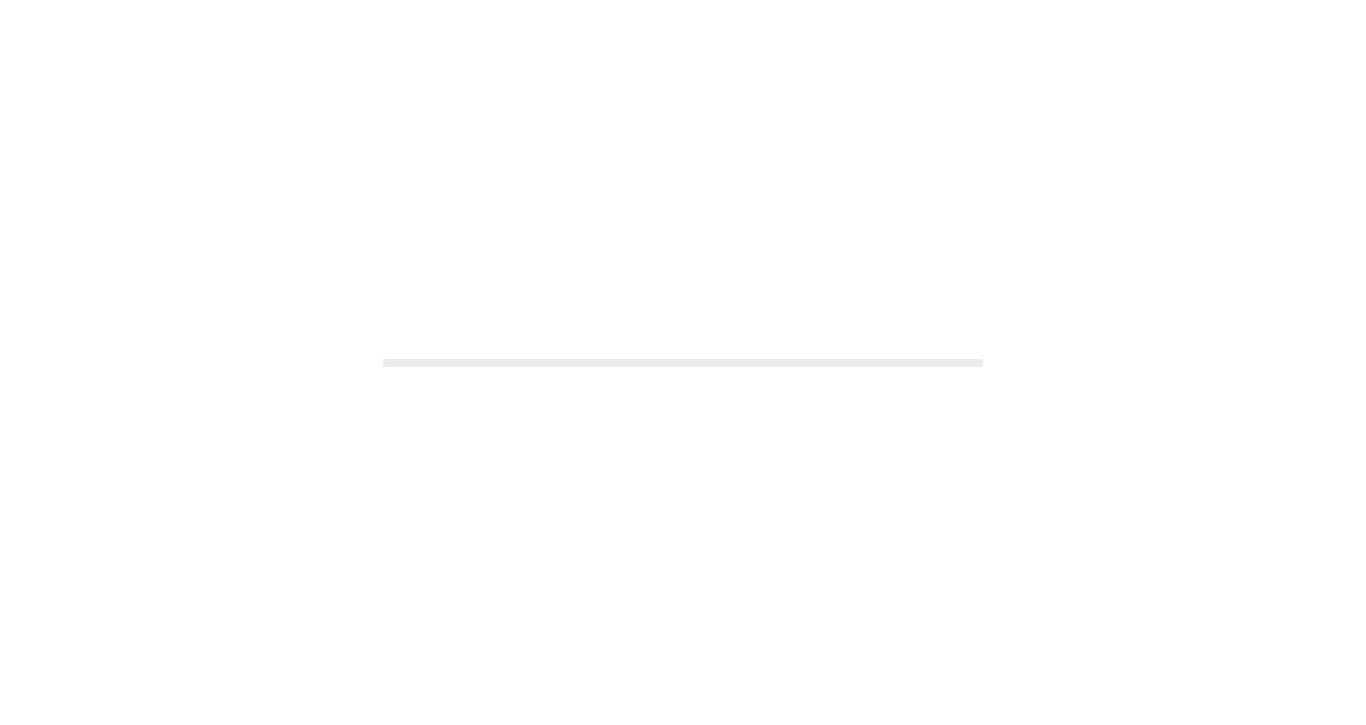 scroll, scrollTop: 0, scrollLeft: 0, axis: both 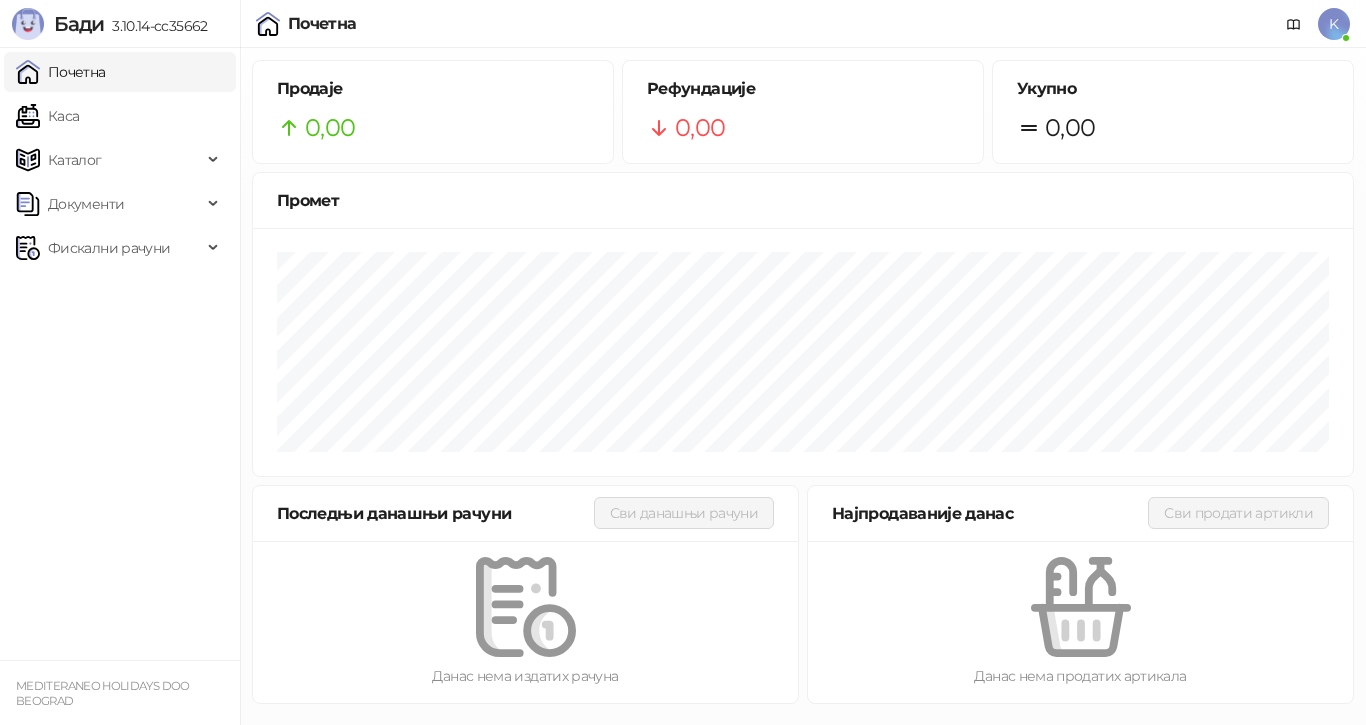click on "Почетна" at bounding box center [61, 72] 